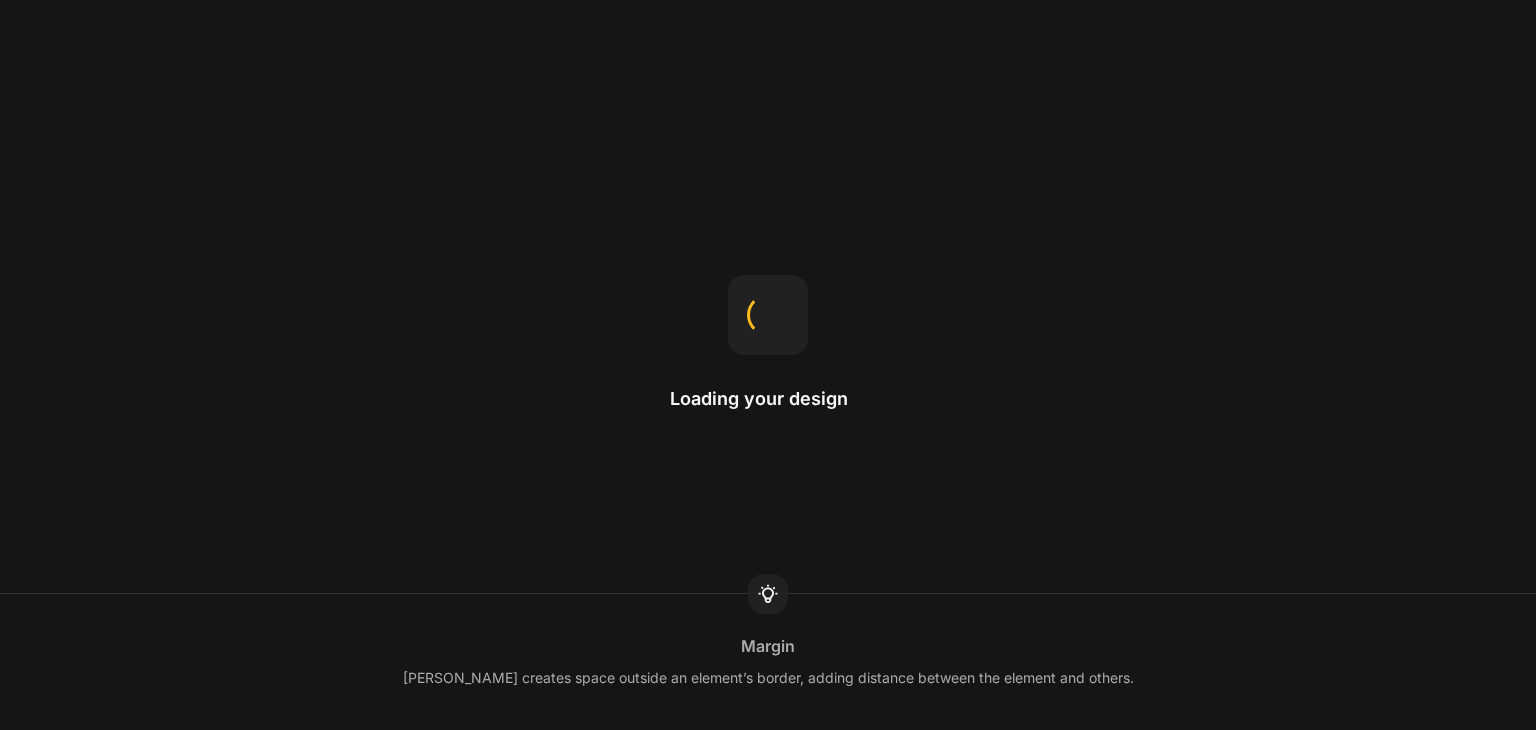 scroll, scrollTop: 0, scrollLeft: 0, axis: both 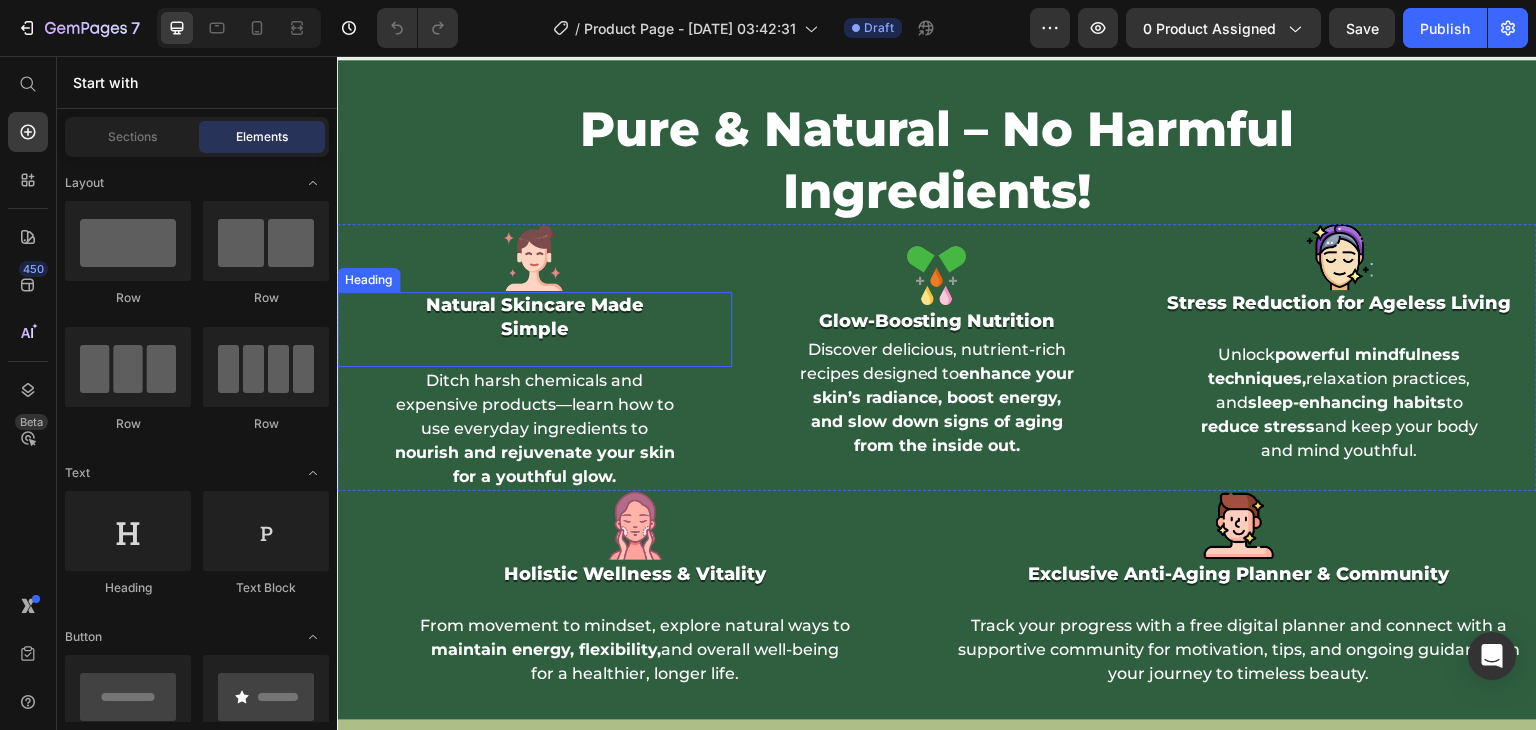 click on "Natural Skincare Made  Simple" at bounding box center (534, 329) 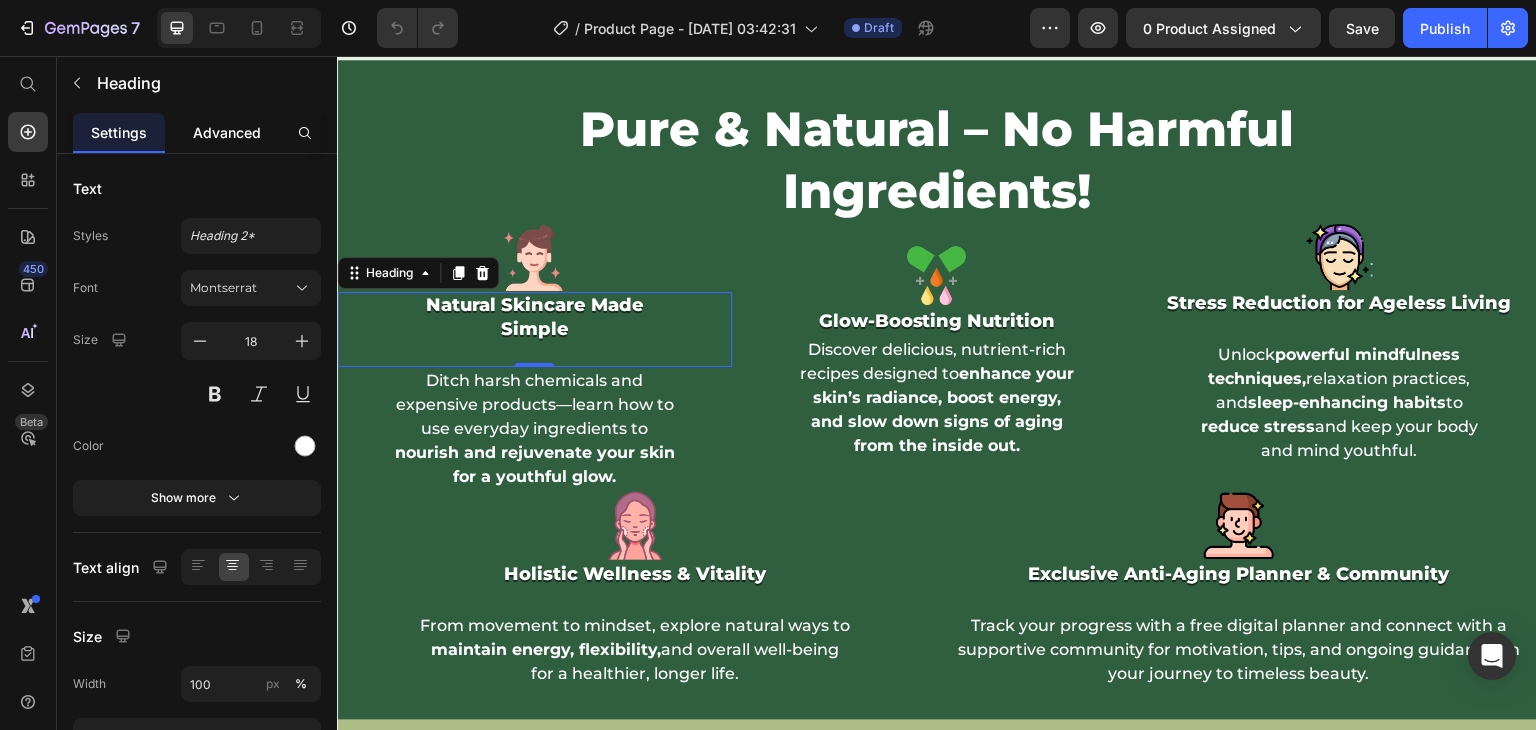 click on "Advanced" at bounding box center (227, 132) 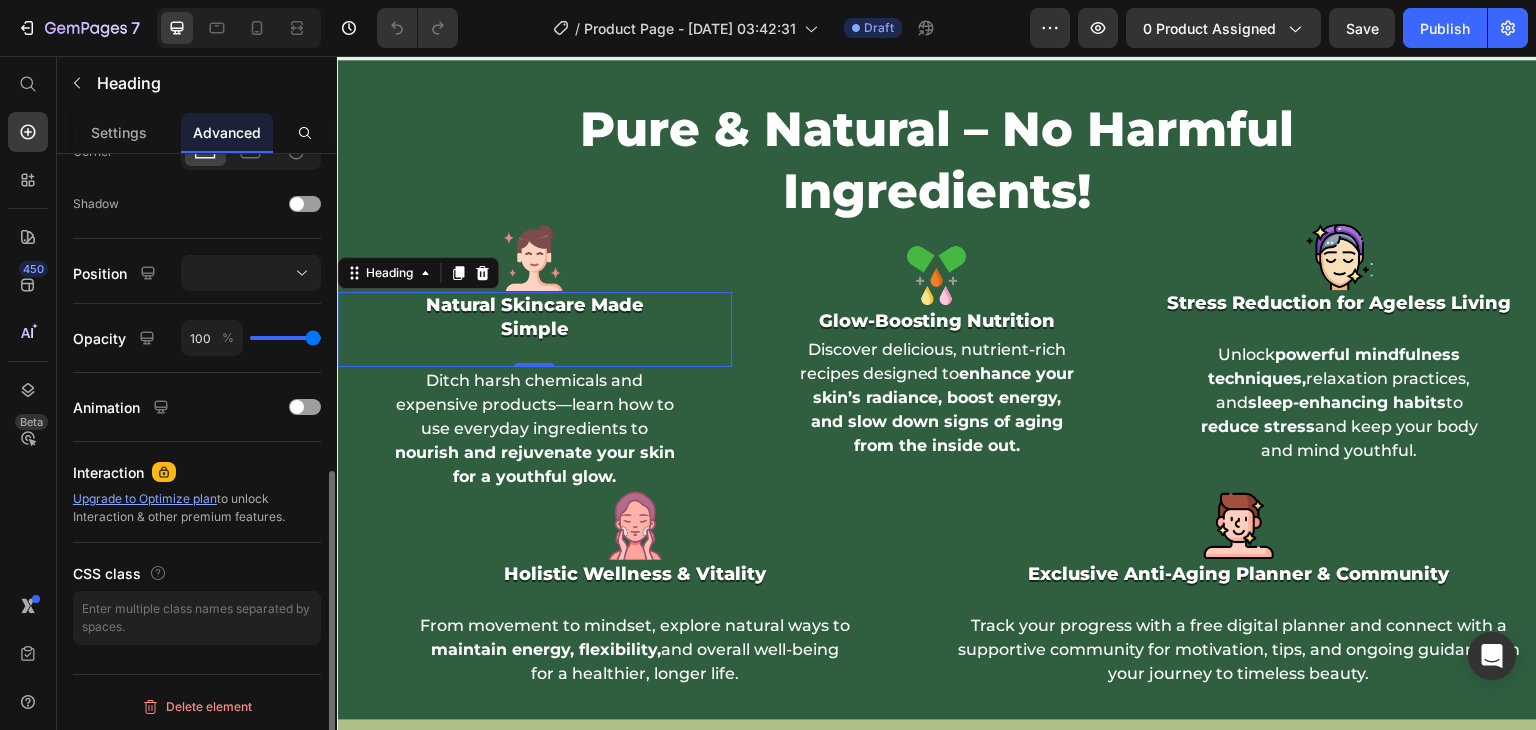 scroll, scrollTop: 534, scrollLeft: 0, axis: vertical 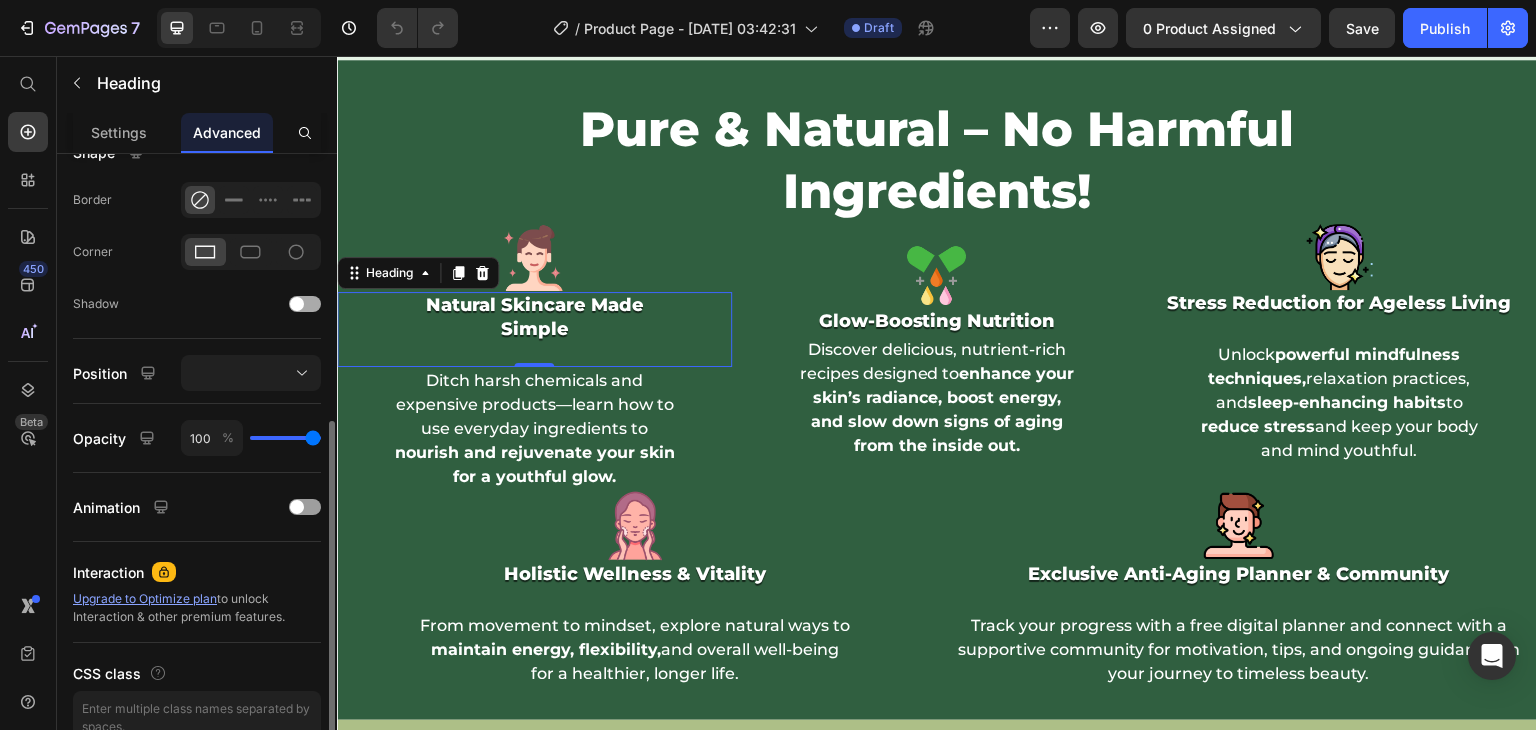 click at bounding box center [297, 304] 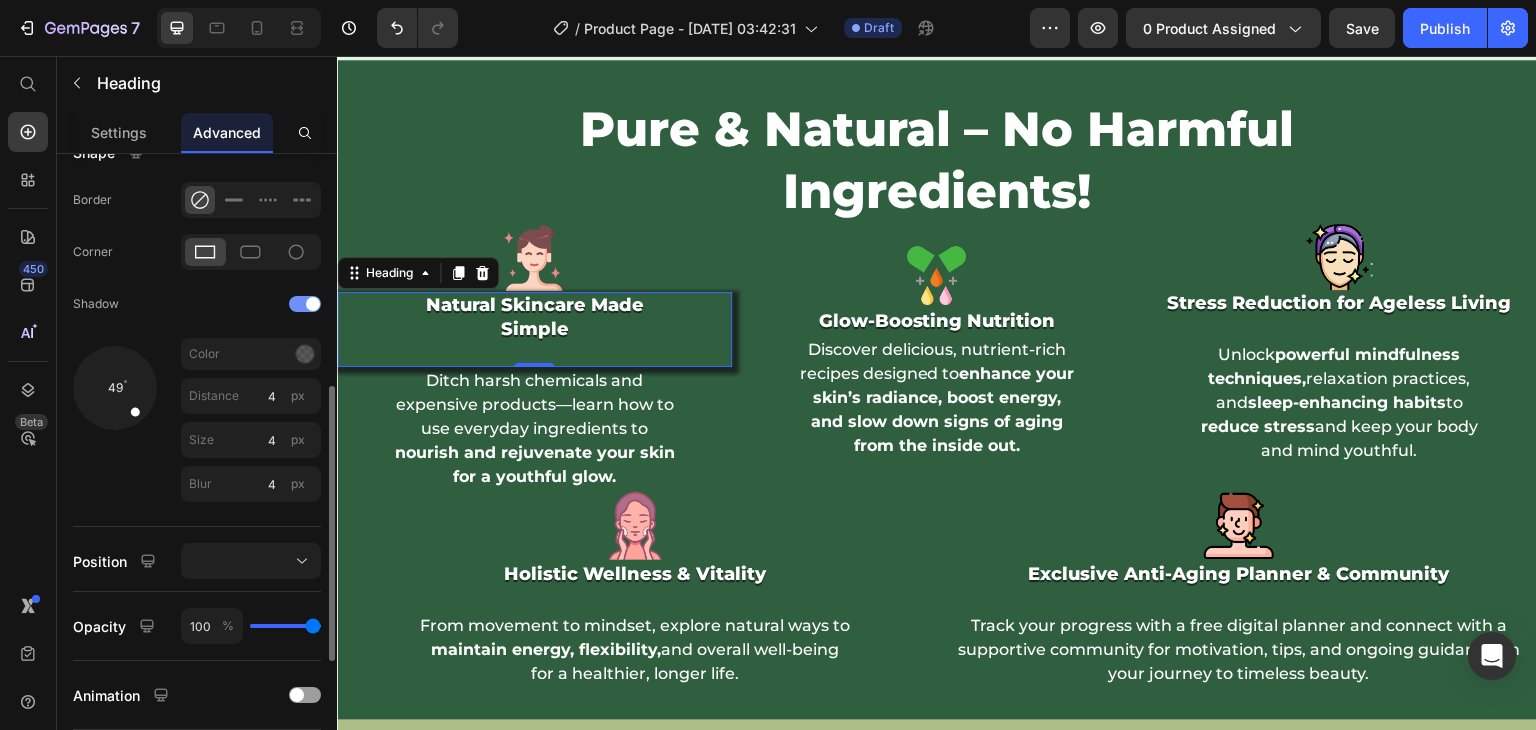 click at bounding box center (313, 304) 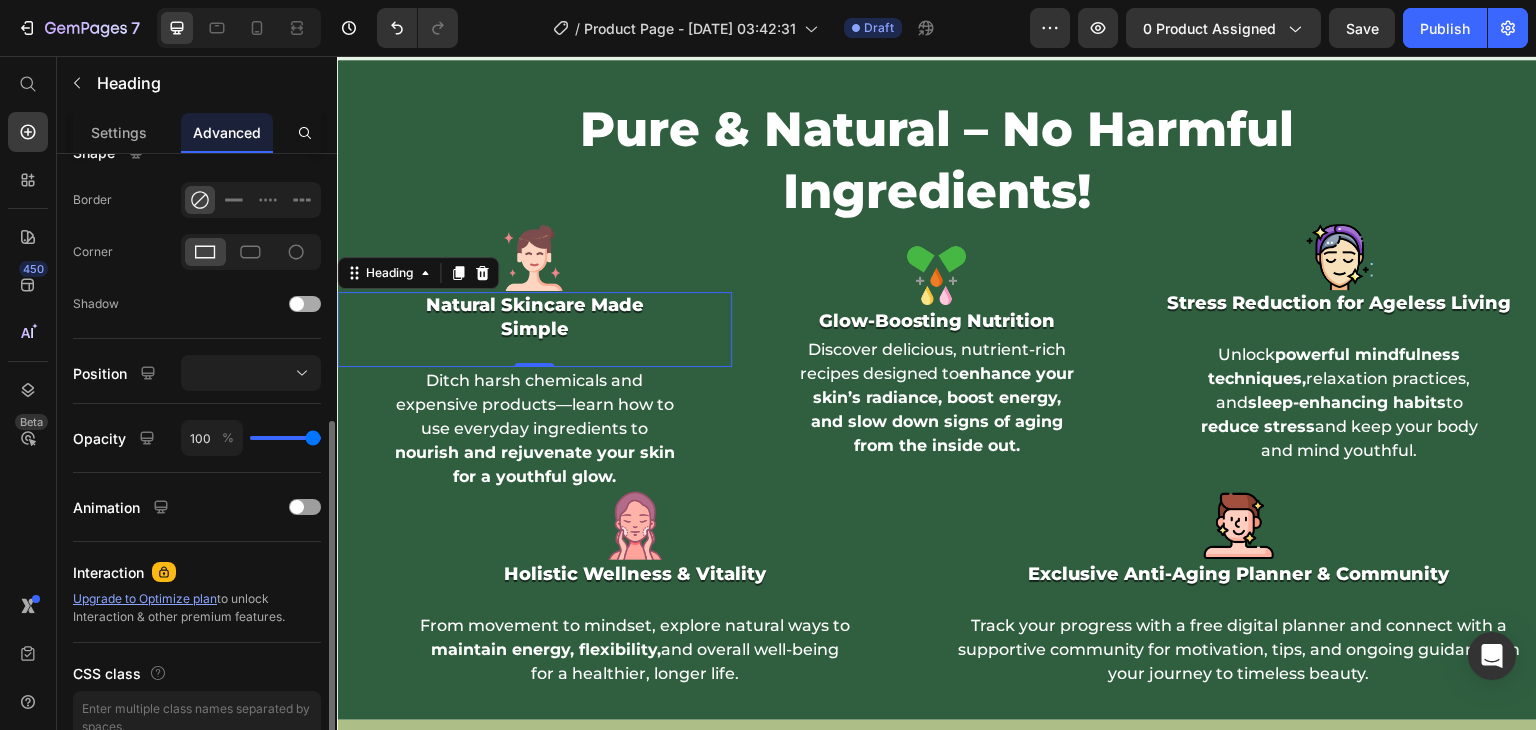 click at bounding box center (305, 304) 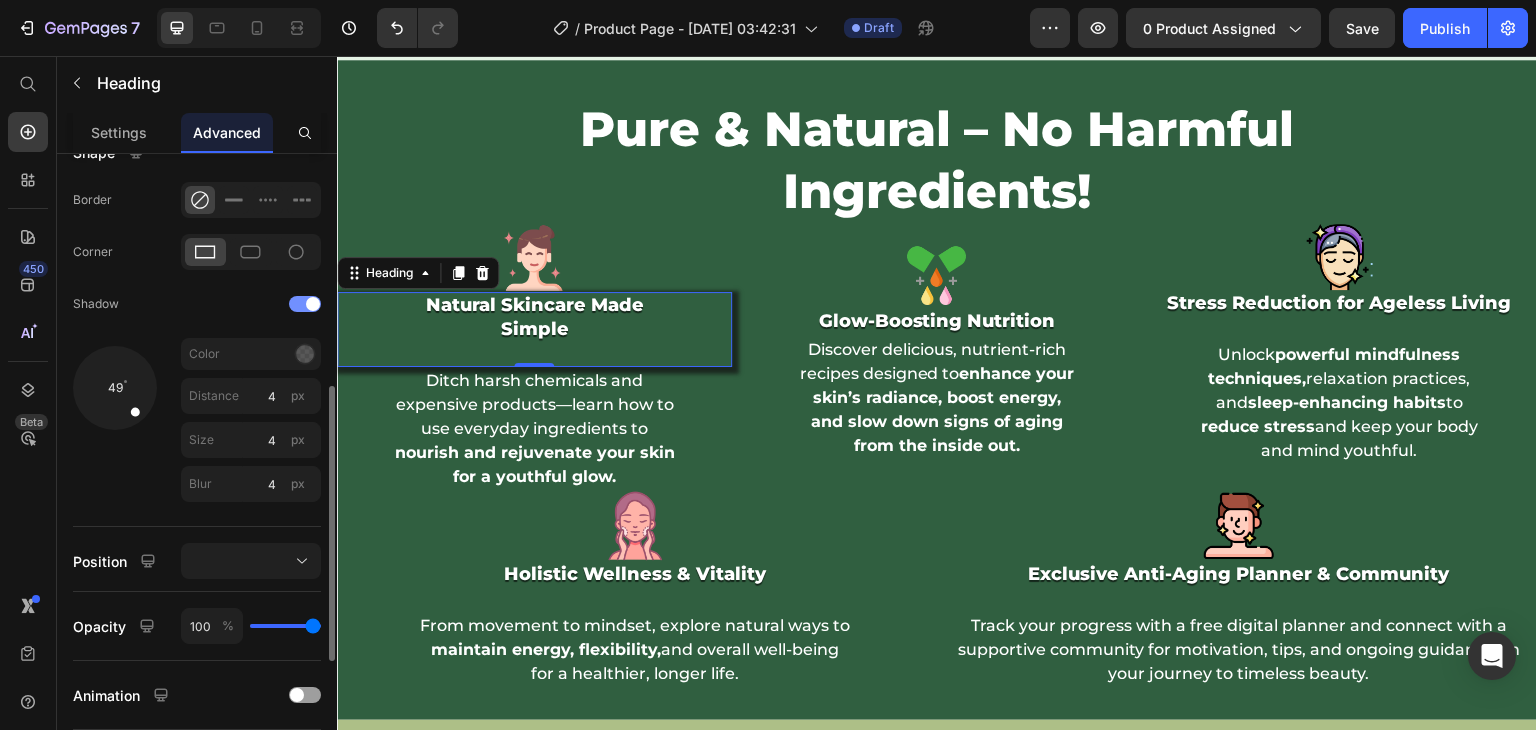 click at bounding box center (313, 304) 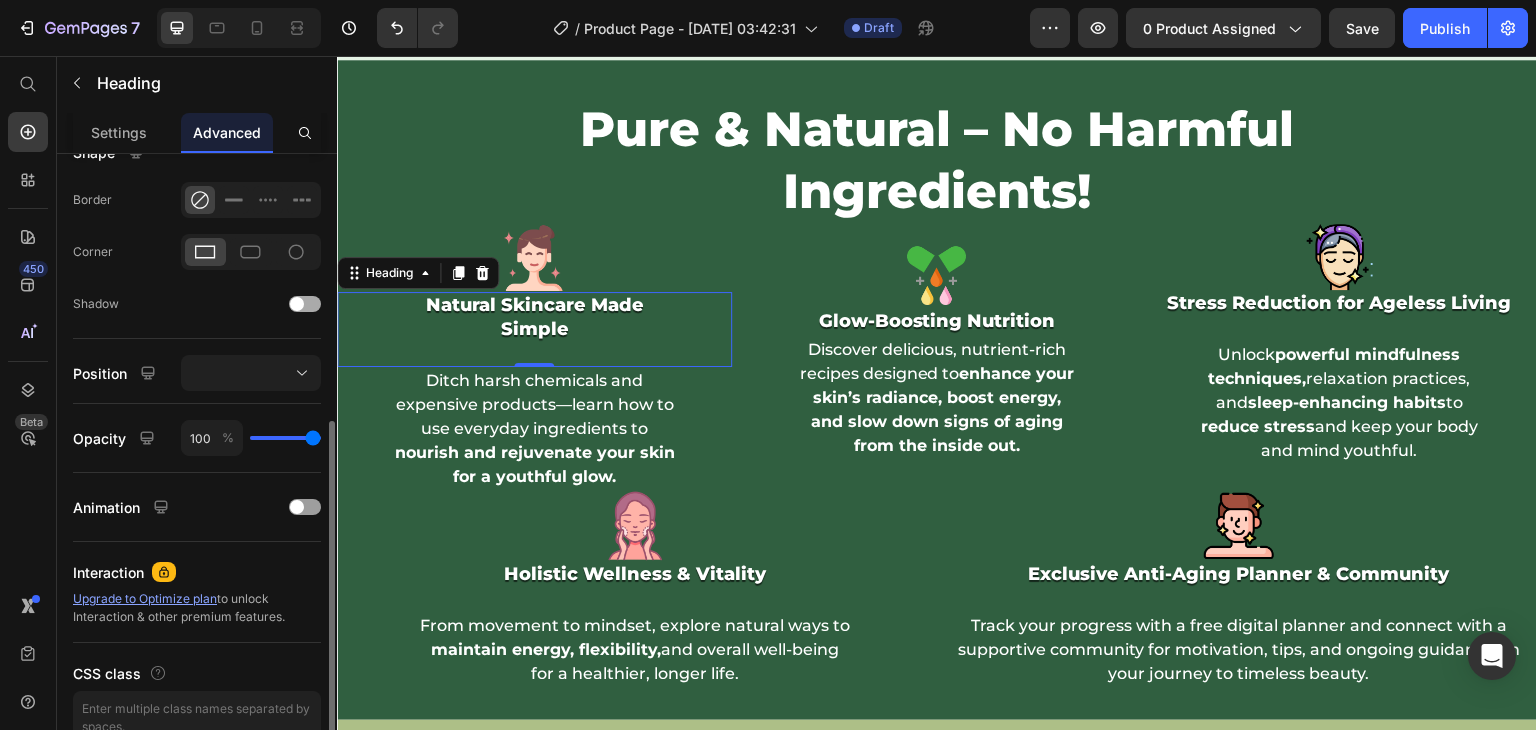 click at bounding box center (305, 304) 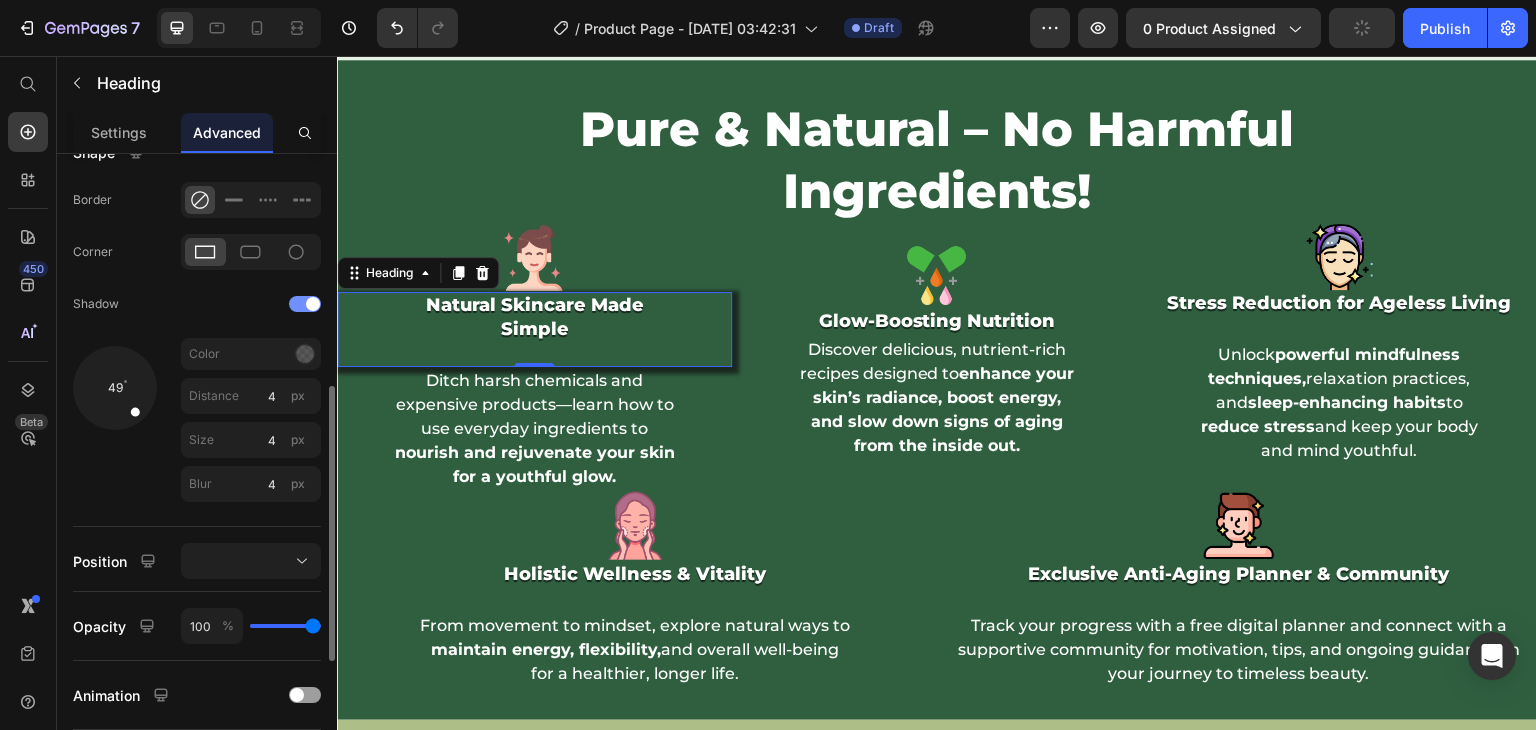 click at bounding box center (313, 304) 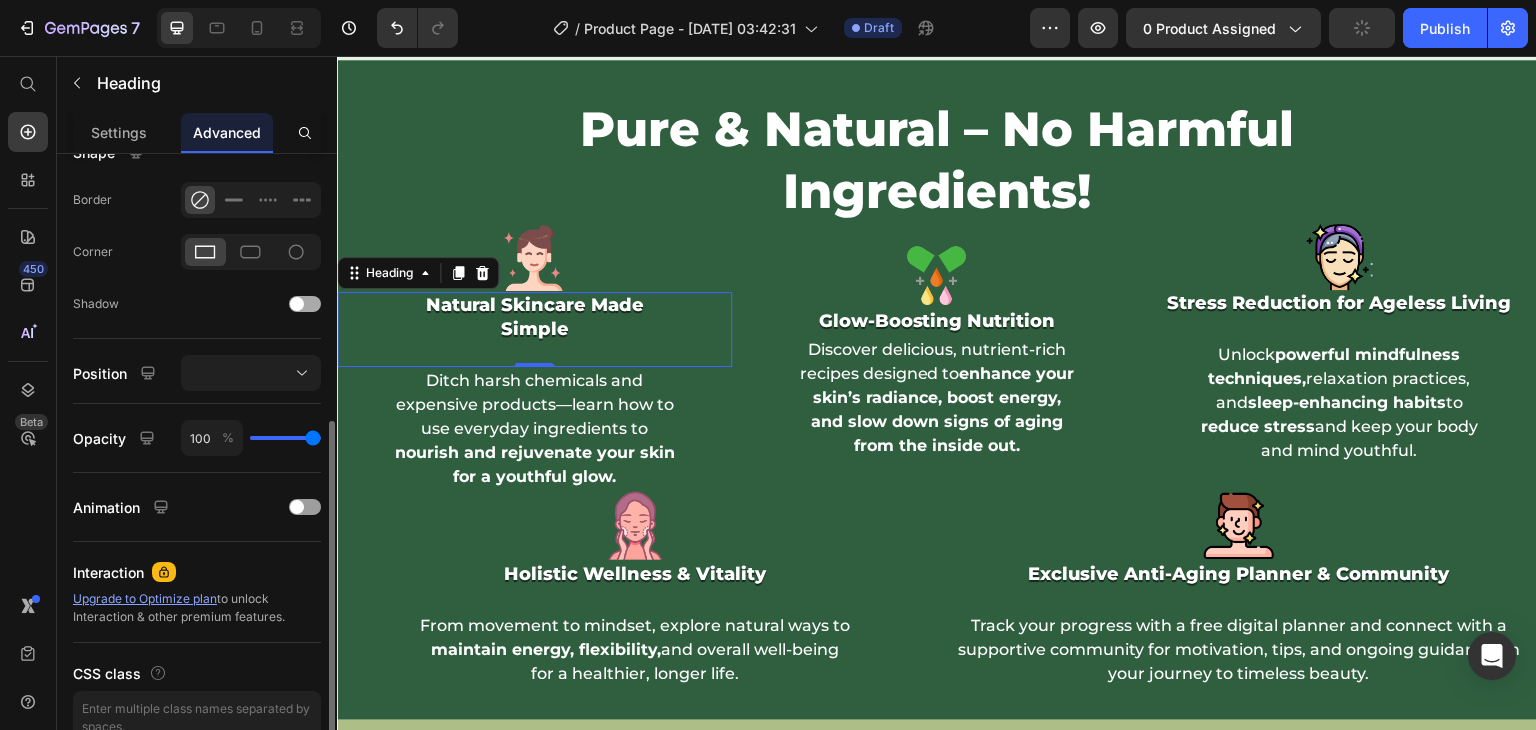 click at bounding box center [305, 304] 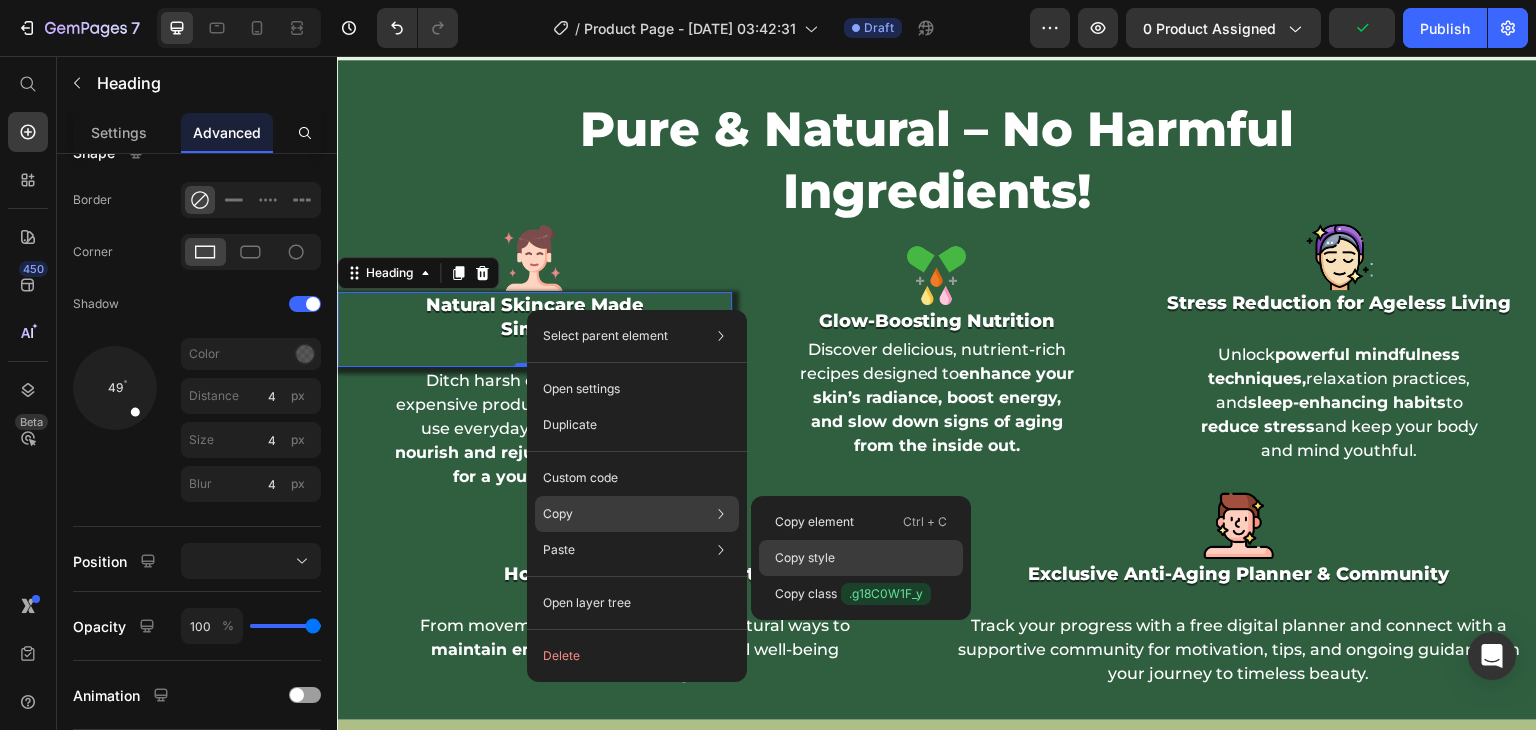 drag, startPoint x: 818, startPoint y: 549, endPoint x: 551, endPoint y: 391, distance: 310.24667 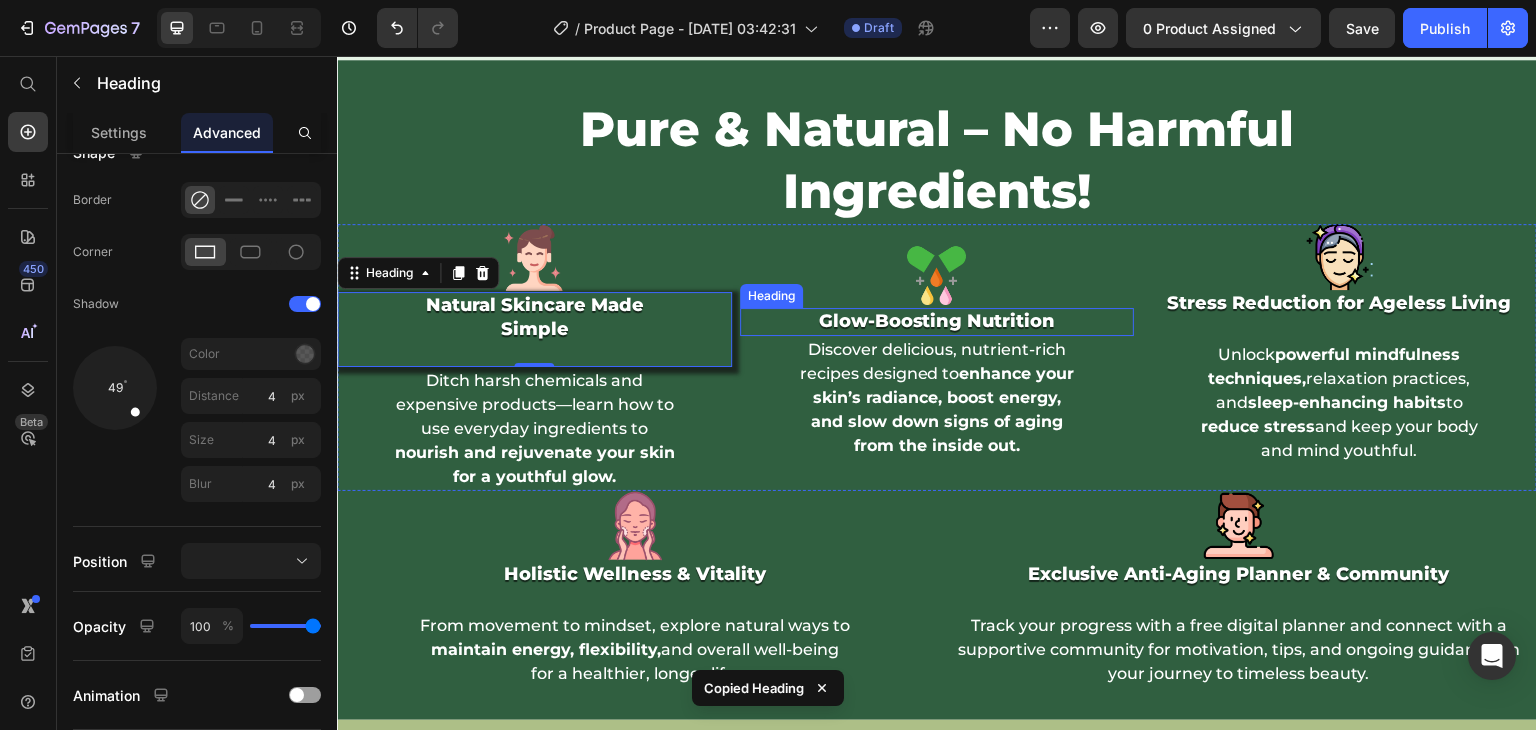 click on "Glow-Boosting Nutrition" at bounding box center (937, 321) 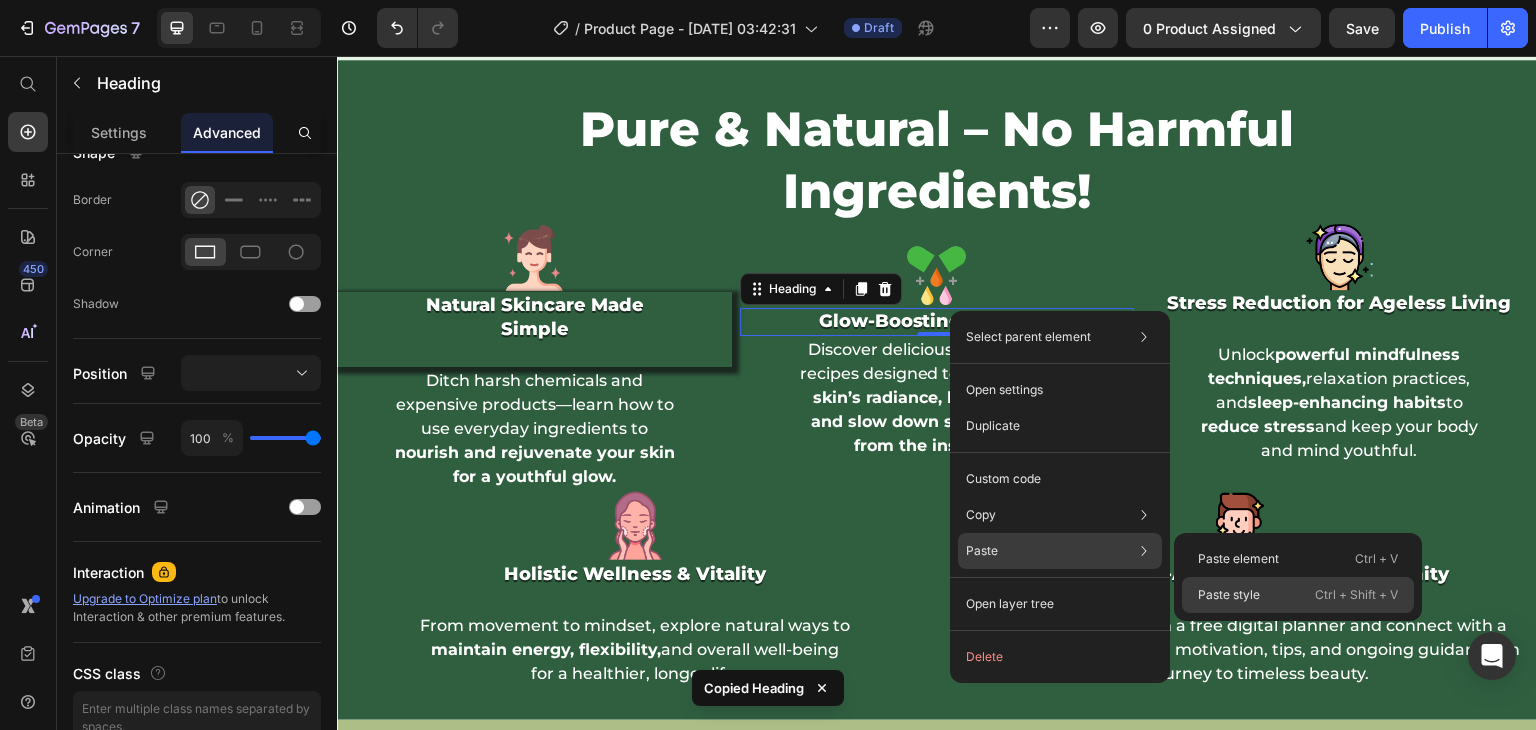 click on "Paste style  Ctrl + Shift + V" 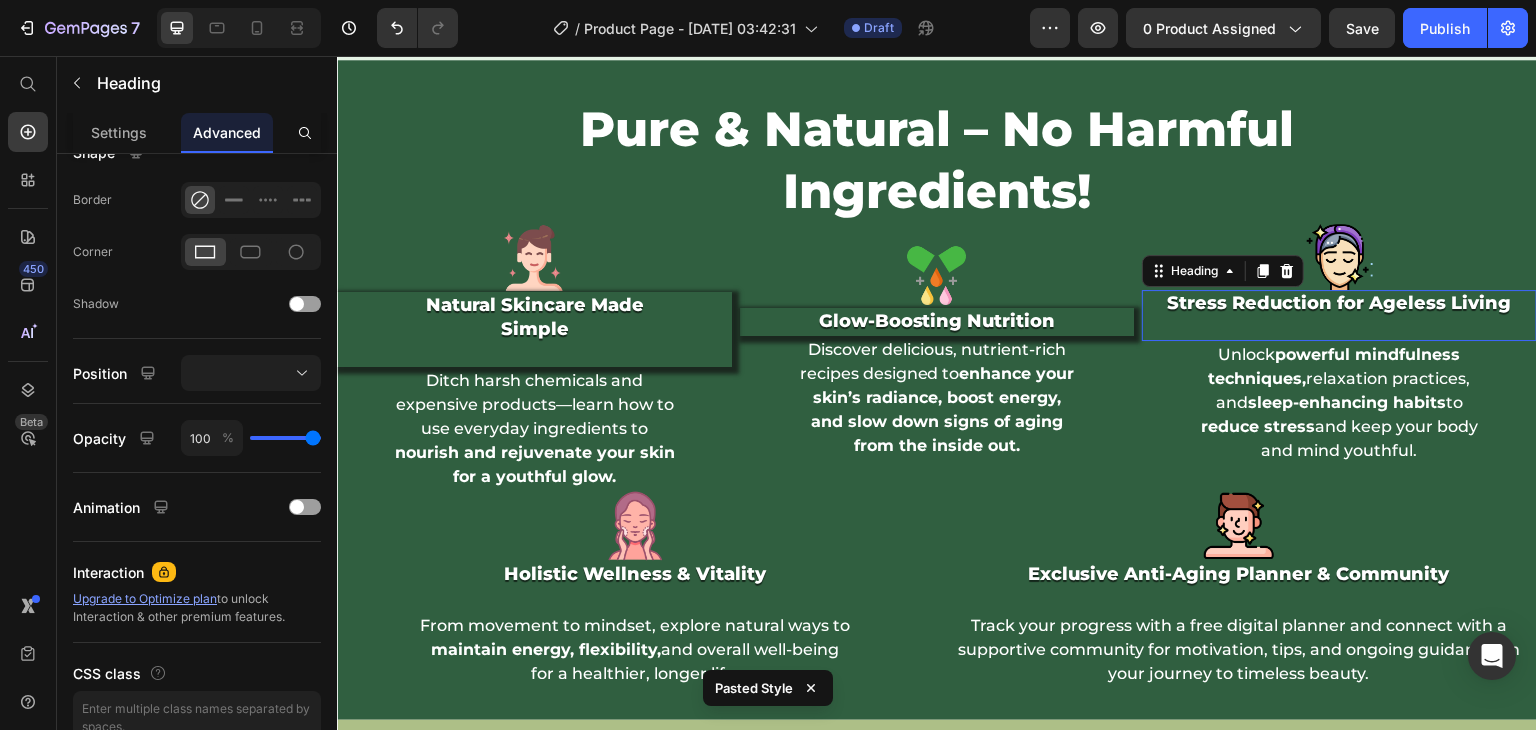 click on "Stress Reduction for Ageless Living" at bounding box center (1339, 315) 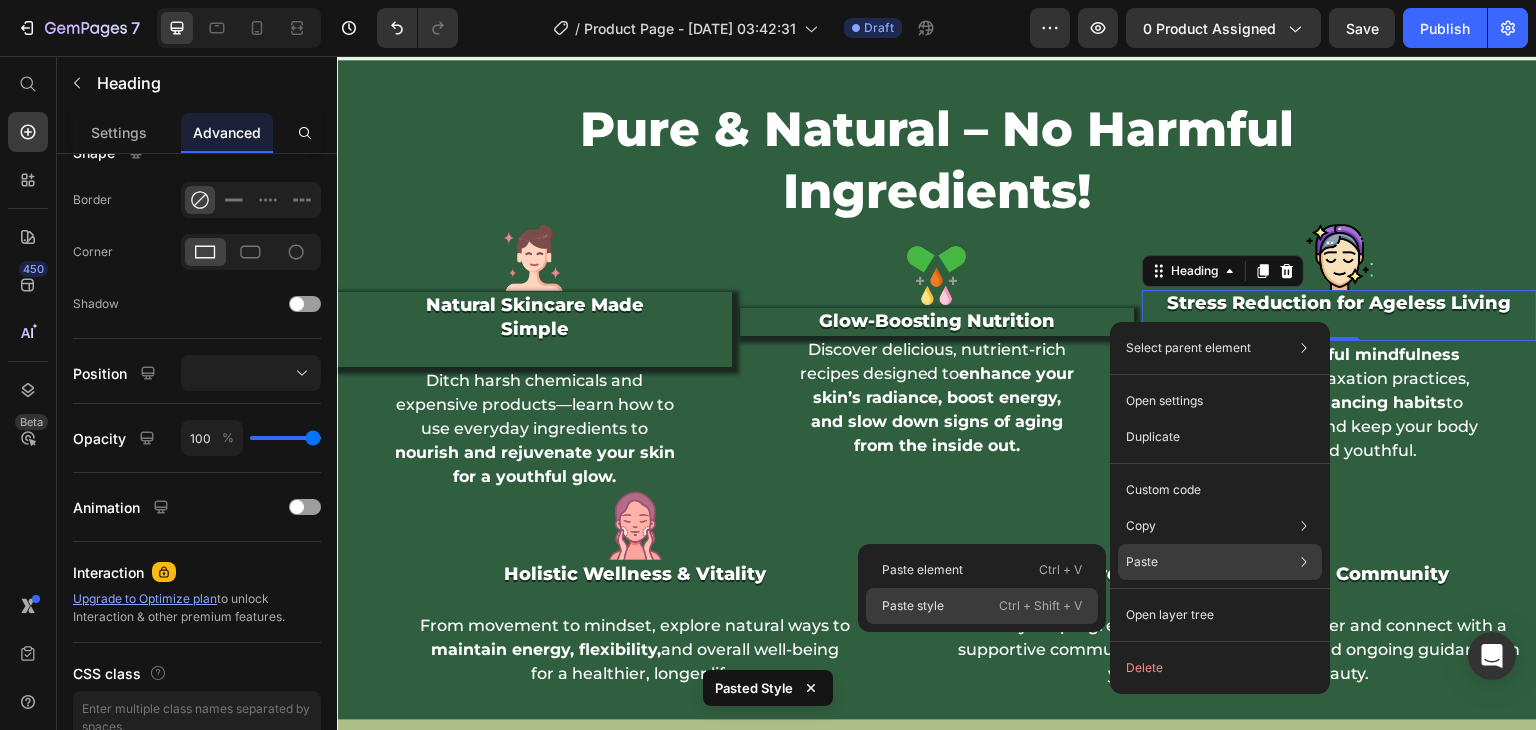 click on "Paste style  Ctrl + Shift + V" 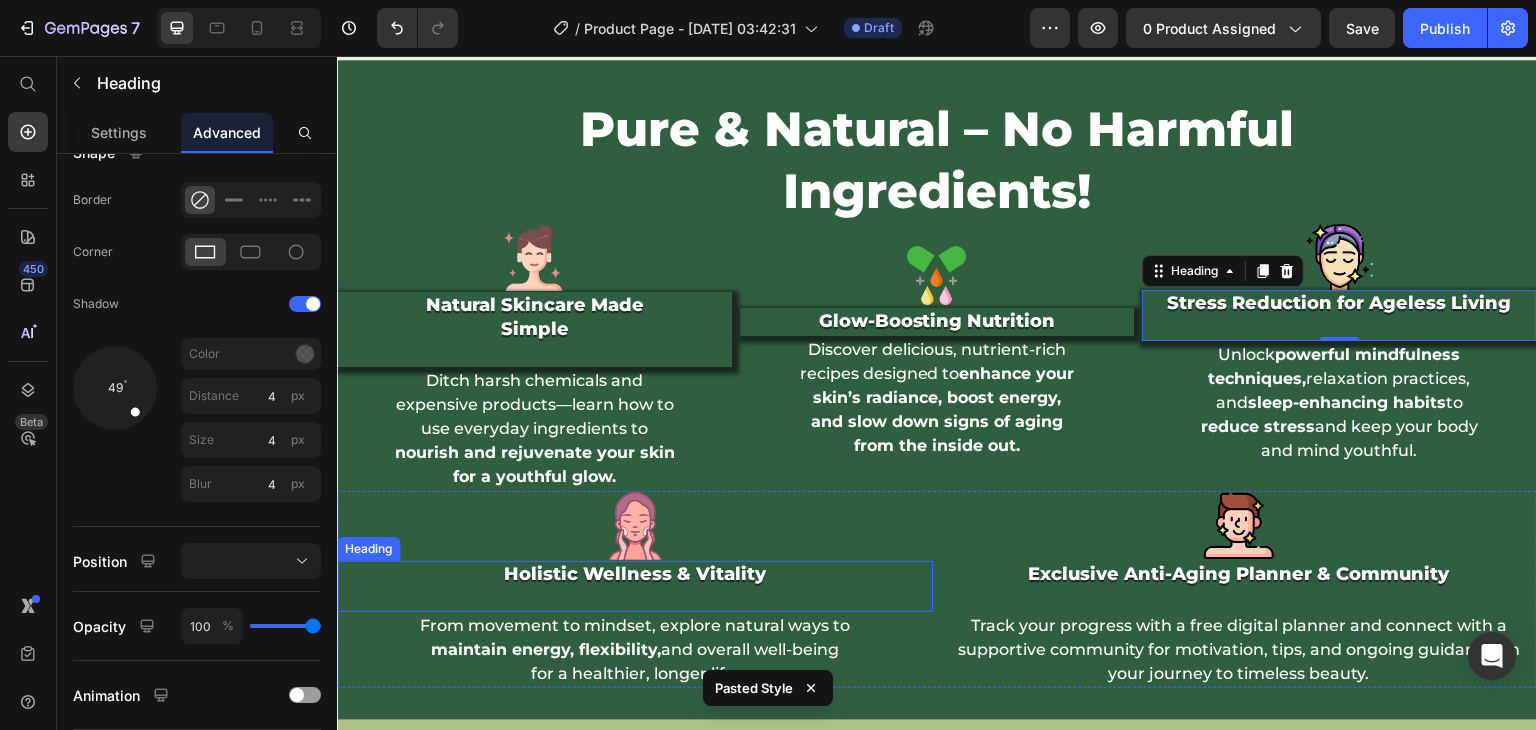 click on "Holistic Wellness & Vitality" at bounding box center (635, 586) 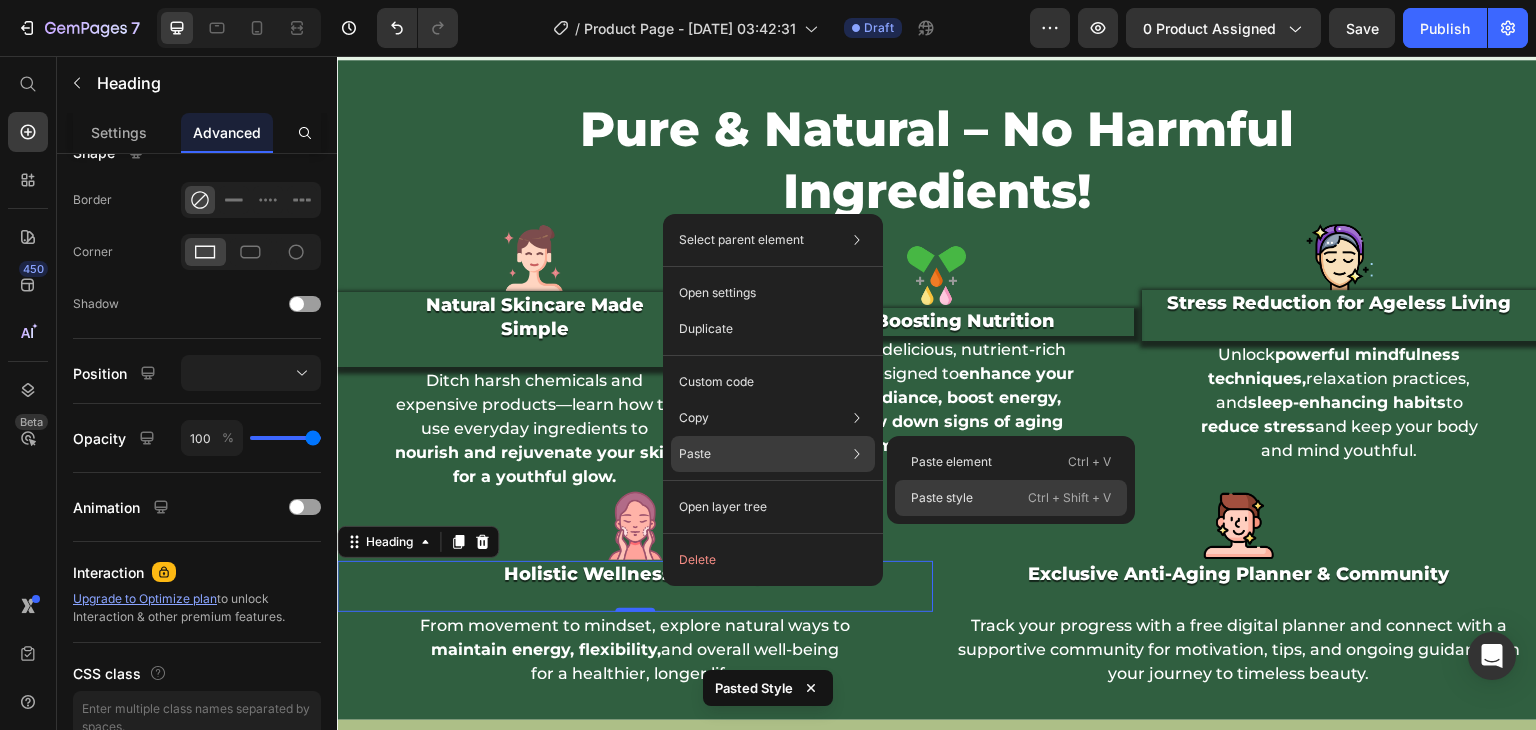 click on "Paste style  Ctrl + Shift + V" 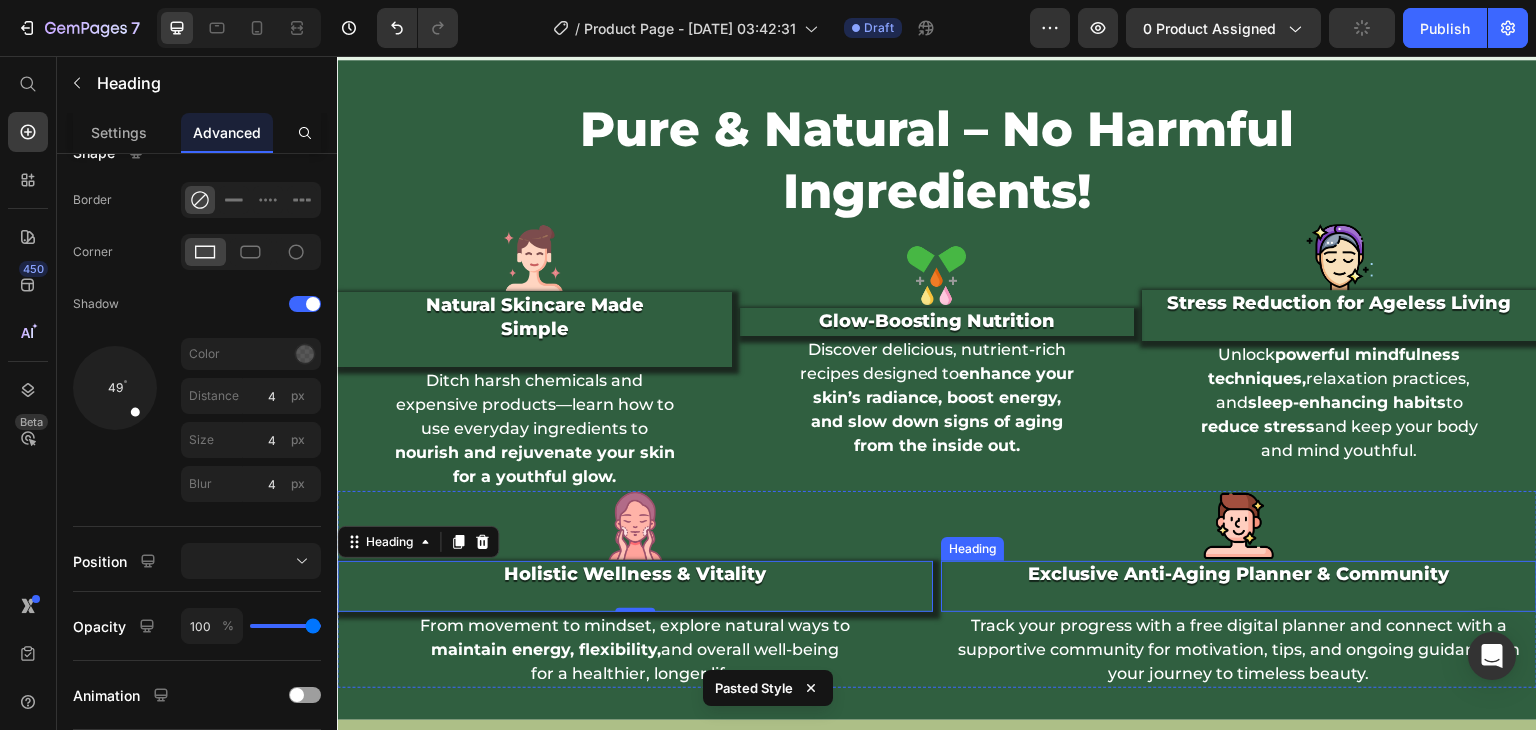 click on "Exclusive Anti-Aging Planner & Community" at bounding box center (1239, 586) 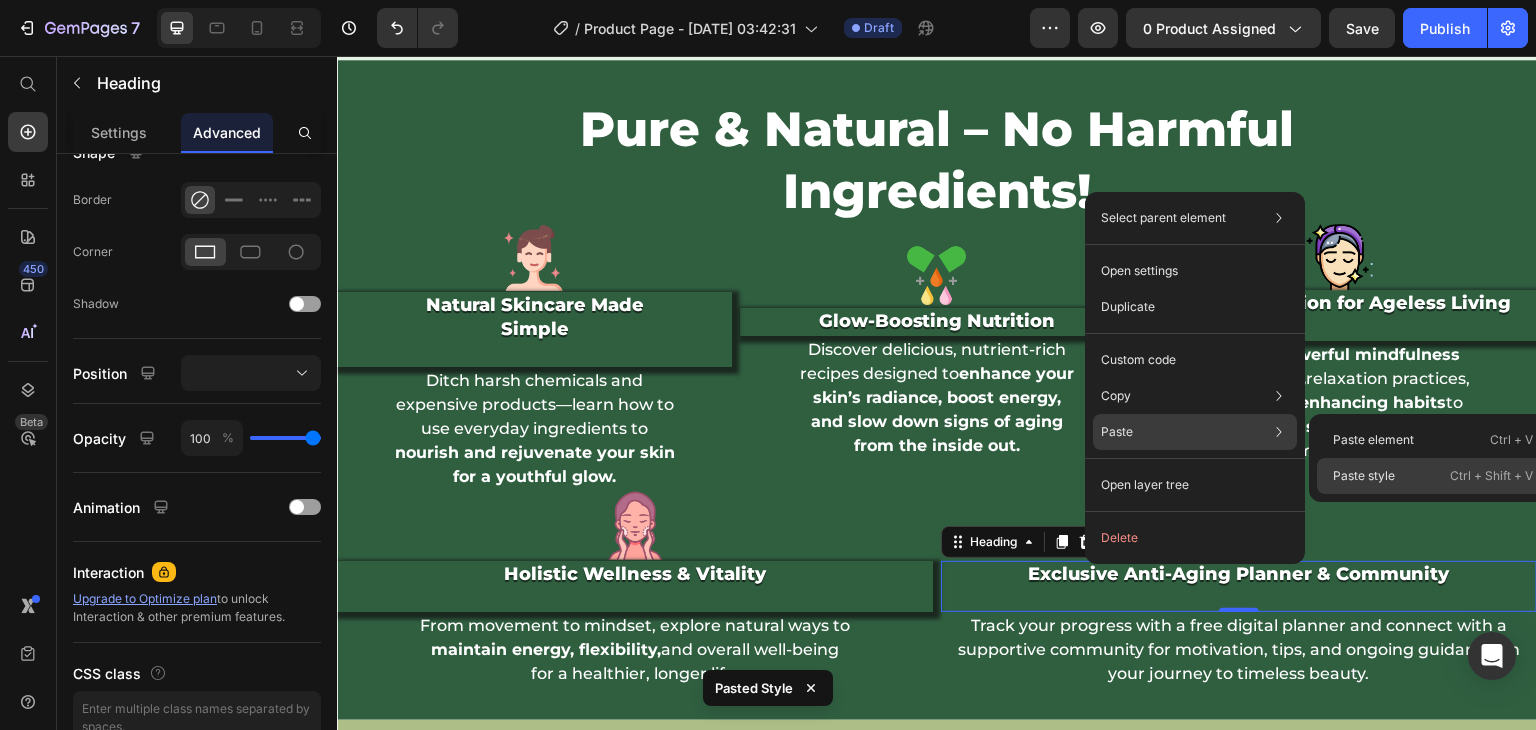 click on "Paste style  Ctrl + Shift + V" 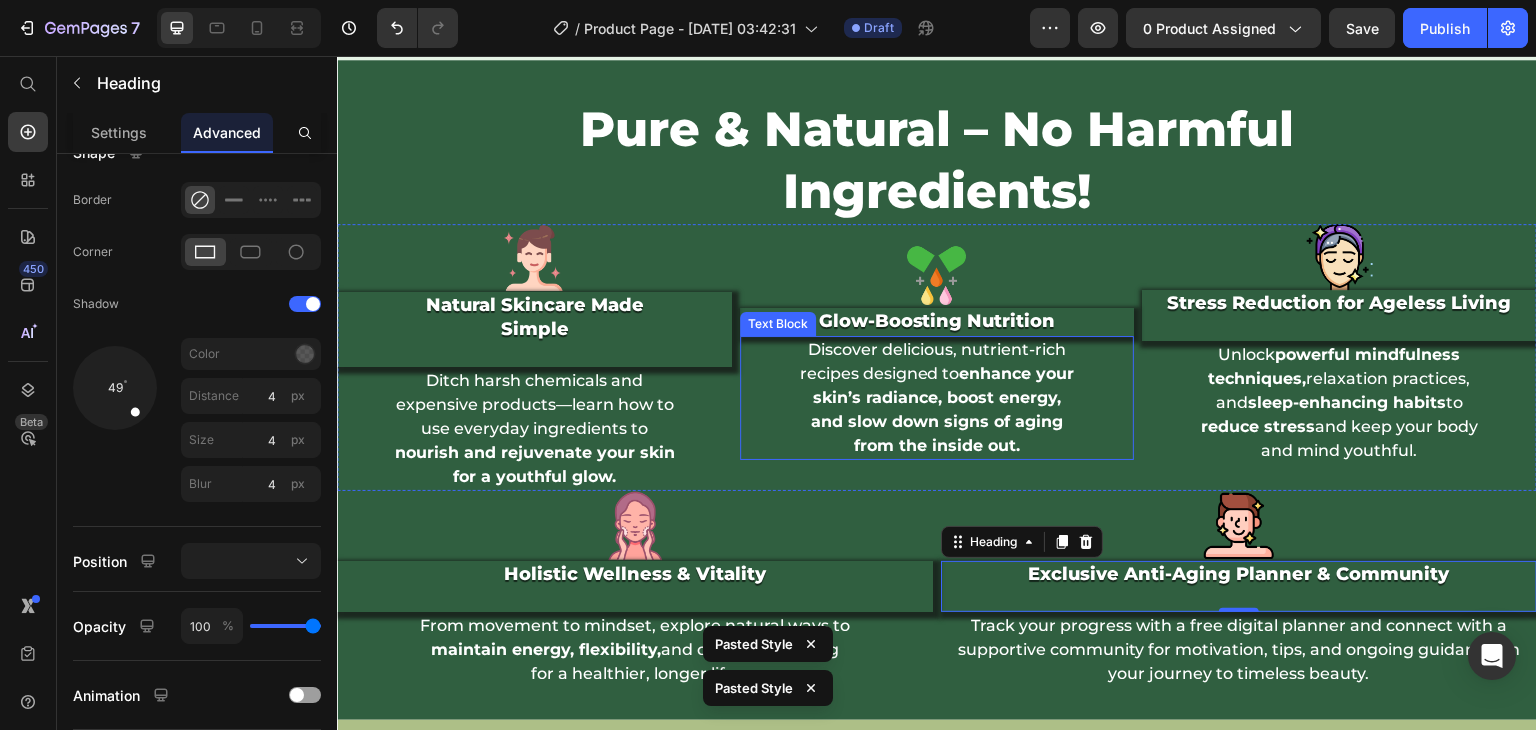 click on "and slow down signs of aging" at bounding box center [937, 421] 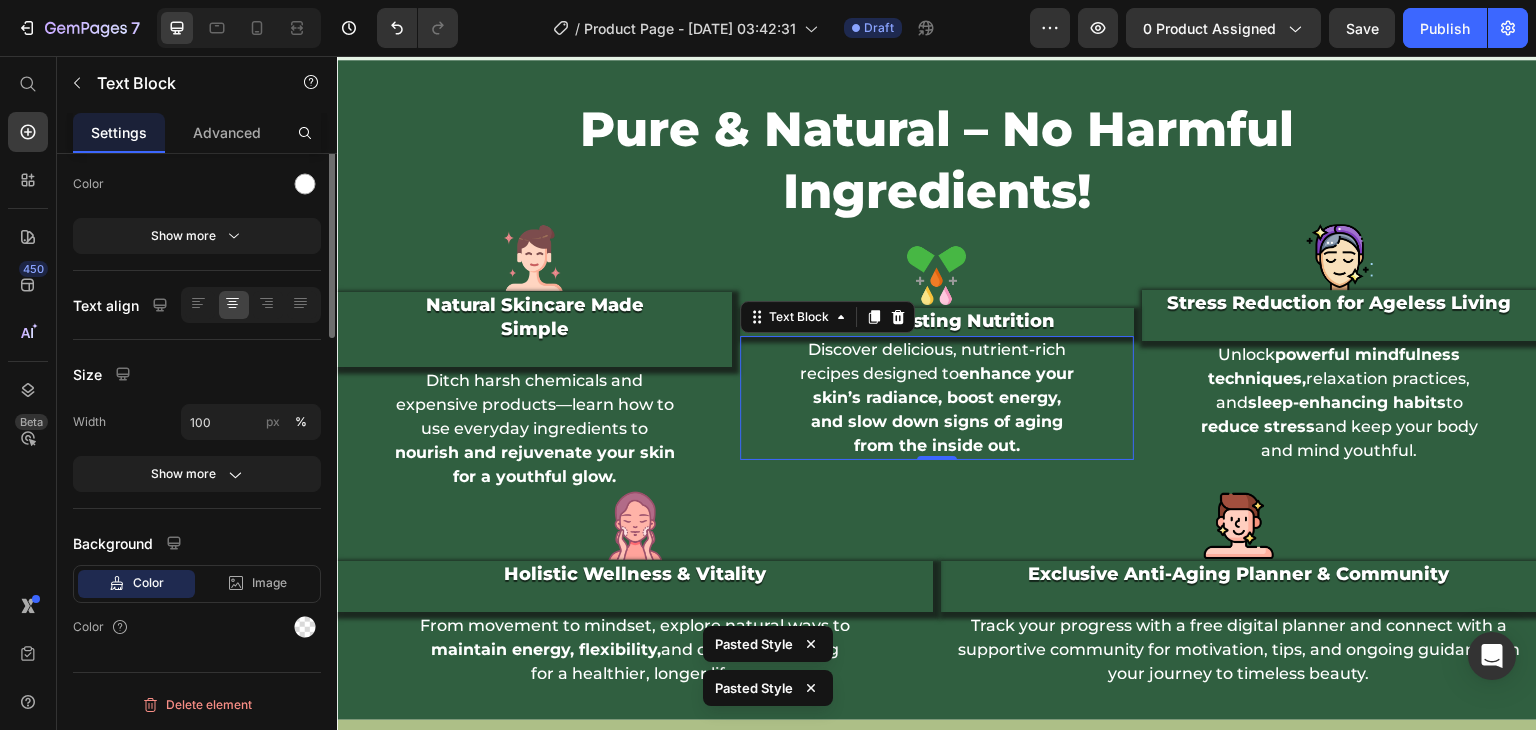 scroll, scrollTop: 0, scrollLeft: 0, axis: both 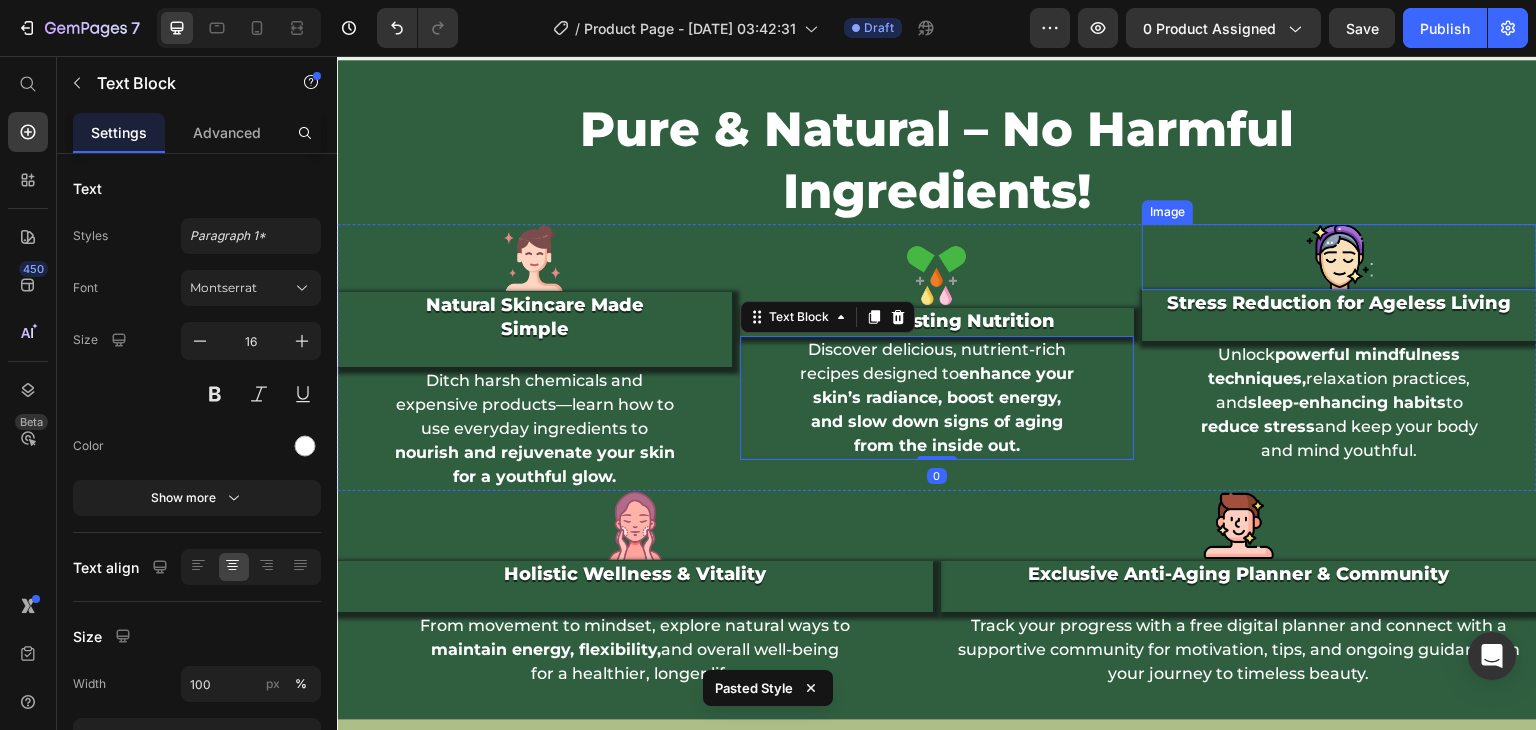 click at bounding box center (1339, 257) 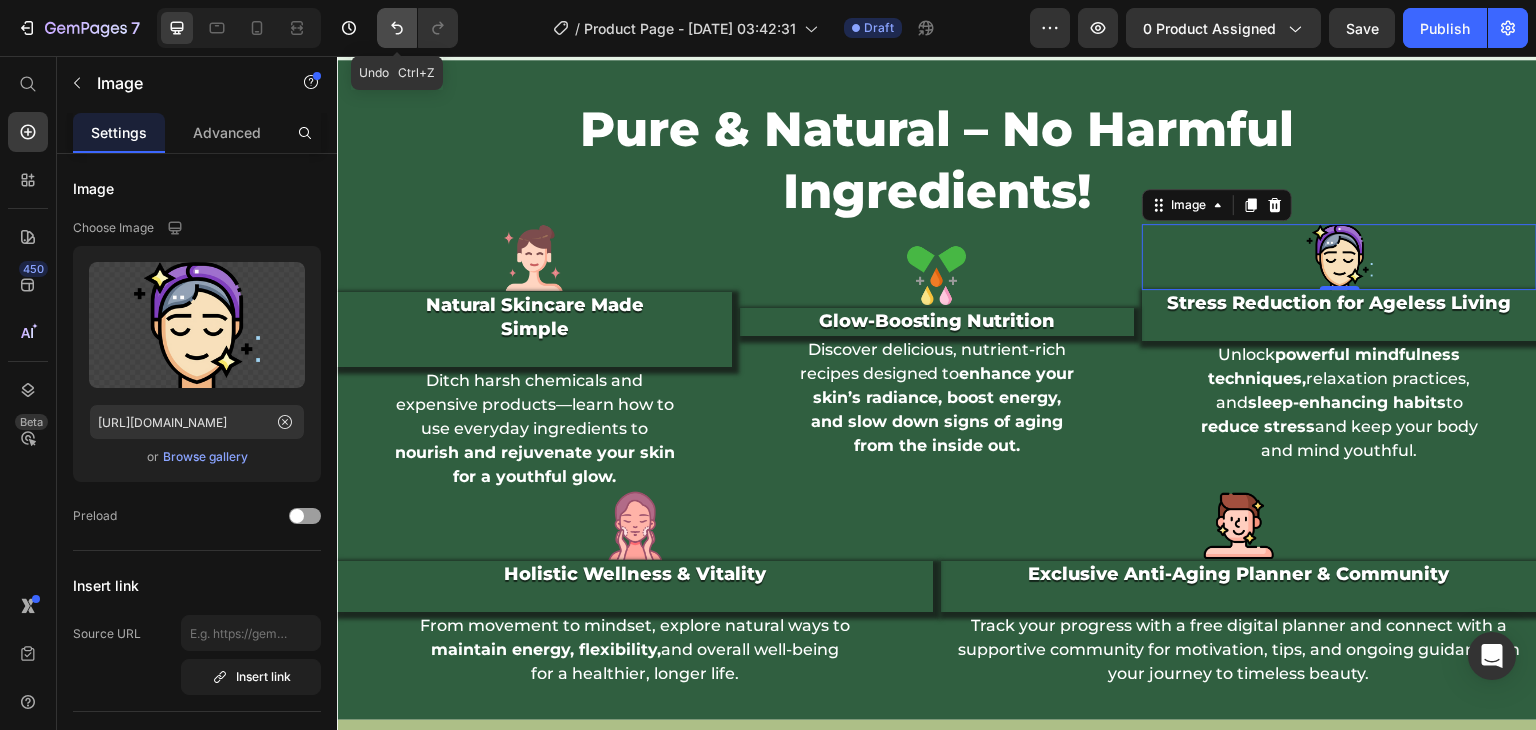 click 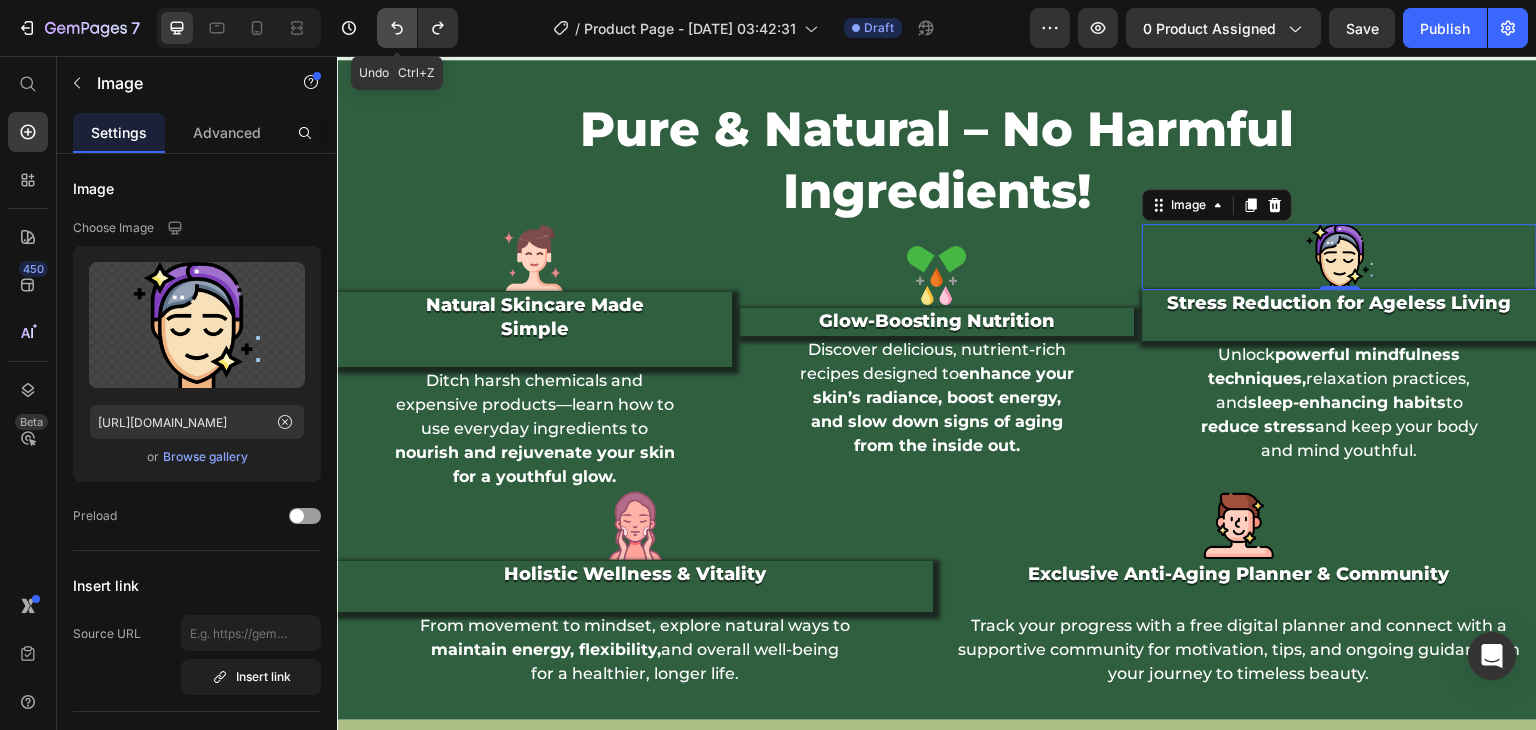 click 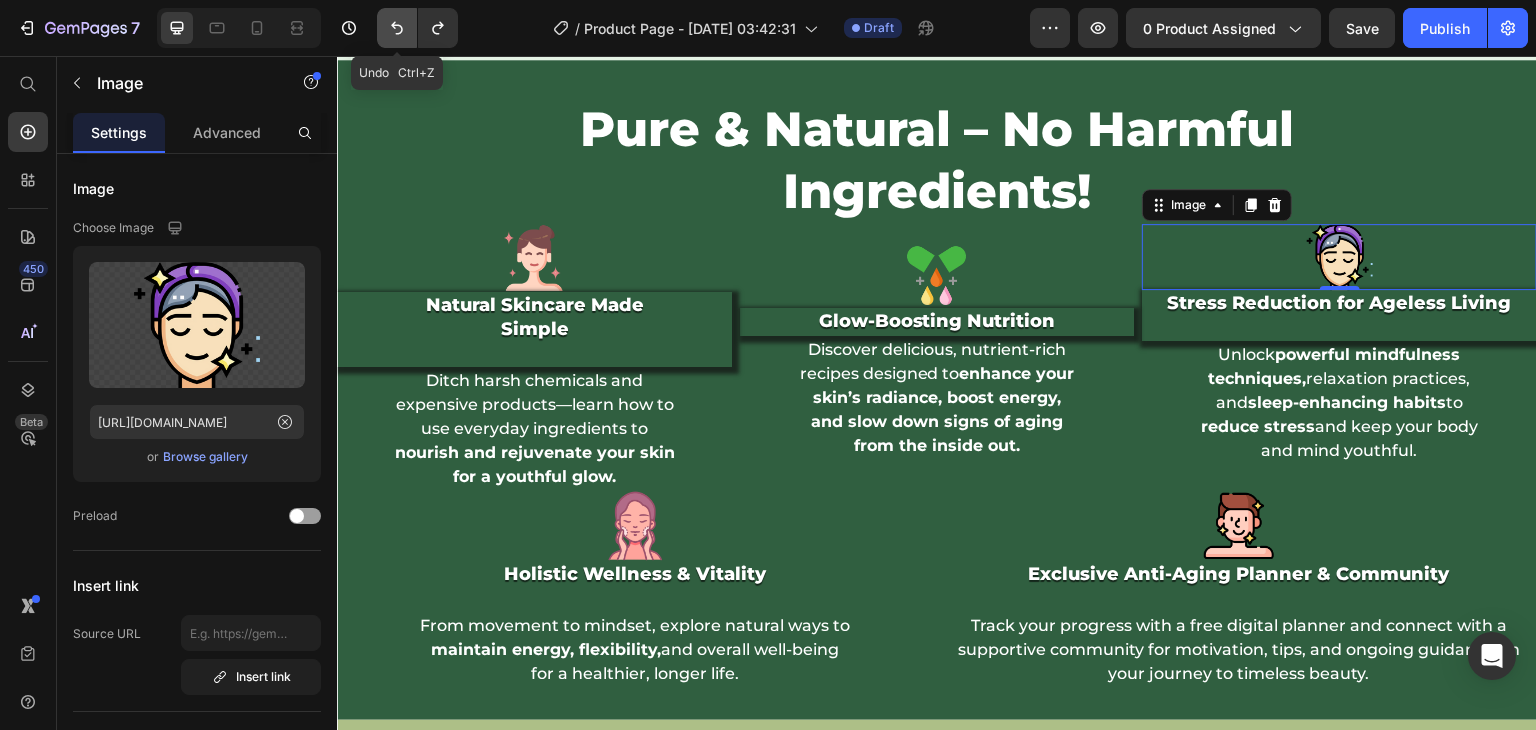 click 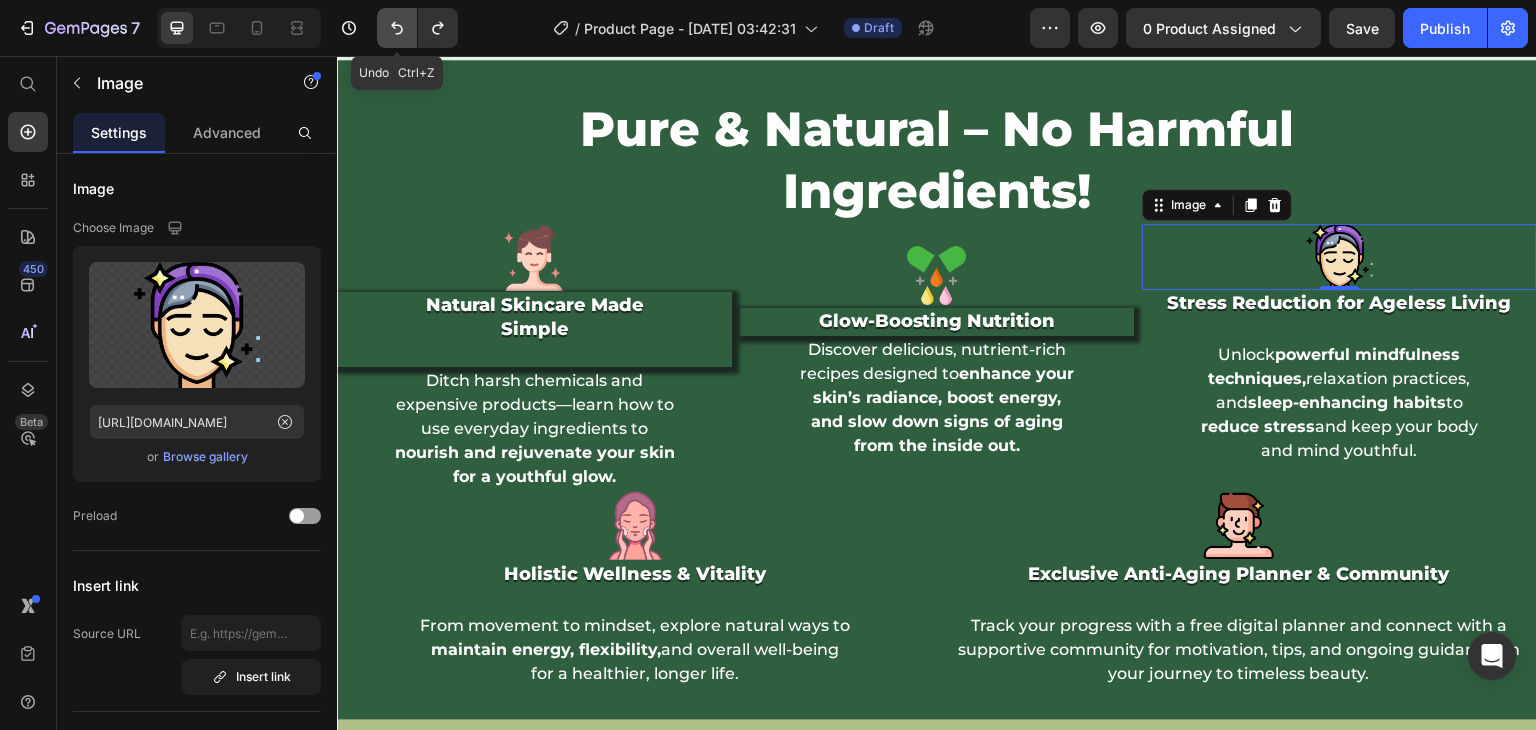 click 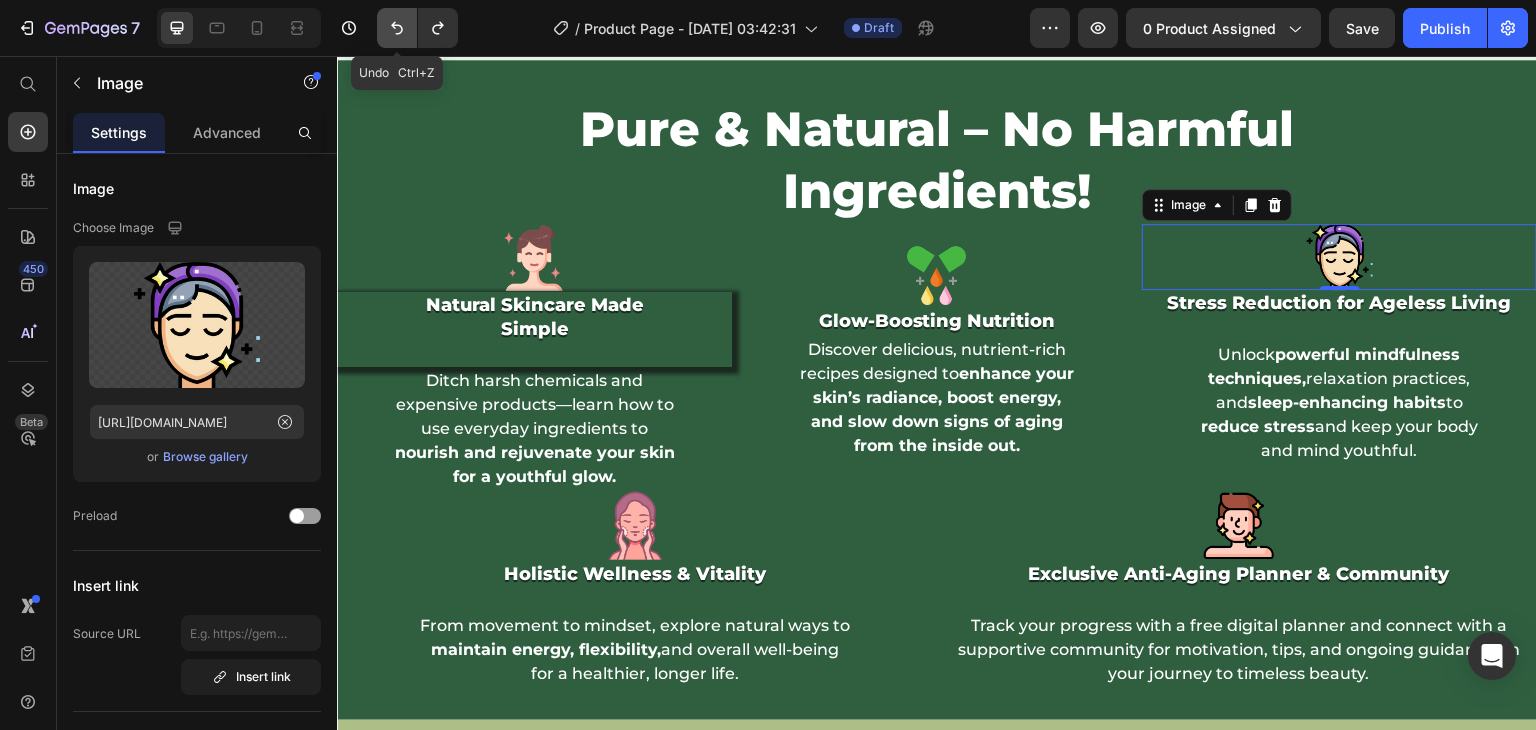 click 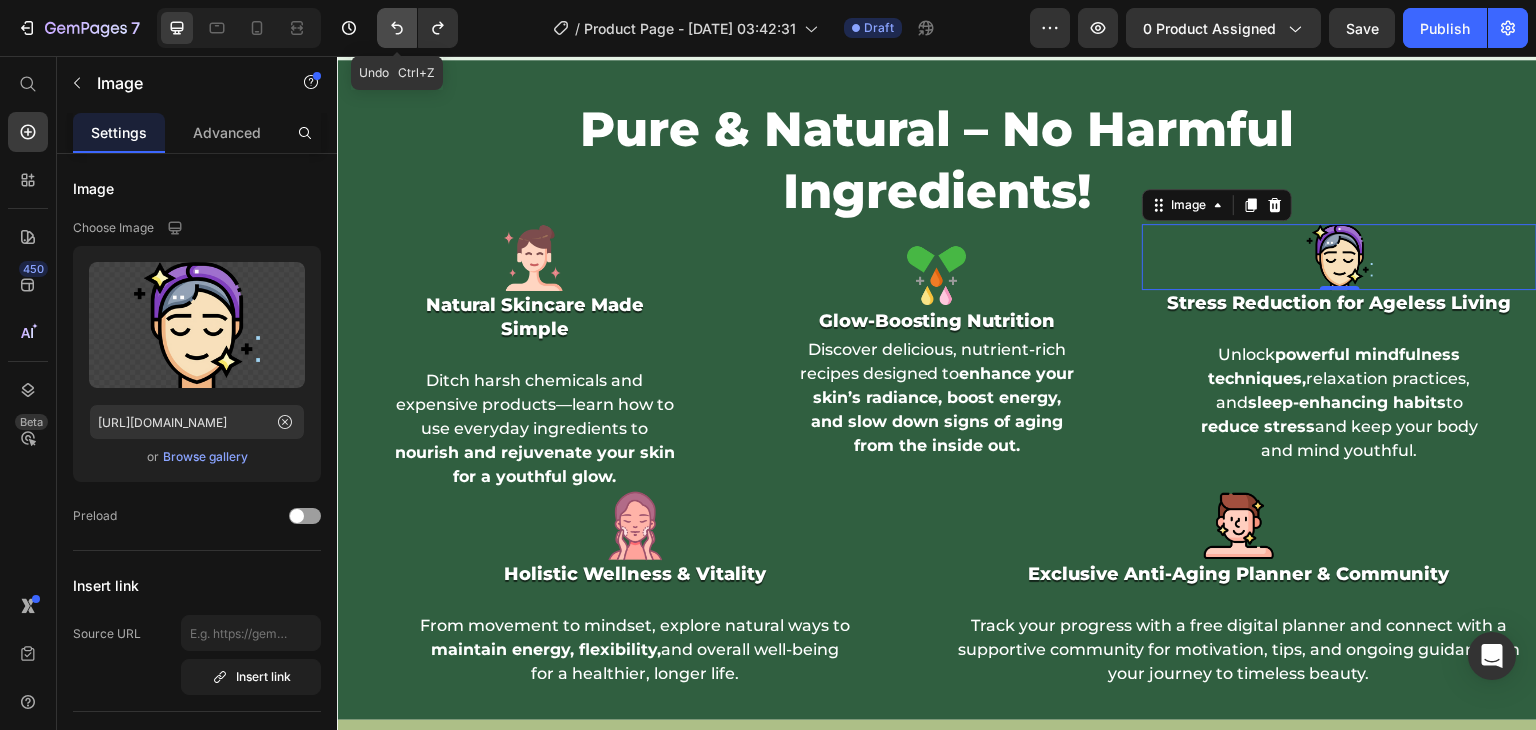 click 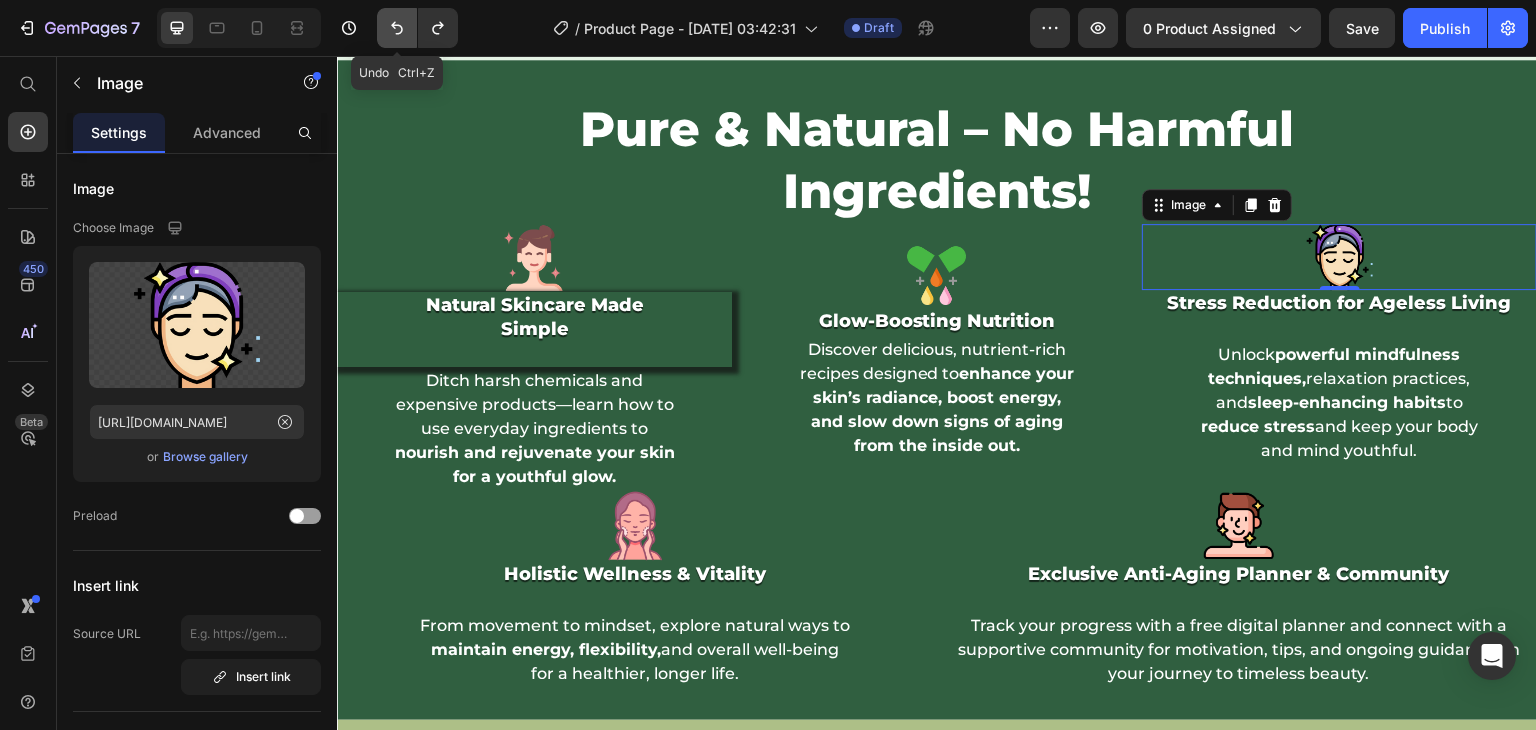 click 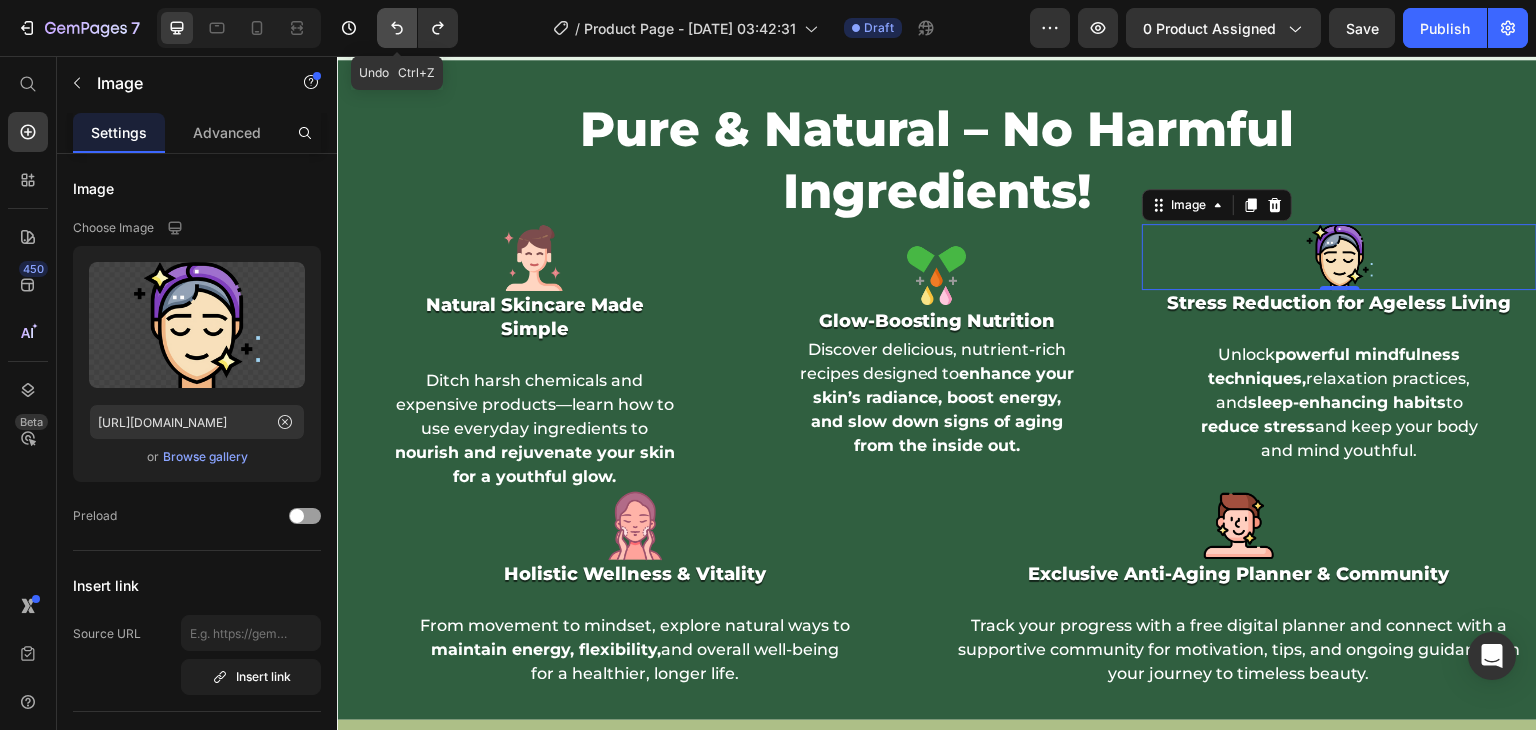 click 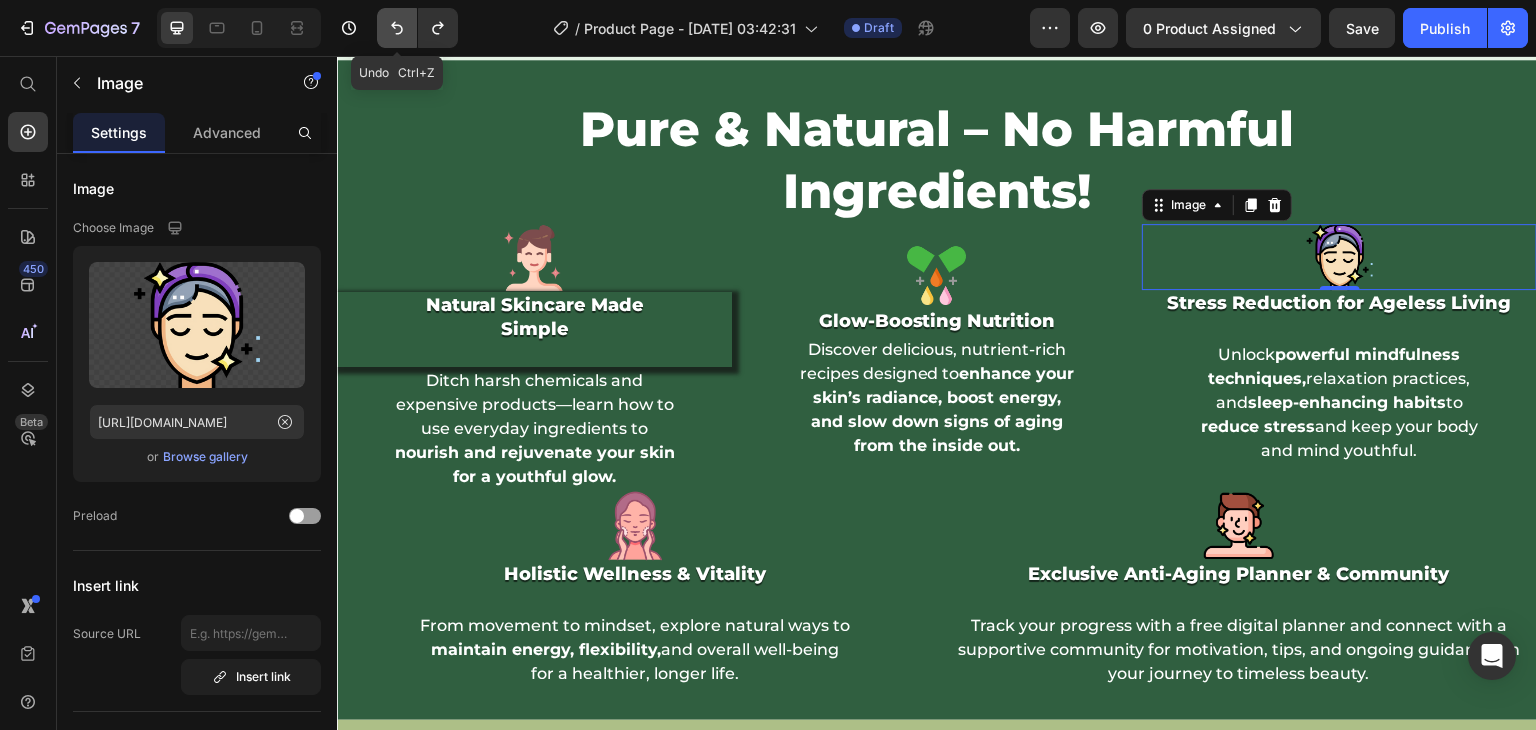 click 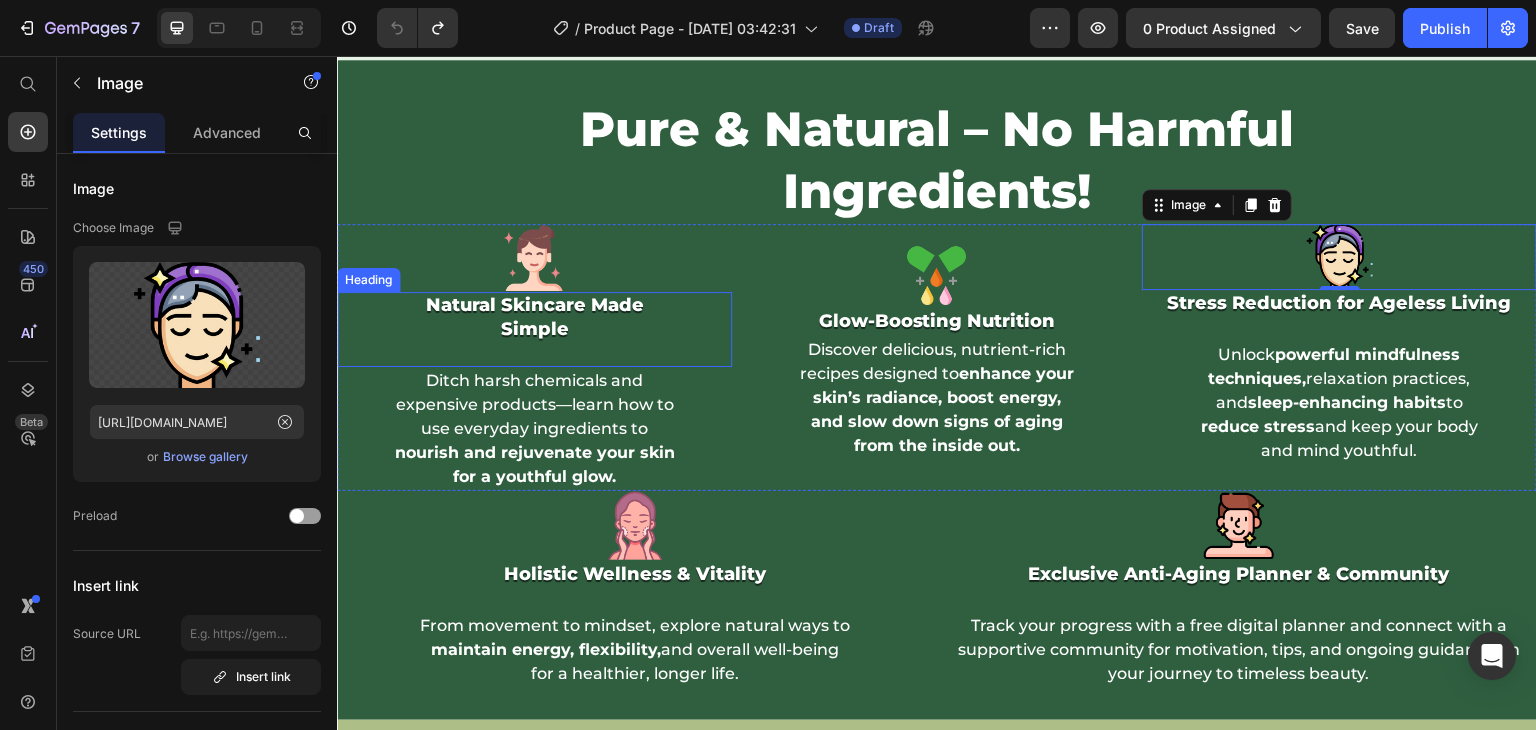 click on "Natural Skincare Made  Simple" at bounding box center (534, 329) 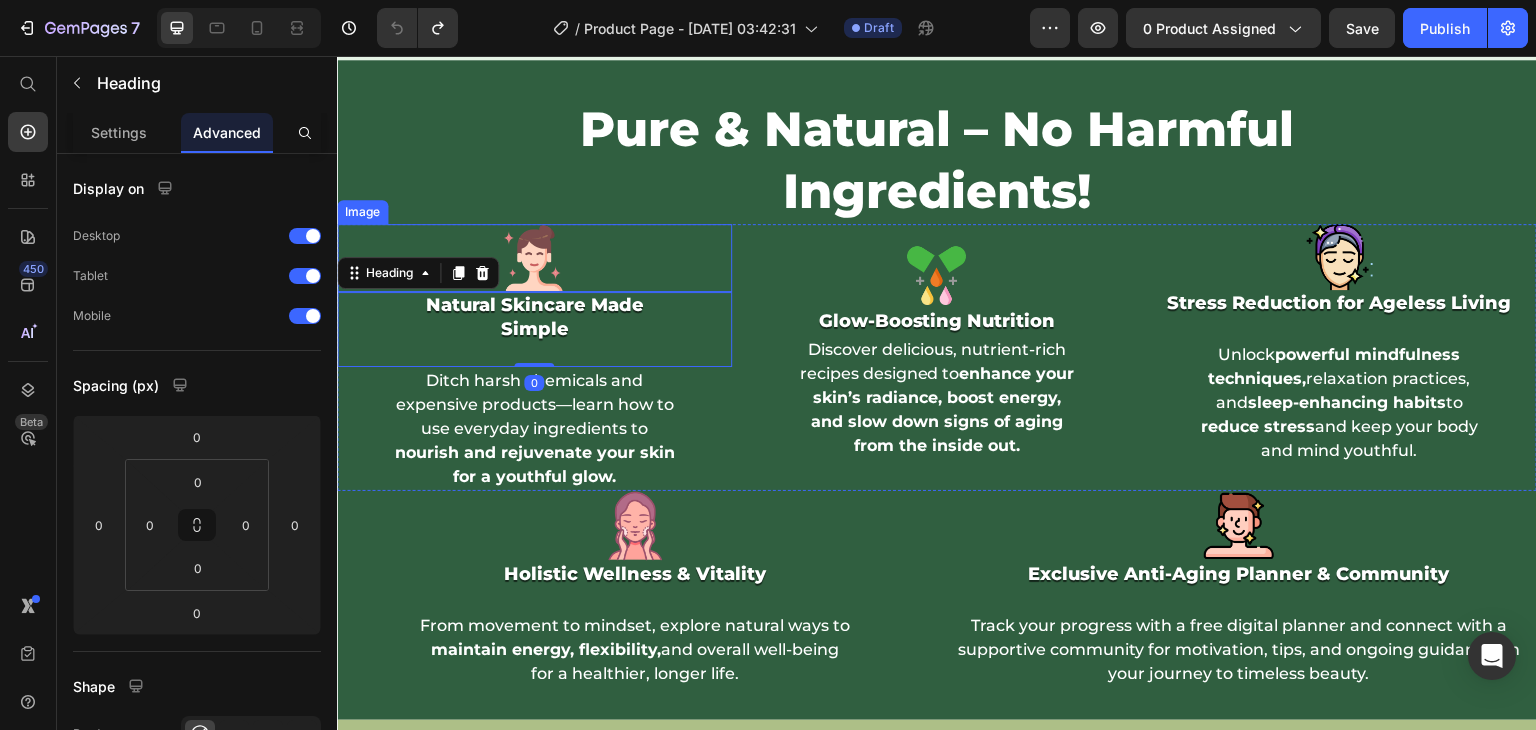 drag, startPoint x: 529, startPoint y: 279, endPoint x: 537, endPoint y: 297, distance: 19.697716 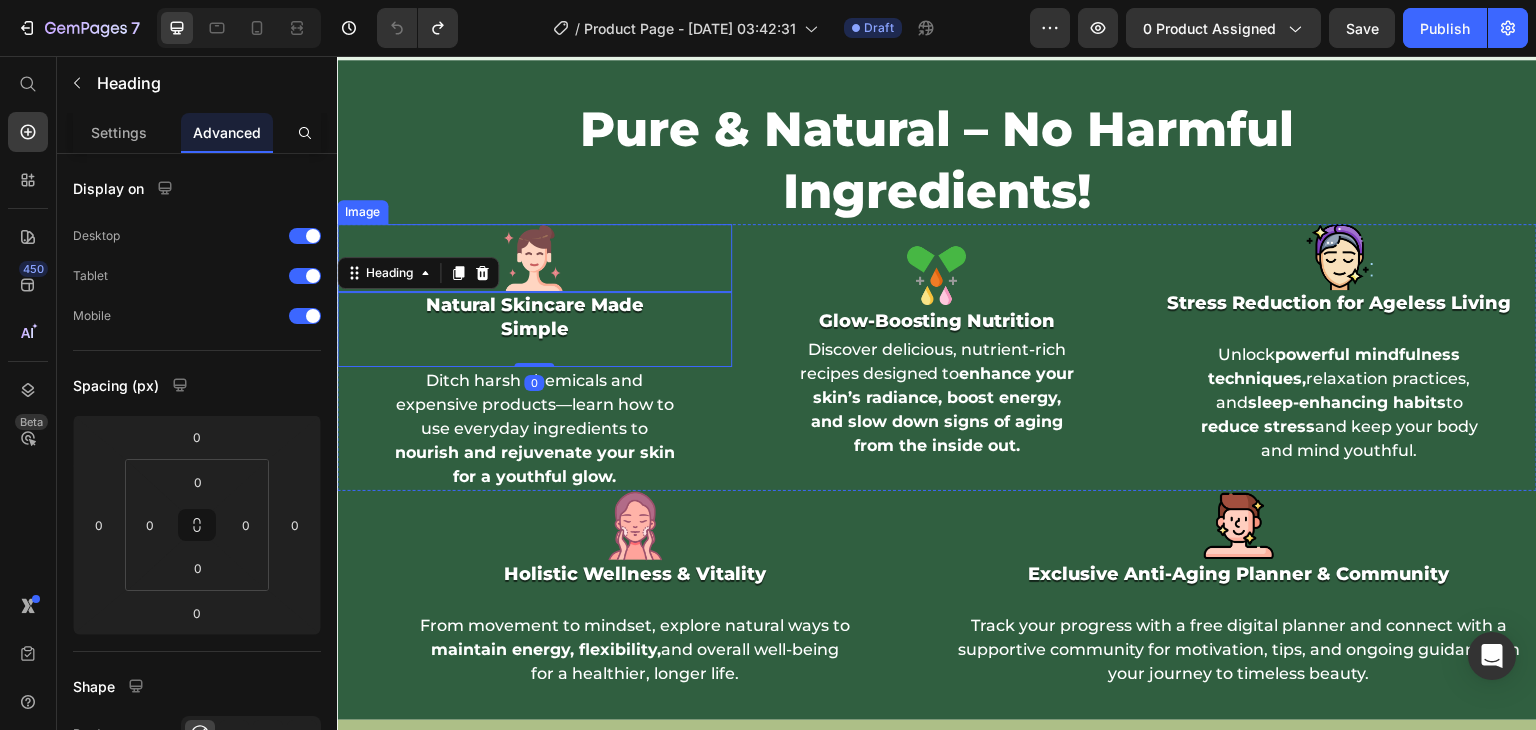 click at bounding box center [534, 258] 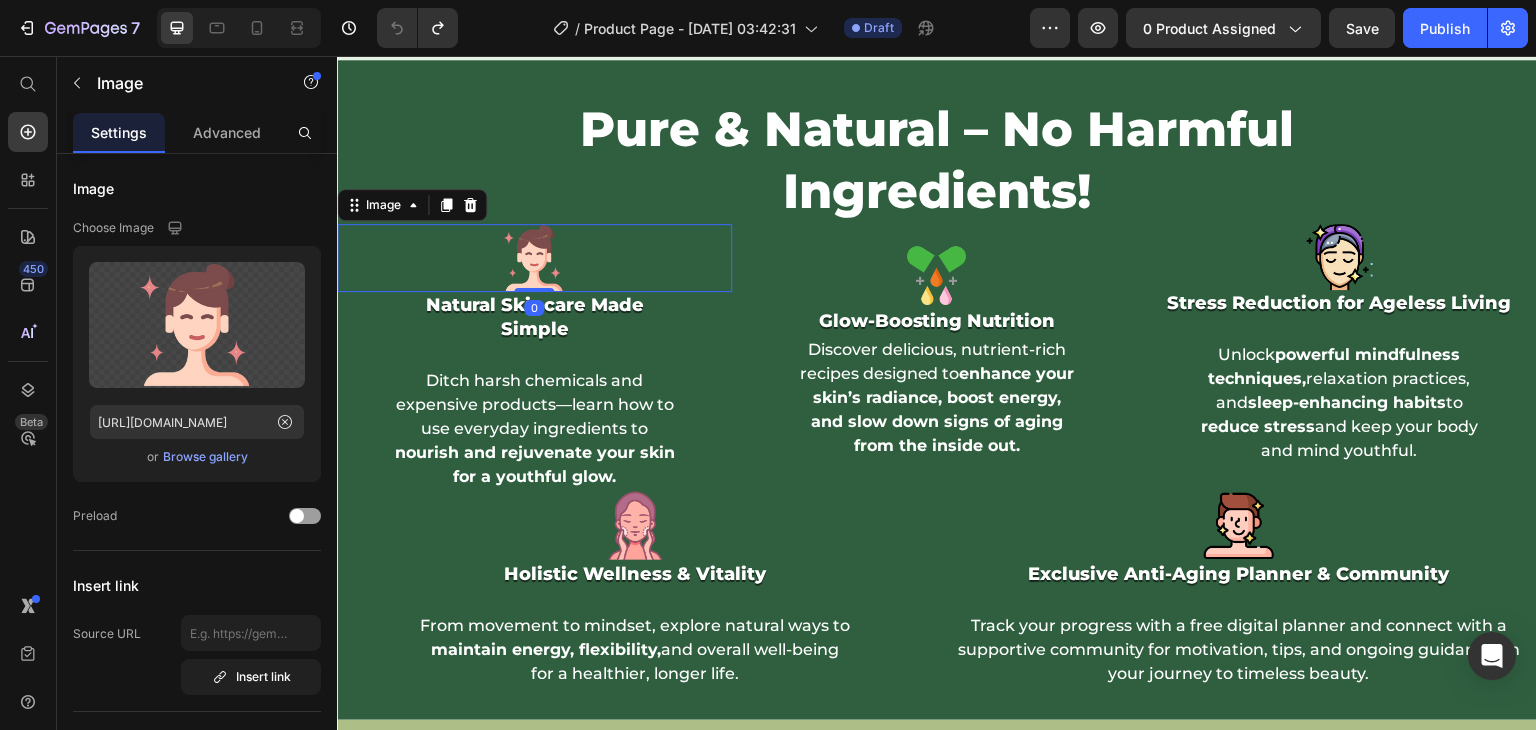 click on "0" at bounding box center [534, 308] 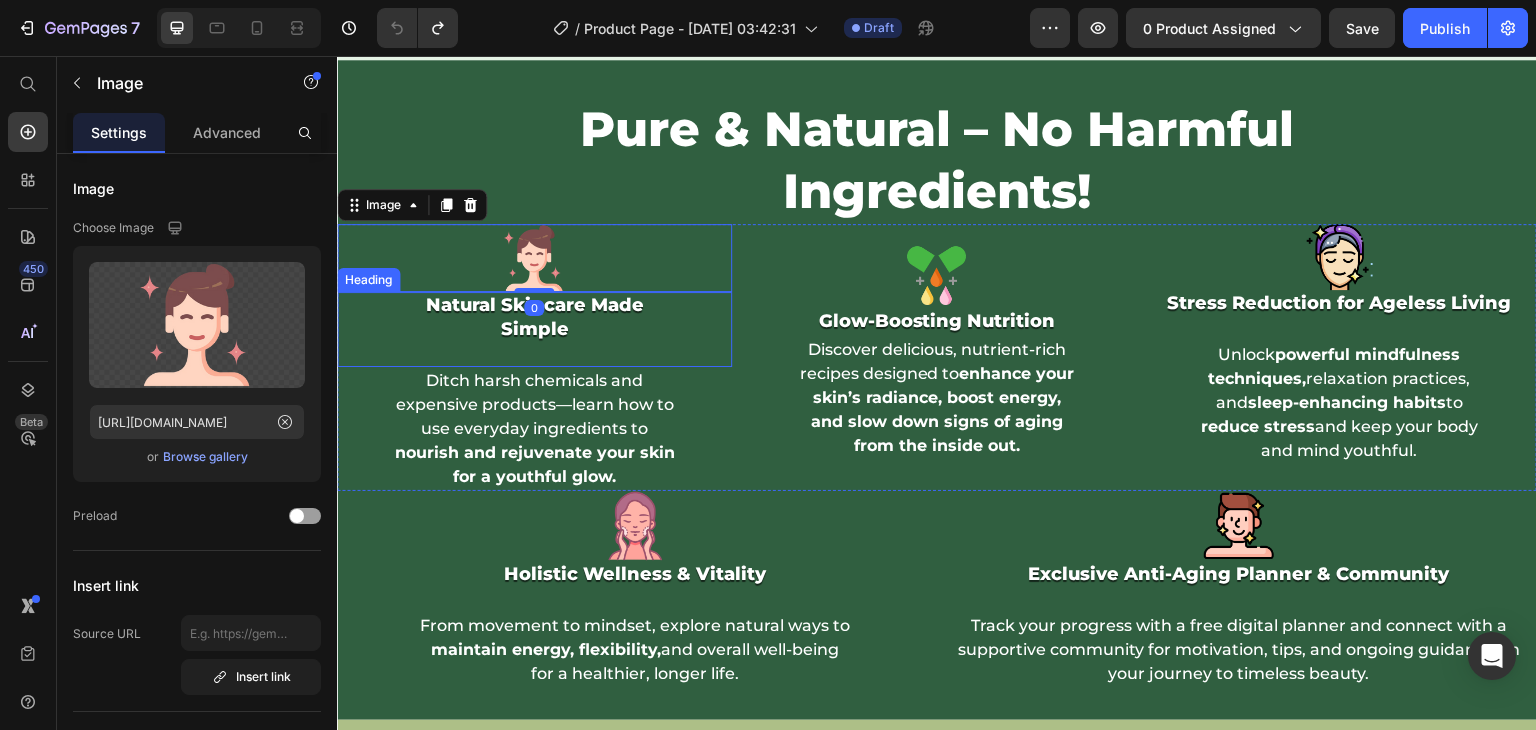 click on "Natural Skincare Made  Simple" at bounding box center (534, 329) 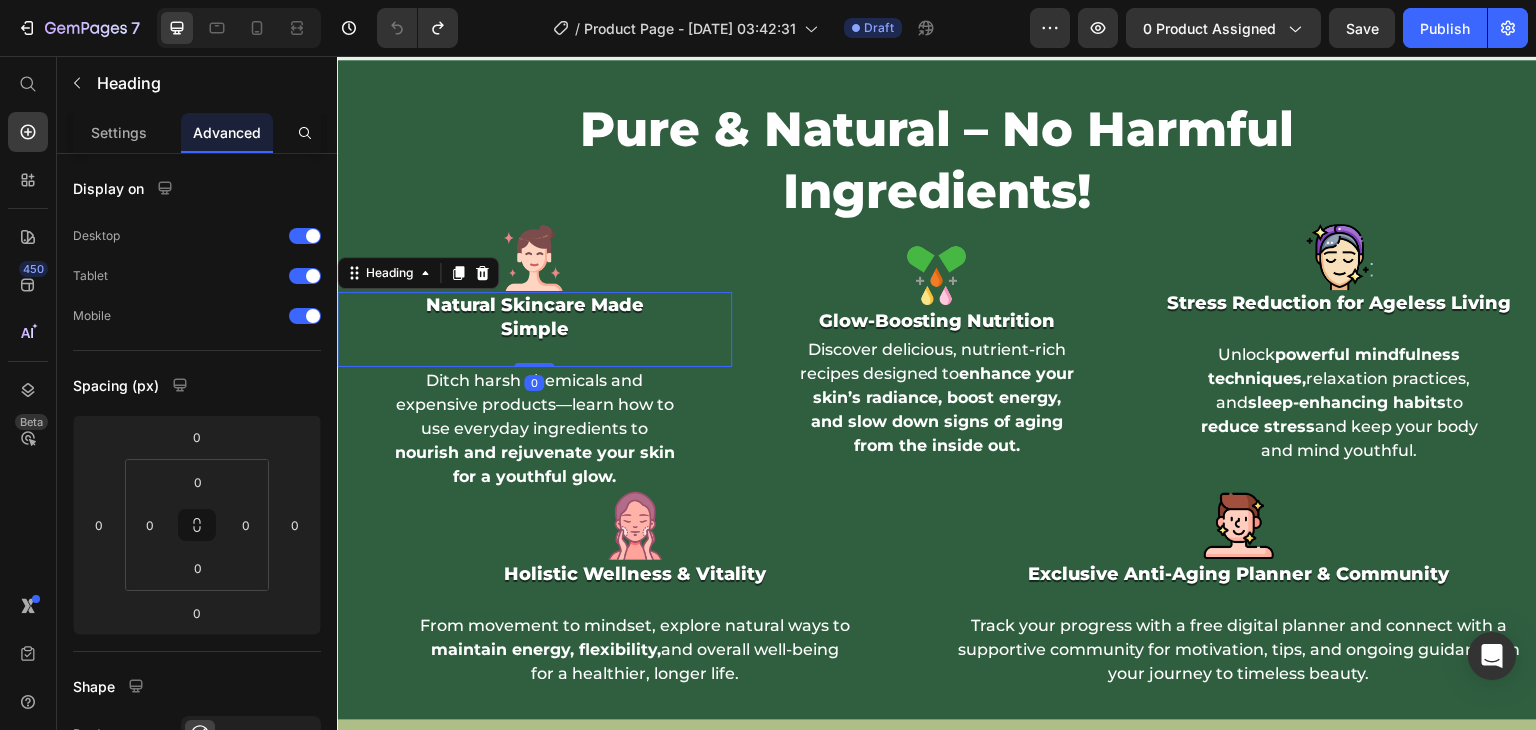 click on "Natural Skincare Made  Simple" at bounding box center (534, 329) 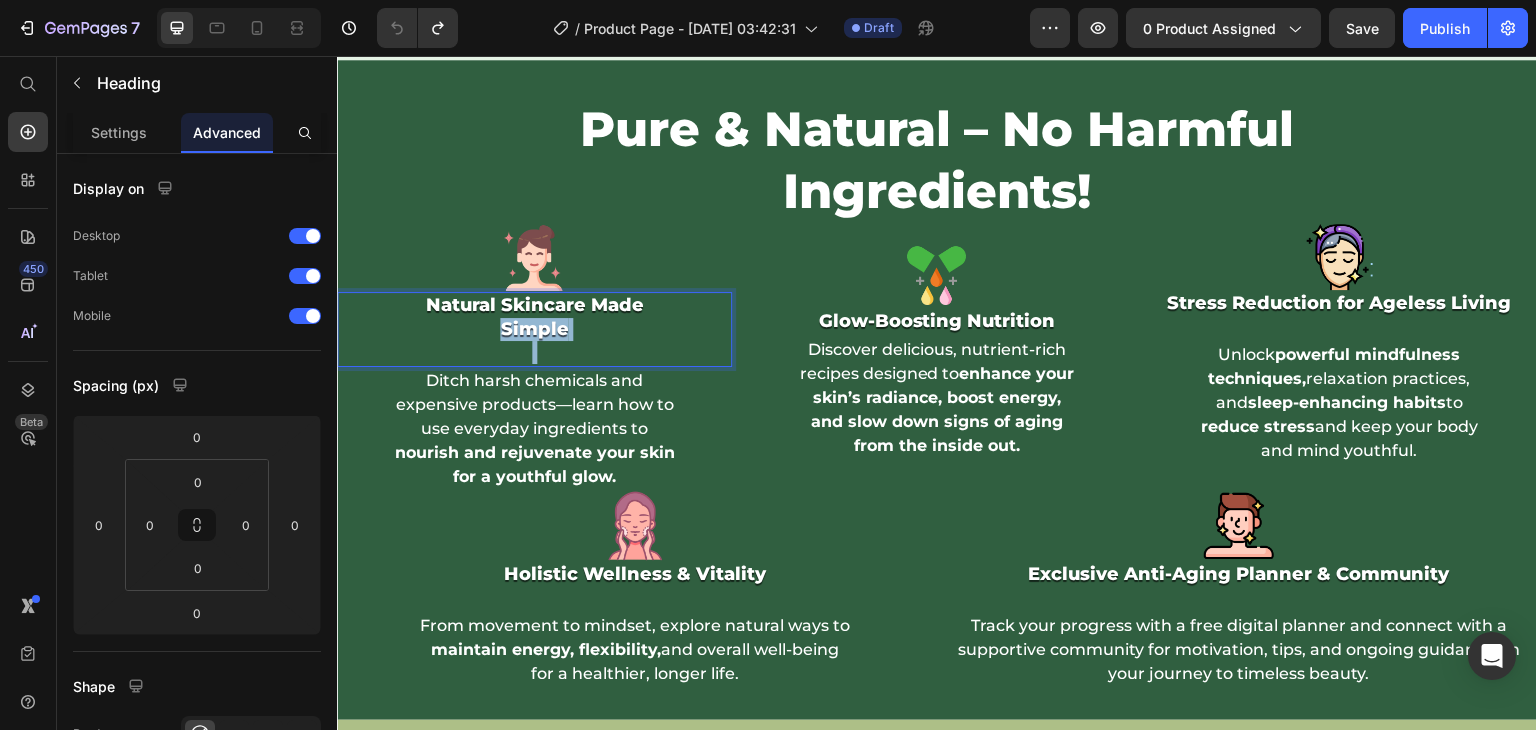 click on "Natural Skincare Made  Simple" at bounding box center [534, 329] 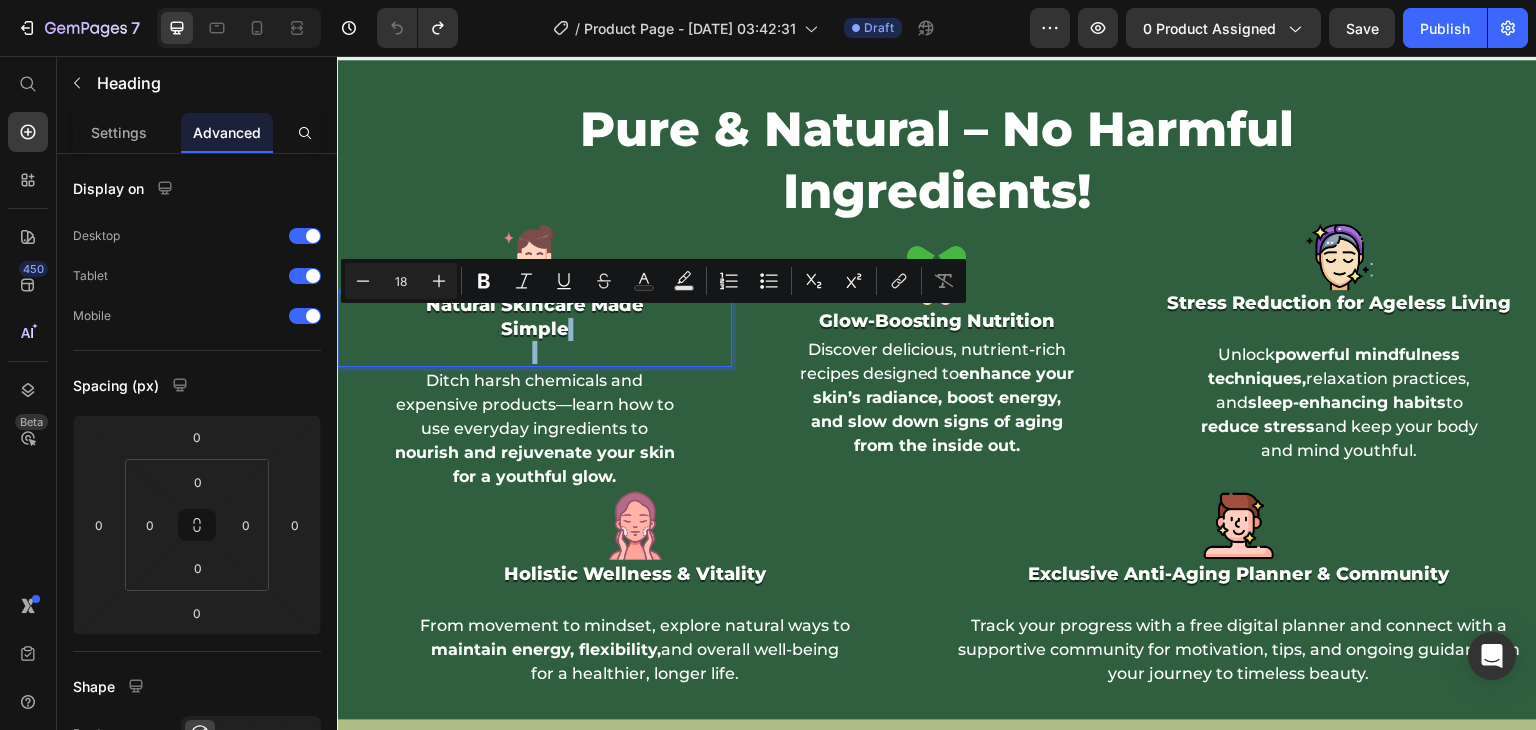 click on "Natural Skincare Made  Simple" at bounding box center [534, 329] 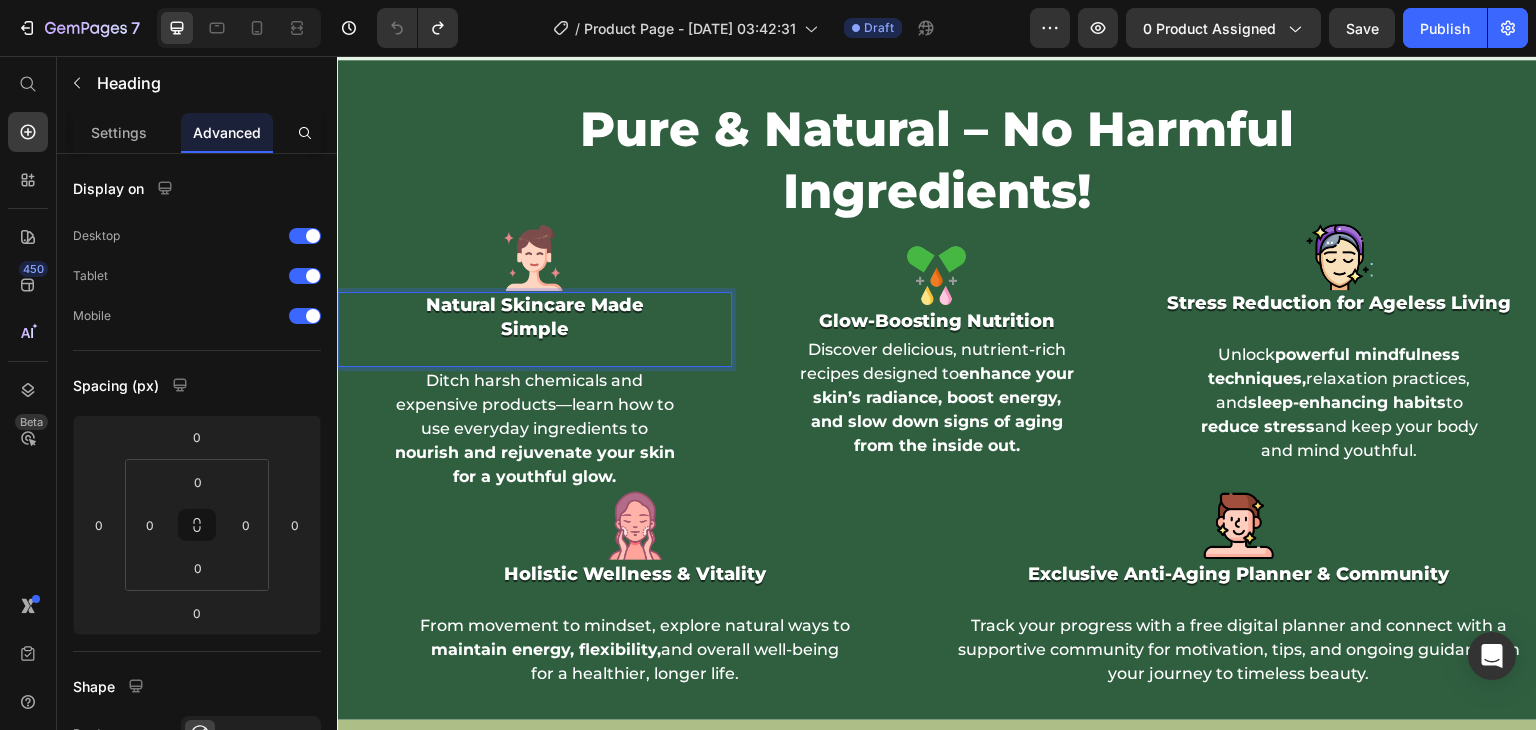 click on "Natural Skincare Made  Simple" at bounding box center [534, 329] 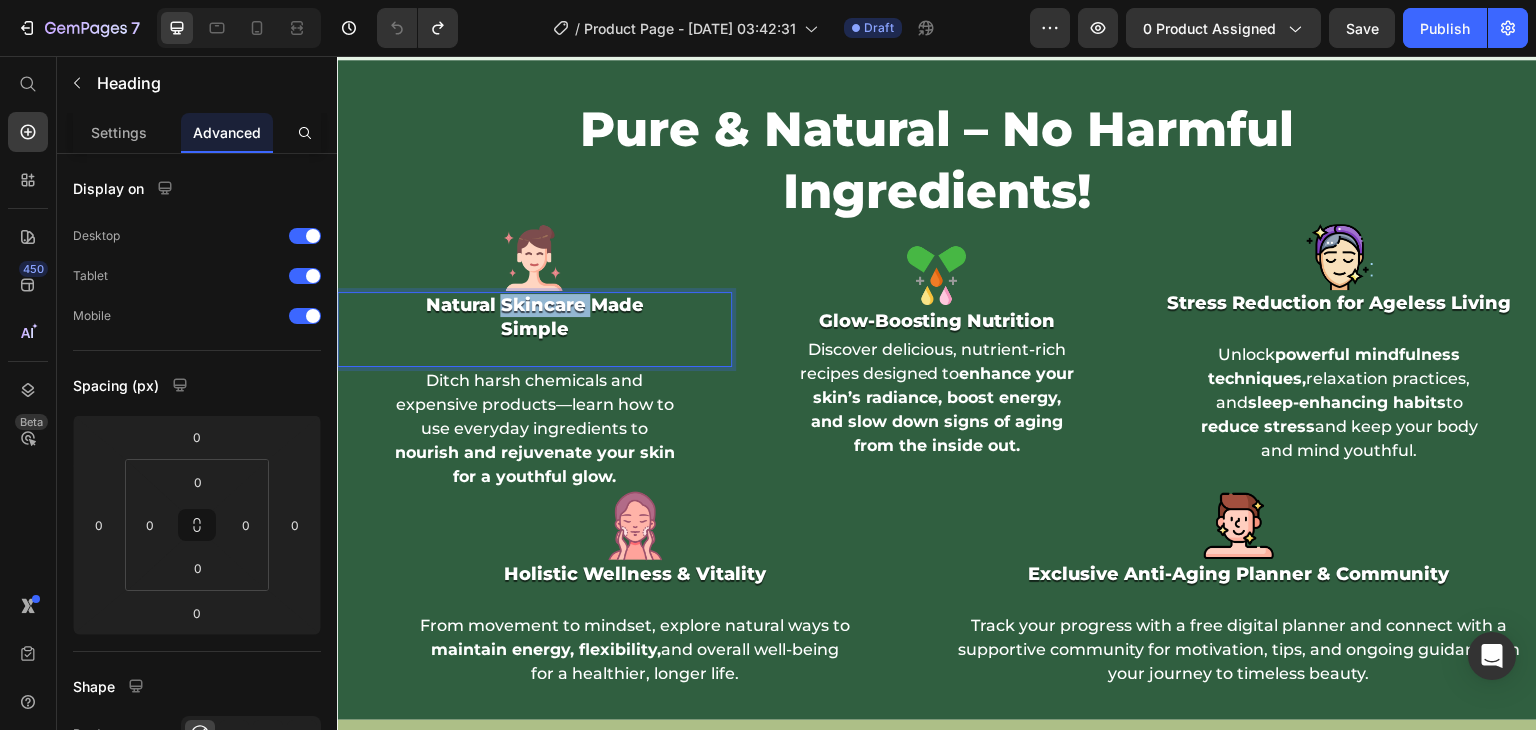 click on "Natural Skincare Made  Simple" at bounding box center [534, 329] 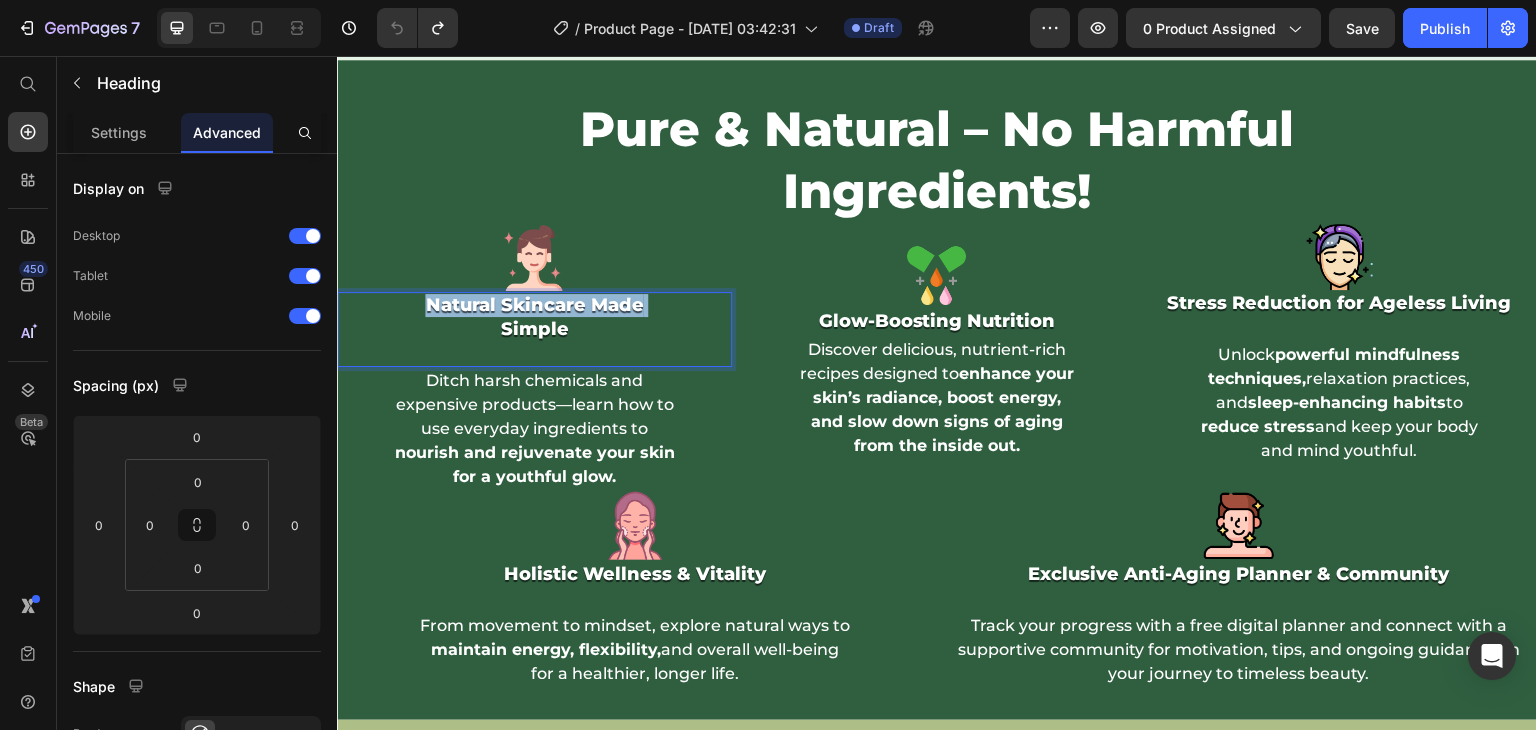 click on "Natural Skincare Made  Simple" at bounding box center [534, 329] 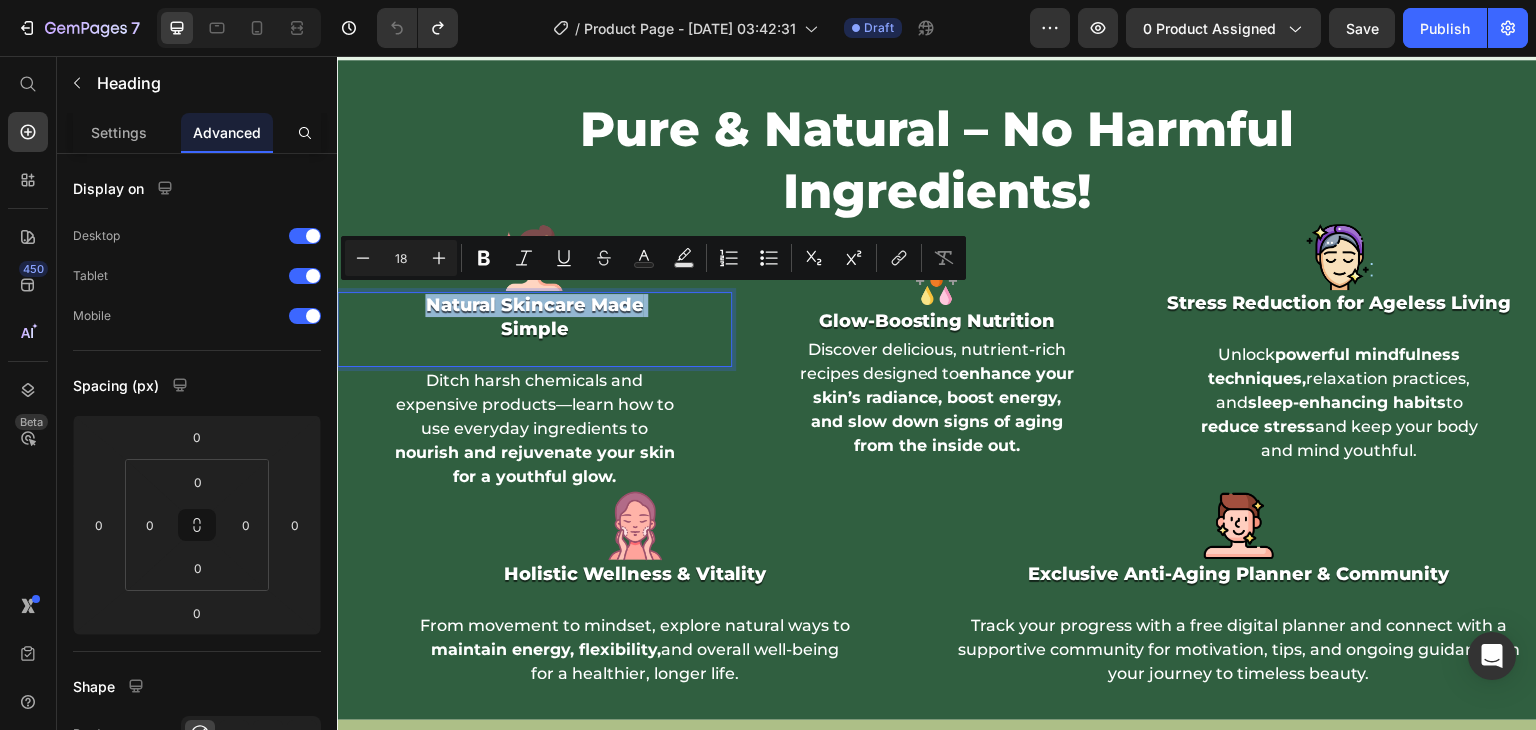 click on "Natural Skincare Made  Simple" at bounding box center [534, 329] 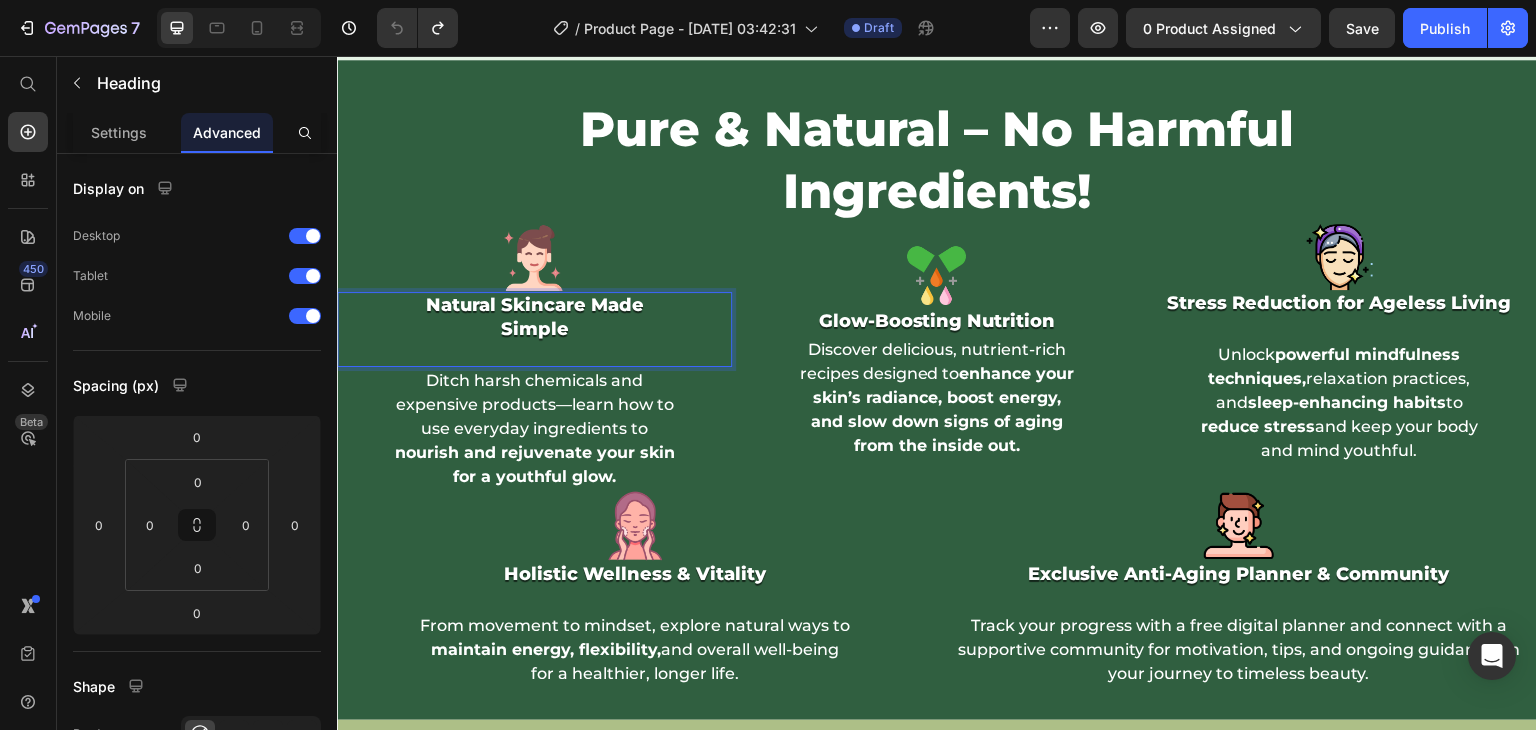 drag, startPoint x: 440, startPoint y: 304, endPoint x: 1163, endPoint y: 355, distance: 724.7965 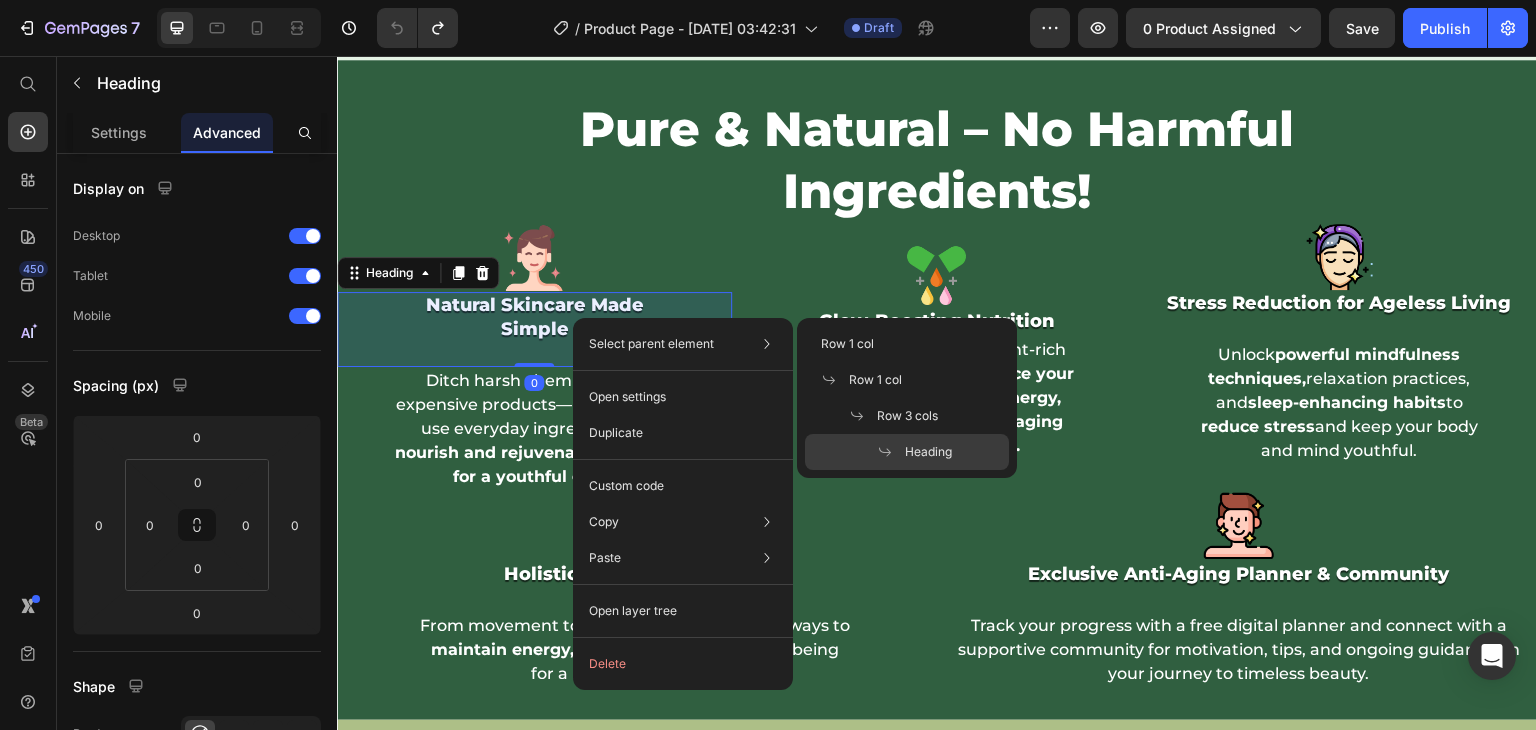 drag, startPoint x: 912, startPoint y: 455, endPoint x: 570, endPoint y: 398, distance: 346.71747 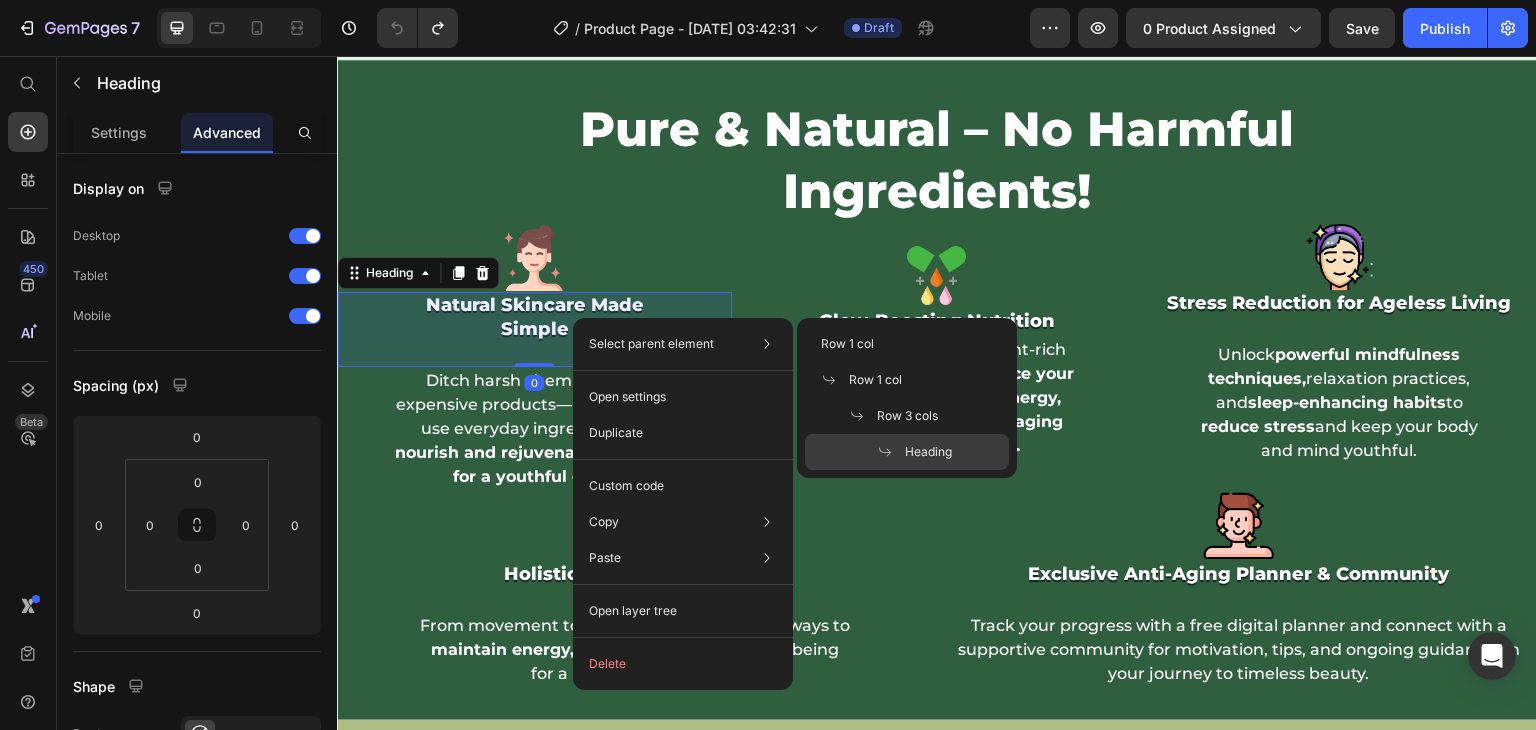 click on "Heading" at bounding box center [928, 452] 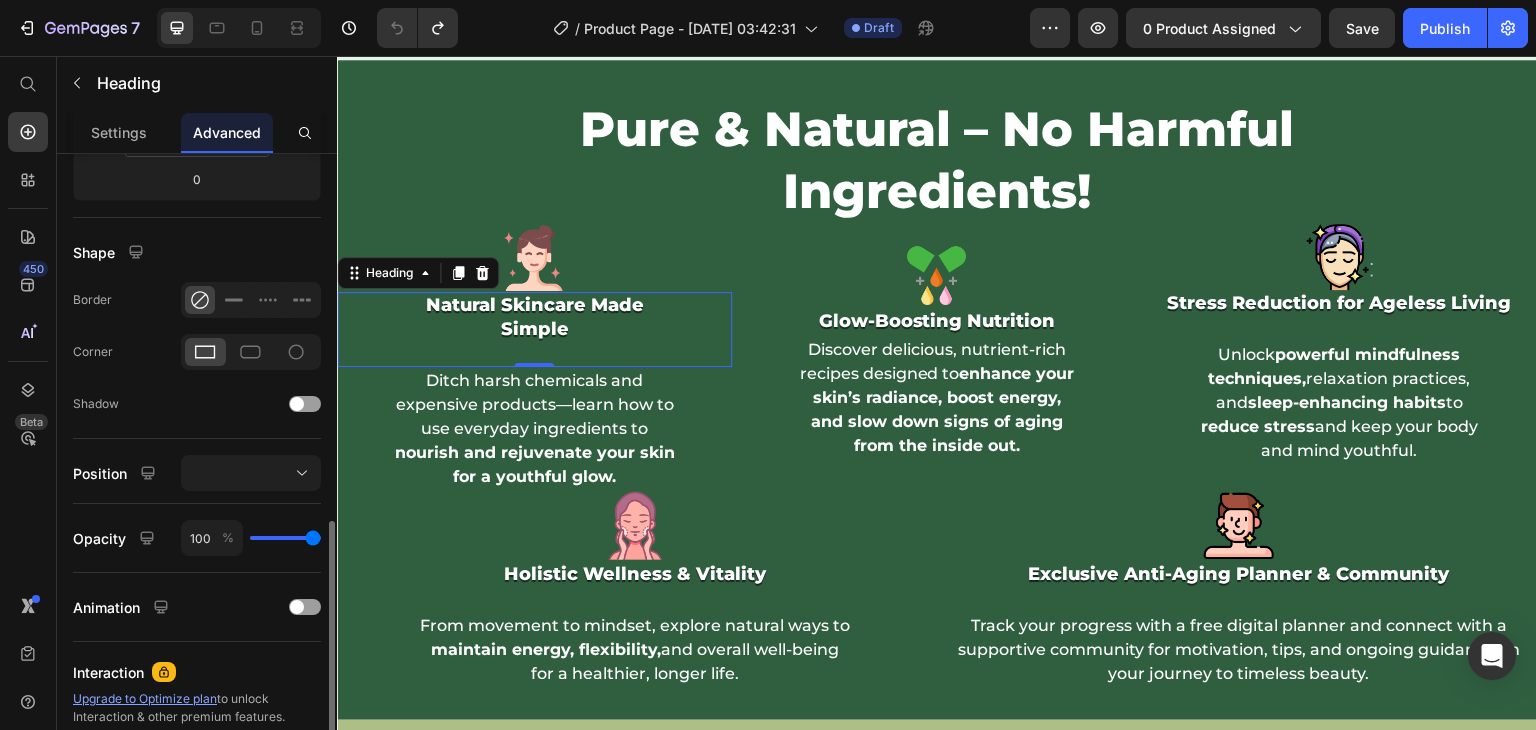 scroll, scrollTop: 534, scrollLeft: 0, axis: vertical 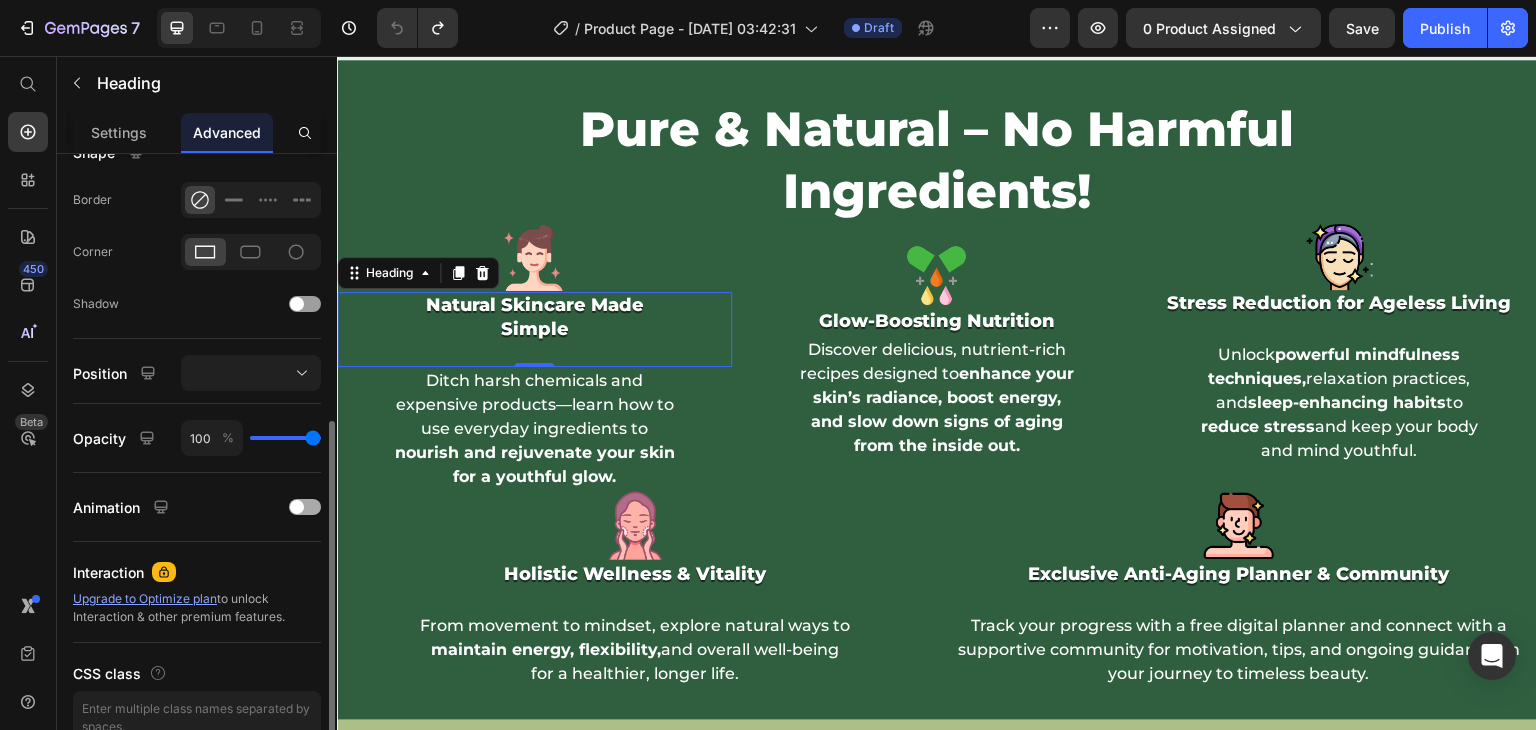 click at bounding box center [297, 507] 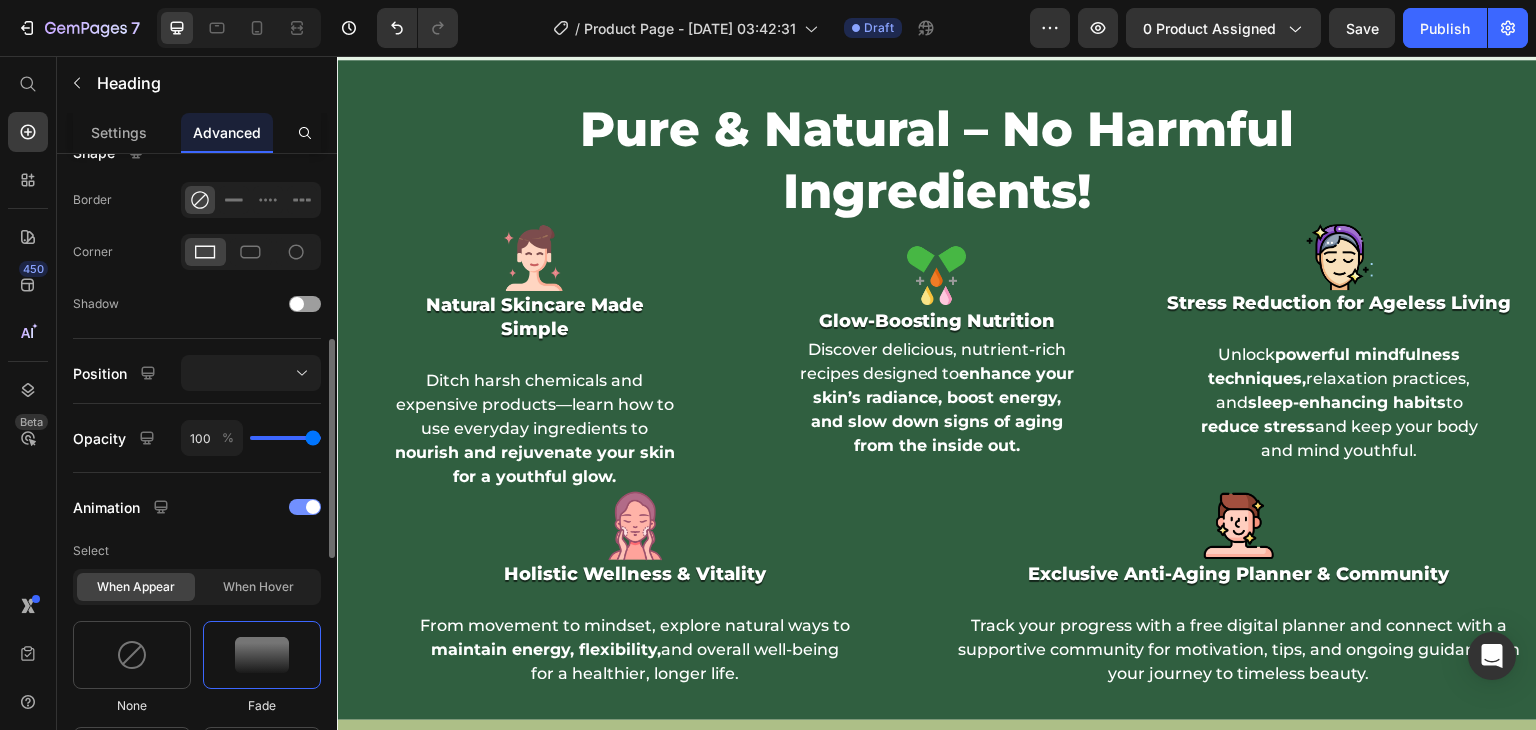click at bounding box center (305, 507) 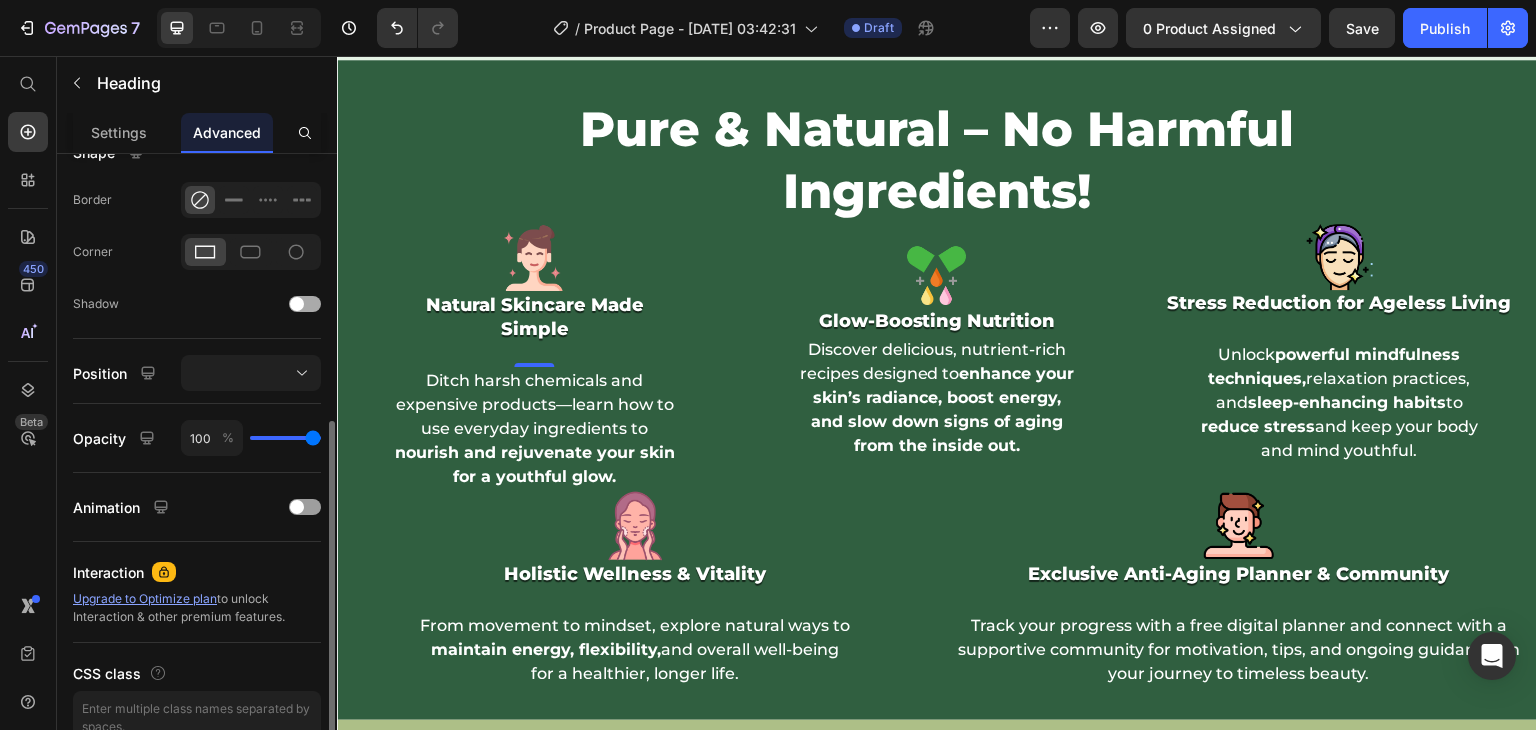 click at bounding box center [305, 304] 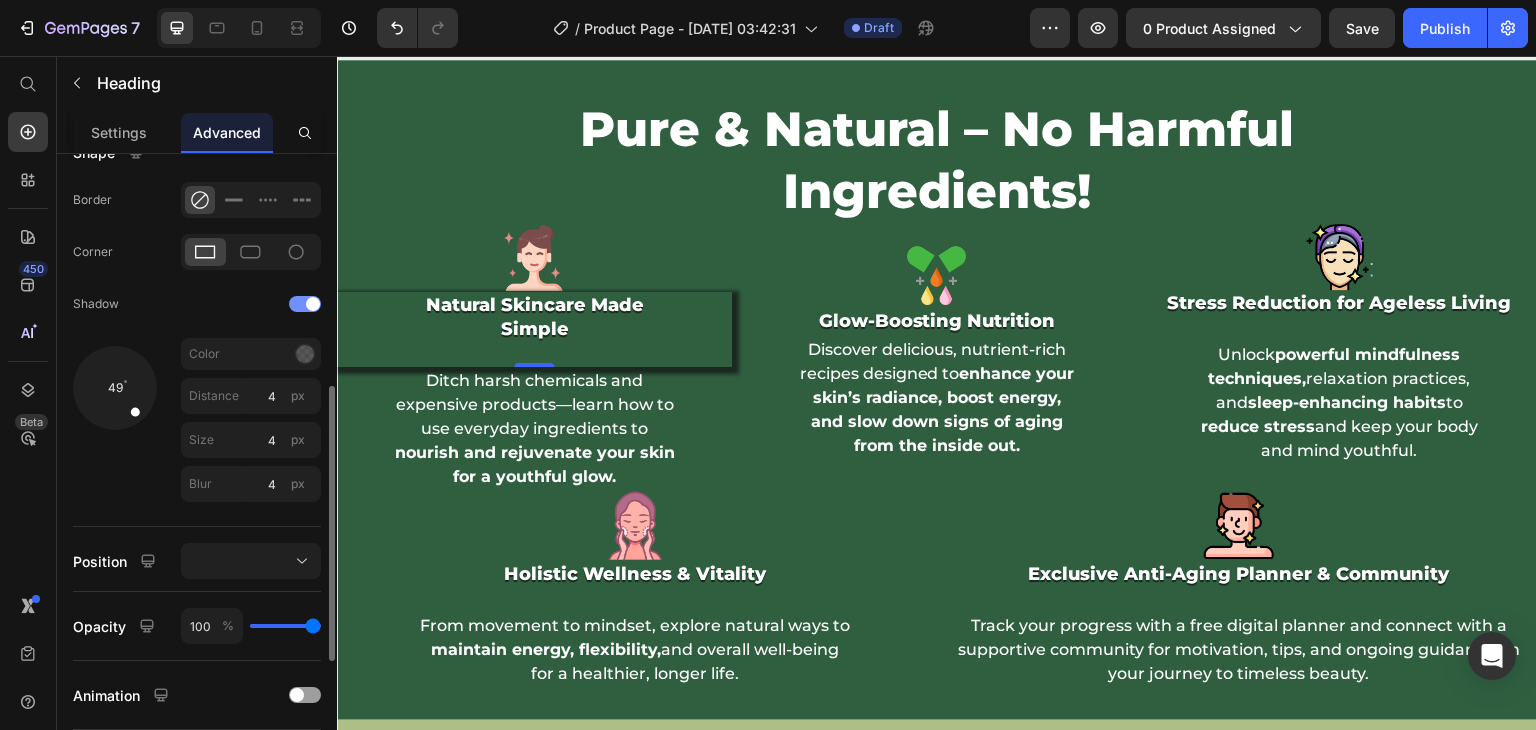 click at bounding box center [305, 304] 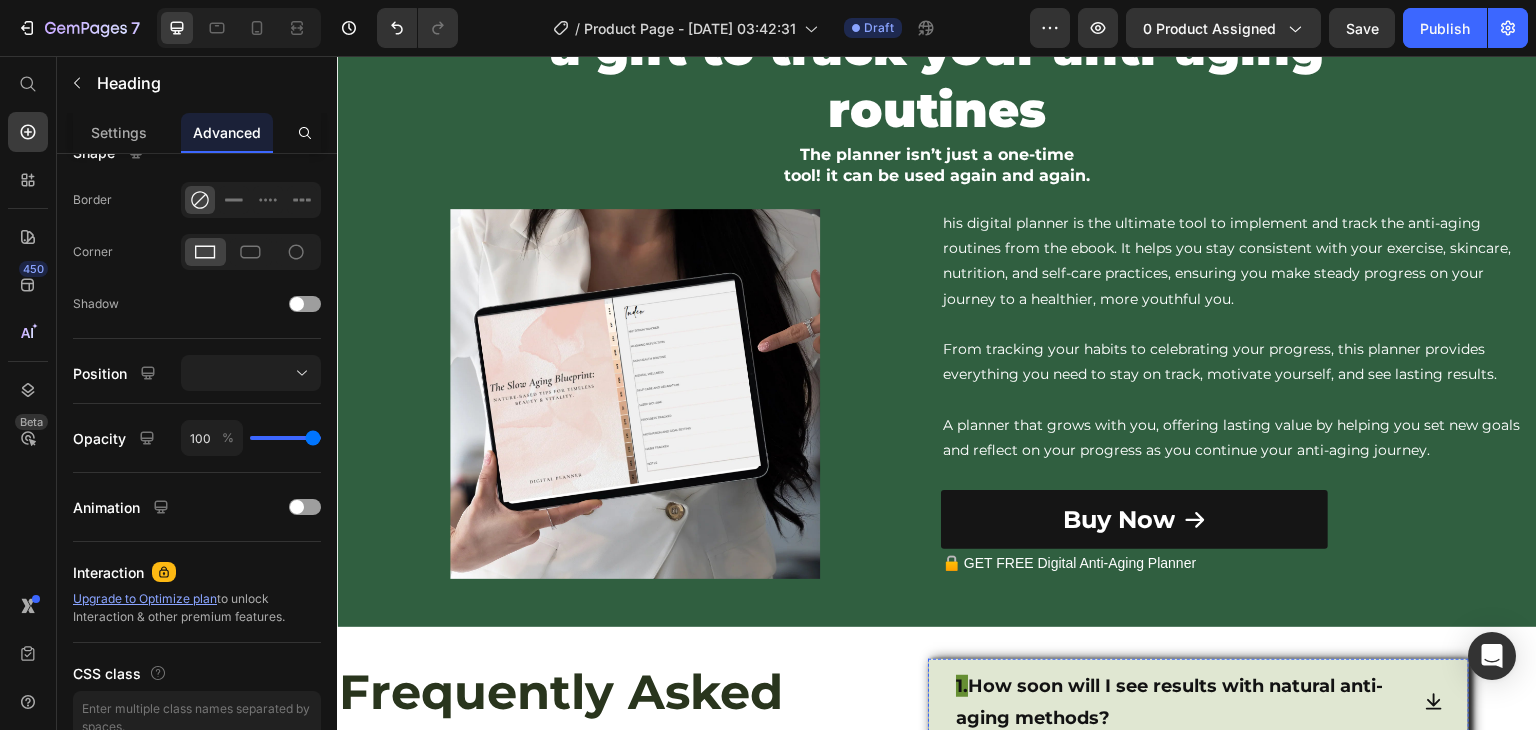 scroll, scrollTop: 3000, scrollLeft: 0, axis: vertical 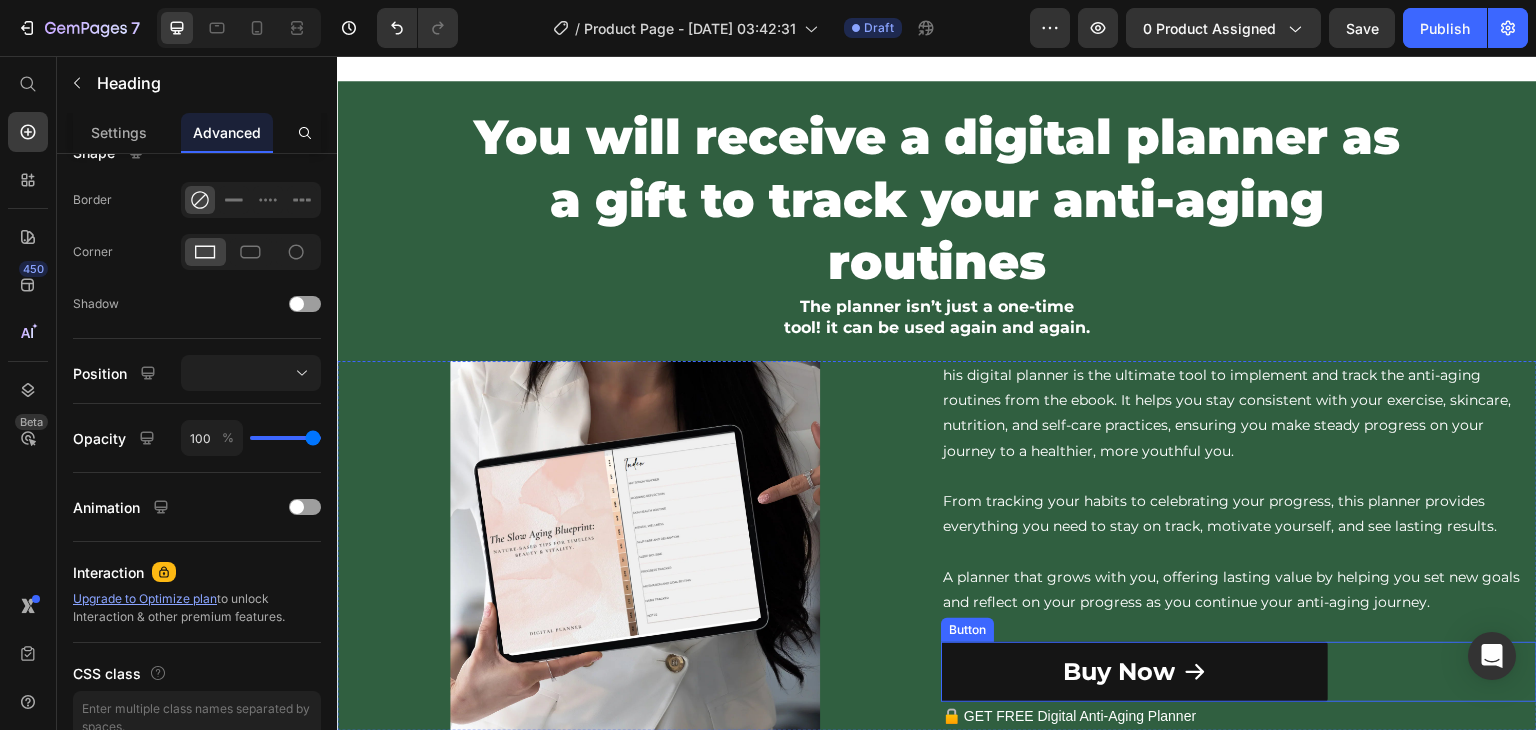 click on "Buy Now" at bounding box center (1134, 671) 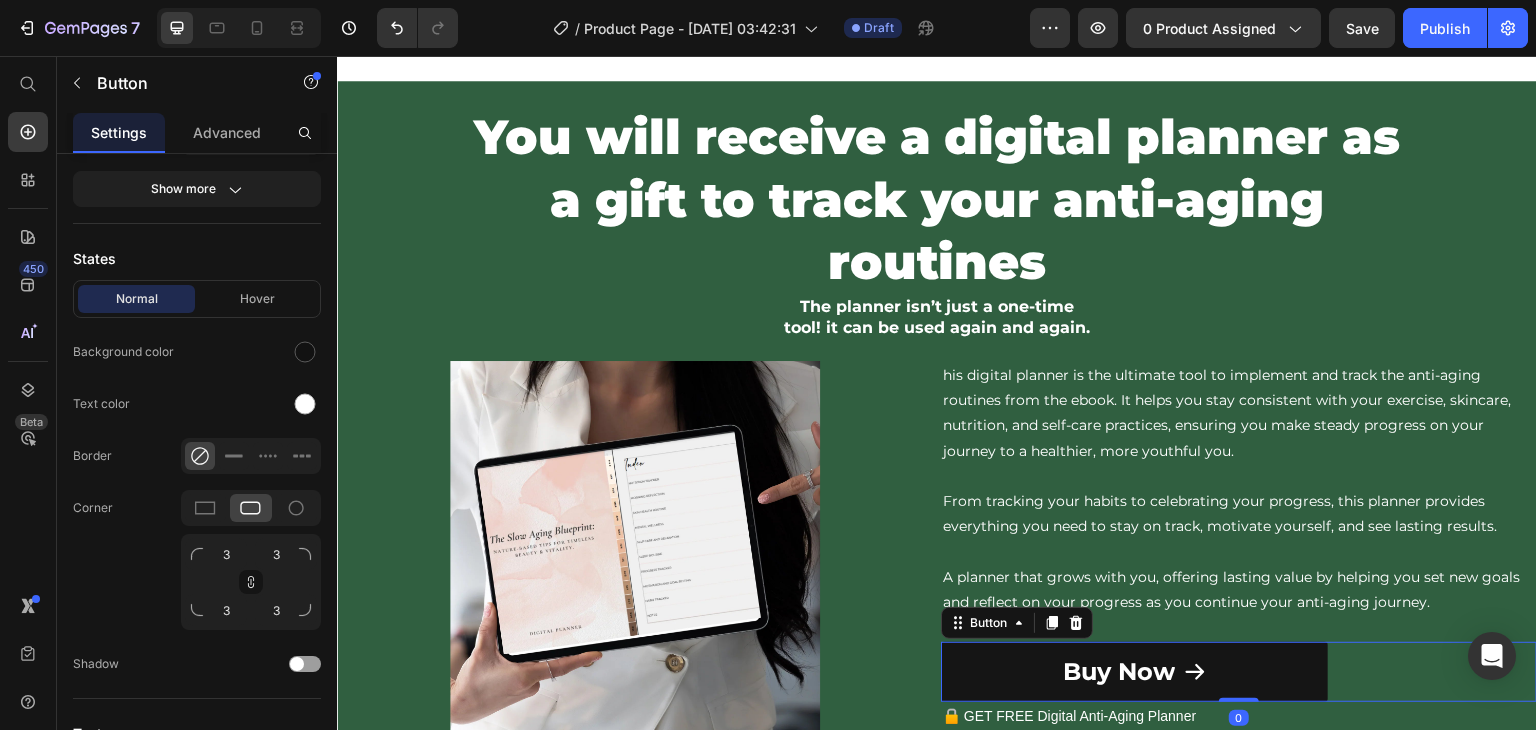 scroll, scrollTop: 0, scrollLeft: 0, axis: both 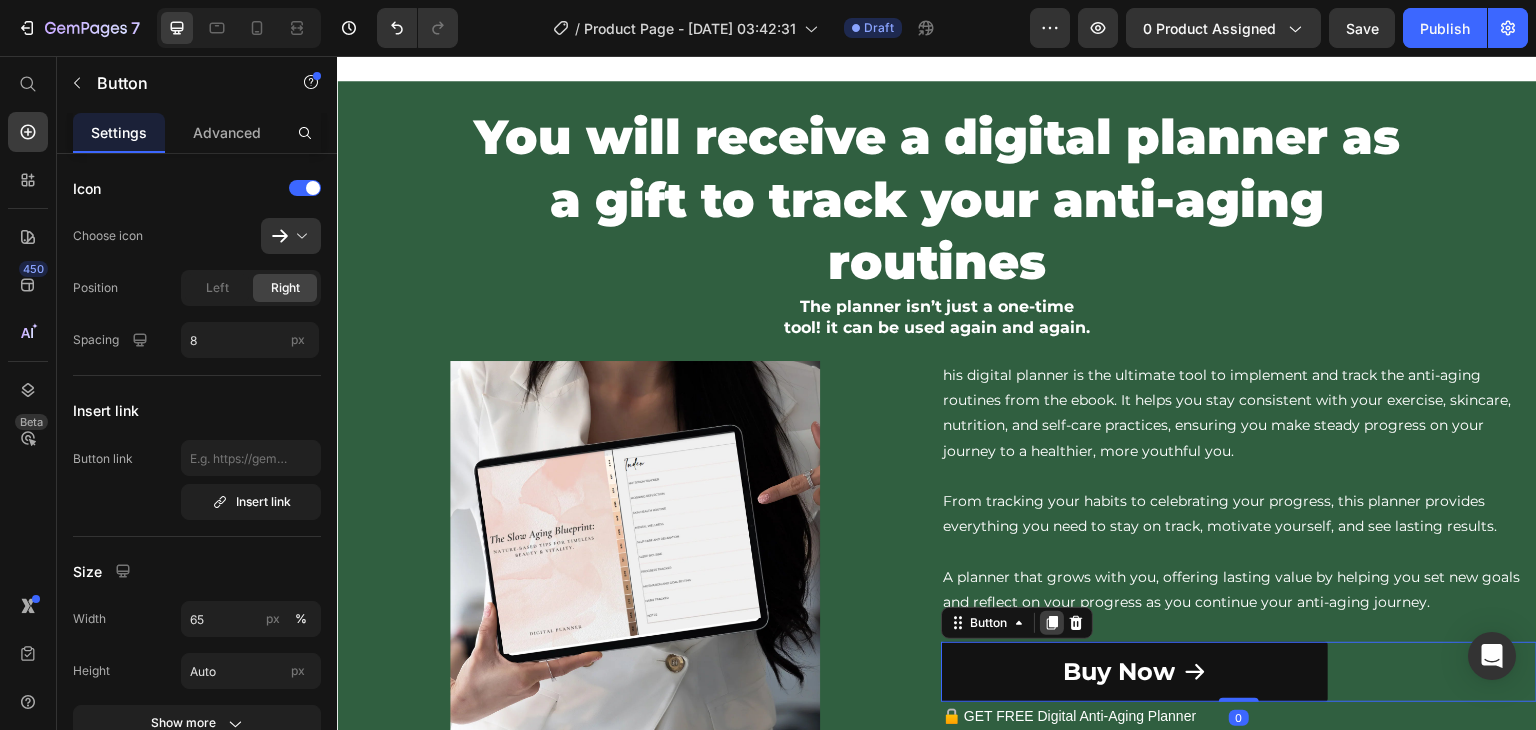 click at bounding box center [1052, 623] 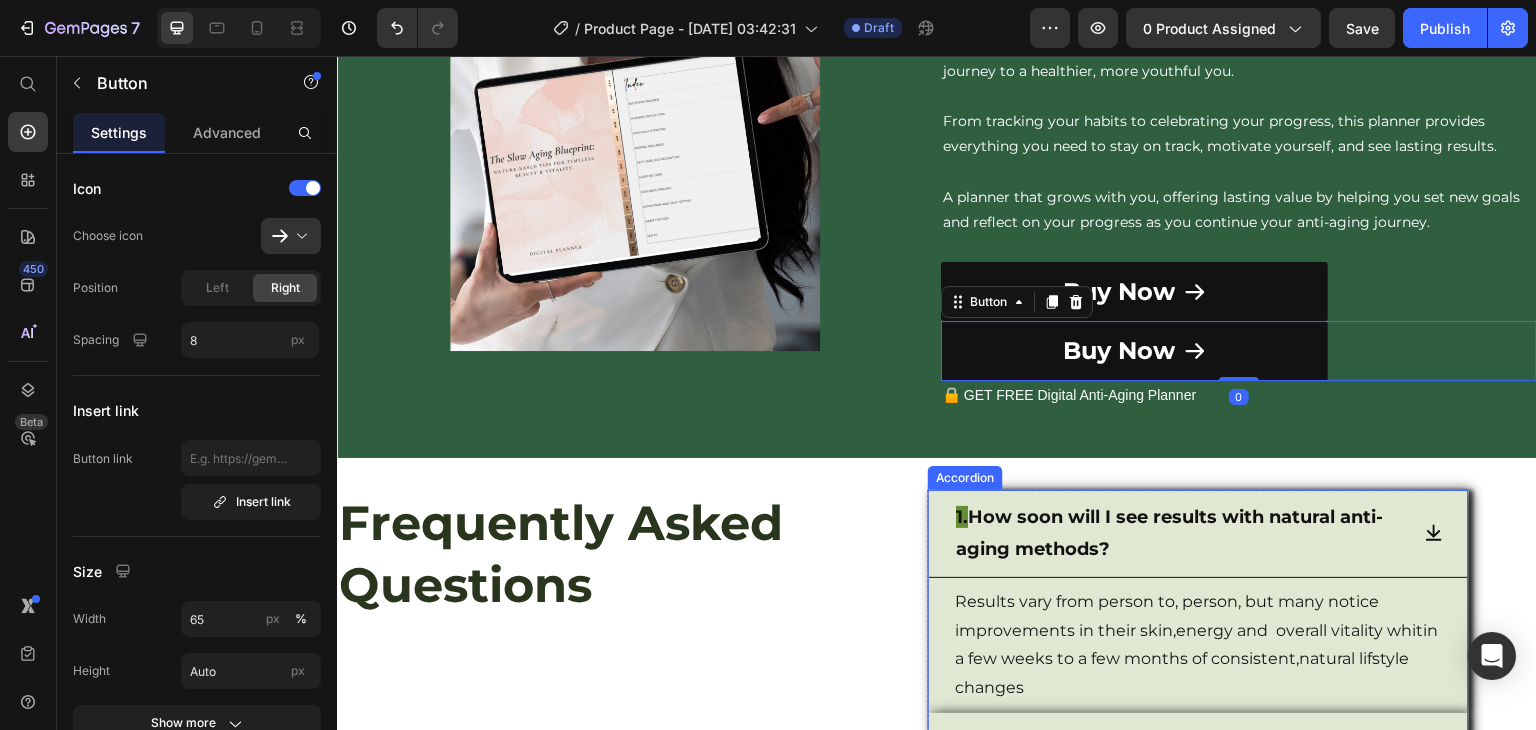 scroll, scrollTop: 3575, scrollLeft: 0, axis: vertical 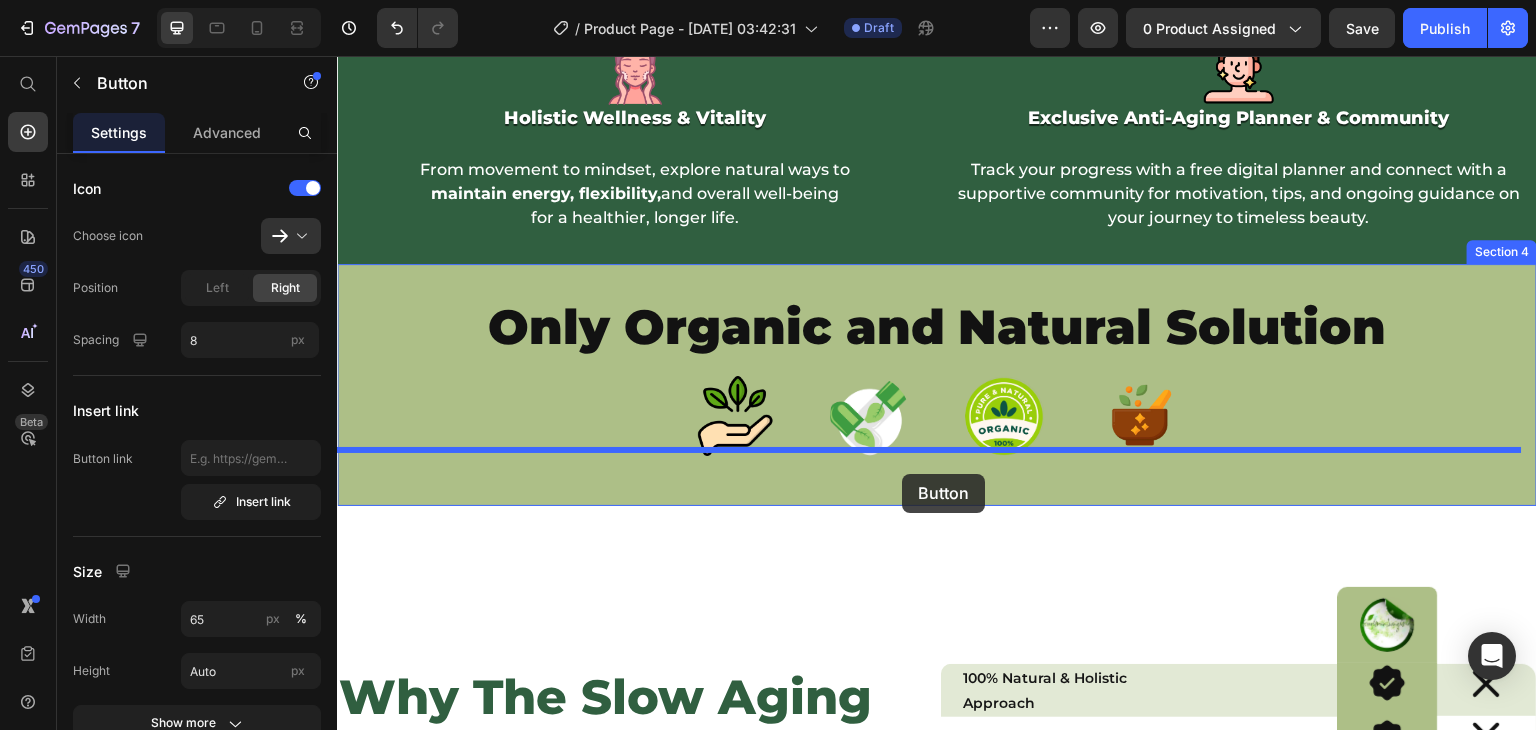 drag, startPoint x: 966, startPoint y: 123, endPoint x: 901, endPoint y: 472, distance: 355.0014 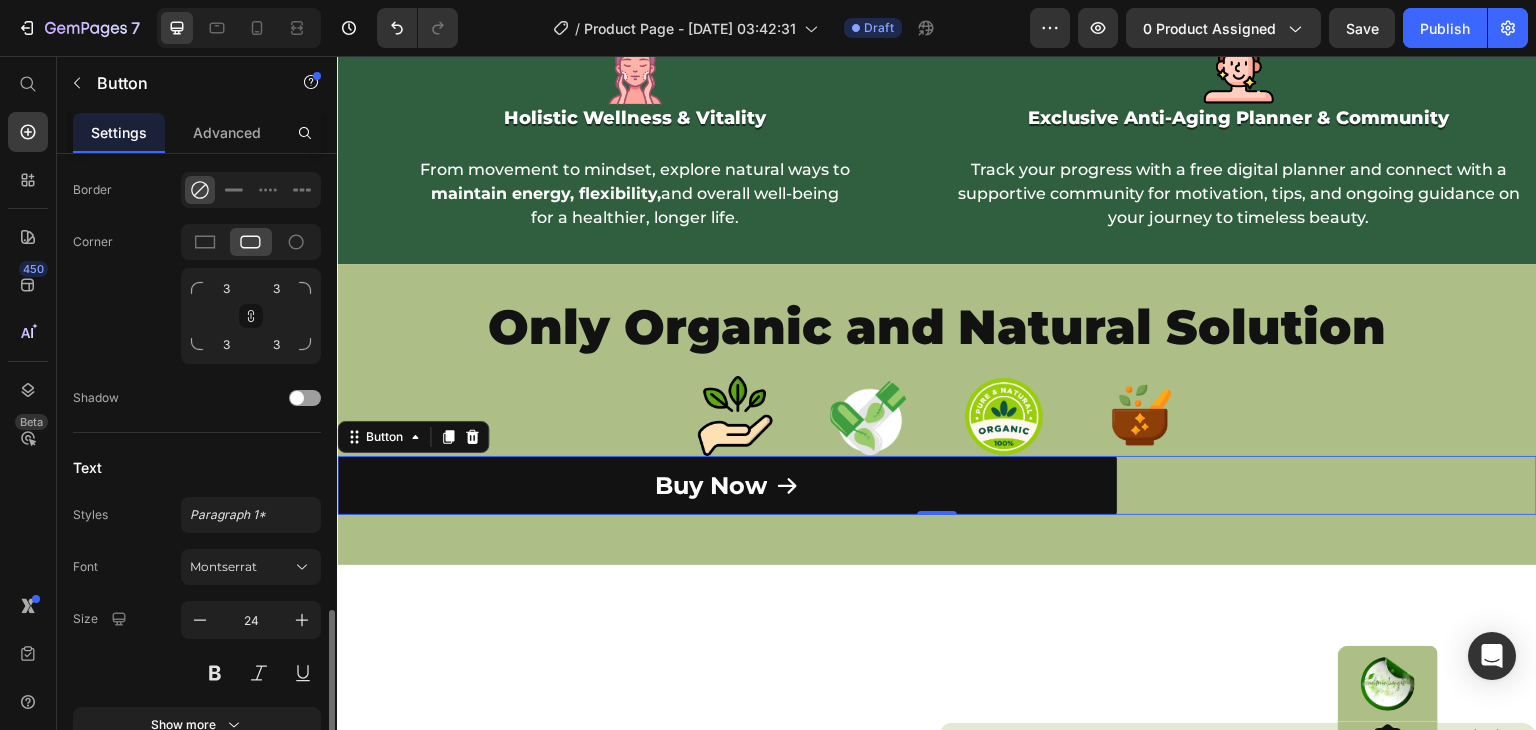 scroll, scrollTop: 967, scrollLeft: 0, axis: vertical 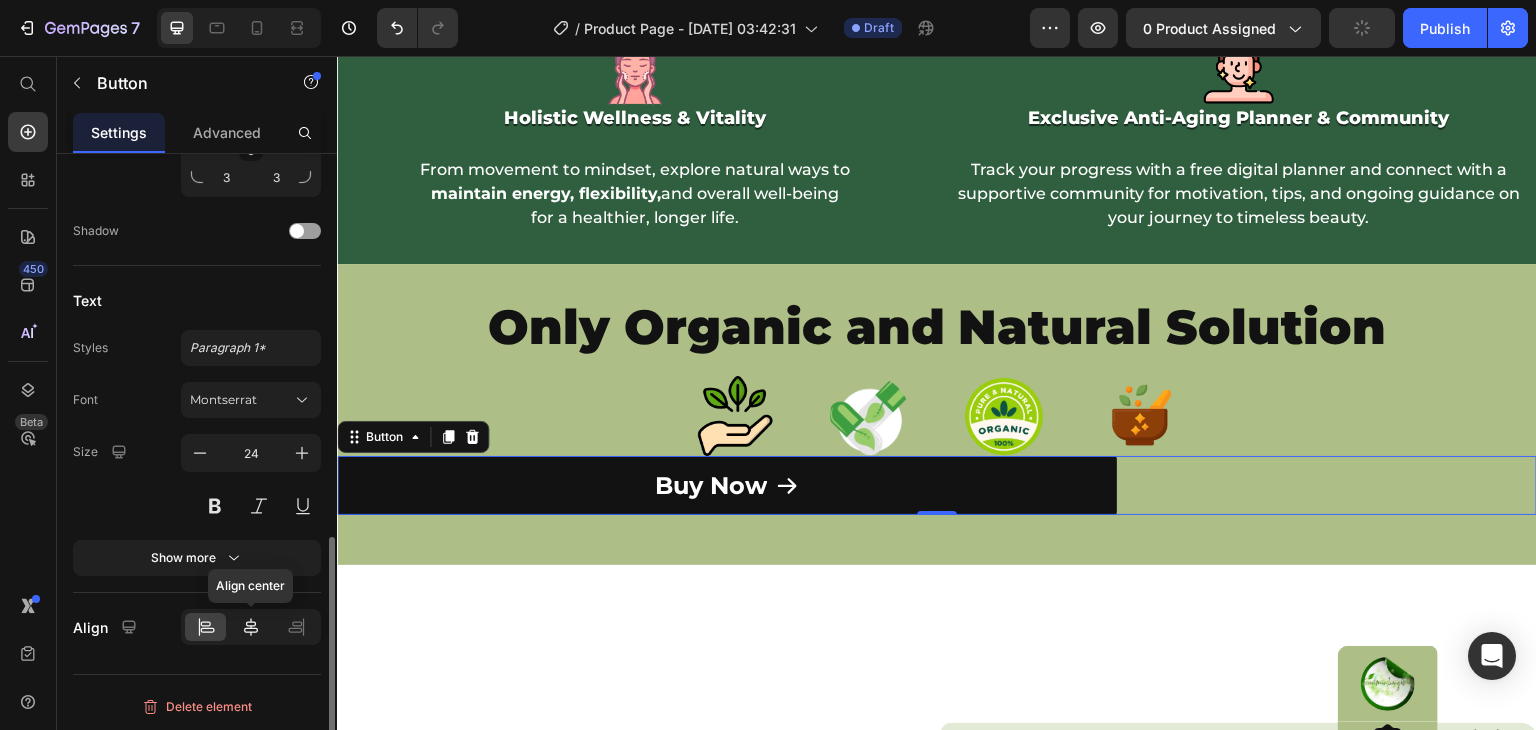 click 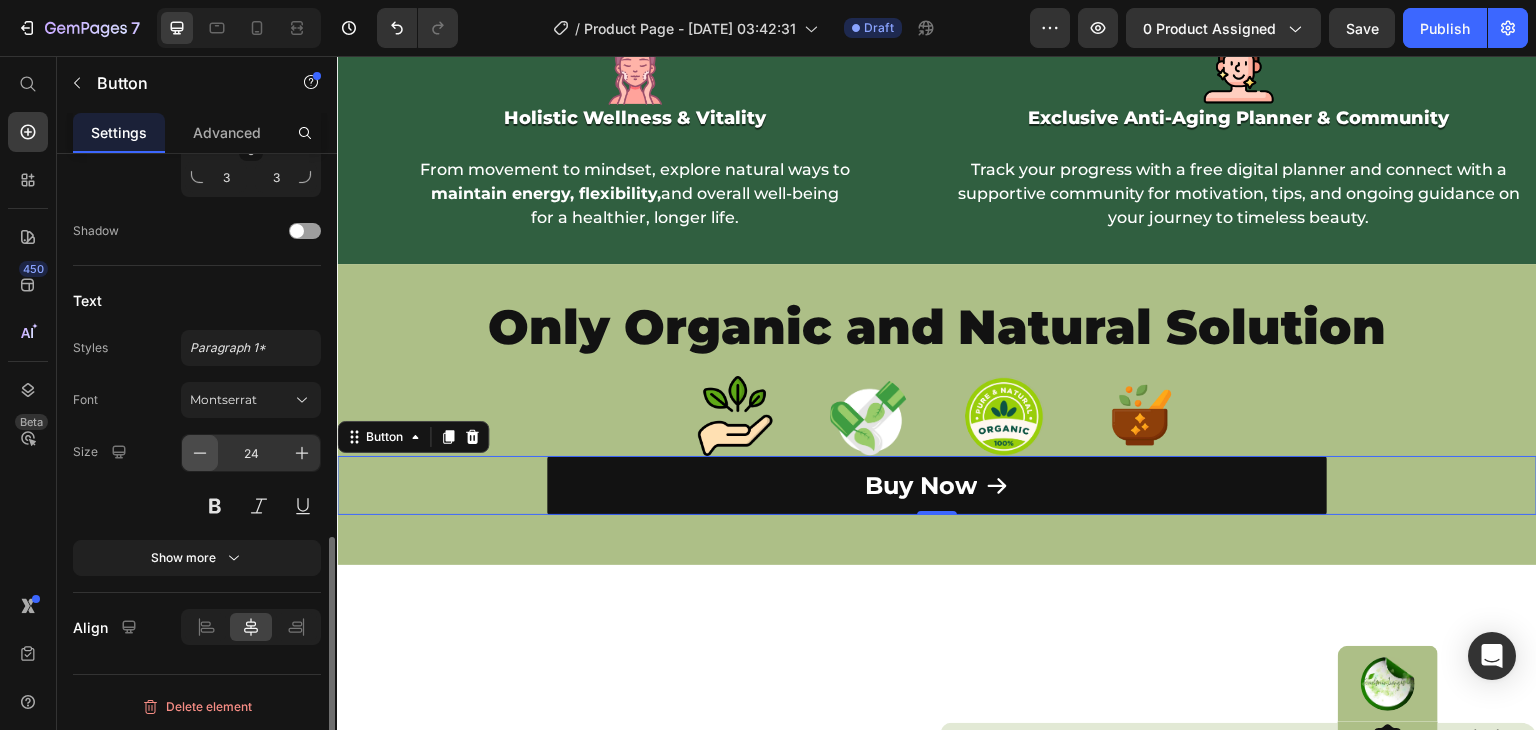 click at bounding box center [200, 453] 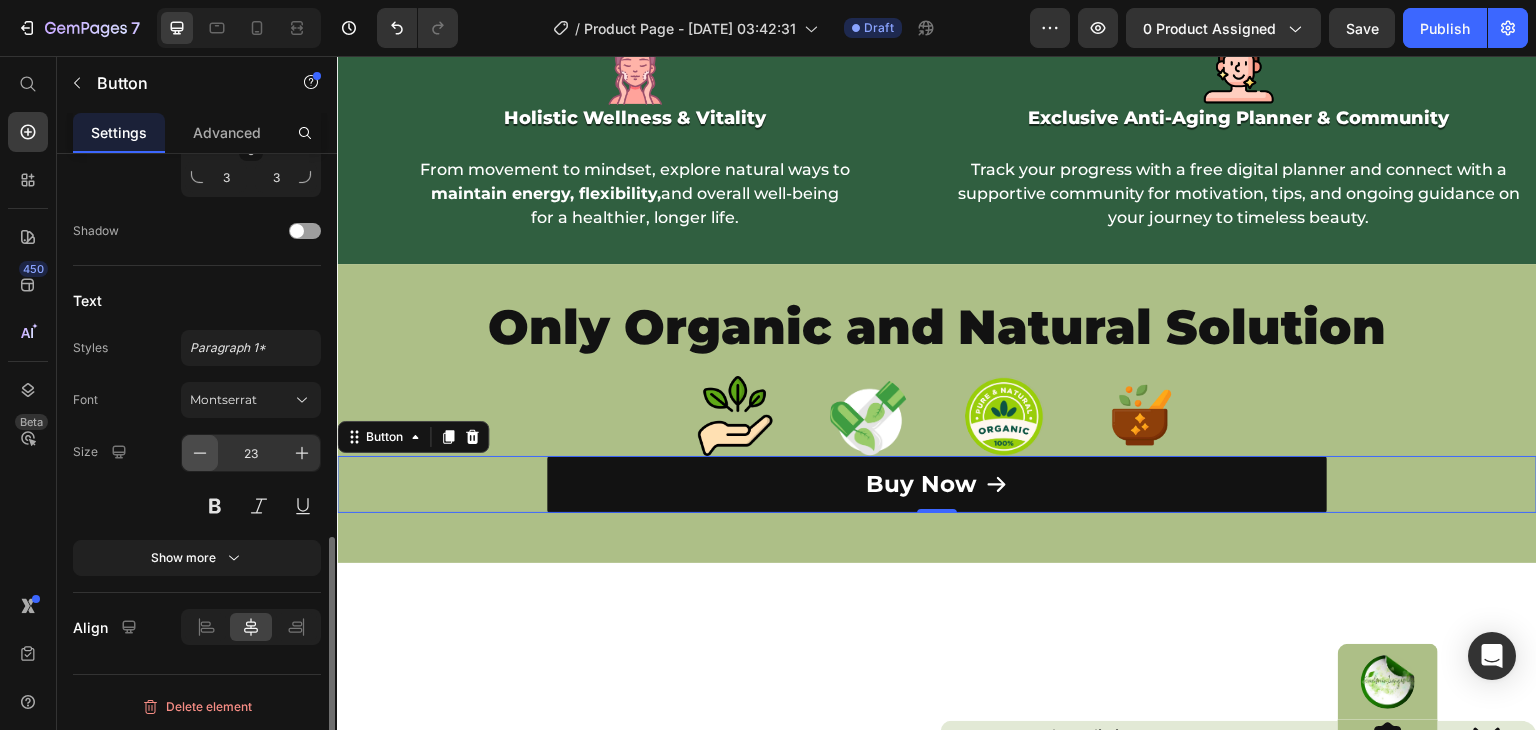 click at bounding box center [200, 453] 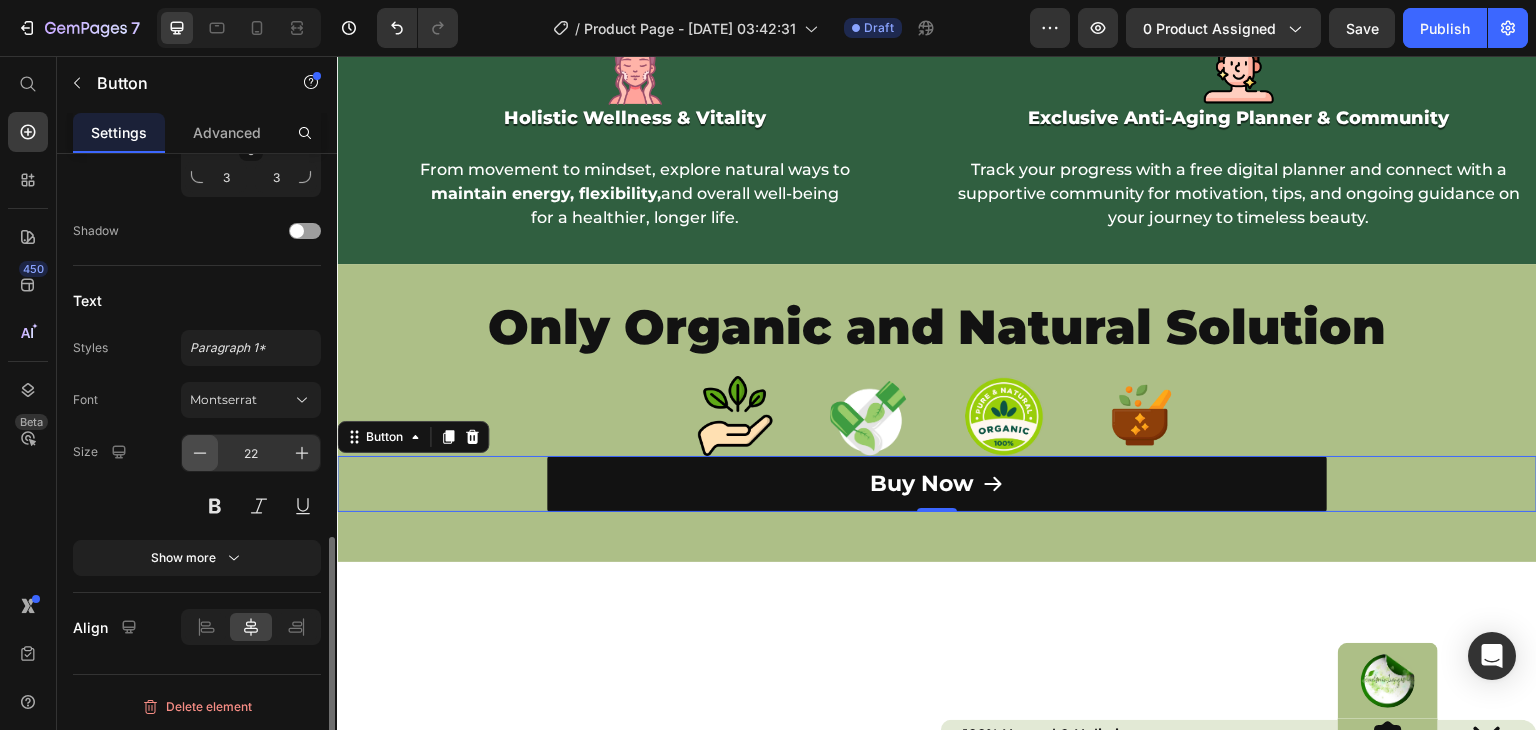 click at bounding box center (200, 453) 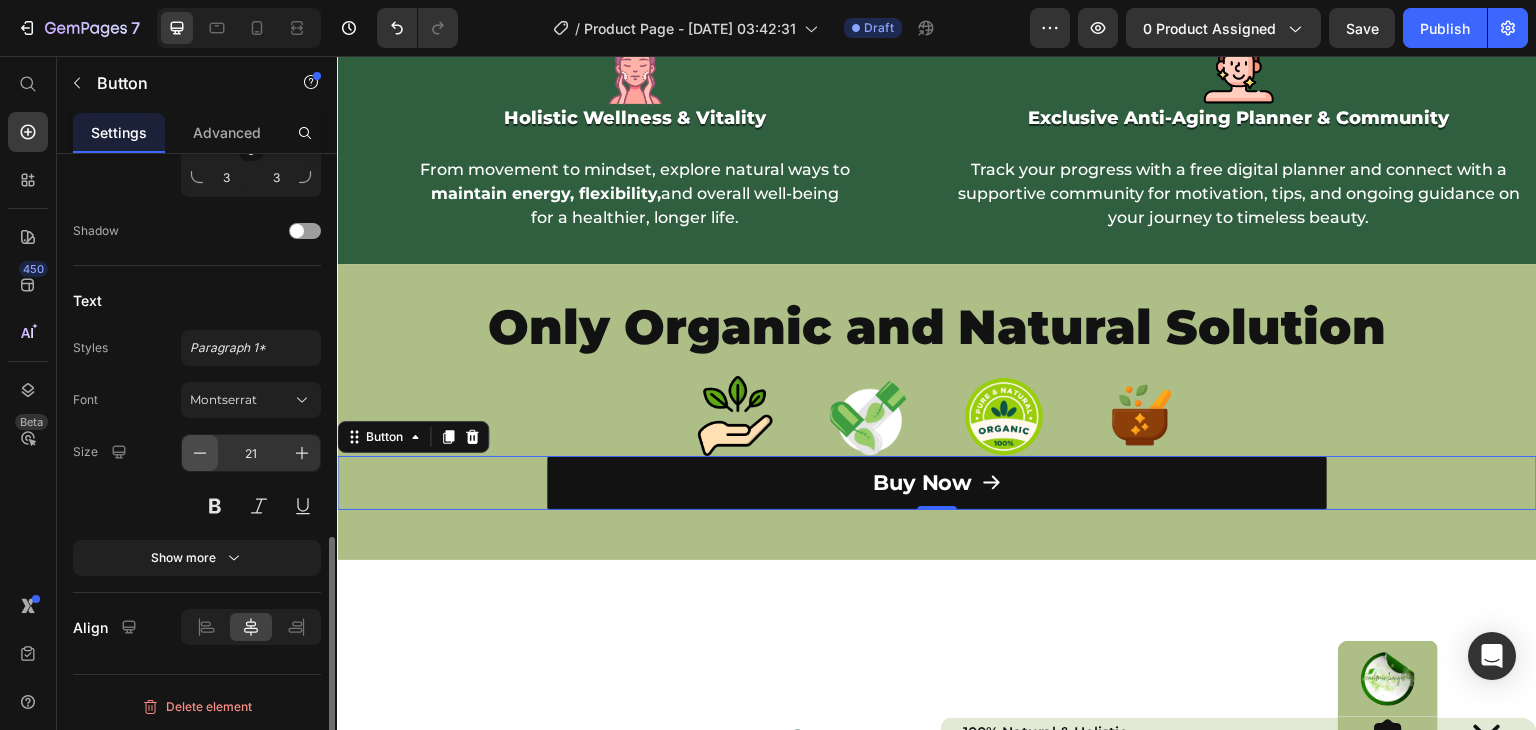 click at bounding box center (200, 453) 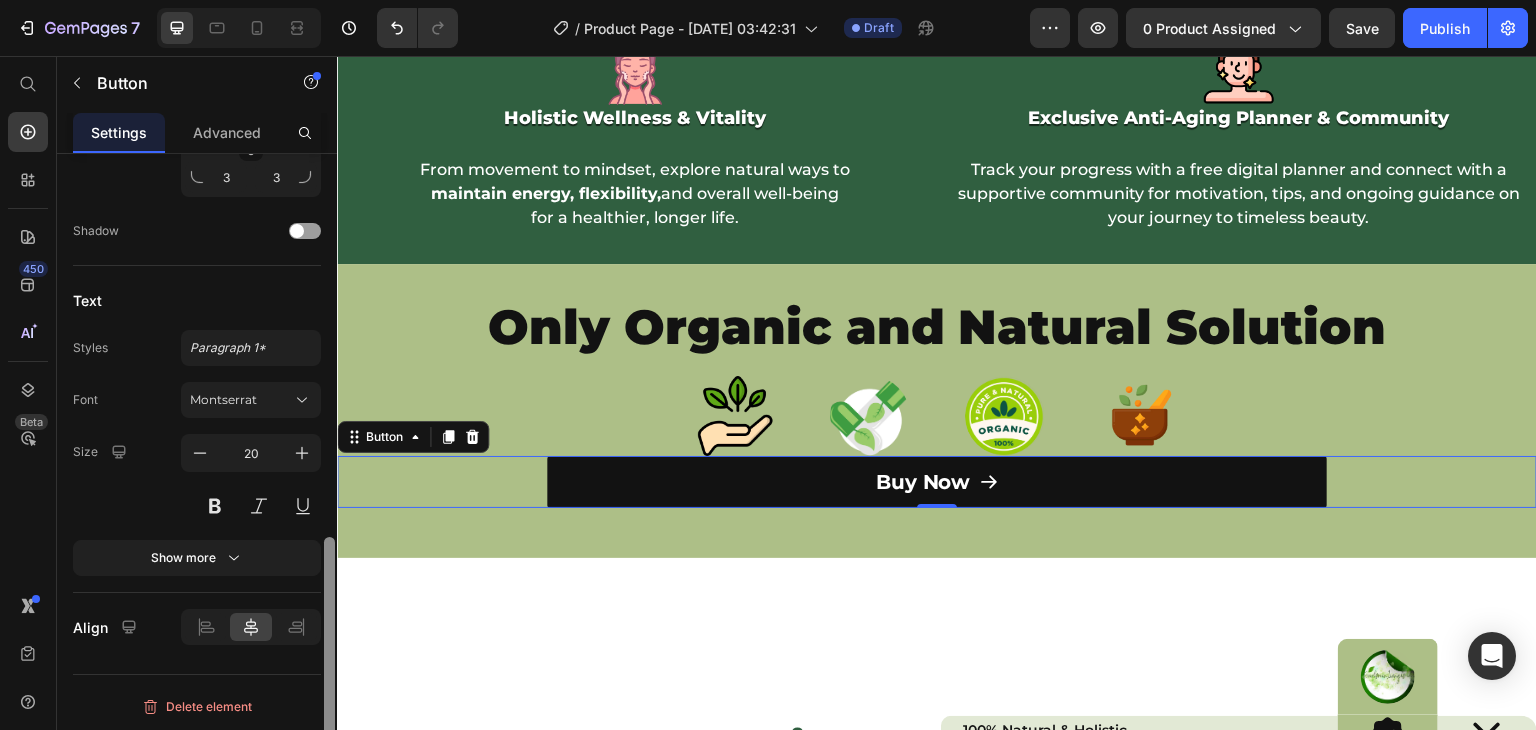 scroll, scrollTop: 334, scrollLeft: 0, axis: vertical 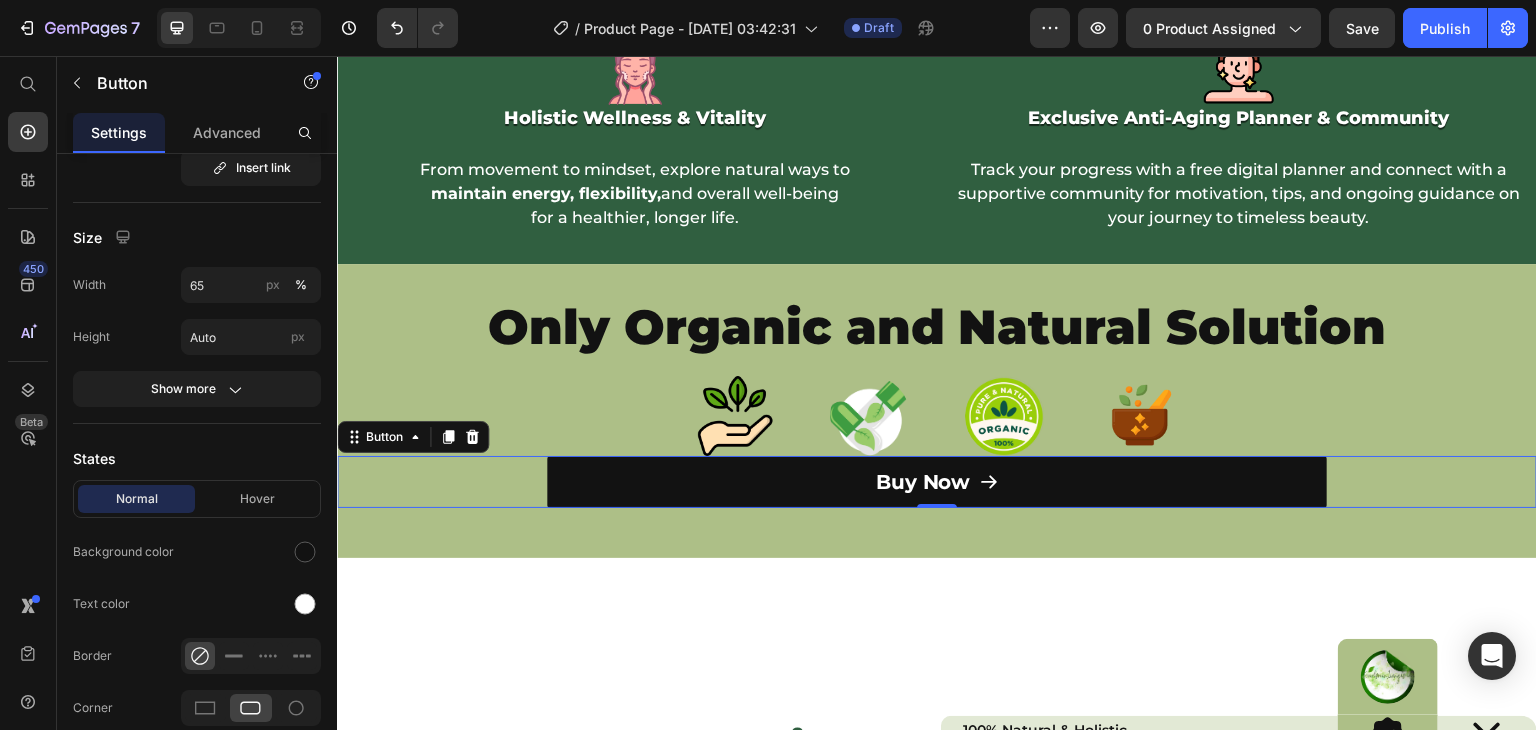 click at bounding box center (329, 1103) 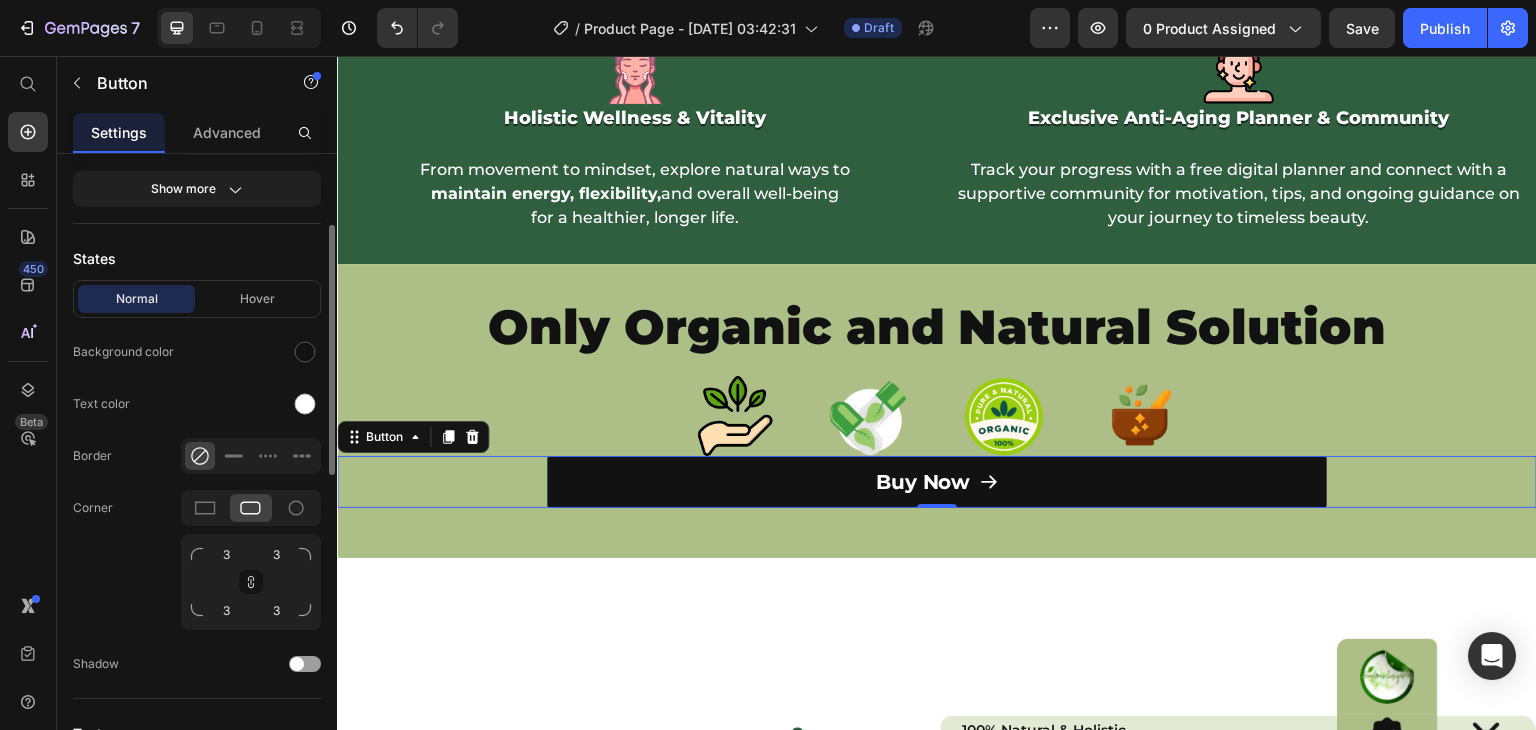 scroll, scrollTop: 334, scrollLeft: 0, axis: vertical 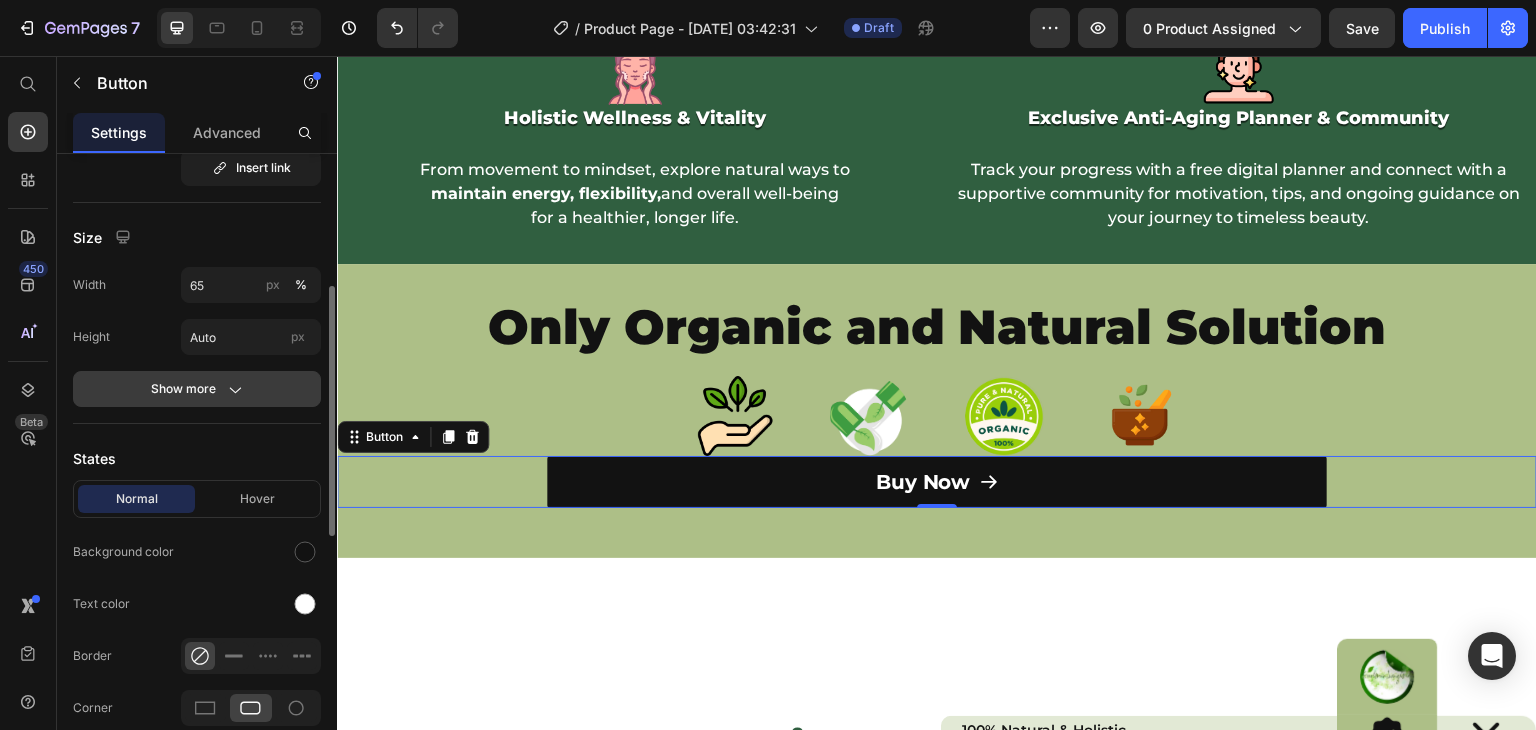 click 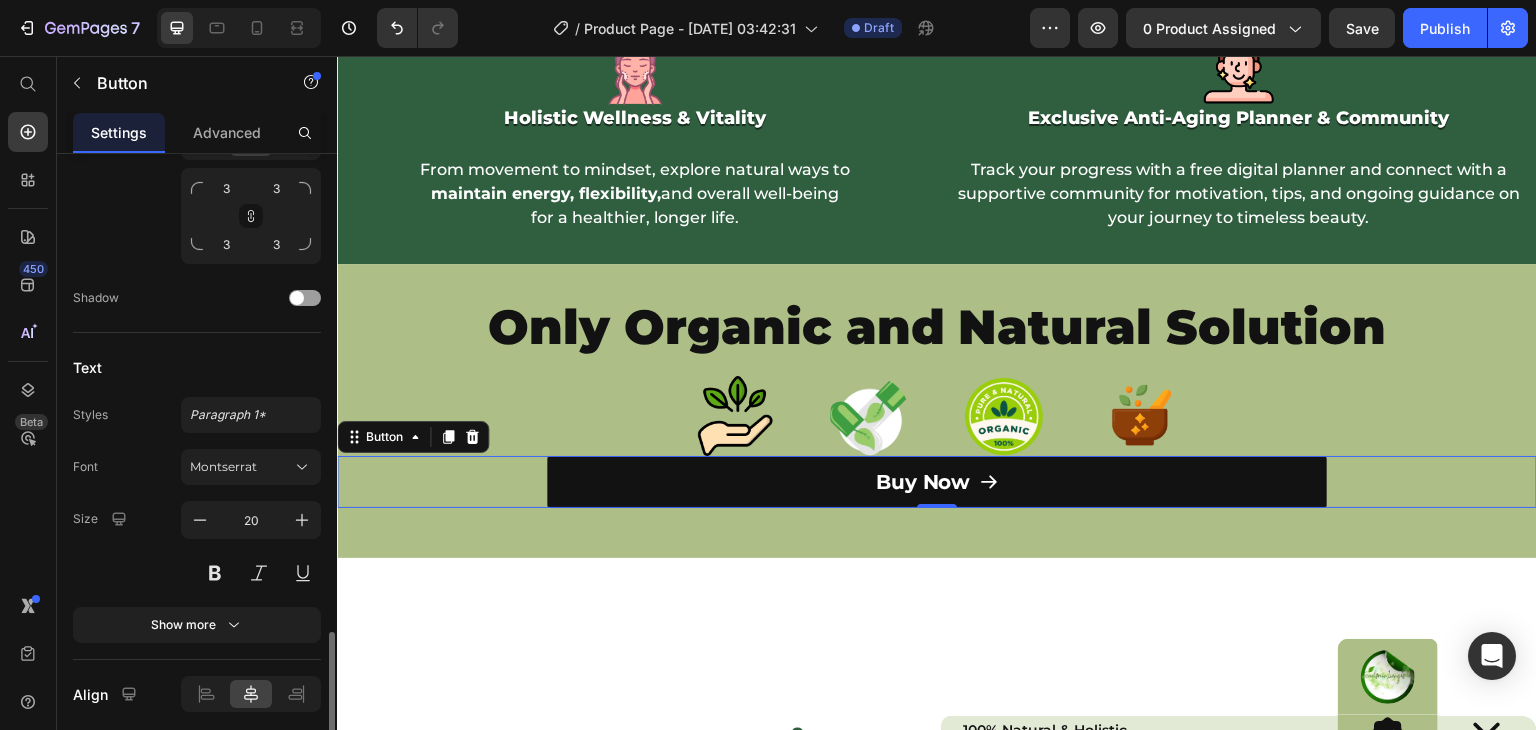 scroll, scrollTop: 1167, scrollLeft: 0, axis: vertical 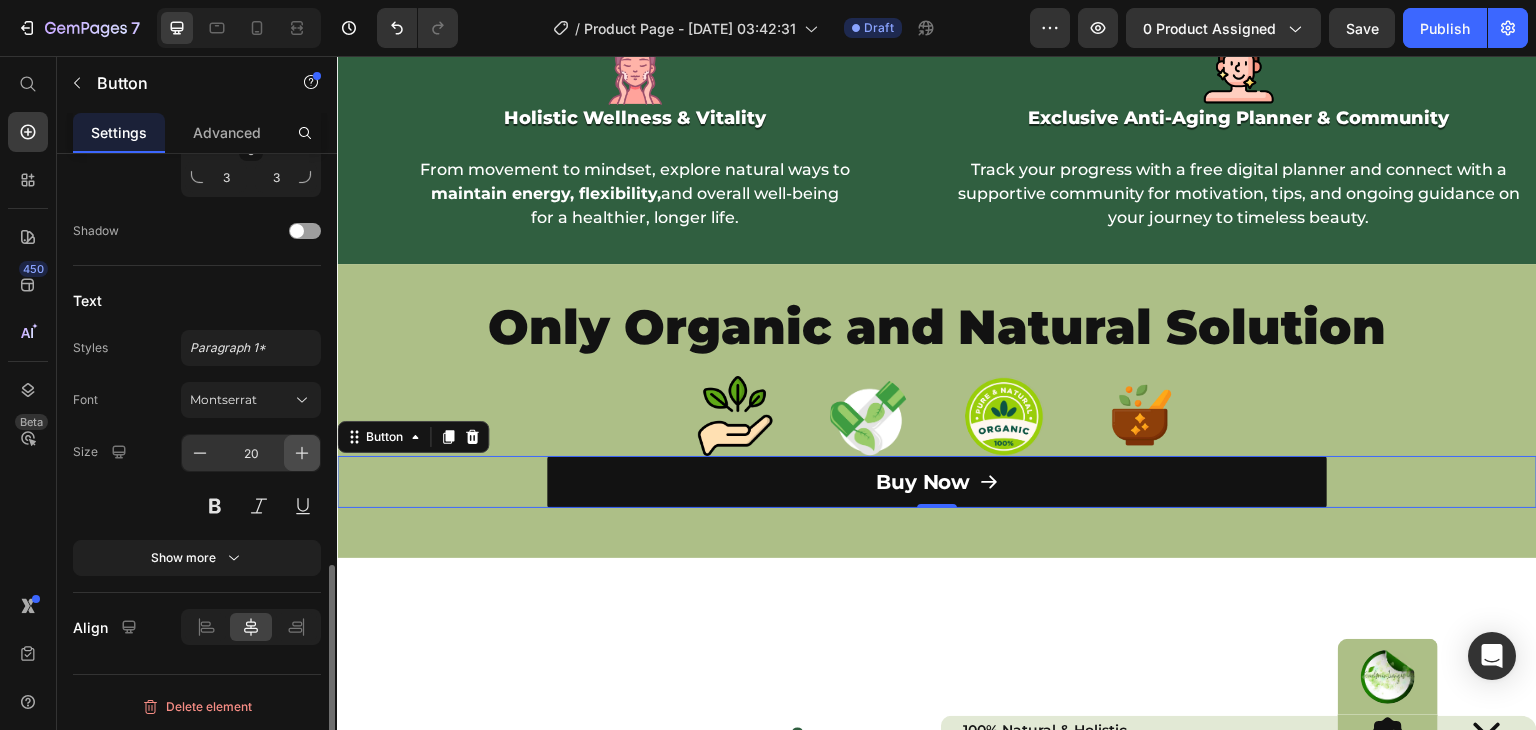 click 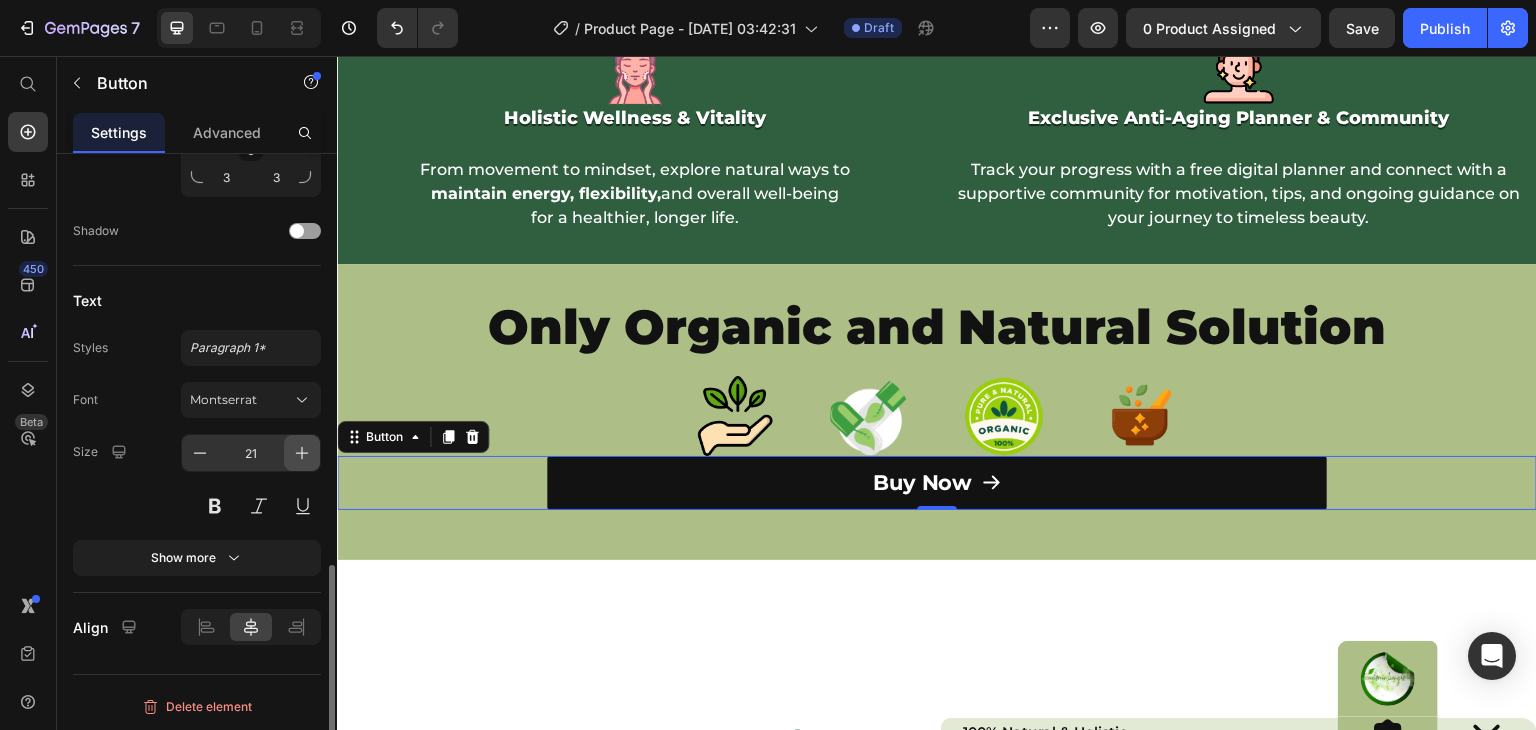 click 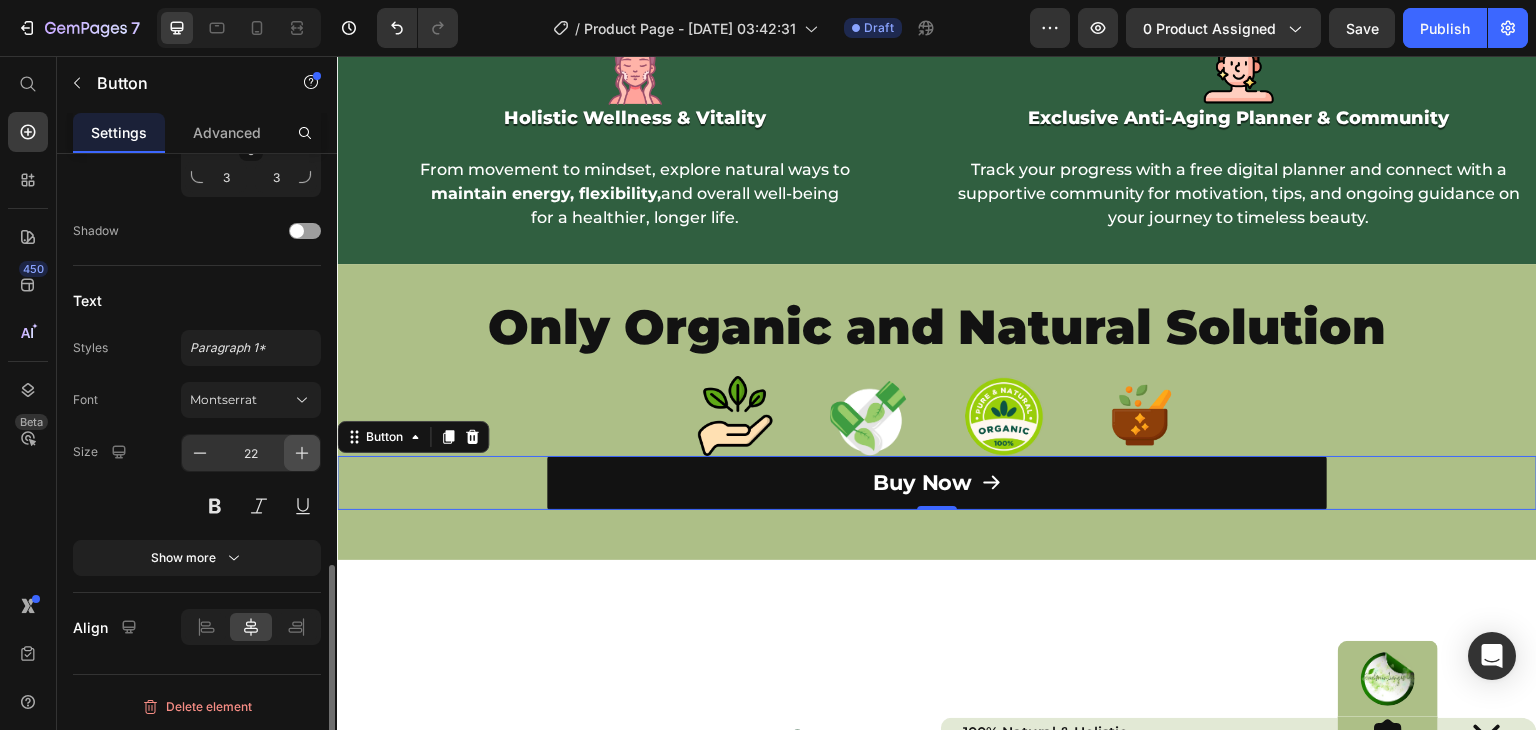 click 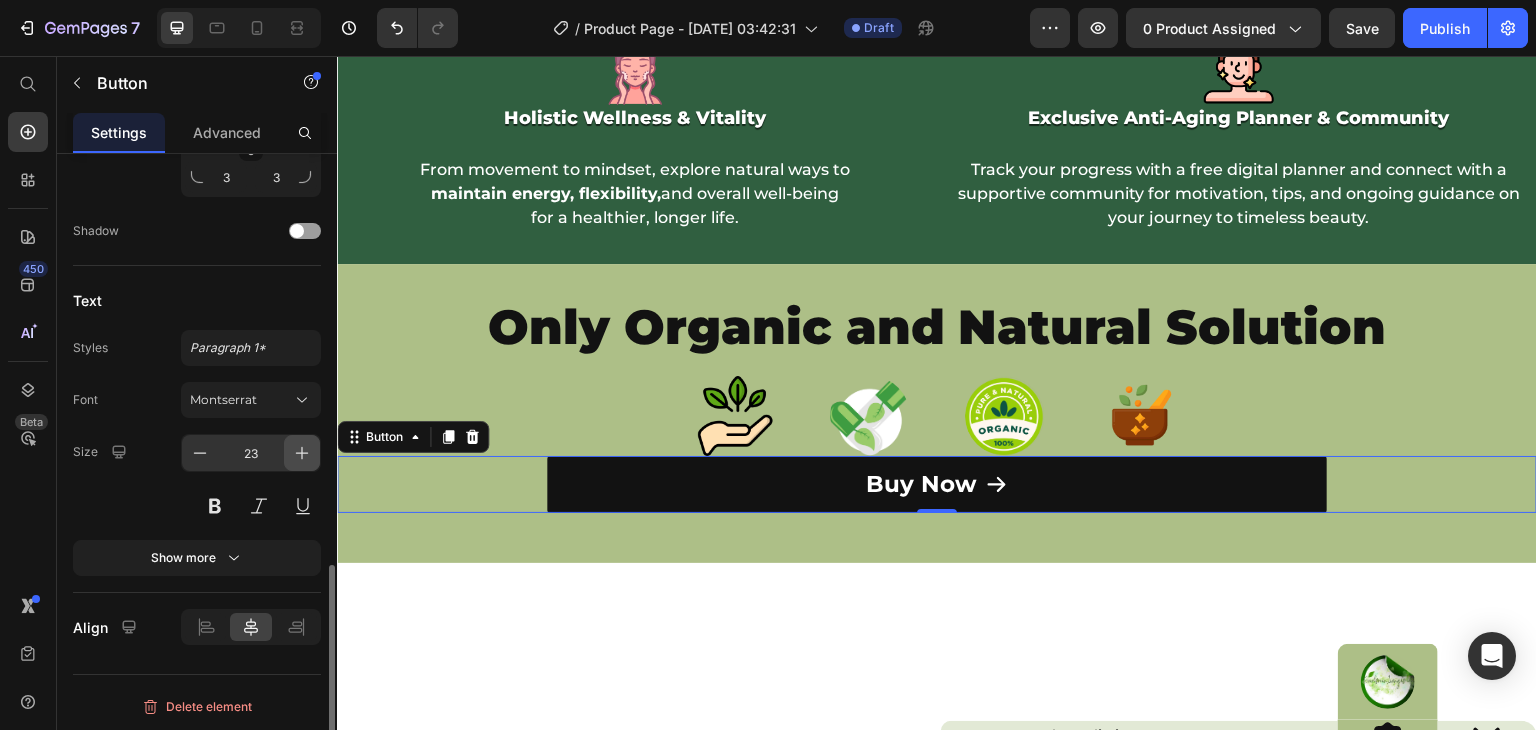 click 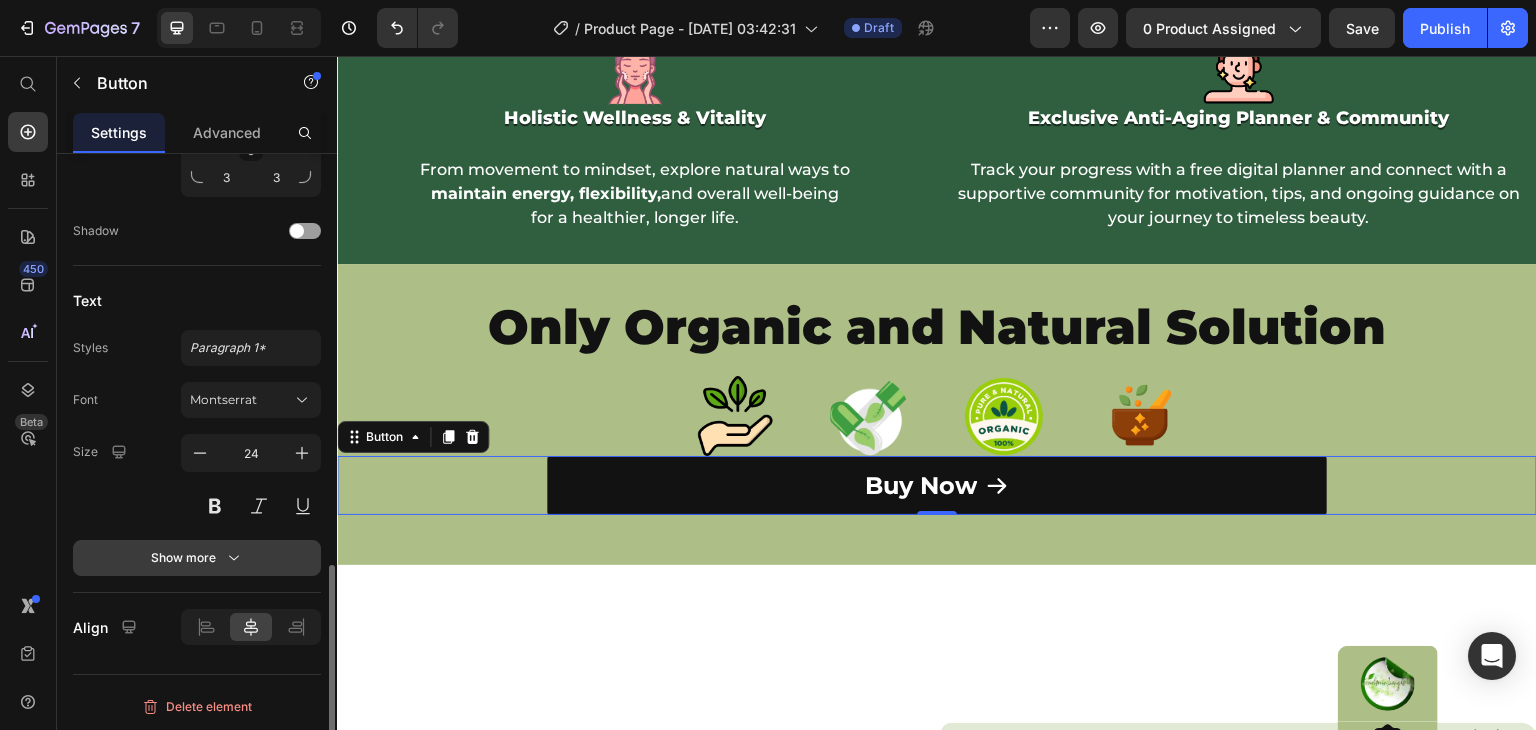 click 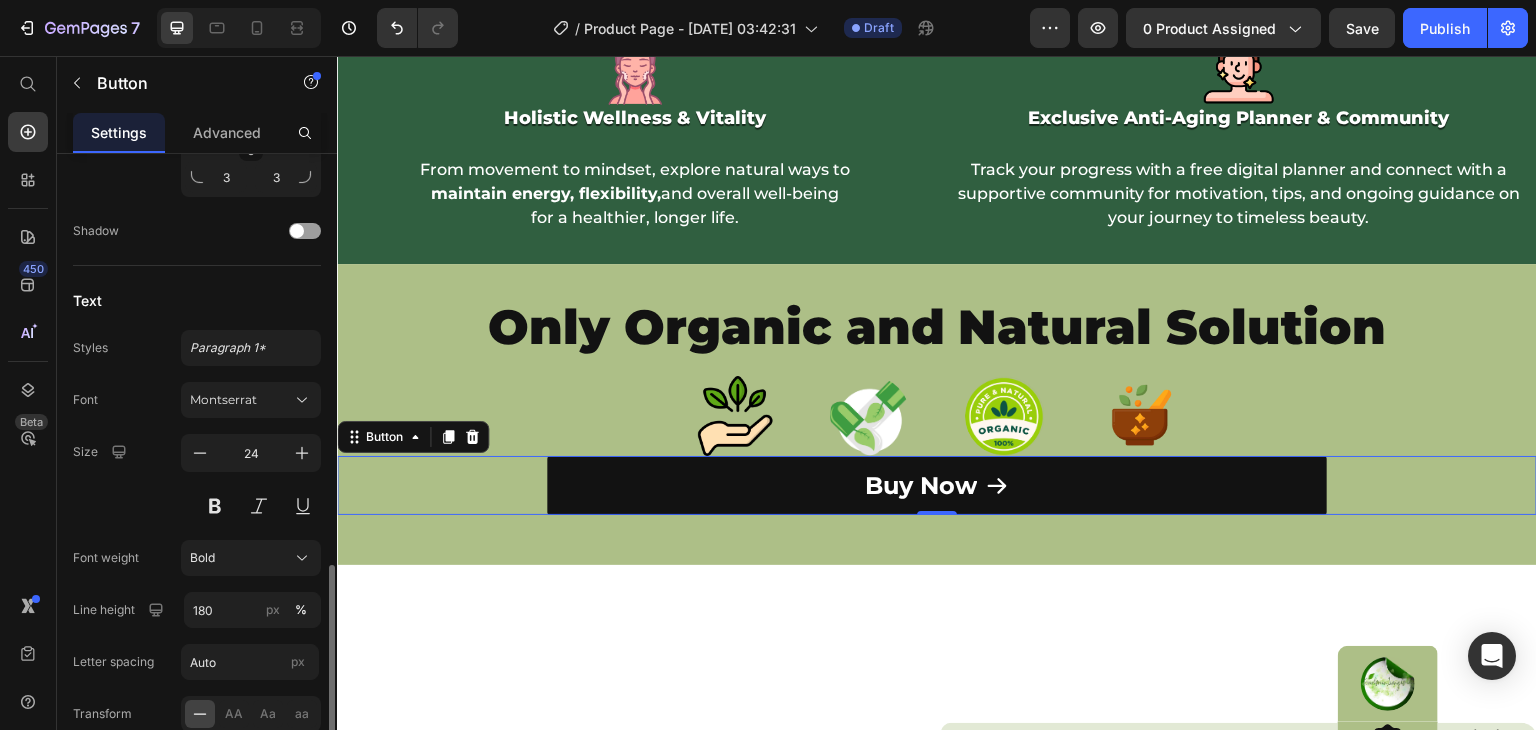 scroll, scrollTop: 1375, scrollLeft: 0, axis: vertical 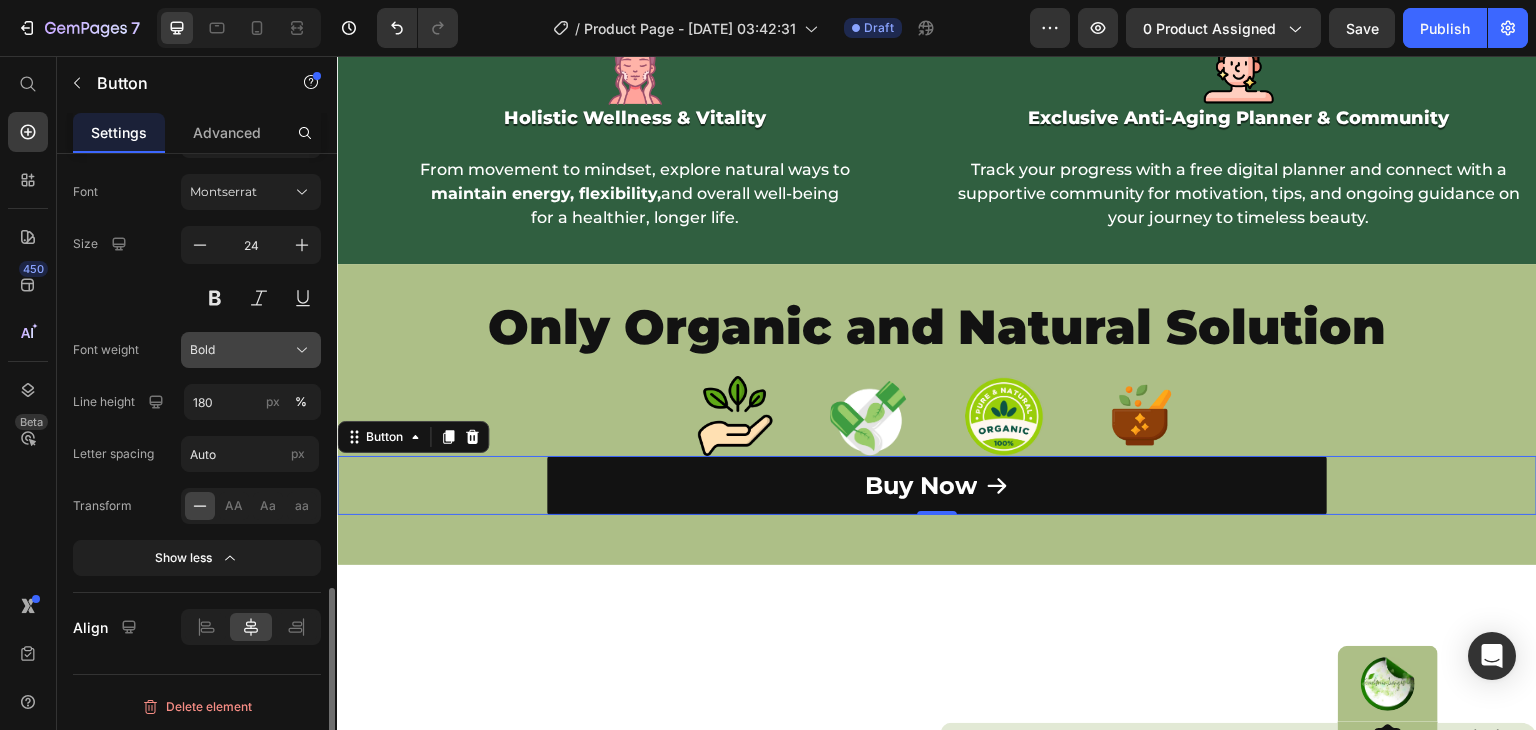 click on "Bold" at bounding box center [251, 350] 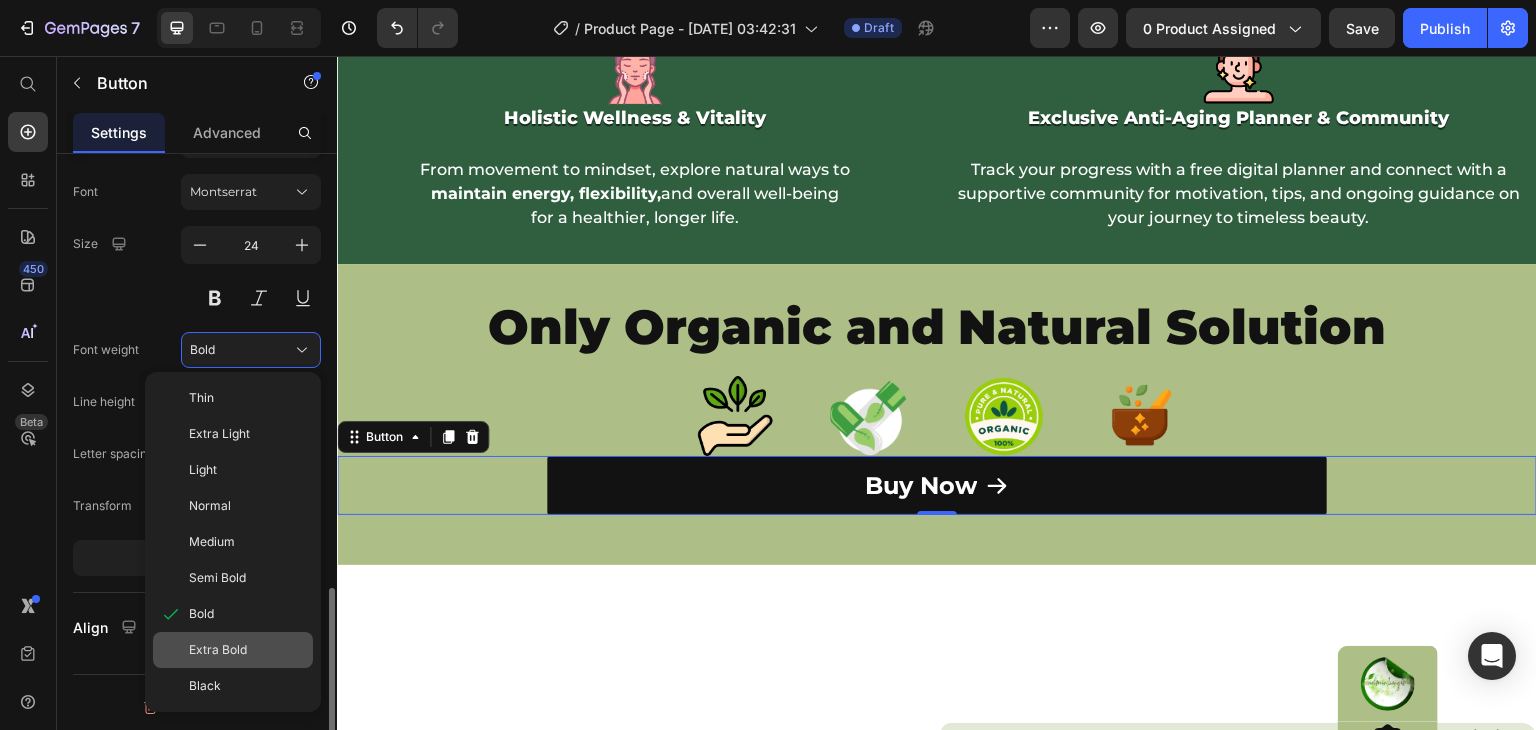 click on "Extra Bold" 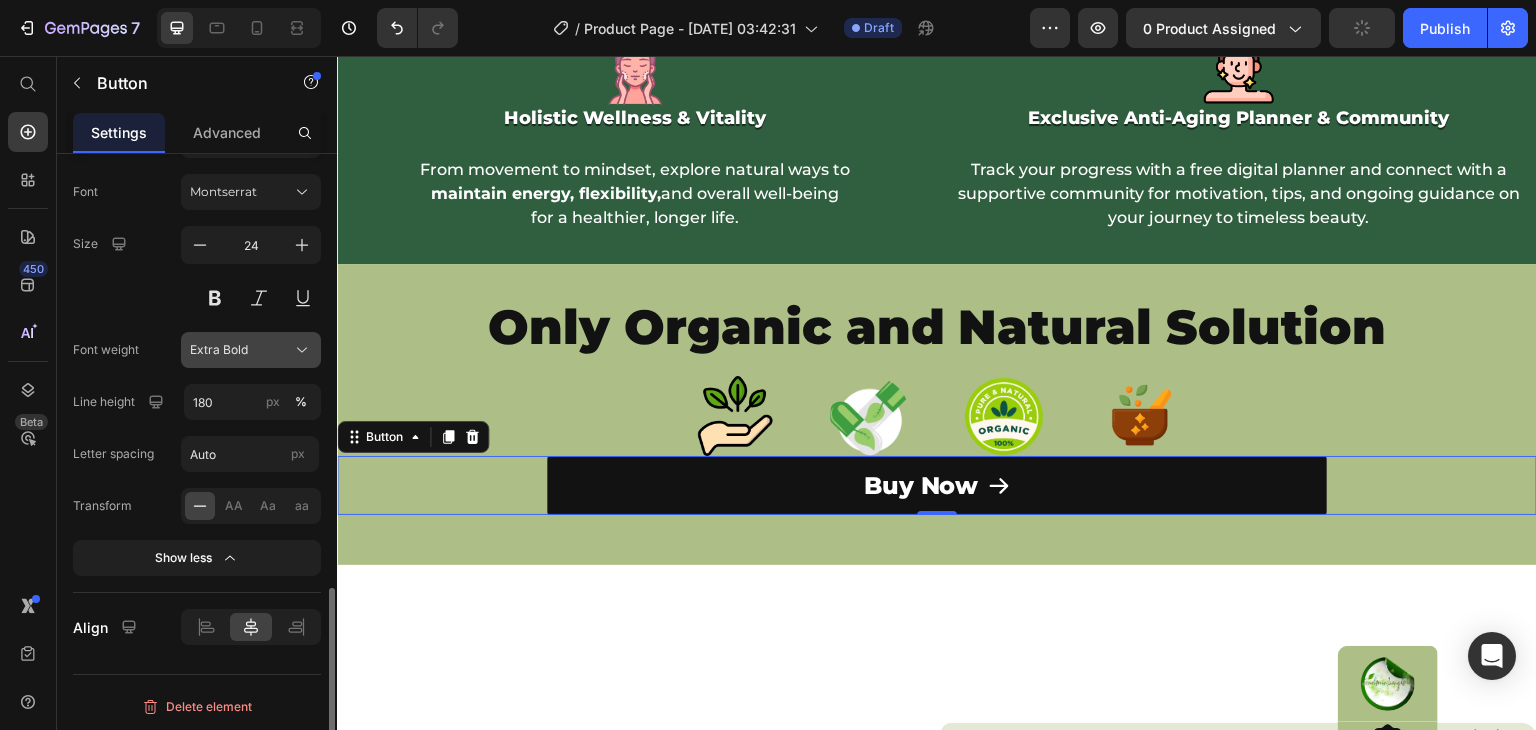click on "Extra Bold" 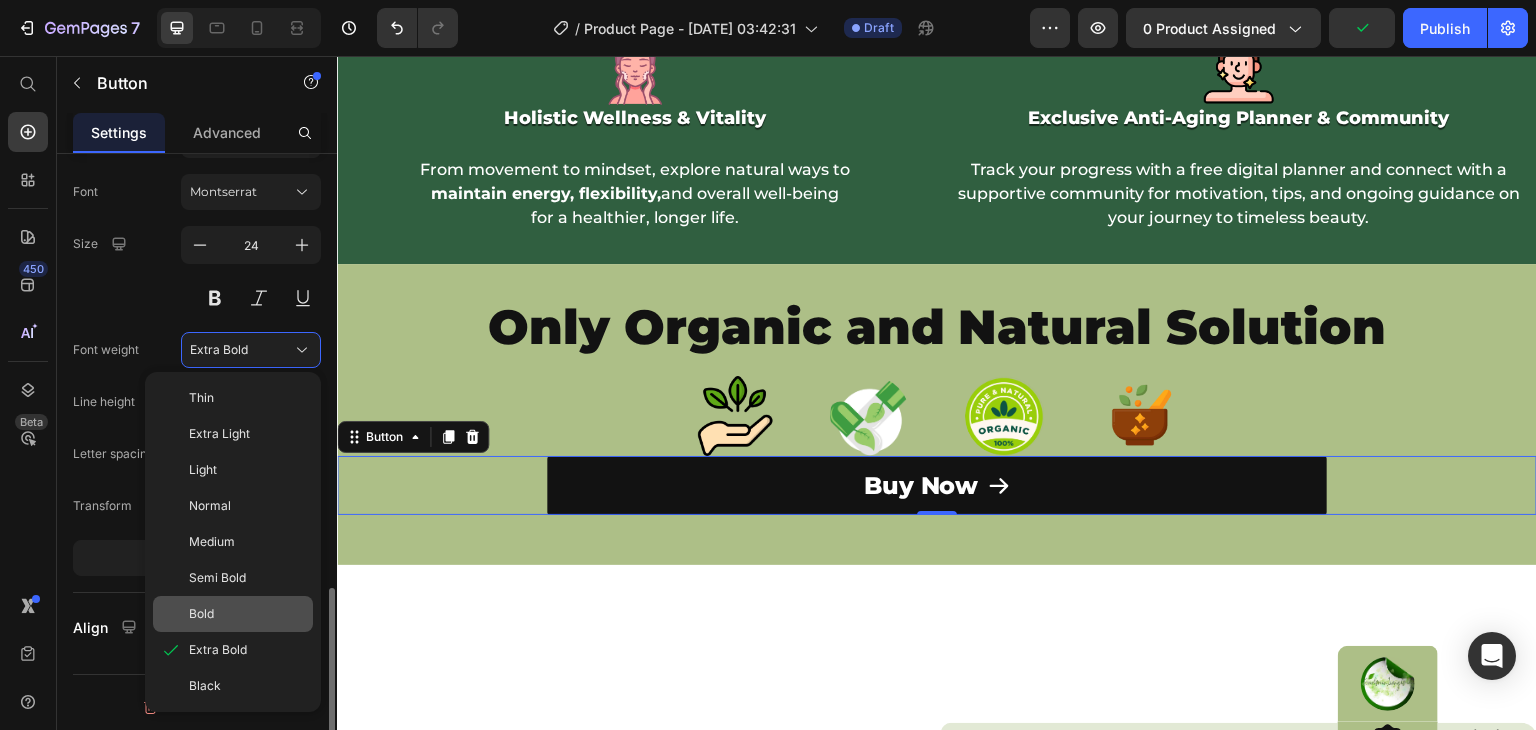 click on "Bold" 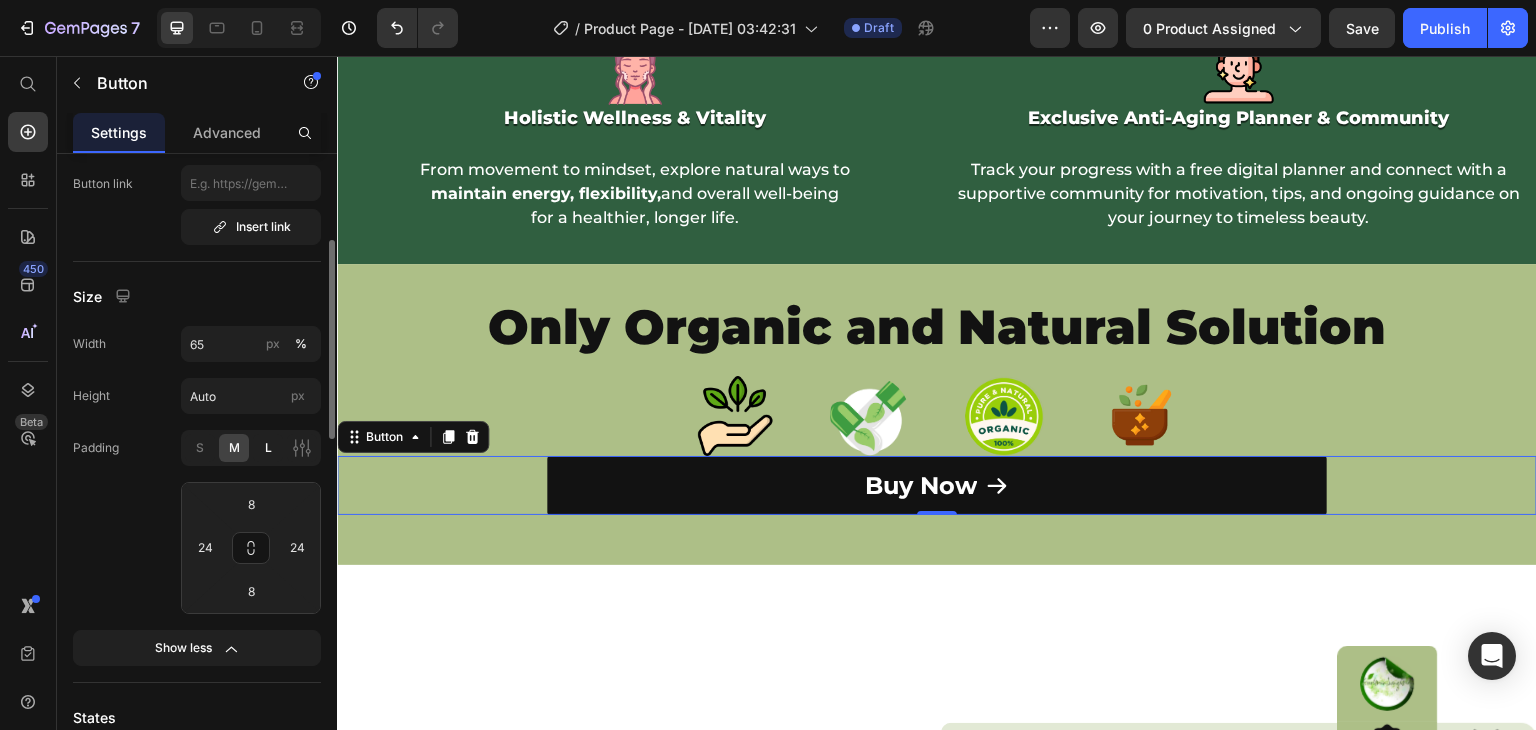 scroll, scrollTop: 75, scrollLeft: 0, axis: vertical 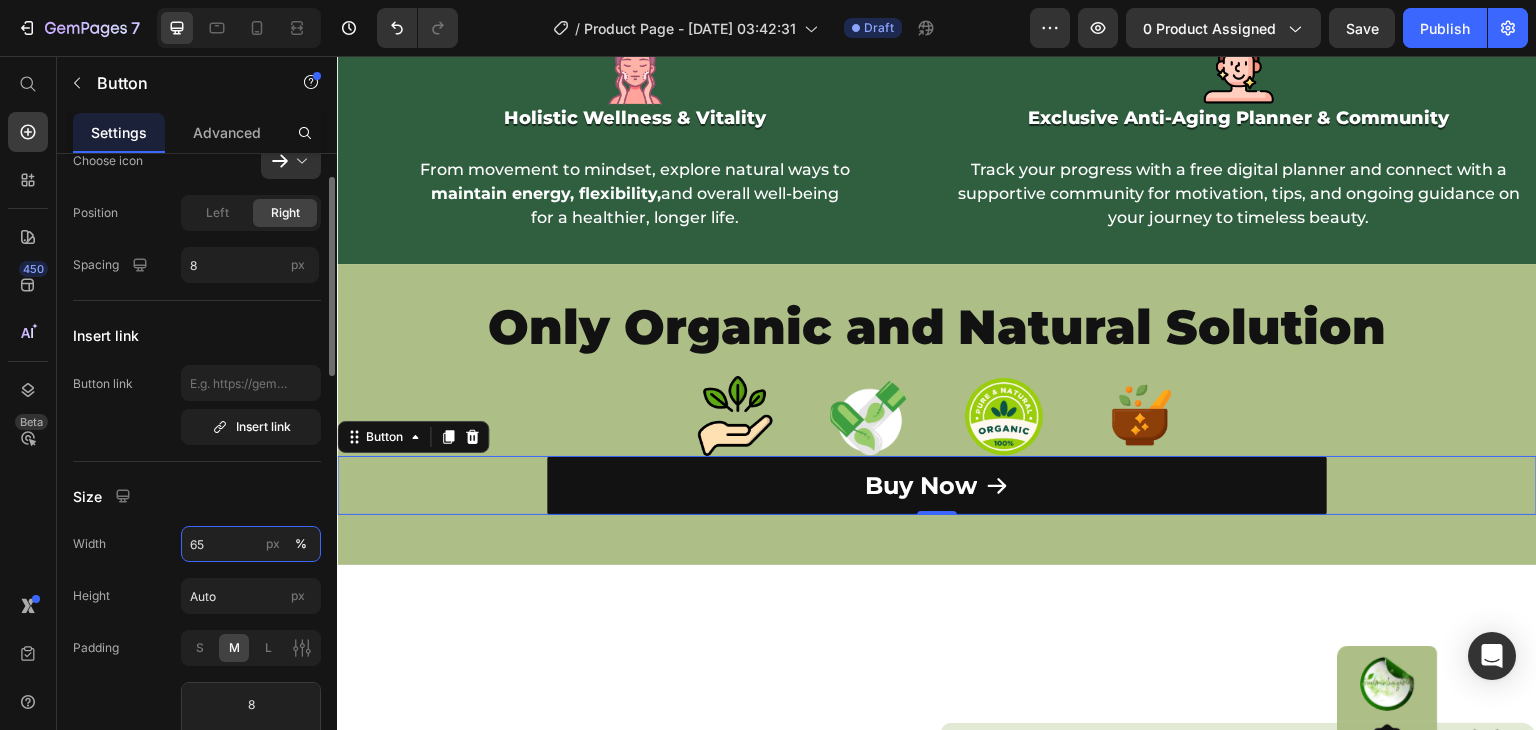 click on "65" at bounding box center [251, 544] 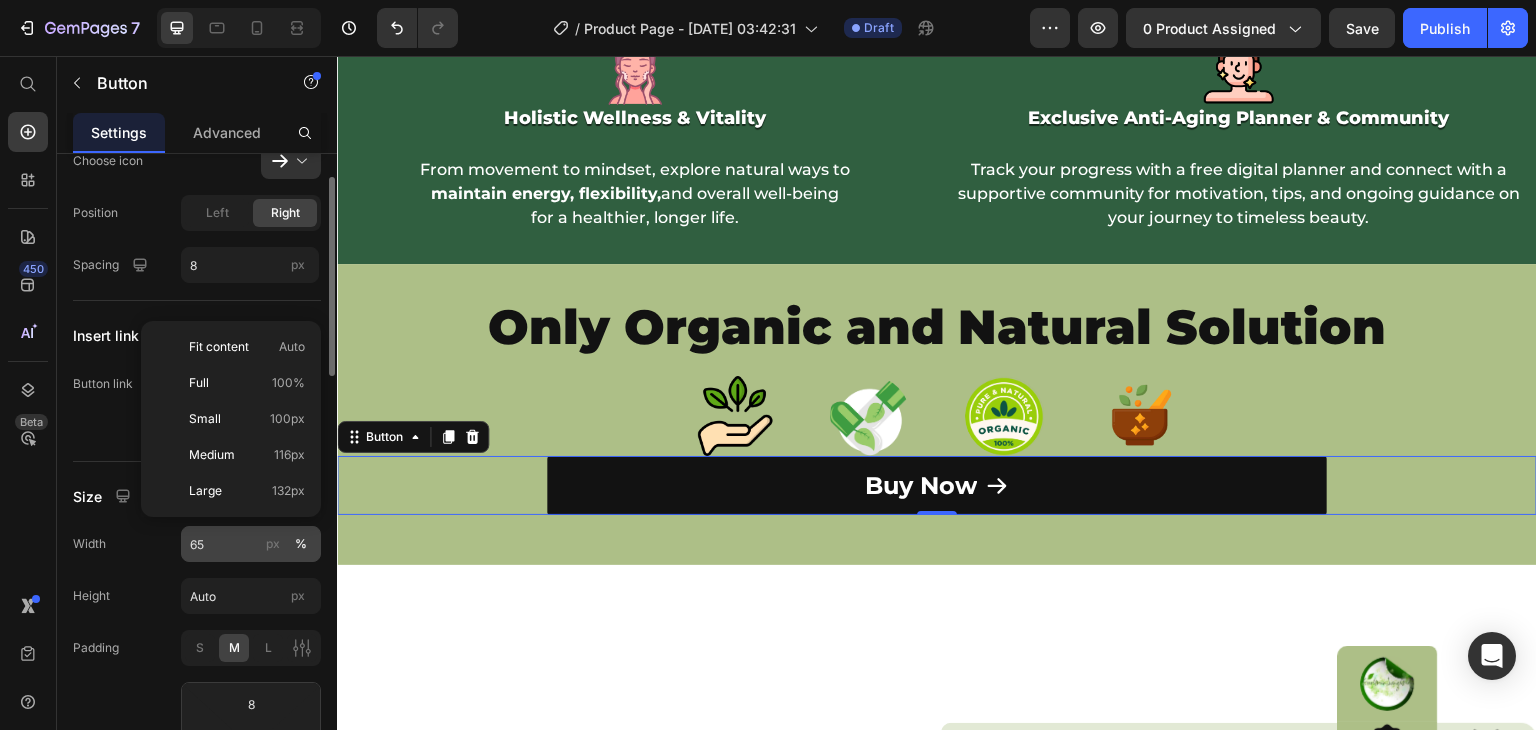 click on "px" at bounding box center [273, 544] 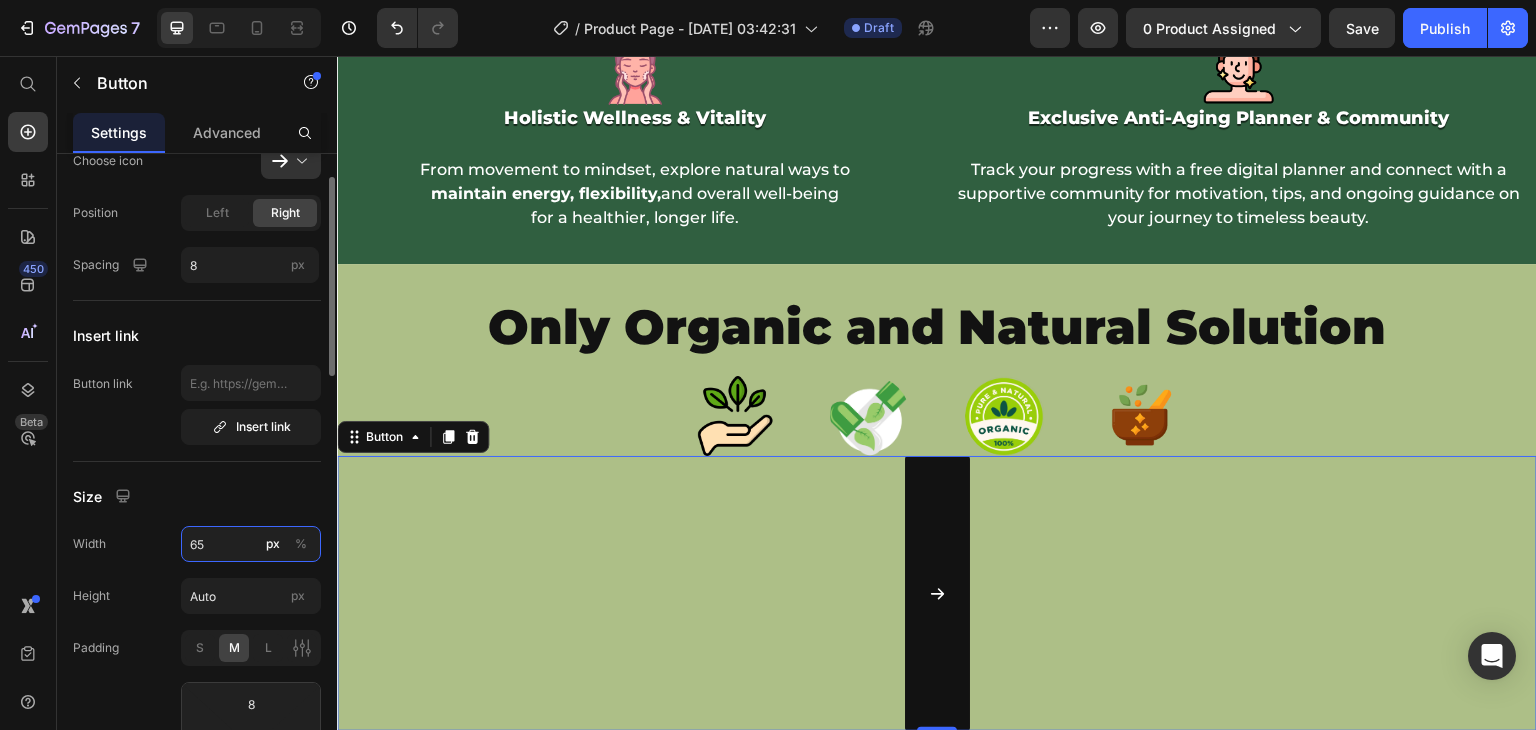 click on "65" at bounding box center [251, 544] 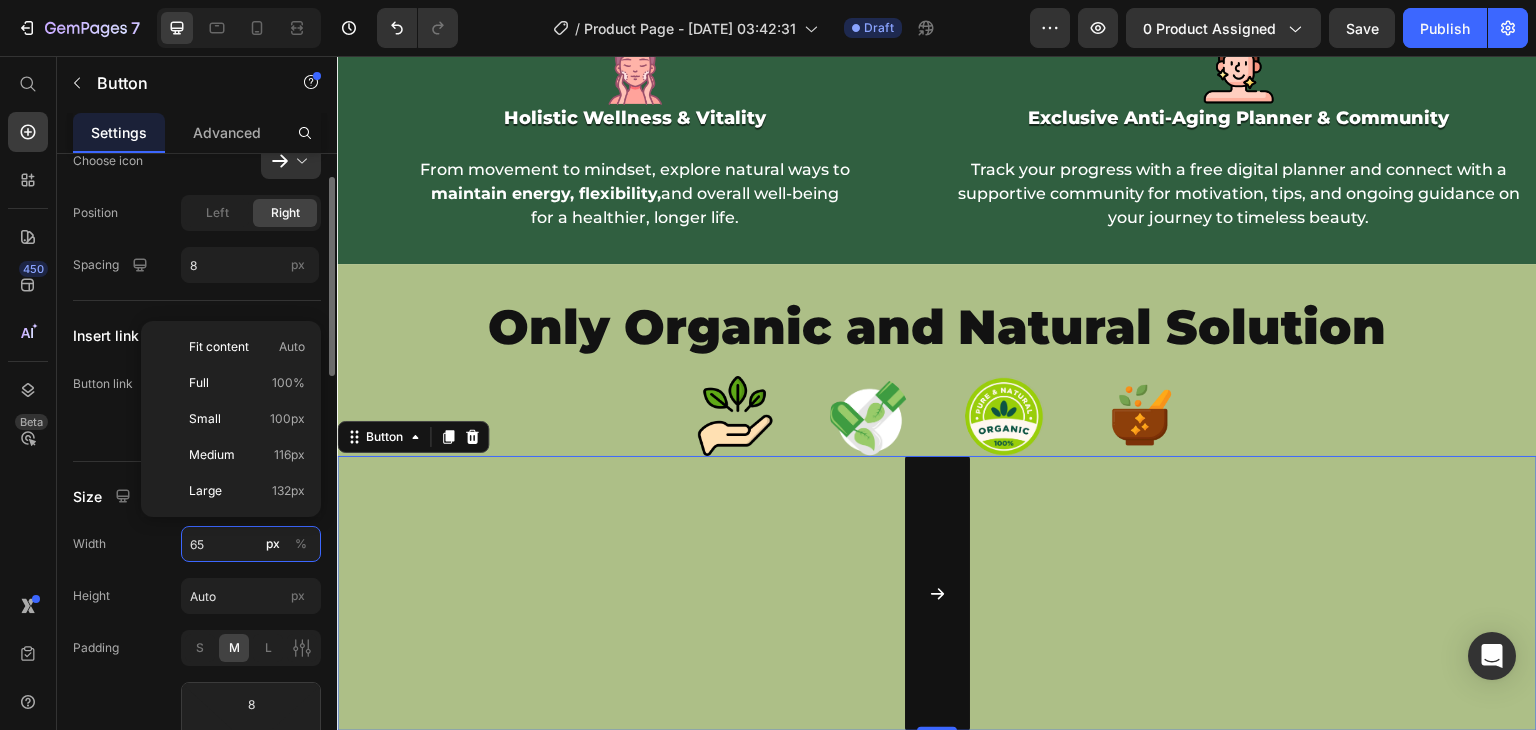 type on "6" 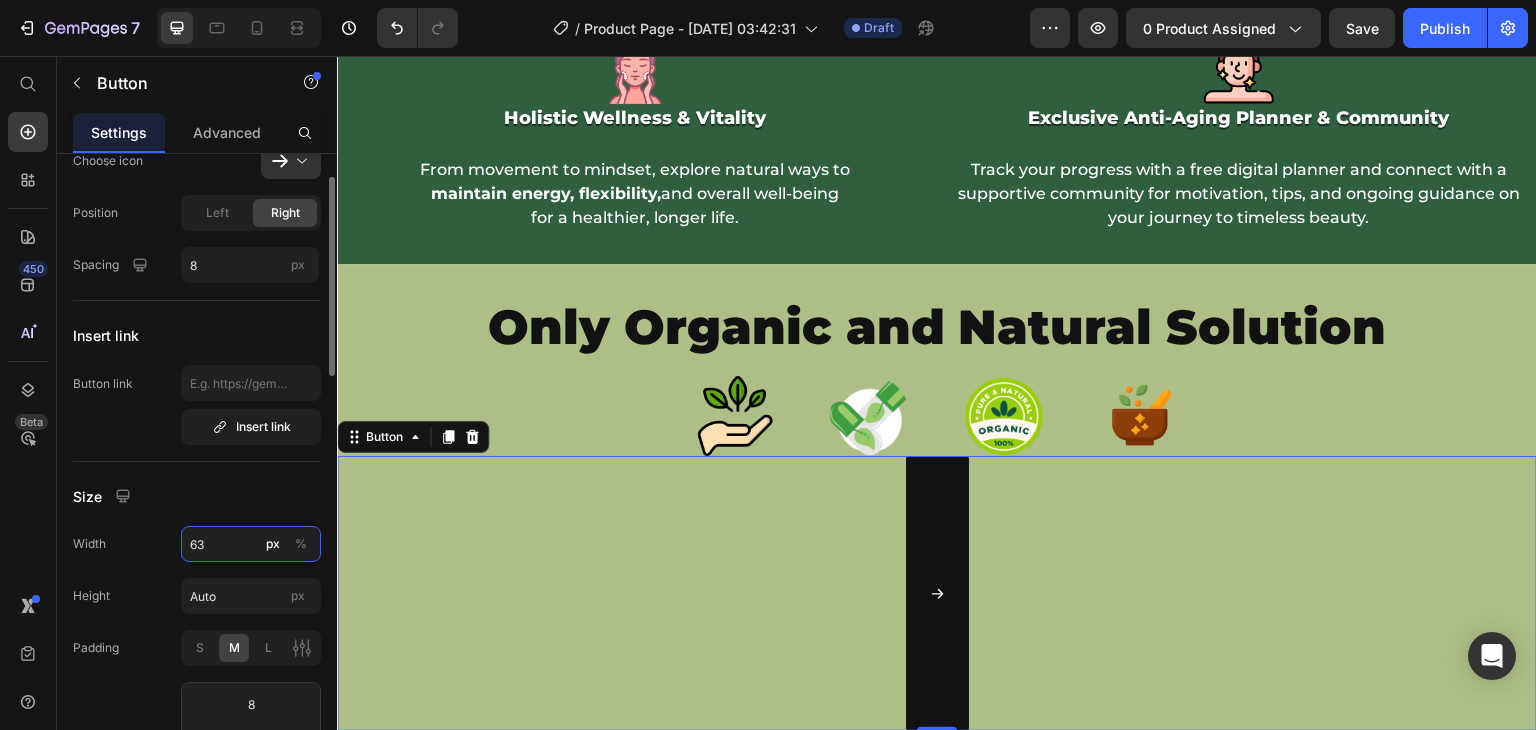 type on "6" 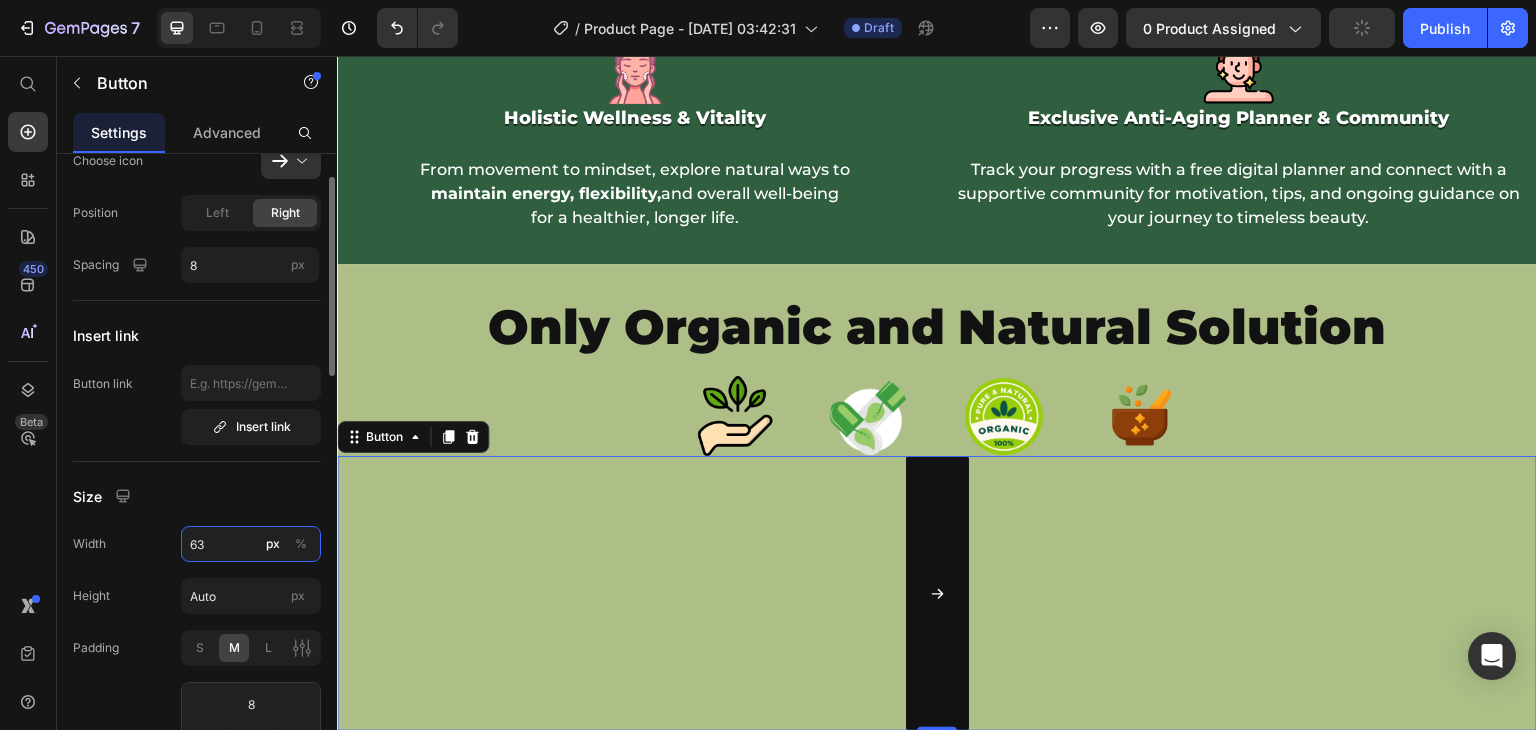 type on "6" 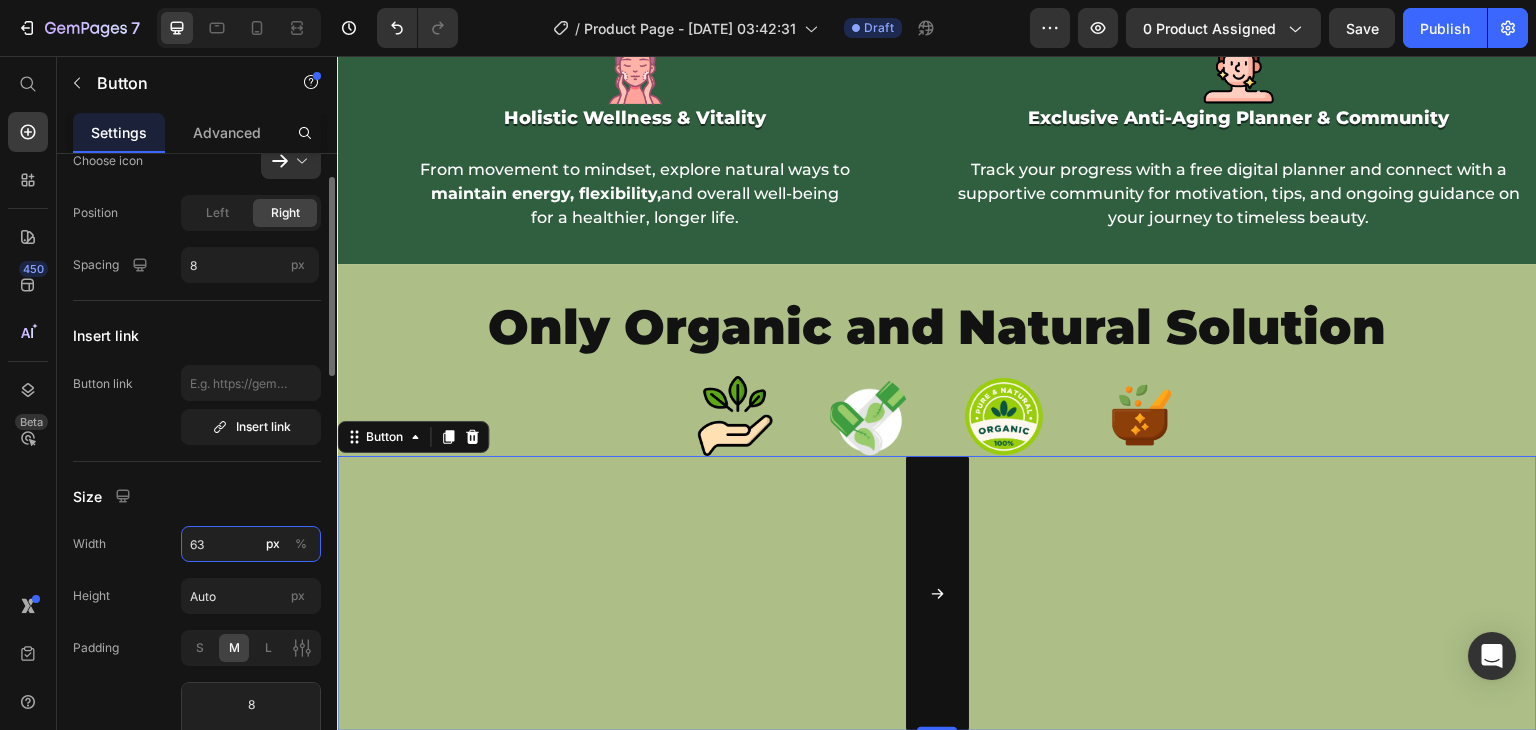 type on "6" 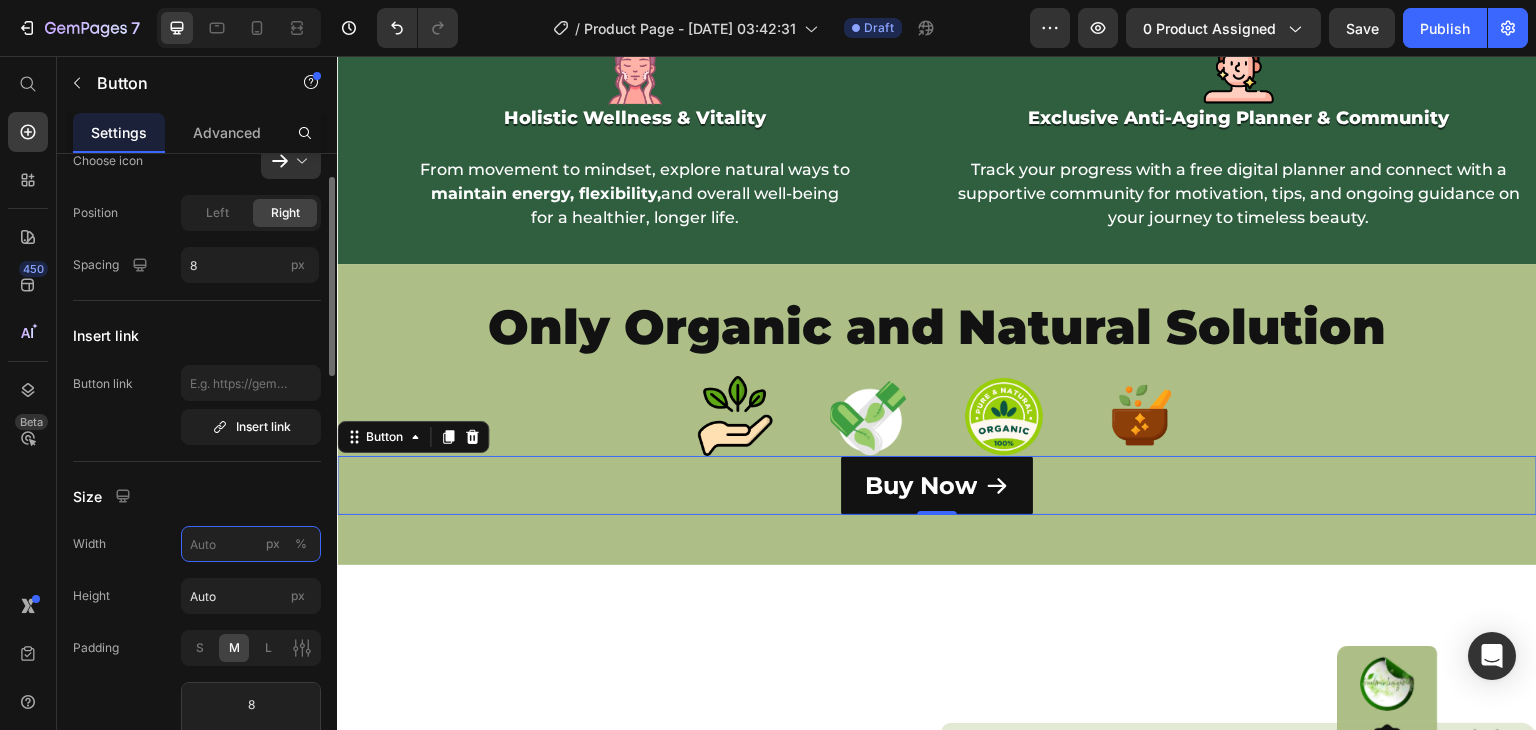 type on "6" 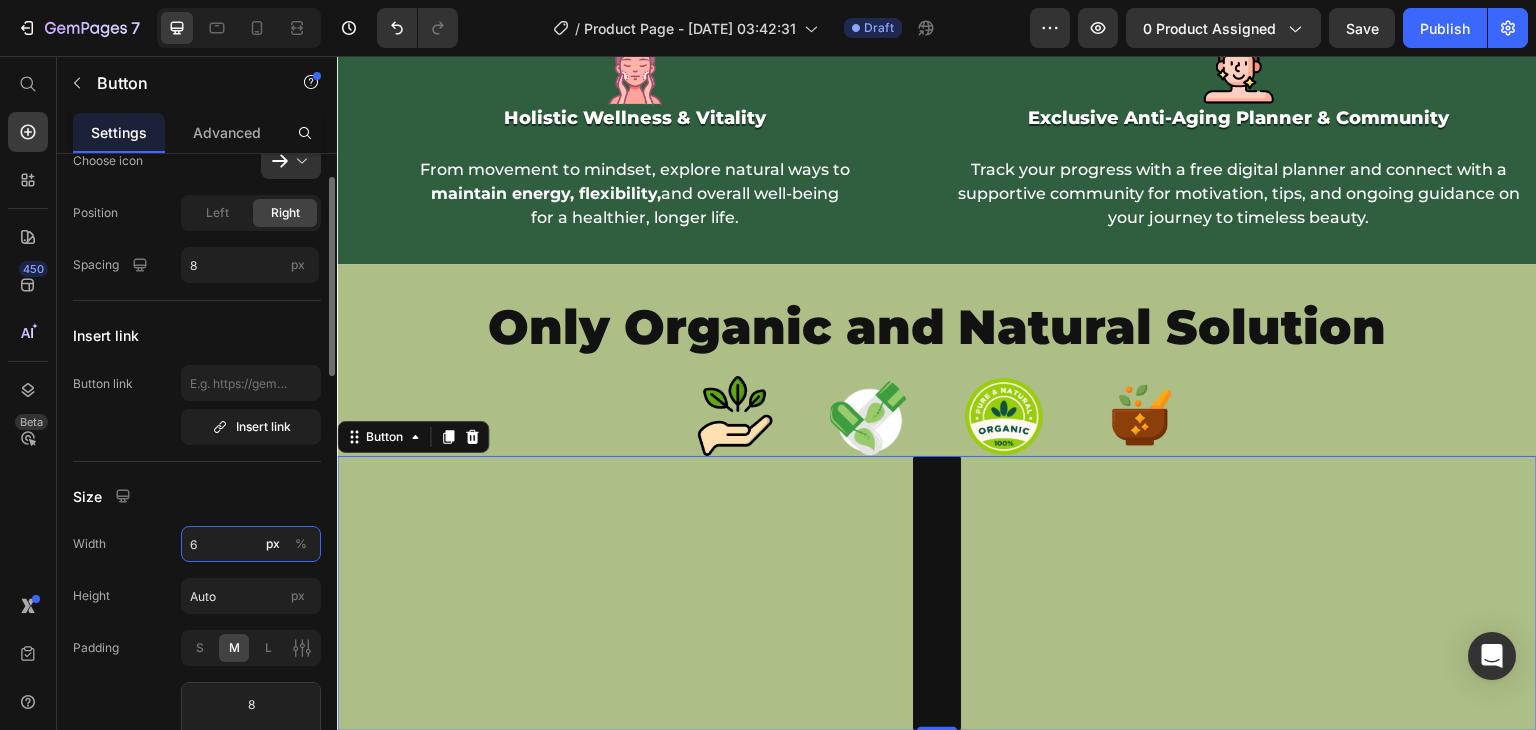 click on "6" at bounding box center (251, 544) 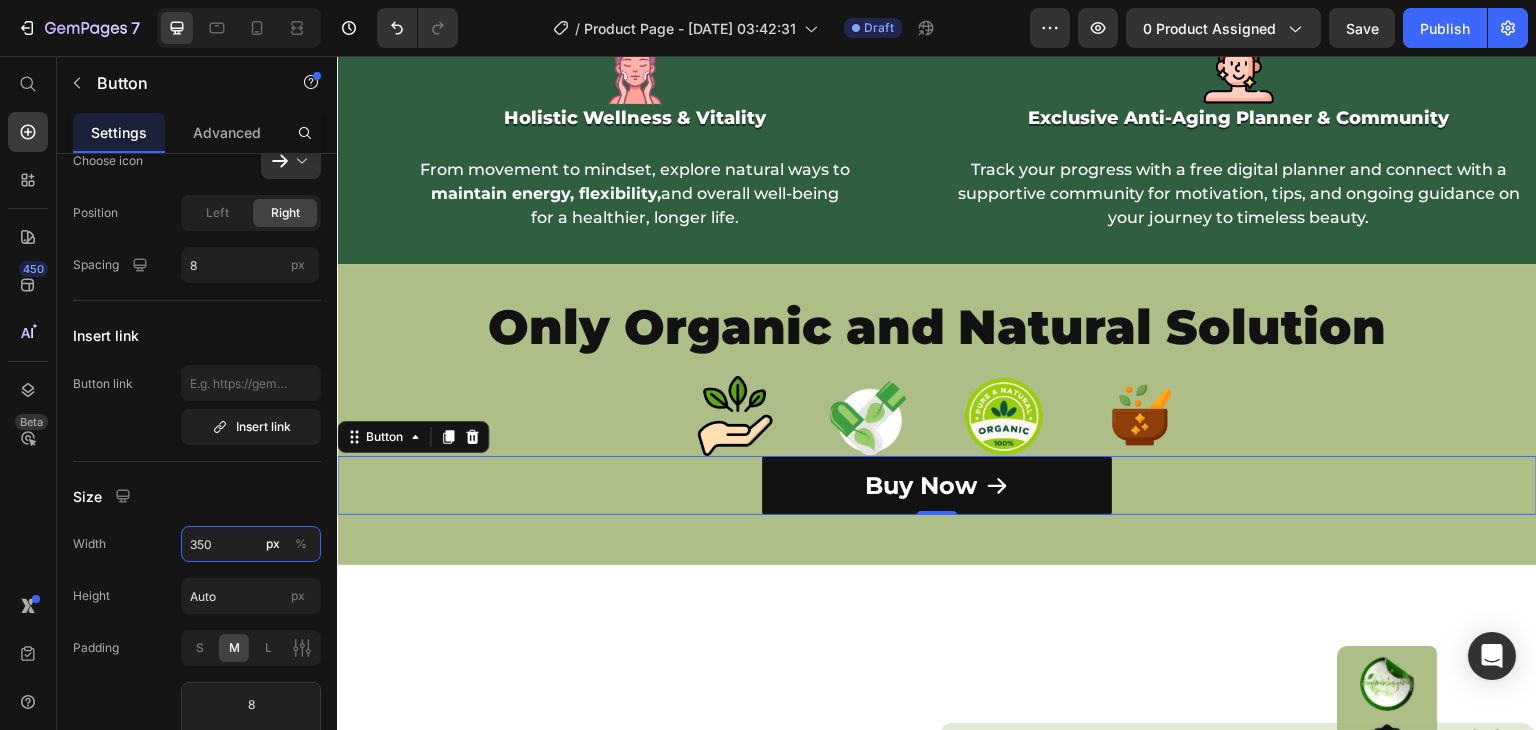 type on "350" 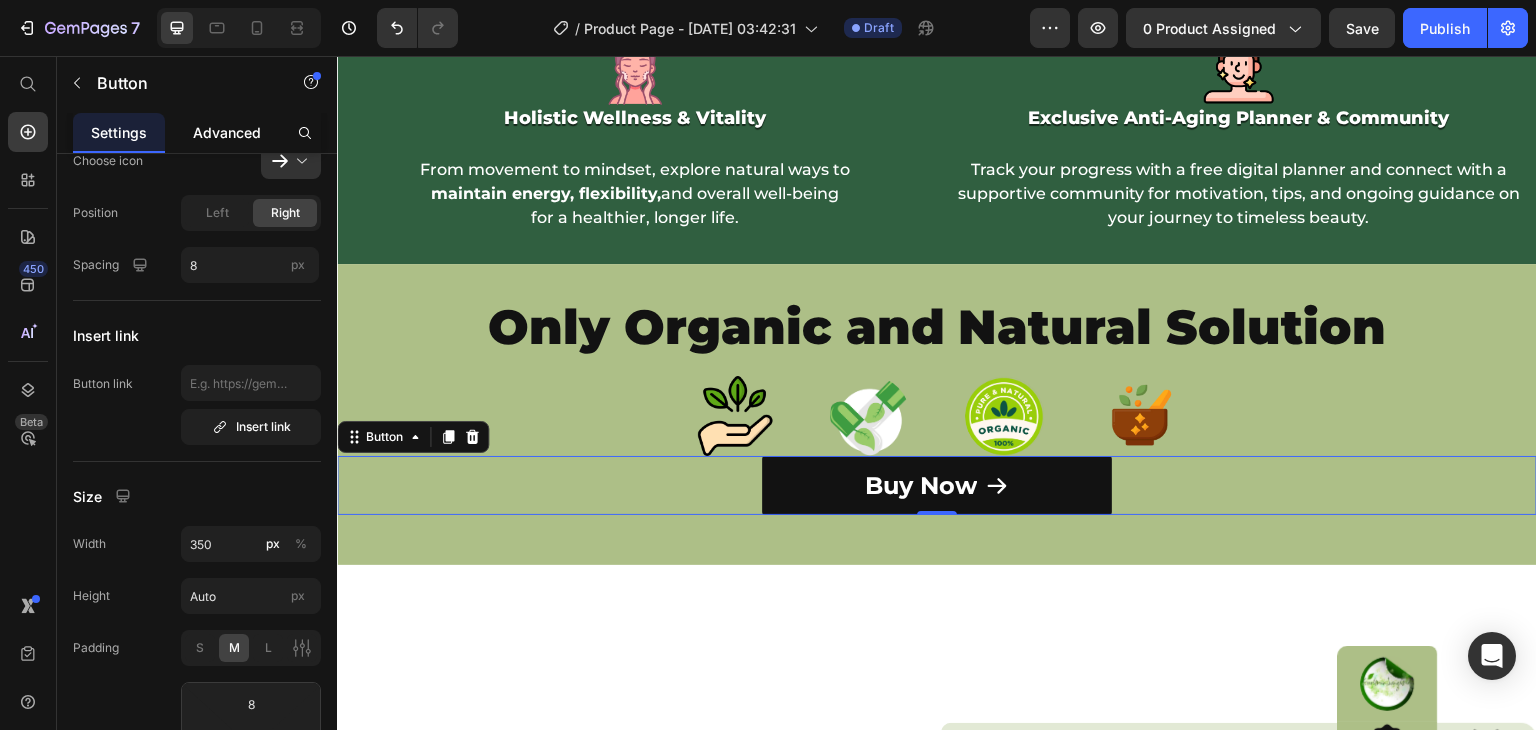 click on "Advanced" 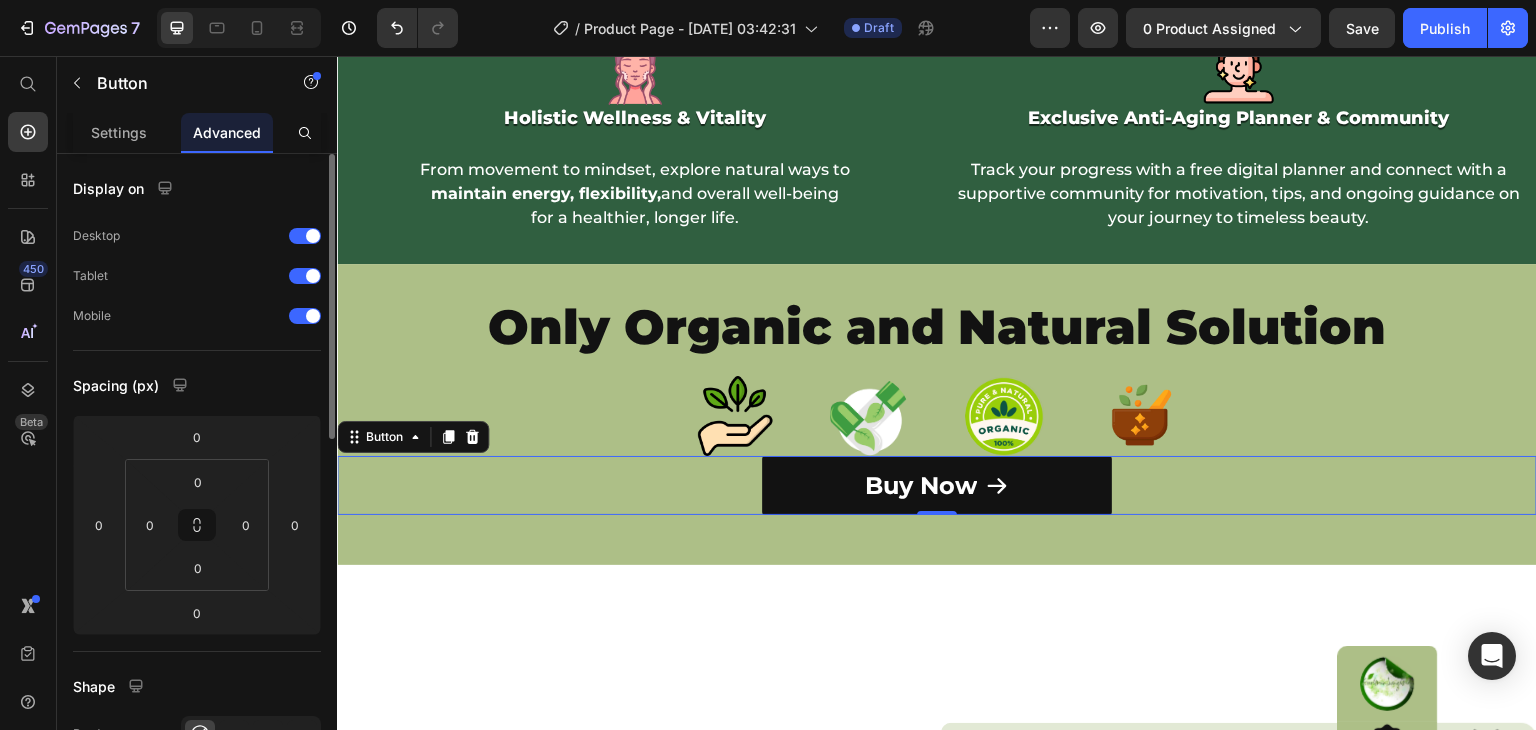 scroll, scrollTop: 400, scrollLeft: 0, axis: vertical 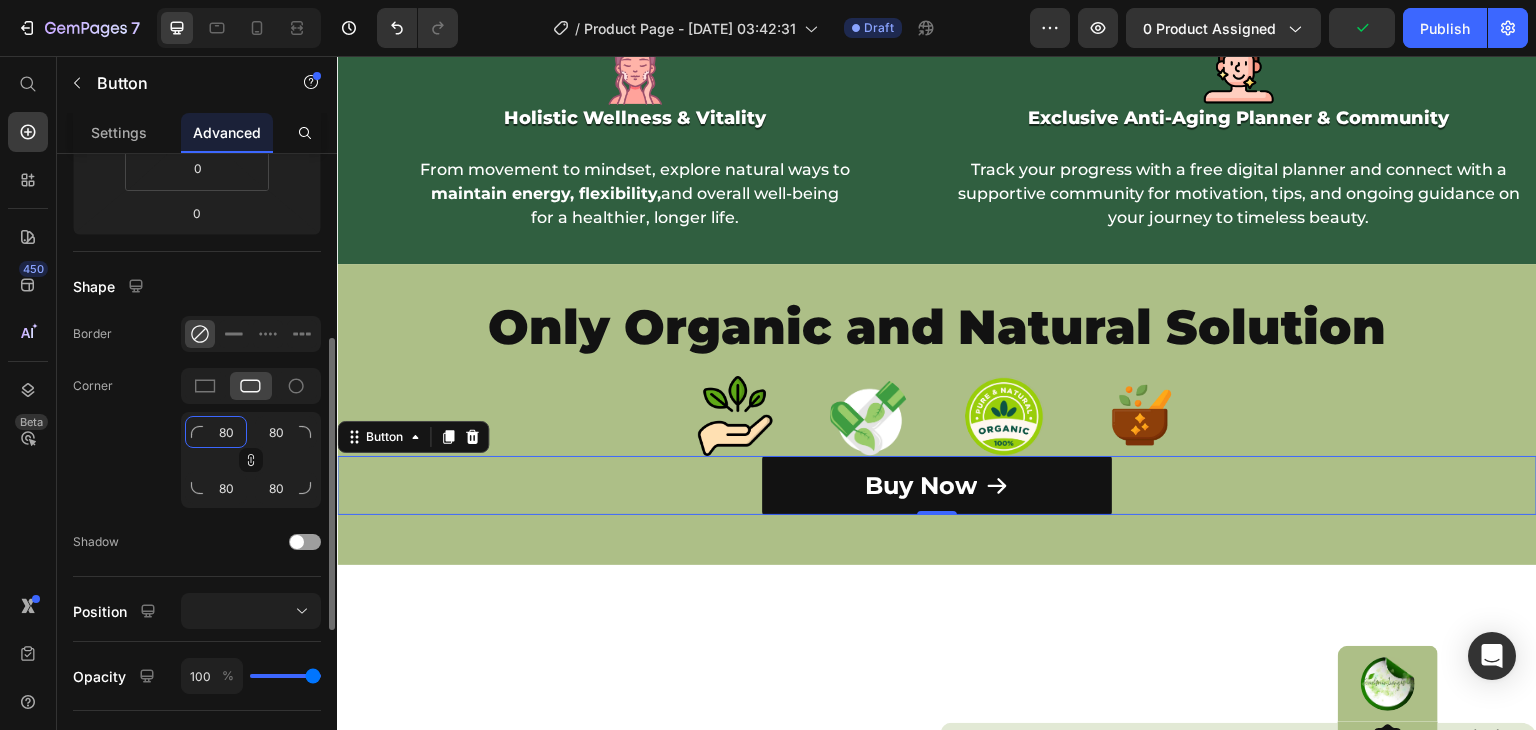 click on "80" 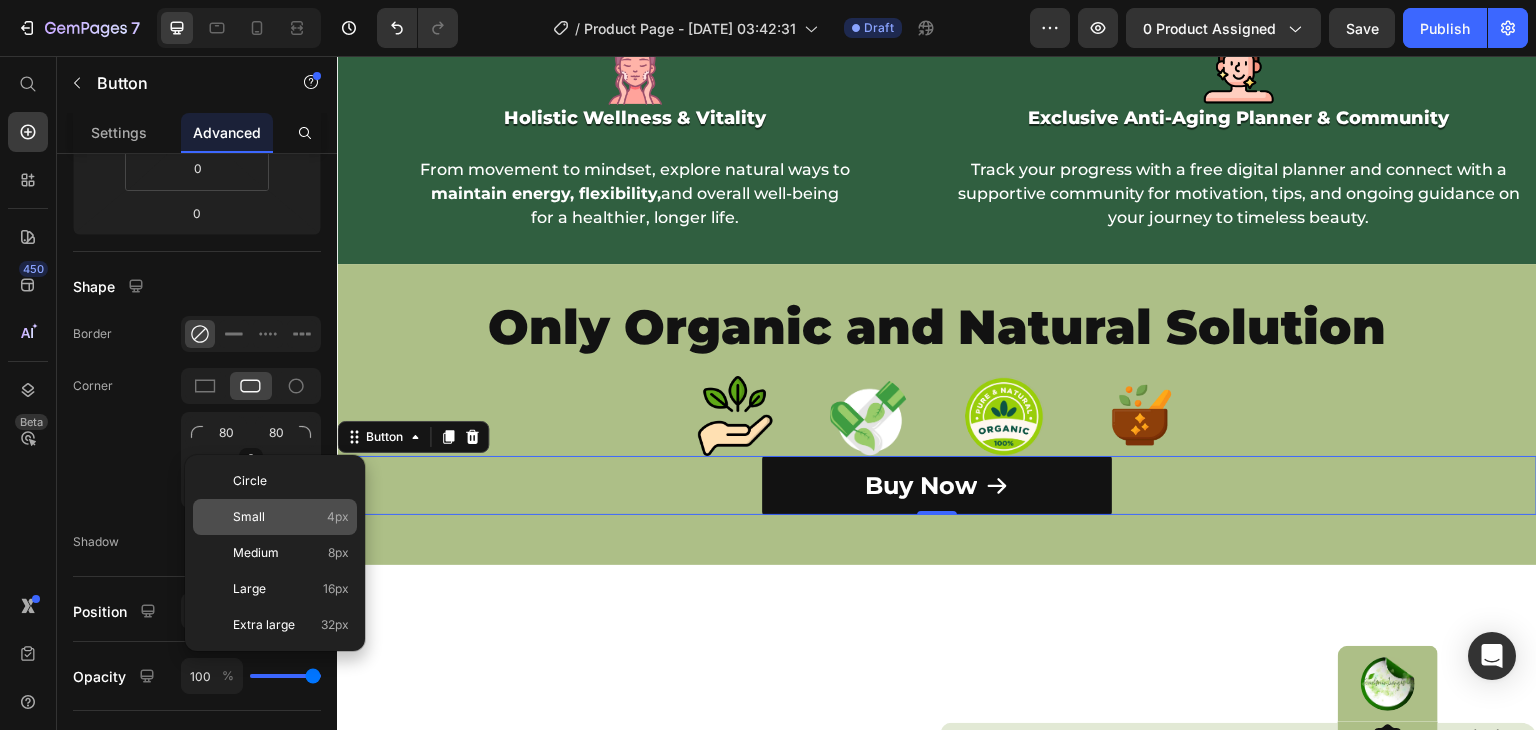 click on "Small" at bounding box center [249, 517] 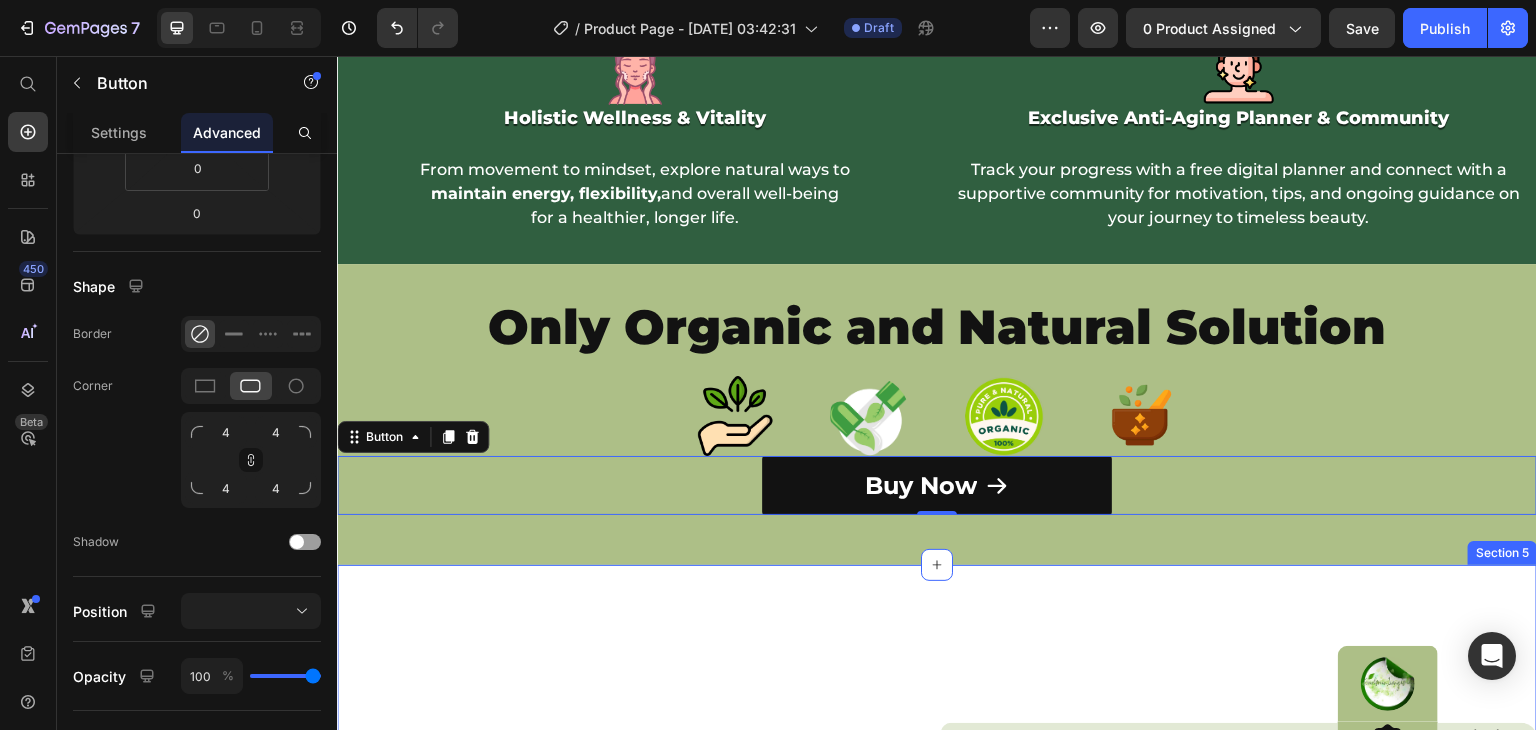 click on "Why The Slow Aging Blueprint Stands Out Heading Discover how our natural, science-backed approach to aging  gracefully compares to expensive treatments and fad  solutions. Text Block                Title Line 100% Natural & Holistic Approach Text Block Easy-to-Follow Skincare Recipes Text Block Scientifically-Backed Anti-Aging Tips Text Block 100% Natural & Holistic   Approach Text Block 100% Natural & Holistic   Approach Text Block 100% Natural & Holistic   Approach Text Block 100% Natural & Holistic   Approach Text Block Row Image Row
Icon
Icon
Icon
Icon
Icon
Icon
Icon
Icon Row
Icon Row
Icon Row
Icon Row
Icon Row
Icon Row
Icon Row
Icon Row Row Row Row Row Row Row Section 5" at bounding box center (937, 827) 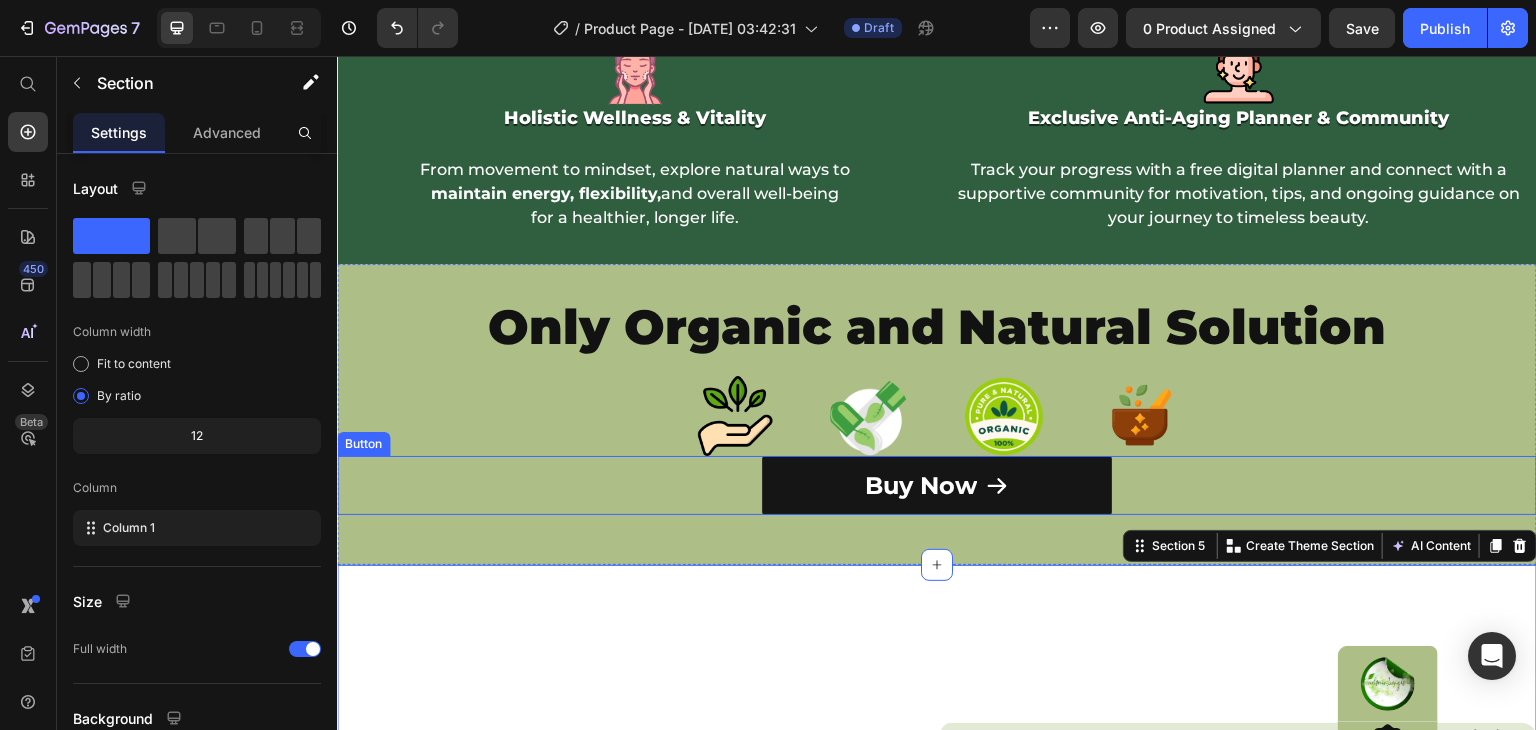 click on "Buy Now" at bounding box center [937, 485] 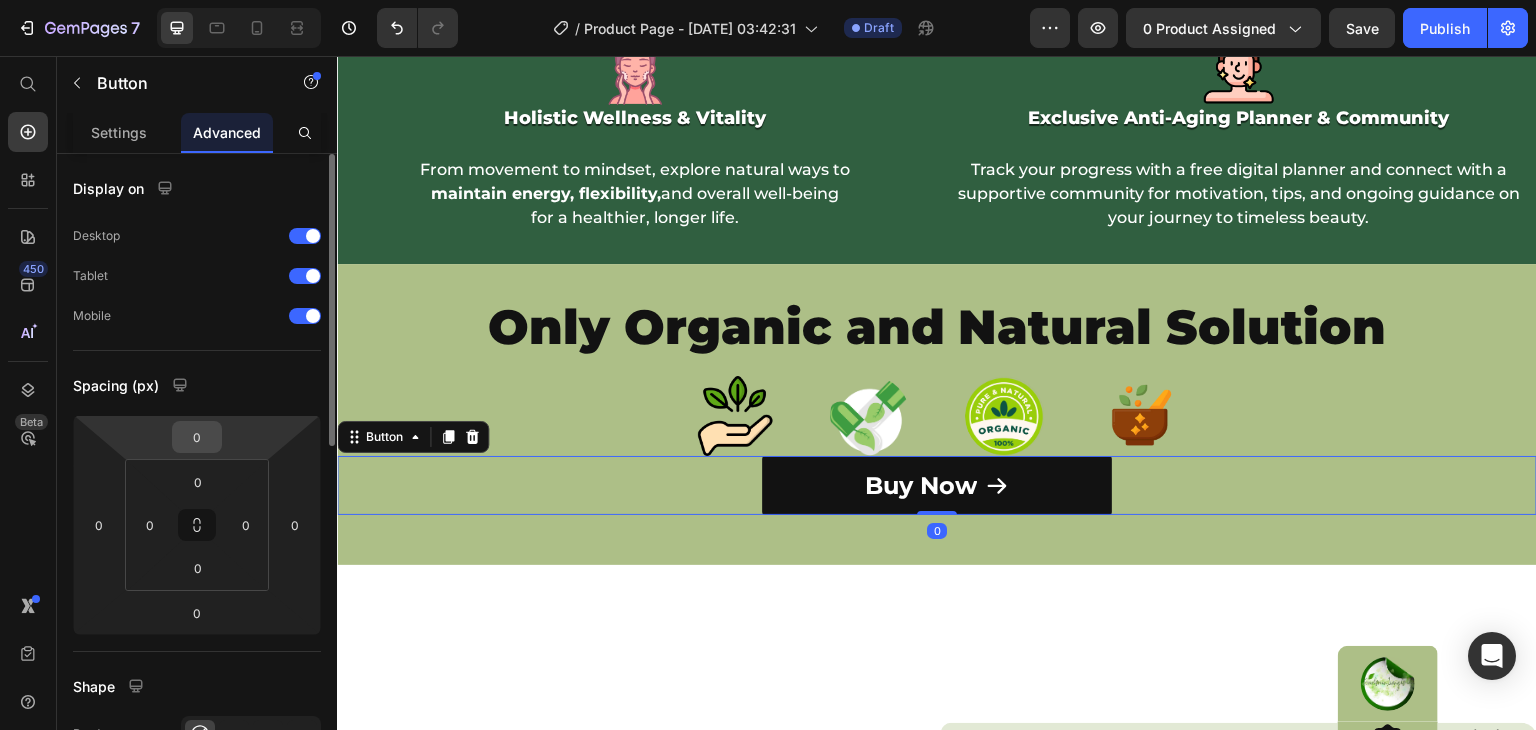 click on "0" at bounding box center (197, 437) 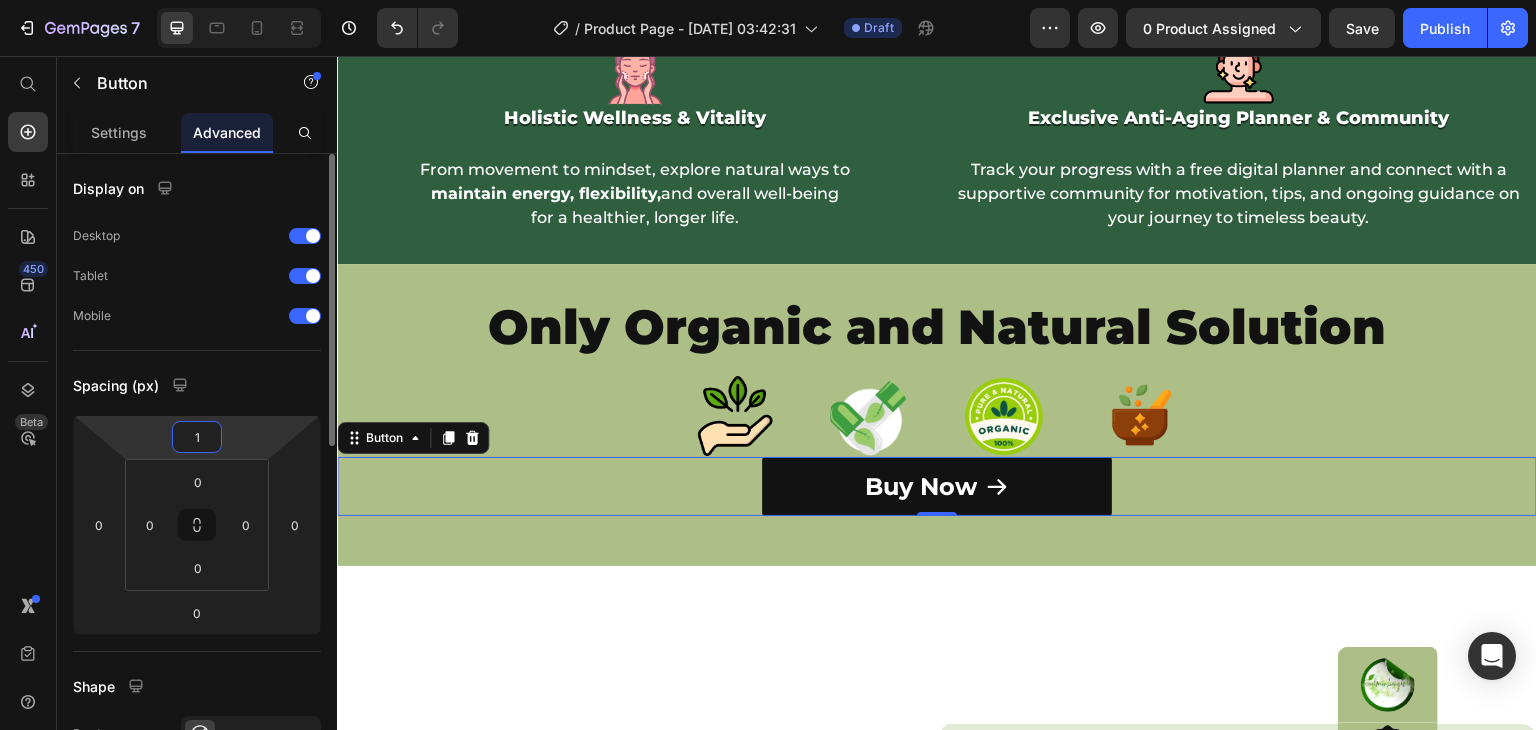 type on "0" 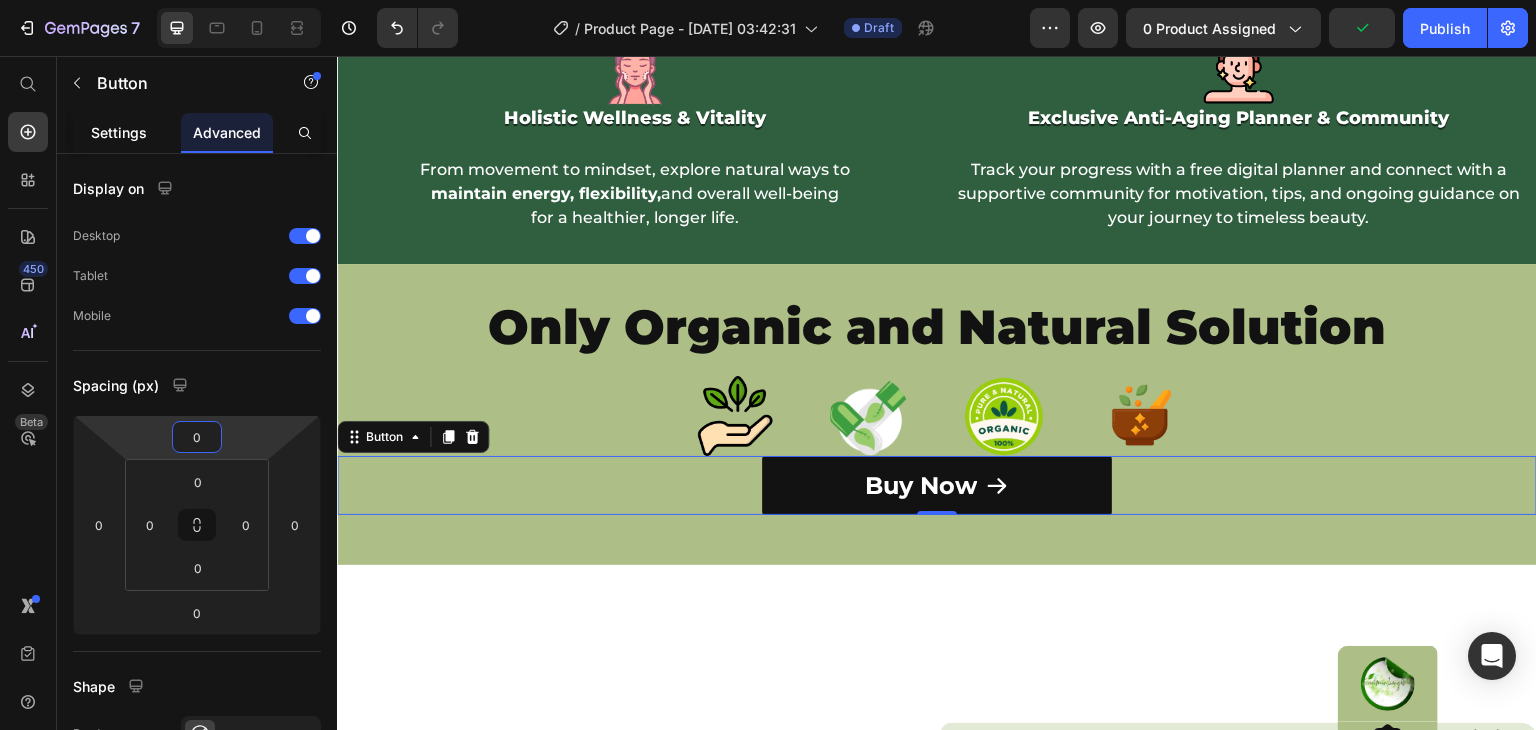 click on "Settings" 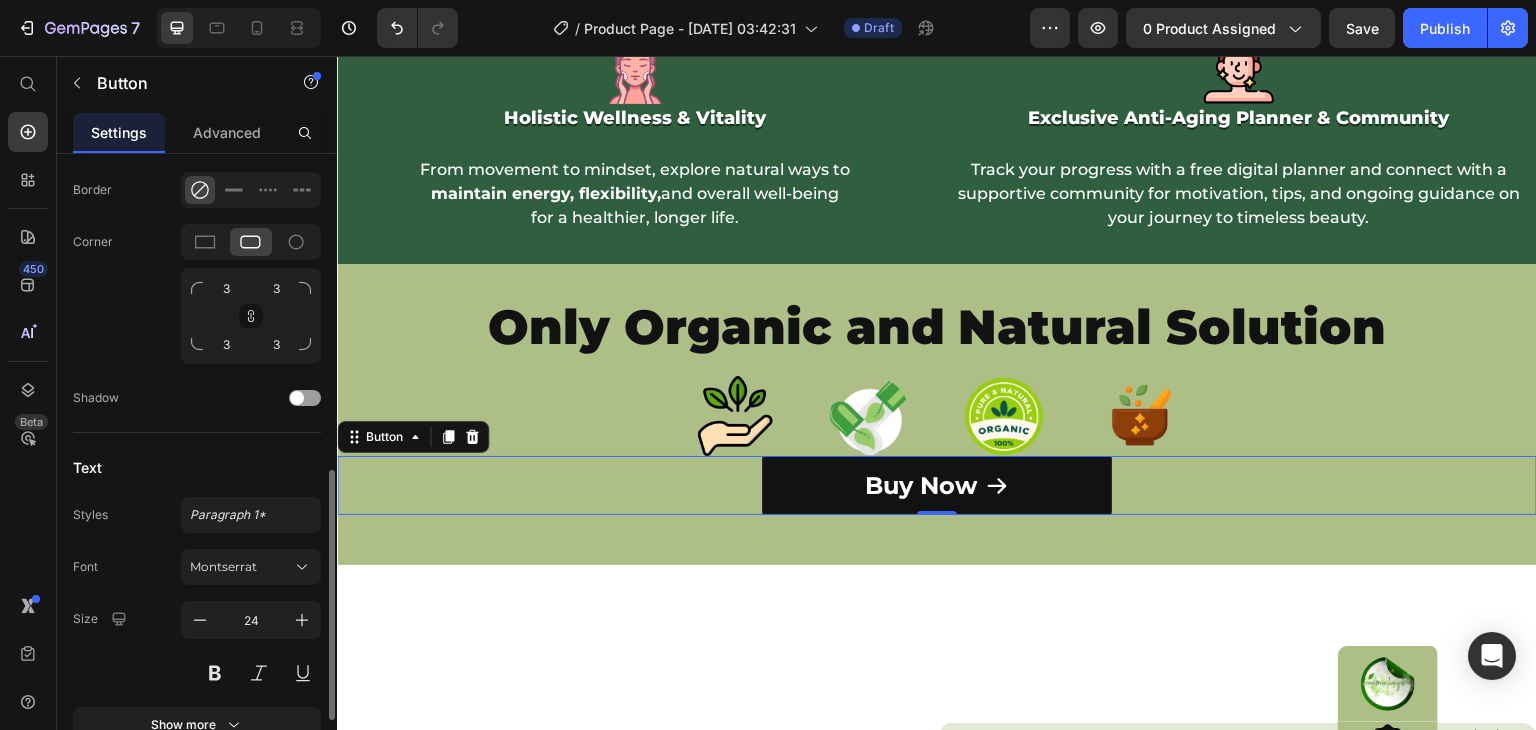 scroll, scrollTop: 967, scrollLeft: 0, axis: vertical 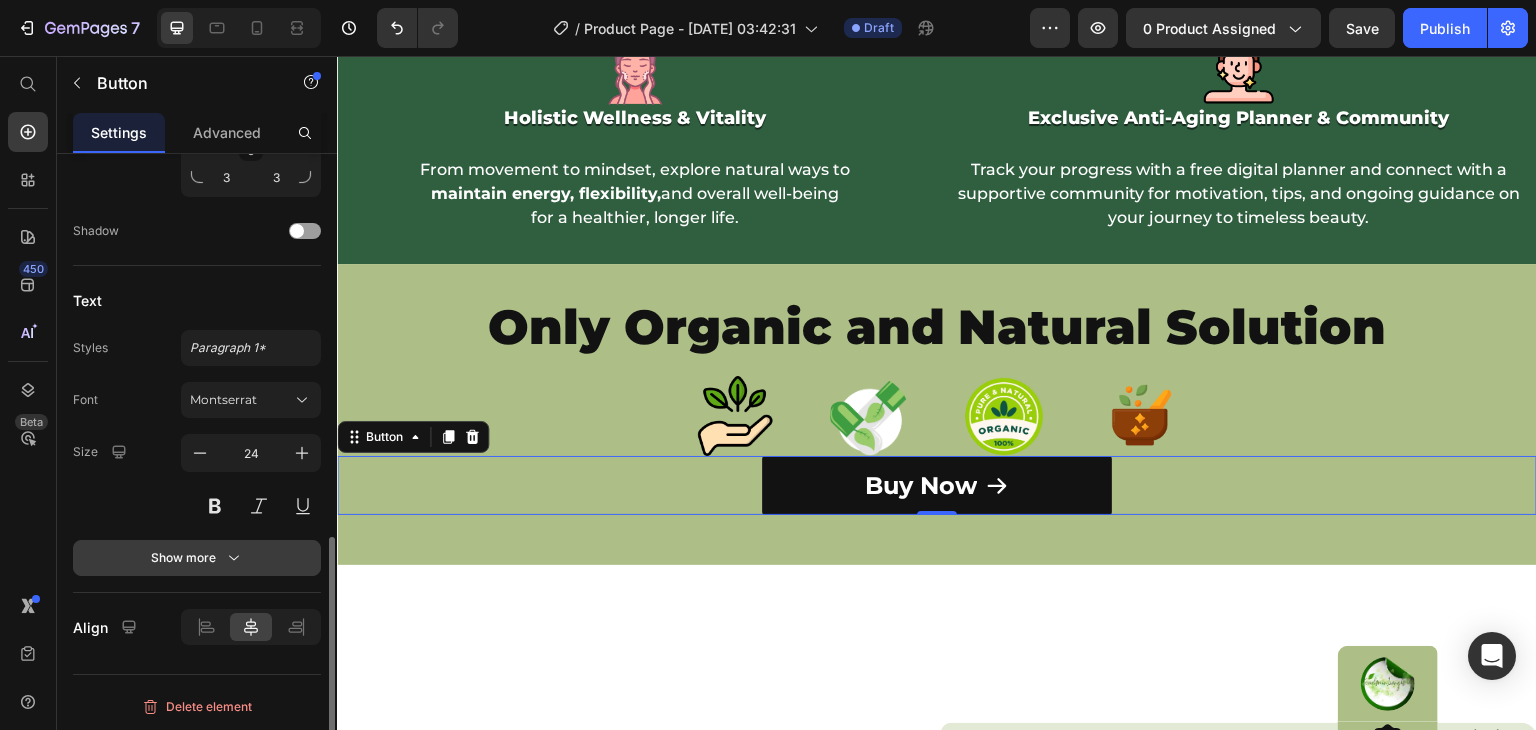 click 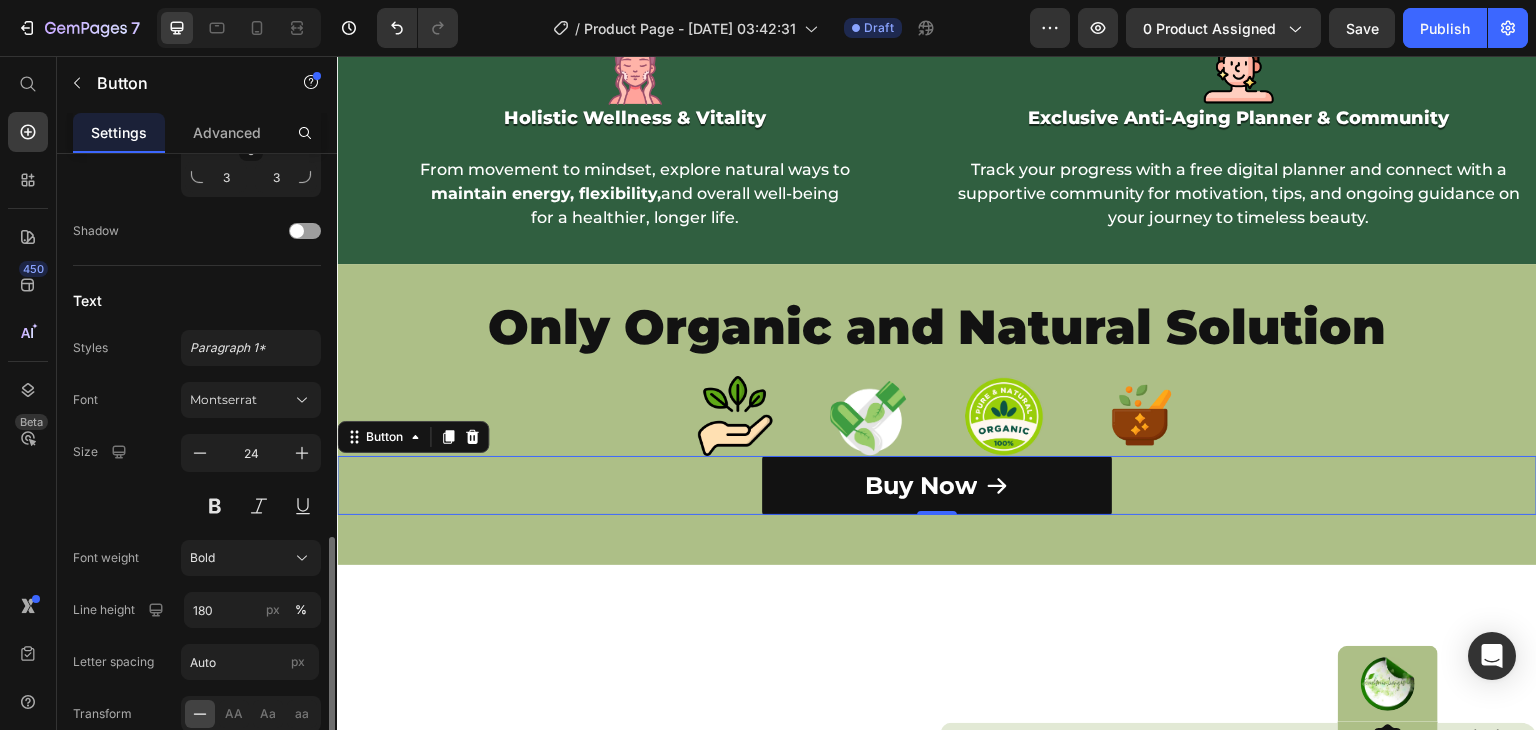 scroll, scrollTop: 1175, scrollLeft: 0, axis: vertical 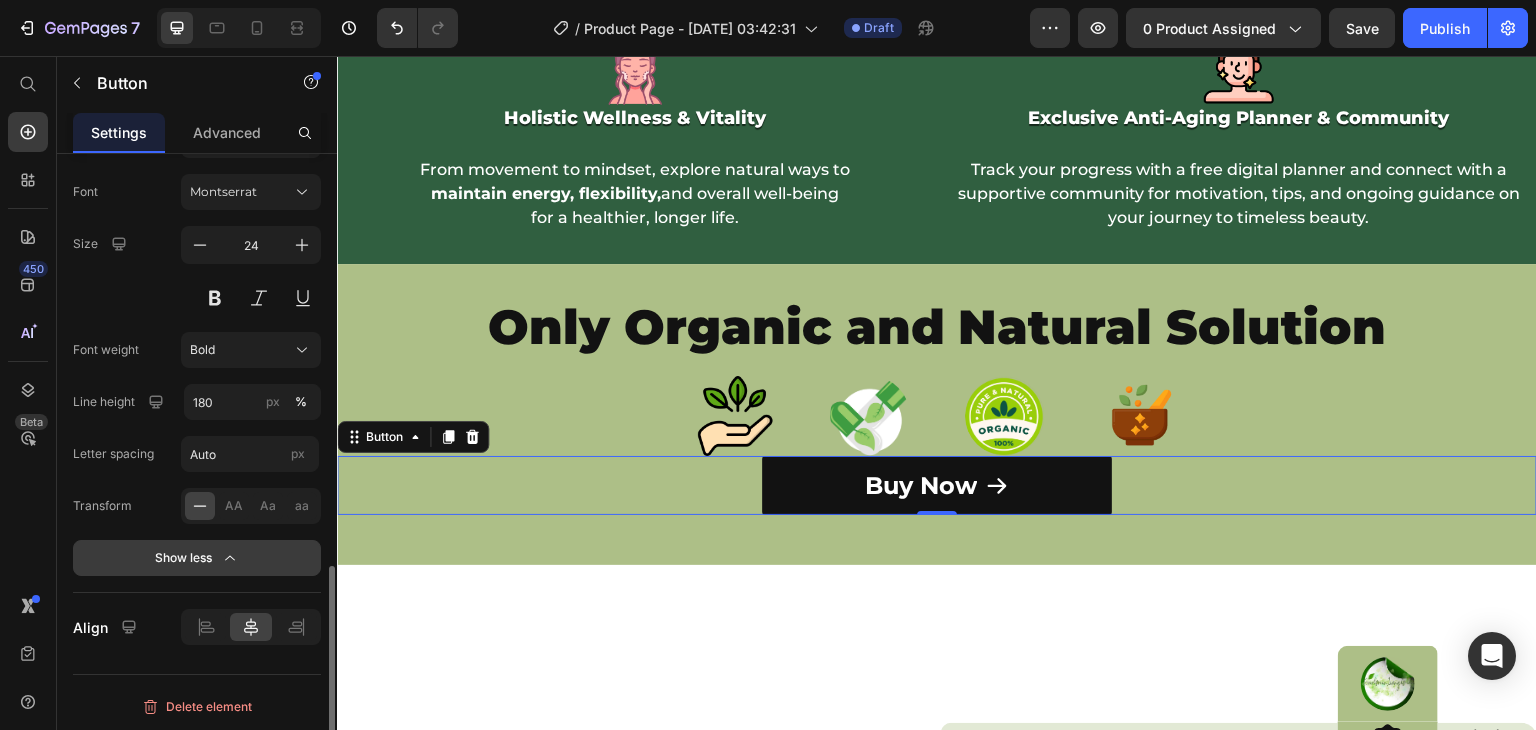 click 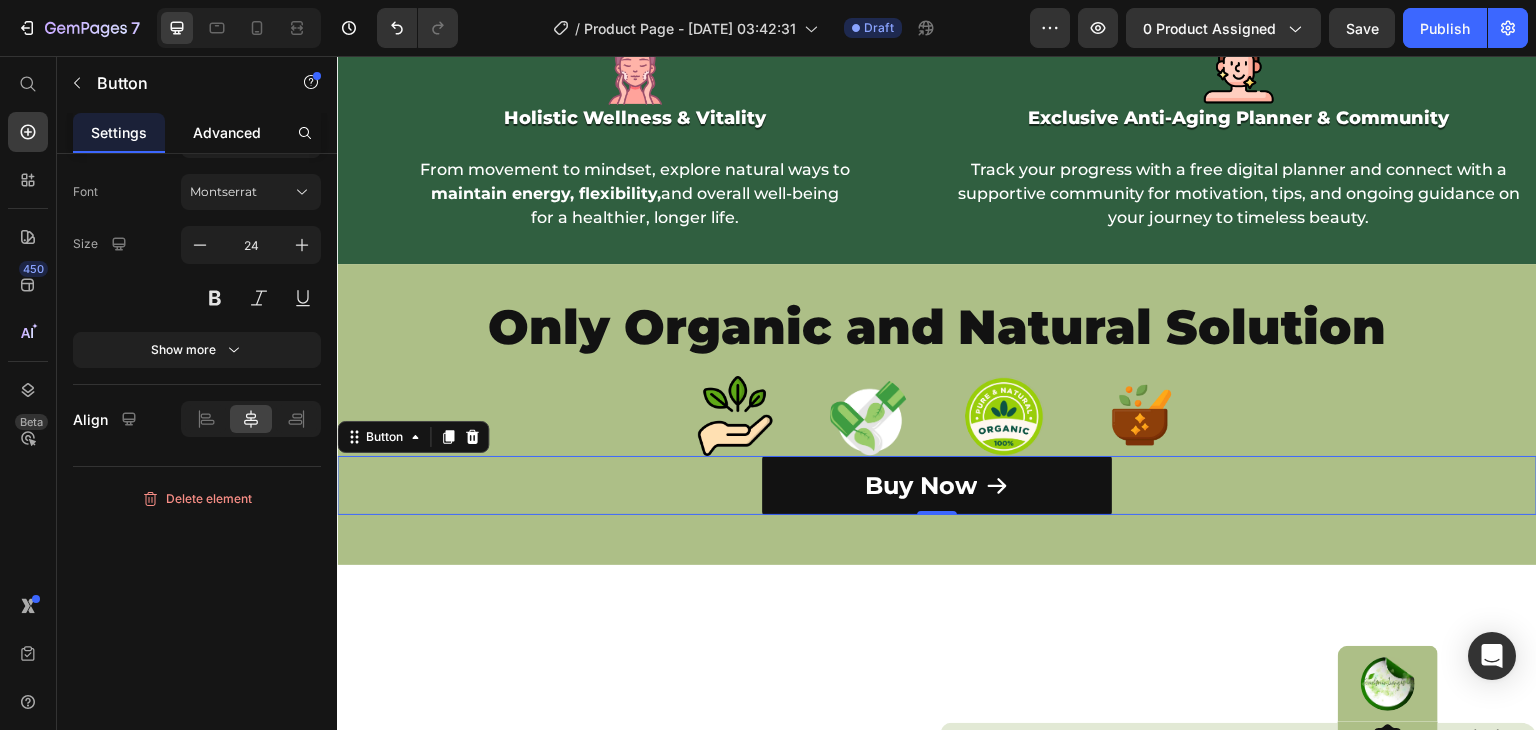 click on "Advanced" at bounding box center [227, 132] 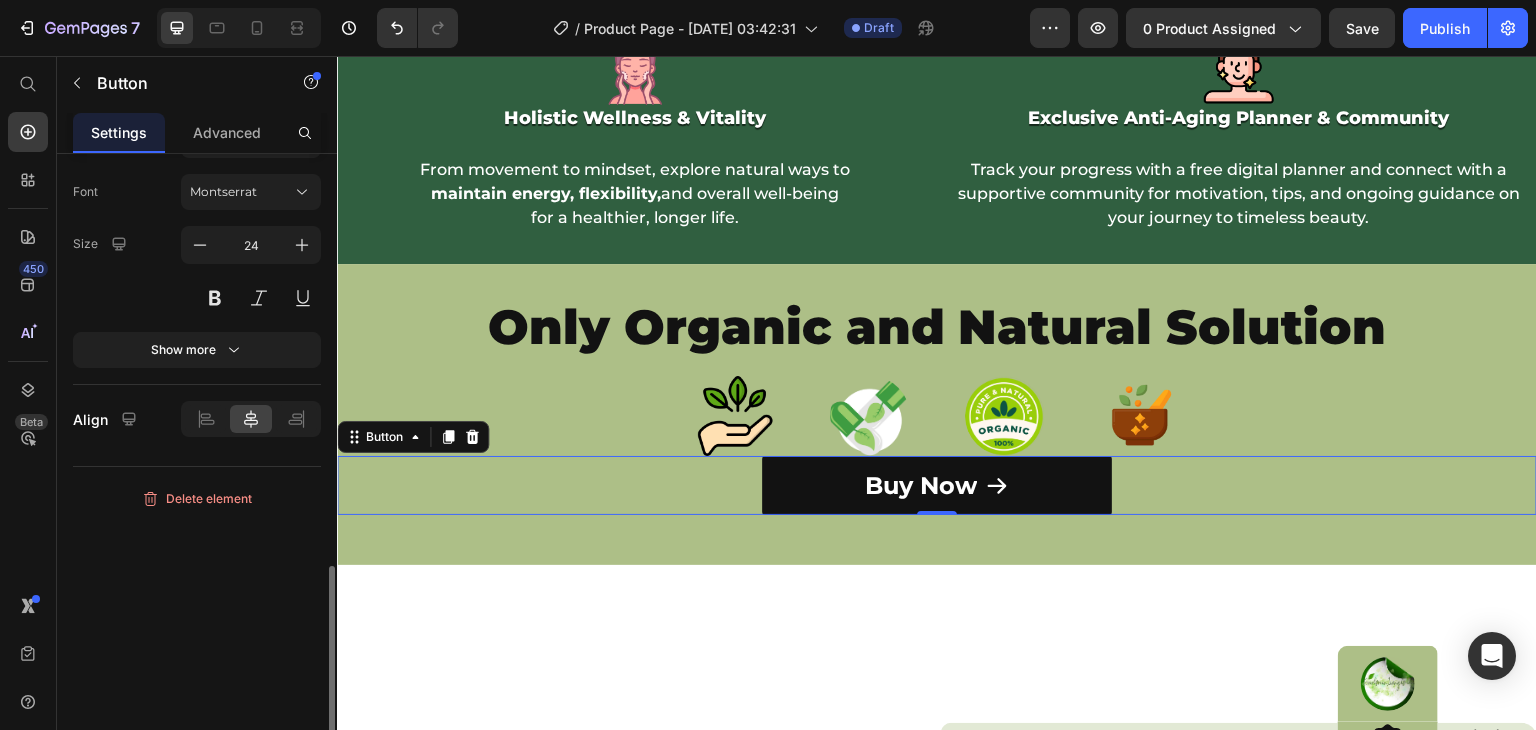 scroll, scrollTop: 0, scrollLeft: 0, axis: both 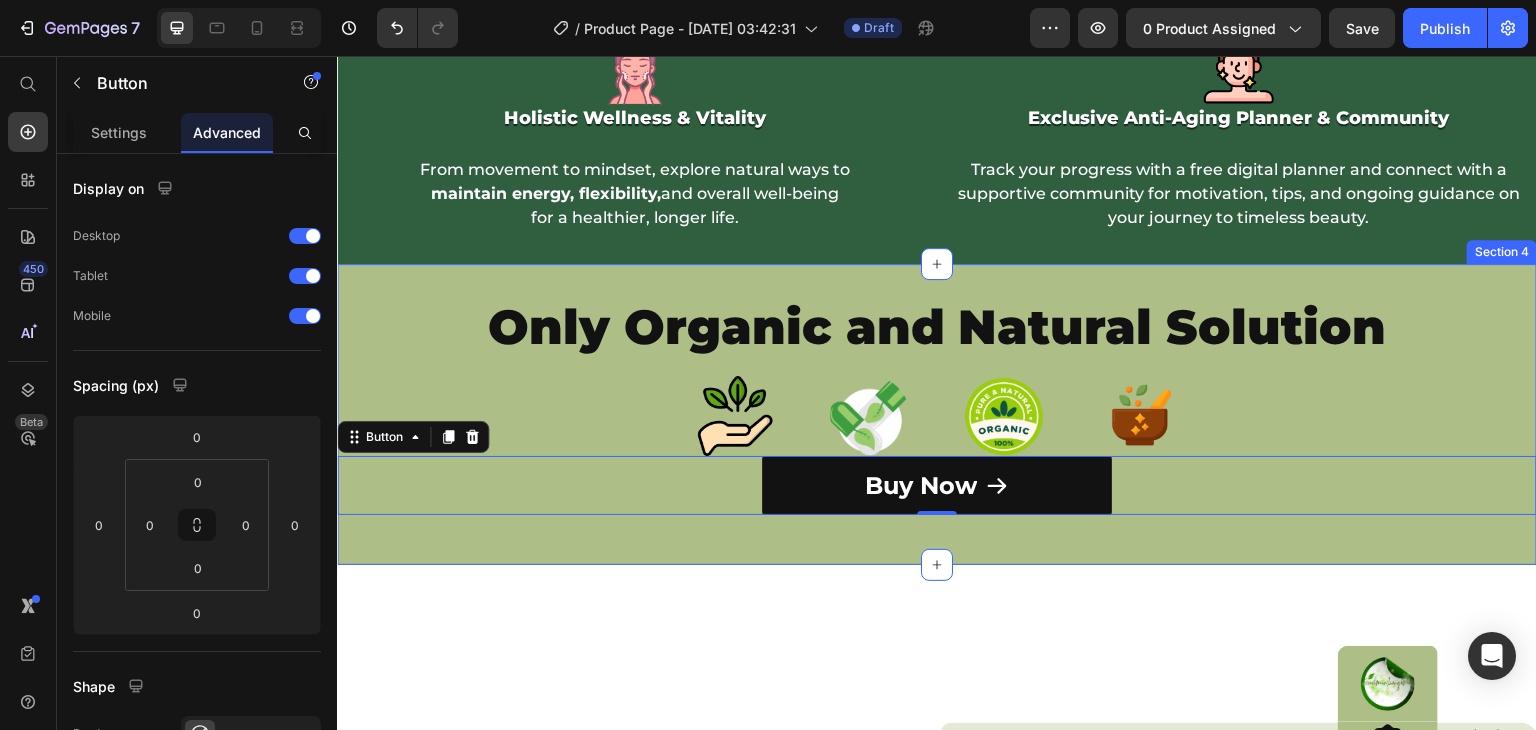 click on "Only Organic and Natural Solution Heading Image Image Image Image Row
Buy Now Button   0 Section 4" at bounding box center (937, 415) 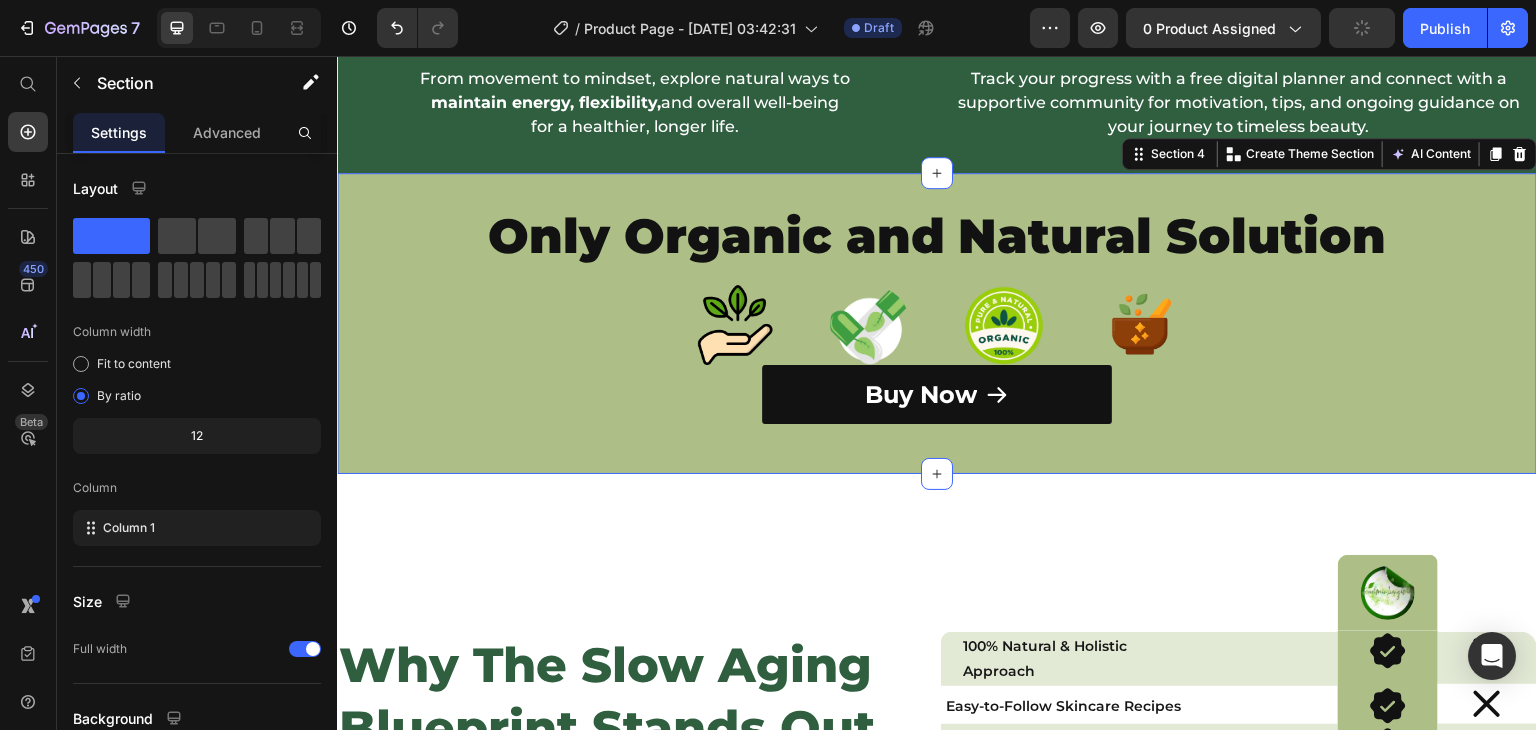 scroll, scrollTop: 2256, scrollLeft: 0, axis: vertical 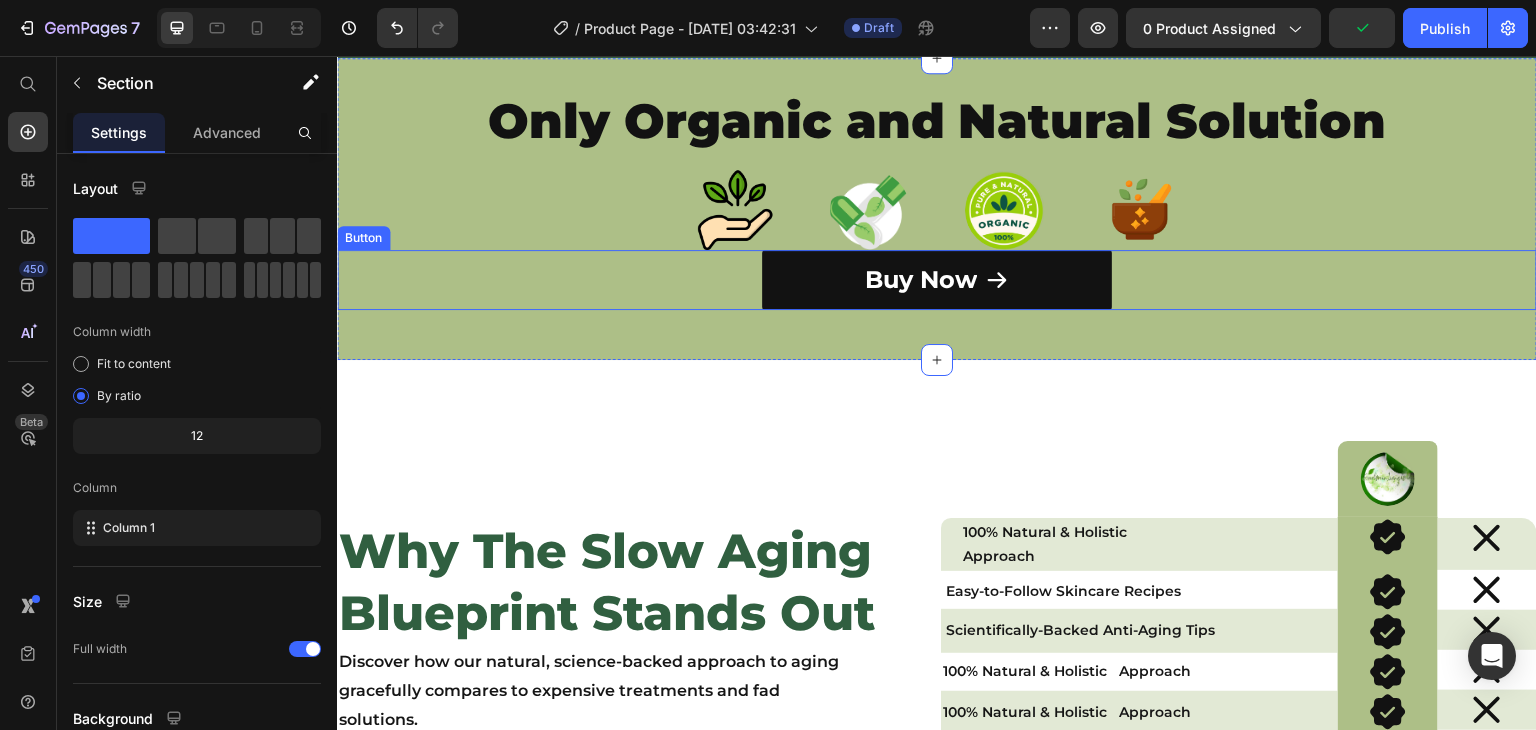 click on "Buy Now Button" at bounding box center [937, 279] 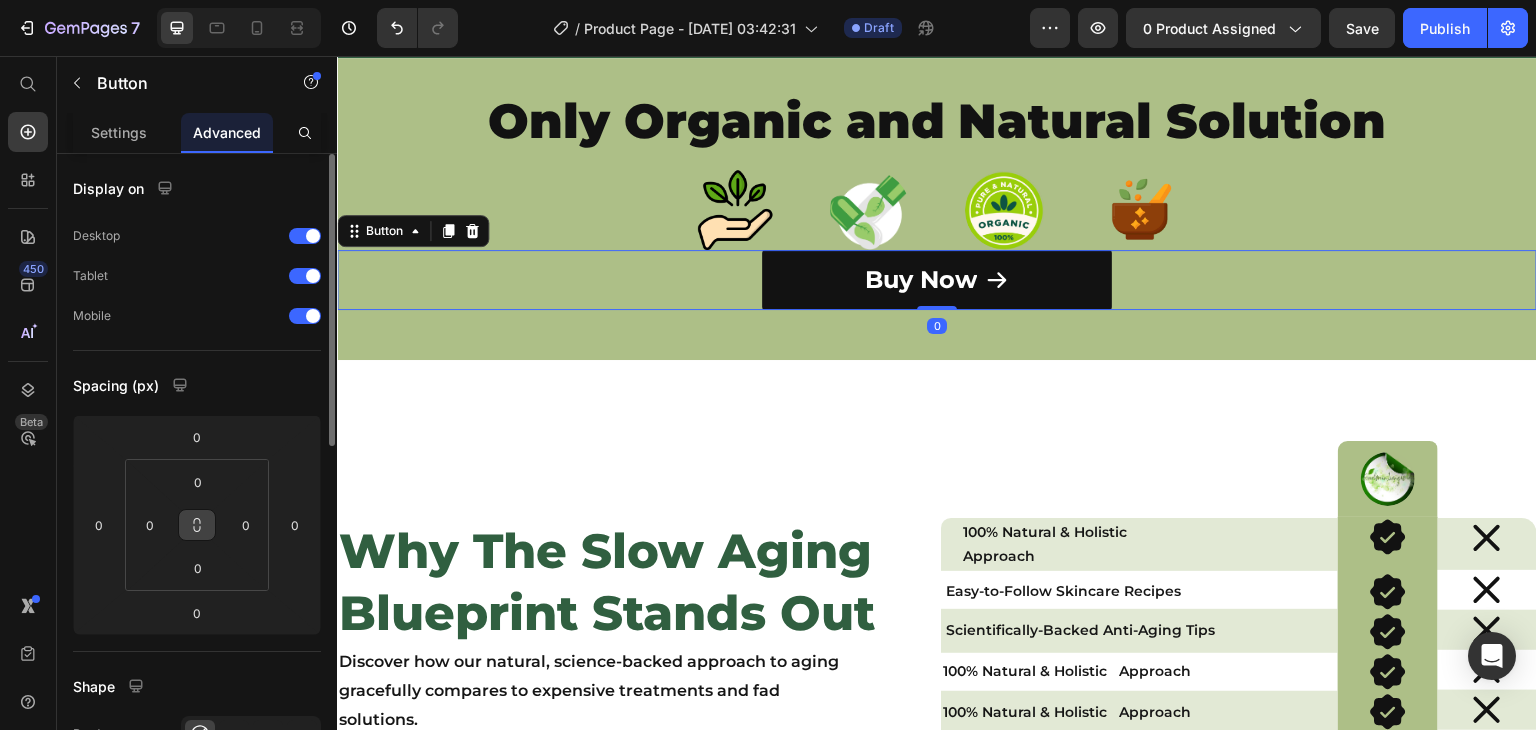 click at bounding box center (197, 525) 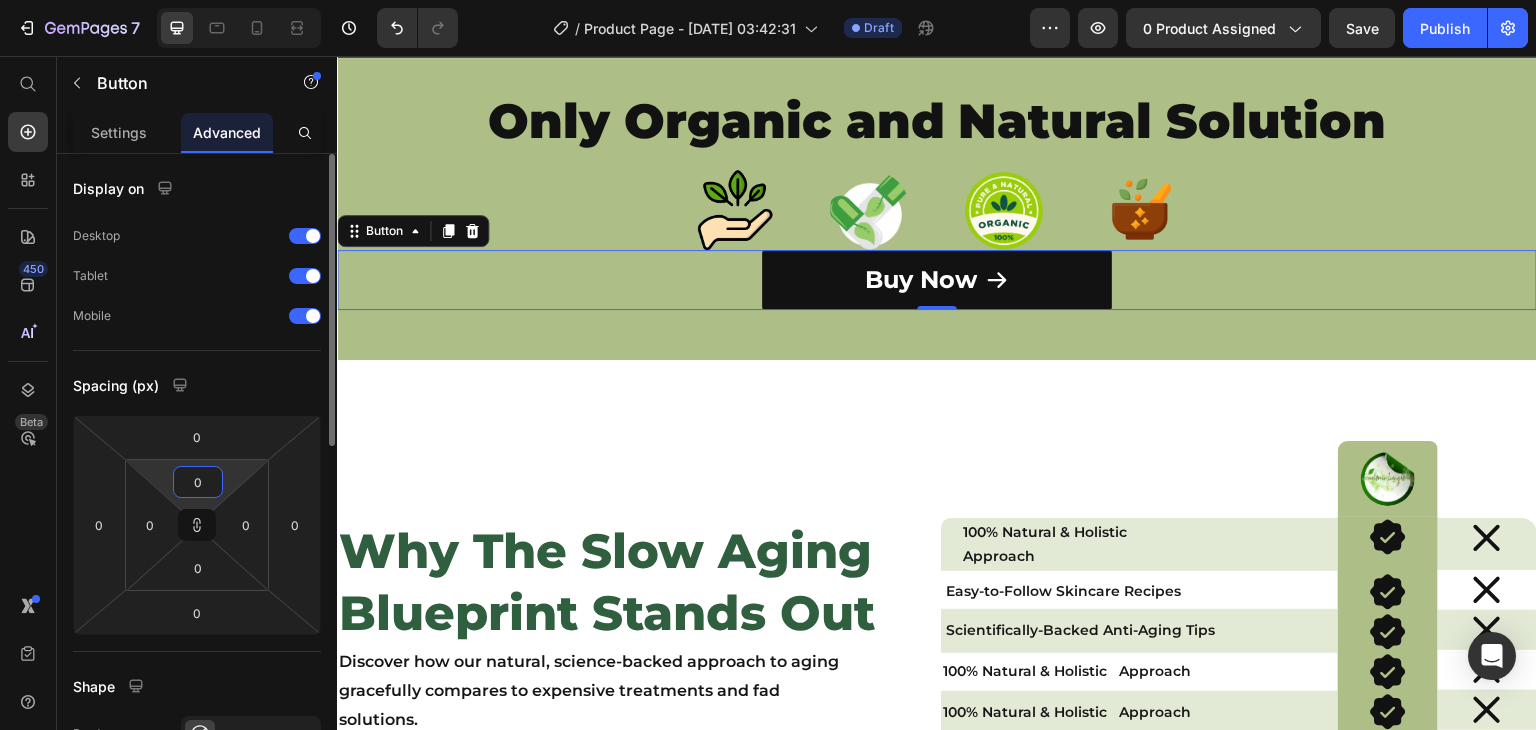 click on "0" at bounding box center [198, 482] 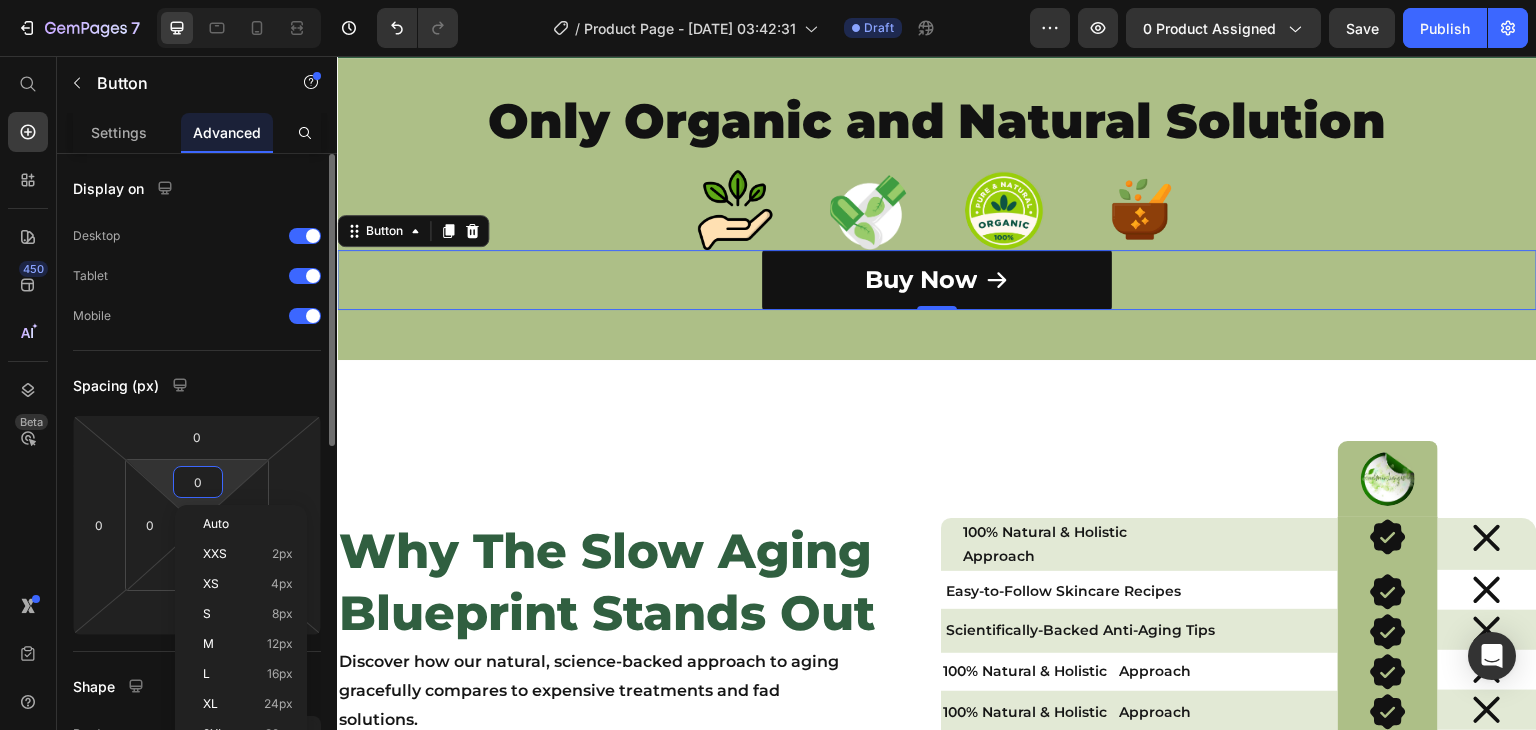 click on "0" at bounding box center (198, 482) 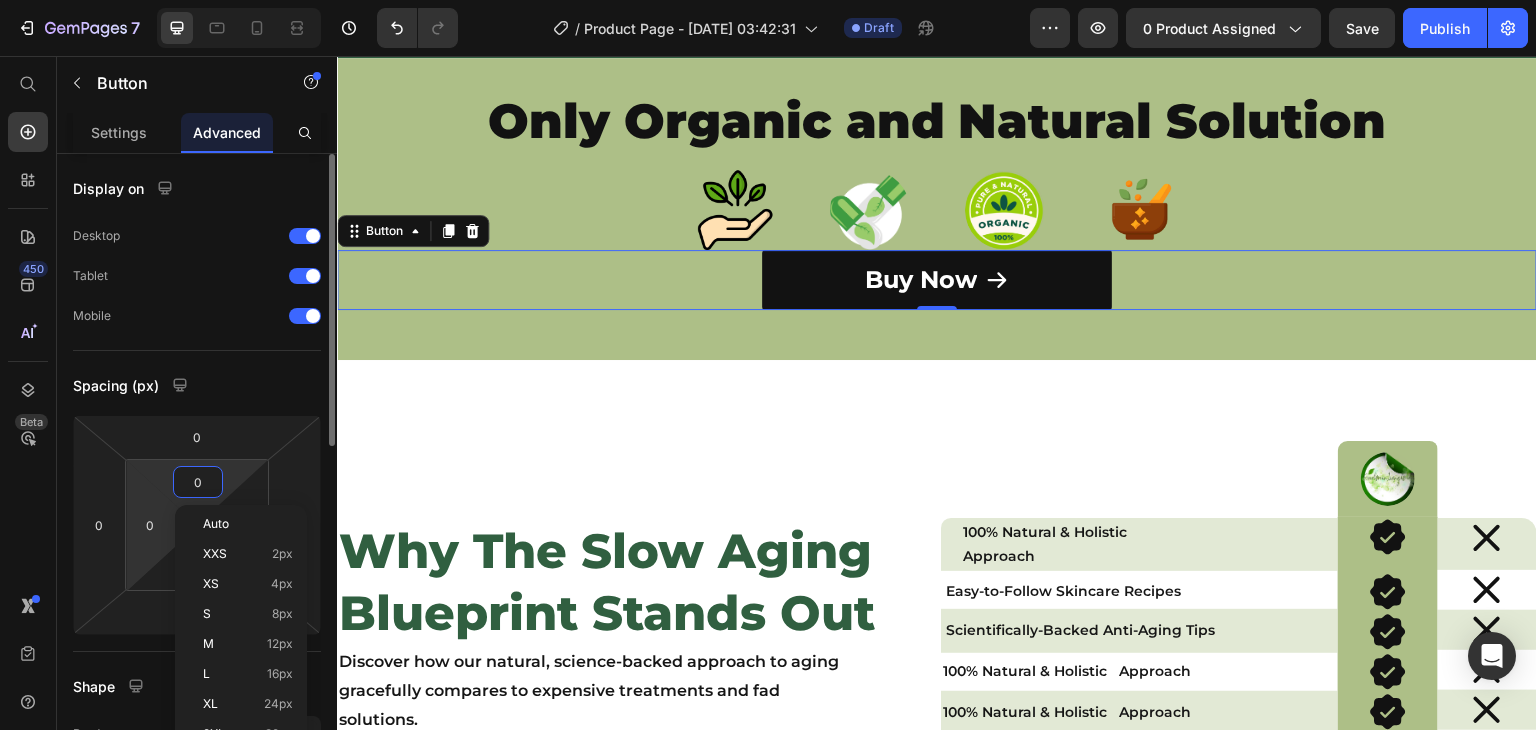 click on "7  Version history  /  Product Page - [DATE] 03:42:31 Draft Preview 0 product assigned  Save   Publish  450 Beta Start with Sections Elements Hero Section Product Detail Brands Trusted Badges Guarantee Product Breakdown How to use Testimonials Compare Bundle FAQs Social Proof Brand Story Product List Collection Blog List Contact Sticky Add to Cart Custom Footer Browse Library 450 Layout
Row
Row
Row
Row Text
Heading
Text Block Button
Button
Button
Sticky Back to top Media" at bounding box center (768, 0) 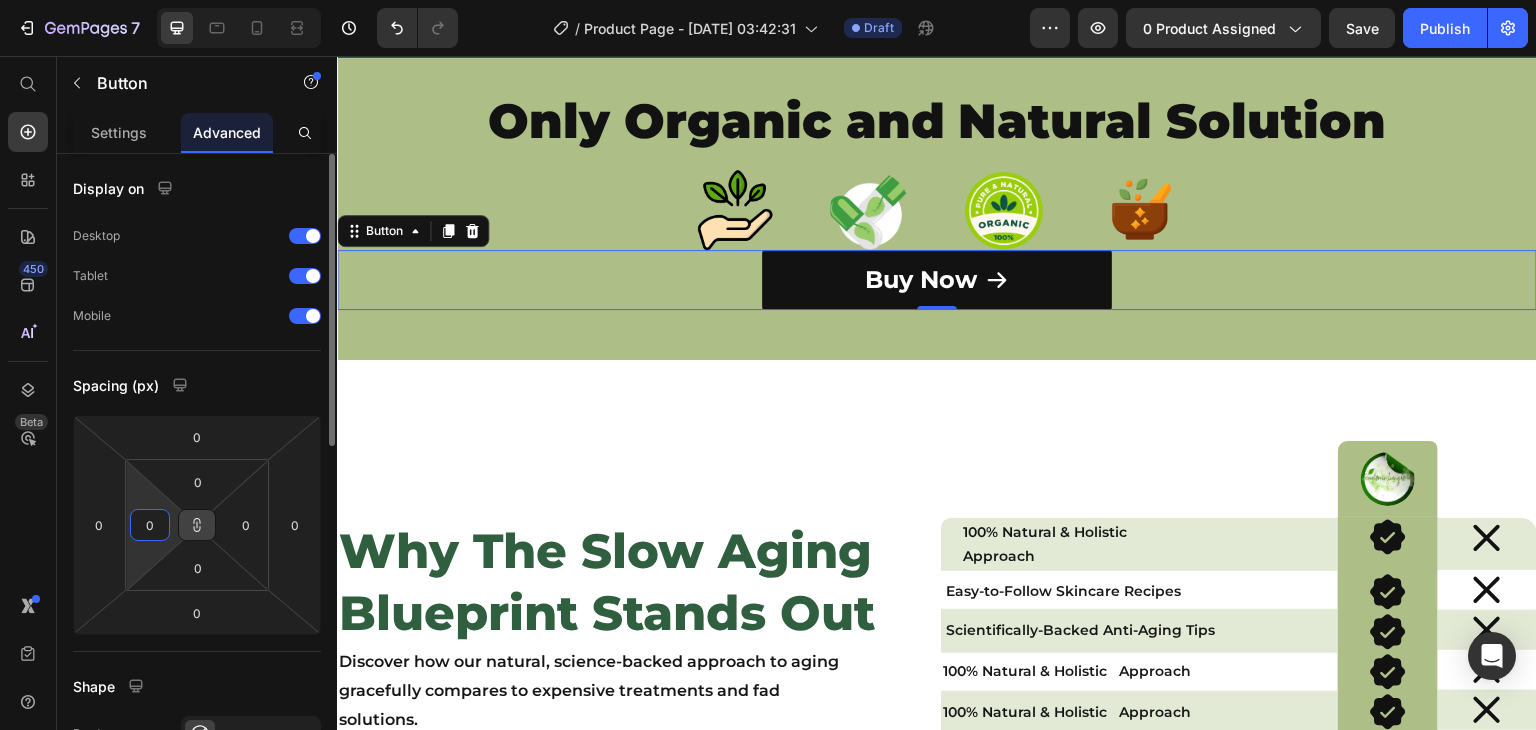 click at bounding box center (197, 525) 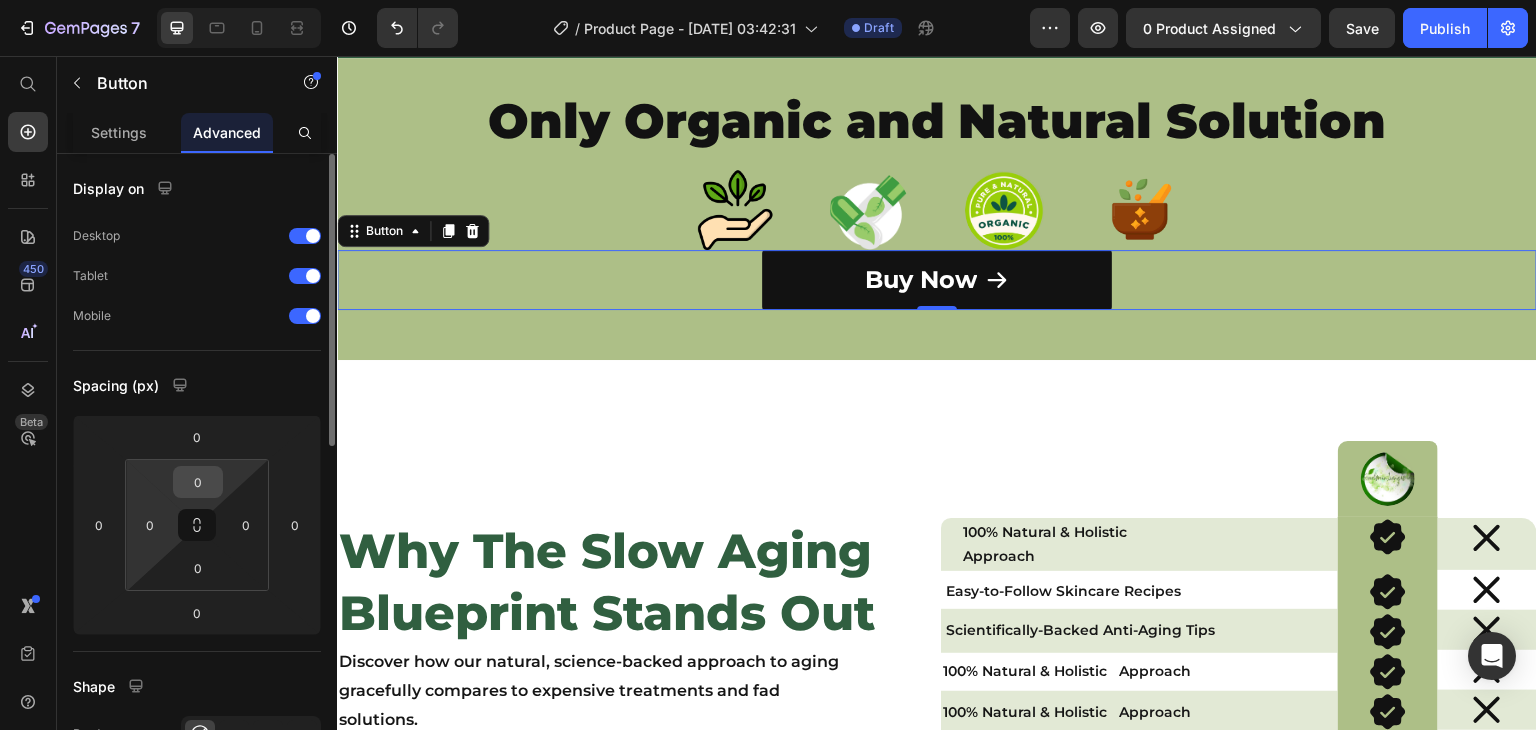 click on "0" at bounding box center (198, 482) 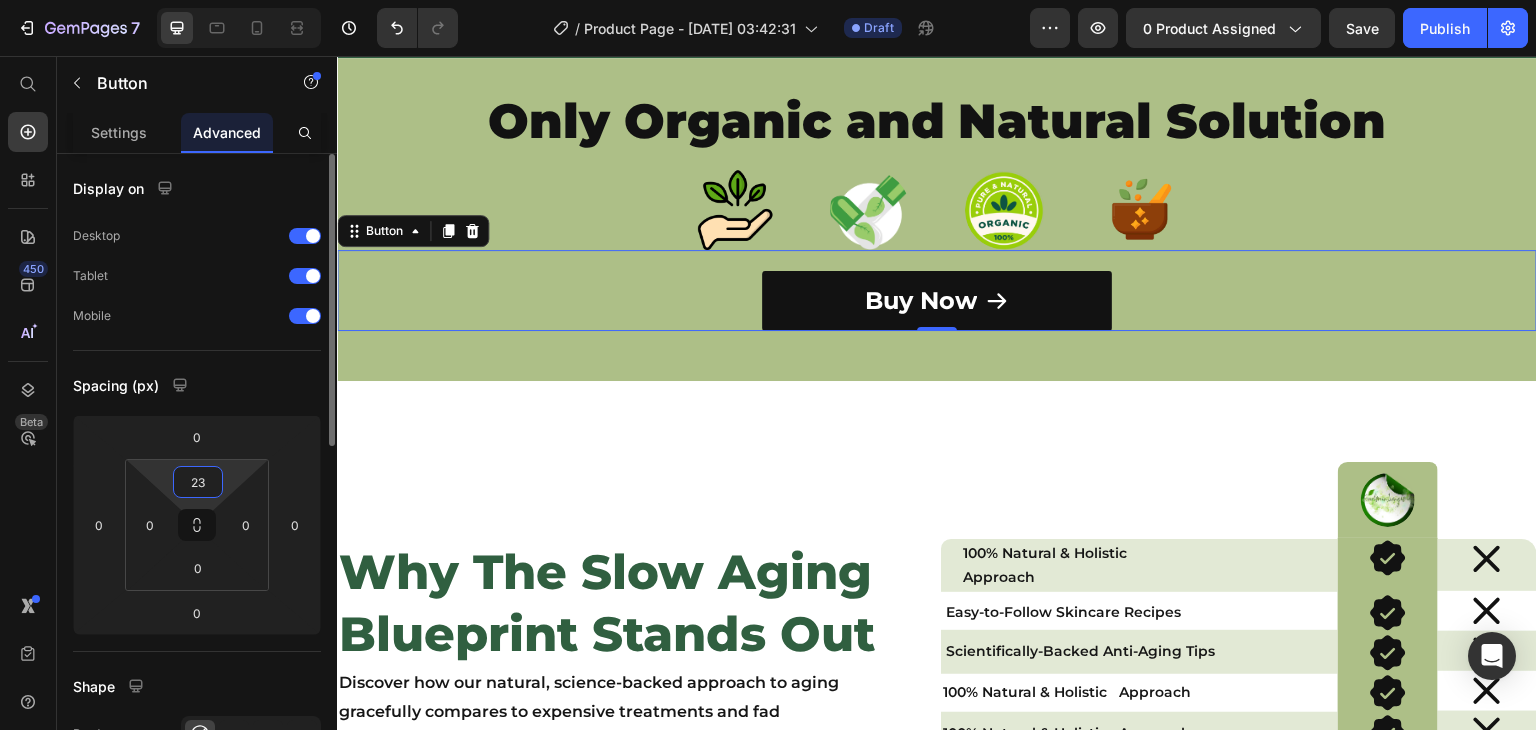 type on "24" 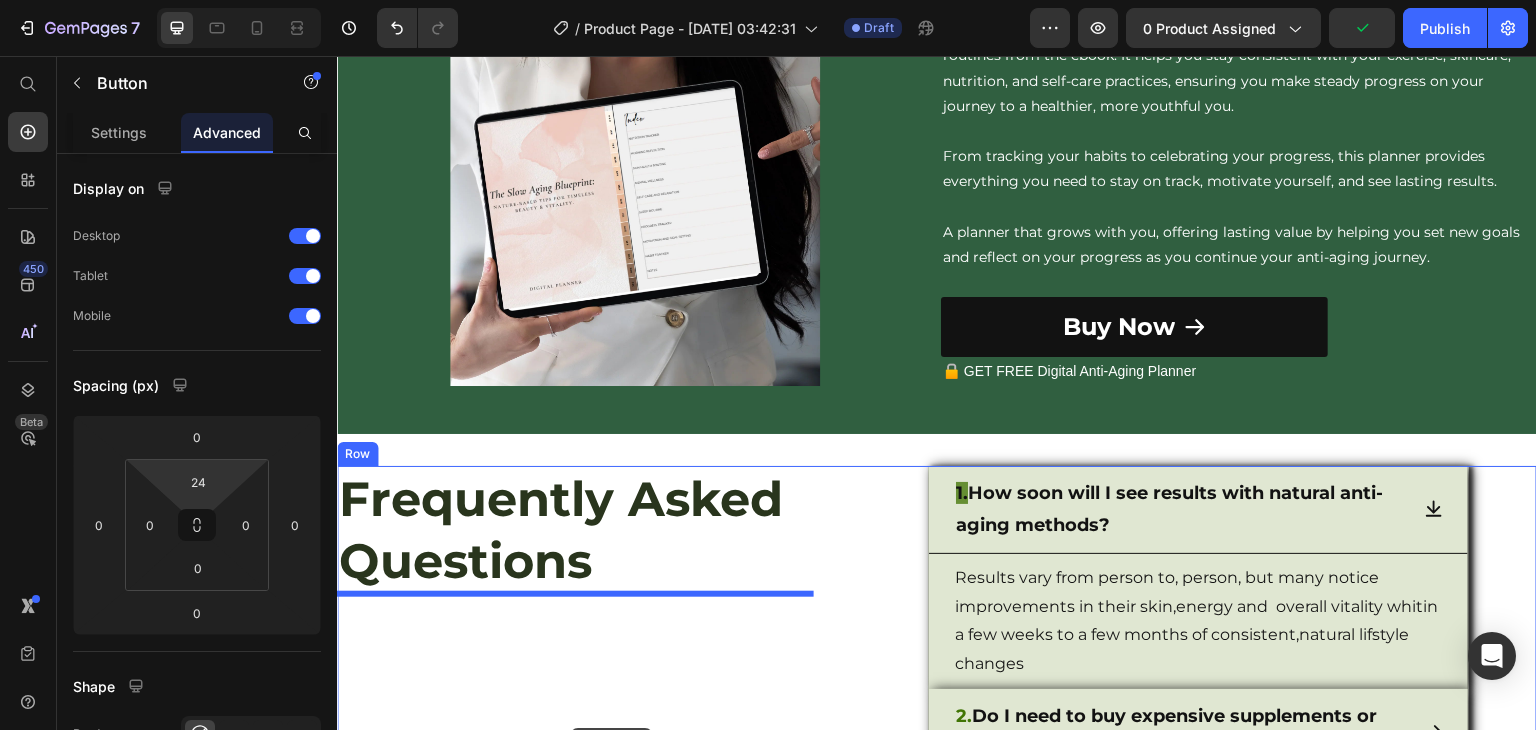 scroll, scrollTop: 3526, scrollLeft: 0, axis: vertical 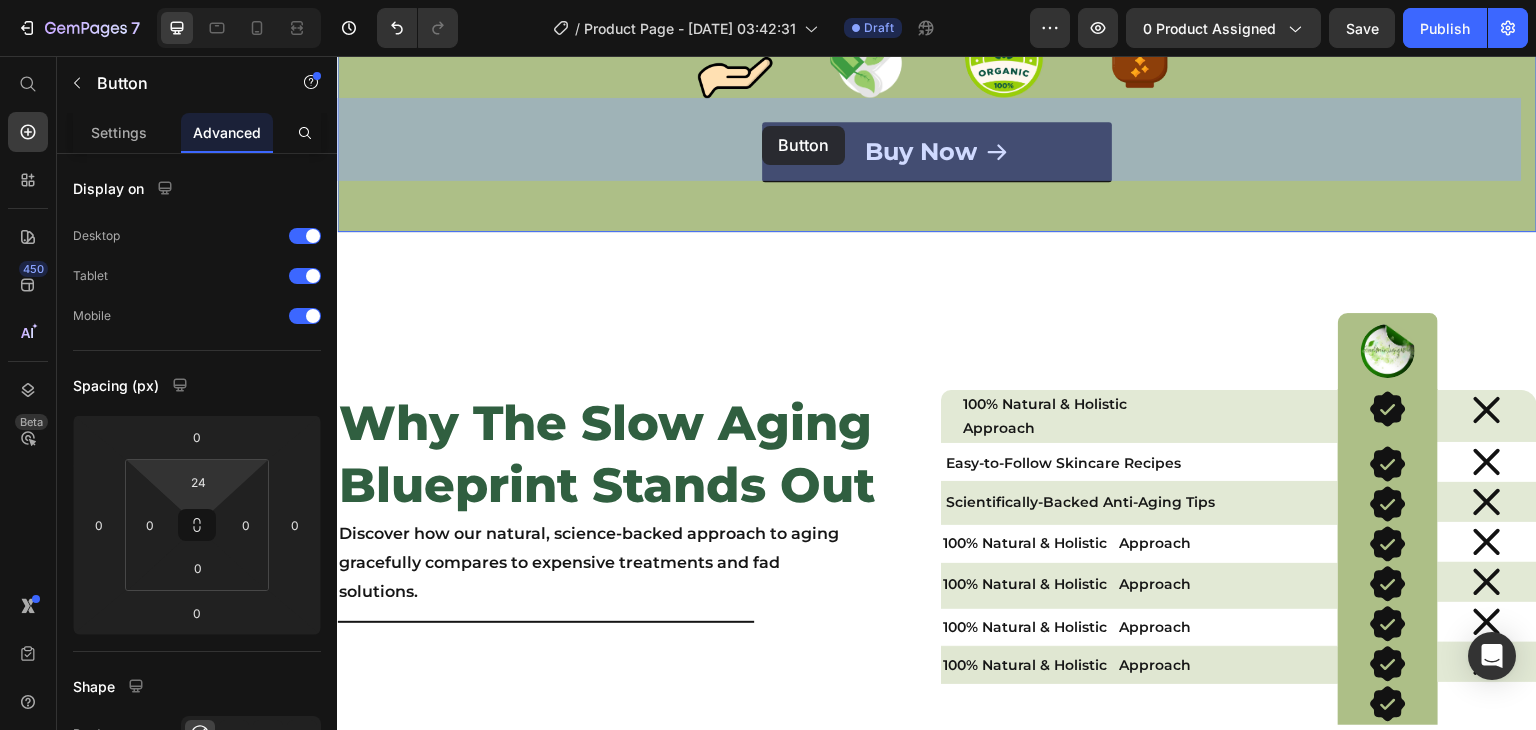 drag, startPoint x: 376, startPoint y: 237, endPoint x: 765, endPoint y: 181, distance: 393.0102 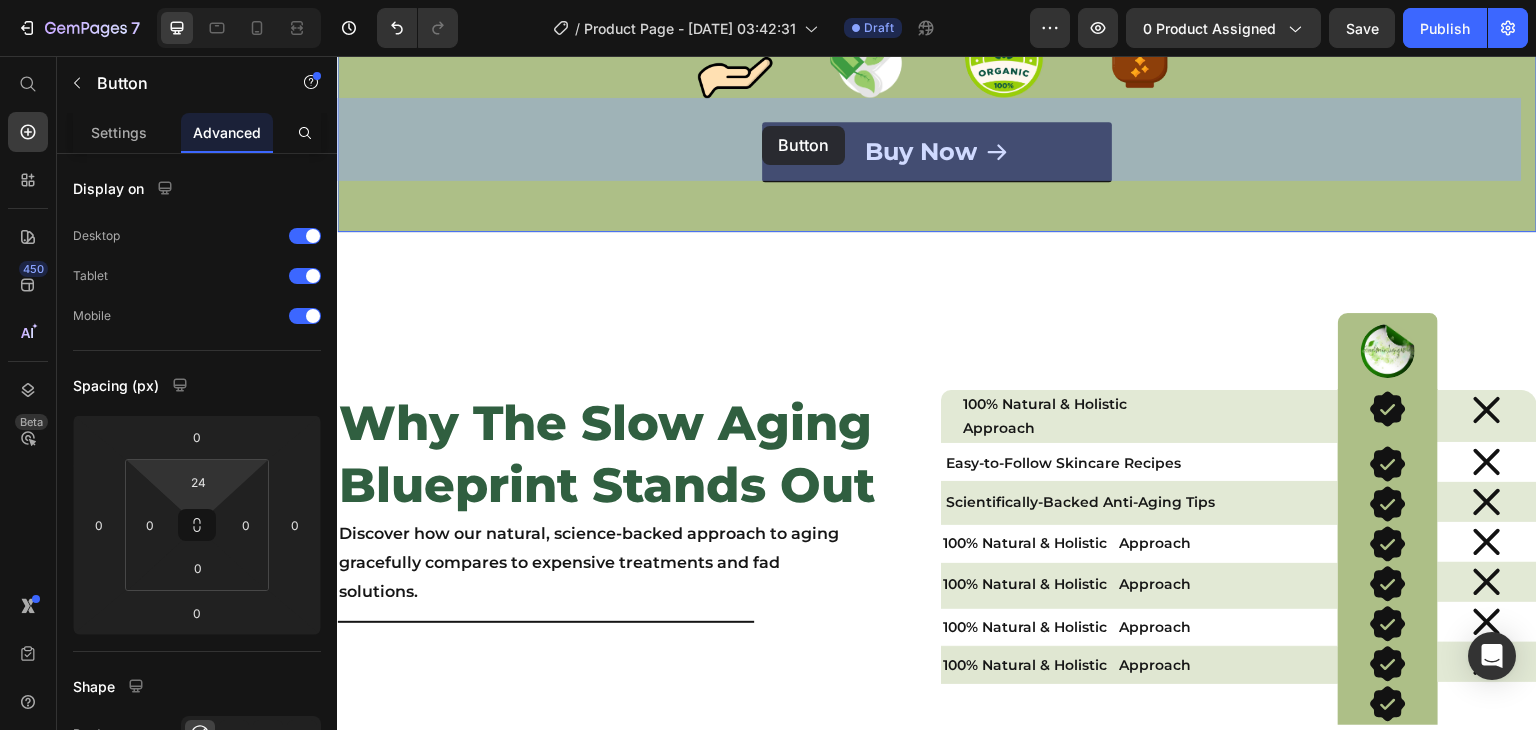 scroll, scrollTop: 2395, scrollLeft: 0, axis: vertical 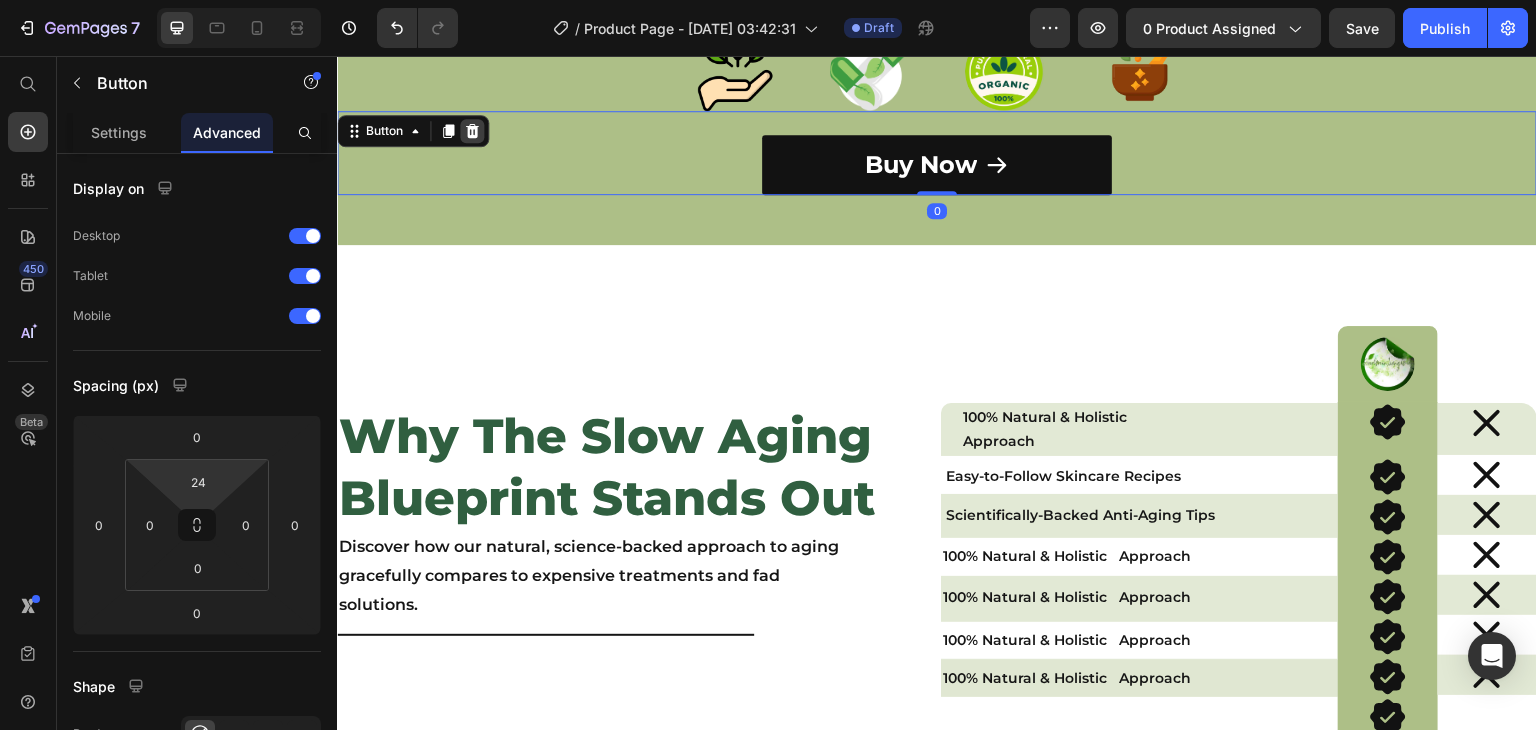 click at bounding box center (472, 131) 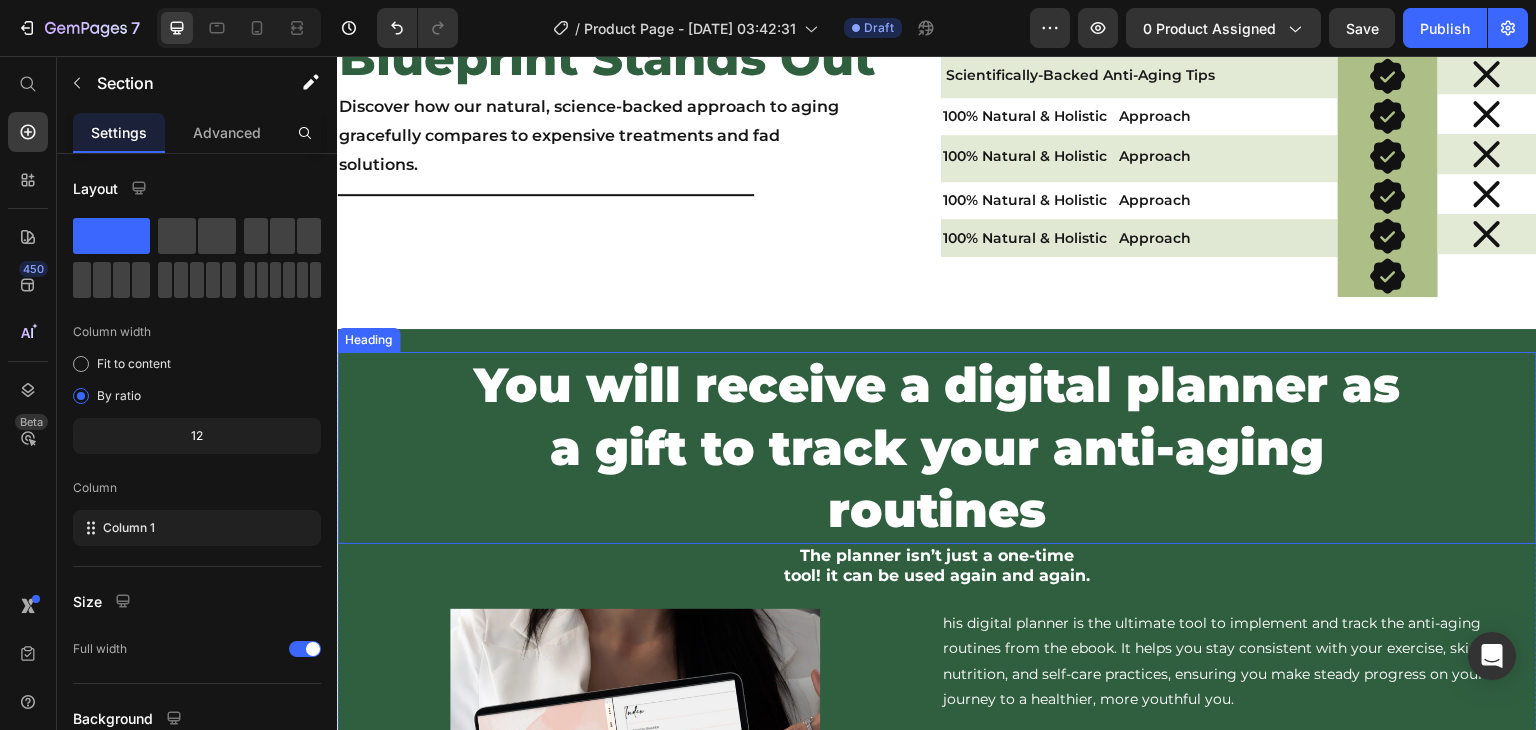 scroll, scrollTop: 2995, scrollLeft: 0, axis: vertical 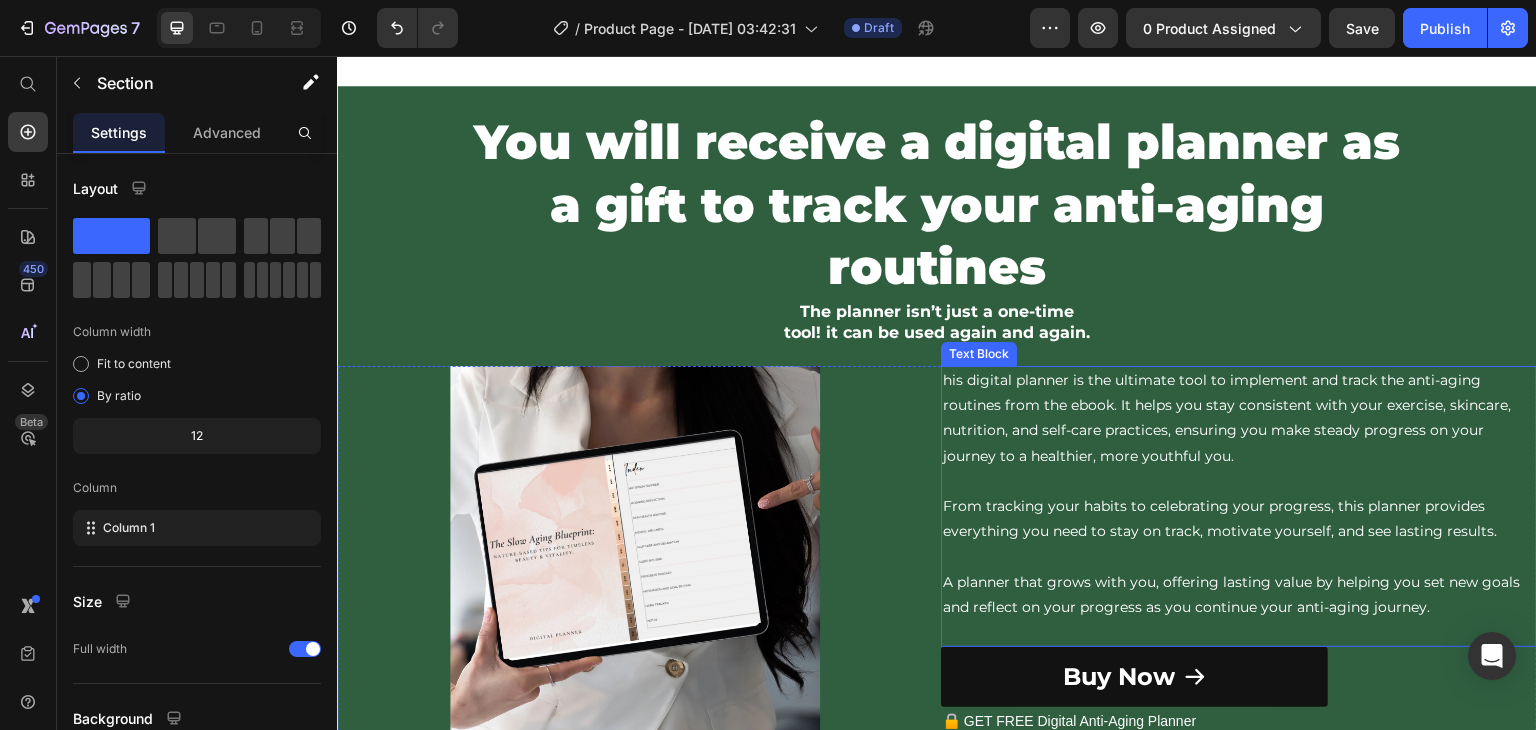 click on "his digital planner is the ultimate tool to implement and track the anti-aging routines from the ebook. It helps you stay consistent with your exercise, skincare, nutrition, and self-care practices, ensuring you make steady progress on your journey to a healthier, more youthful you. From tracking your habits to celebrating your progress, this planner provides everything you need to stay on track, motivate yourself, and see lasting results. A planner that grows with you, offering lasting value by helping you set new goals and reflect on your progress as you continue your anti-aging journey." at bounding box center [1239, 494] 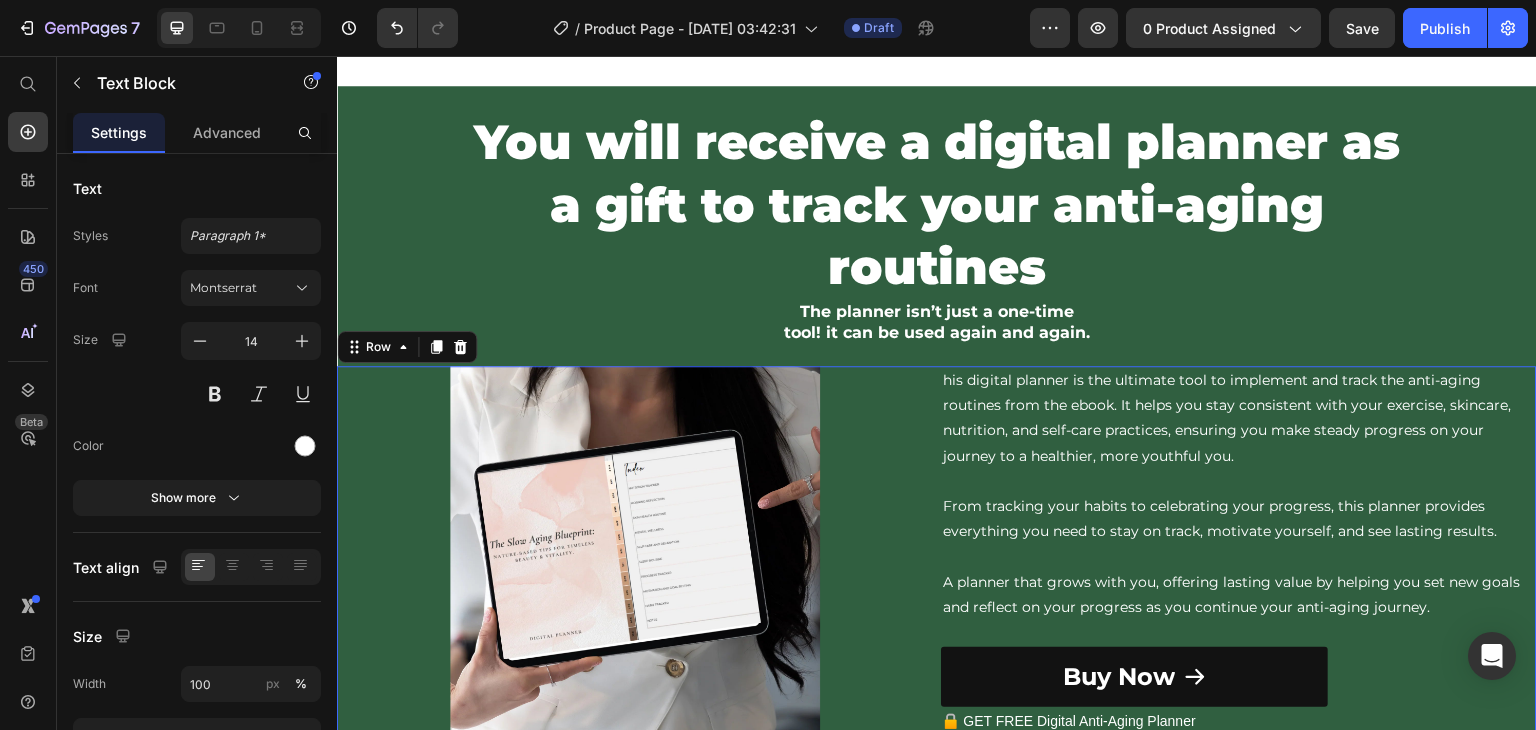 click on "Image his digital planner is the ultimate tool to implement and track the anti-aging routines from the ebook. It helps you stay consistent with your exercise, skincare, nutrition, and self-care practices, ensuring you make steady progress on your journey to a healthier, more youthful you. From tracking your habits to celebrating your progress, this planner provides everything you need to stay on track, motivate yourself, and see lasting results. A planner that grows with you, offering lasting value by helping you set new goals and reflect on your progress as you continue your anti-aging journey.   Text Block
Buy Now Button 🔒 GET FREE Digital Anti-Aging Planner Text Block Row   0" at bounding box center [937, 551] 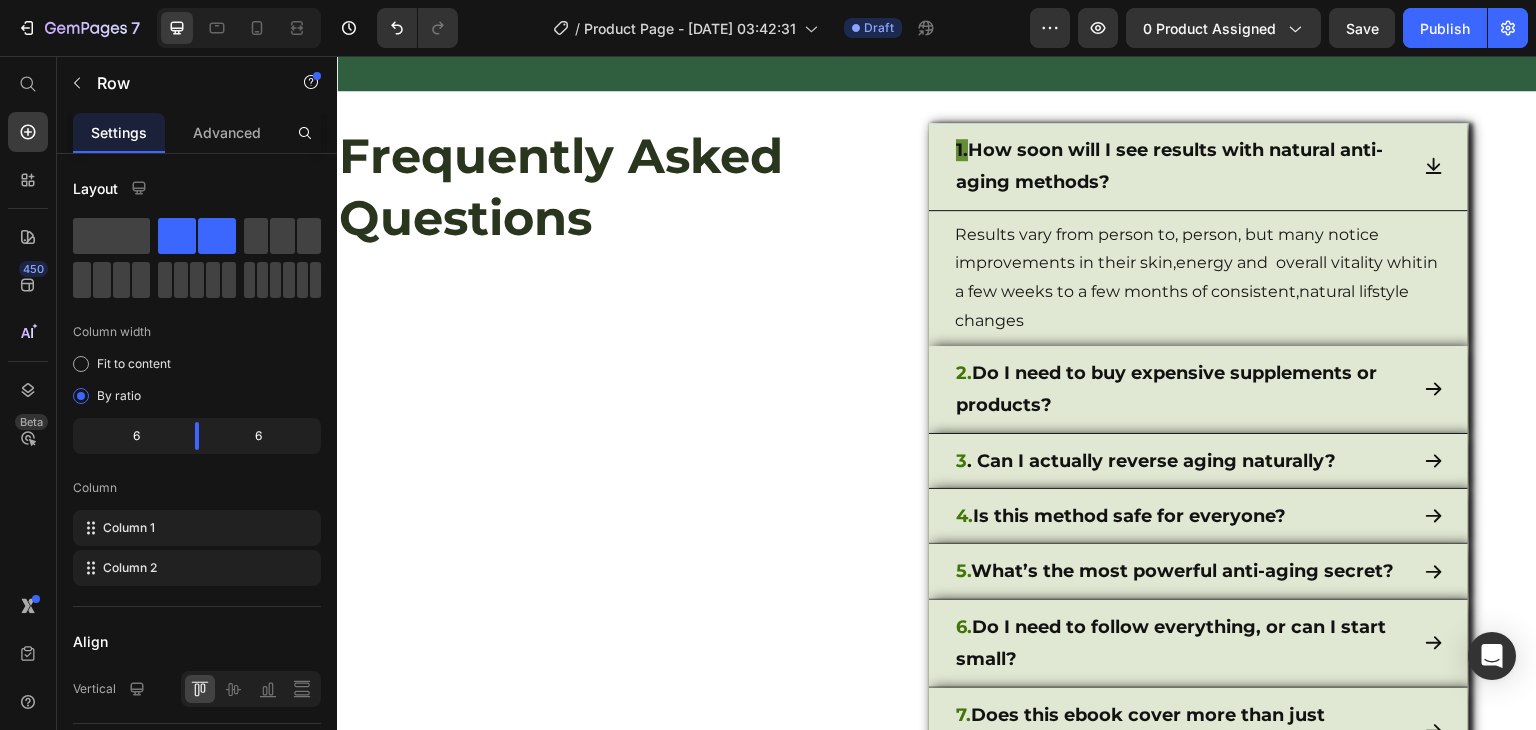 scroll, scrollTop: 3508, scrollLeft: 0, axis: vertical 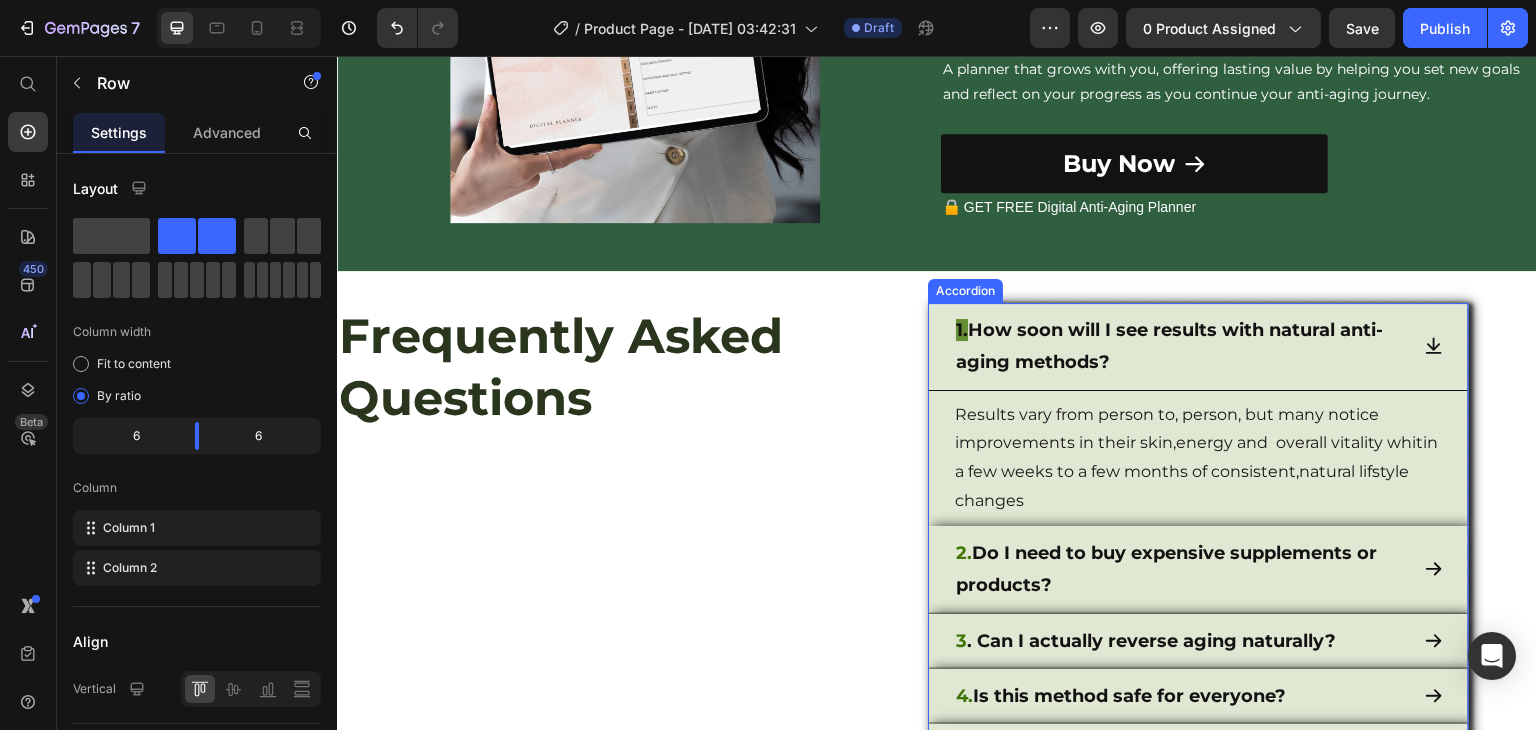 click on "1.  How soon will I see results with natural anti-aging methods?" at bounding box center (1180, 346) 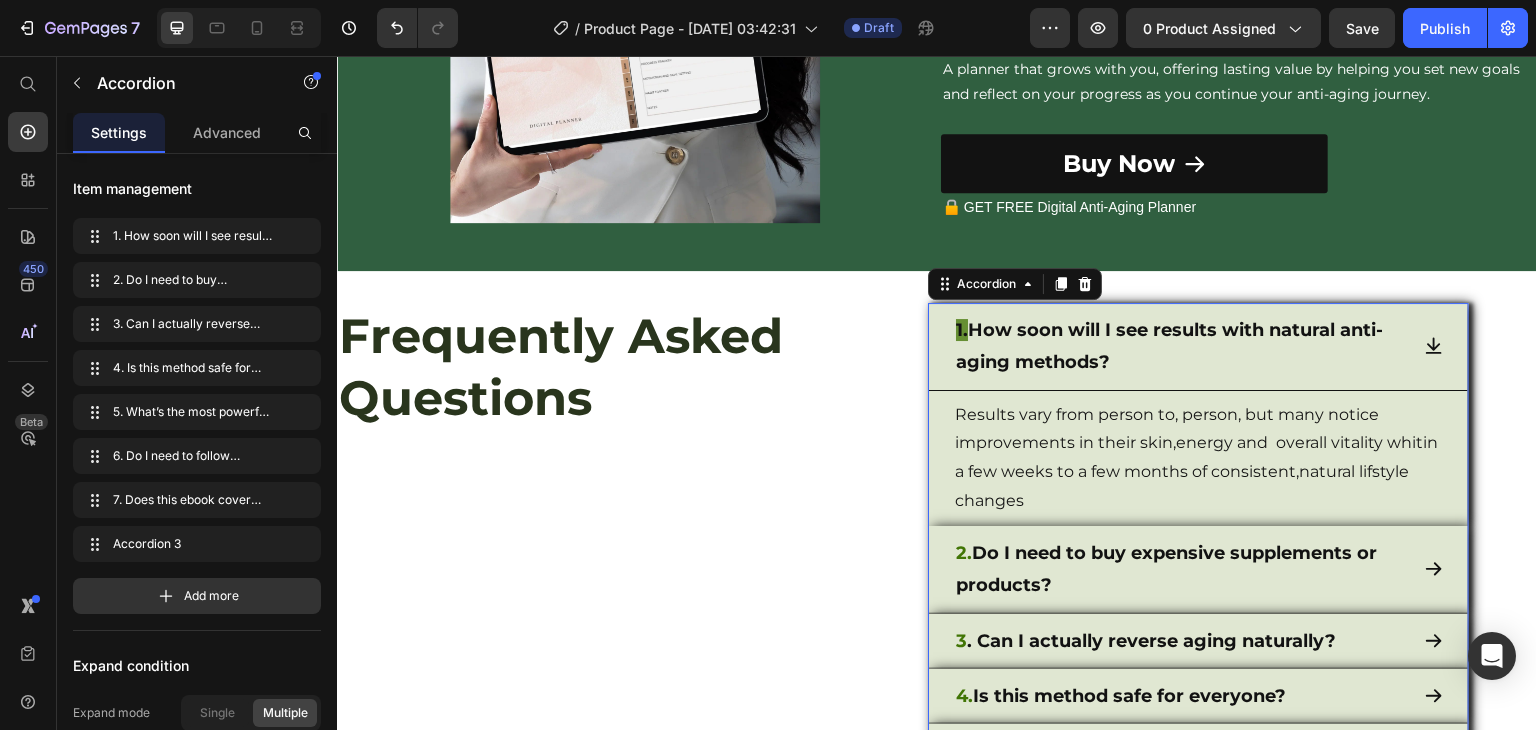 click 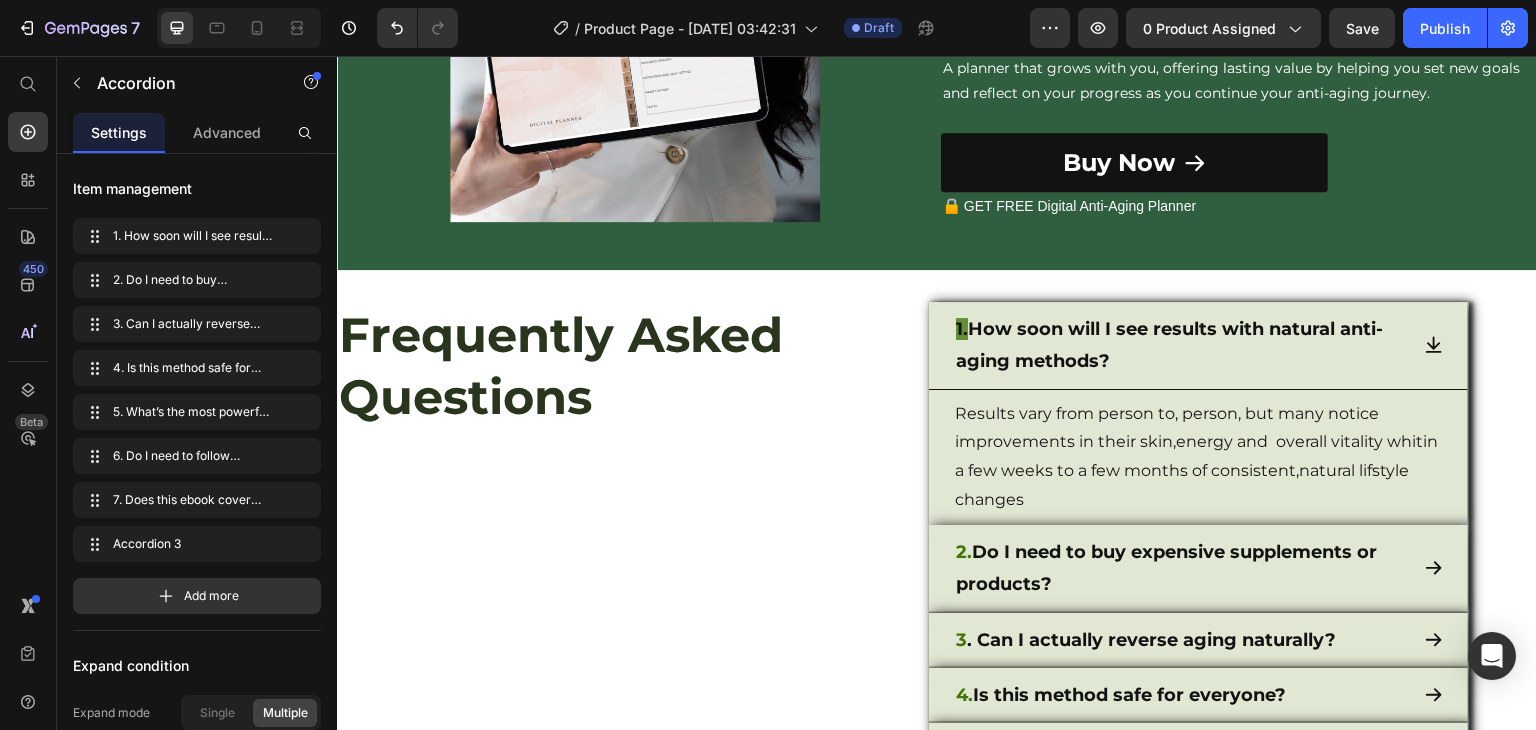 scroll, scrollTop: 3508, scrollLeft: 0, axis: vertical 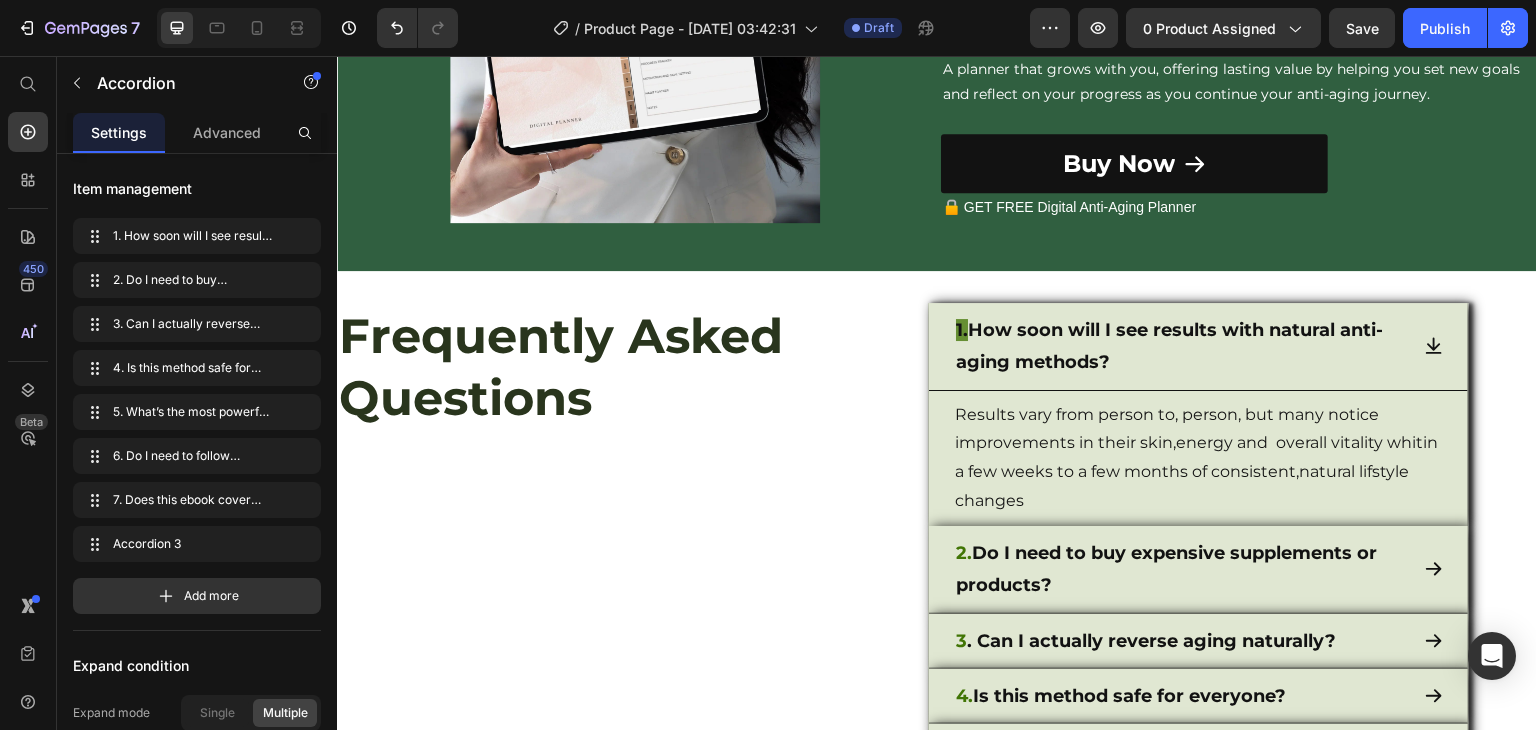 click on "1.  How soon will I see results with natural anti-aging methods?" at bounding box center (1198, 347) 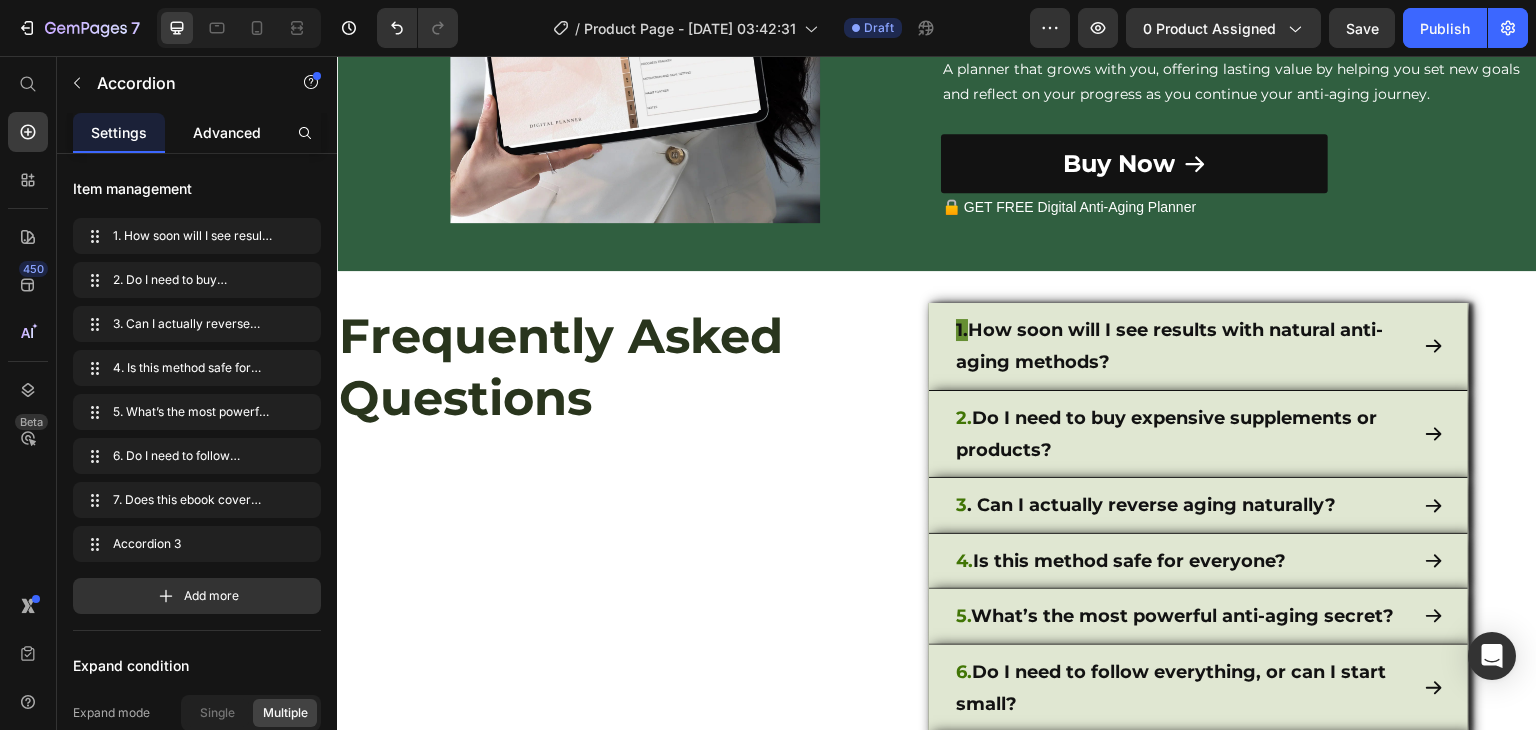 click on "Advanced" at bounding box center [227, 132] 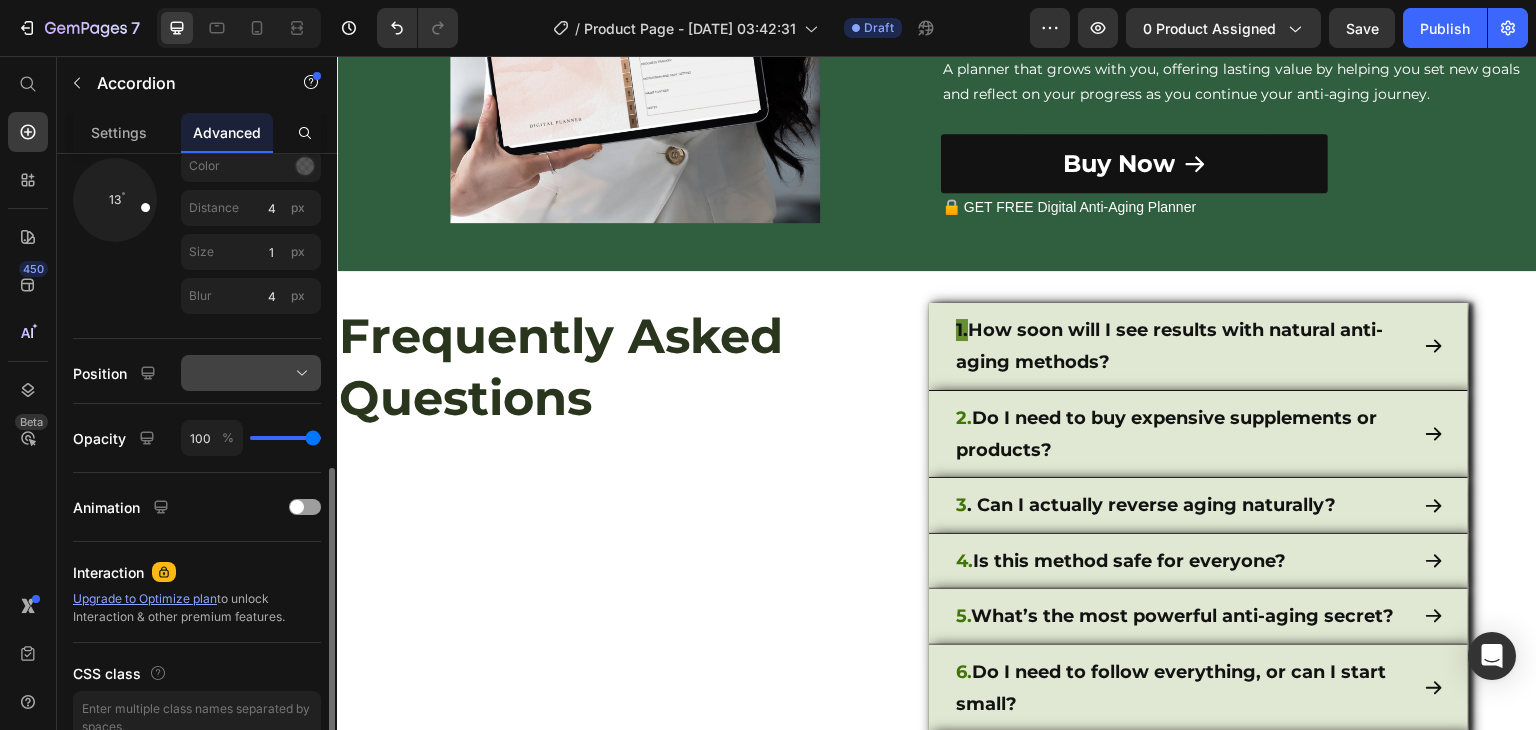 scroll, scrollTop: 622, scrollLeft: 0, axis: vertical 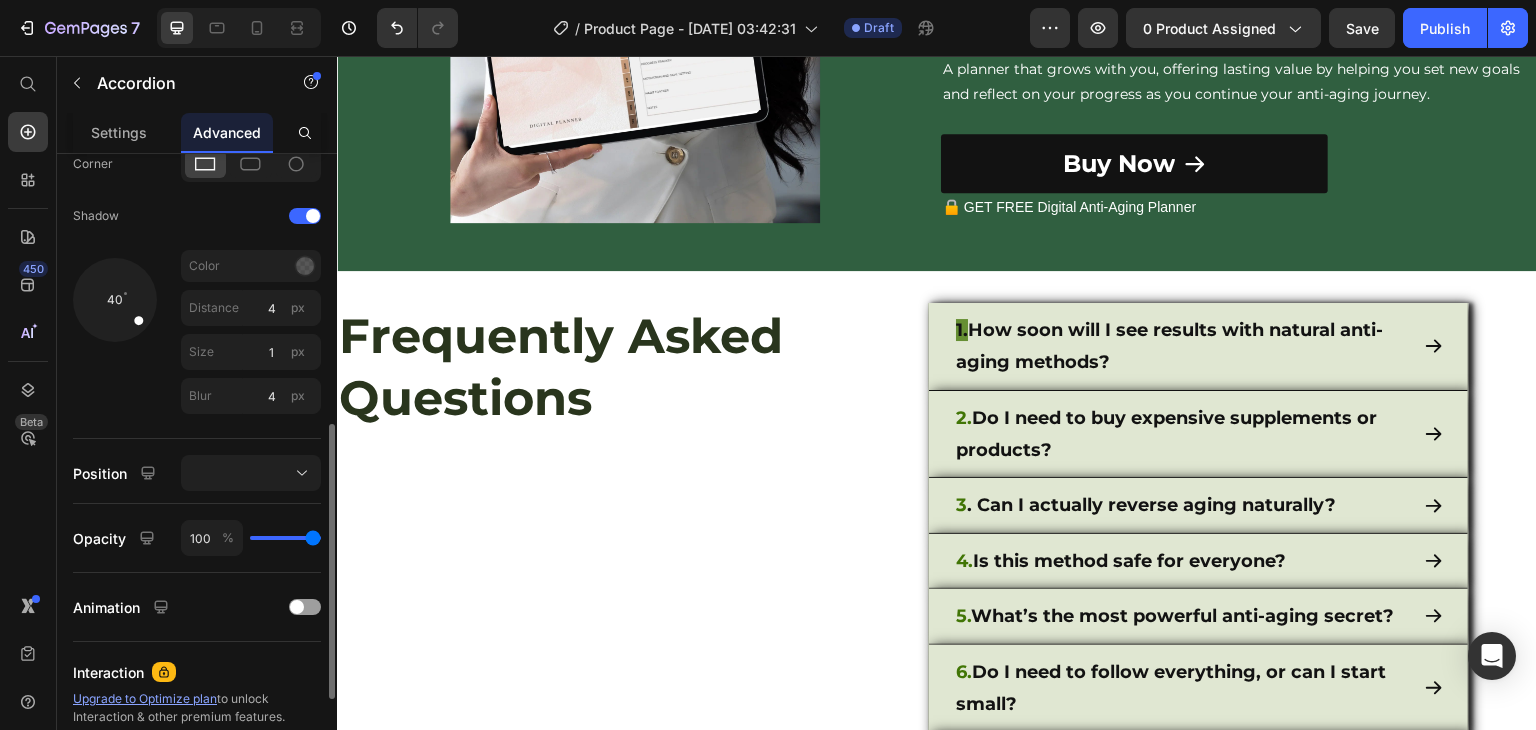 drag, startPoint x: 144, startPoint y: 305, endPoint x: 160, endPoint y: 337, distance: 35.77709 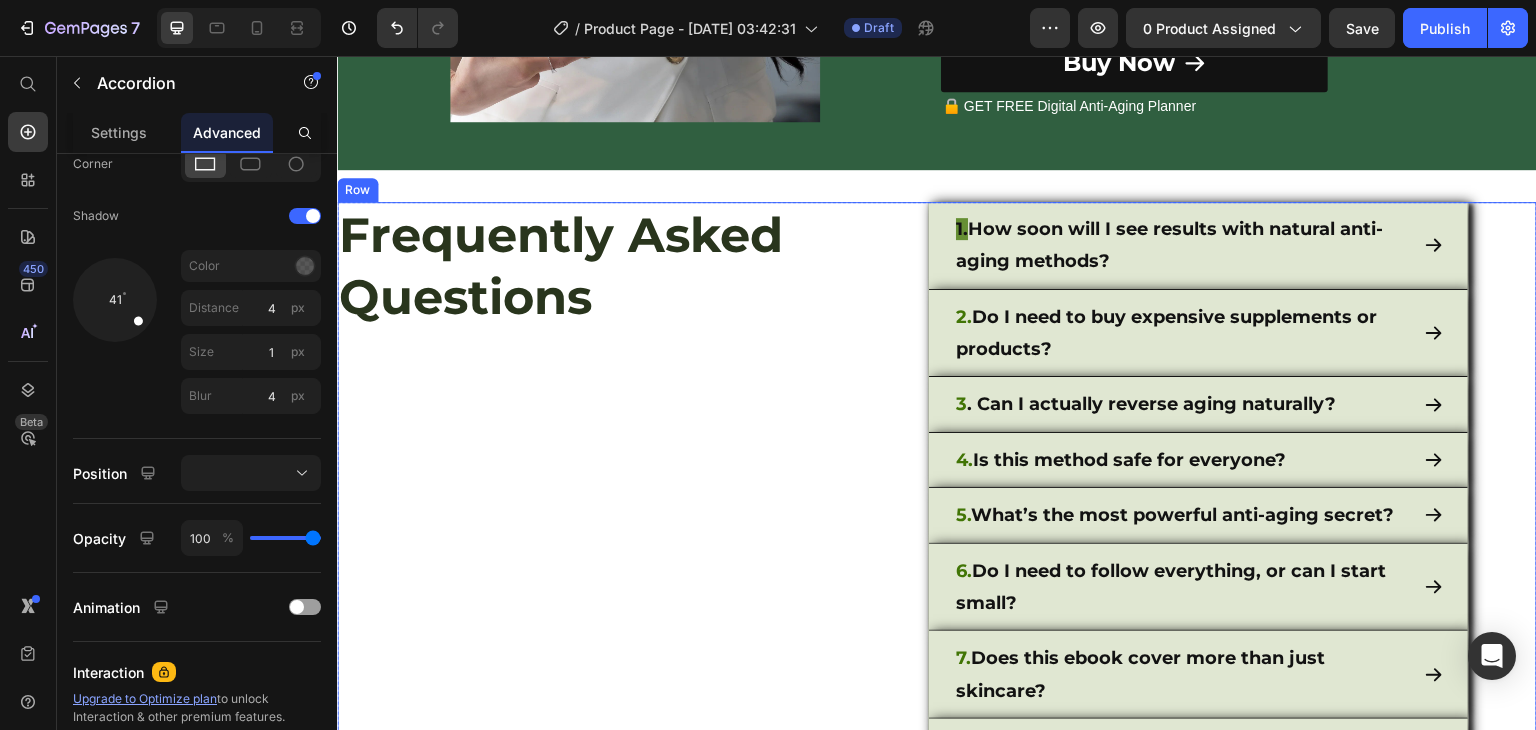 scroll, scrollTop: 3608, scrollLeft: 0, axis: vertical 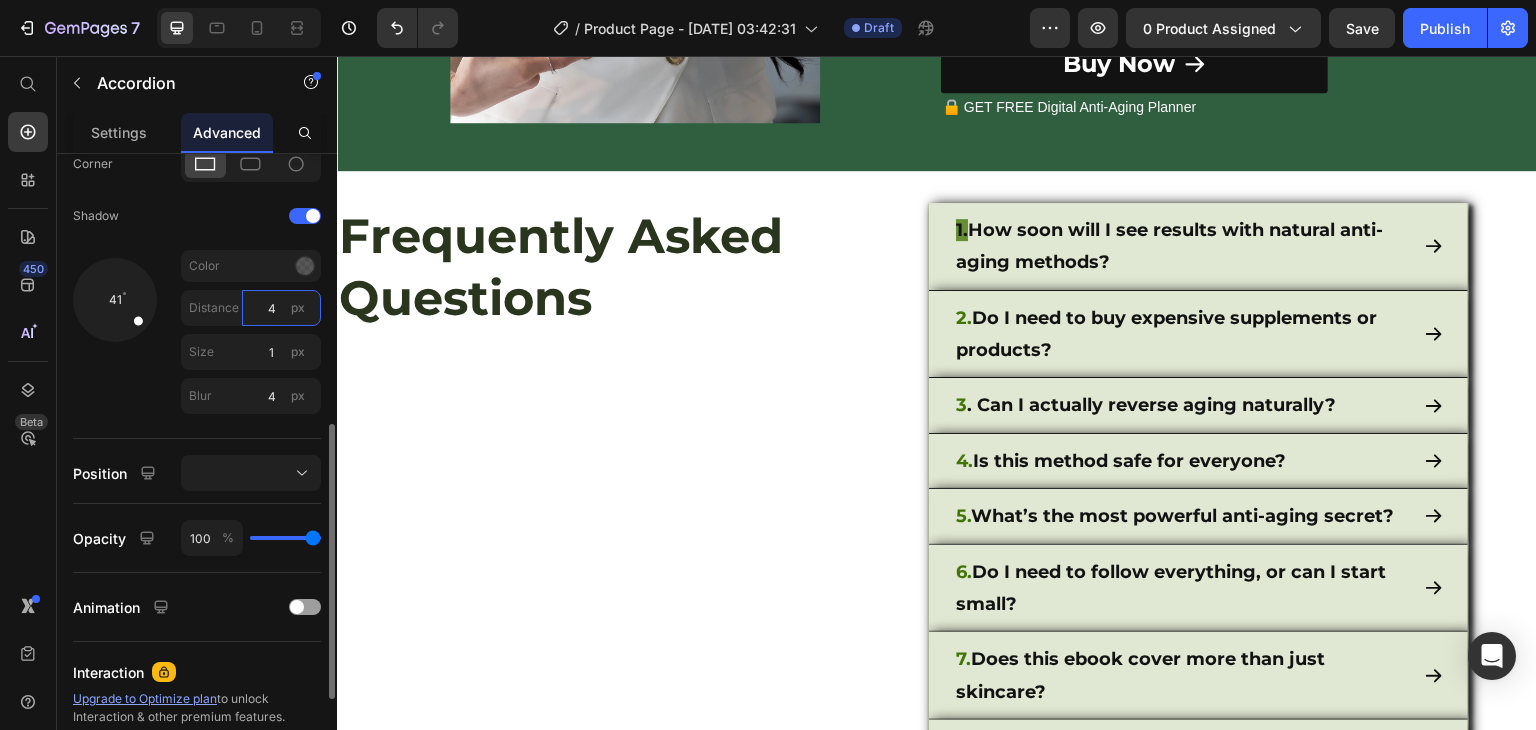 click on "4" at bounding box center [281, 308] 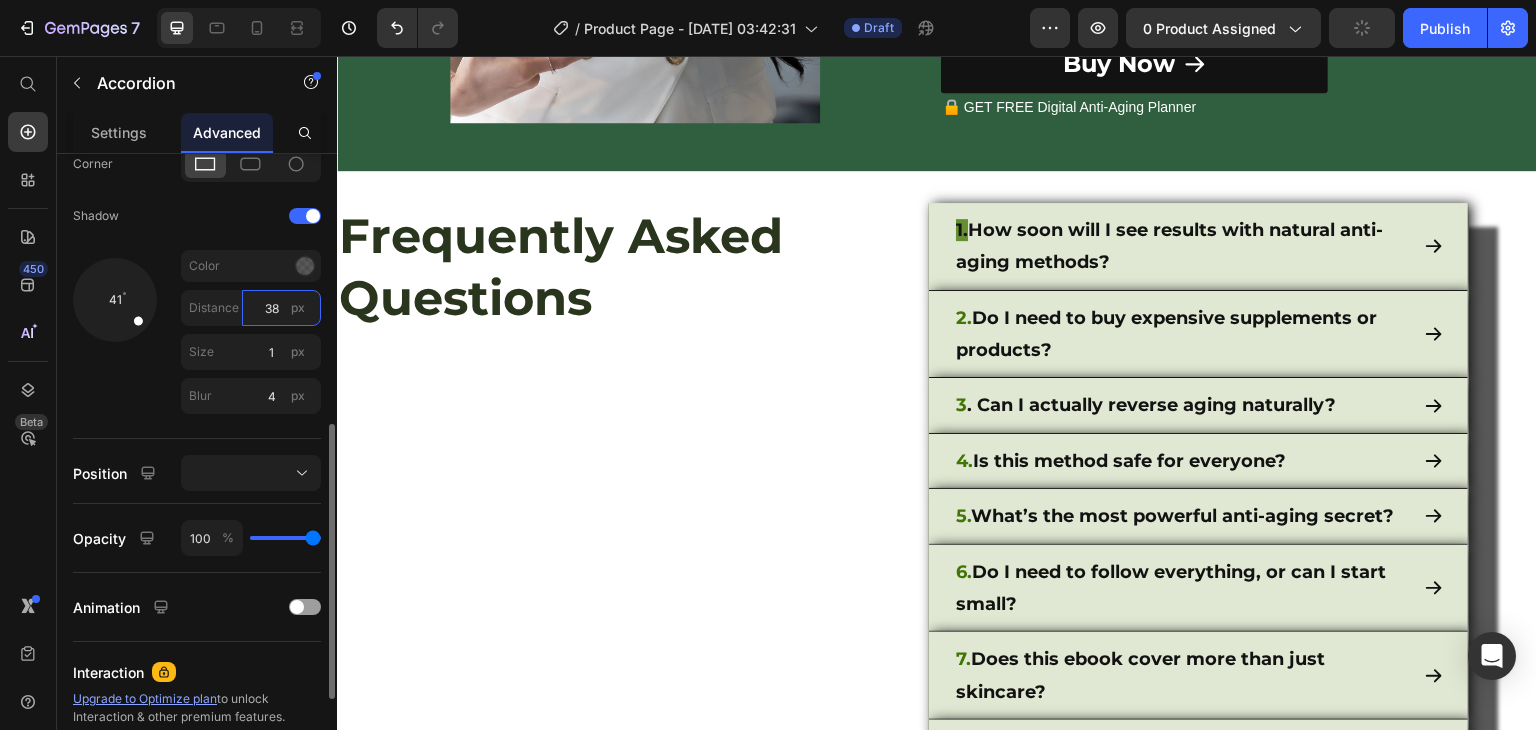 type on "37" 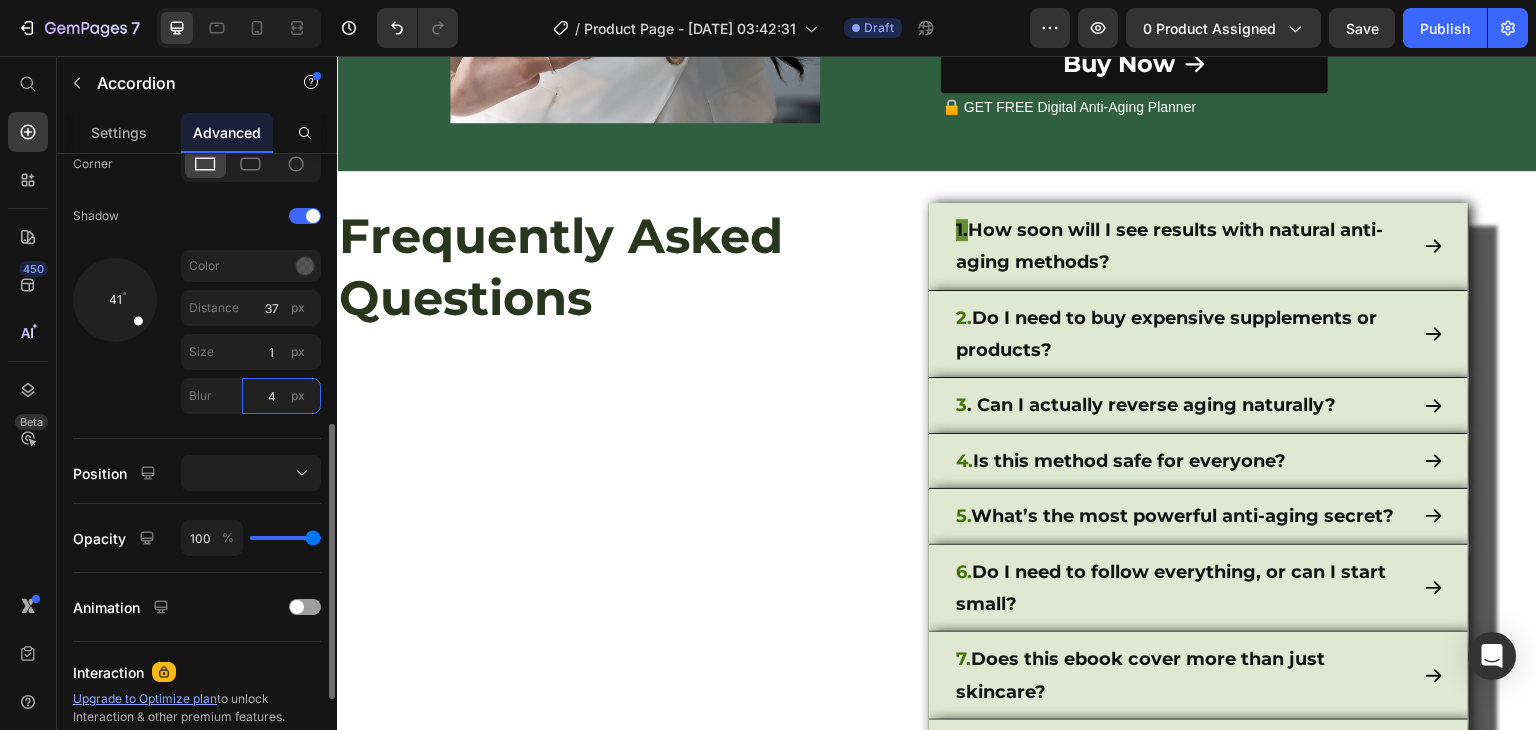 click on "4" at bounding box center (281, 396) 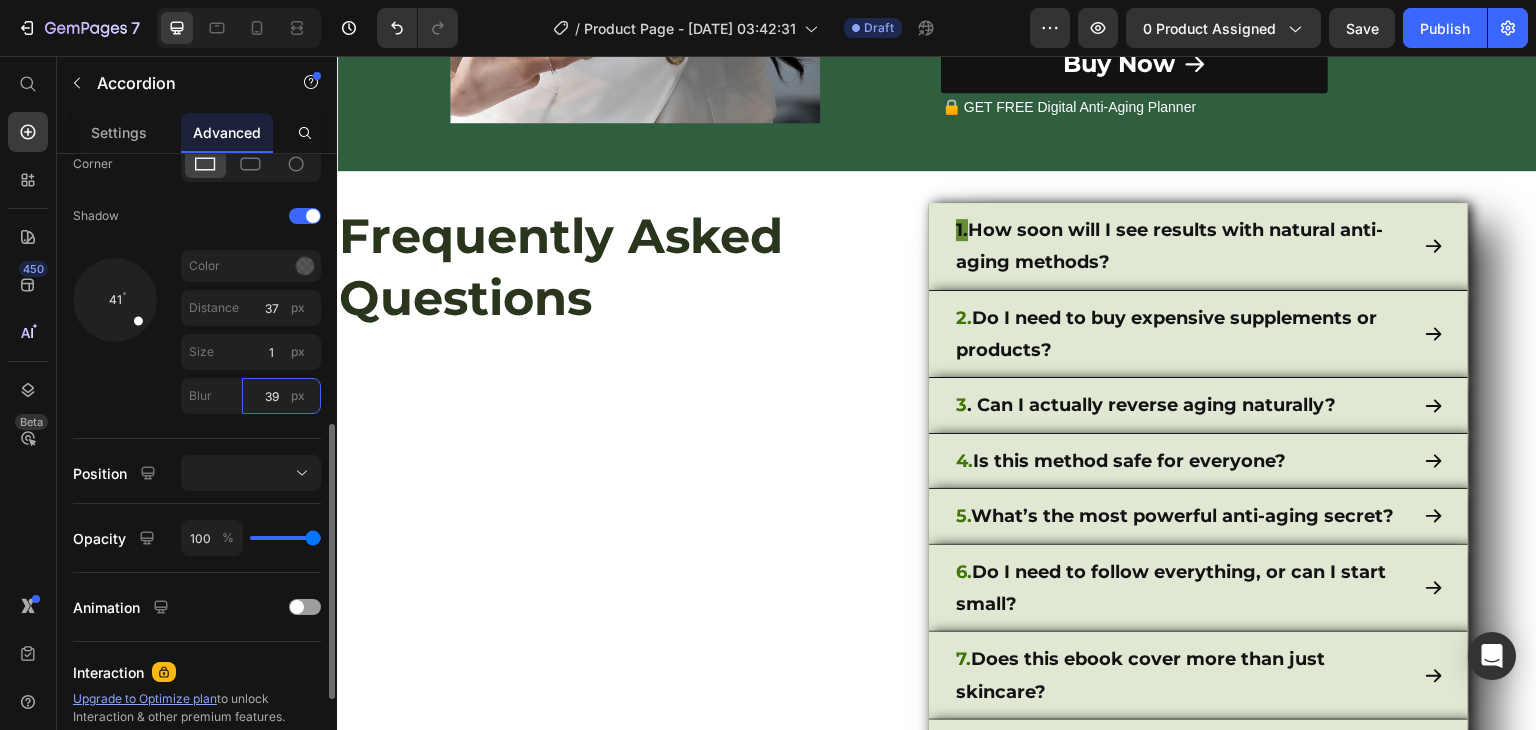 type on "40" 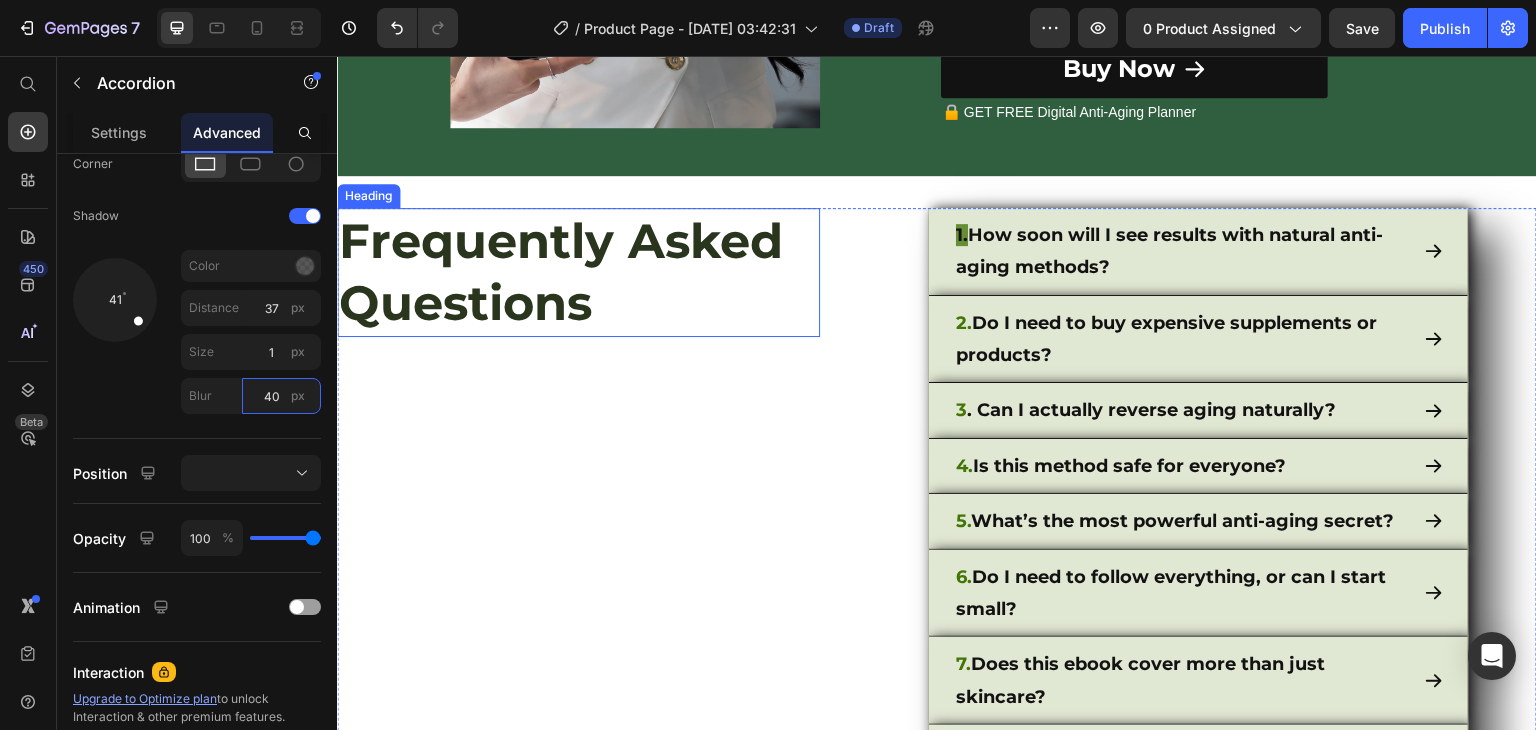 scroll, scrollTop: 3608, scrollLeft: 0, axis: vertical 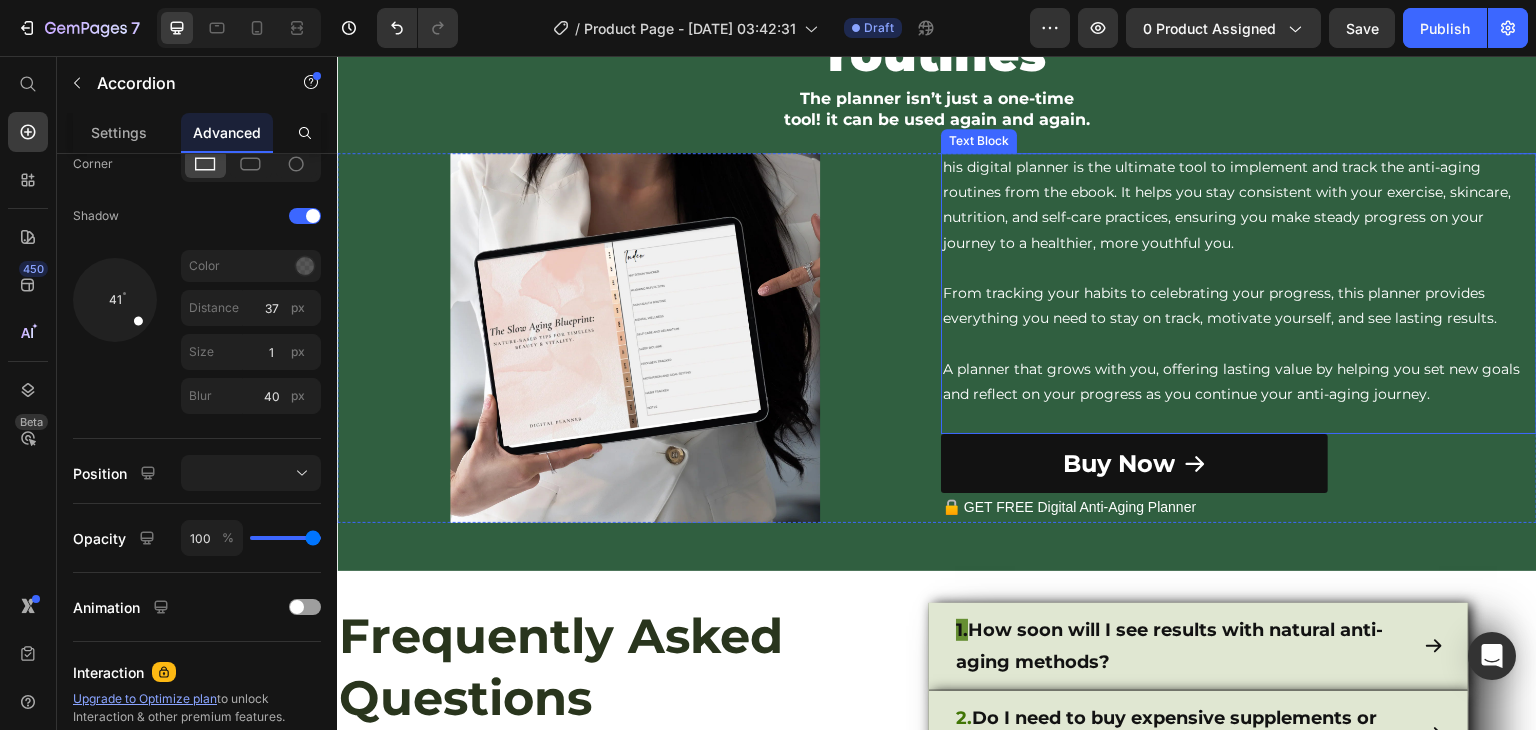 click on "his digital planner is the ultimate tool to implement and track the anti-aging routines from the ebook. It helps you stay consistent with your exercise, skincare, nutrition, and self-care practices, ensuring you make steady progress on your journey to a healthier, more youthful you. From tracking your habits to celebrating your progress, this planner provides everything you need to stay on track, motivate yourself, and see lasting results. A planner that grows with you, offering lasting value by helping you set new goals and reflect on your progress as you continue your anti-aging journey." at bounding box center [1239, 281] 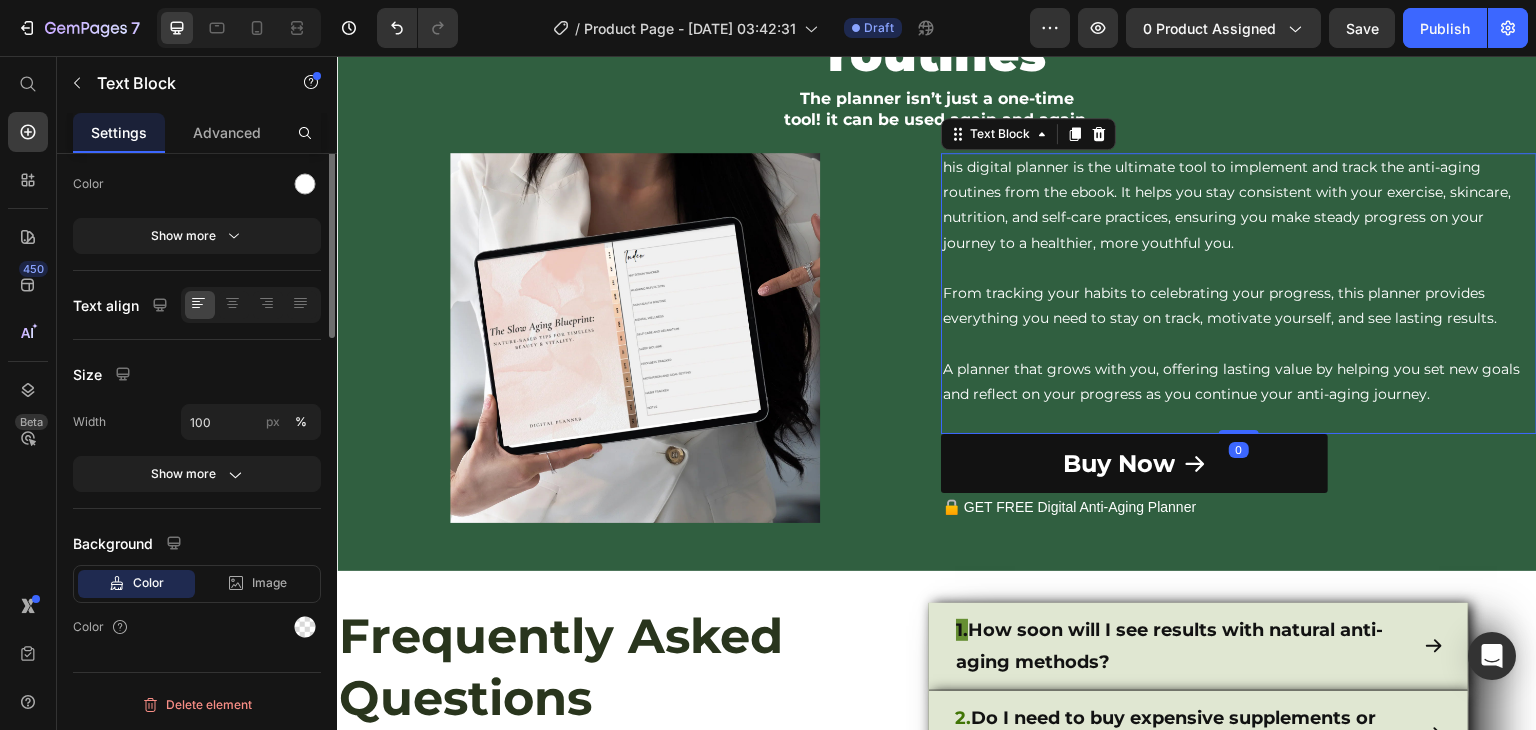 scroll, scrollTop: 0, scrollLeft: 0, axis: both 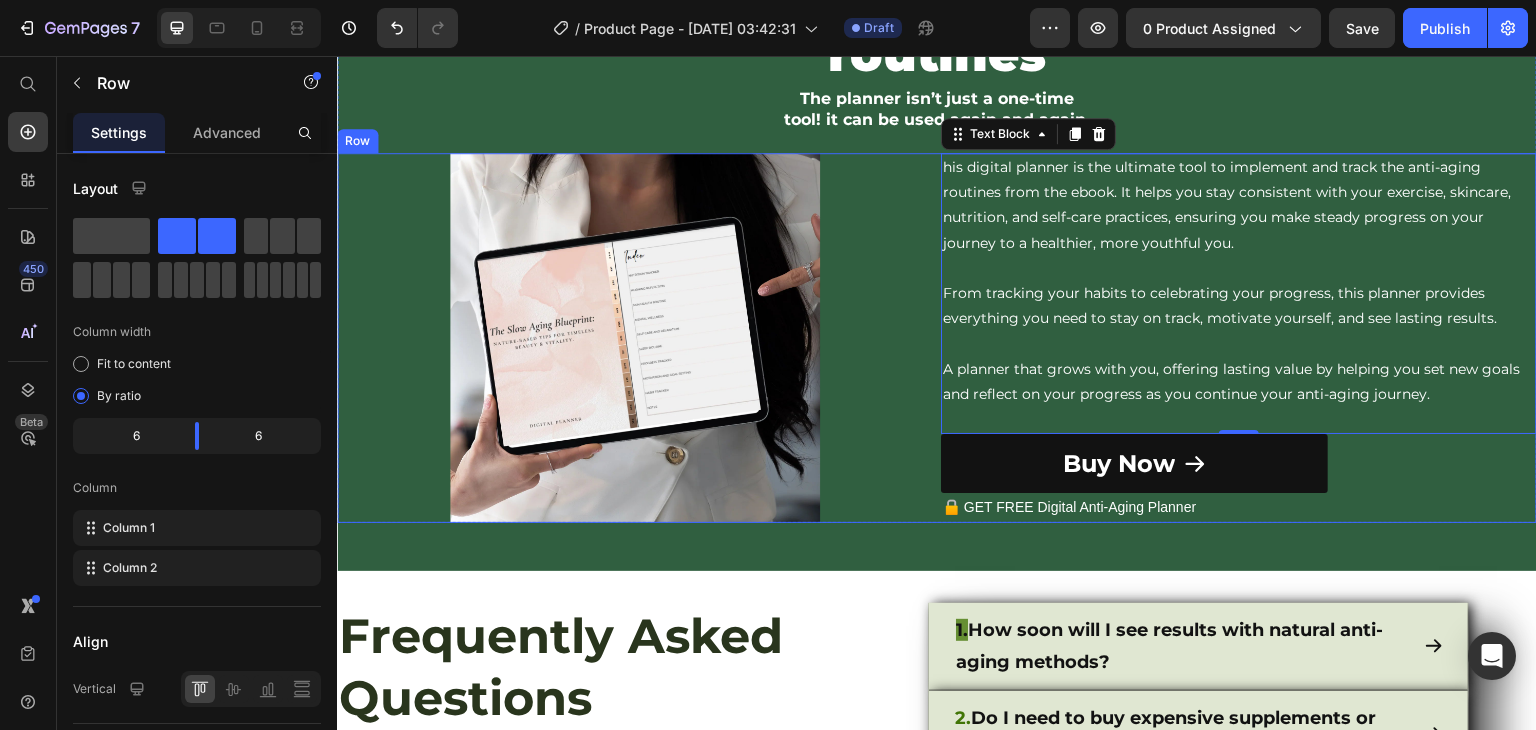 click on "Image his digital planner is the ultimate tool to implement and track the anti-aging routines from the ebook. It helps you stay consistent with your exercise, skincare, nutrition, and self-care practices, ensuring you make steady progress on your journey to a healthier, more youthful you. From tracking your habits to celebrating your progress, this planner provides everything you need to stay on track, motivate yourself, and see lasting results. A planner that grows with you, offering lasting value by helping you set new goals and reflect on your progress as you continue your anti-aging journey.   Text Block   0
Buy Now Button 🔒 GET FREE Digital Anti-Aging Planner Text Block Row" at bounding box center (937, 338) 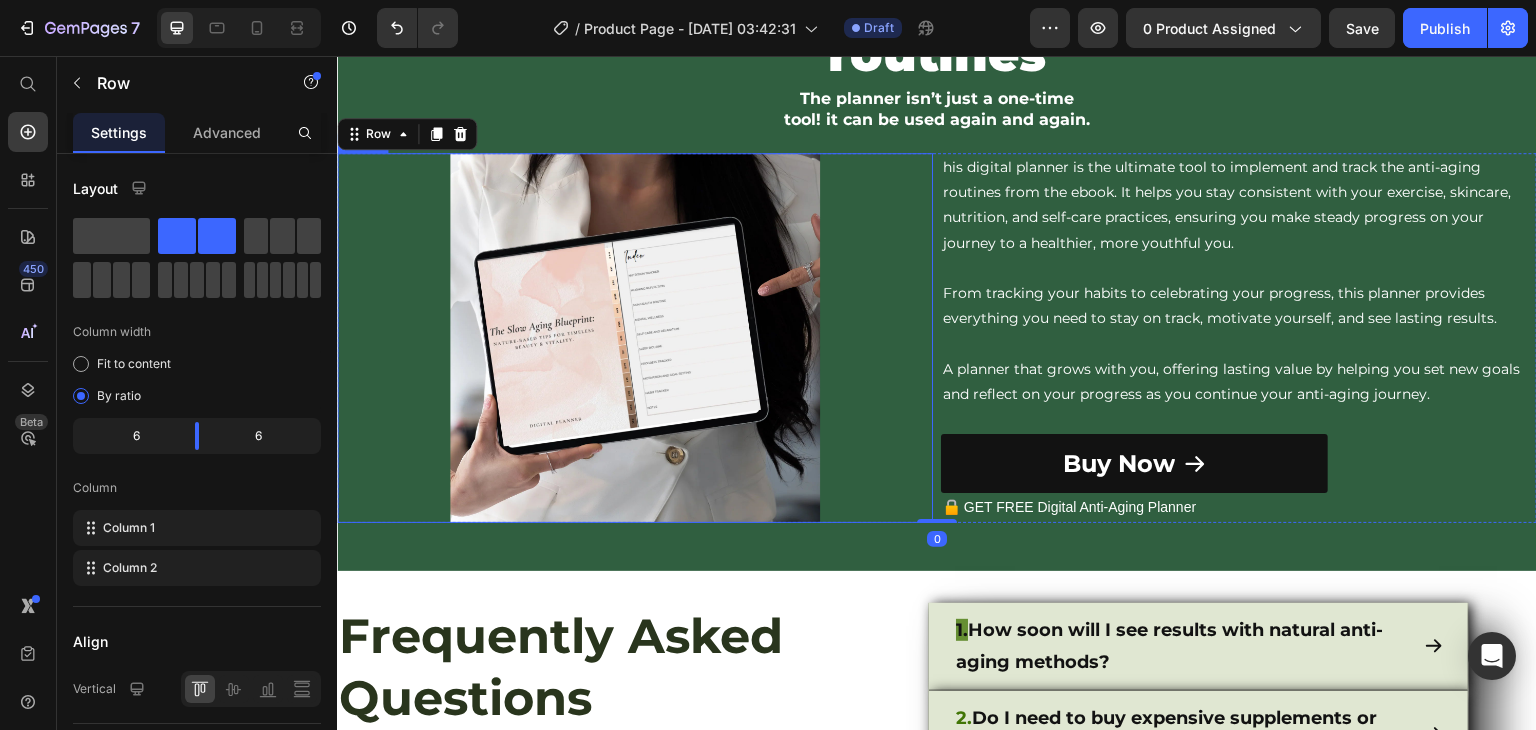 click at bounding box center (635, 338) 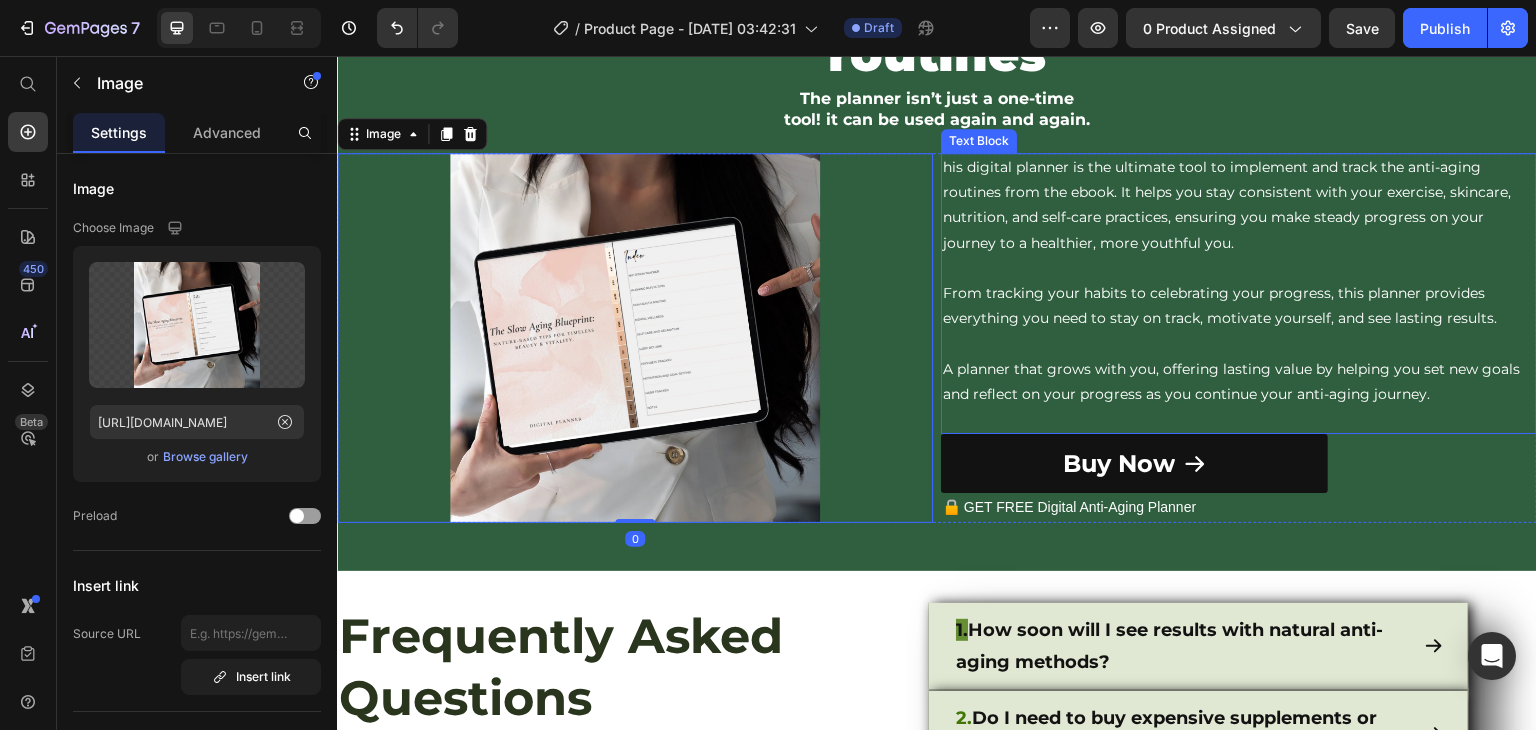 click on "his digital planner is the ultimate tool to implement and track the anti-aging routines from the ebook. It helps you stay consistent with your exercise, skincare, nutrition, and self-care practices, ensuring you make steady progress on your journey to a healthier, more youthful you. From tracking your habits to celebrating your progress, this planner provides everything you need to stay on track, motivate yourself, and see lasting results. A planner that grows with you, offering lasting value by helping you set new goals and reflect on your progress as you continue your anti-aging journey." at bounding box center [1239, 281] 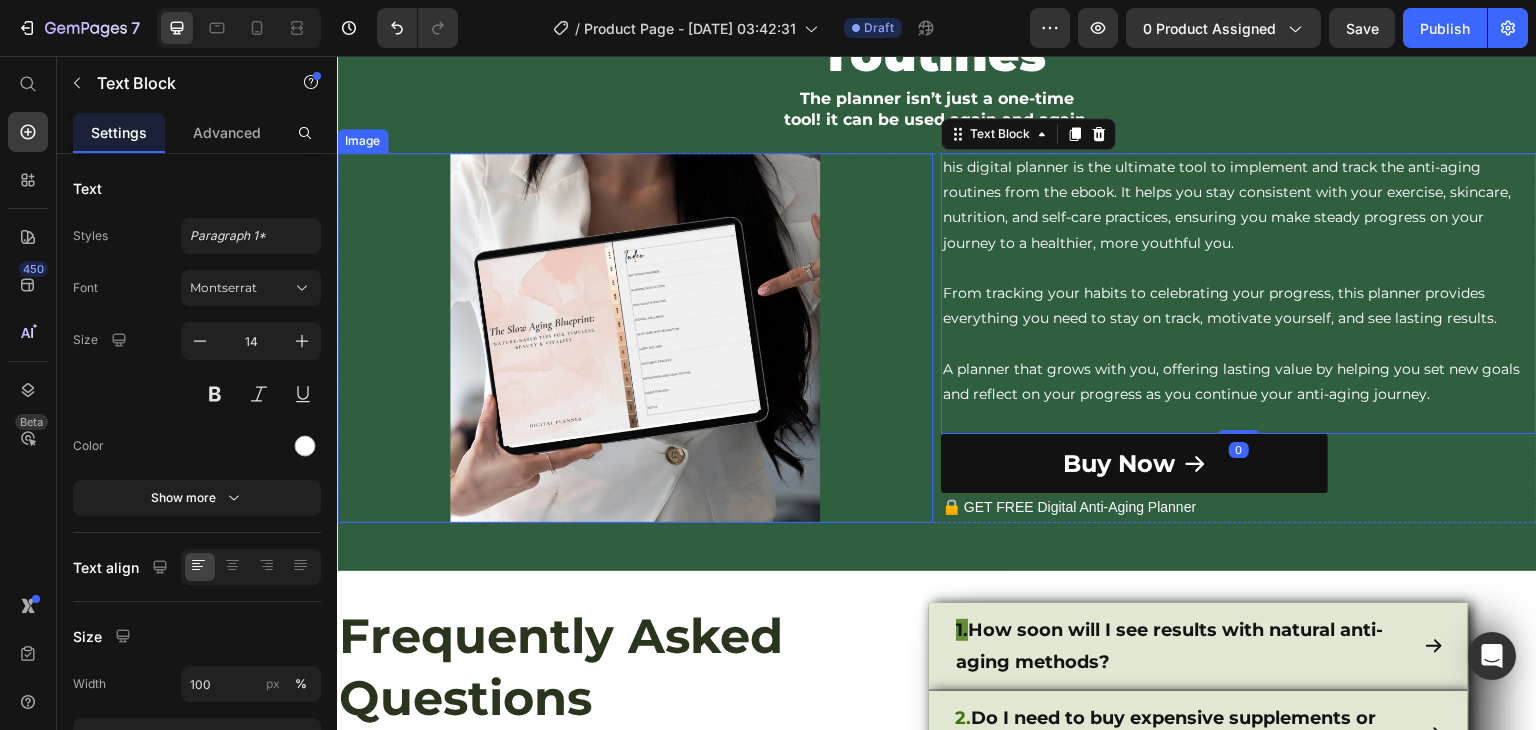 click at bounding box center [635, 338] 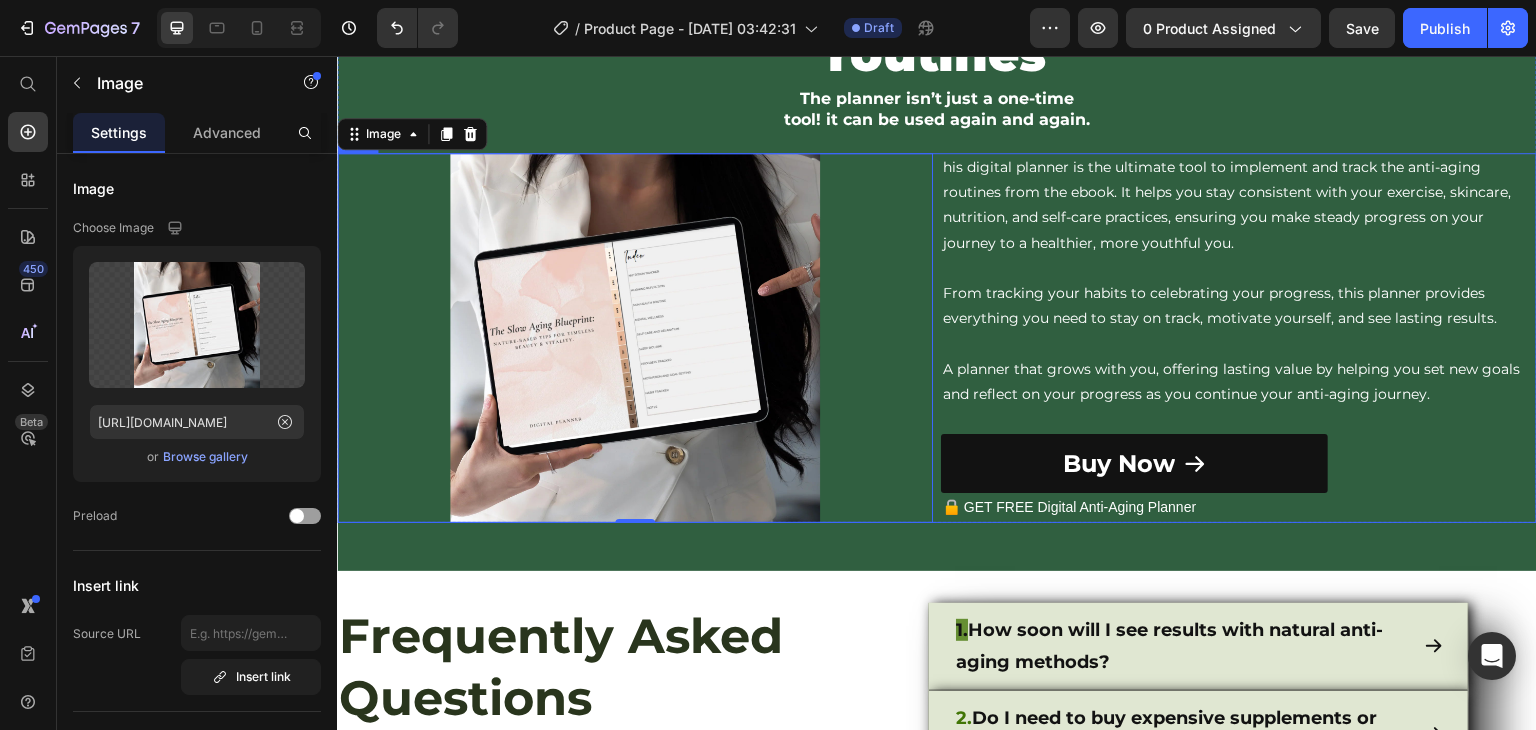 click on "Image   0 his digital planner is the ultimate tool to implement and track the anti-aging routines from the ebook. It helps you stay consistent with your exercise, skincare, nutrition, and self-care practices, ensuring you make steady progress on your journey to a healthier, more youthful you. From tracking your habits to celebrating your progress, this planner provides everything you need to stay on track, motivate yourself, and see lasting results. A planner that grows with you, offering lasting value by helping you set new goals and reflect on your progress as you continue your anti-aging journey.   Text Block
Buy Now Button 🔒 GET FREE Digital Anti-Aging Planner Text Block Row" at bounding box center (937, 338) 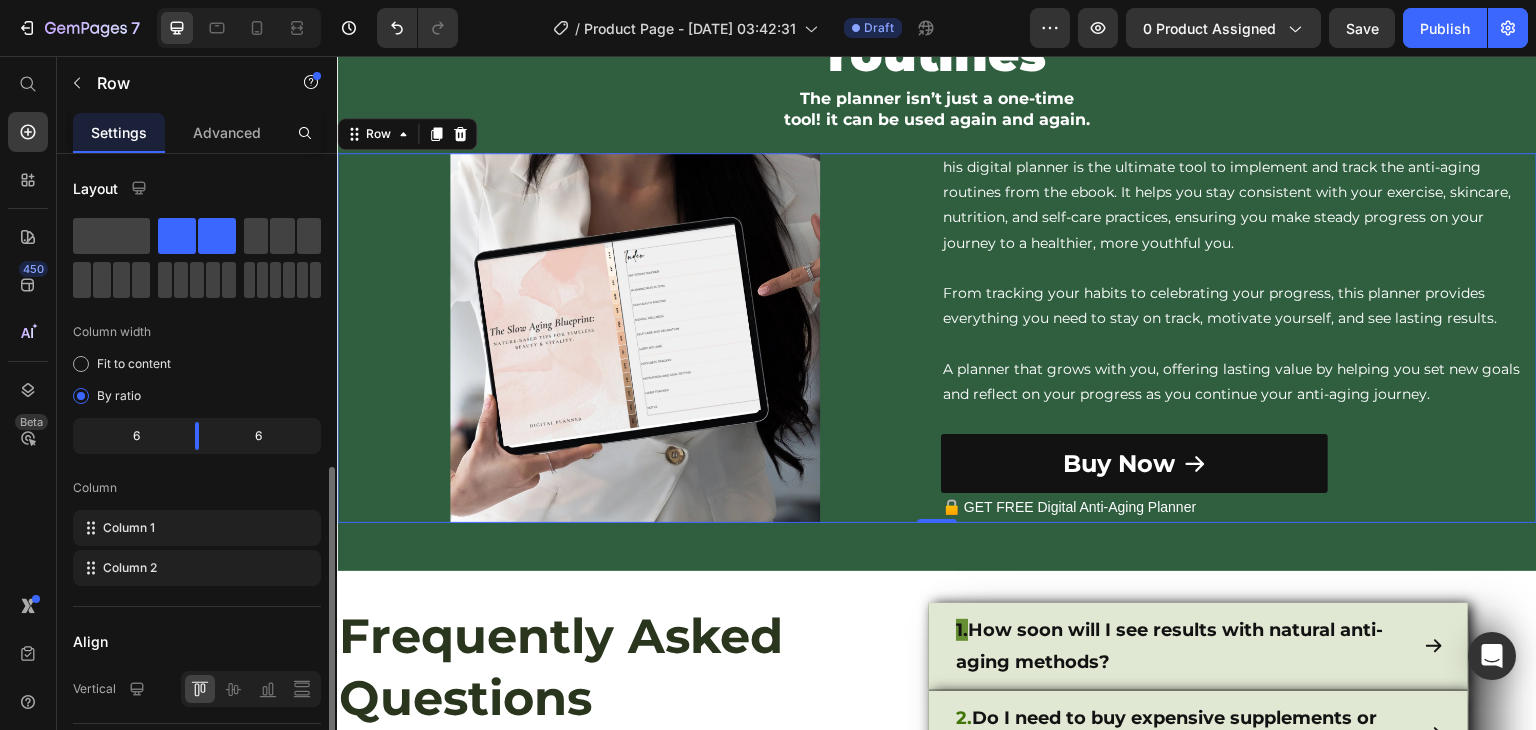 scroll, scrollTop: 200, scrollLeft: 0, axis: vertical 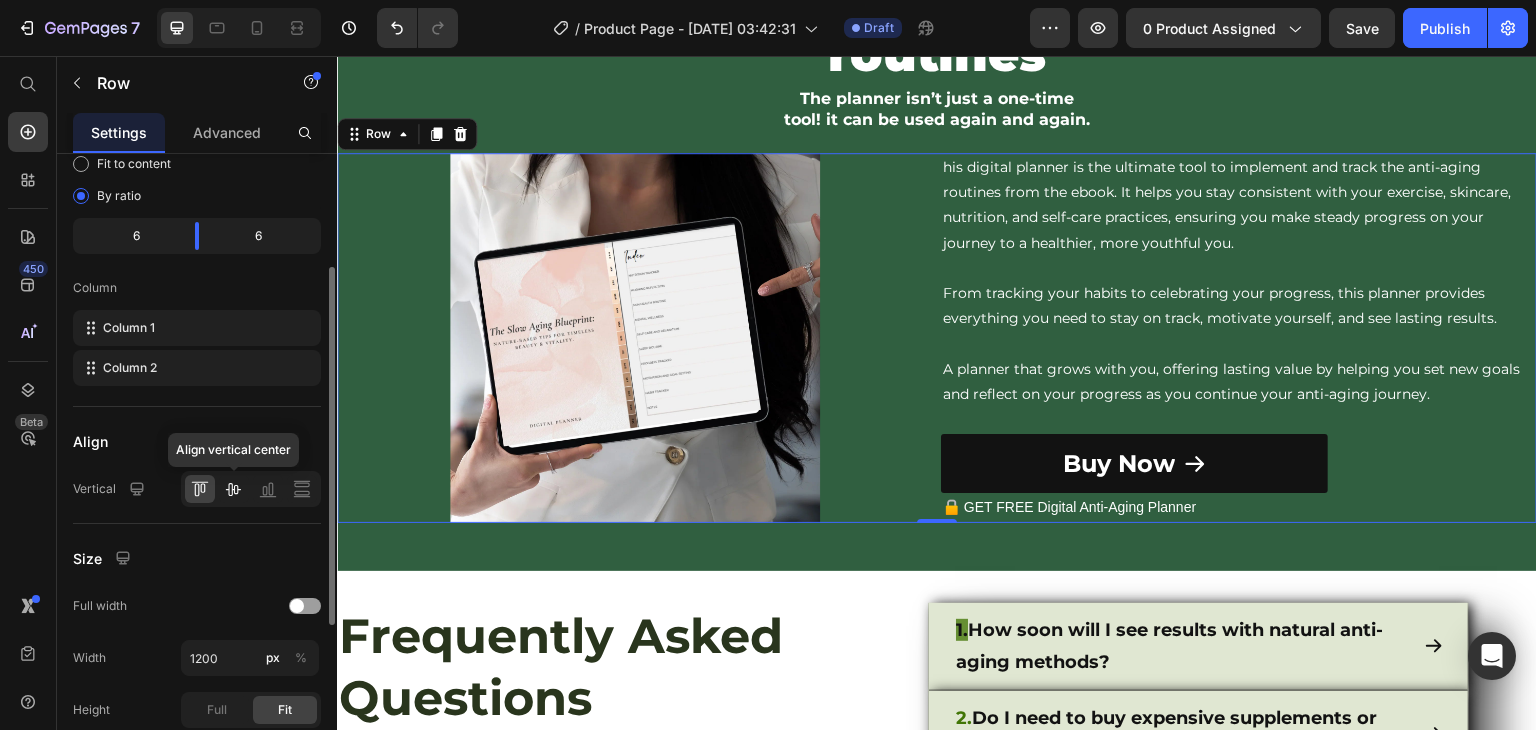 click 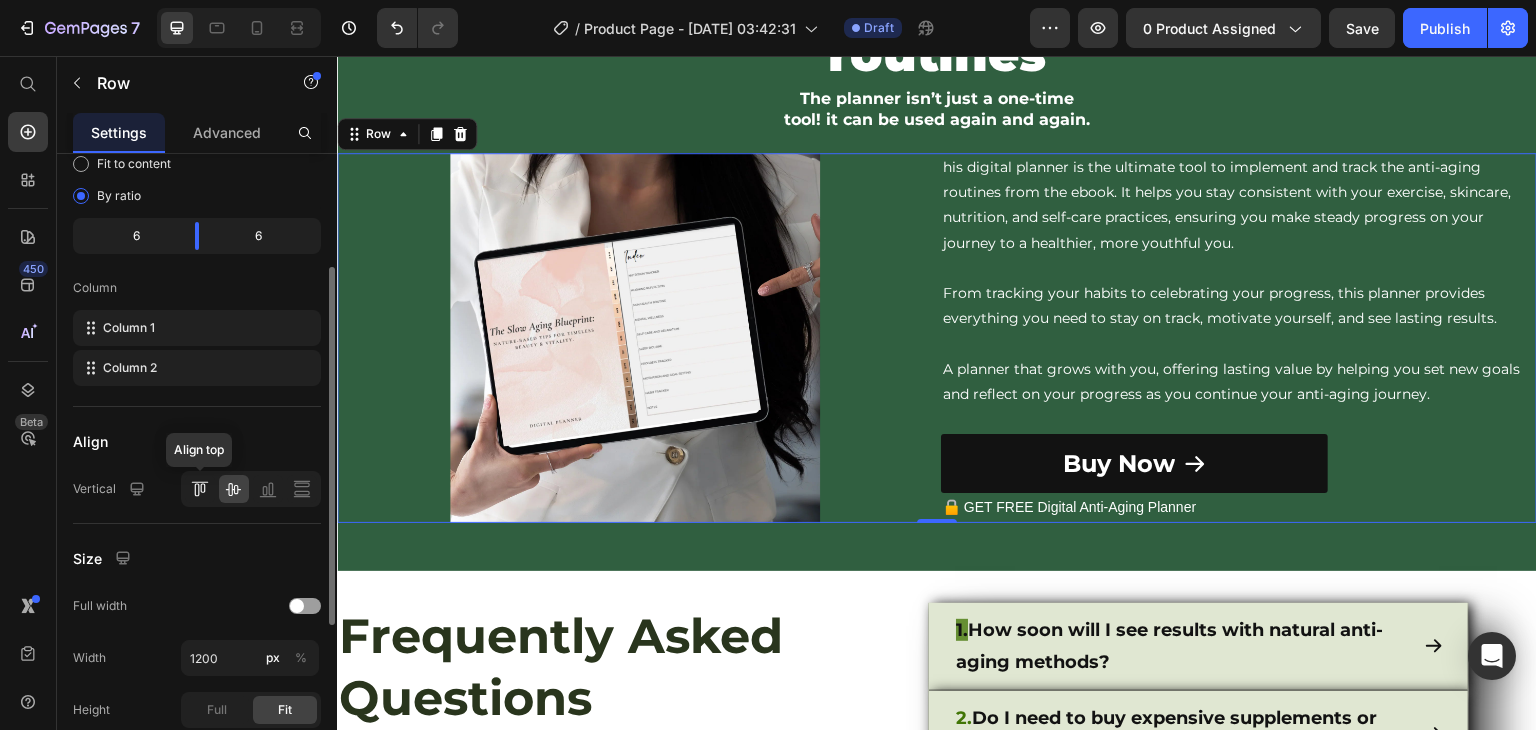 click 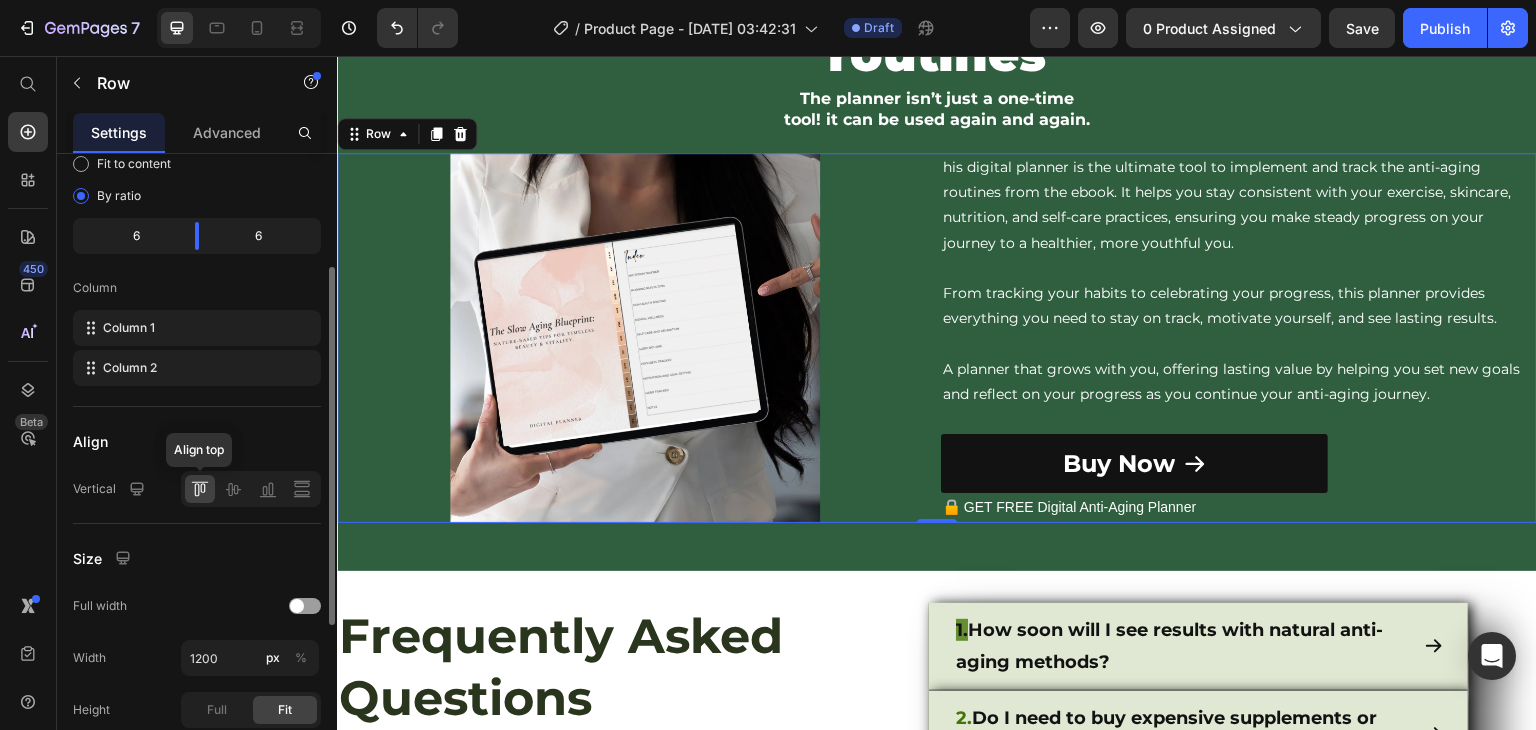 click 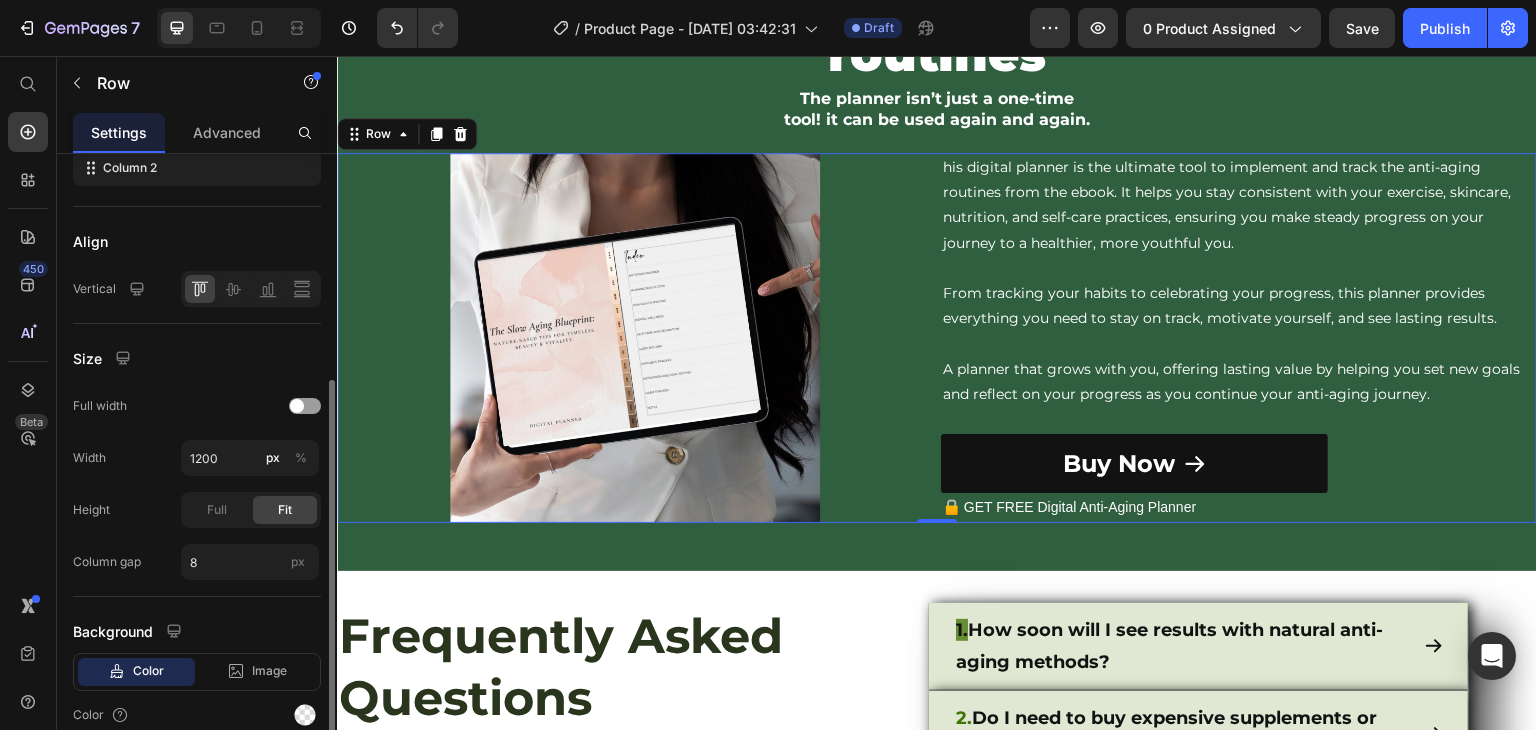 scroll, scrollTop: 486, scrollLeft: 0, axis: vertical 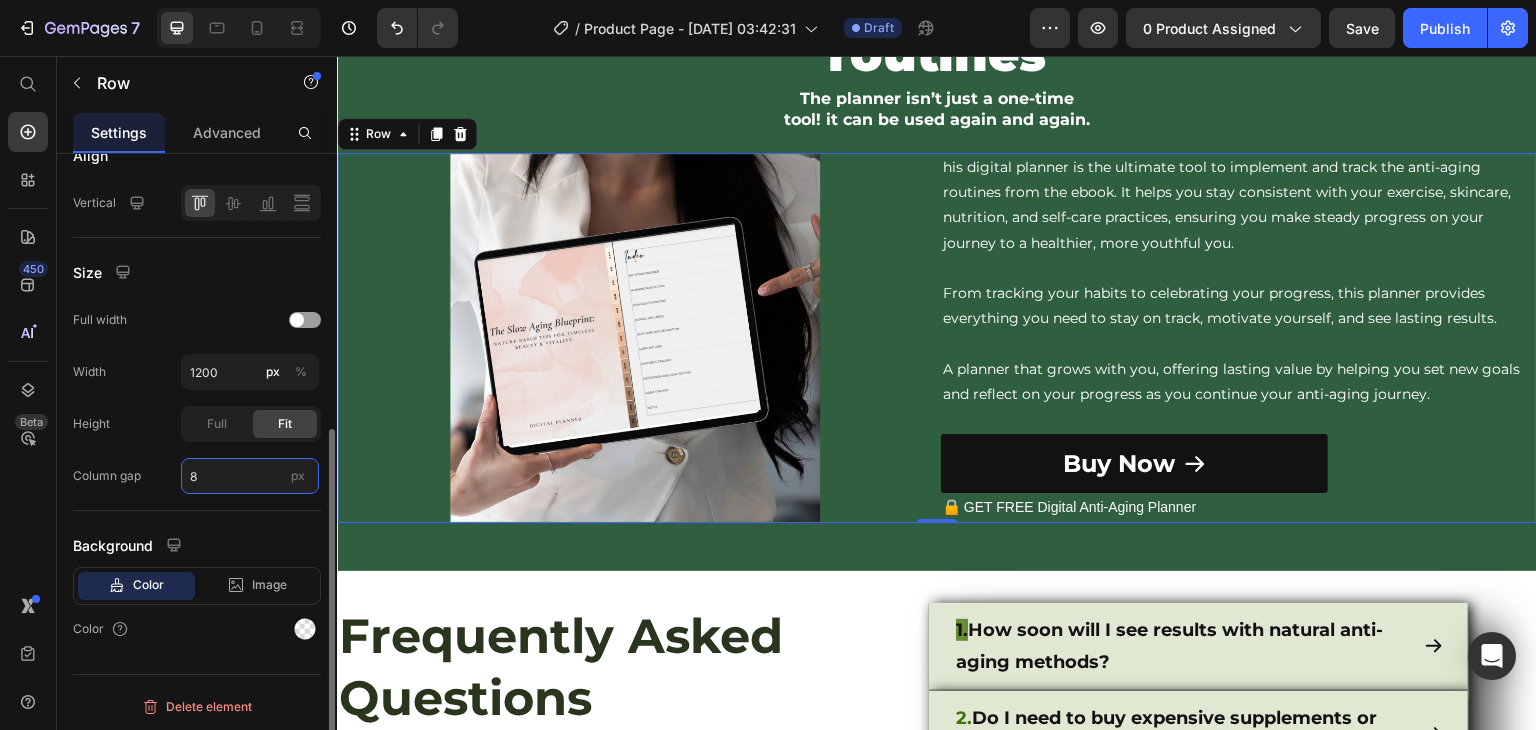 click on "8" at bounding box center (250, 476) 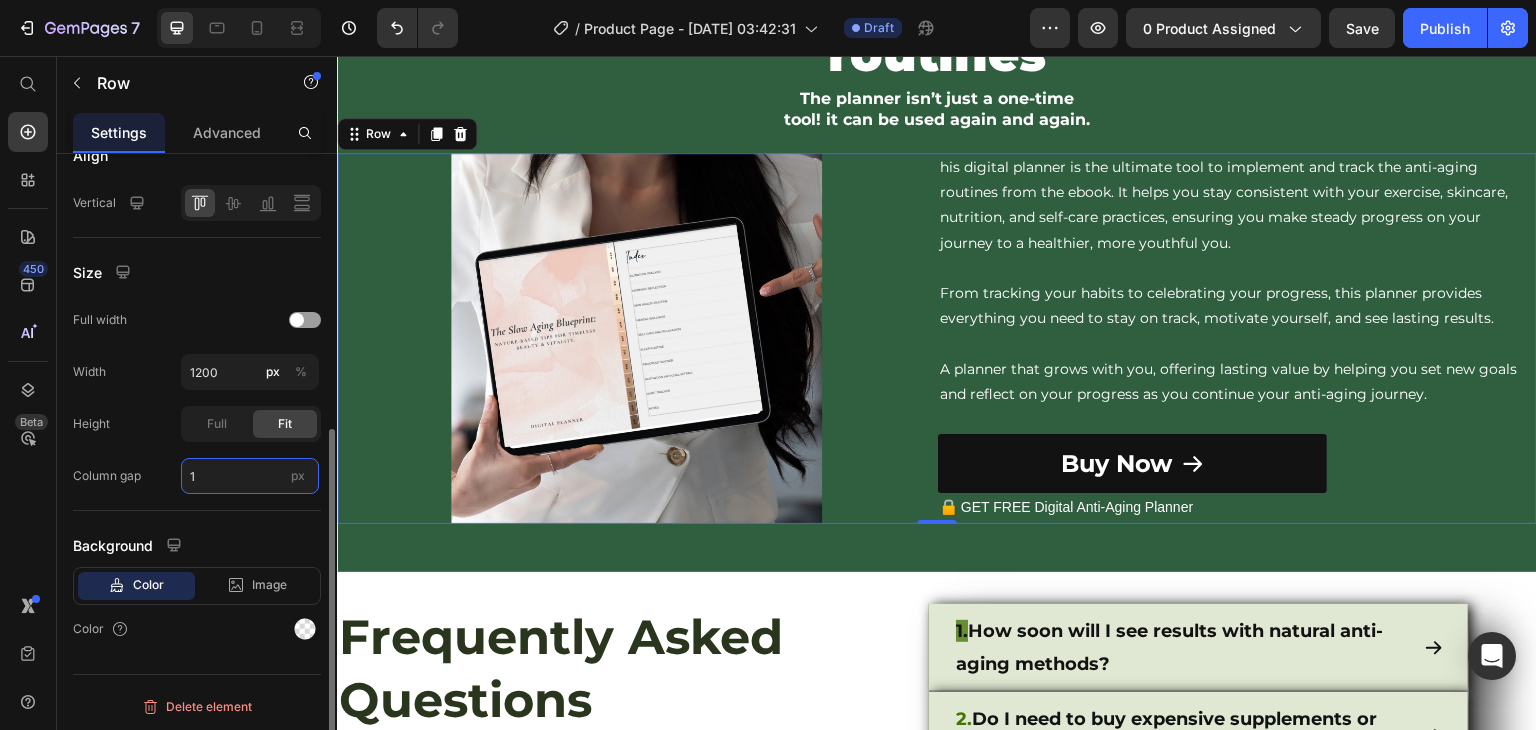 type on "0" 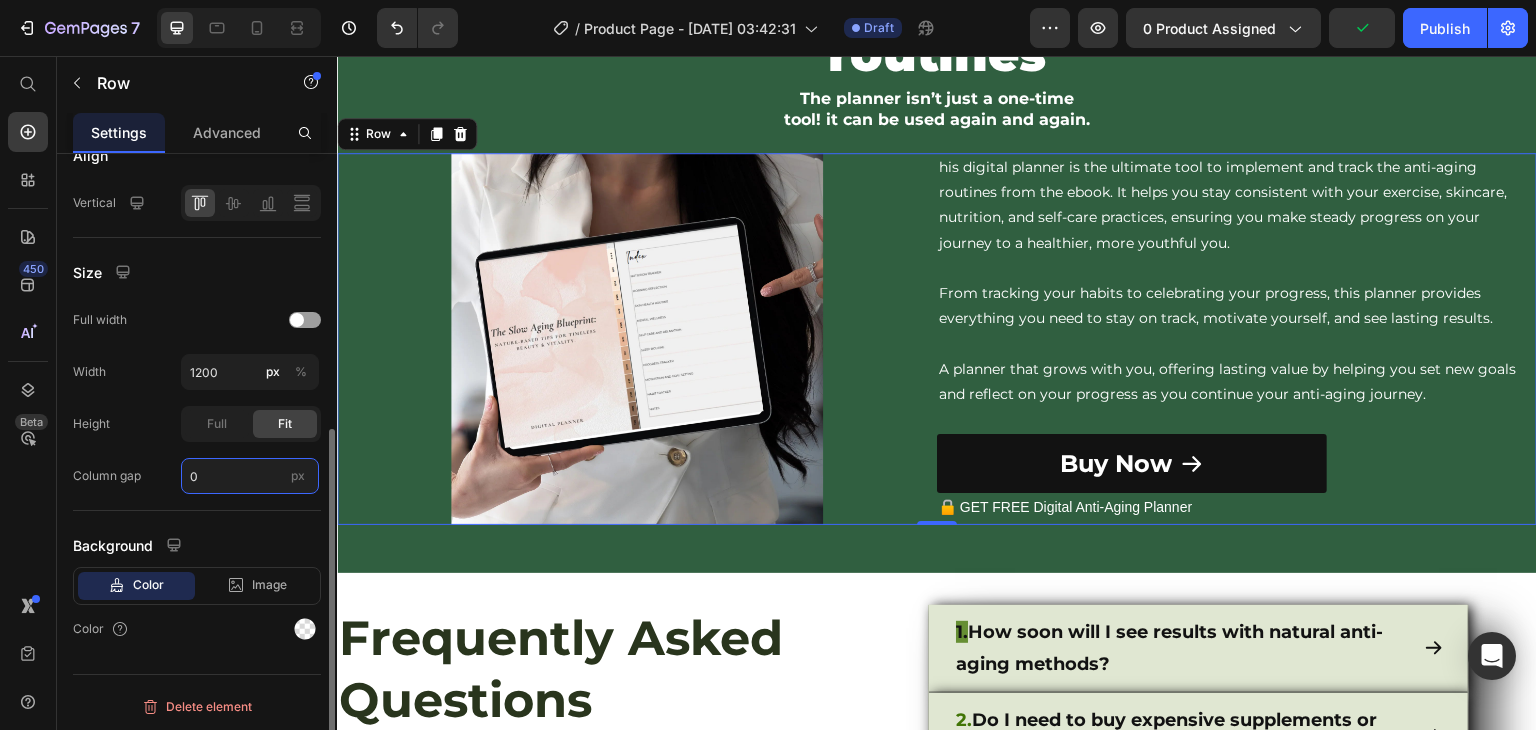scroll, scrollTop: 286, scrollLeft: 0, axis: vertical 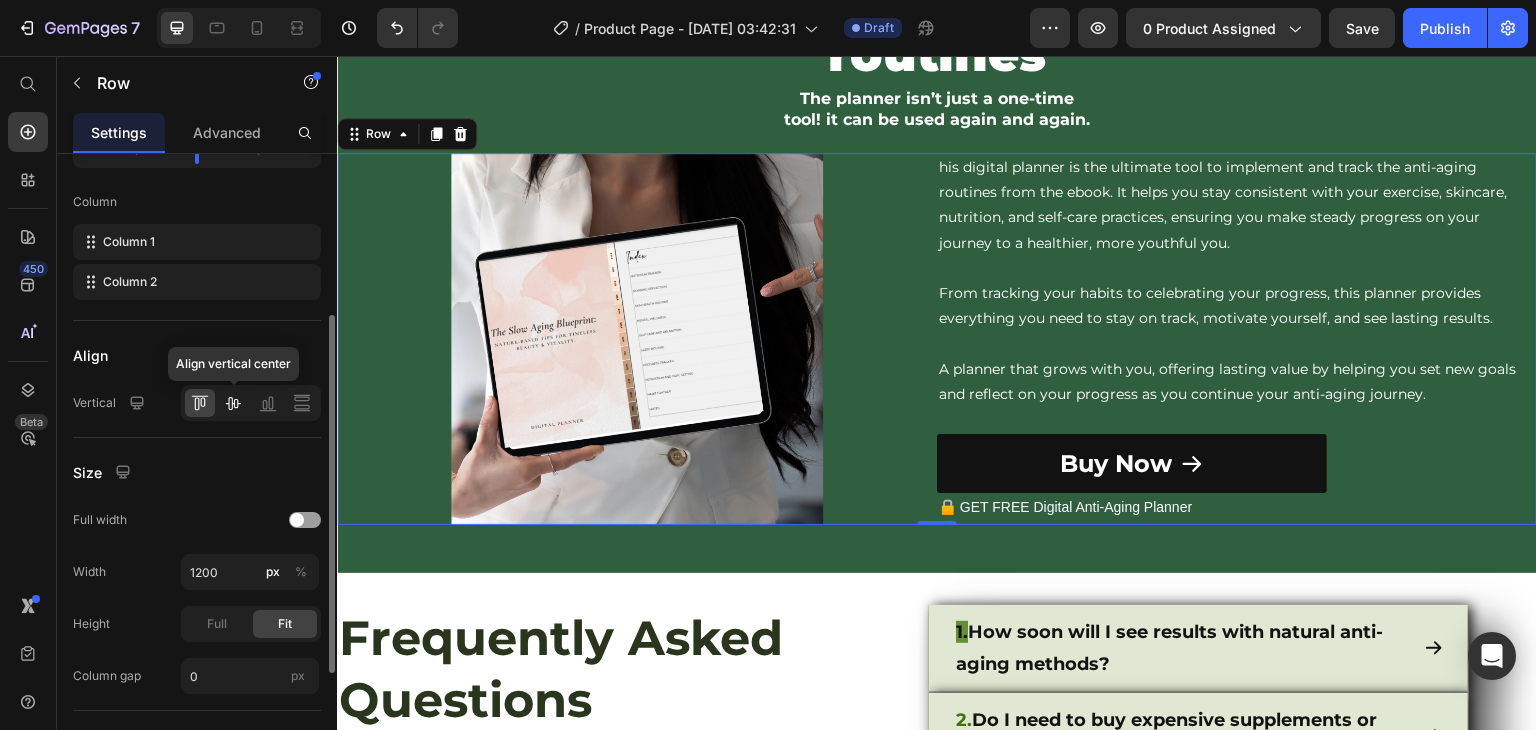 click 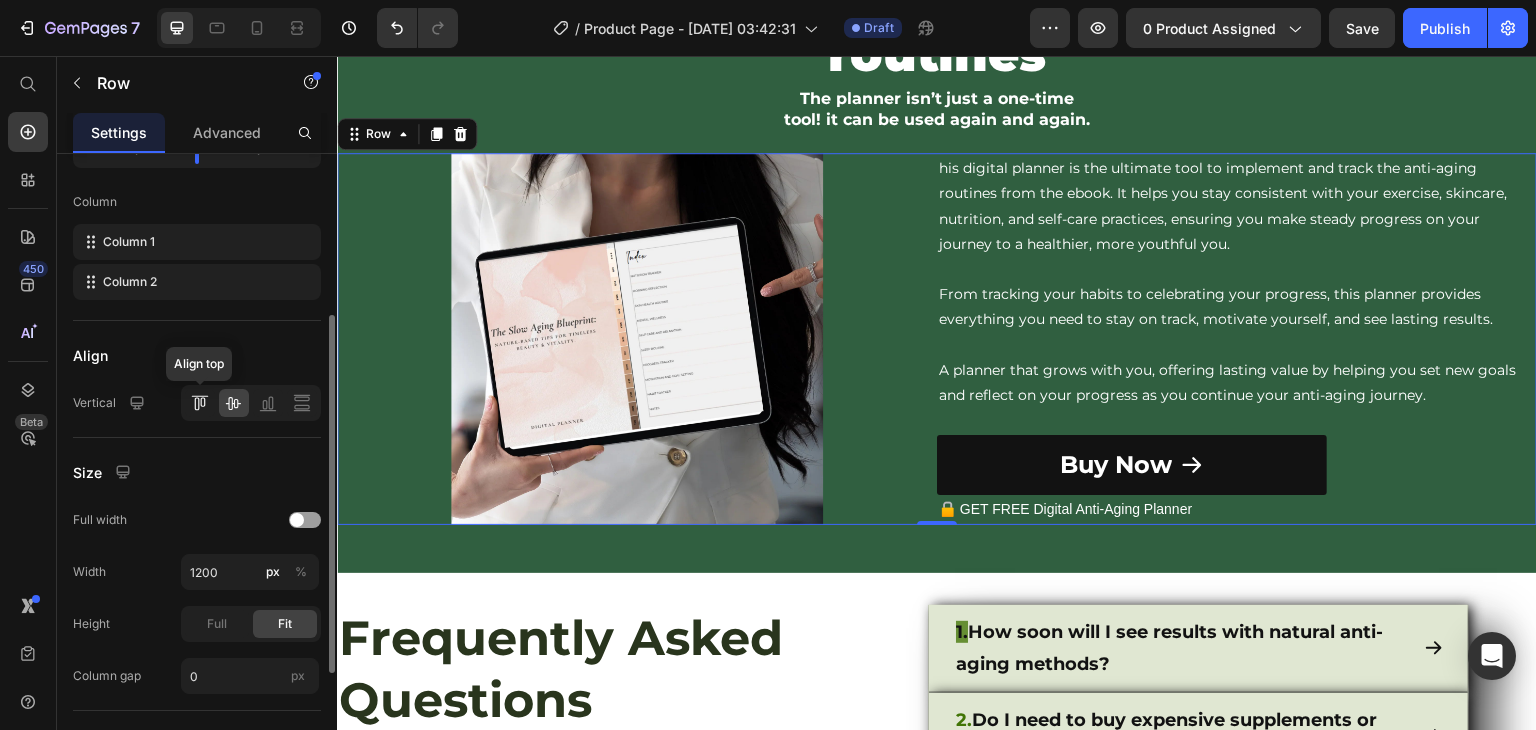 drag, startPoint x: 212, startPoint y: 398, endPoint x: 202, endPoint y: 399, distance: 10.049875 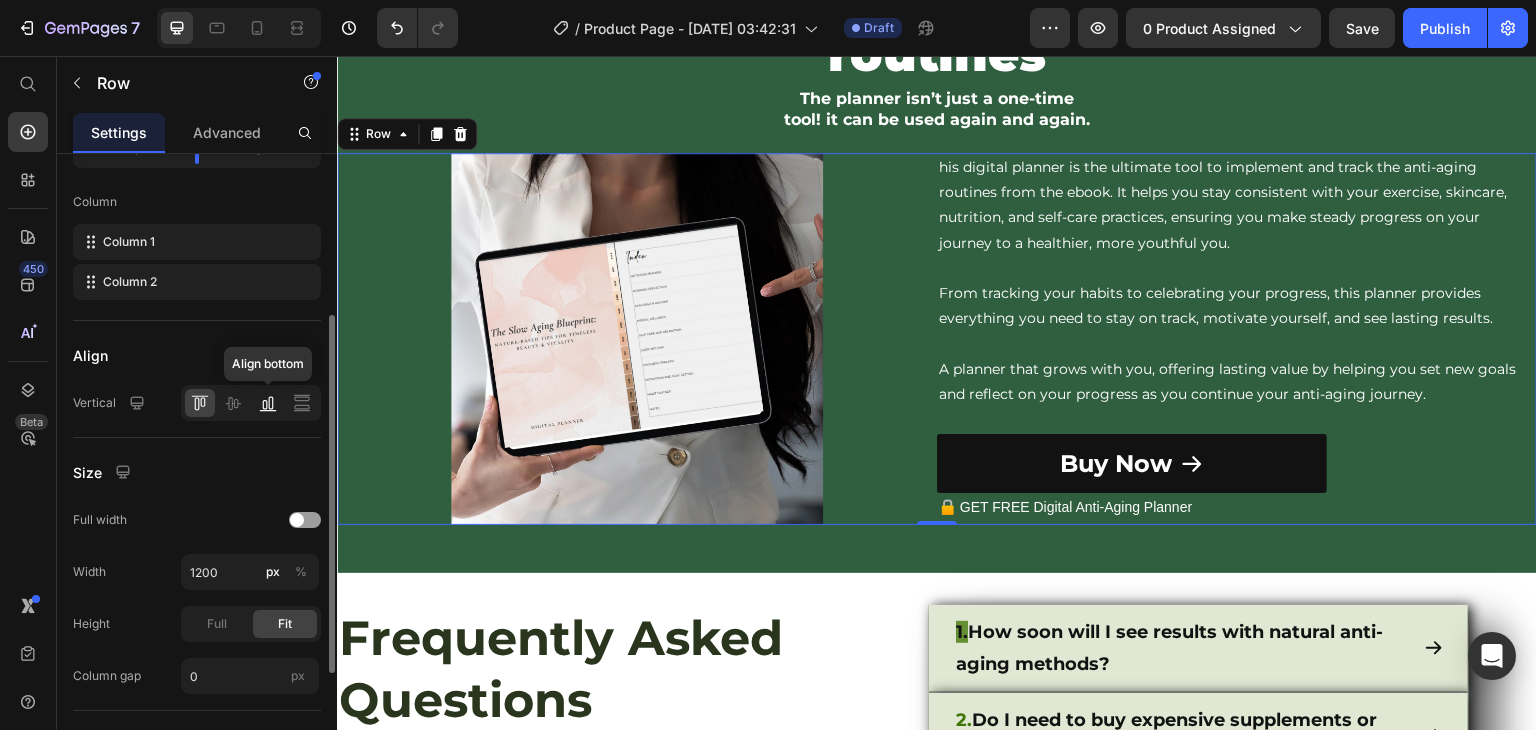 click 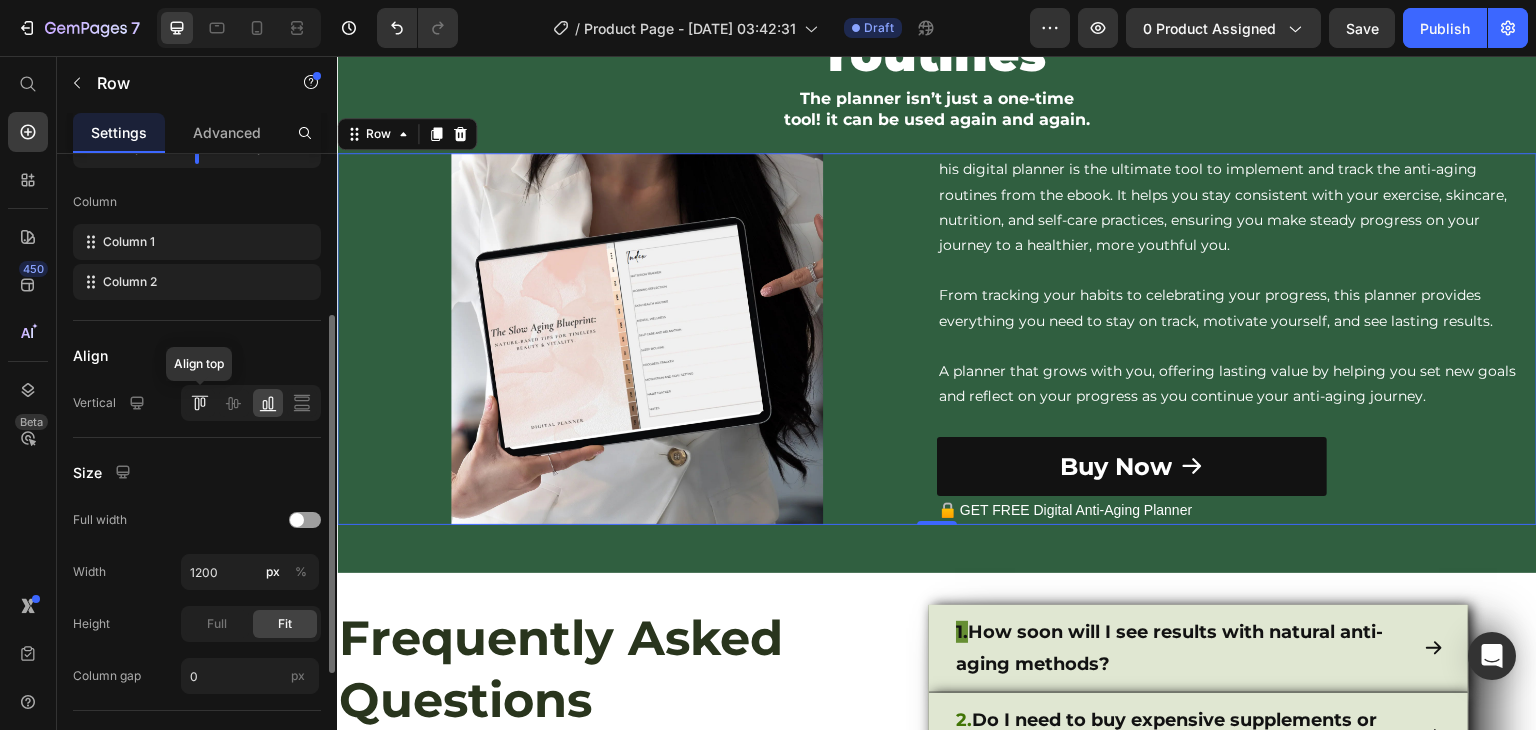 click 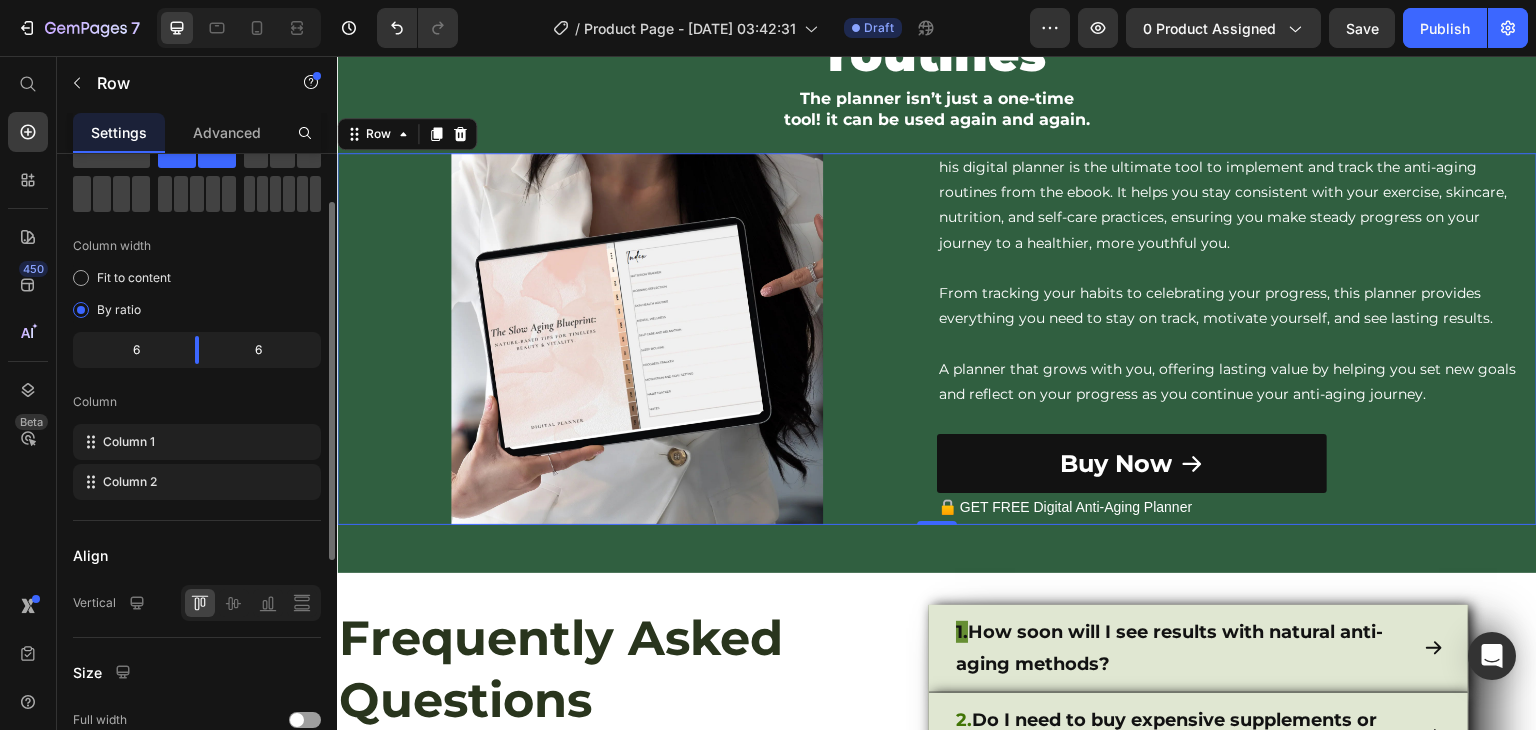 scroll, scrollTop: 0, scrollLeft: 0, axis: both 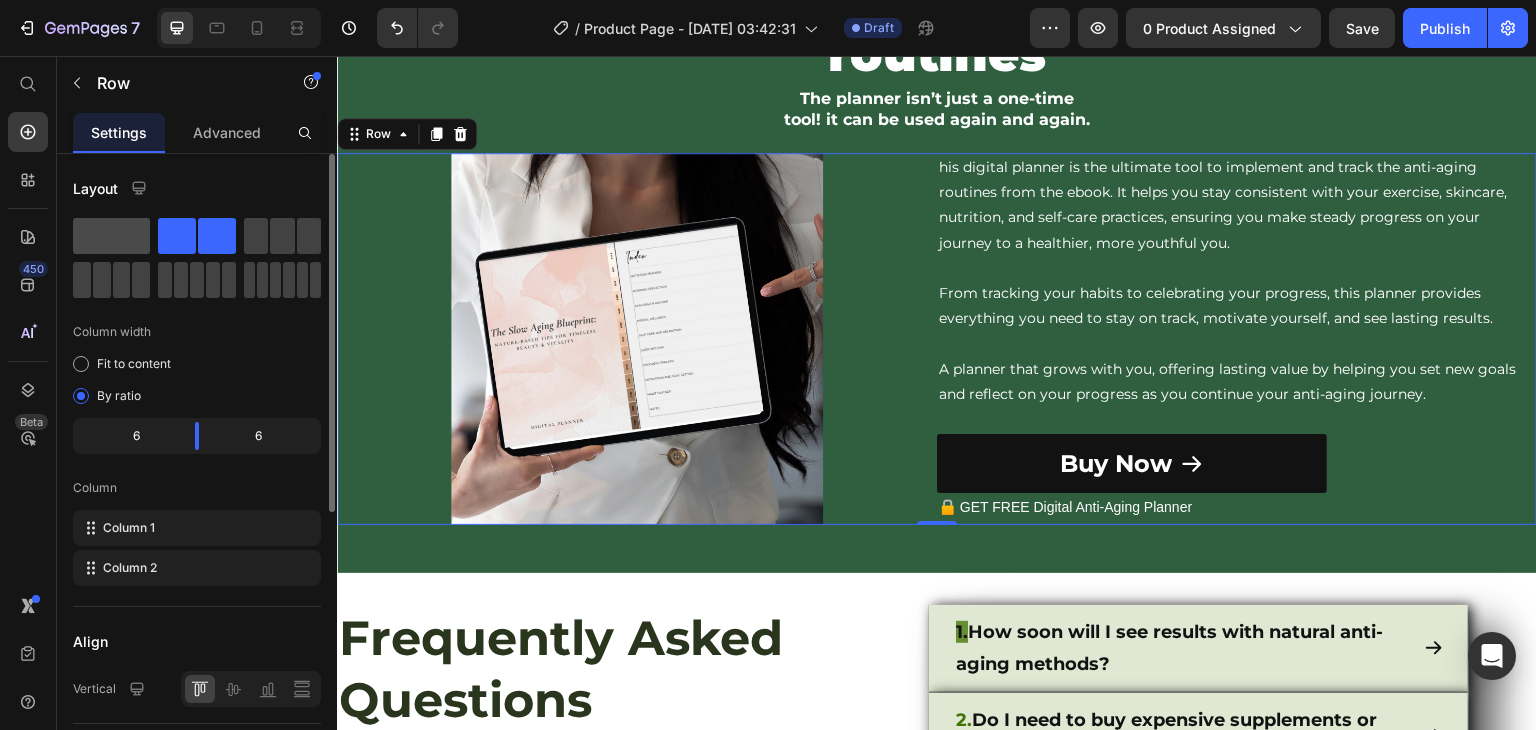 click 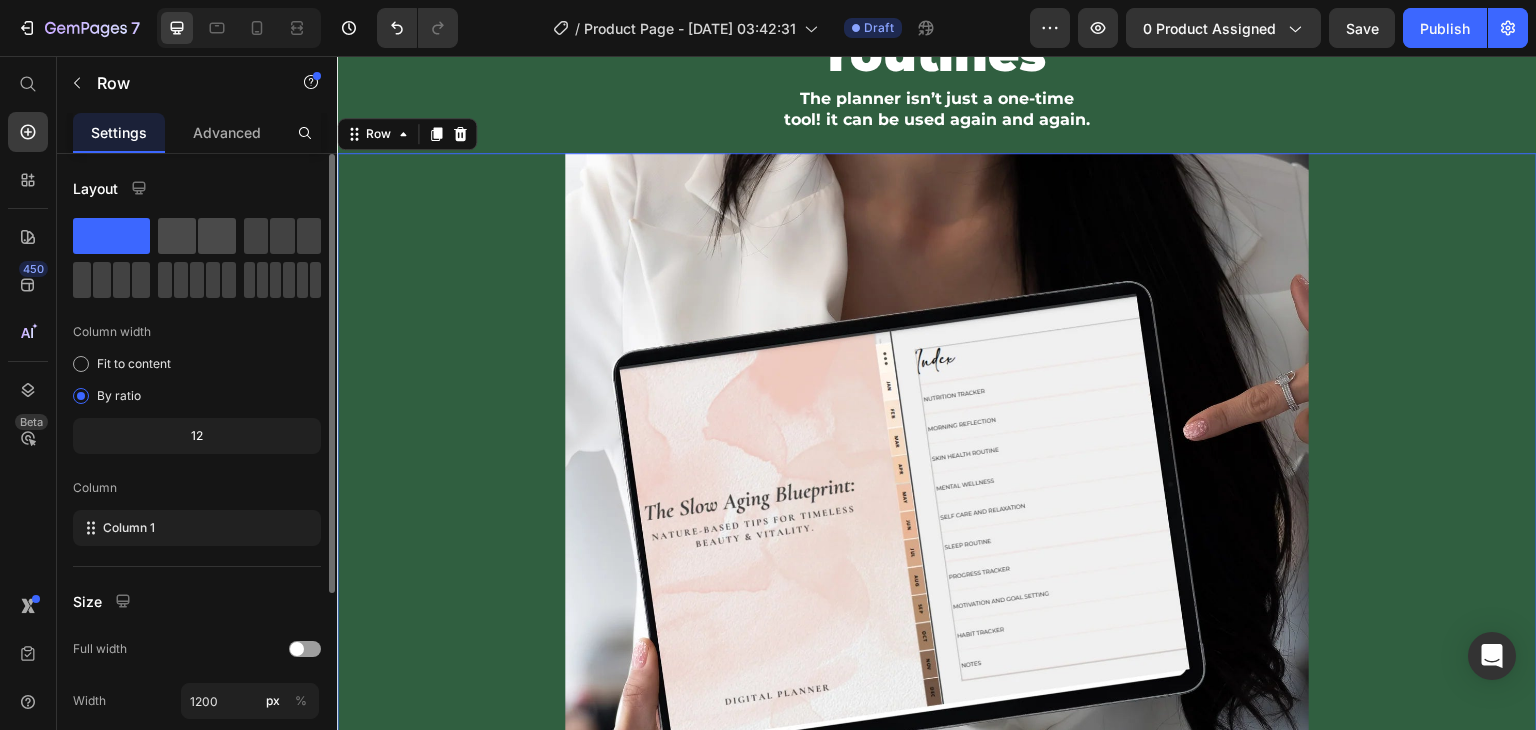 click 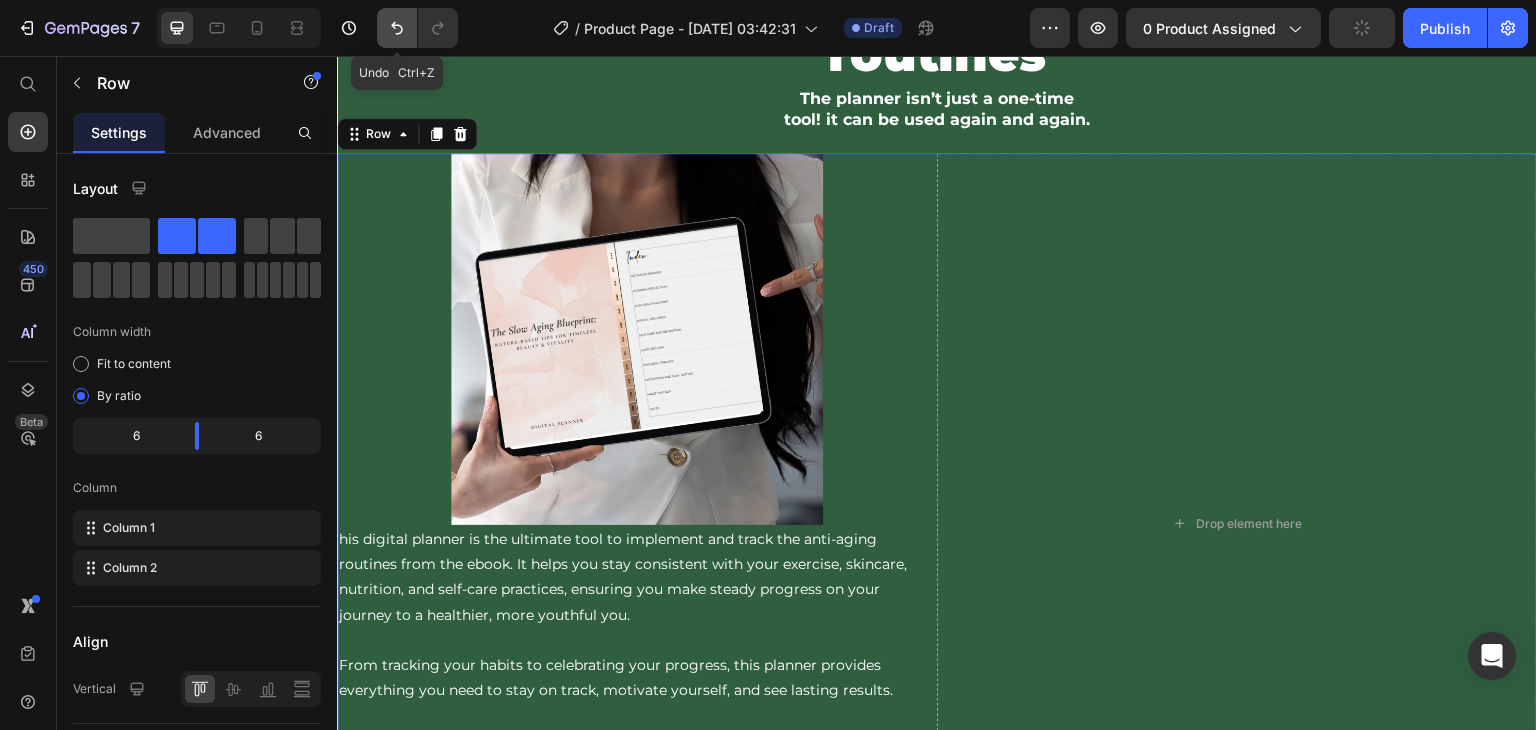 click 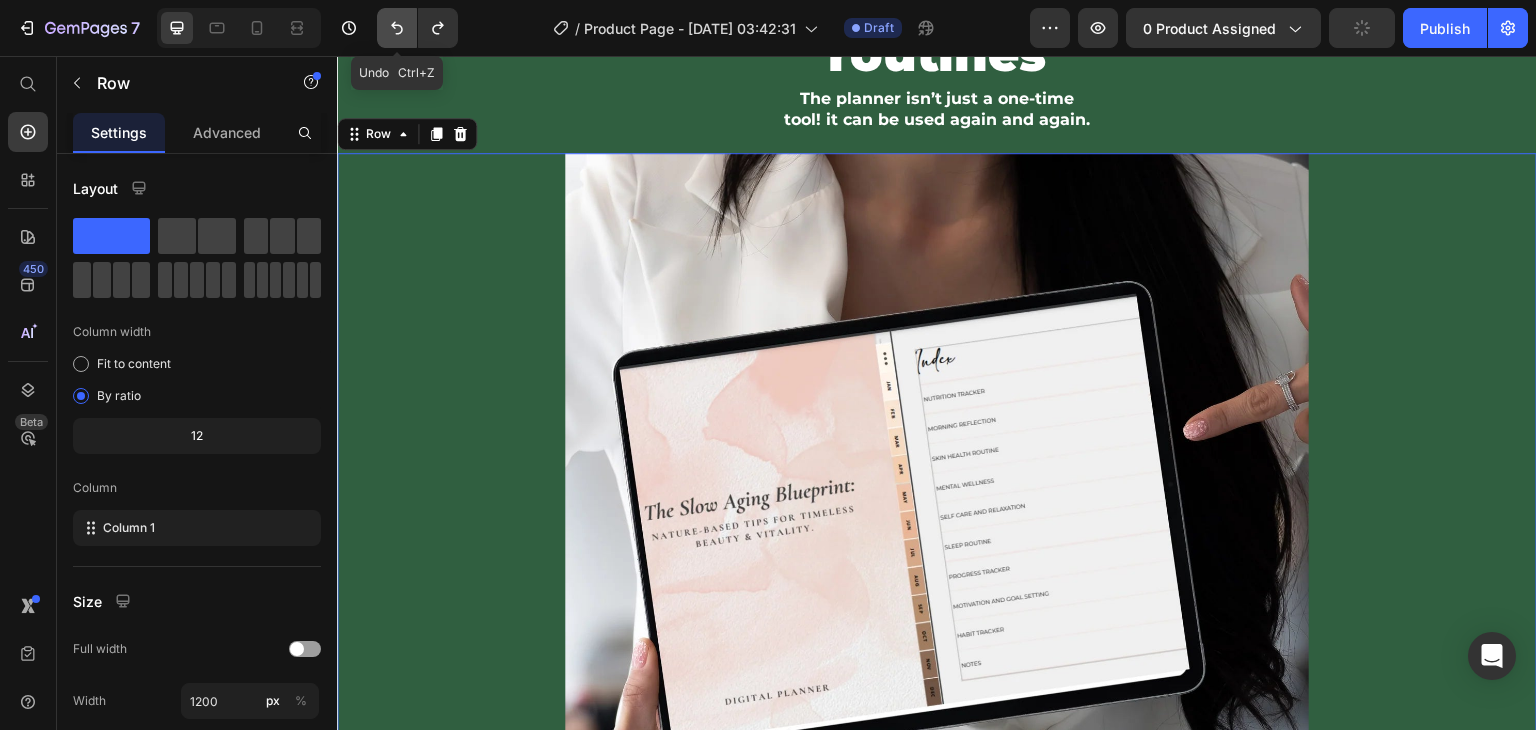 click 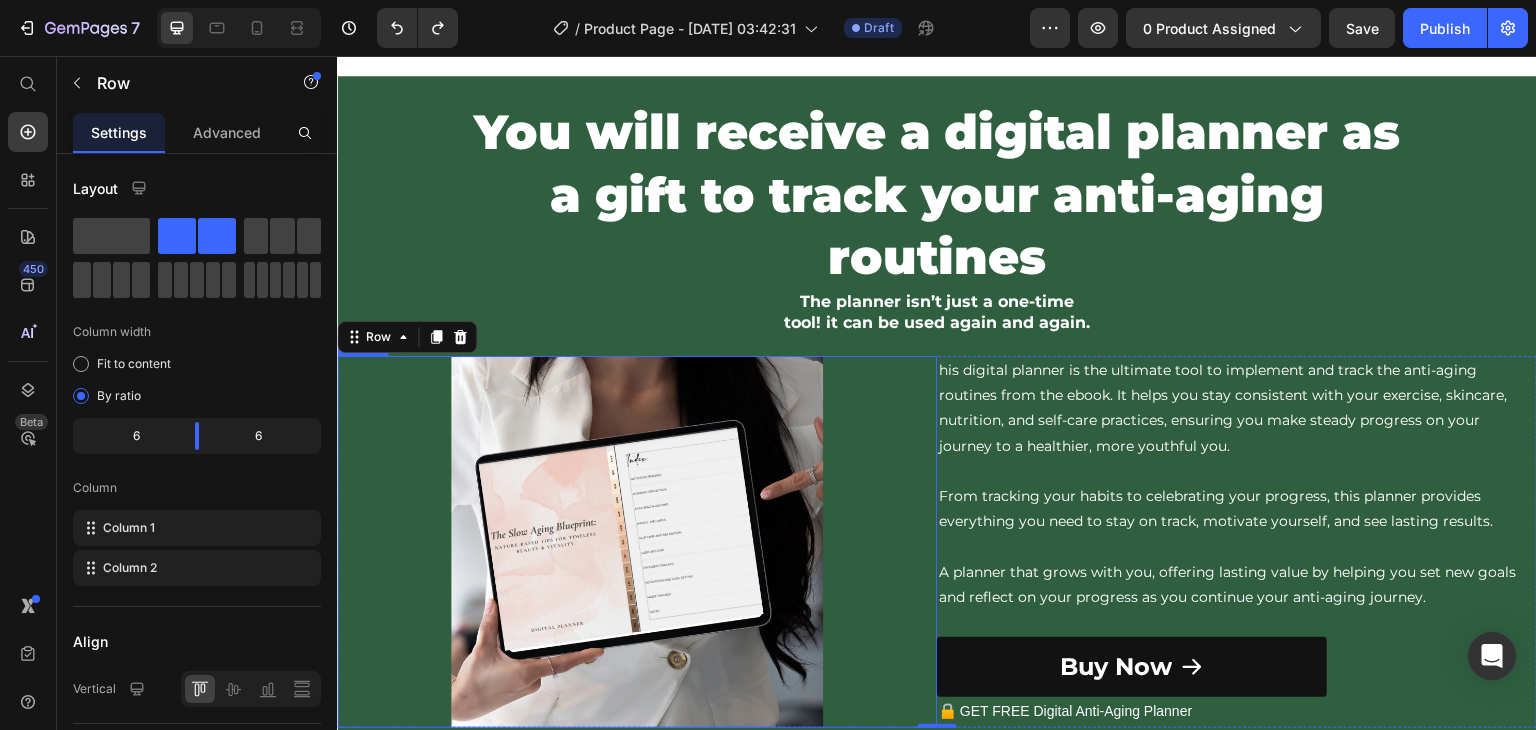 scroll, scrollTop: 3108, scrollLeft: 0, axis: vertical 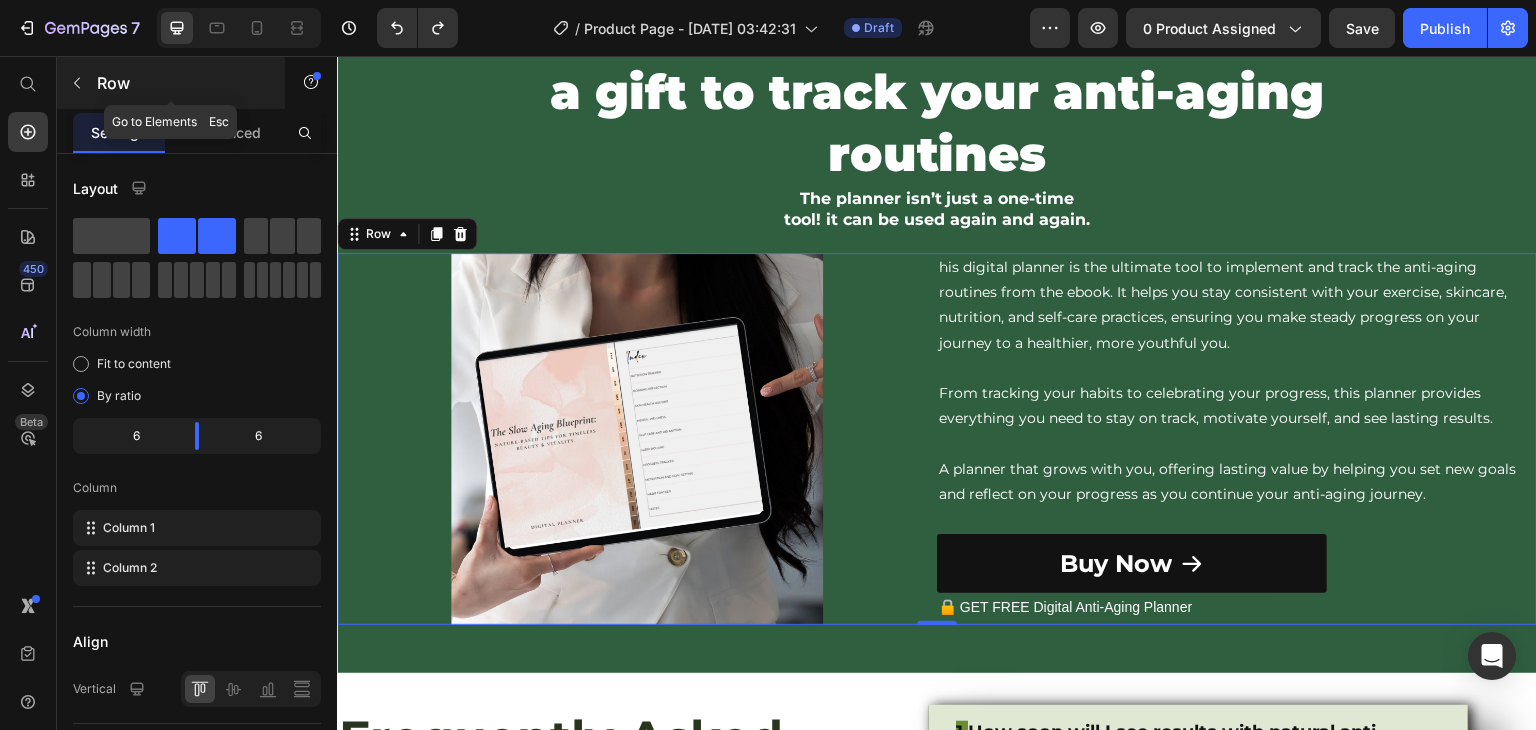 click on "Row" at bounding box center [171, 83] 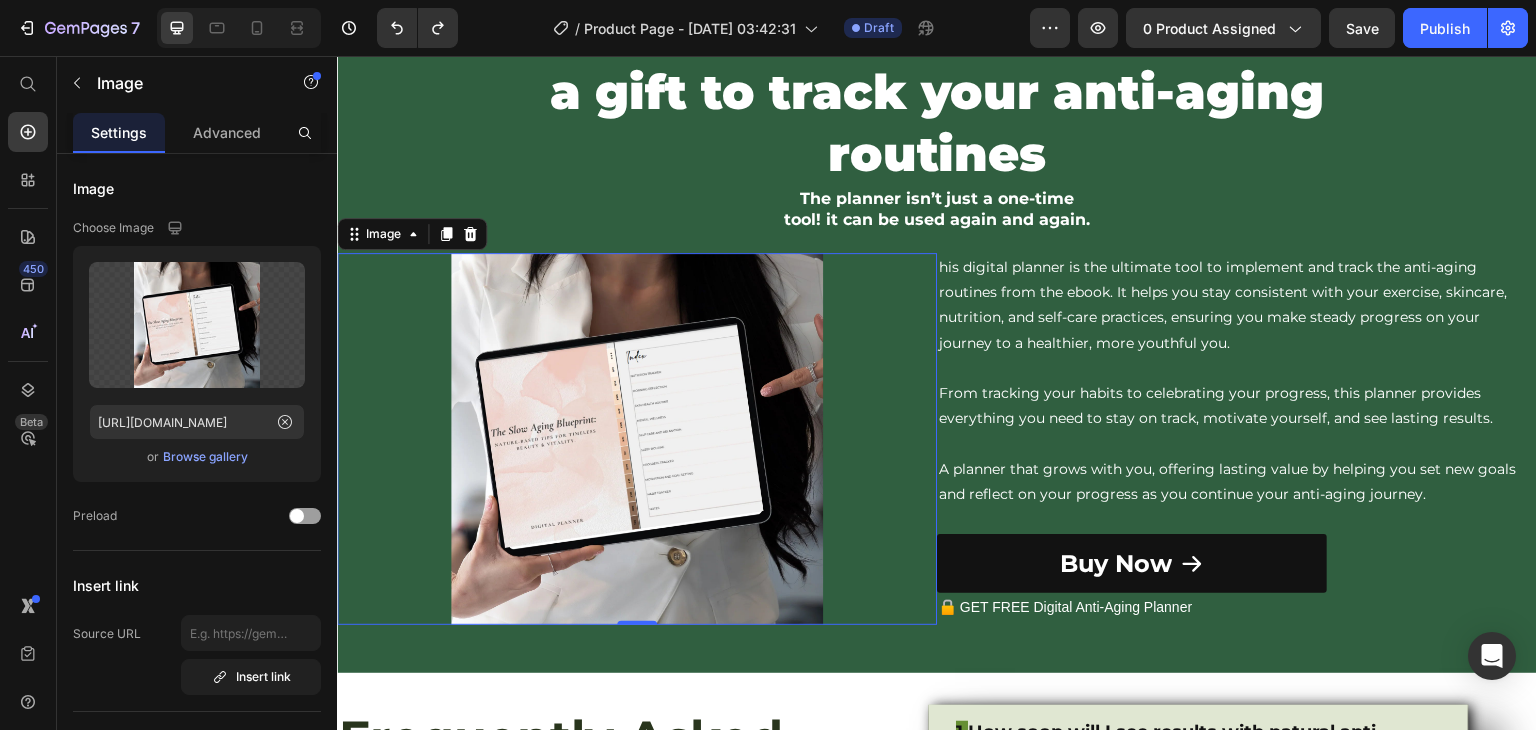 click at bounding box center (637, 439) 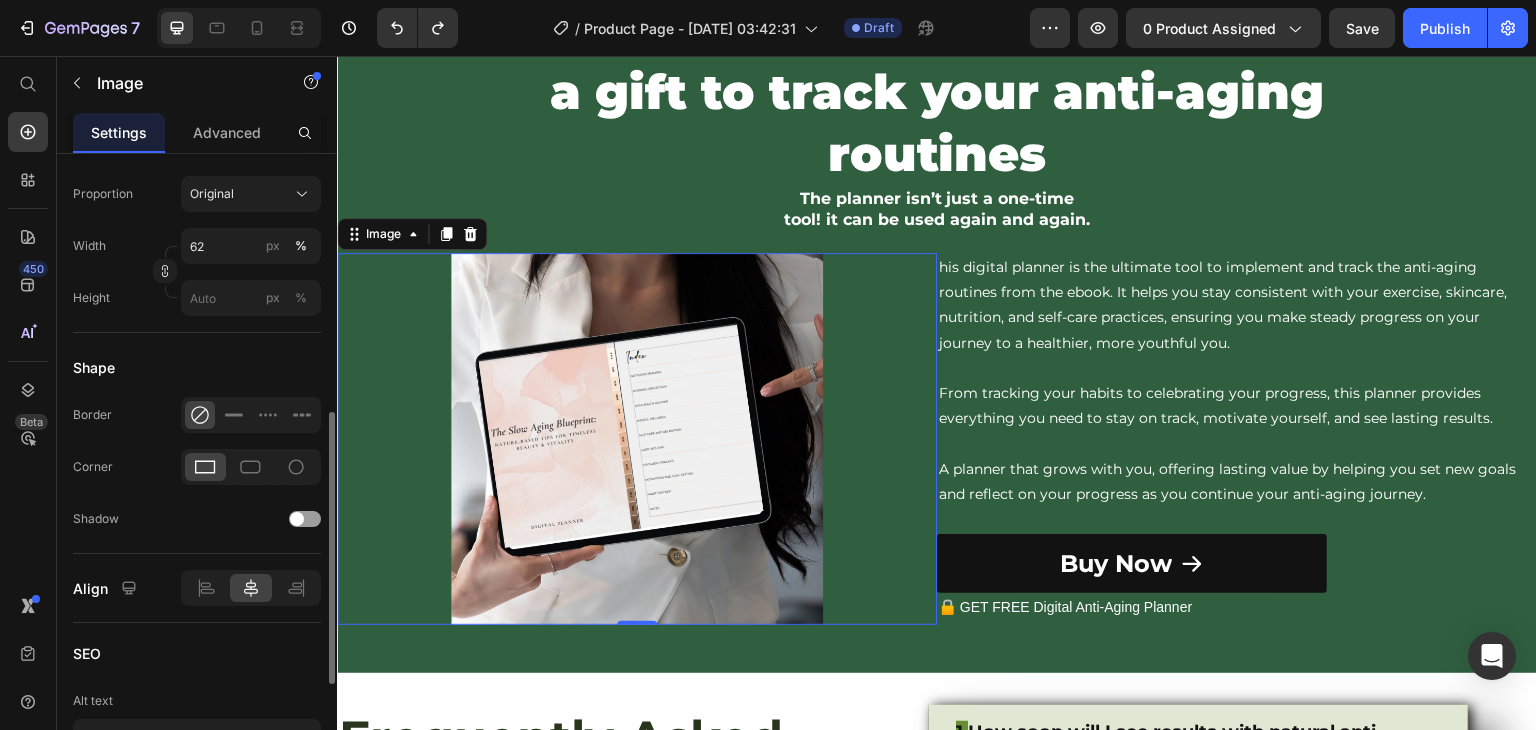 scroll, scrollTop: 700, scrollLeft: 0, axis: vertical 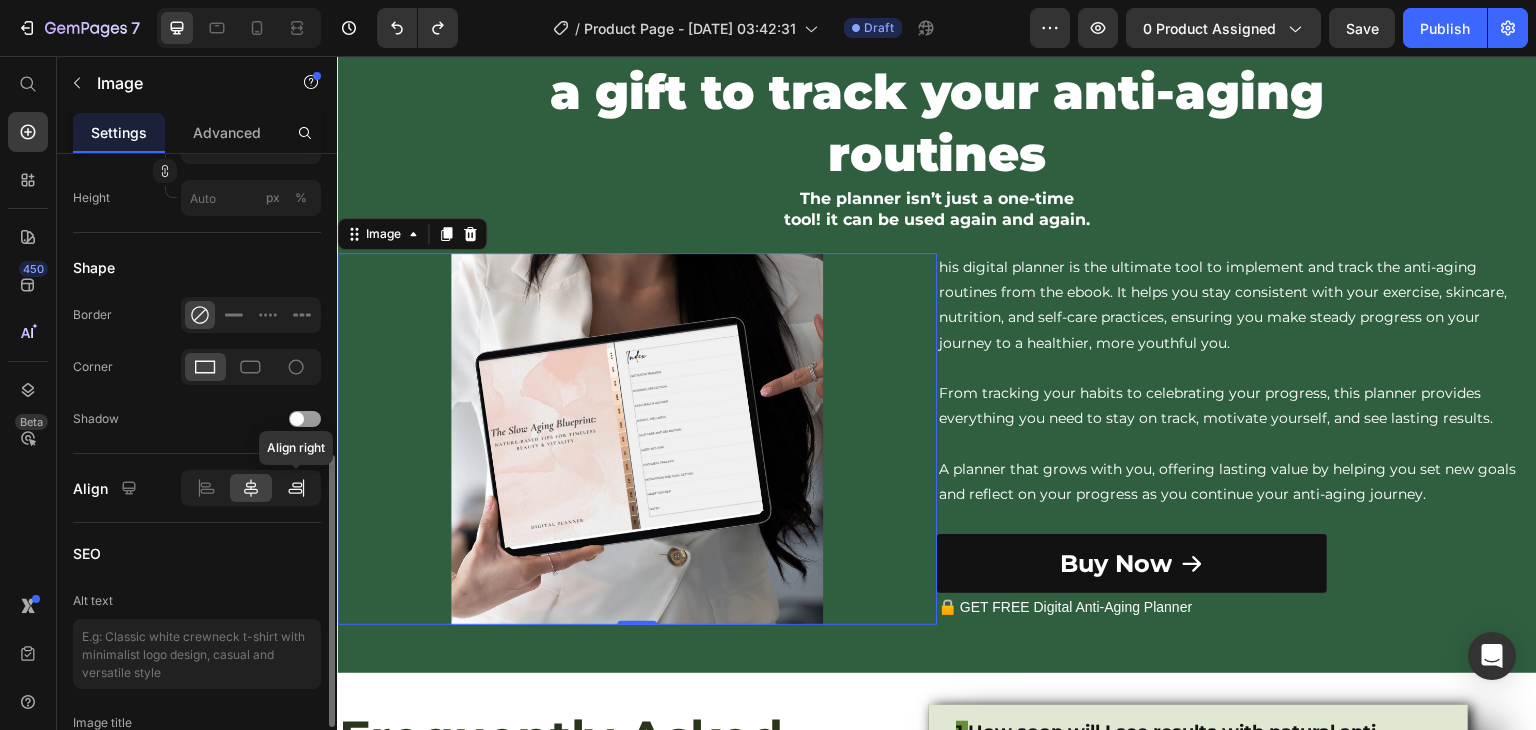 click 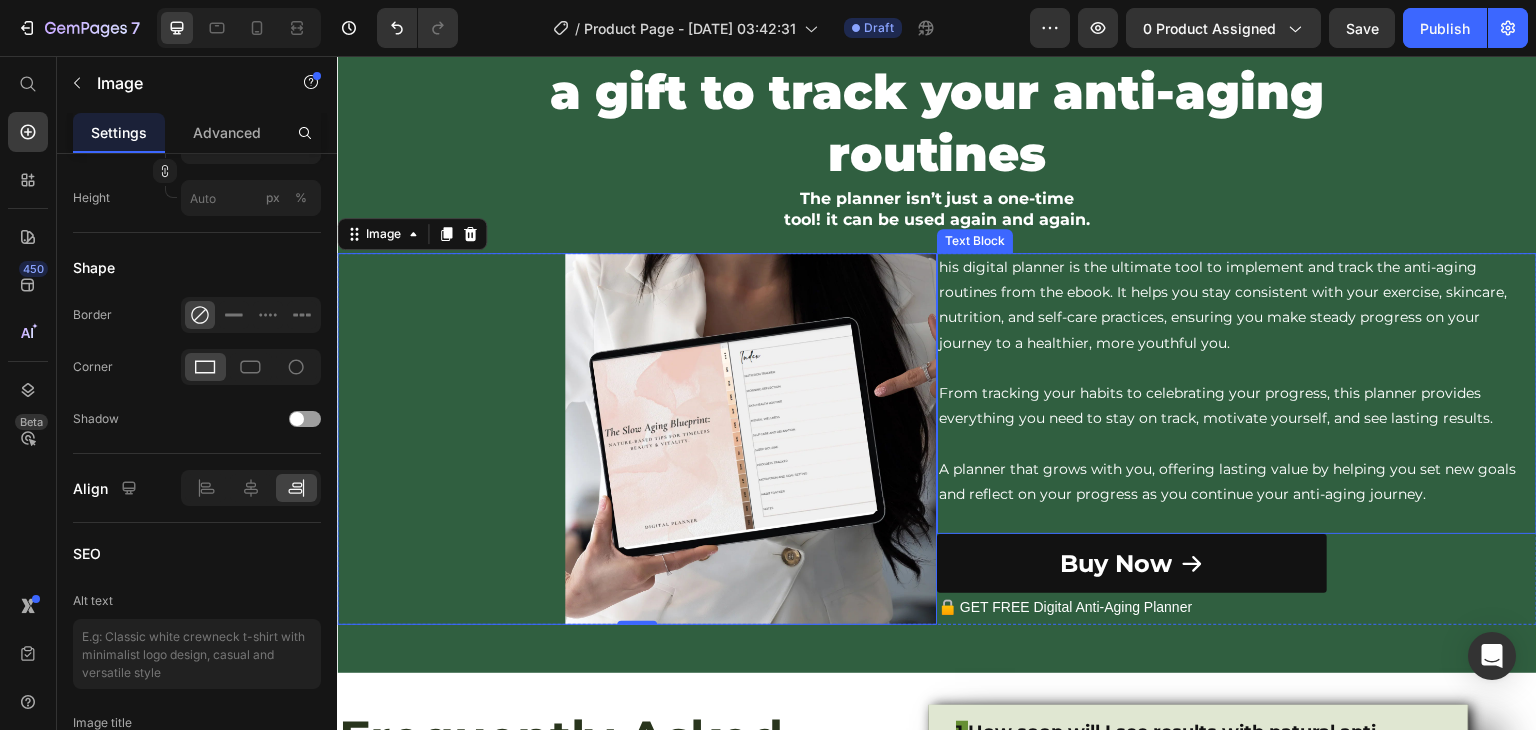 click on "his digital planner is the ultimate tool to implement and track the anti-aging routines from the ebook. It helps you stay consistent with your exercise, skincare, nutrition, and self-care practices, ensuring you make steady progress on your journey to a healthier, more youthful you. From tracking your habits to celebrating your progress, this planner provides everything you need to stay on track, motivate yourself, and see lasting results. A planner that grows with you, offering lasting value by helping you set new goals and reflect on your progress as you continue your anti-aging journey." at bounding box center [1237, 381] 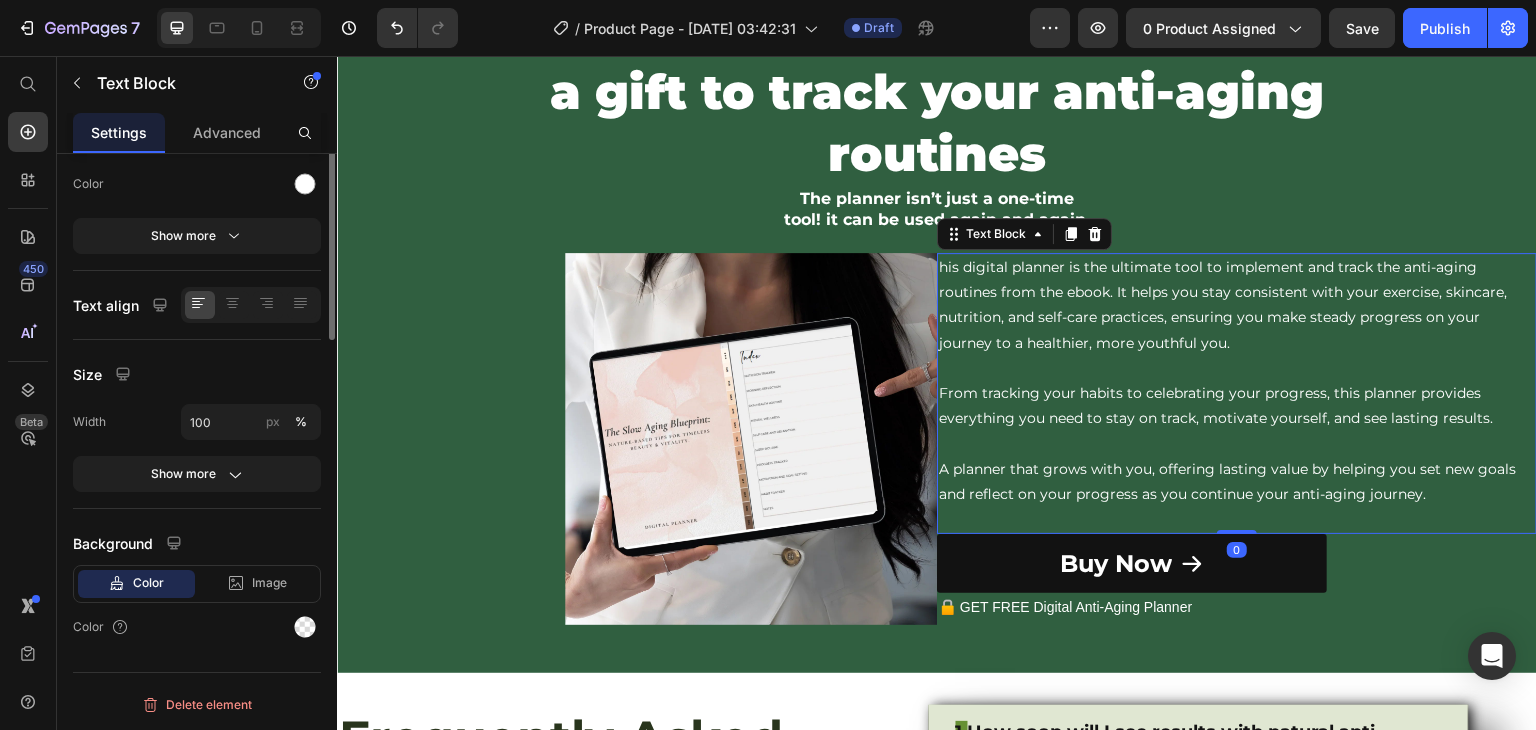 scroll, scrollTop: 0, scrollLeft: 0, axis: both 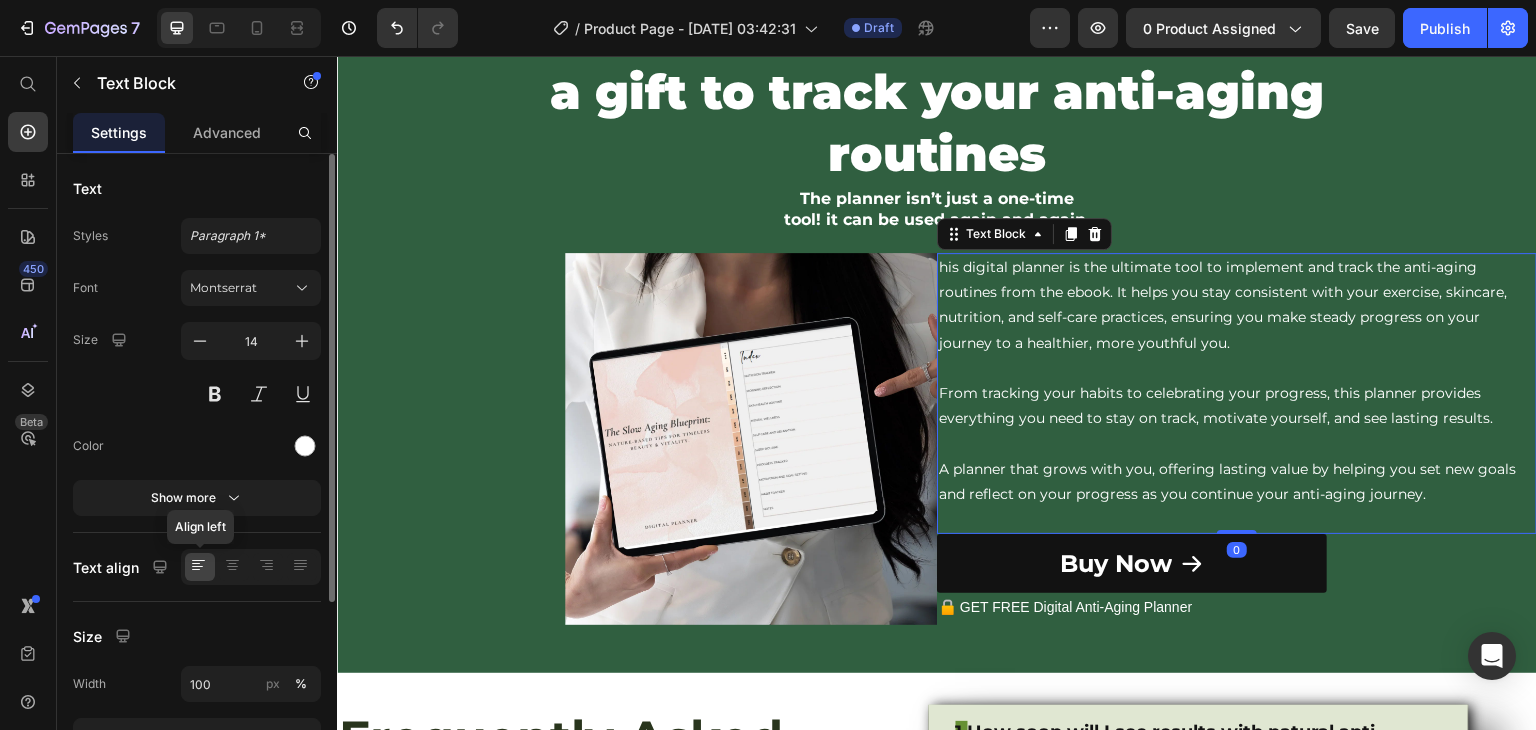 click 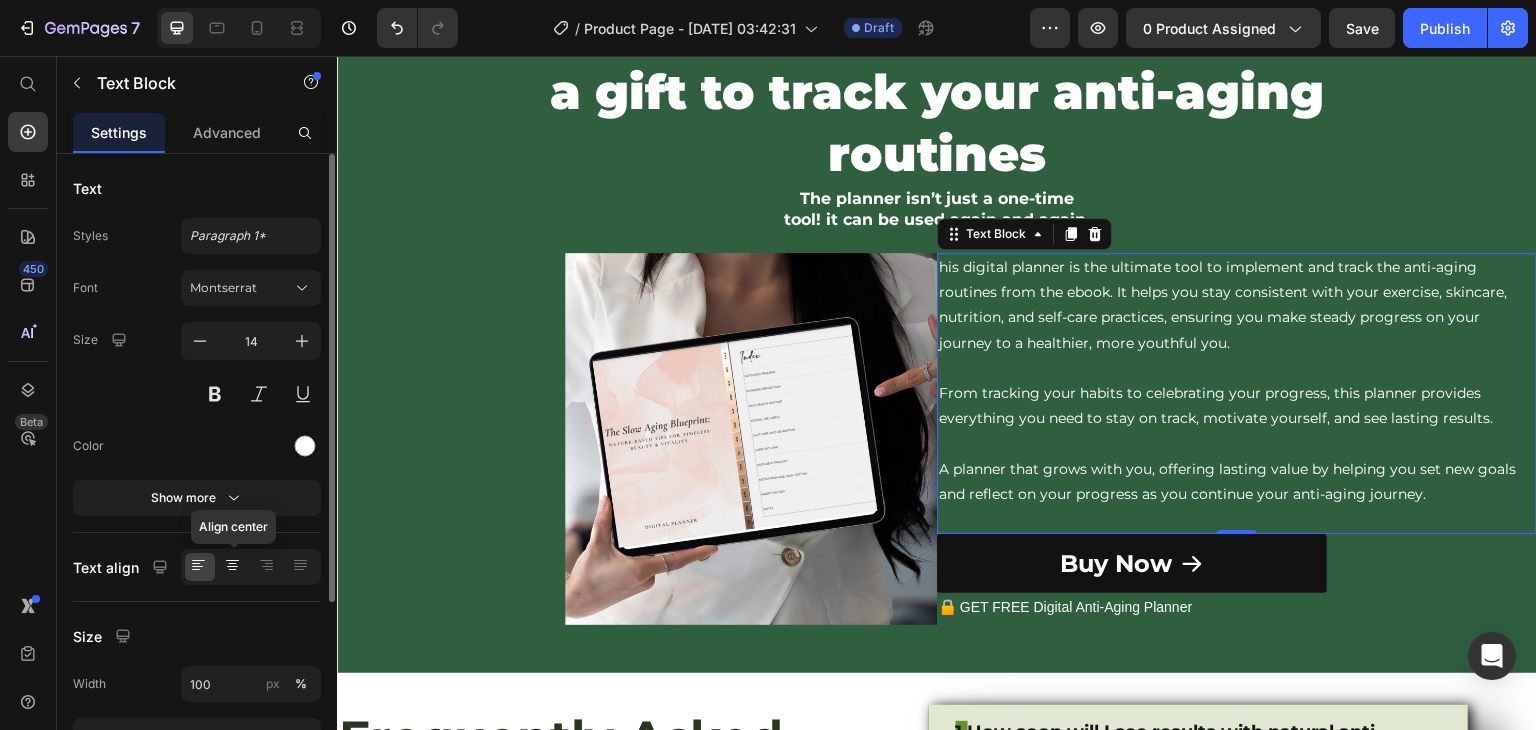 click 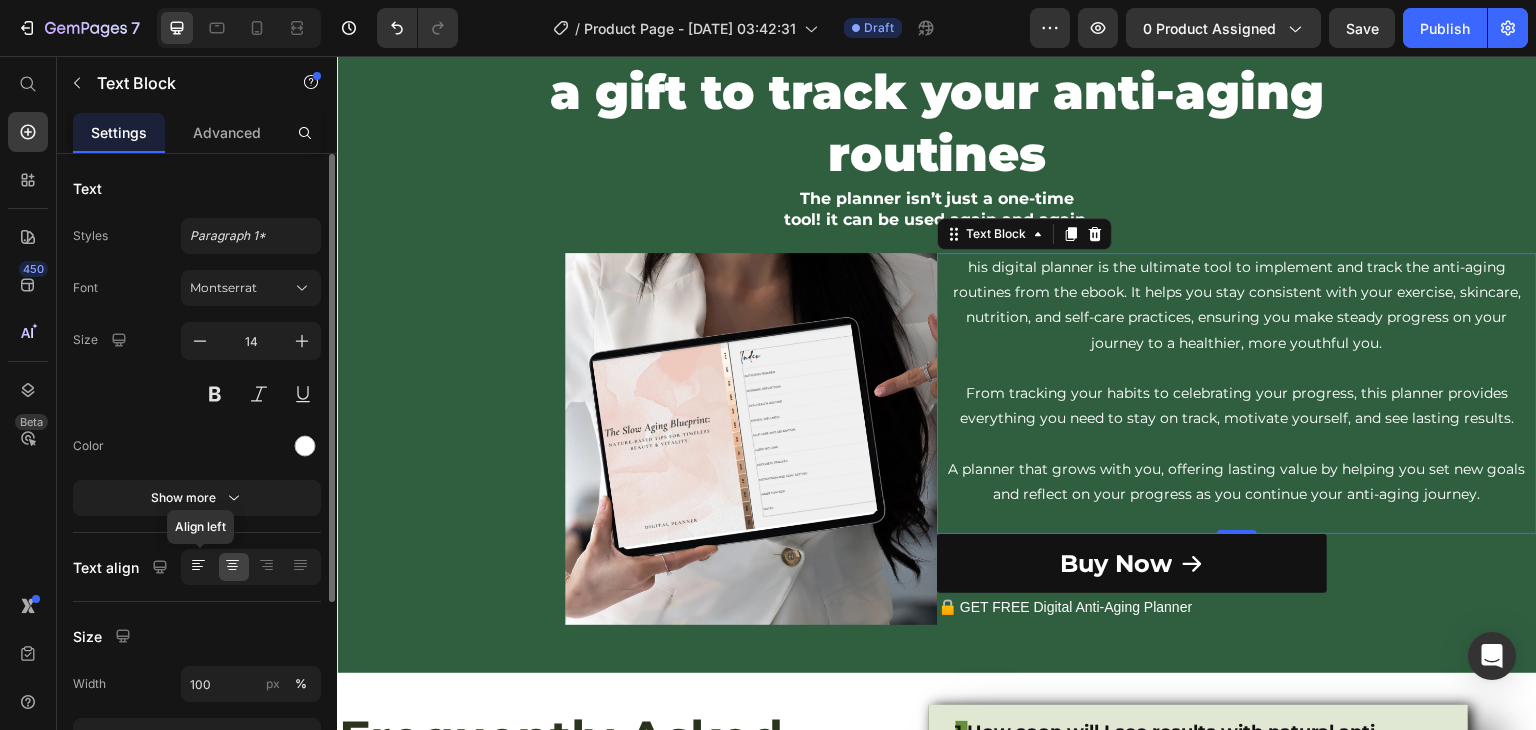 click 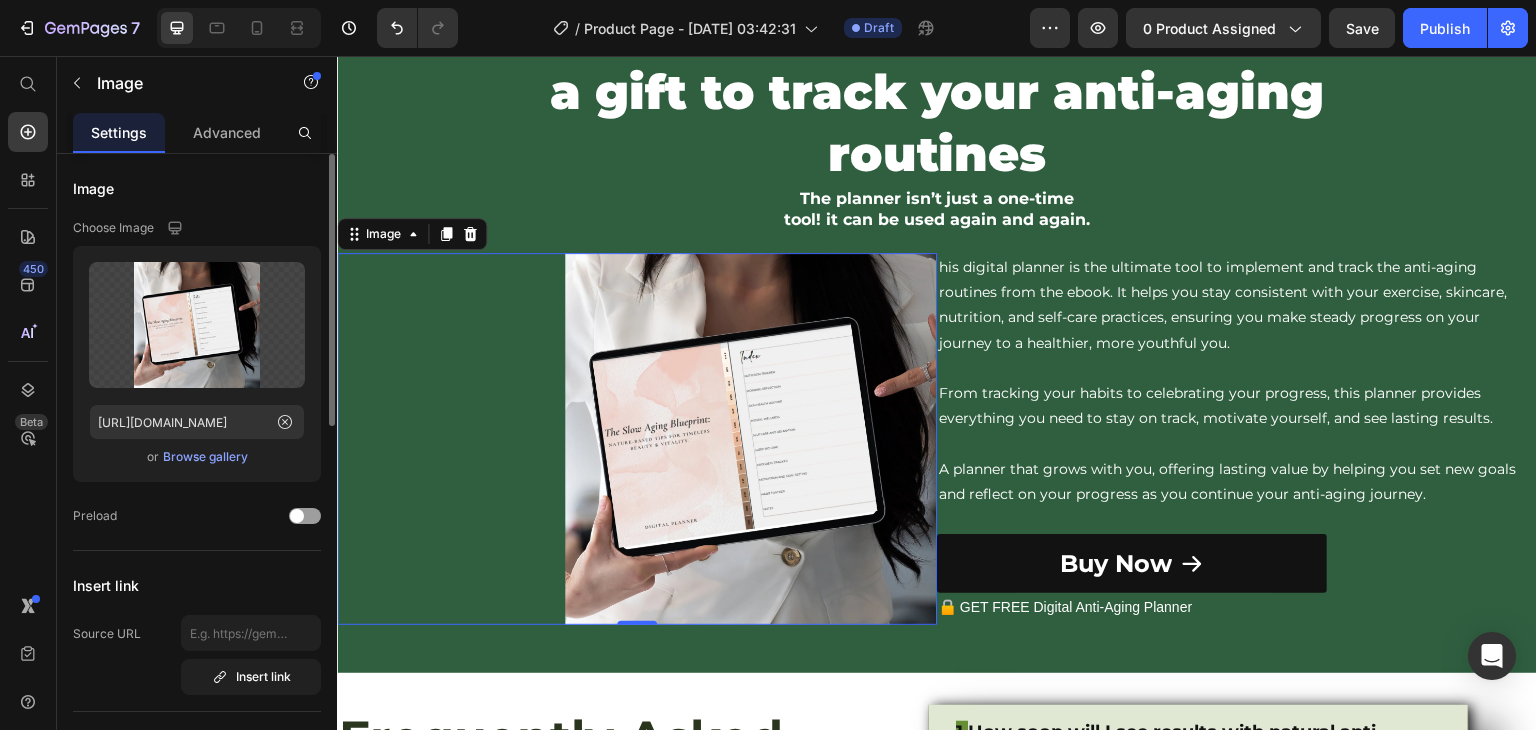 click at bounding box center (637, 439) 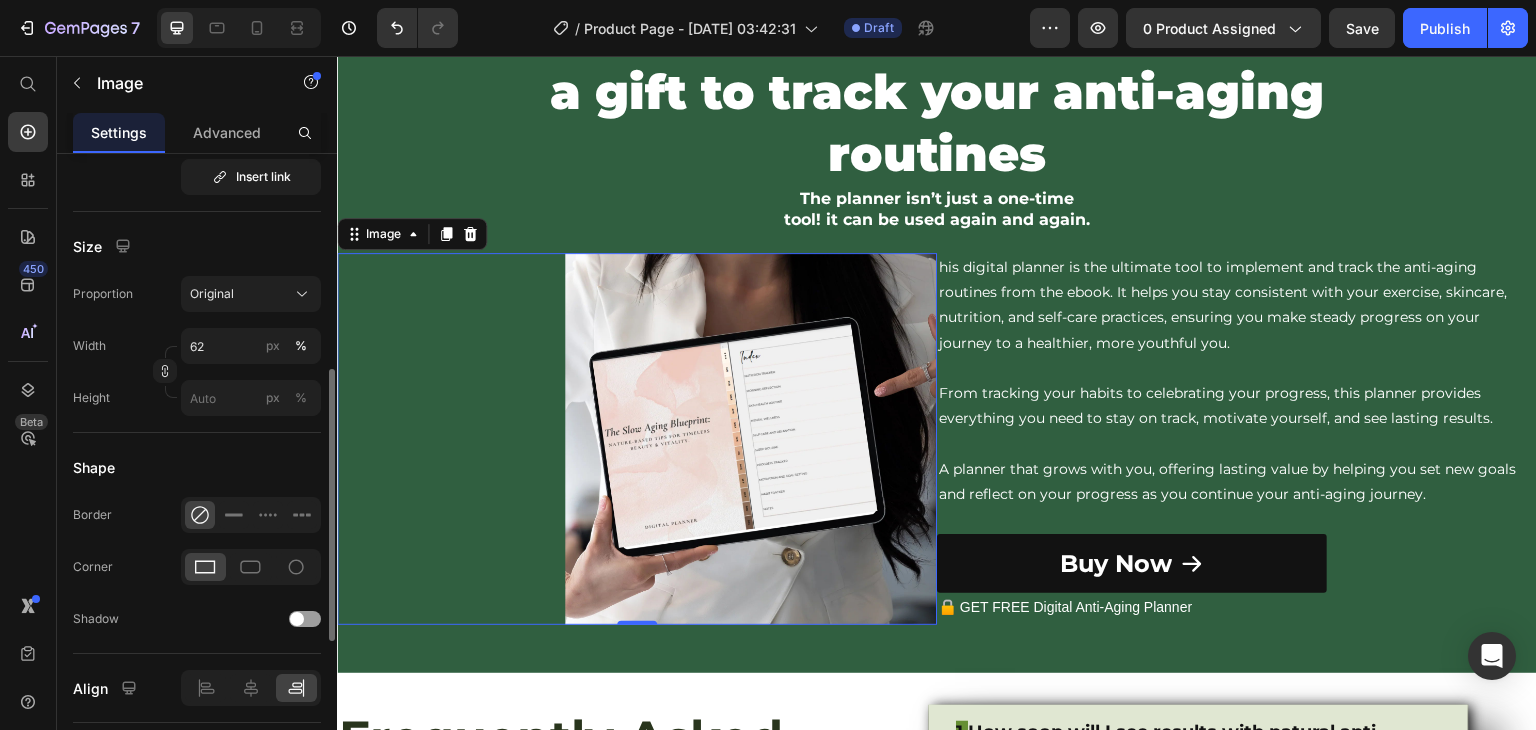 scroll, scrollTop: 700, scrollLeft: 0, axis: vertical 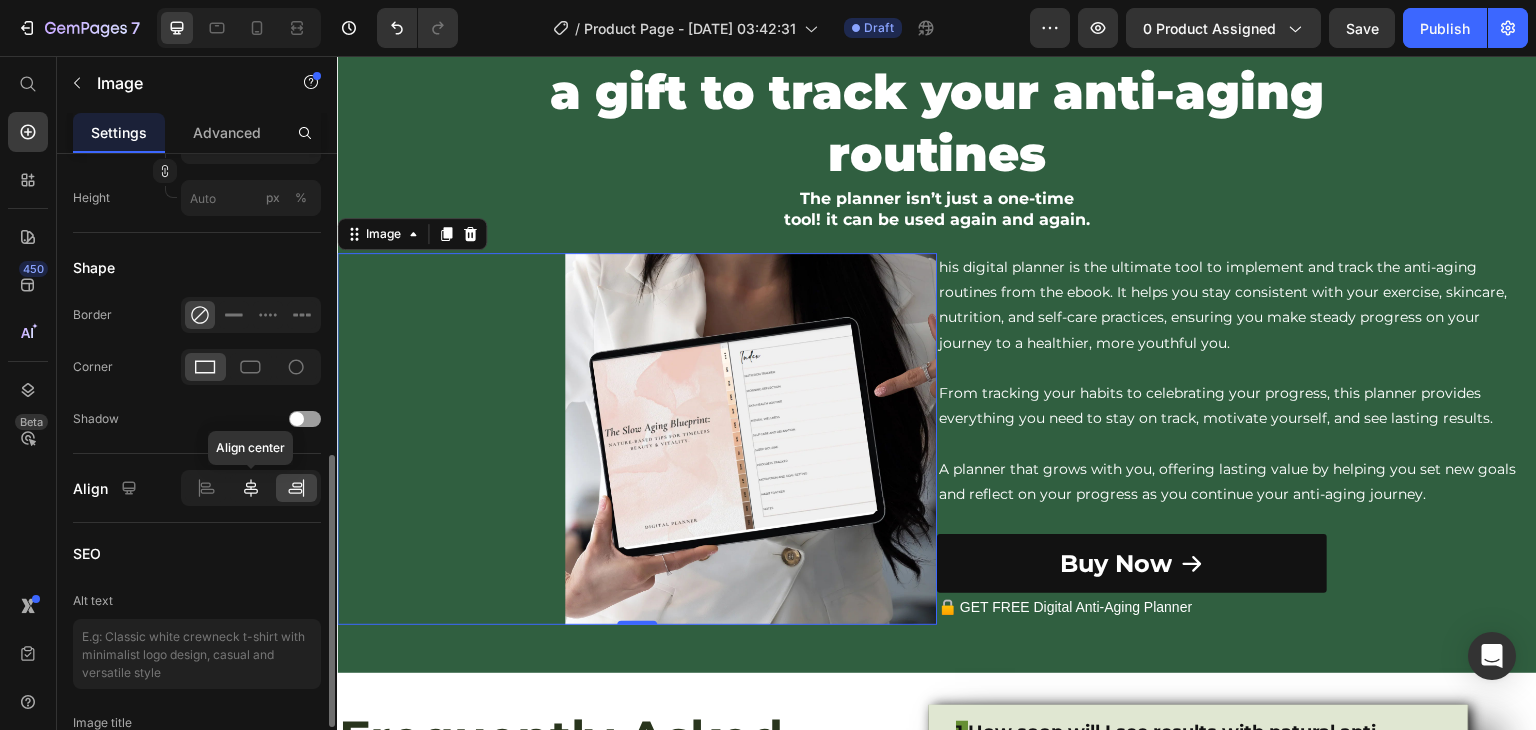 click 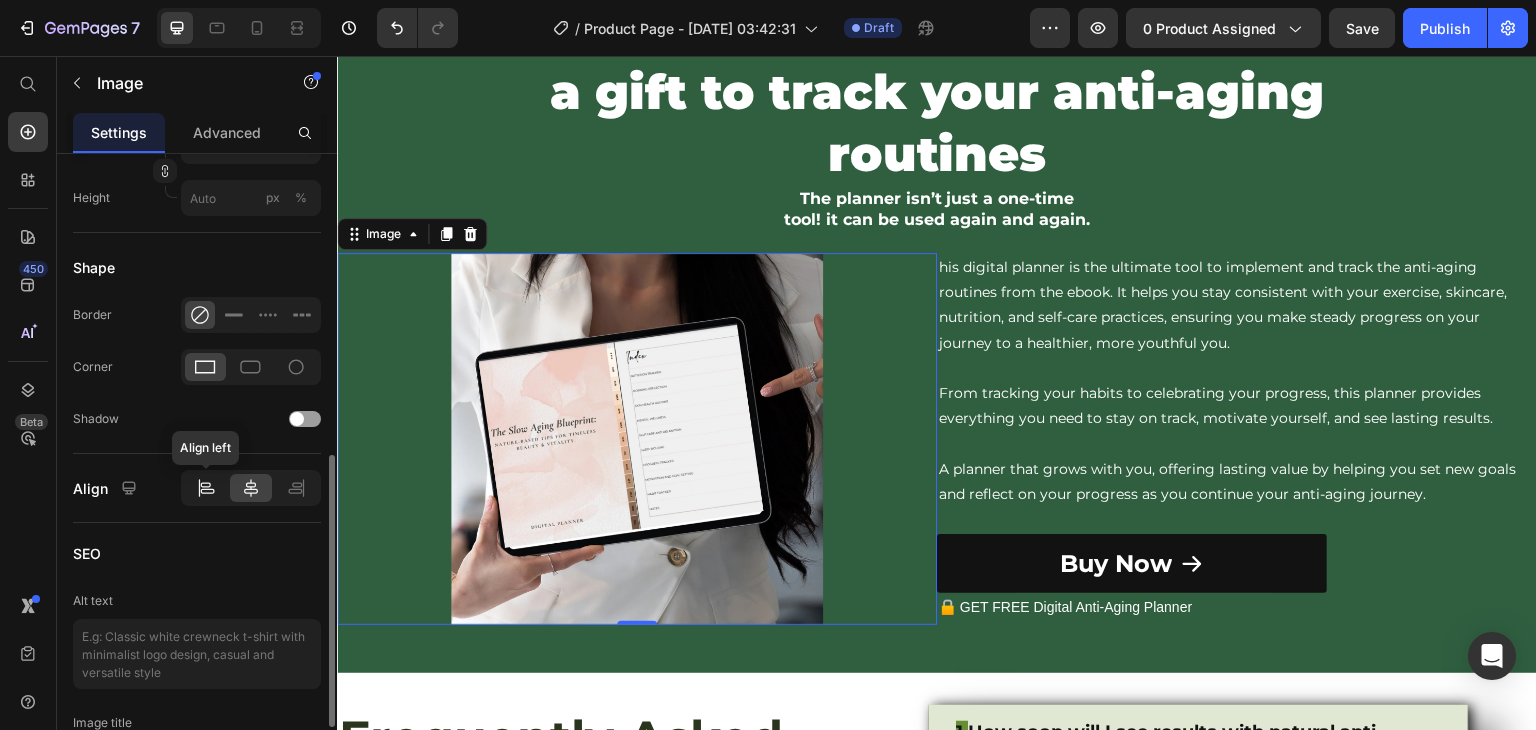 click 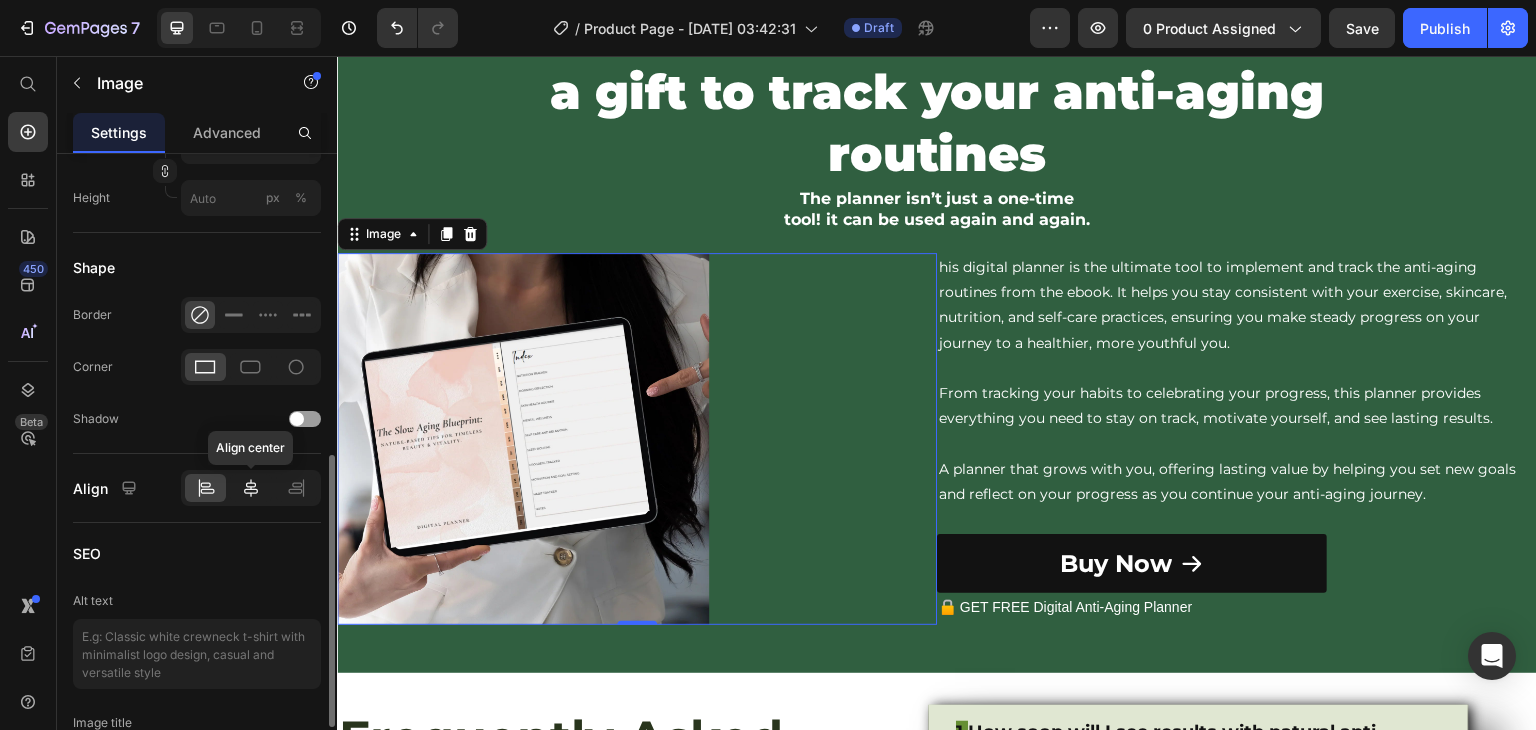 click 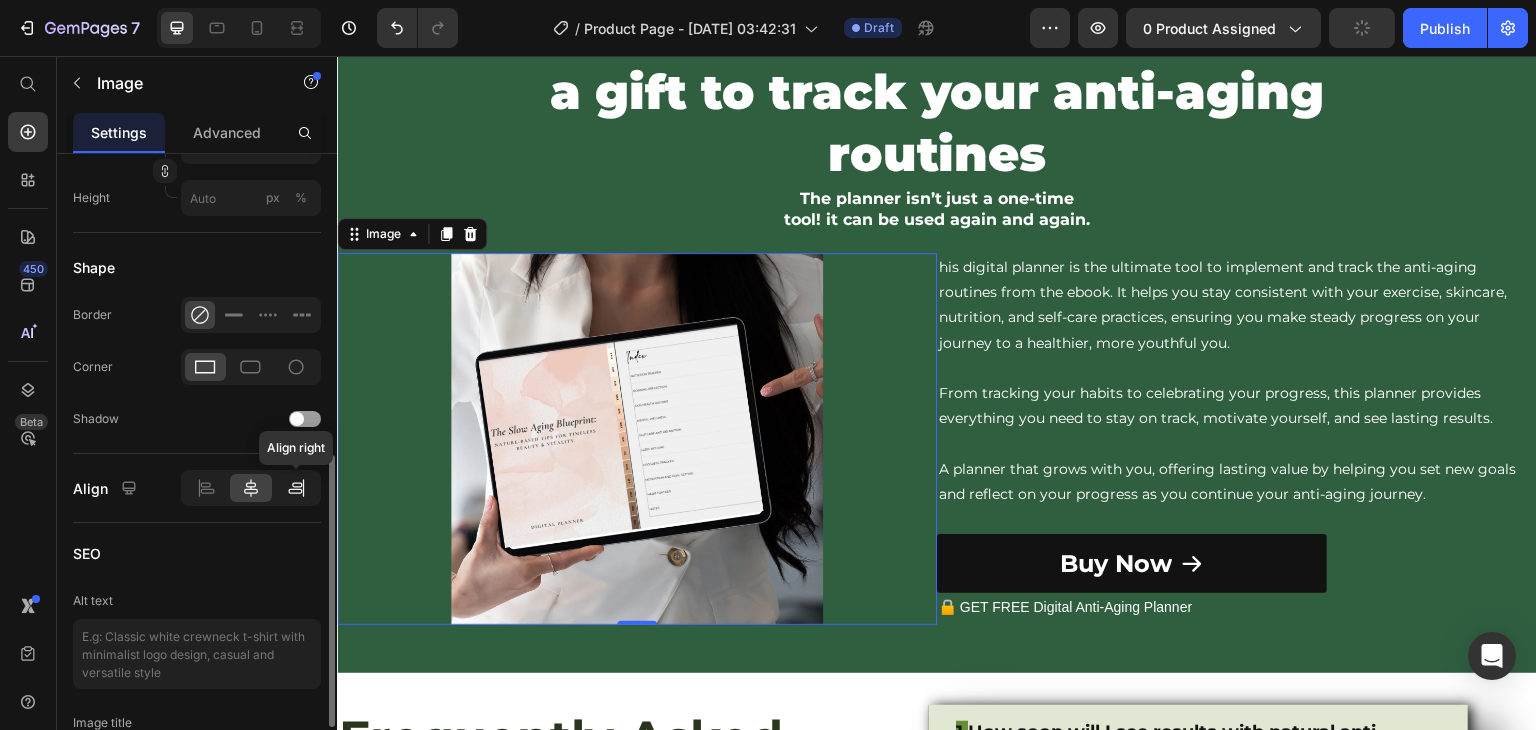 click 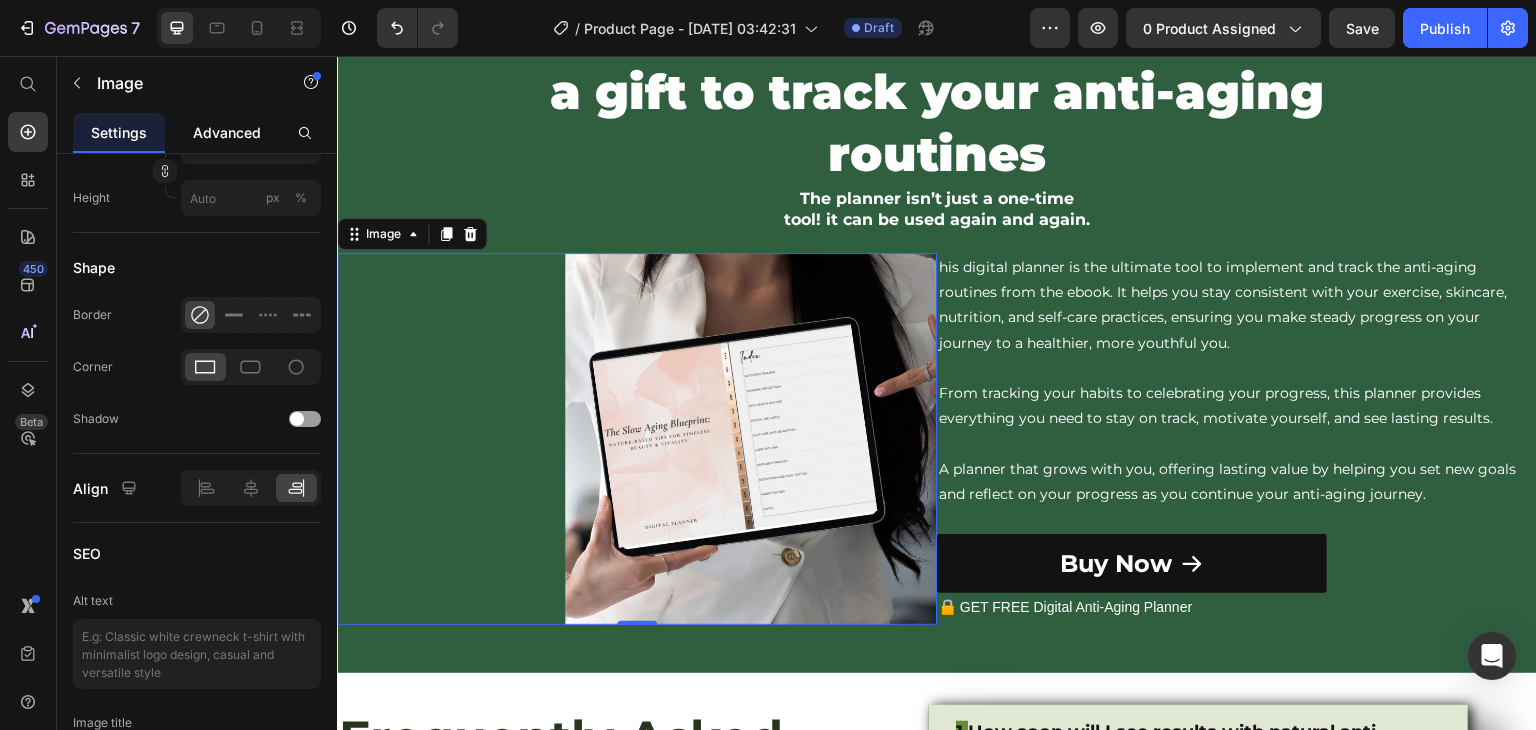 click on "Advanced" 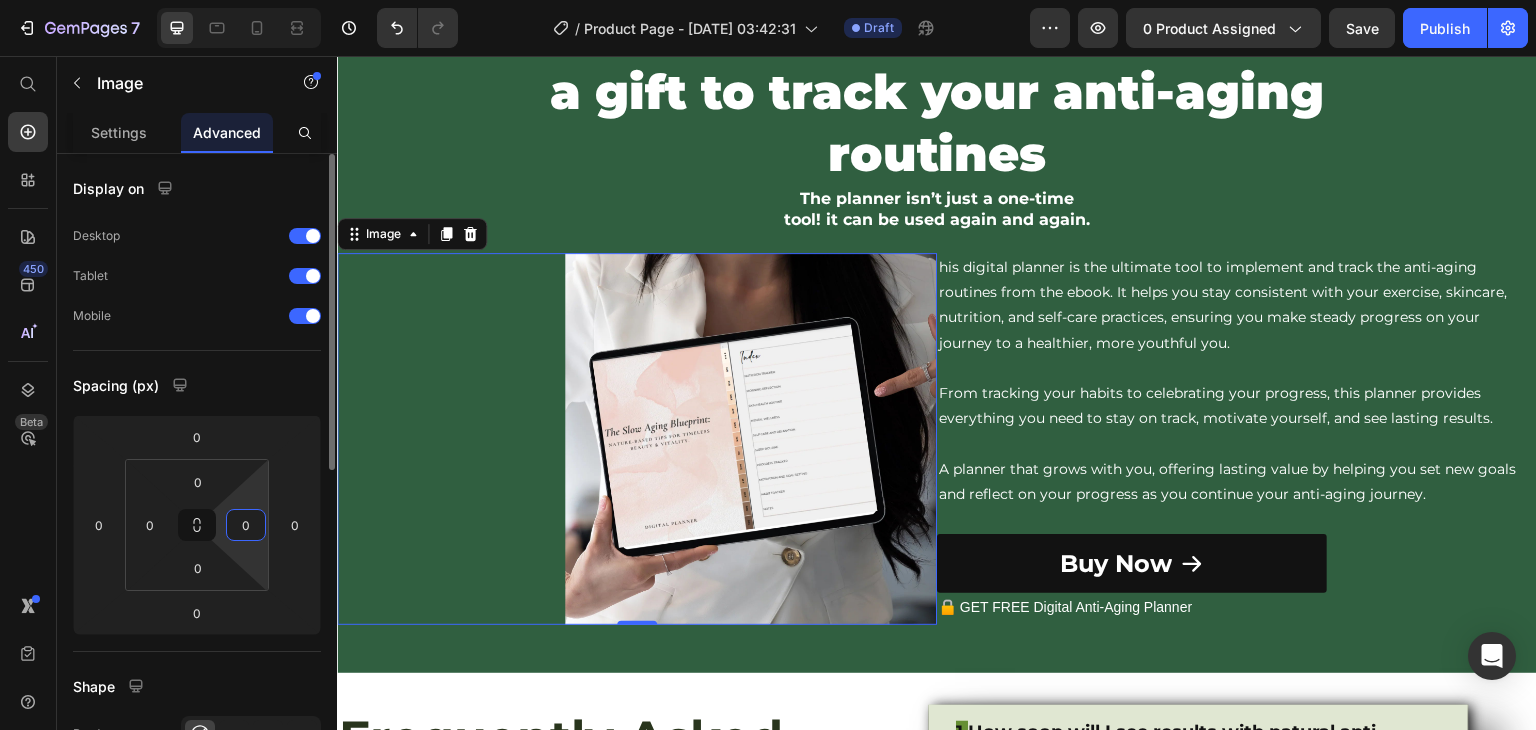 click on "0" at bounding box center (246, 525) 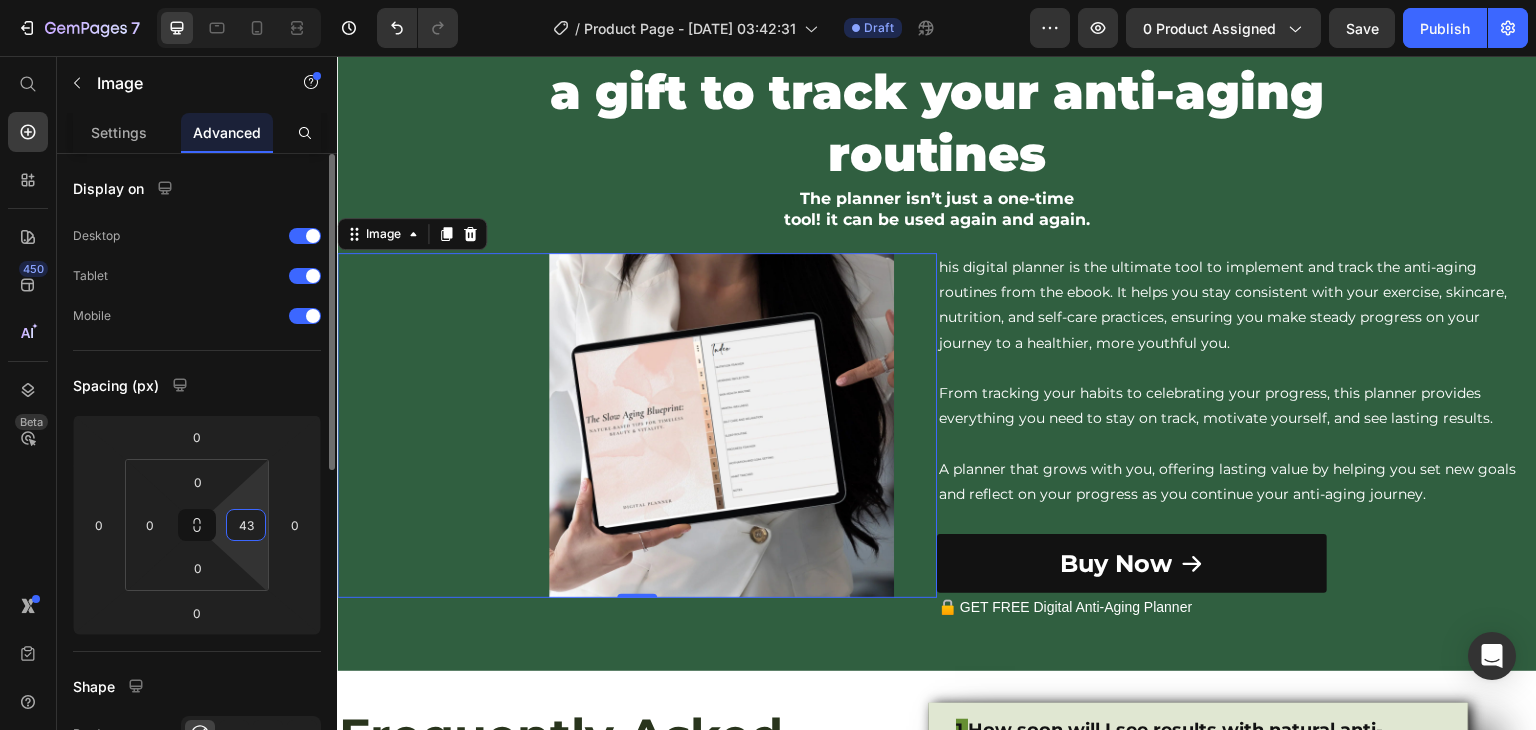 type on "44" 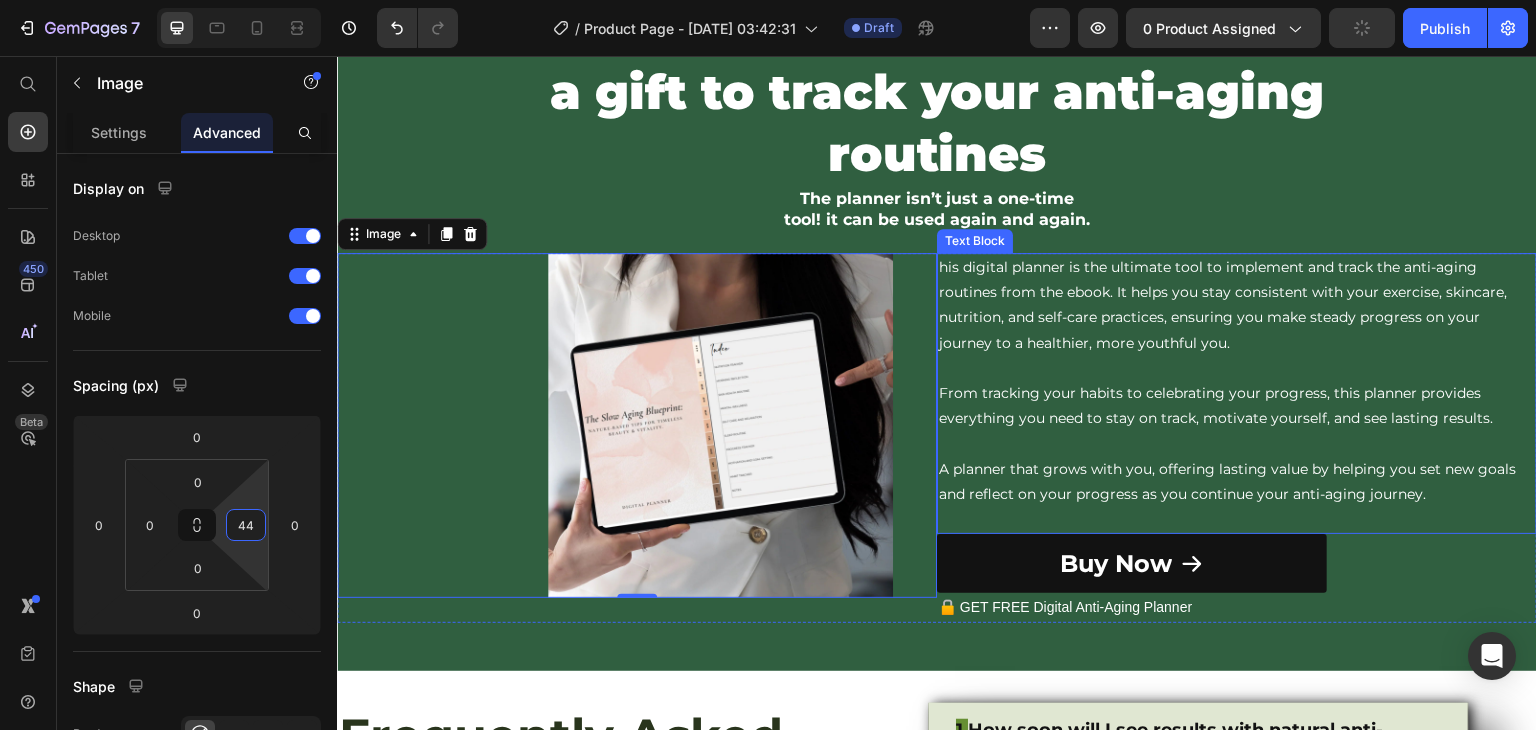 click at bounding box center (1237, 519) 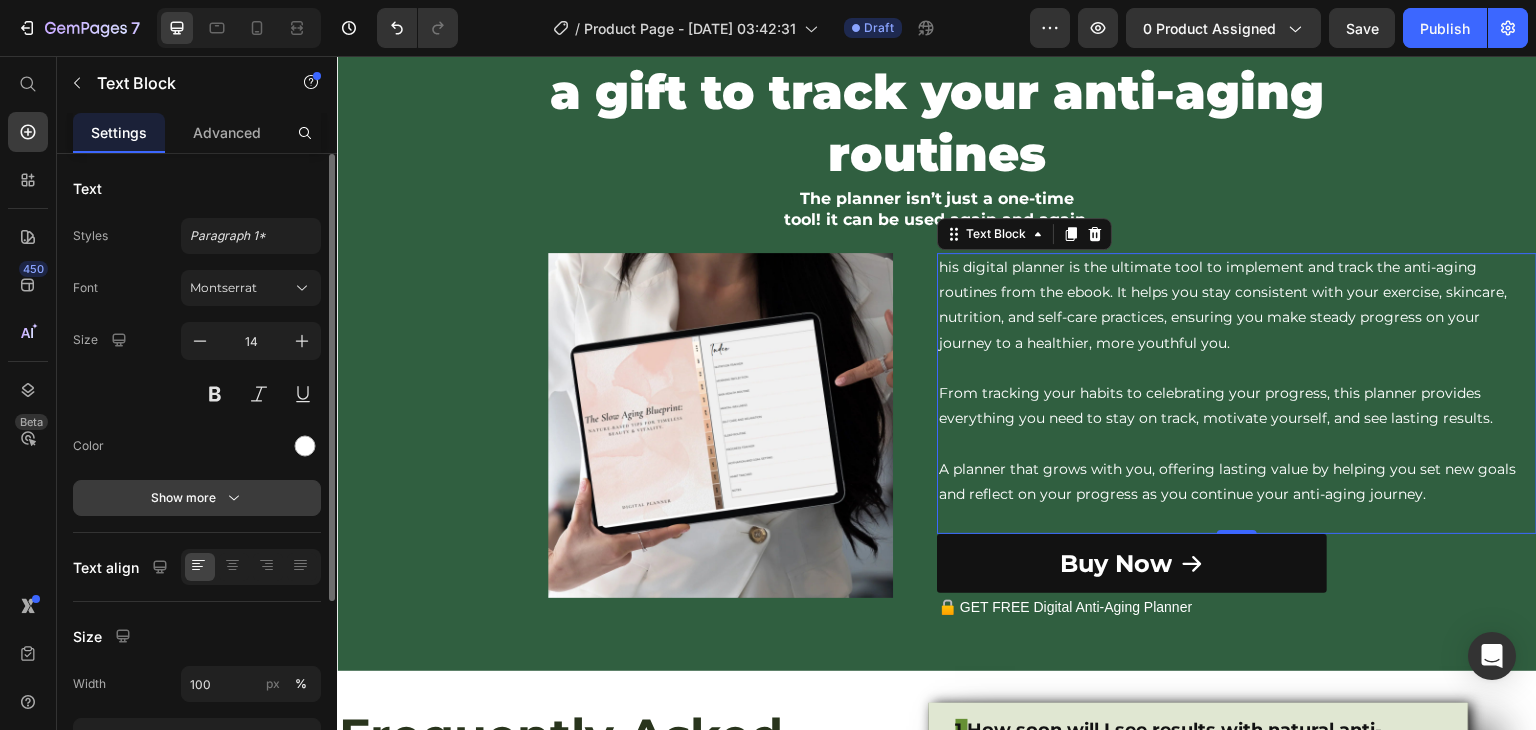click 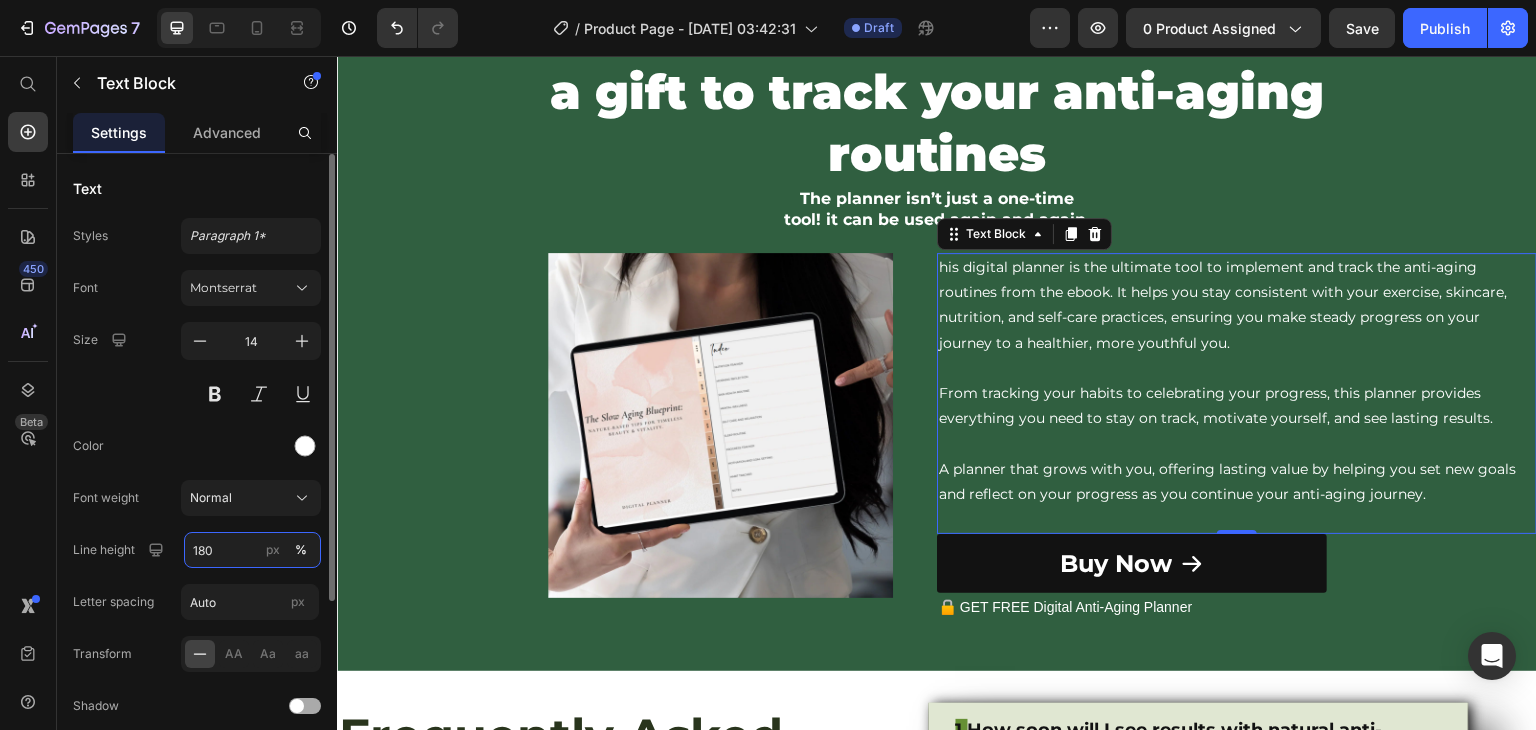 click on "180" at bounding box center (252, 550) 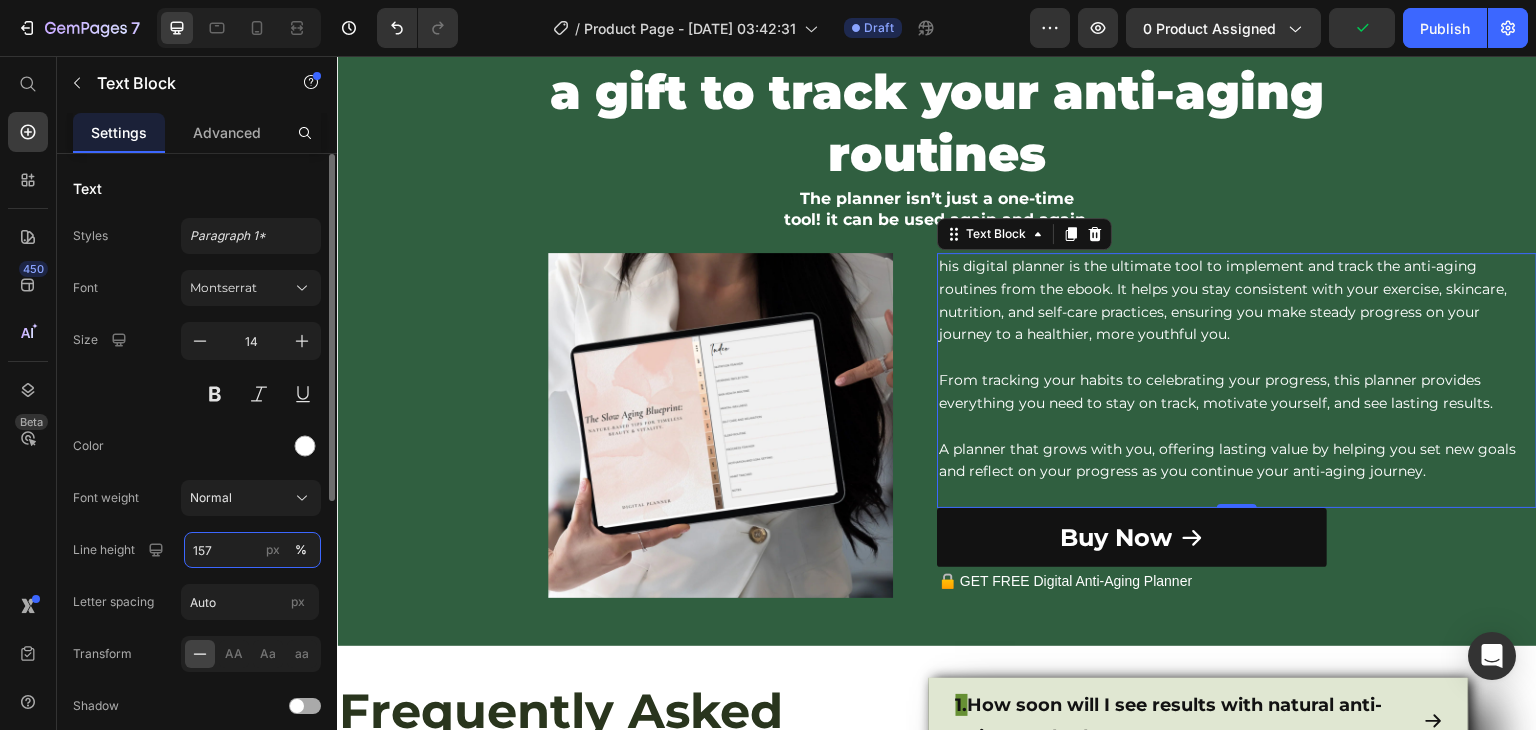 type on "156" 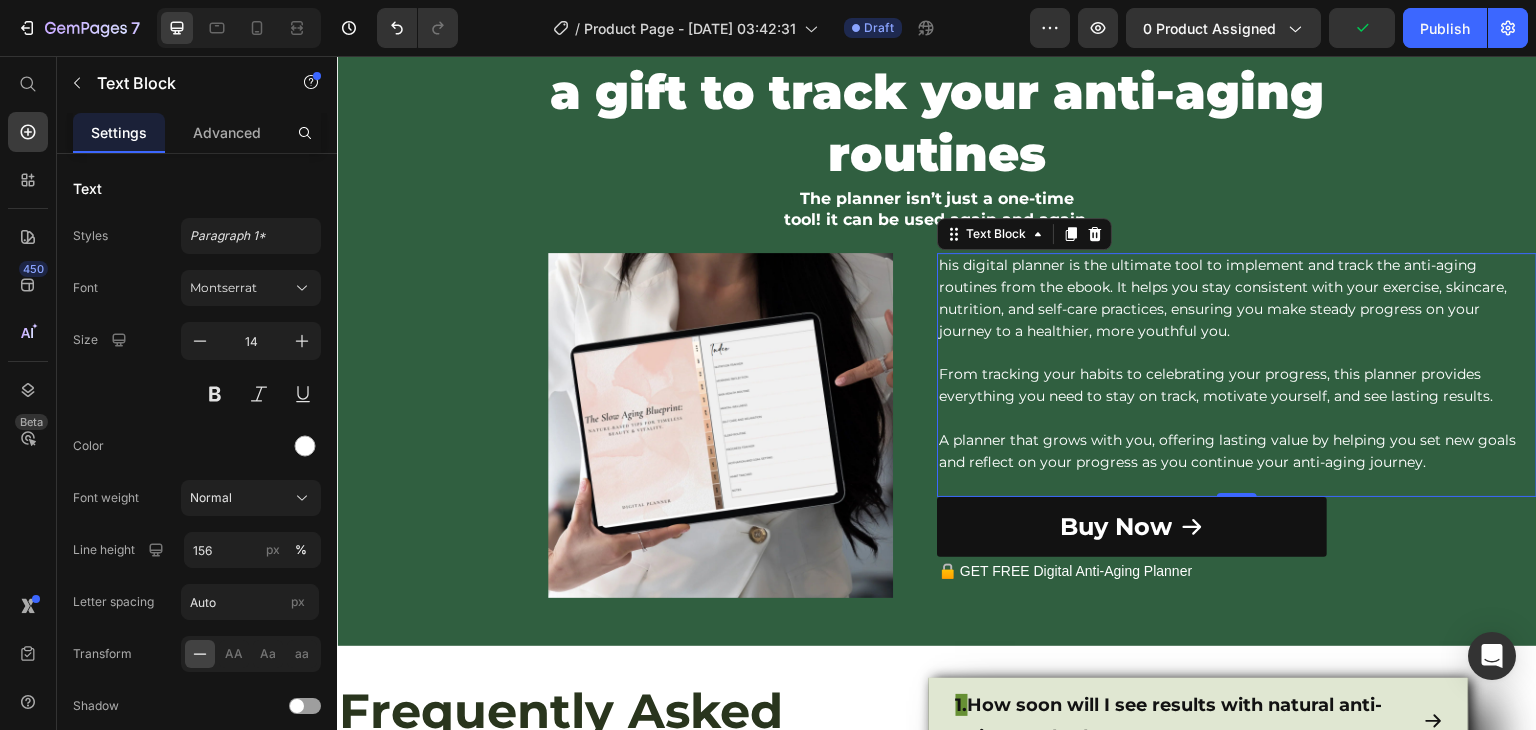click on "his digital planner is the ultimate tool to implement and track the anti-aging routines from the ebook. It helps you stay consistent with your exercise, skincare, nutrition, and self-care practices, ensuring you make steady progress on your journey to a healthier, more youthful you. From tracking your habits to celebrating your progress, this planner provides everything you need to stay on track, motivate yourself, and see lasting results. A planner that grows with you, offering lasting value by helping you set new goals and reflect on your progress as you continue your anti-aging journey." at bounding box center [1237, 364] 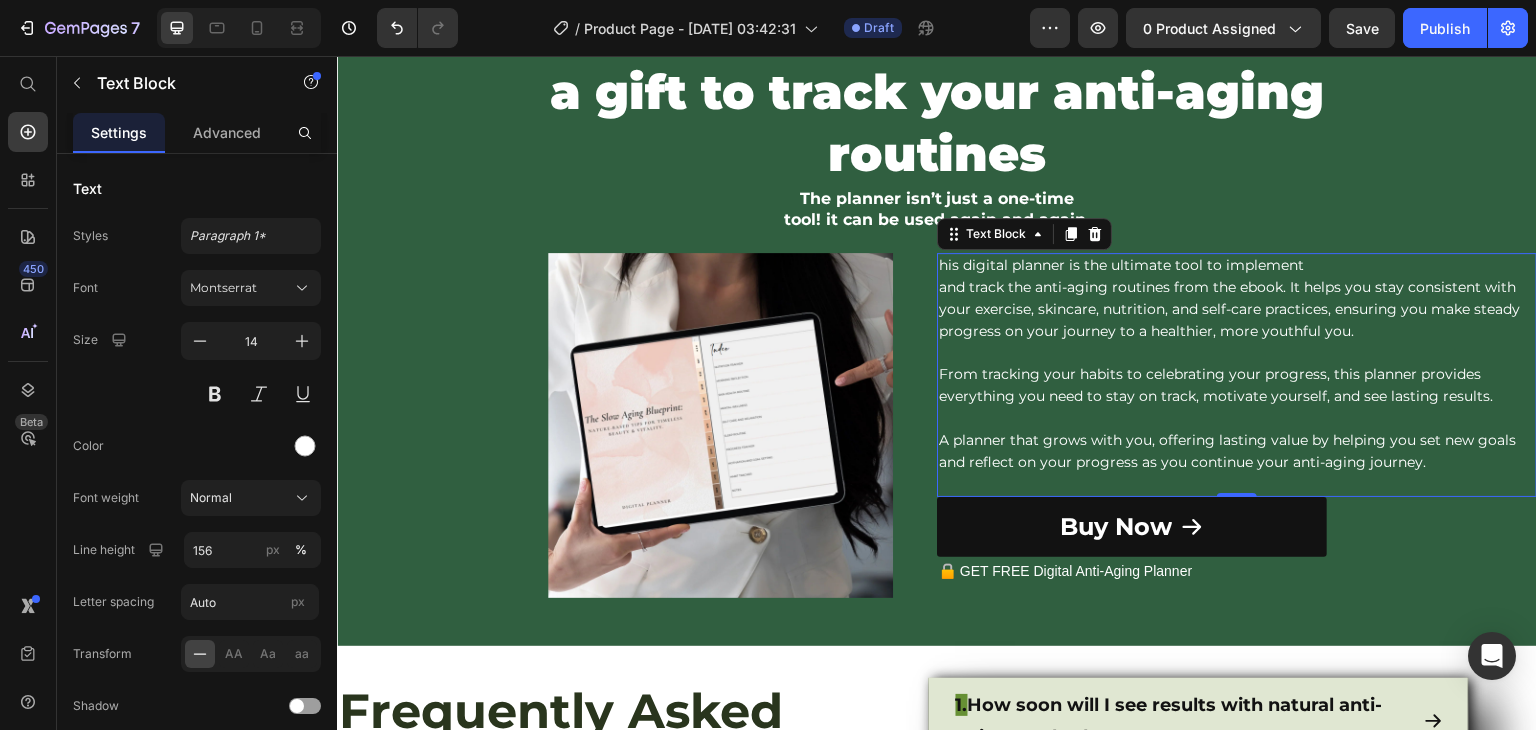 click on "and track the anti-aging routines from the ebook. It helps you stay consistent with your exercise, skincare, nutrition, and self-care practices, ensuring you make steady progress on your journey to a healthier, more youthful you. From tracking your habits to celebrating your progress, this planner provides everything you need to stay on track, motivate yourself, and see lasting results. A planner that grows with you, offering lasting value by helping you set new goals and reflect on your progress as you continue your anti-aging journey." at bounding box center [1237, 375] 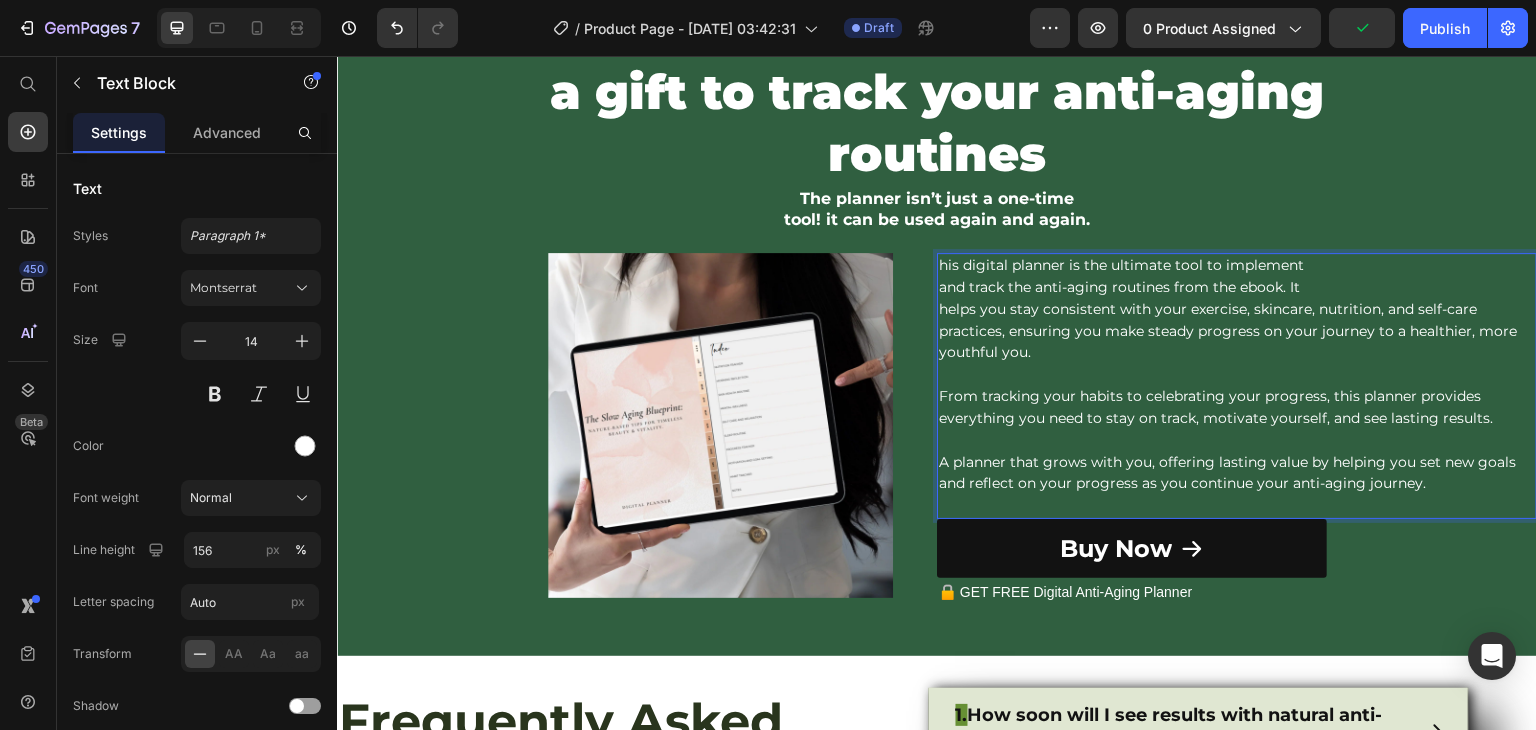 click on "helps you stay consistent with your exercise, skincare, nutrition, and self-care practices, ensuring you make steady progress on your journey to a healthier, more youthful you. From tracking your habits to celebrating your progress, this planner provides everything you need to stay on track, motivate yourself, and see lasting results. A planner that grows with you, offering lasting value by helping you set new goals and reflect on your progress as you continue your anti-aging journey." at bounding box center [1237, 397] 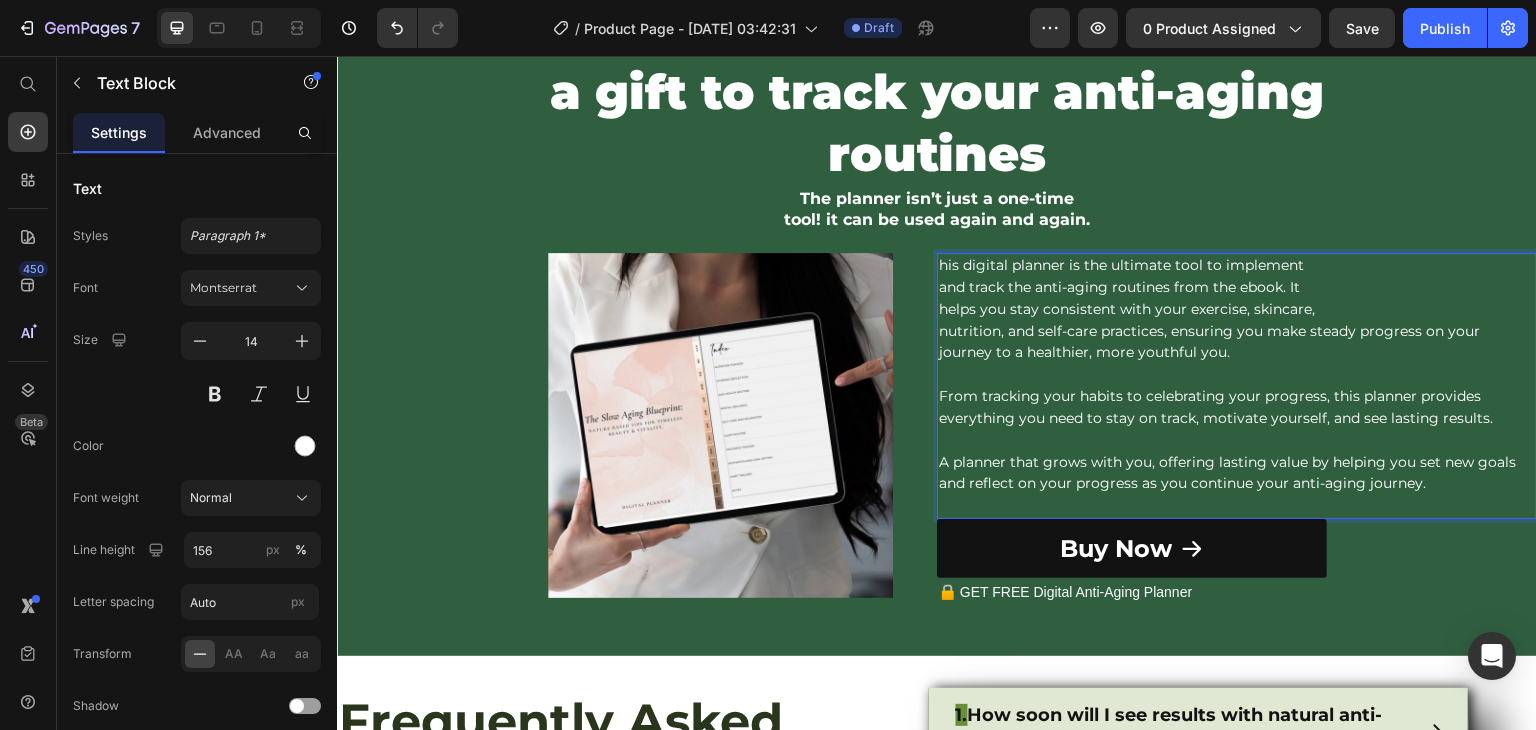 click on "nutrition, and self-care practices, ensuring you make steady progress on your journey to a healthier, more youthful you. From tracking your habits to celebrating your progress, this planner provides everything you need to stay on track, motivate yourself, and see lasting results. A planner that grows with you, offering lasting value by helping you set new goals and reflect on your progress as you continue your anti-aging journey." at bounding box center (1237, 408) 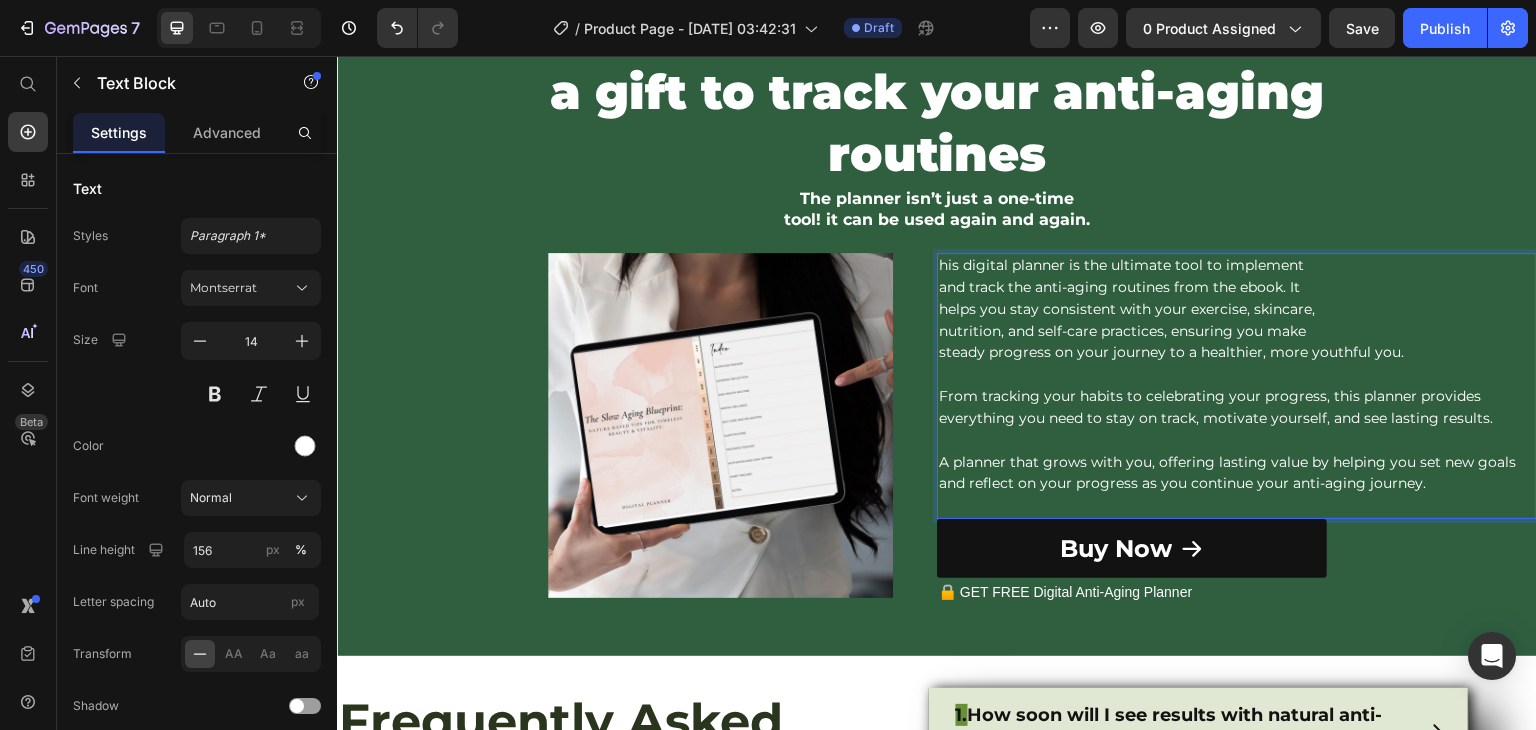 click on "steady progress on your journey to a healthier, more youthful you. From tracking your habits to celebrating your progress, this planner provides everything you need to stay on track, motivate yourself, and see lasting results. A planner that grows with you, offering lasting value by helping you set new goals and reflect on your progress as you continue your anti-aging journey." at bounding box center (1237, 418) 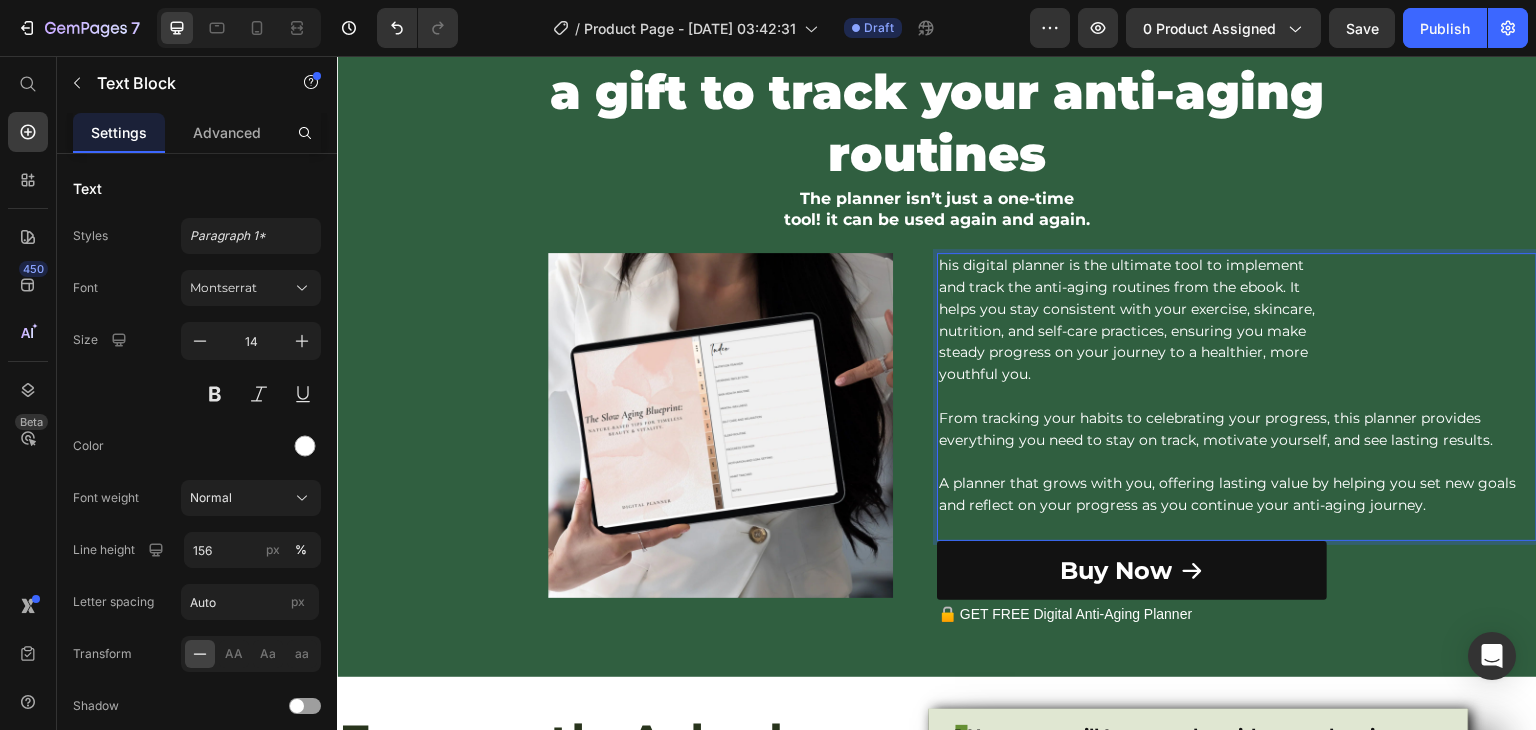 click on "youthful you. From tracking your habits to celebrating your progress, this planner provides everything you need to stay on track, motivate yourself, and see lasting results. A planner that grows with you, offering lasting value by helping you set new goals and reflect on your progress as you continue your anti-aging journey." at bounding box center (1237, 440) 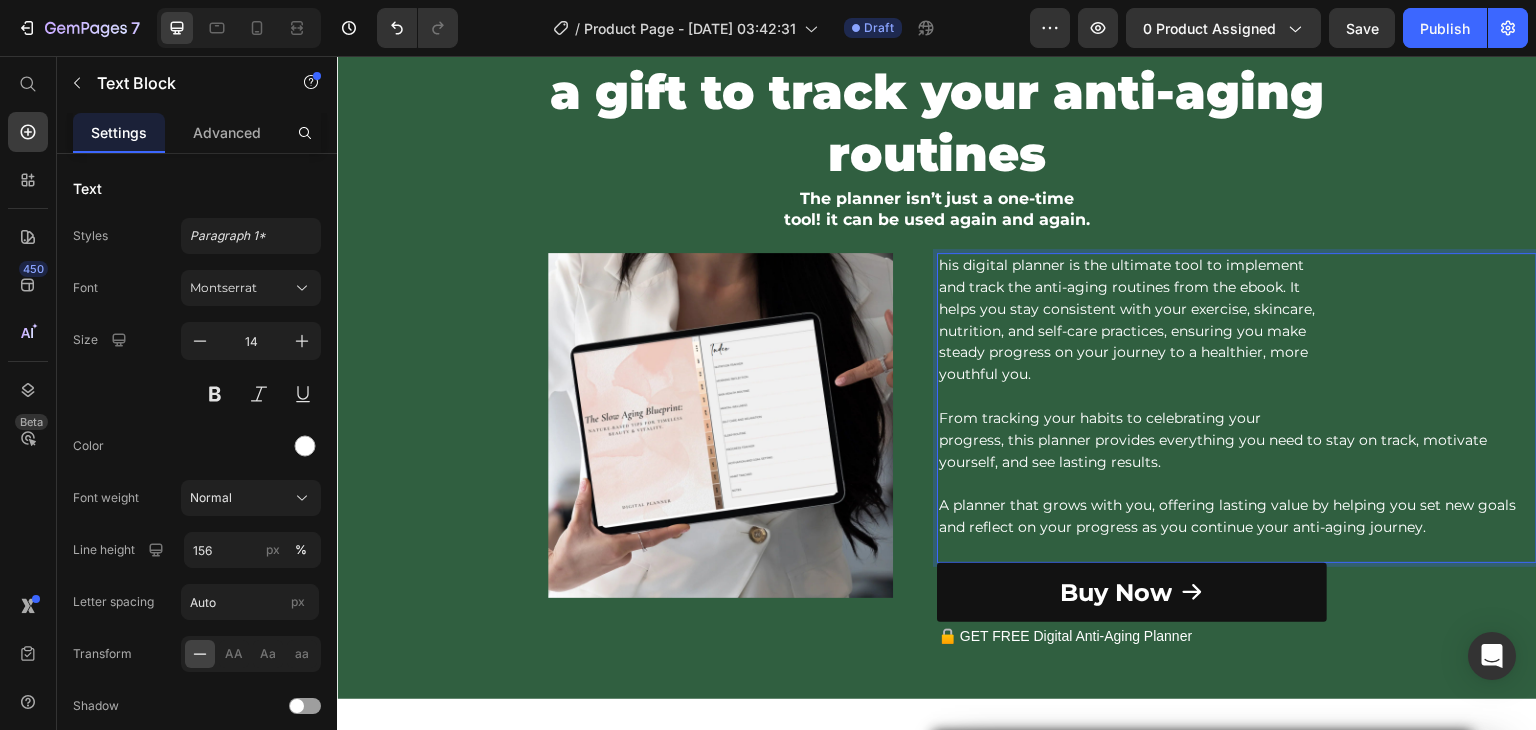 click on "progress, this planner provides everything you need to stay on track, motivate yourself, and see lasting results. A planner that grows with you, offering lasting value by helping you set new goals and reflect on your progress as you continue your anti-aging journey." at bounding box center (1237, 484) 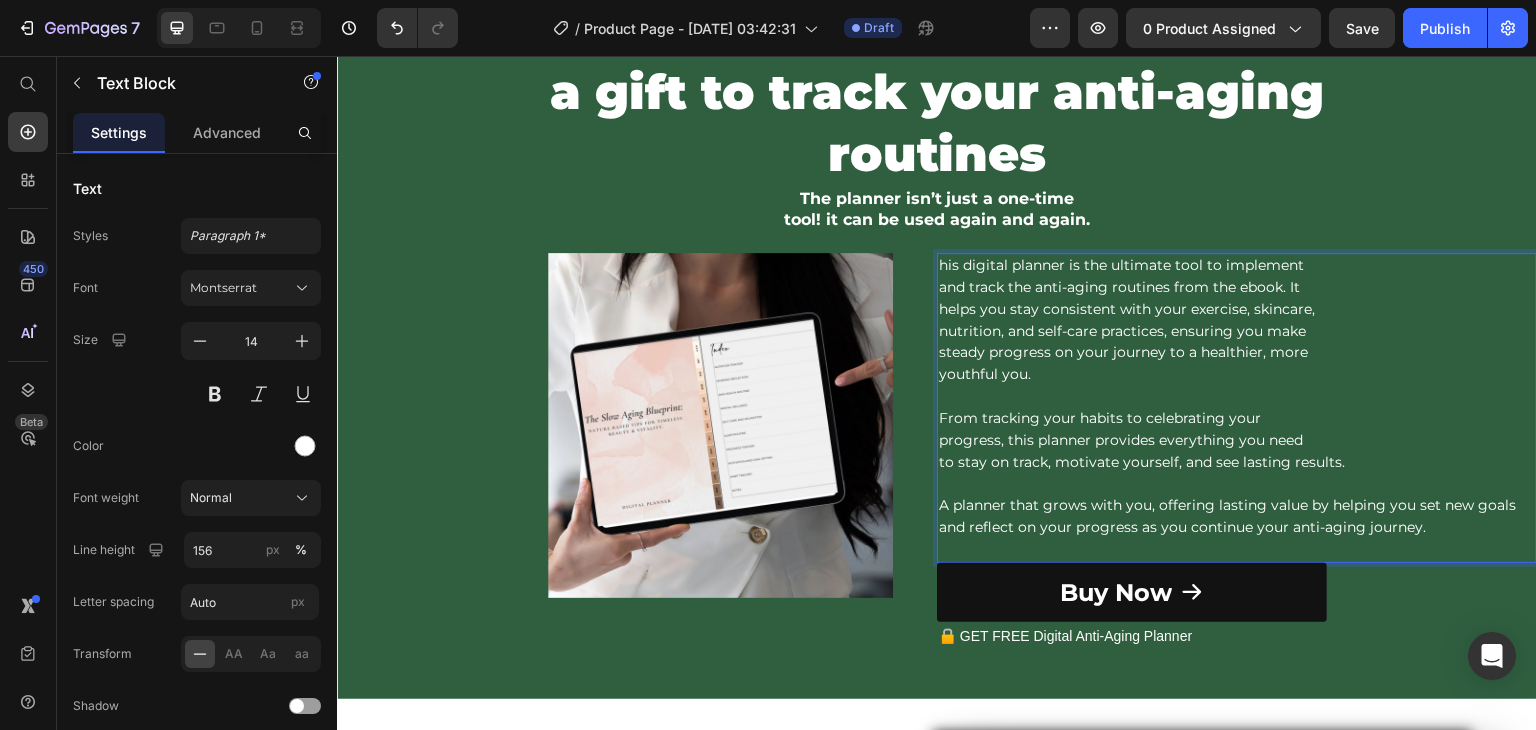 click on "to stay on track, motivate yourself, and see lasting results. A planner that grows with you, offering lasting value by helping you set new goals and reflect on your progress as you continue your anti-aging journey." at bounding box center (1237, 495) 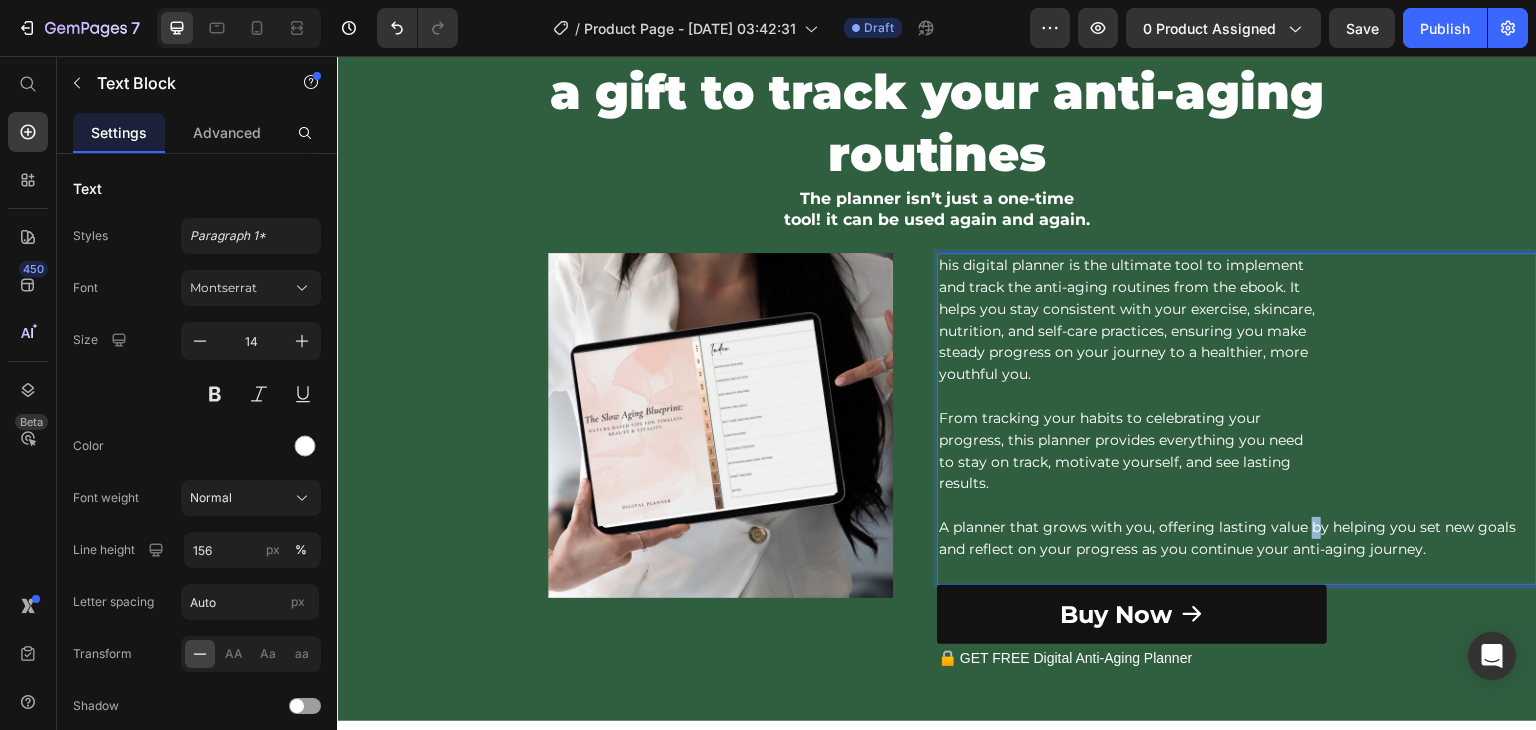 click on "results. A planner that grows with you, offering lasting value by helping you set new goals and reflect on your progress as you continue your anti-aging journey." at bounding box center [1237, 516] 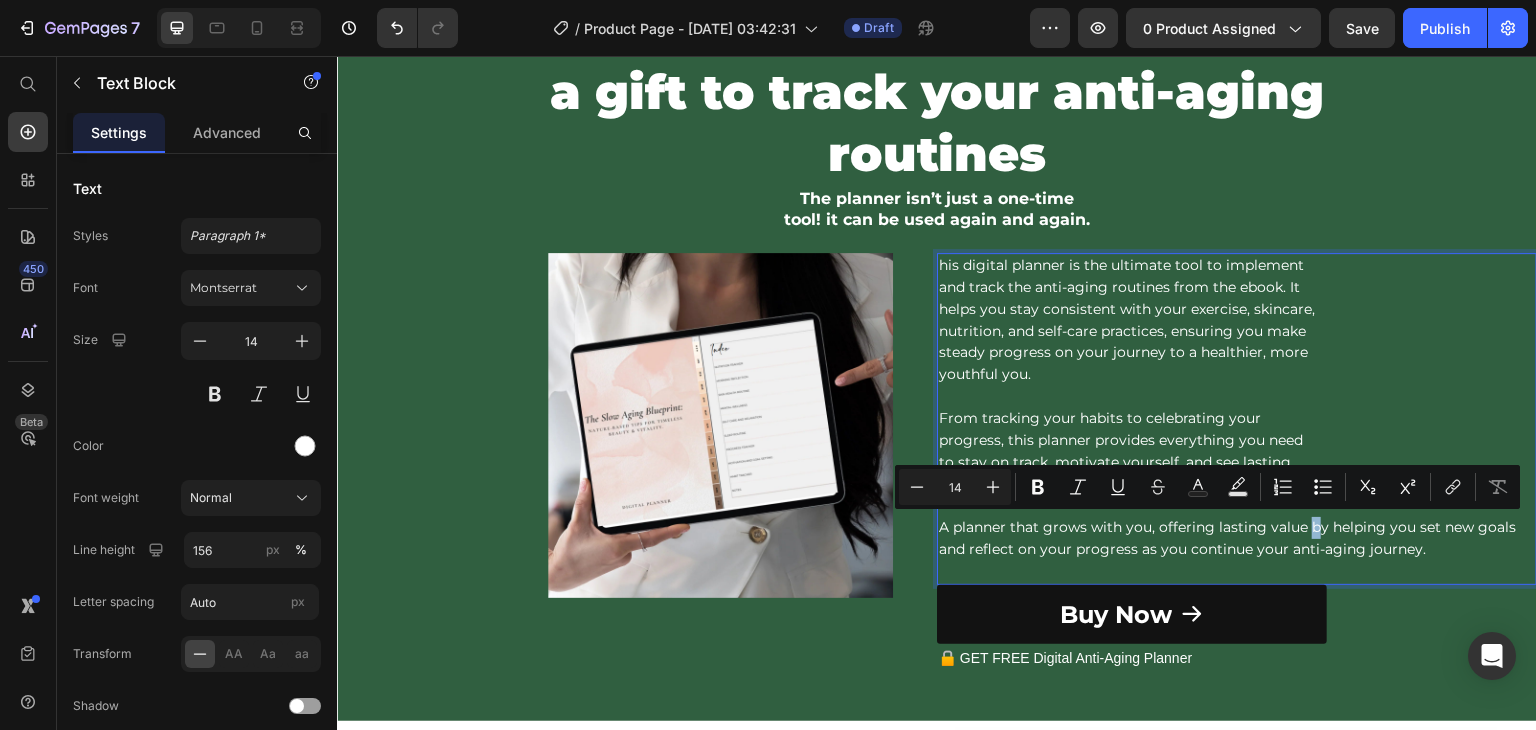 click on "results. A planner that grows with you, offering lasting value by helping you set new goals and reflect on your progress as you continue your anti-aging journey." at bounding box center (1237, 516) 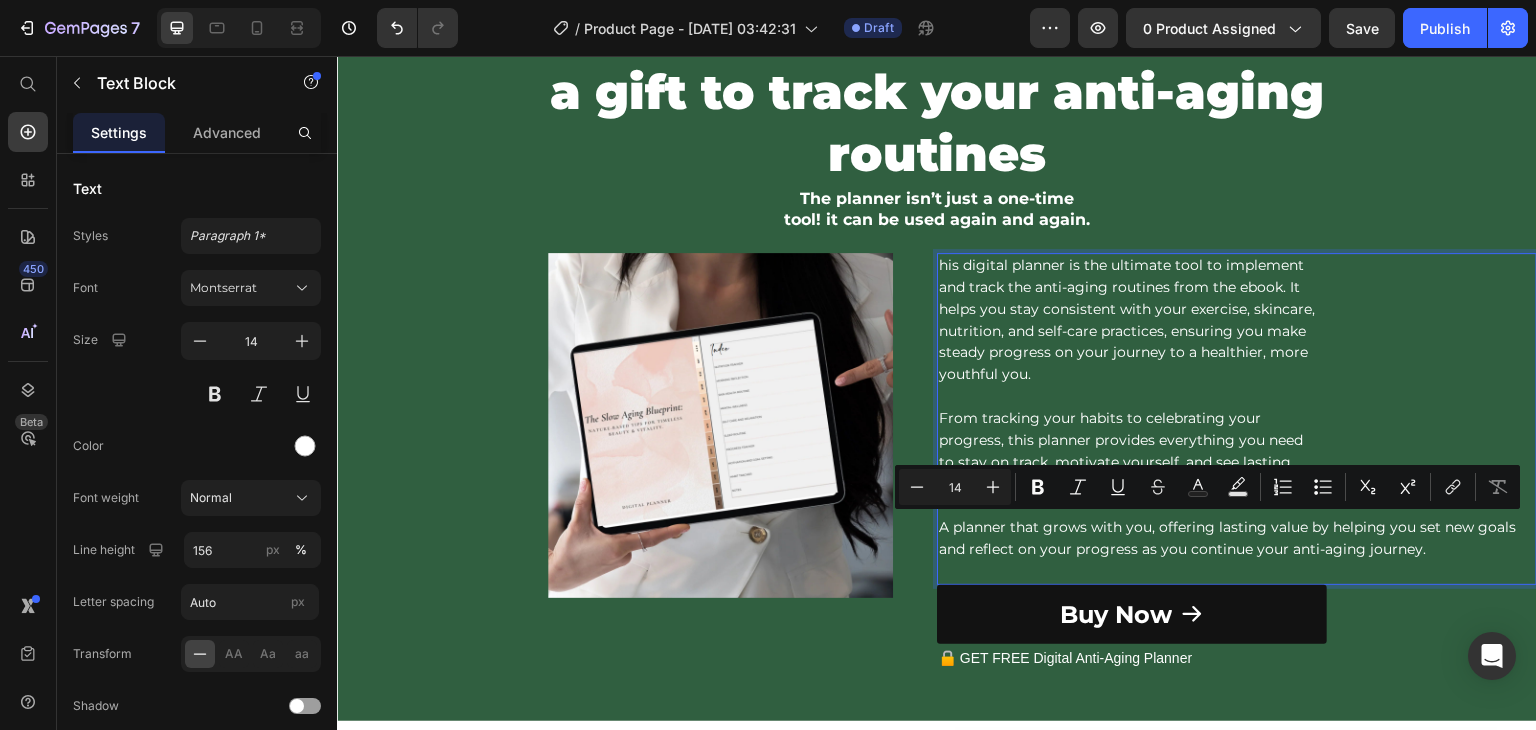 click on "results. A planner that grows with you, offering lasting value by helping you set new goals and reflect on your progress as you continue your anti-aging journey." at bounding box center (1237, 516) 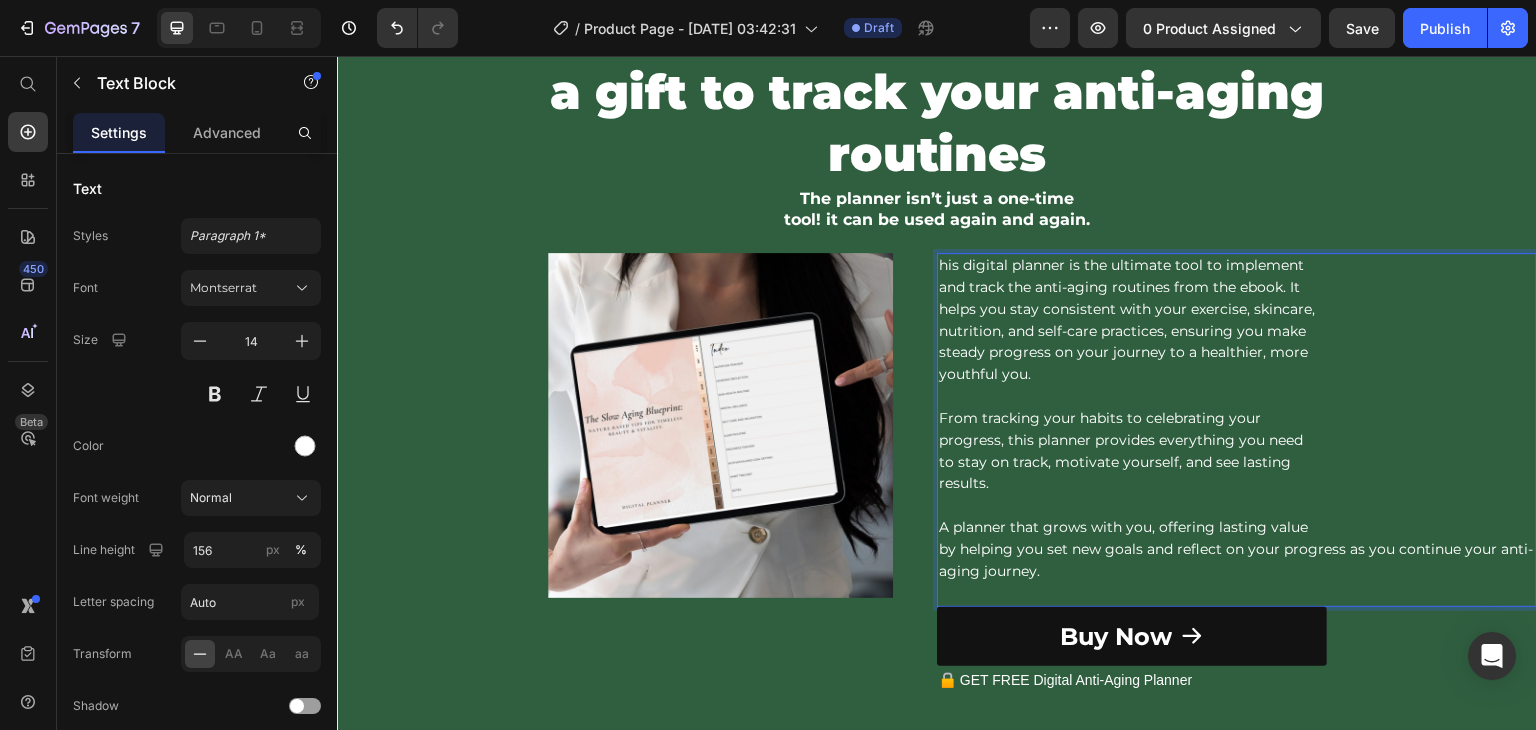 click on "by helping you set new goals and reflect on your progress as you continue your anti-aging journey." at bounding box center [1237, 561] 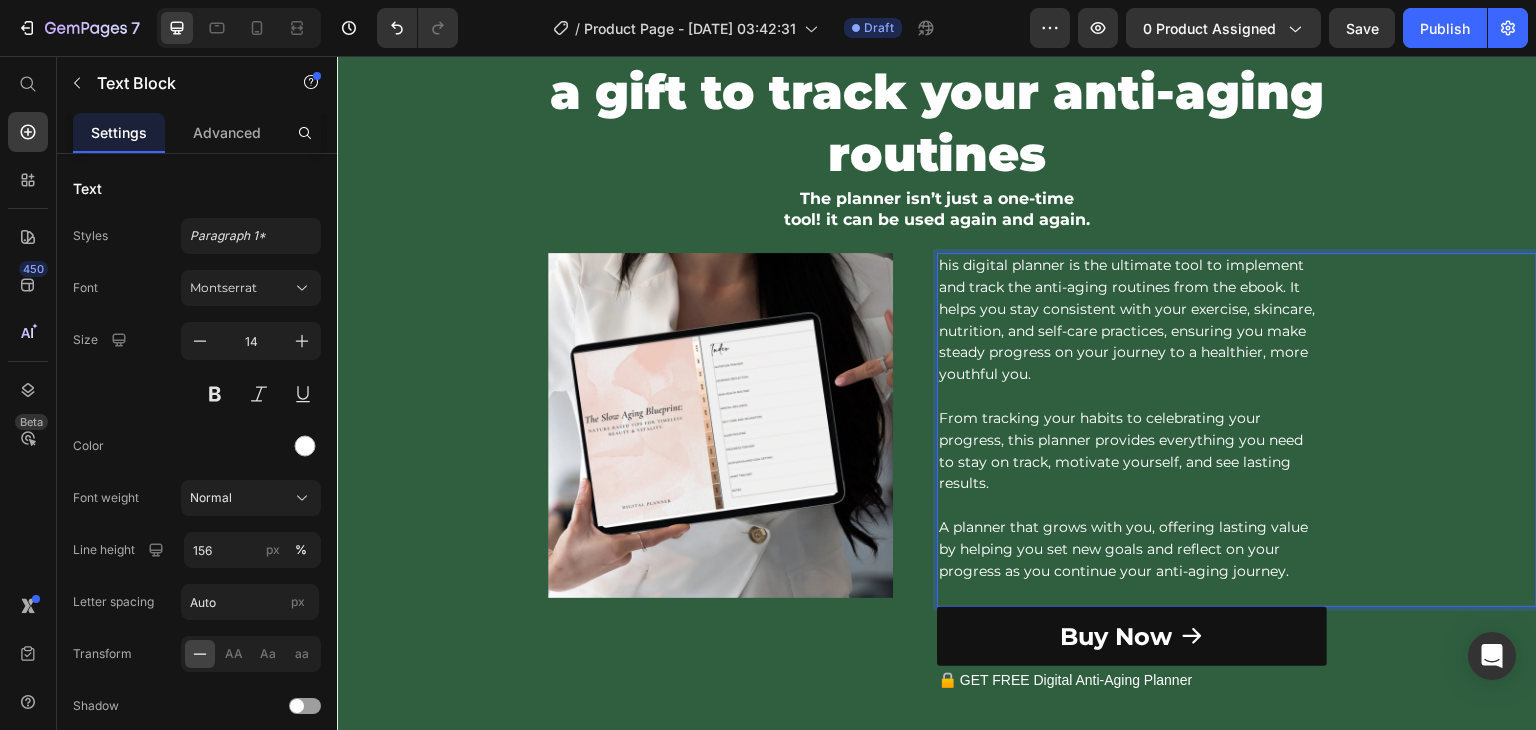 click on "results. A planner that grows with you, offering lasting value" at bounding box center [1237, 506] 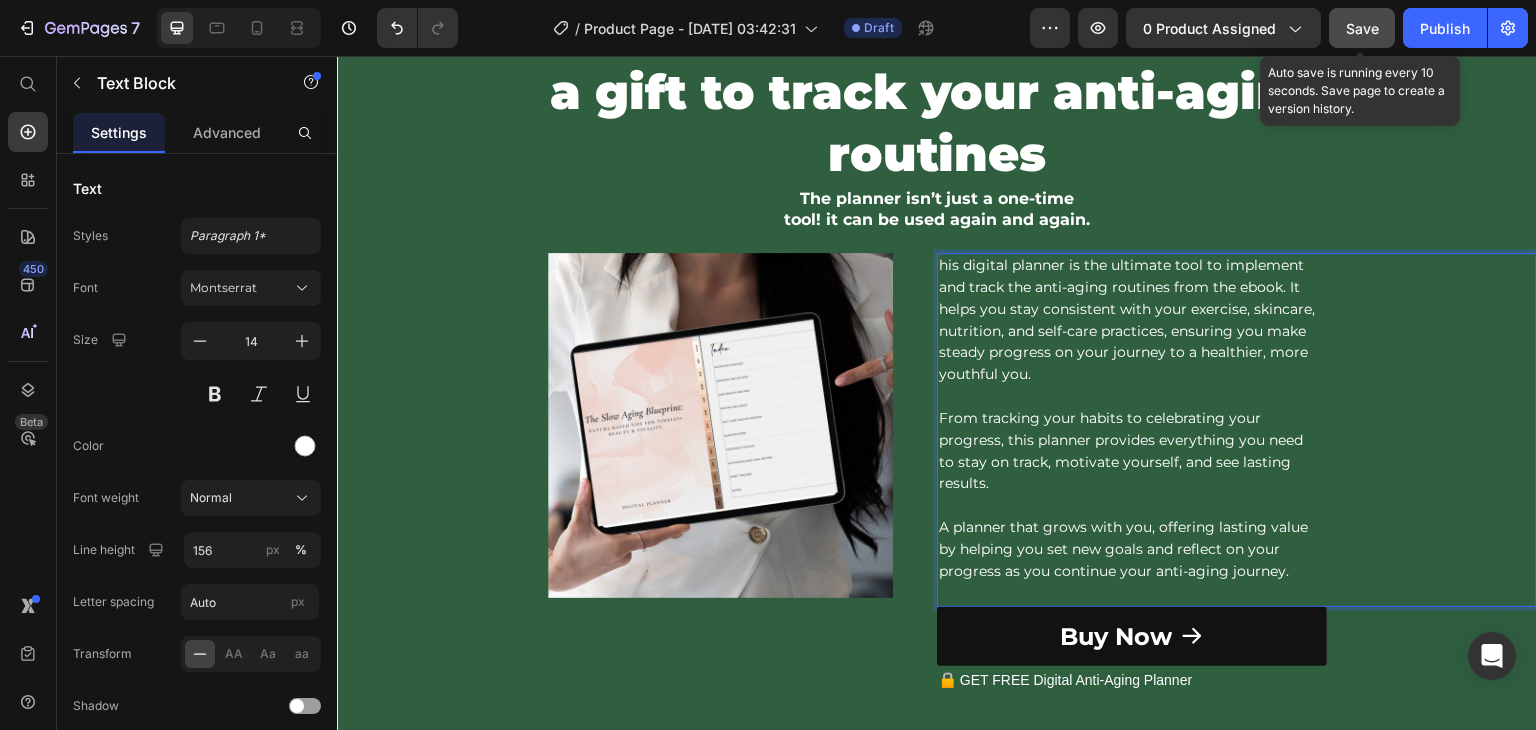 click on "Save" at bounding box center [1362, 28] 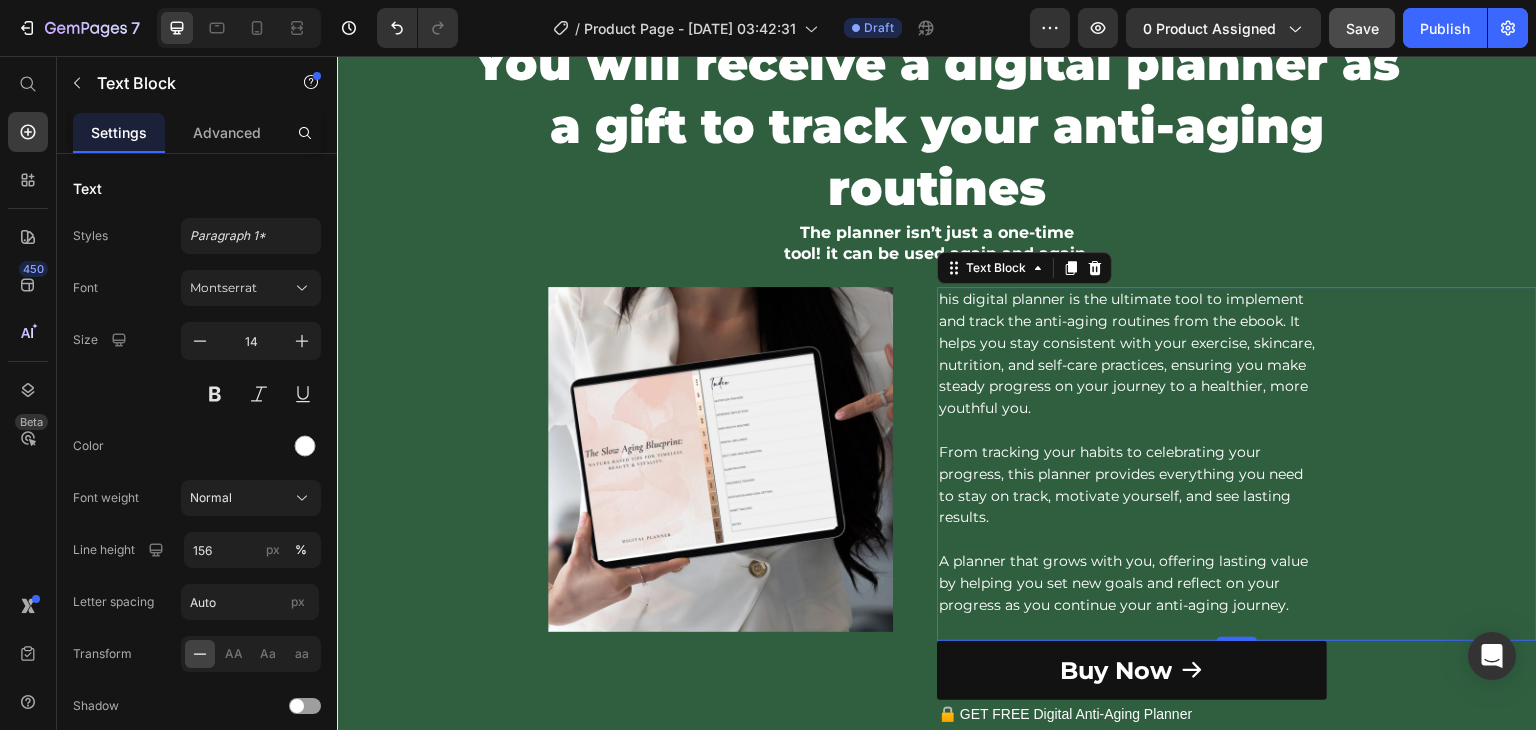 scroll, scrollTop: 3108, scrollLeft: 0, axis: vertical 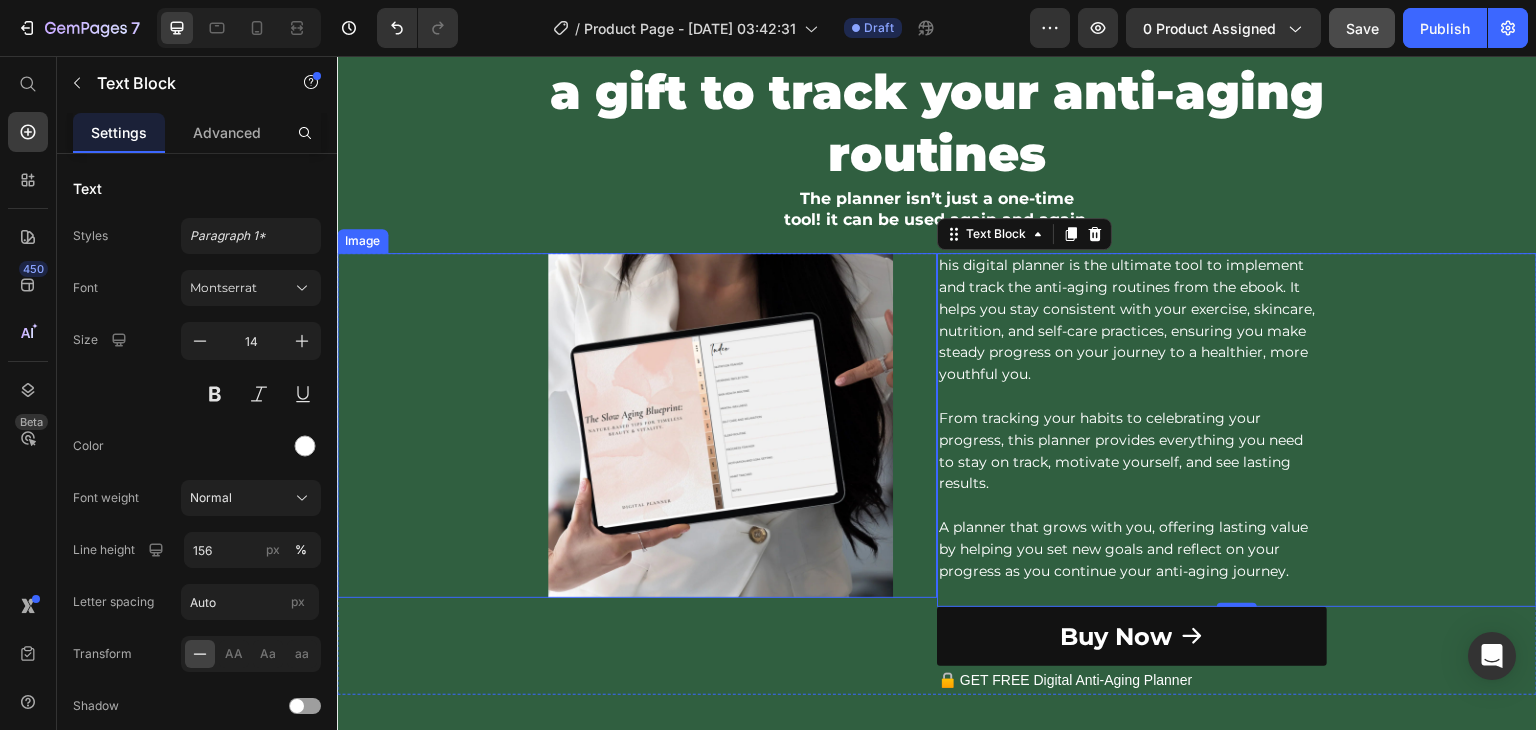 click at bounding box center [637, 425] 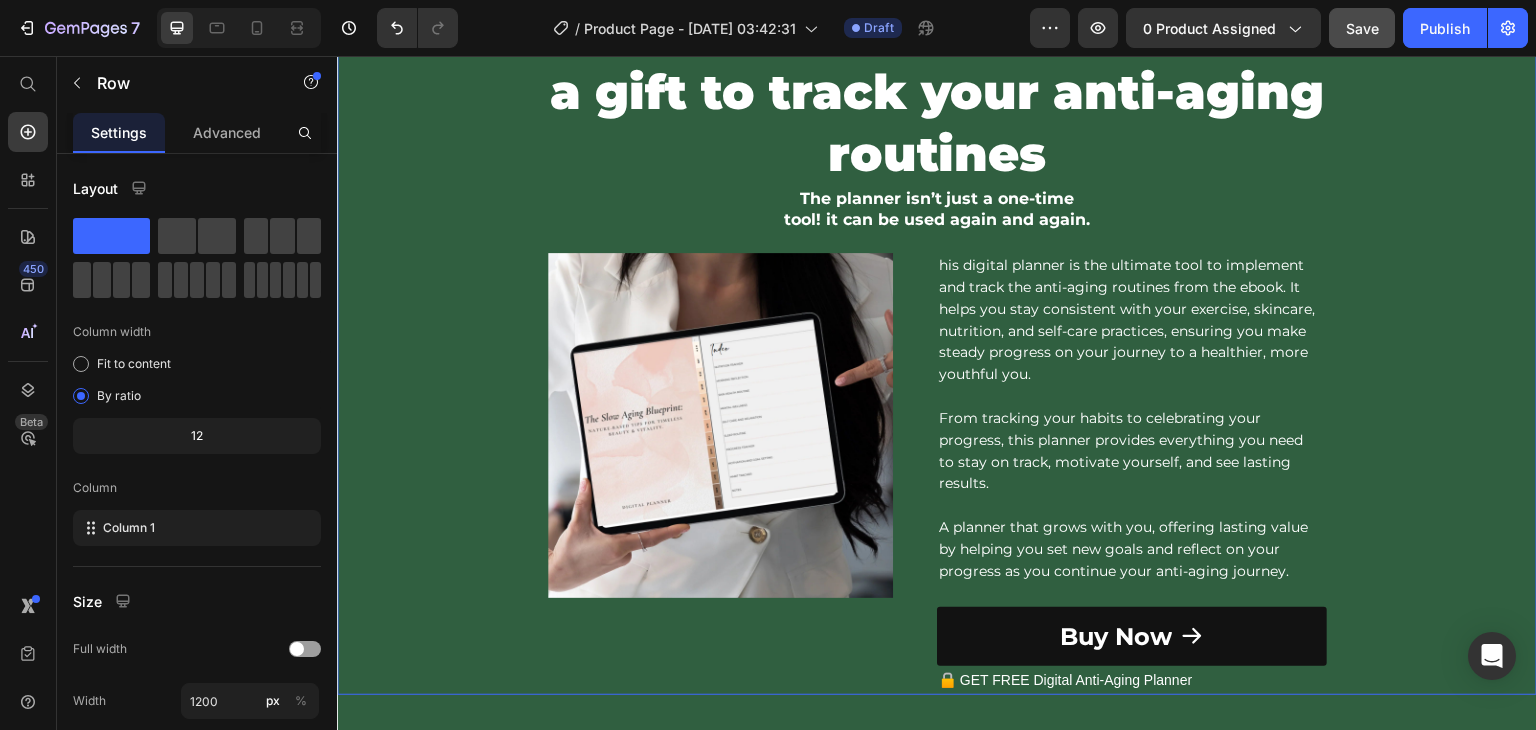 click on "You will receive a digital planner as  a gift to track your anti-aging  routines Heading The planner isn’t just a one-time  tool! it can be used again and again. Heading Image   0 his digital planner is the ultimate tool to implement  and track the anti-aging routines from the ebook. It  helps you stay consistent with your exercise, skincare,  nutrition, and self-care practices, ensuring you make  steady progress on your journey to a healthier, more  youthful you. From tracking your habits to celebrating your  progress, this planner provides everything you need  to stay on track, motivate yourself, and see lasting  results. ⁠⁠⁠⁠⁠⁠⁠ A planner that grows with you, offering lasting value  by helping you set new goals and reflect on your  progress as you continue your anti-aging journey. Text Block
Buy Now Button 🔒 GET FREE Digital Anti-Aging Planner Text Block Row" at bounding box center [937, 345] 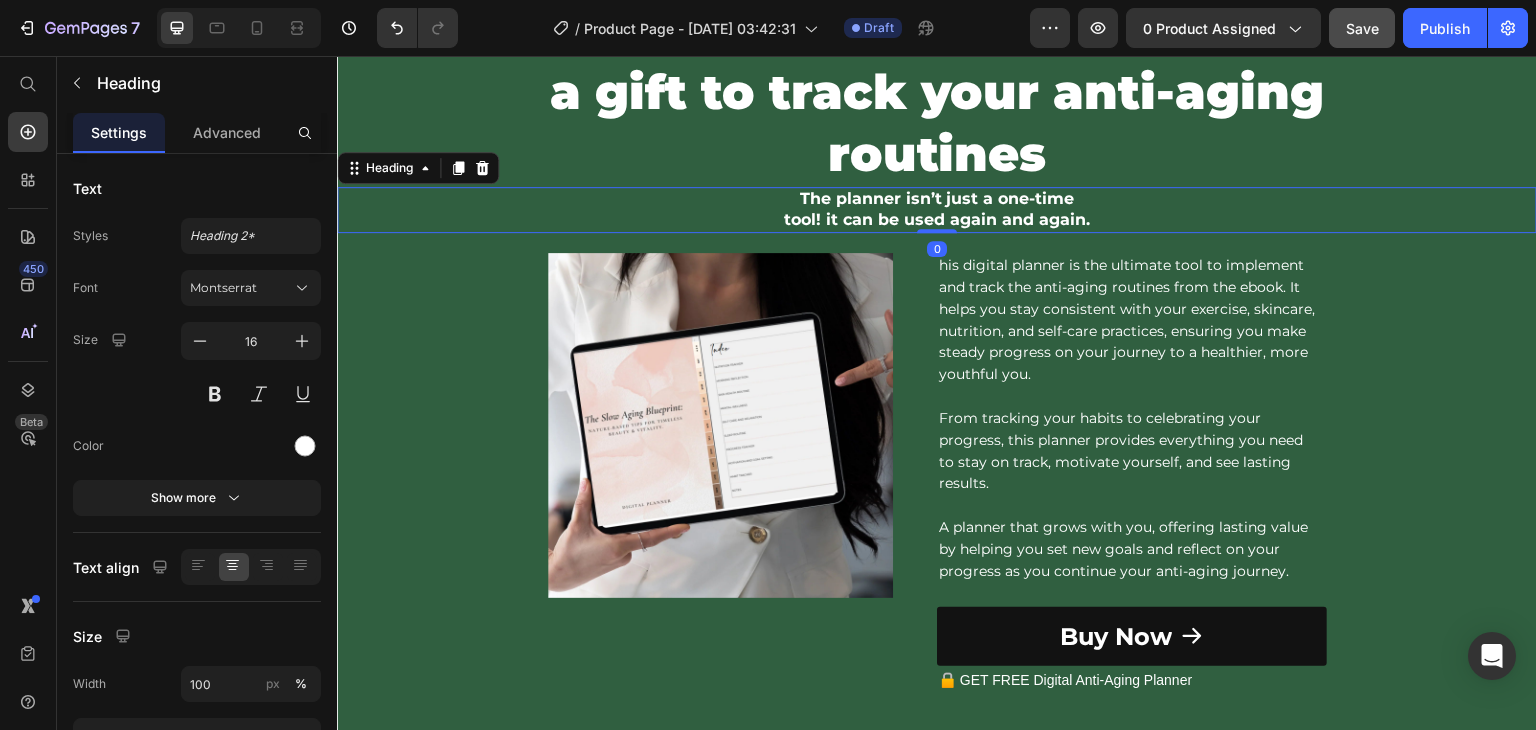 click on "tool! it can be used again and again." at bounding box center [937, 219] 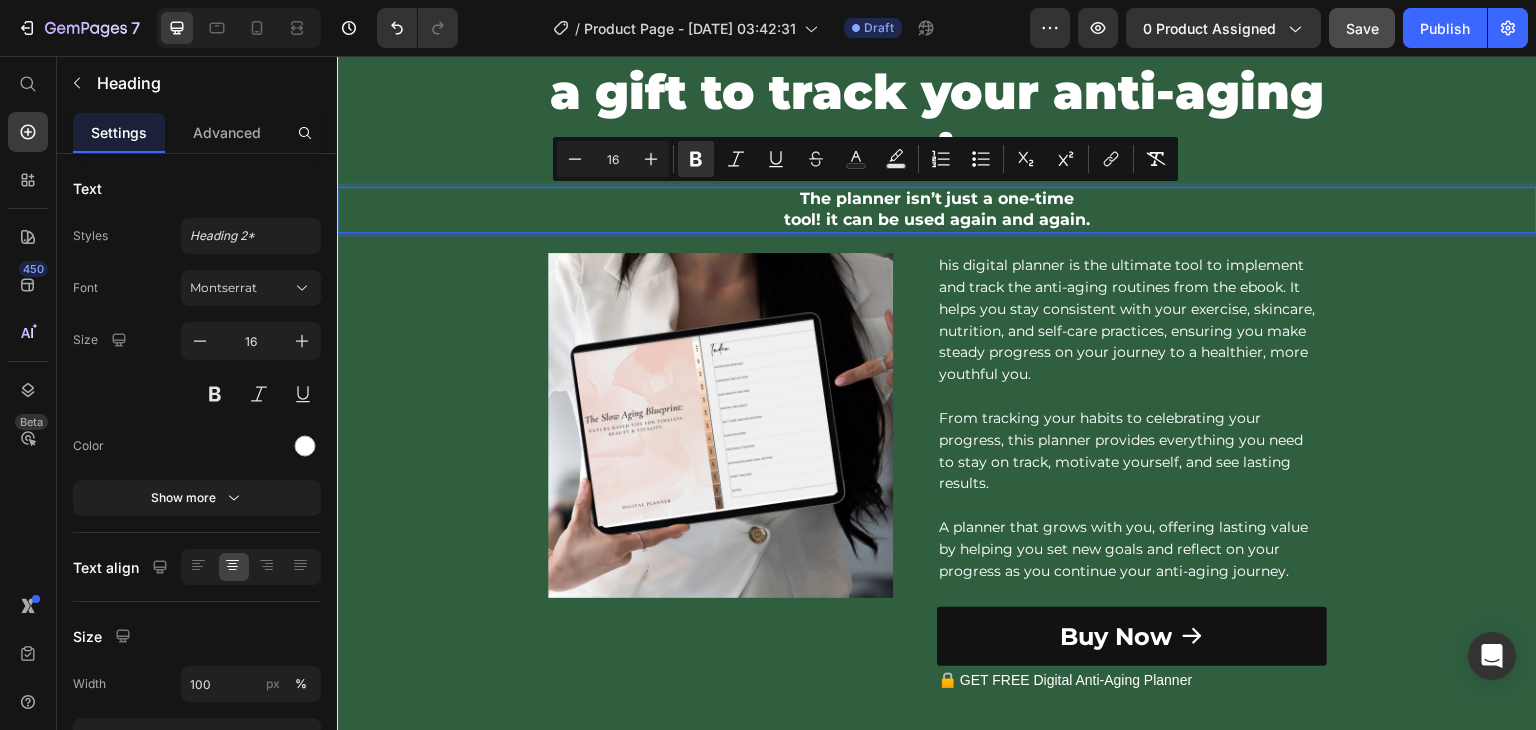 click on "The planner isn’t just a one-time  tool! it can be used again and again." at bounding box center (937, 210) 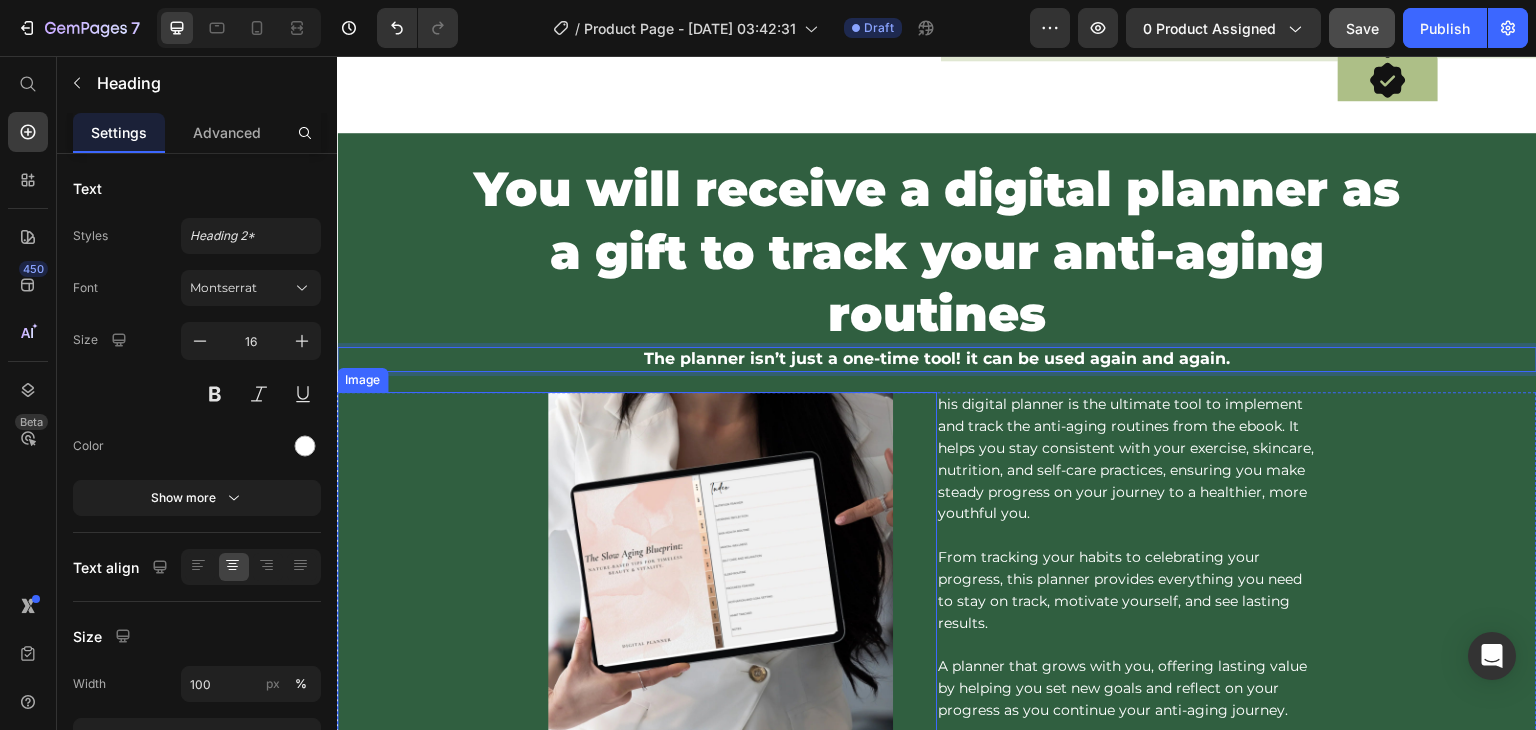 scroll, scrollTop: 3008, scrollLeft: 0, axis: vertical 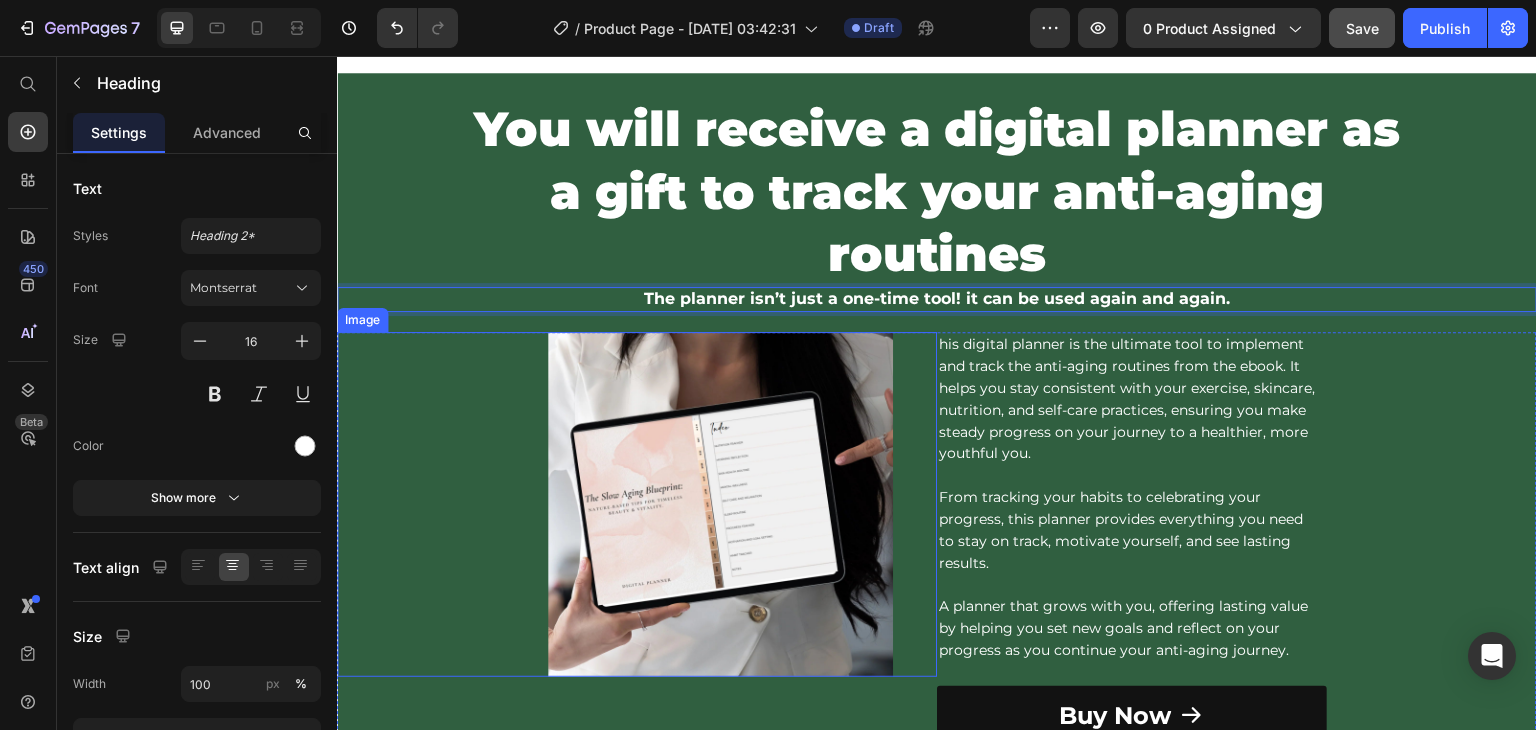 click at bounding box center [637, 504] 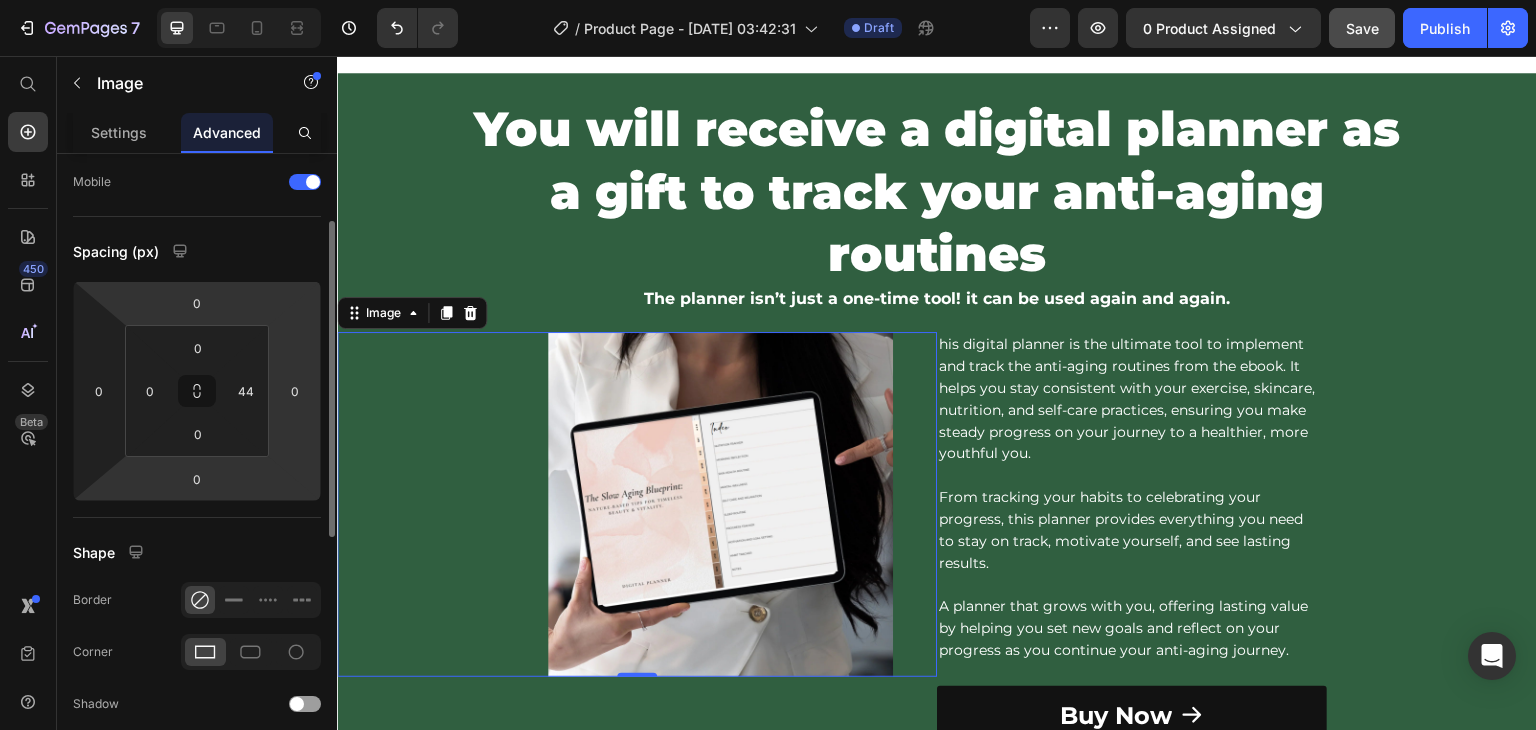 scroll, scrollTop: 0, scrollLeft: 0, axis: both 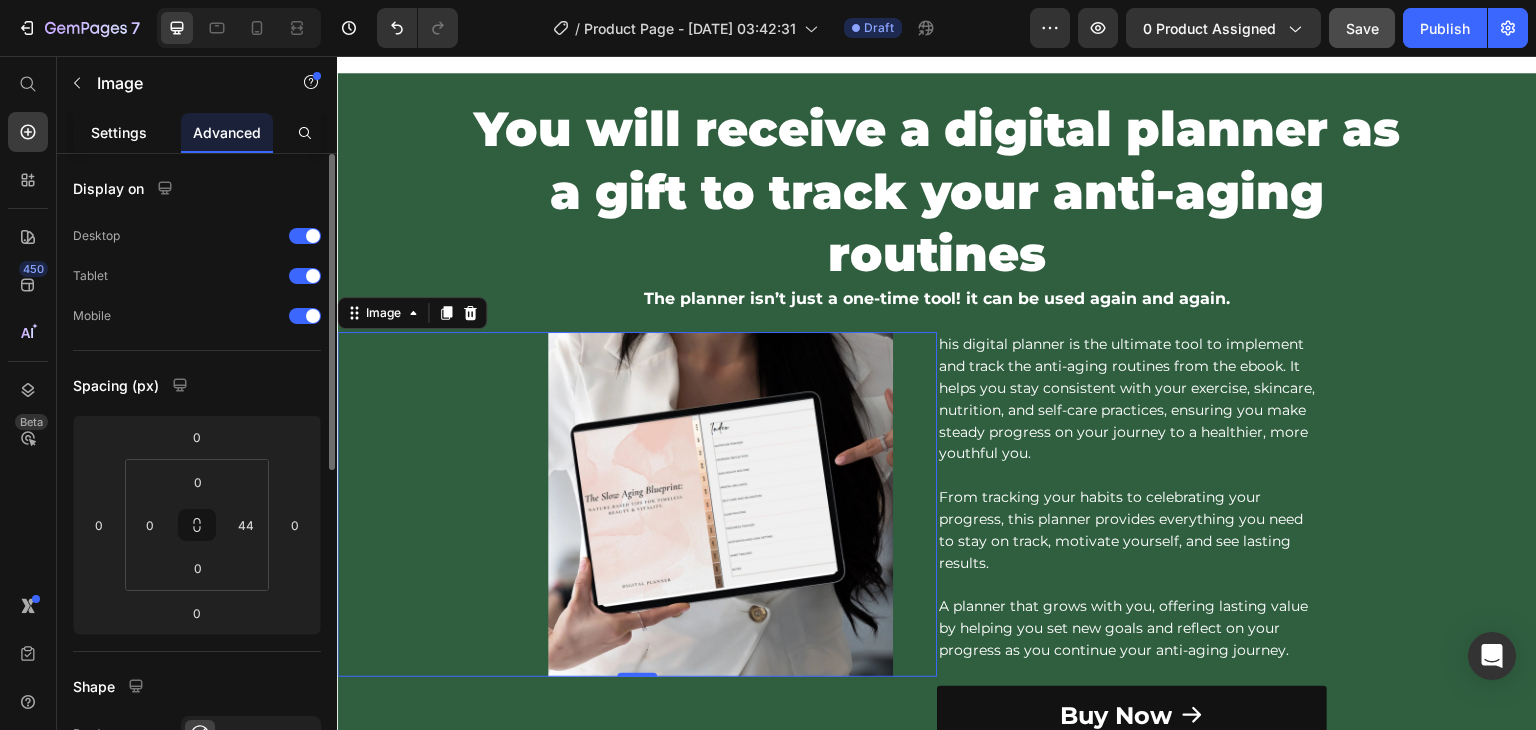 click on "Settings" at bounding box center [119, 132] 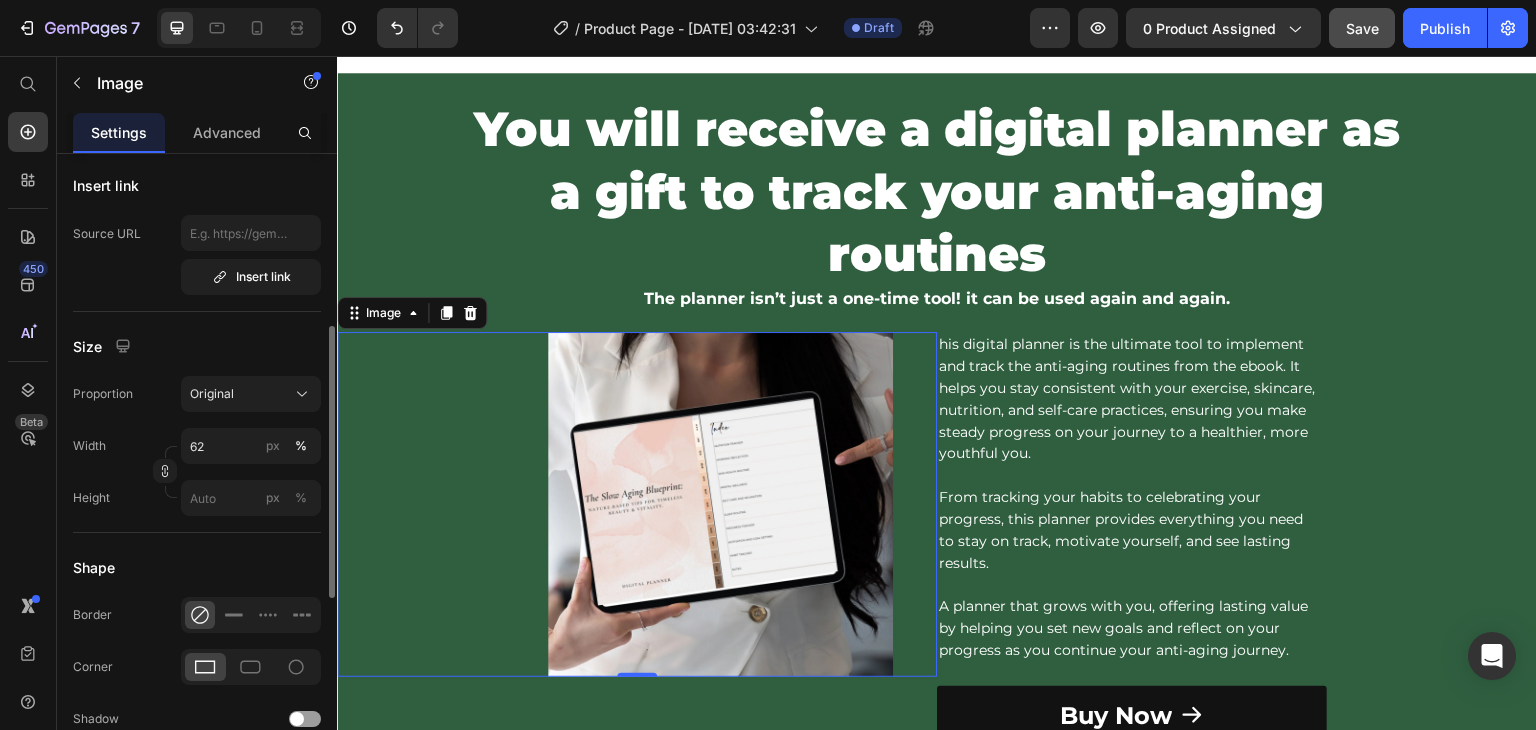 scroll, scrollTop: 800, scrollLeft: 0, axis: vertical 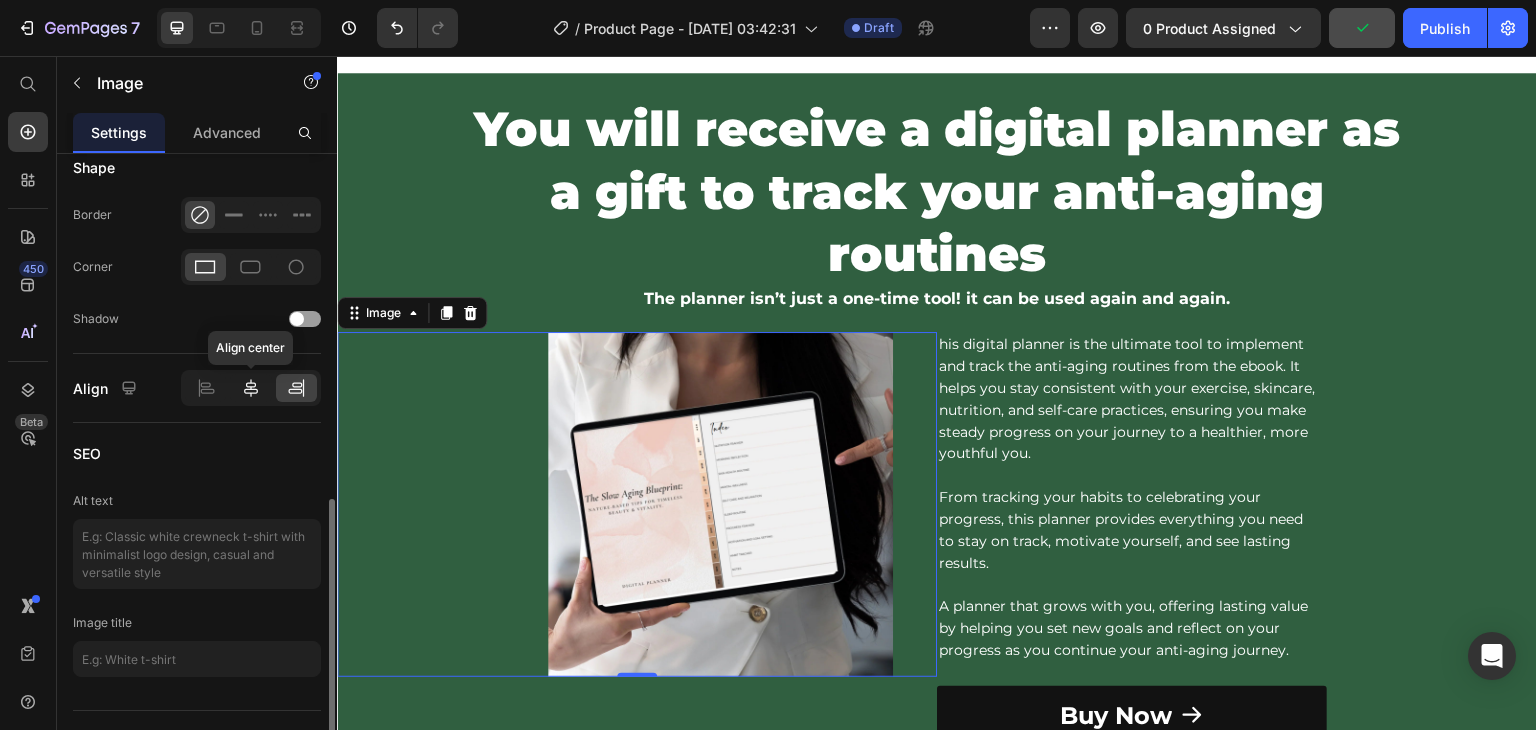 click 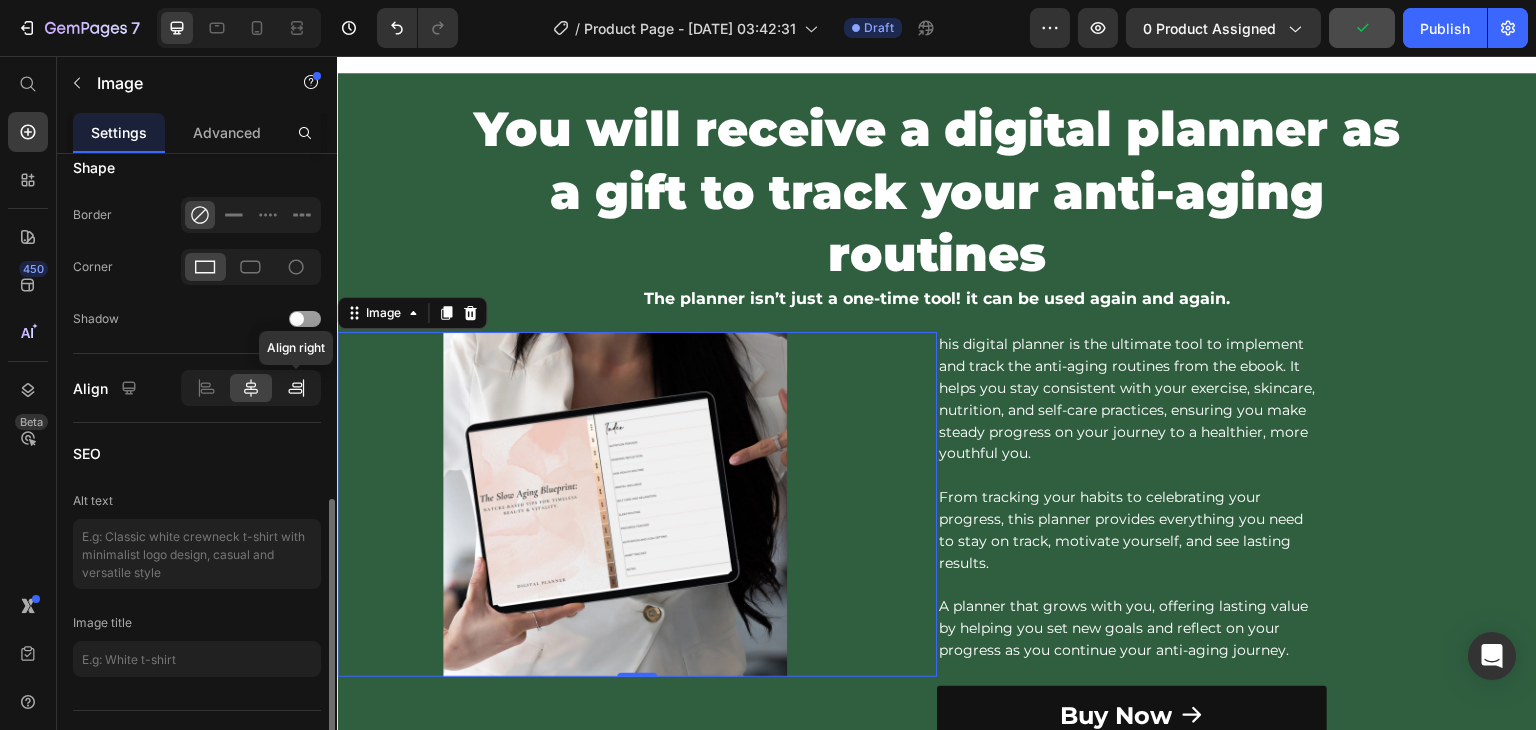 click 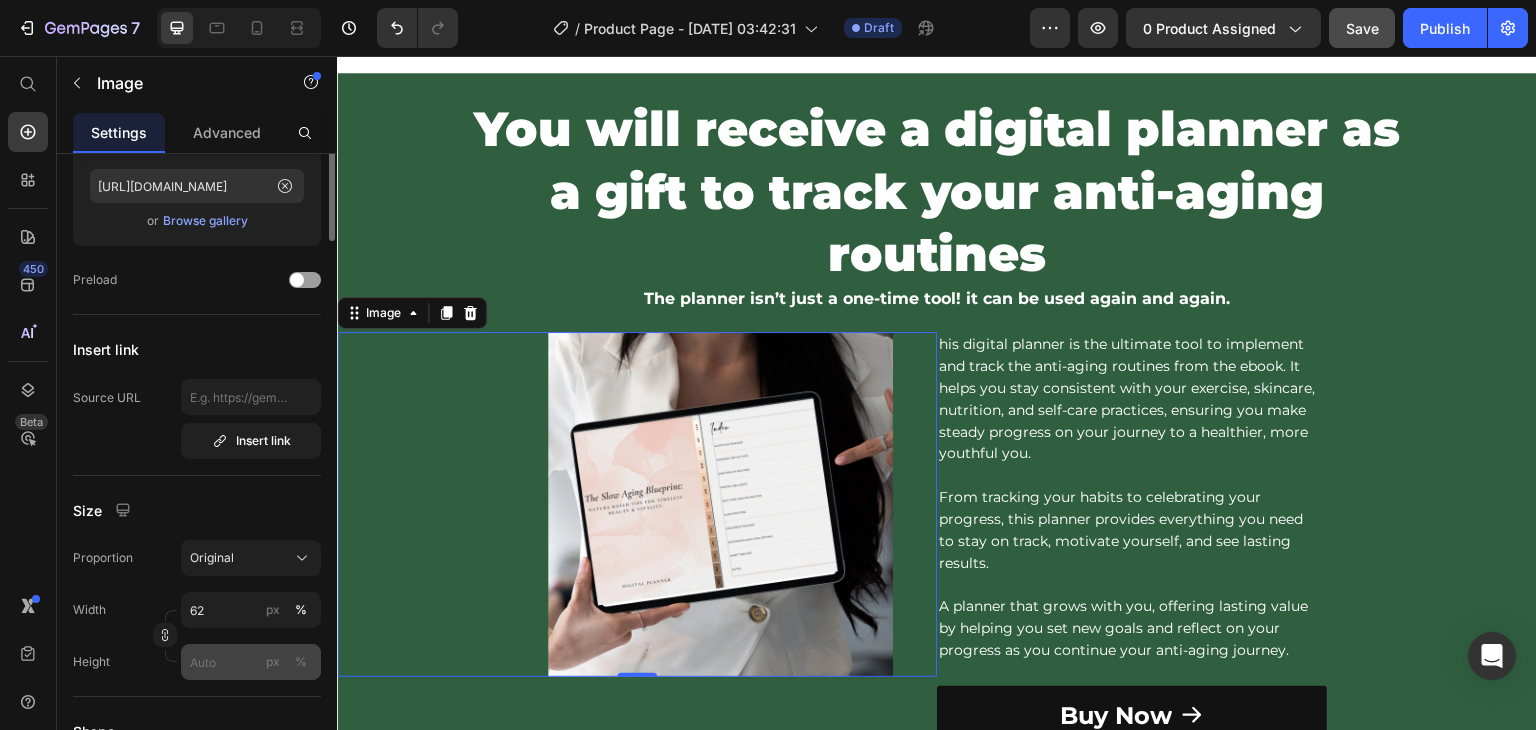 scroll, scrollTop: 36, scrollLeft: 0, axis: vertical 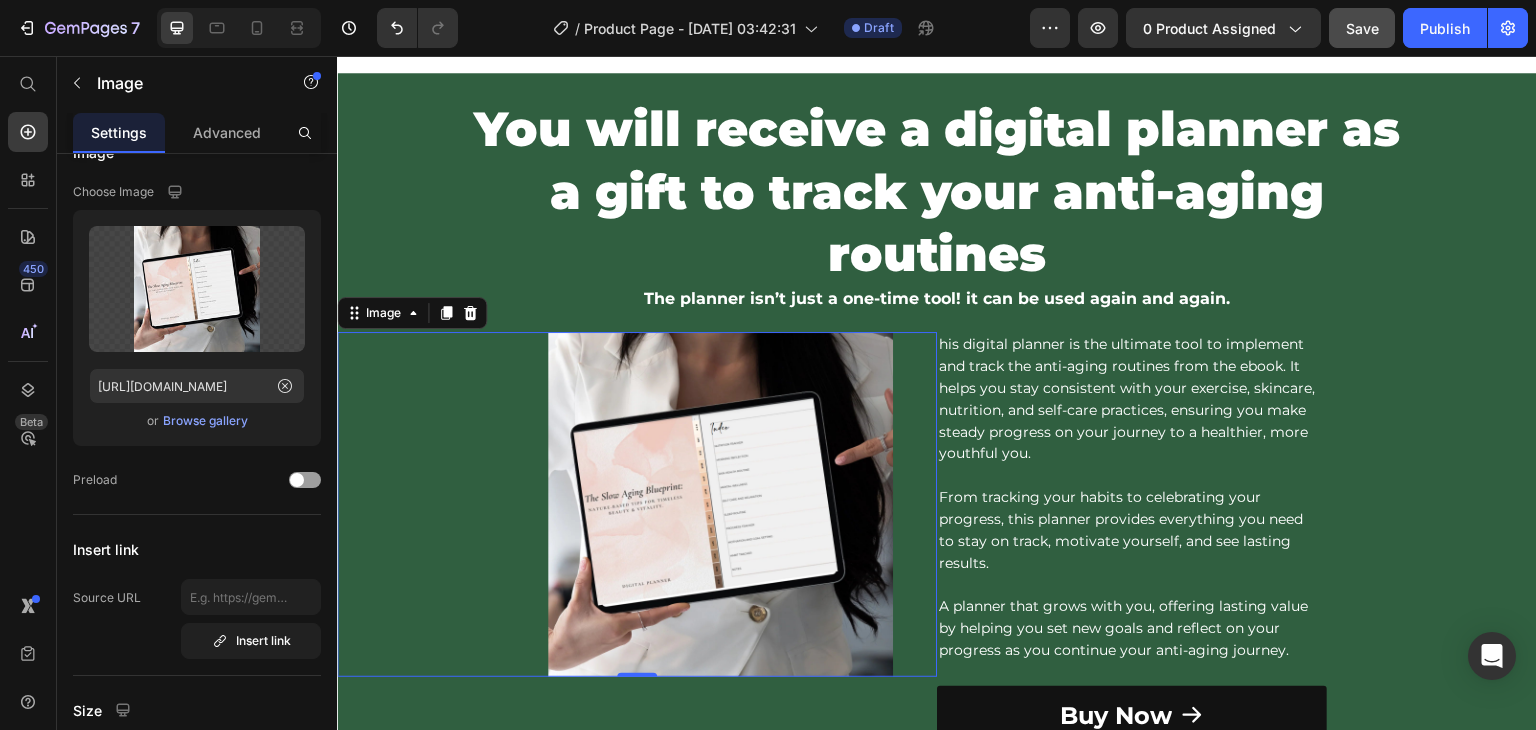 click at bounding box center (637, 504) 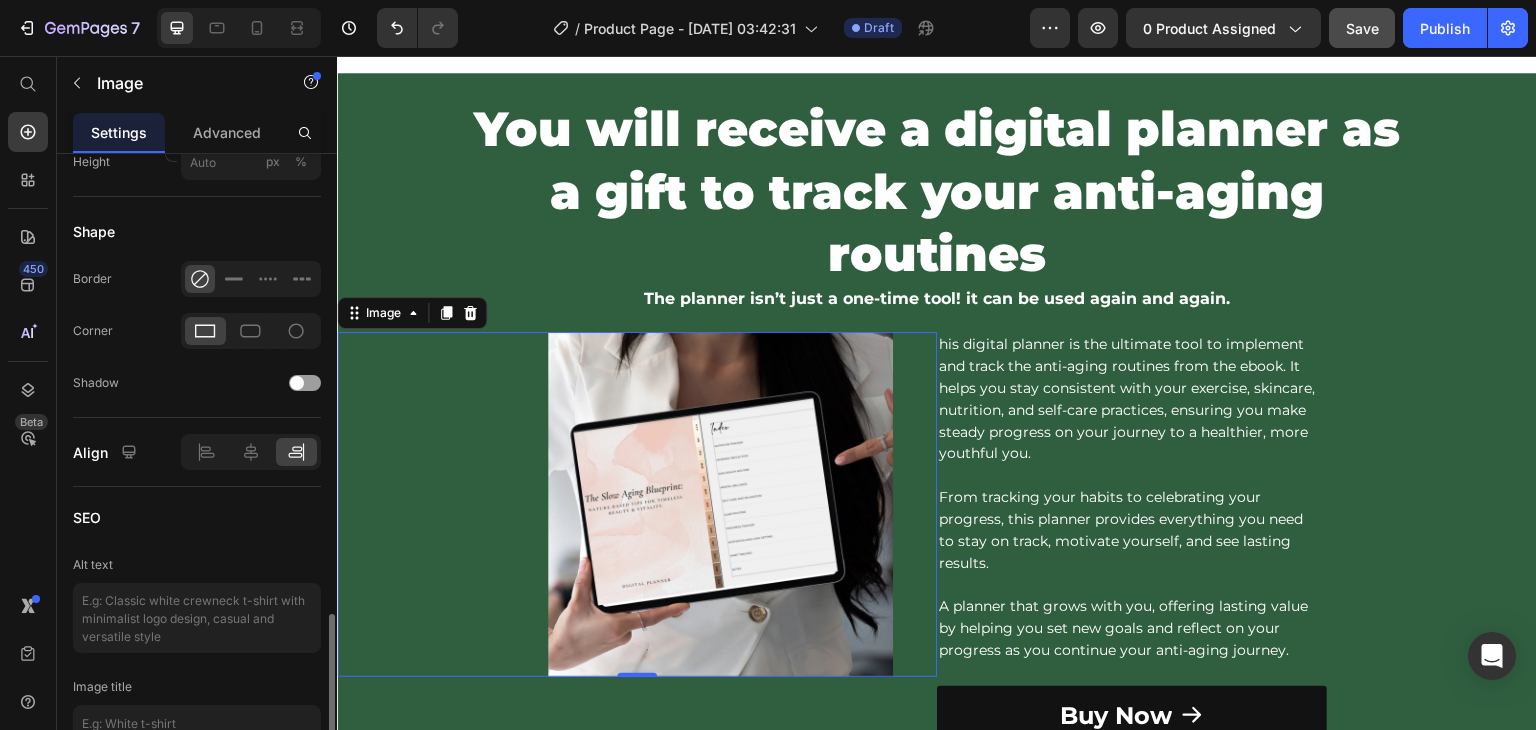 scroll, scrollTop: 836, scrollLeft: 0, axis: vertical 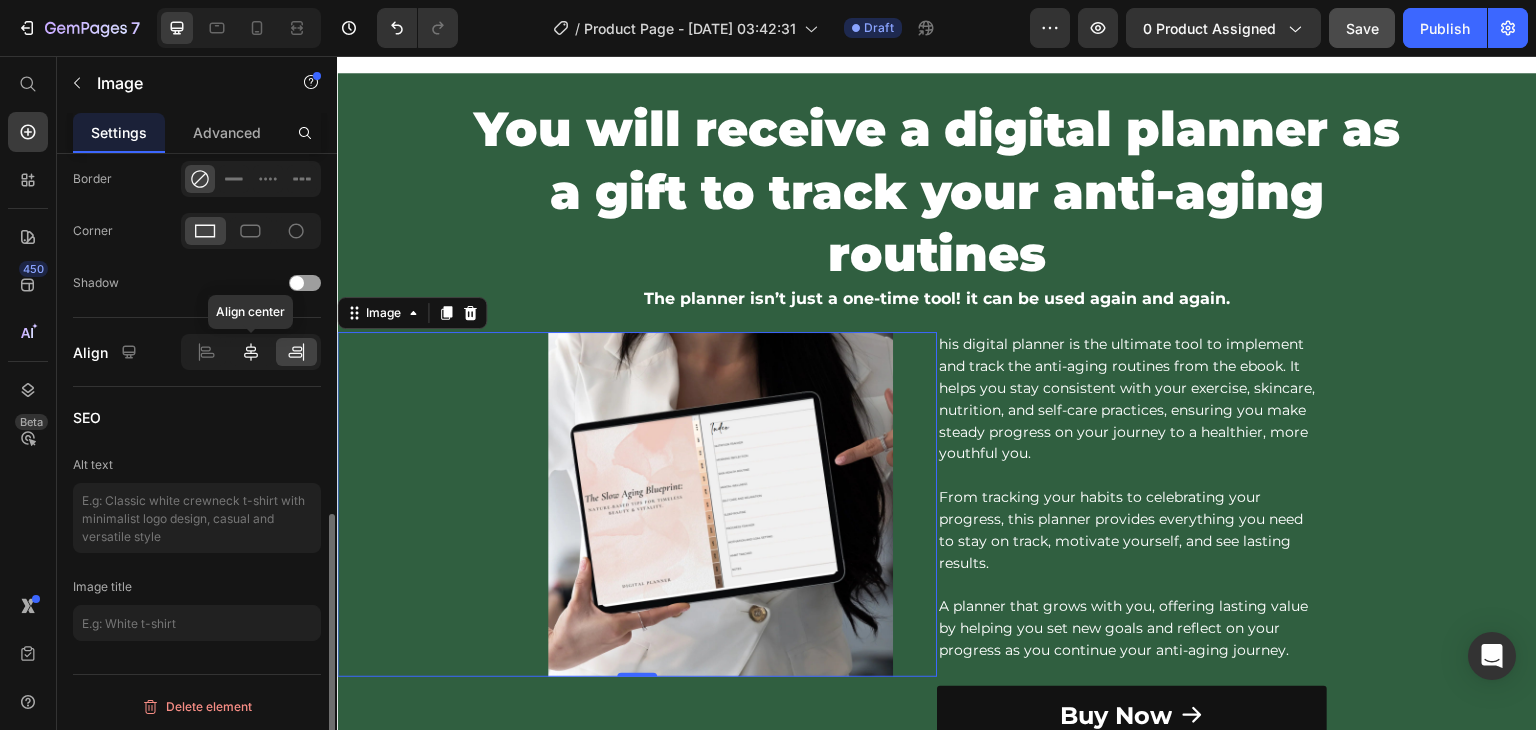 click 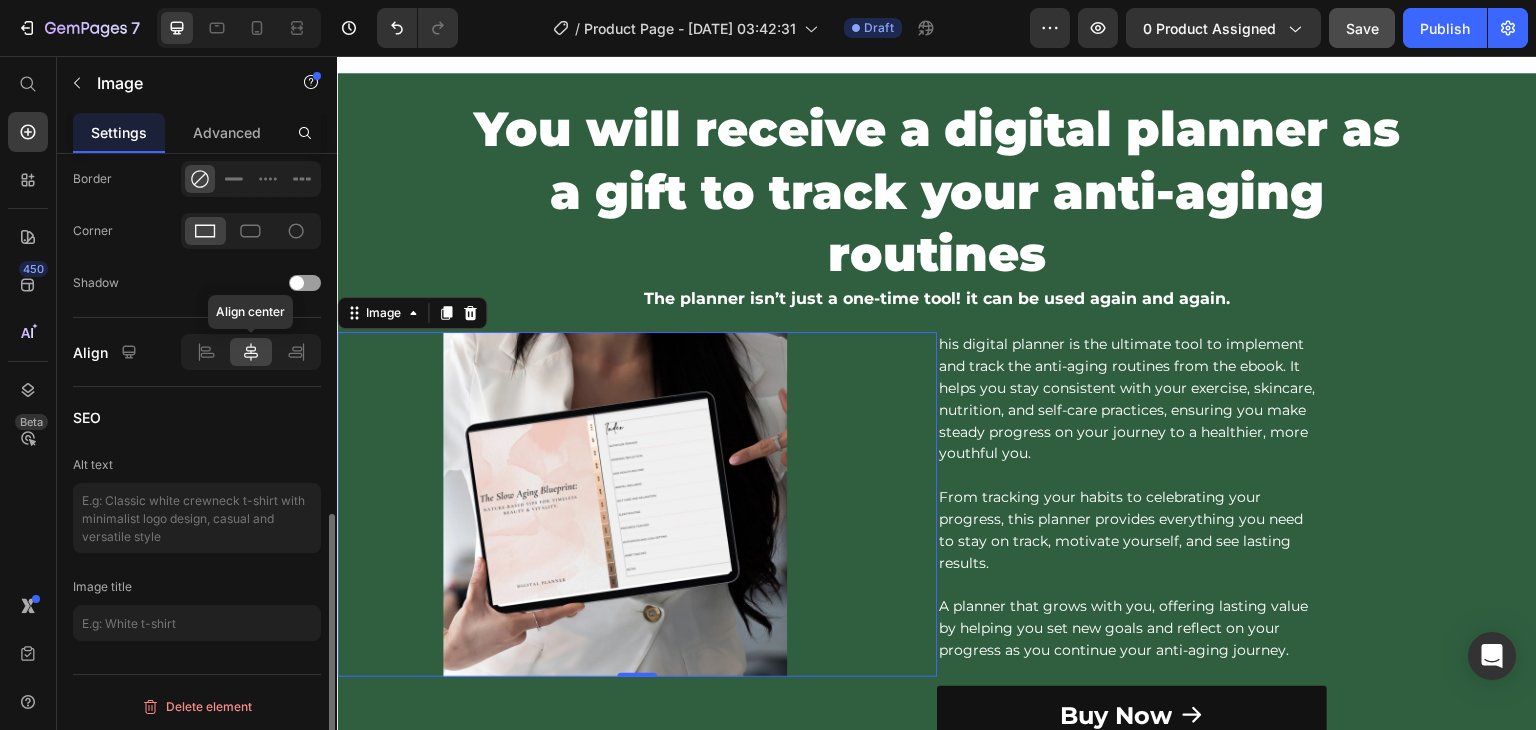 click 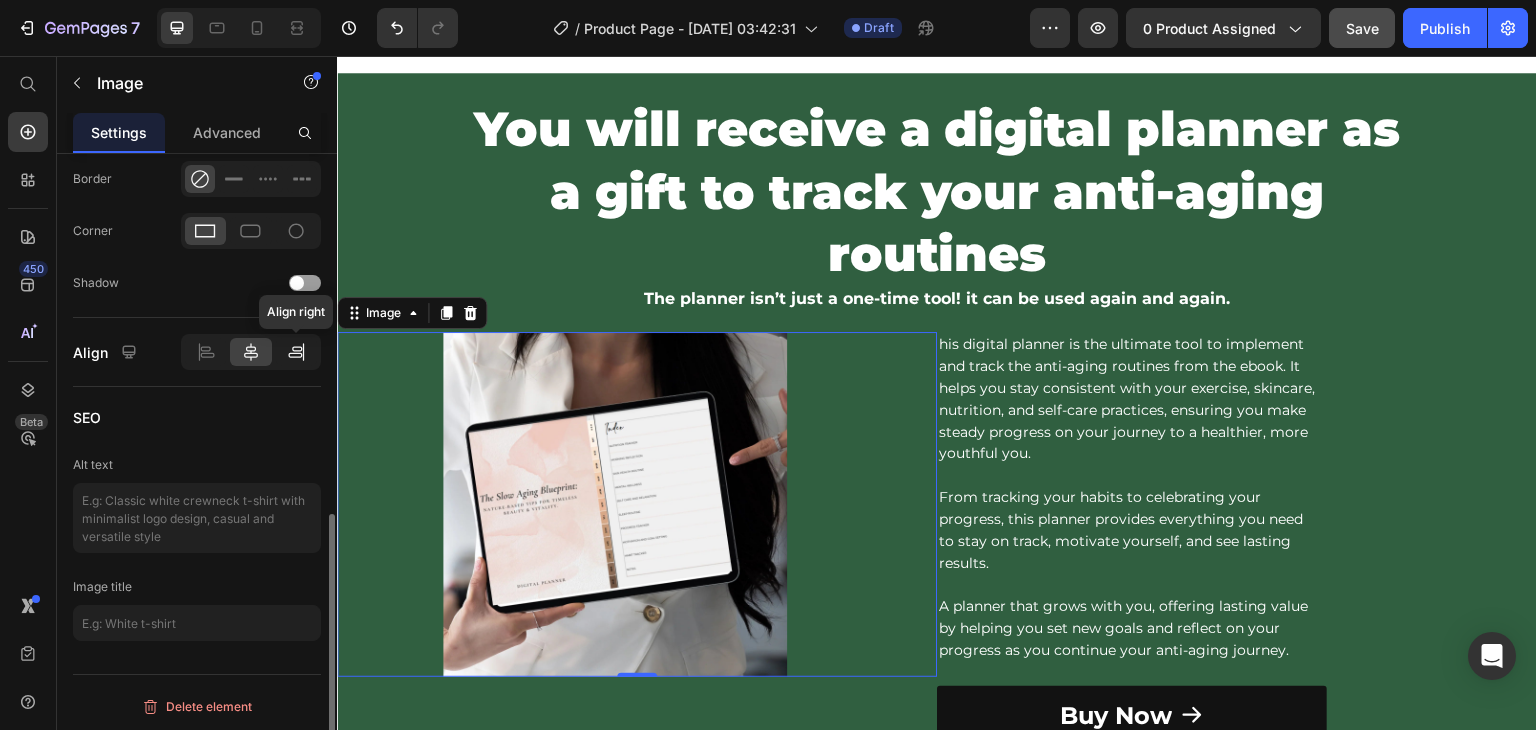 click 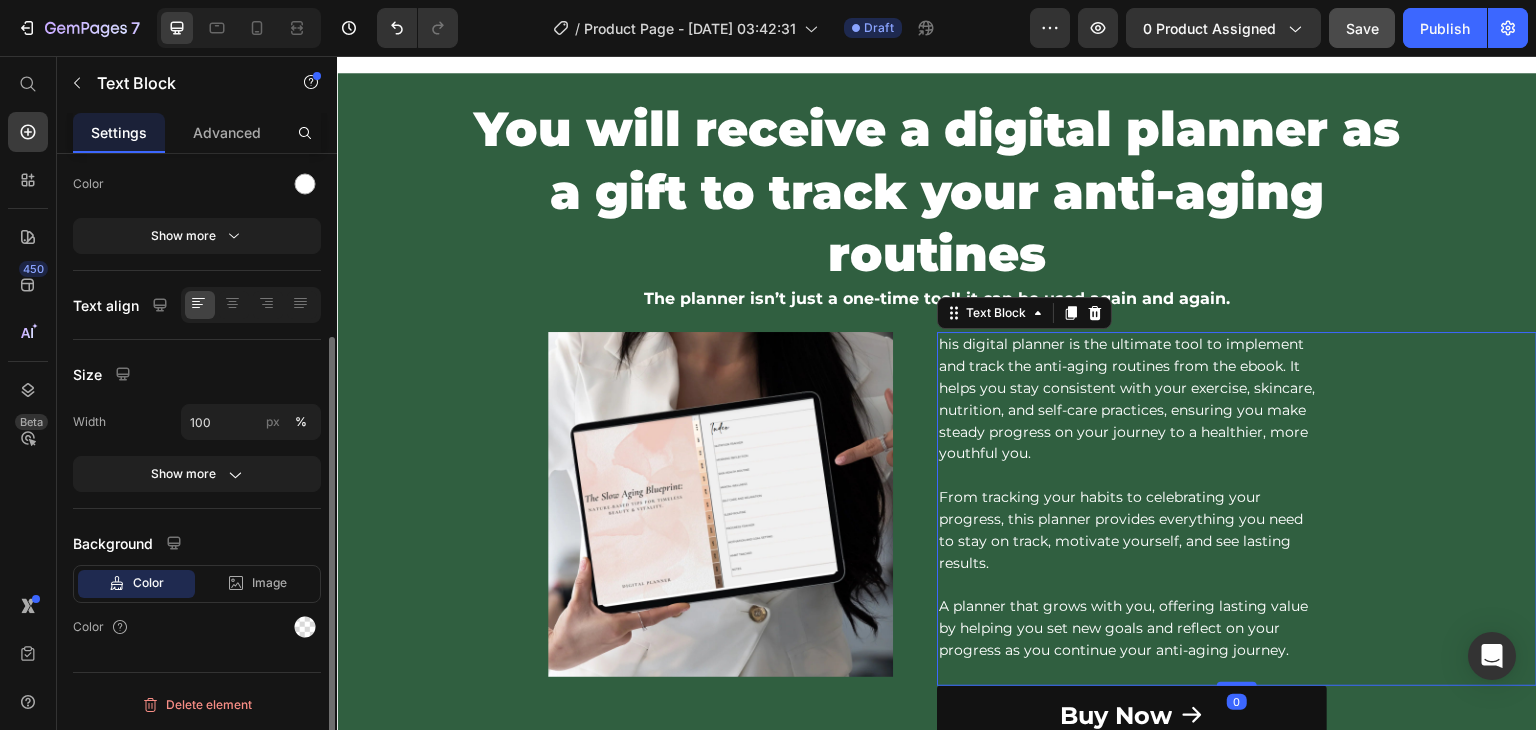 scroll, scrollTop: 0, scrollLeft: 0, axis: both 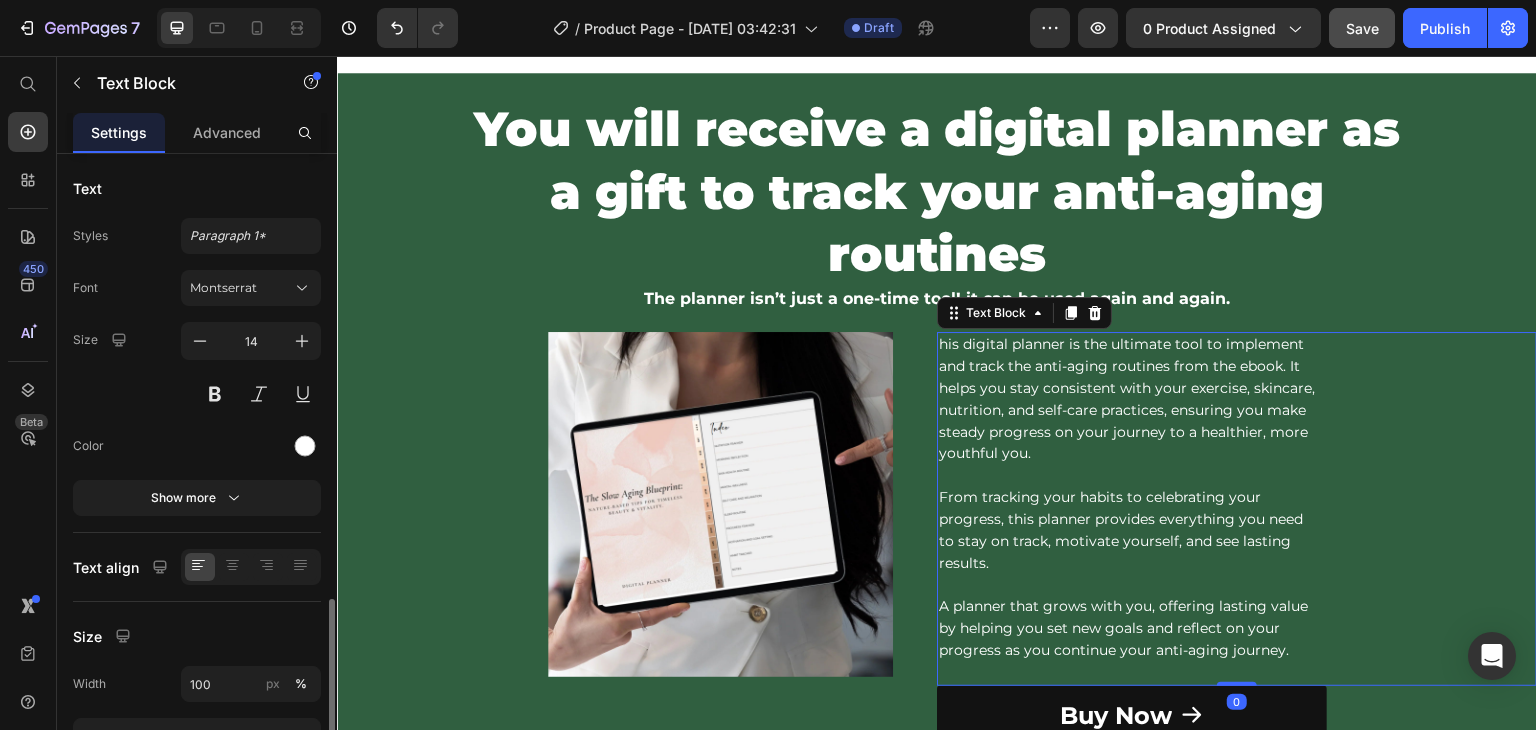 click on "and track the anti-aging routines from the ebook. It" at bounding box center [1237, 367] 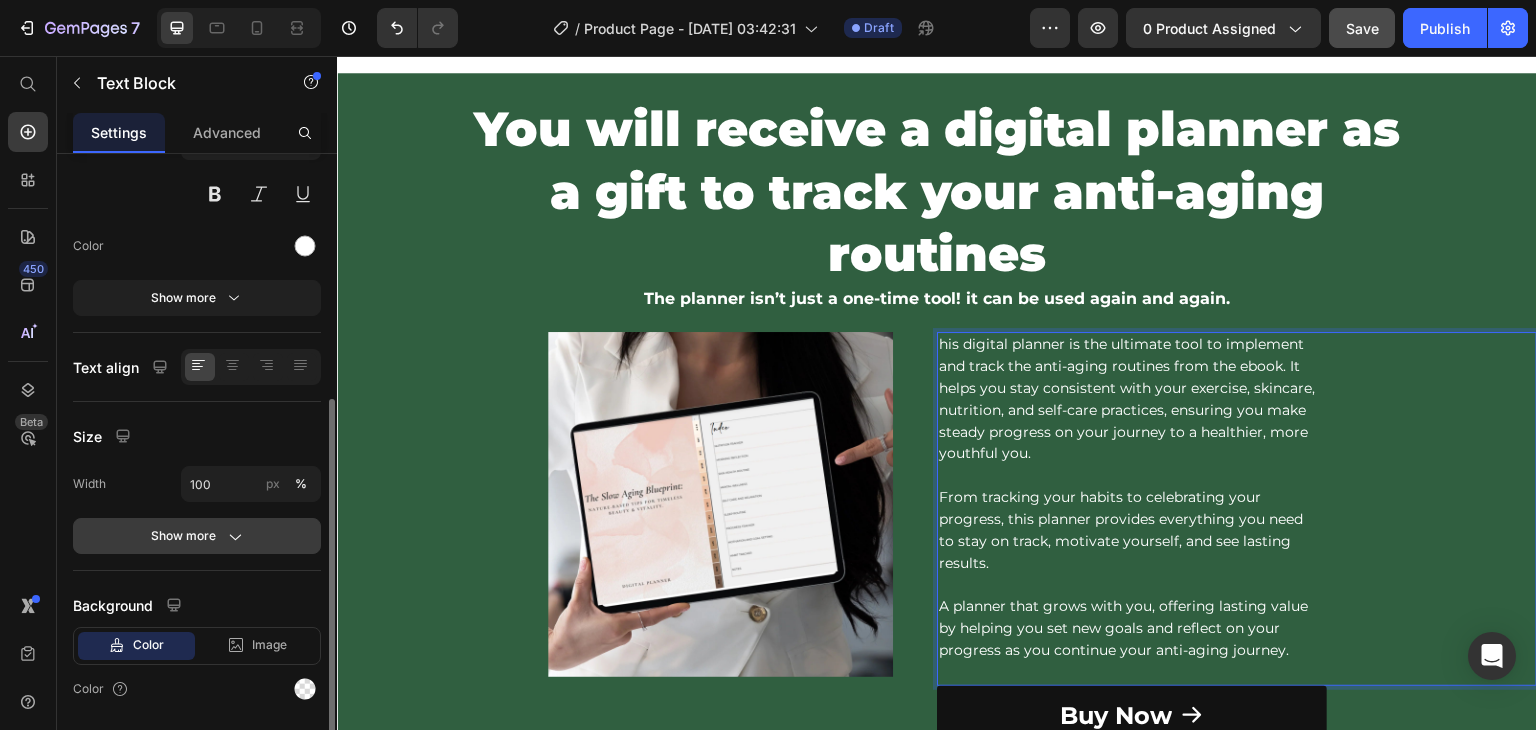 scroll, scrollTop: 260, scrollLeft: 0, axis: vertical 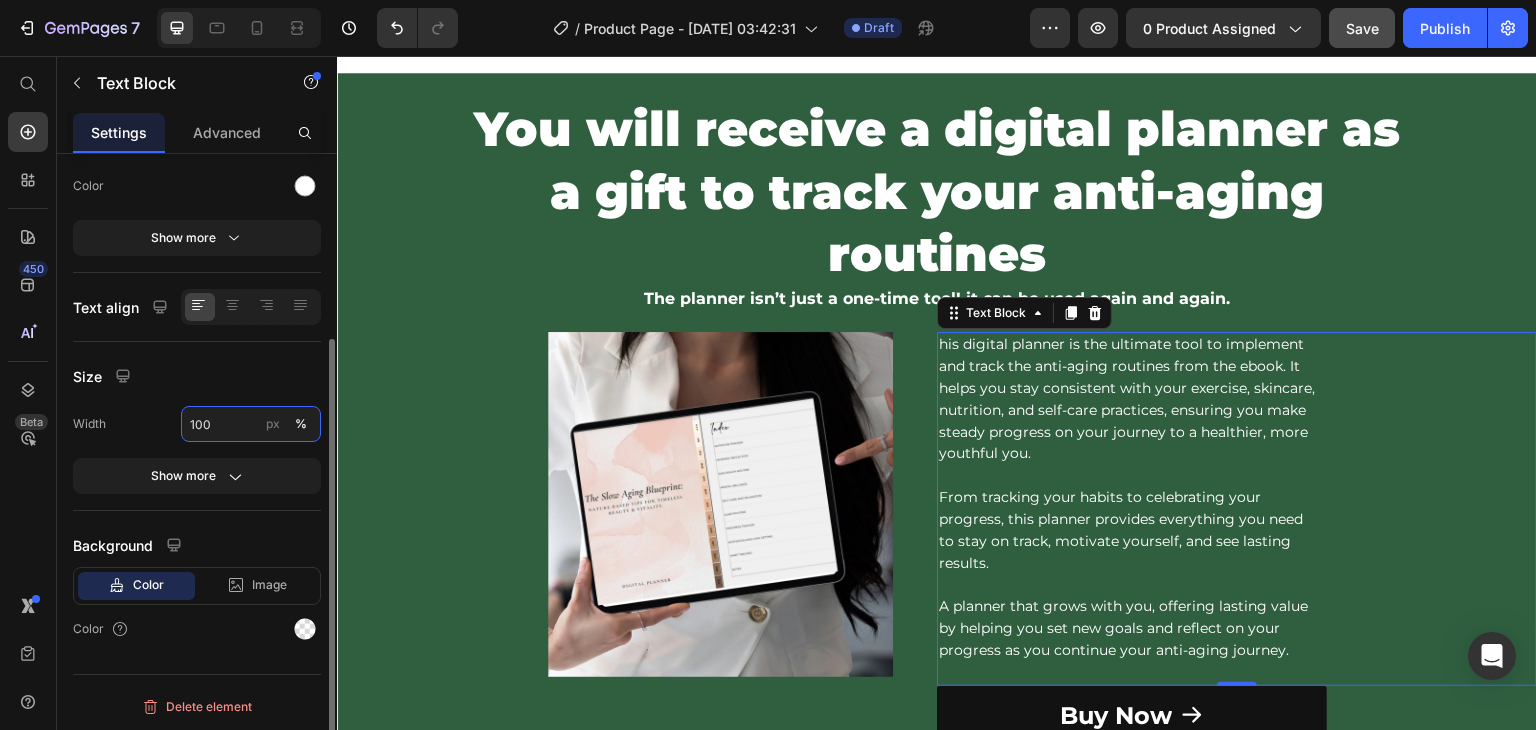 click on "100" at bounding box center (251, 424) 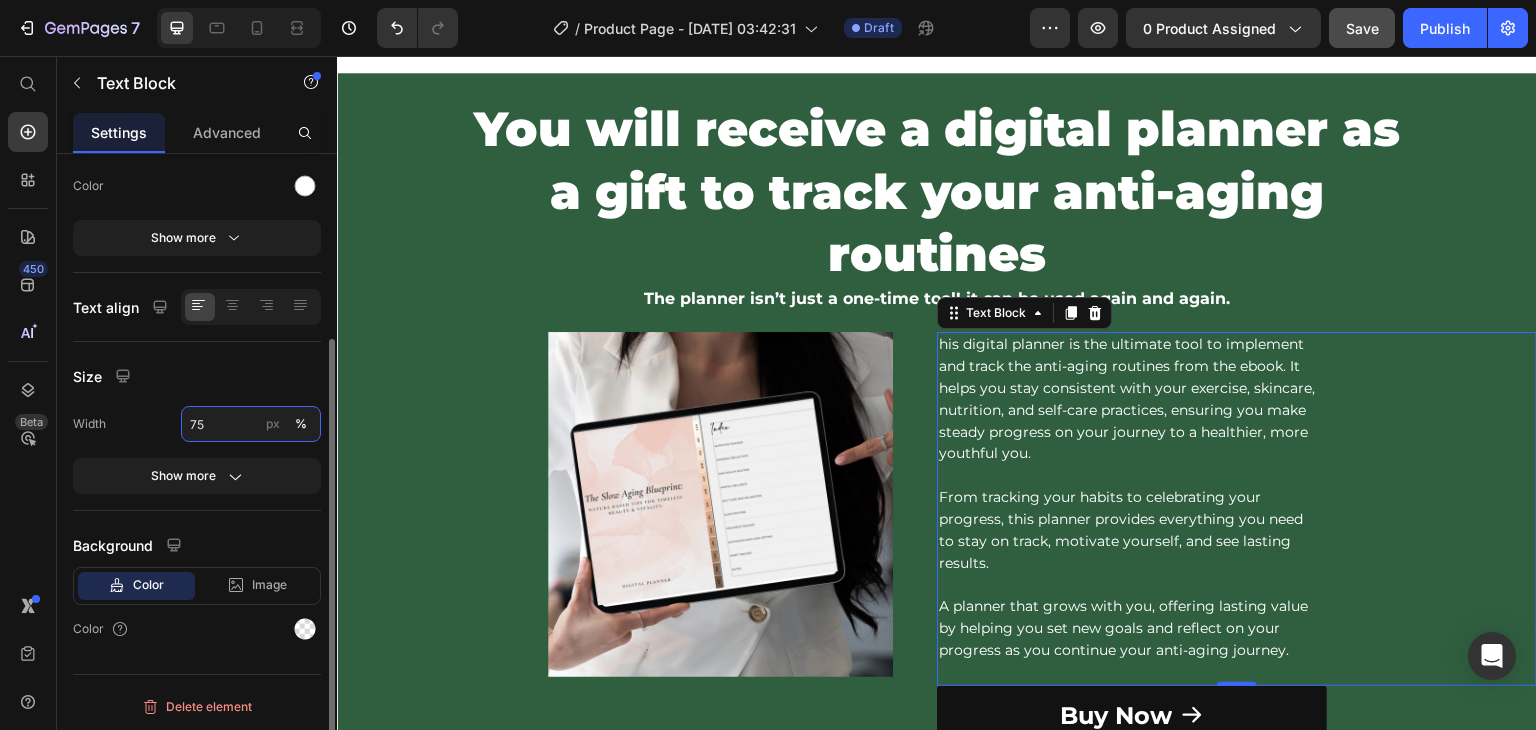 type on "76" 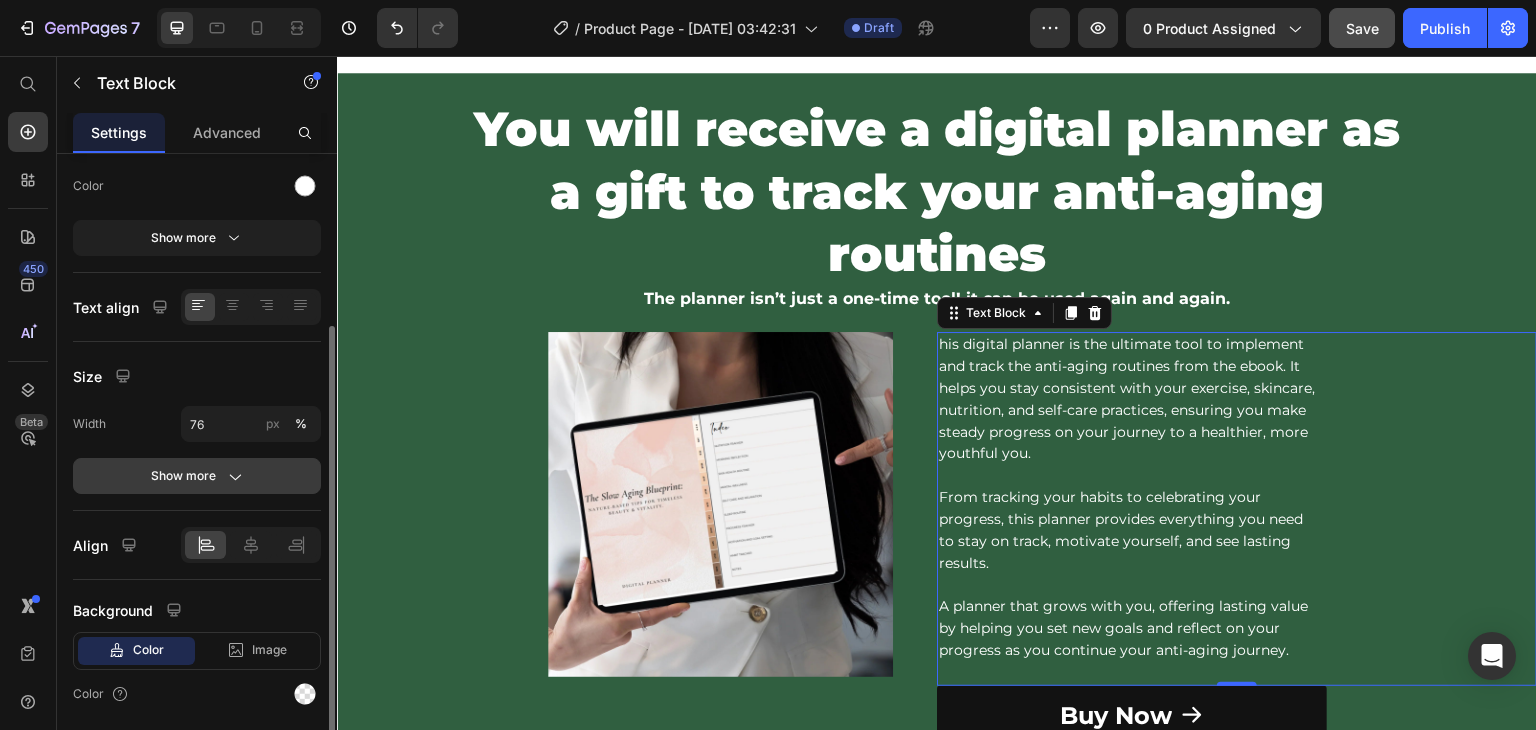 click on "Show more" at bounding box center (197, 476) 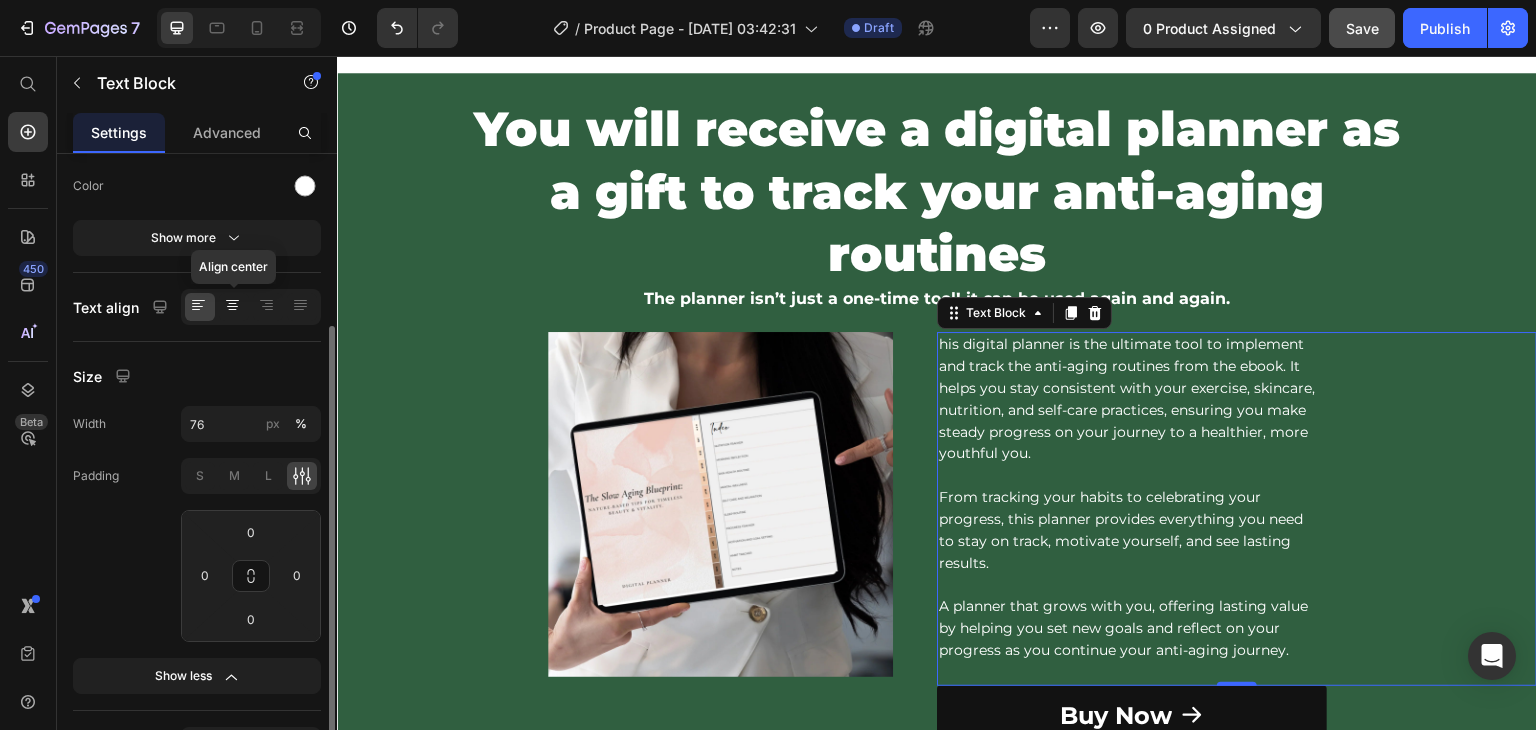 click 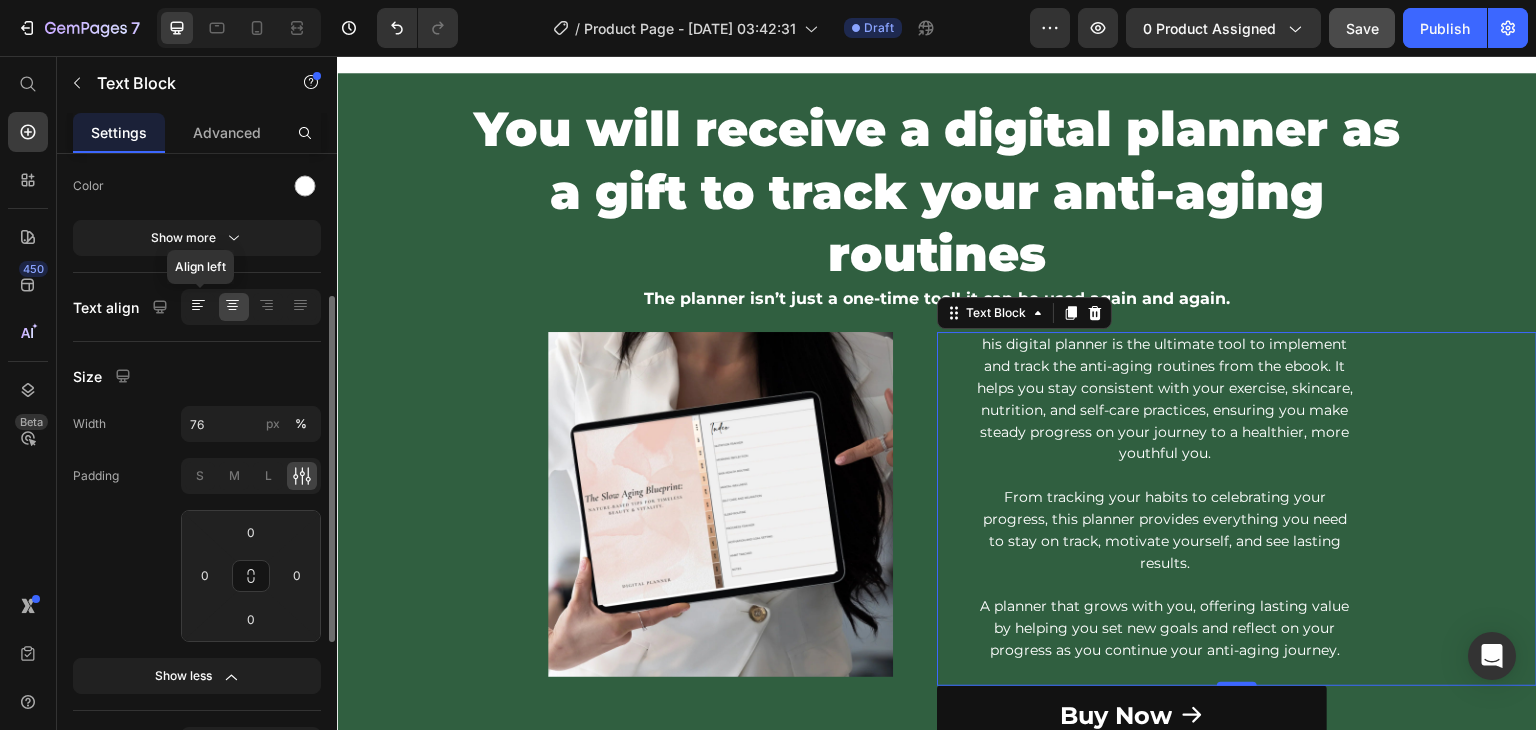 click 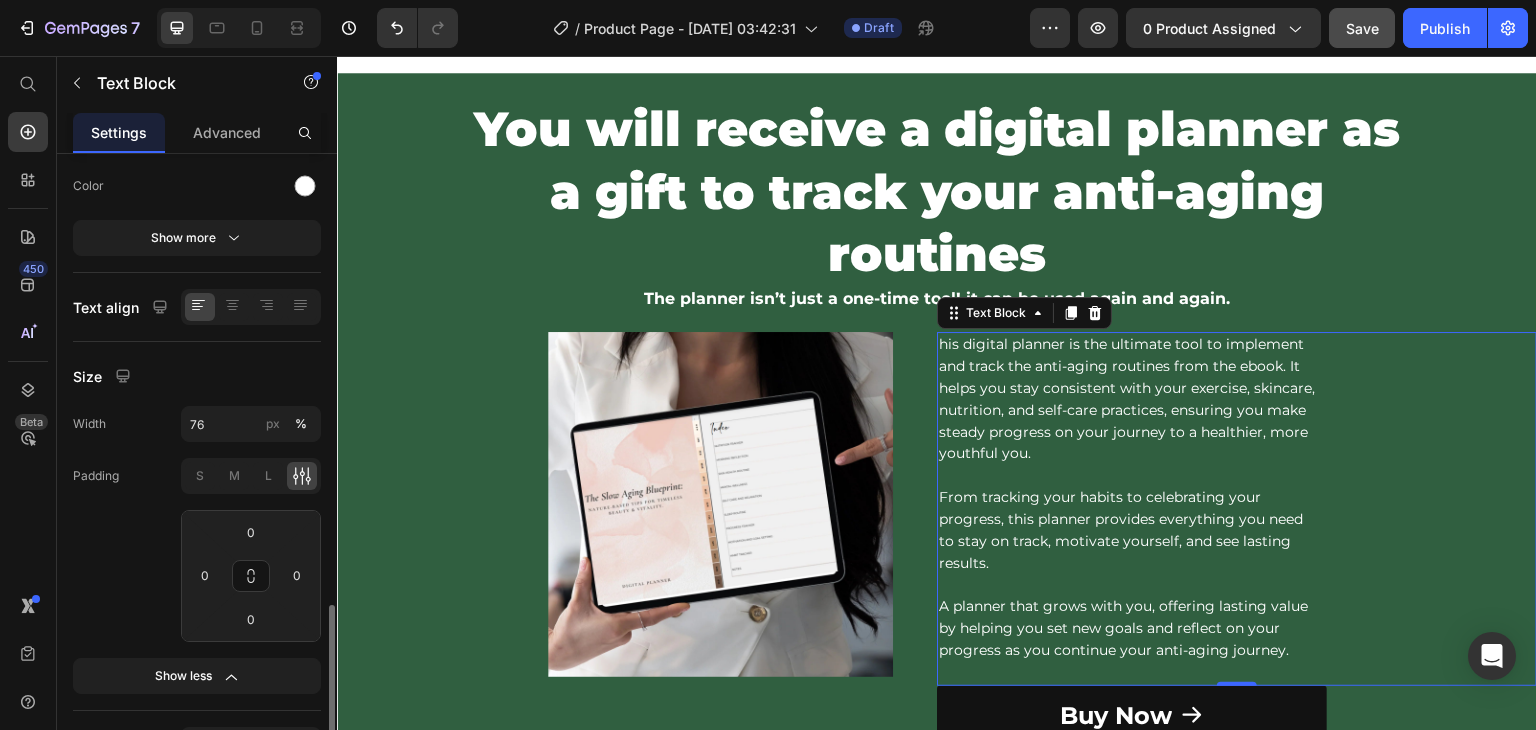 scroll, scrollTop: 524, scrollLeft: 0, axis: vertical 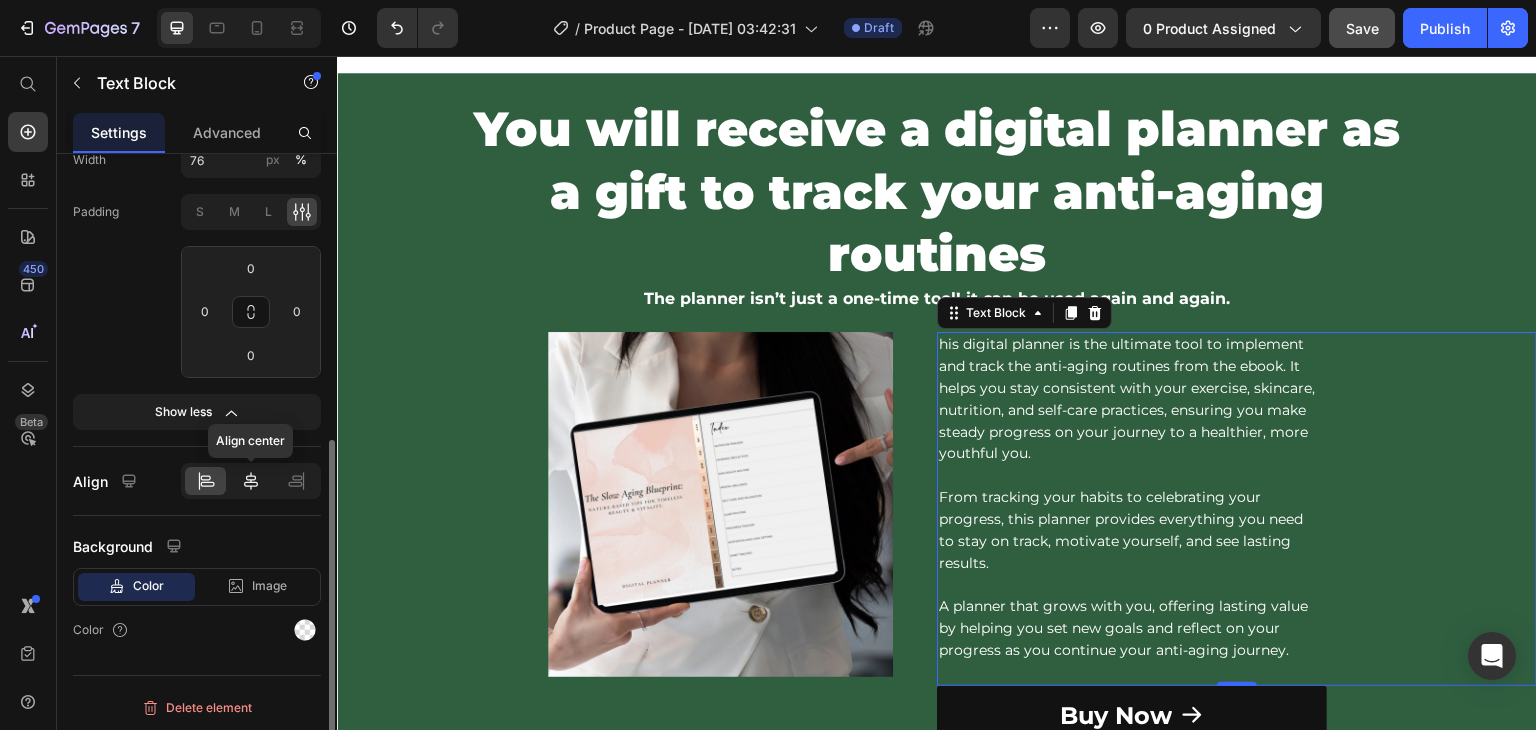 click 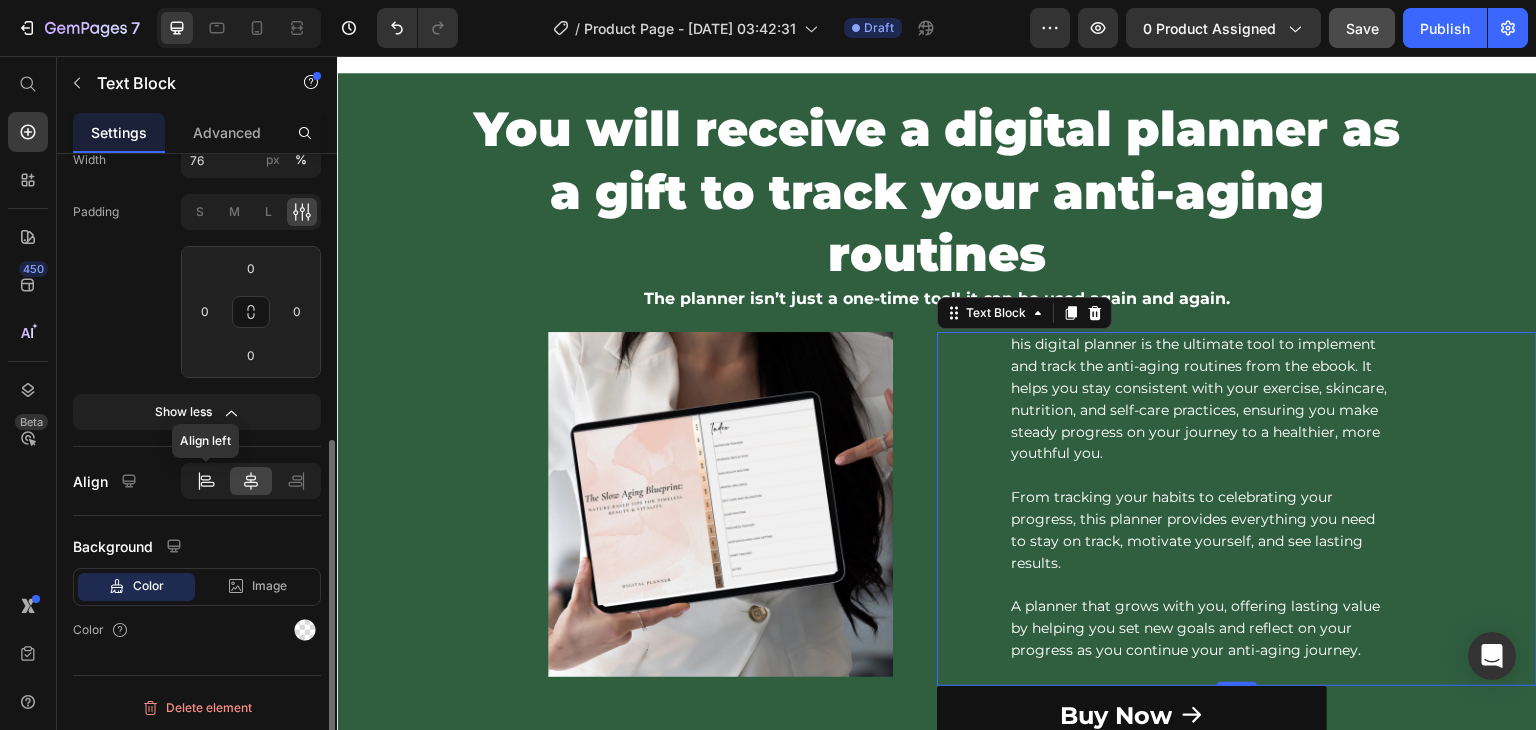 click 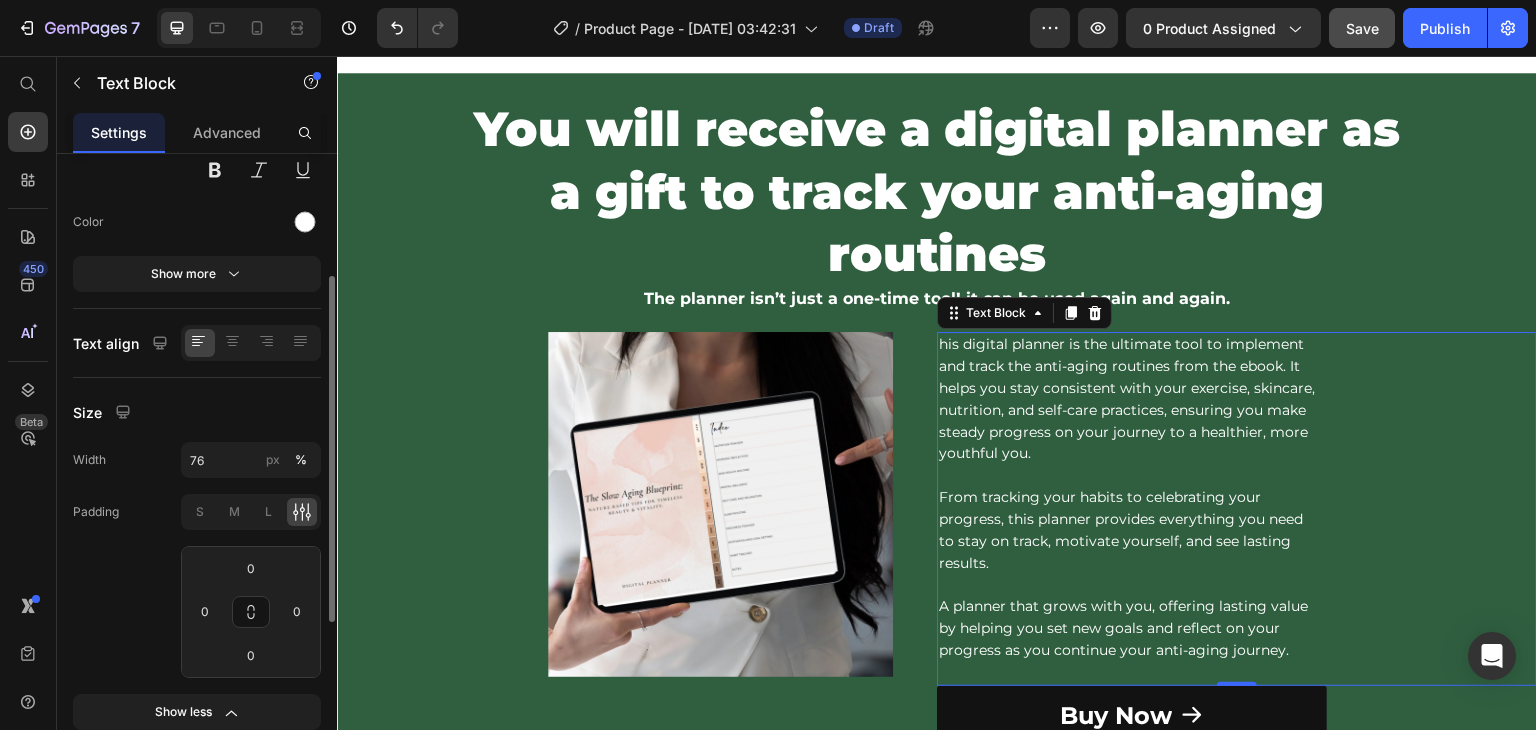 scroll, scrollTop: 0, scrollLeft: 0, axis: both 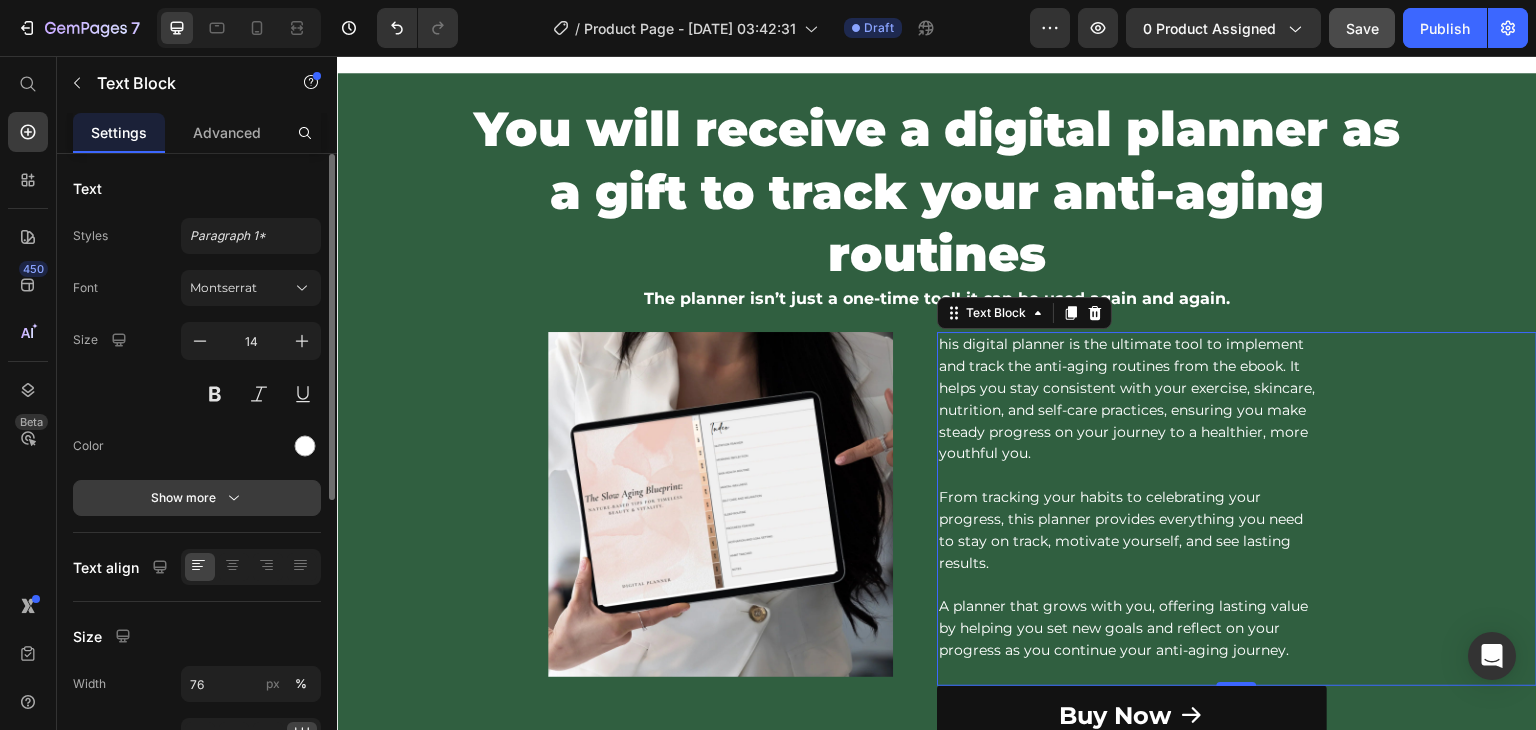 click on "Show more" at bounding box center [197, 498] 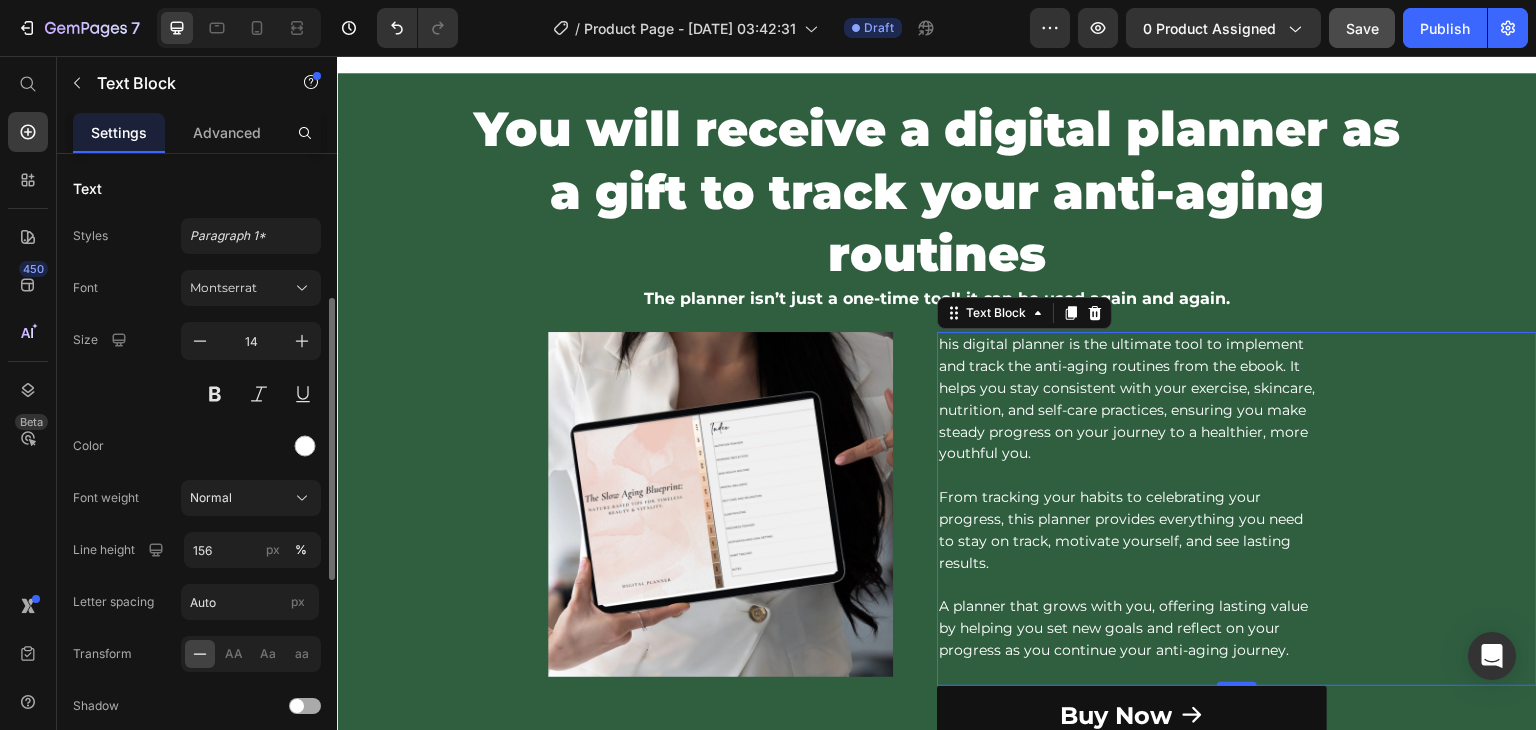 scroll, scrollTop: 100, scrollLeft: 0, axis: vertical 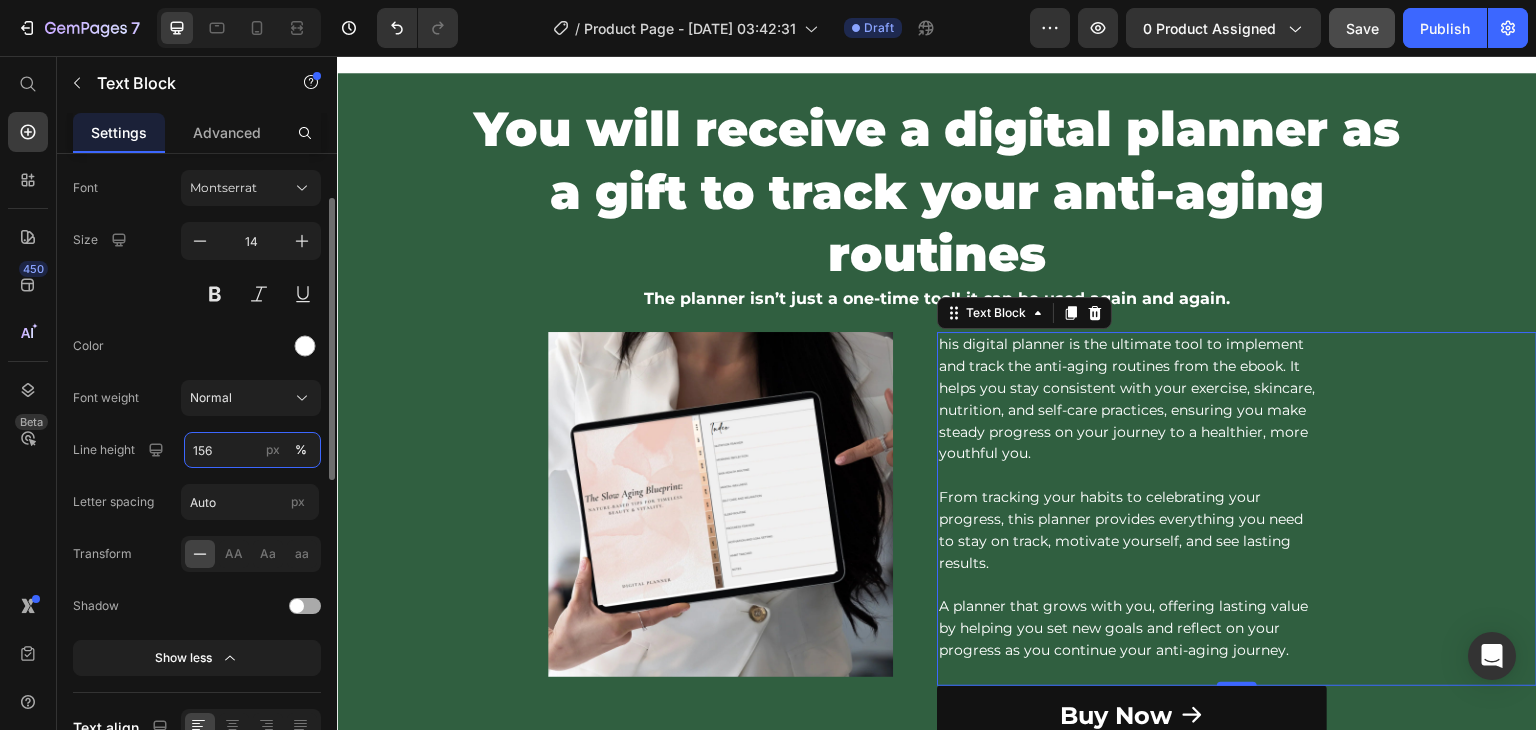 click on "156" at bounding box center (252, 450) 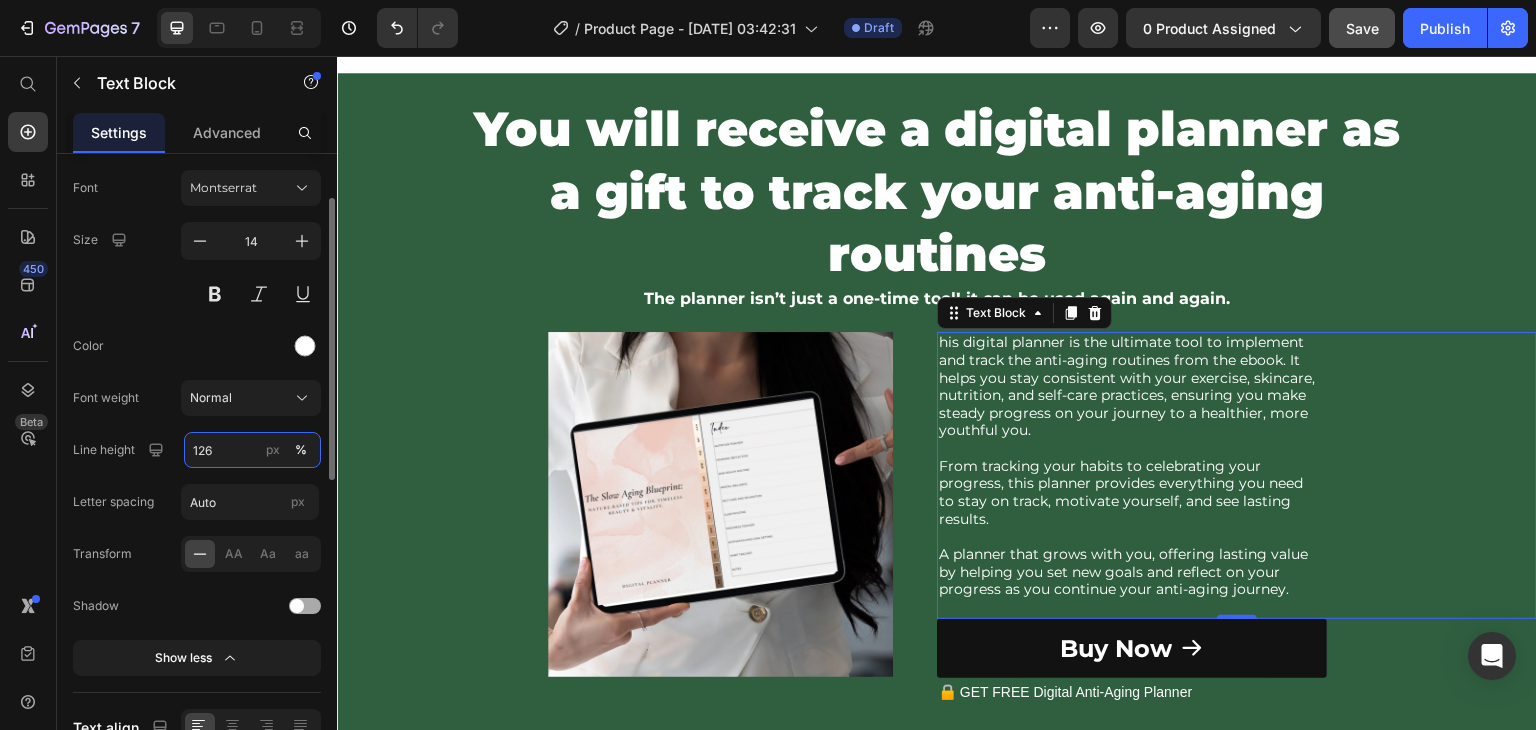 type on "127" 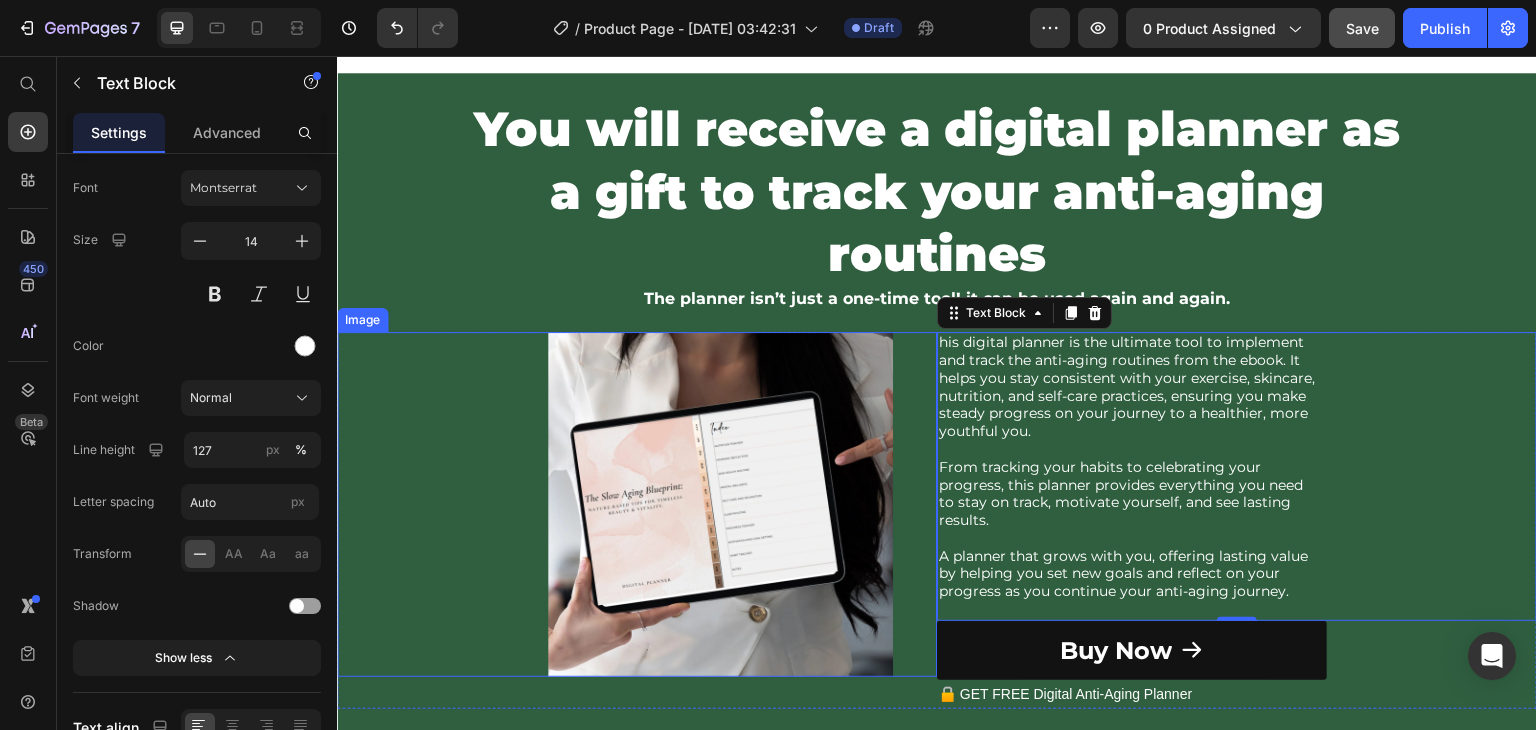 click at bounding box center [637, 504] 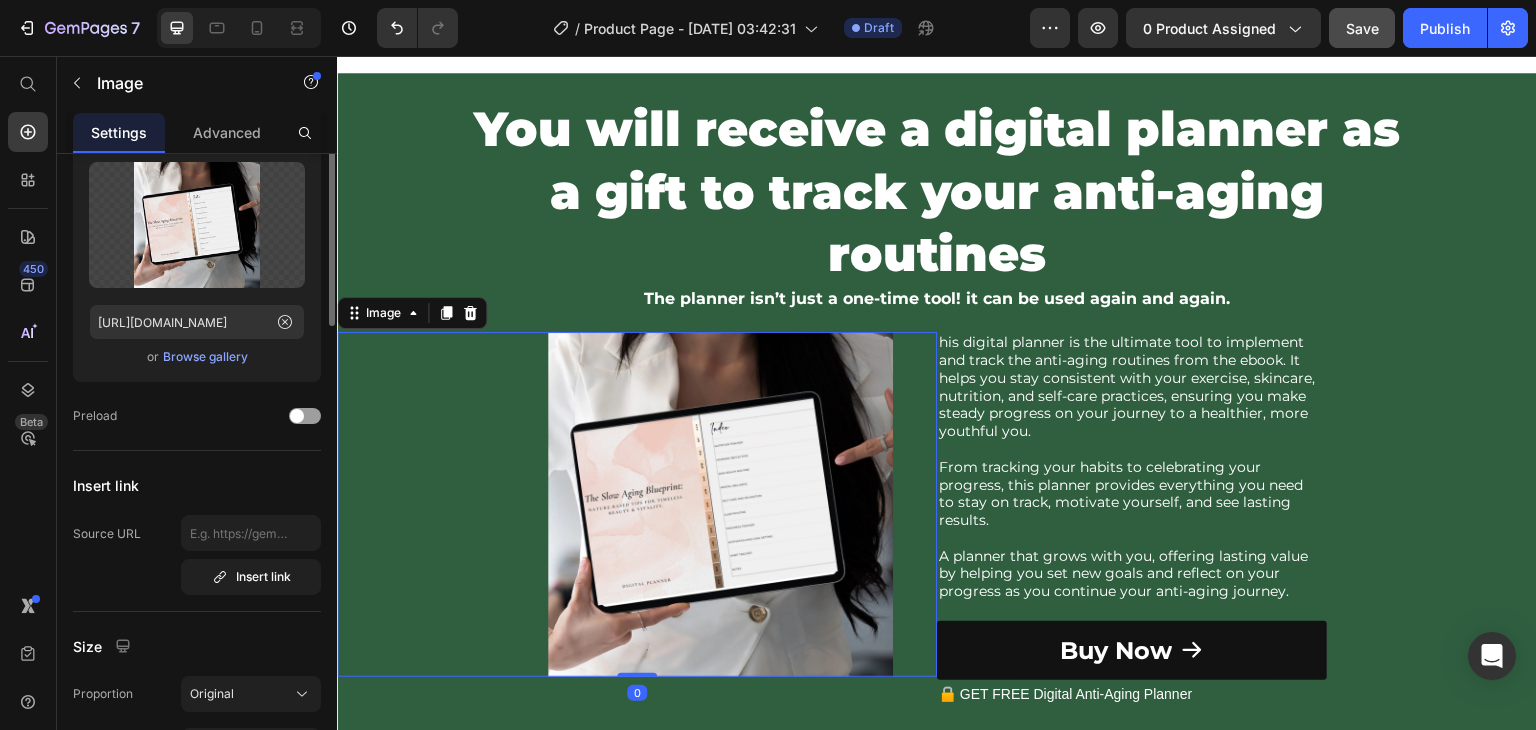 scroll, scrollTop: 0, scrollLeft: 0, axis: both 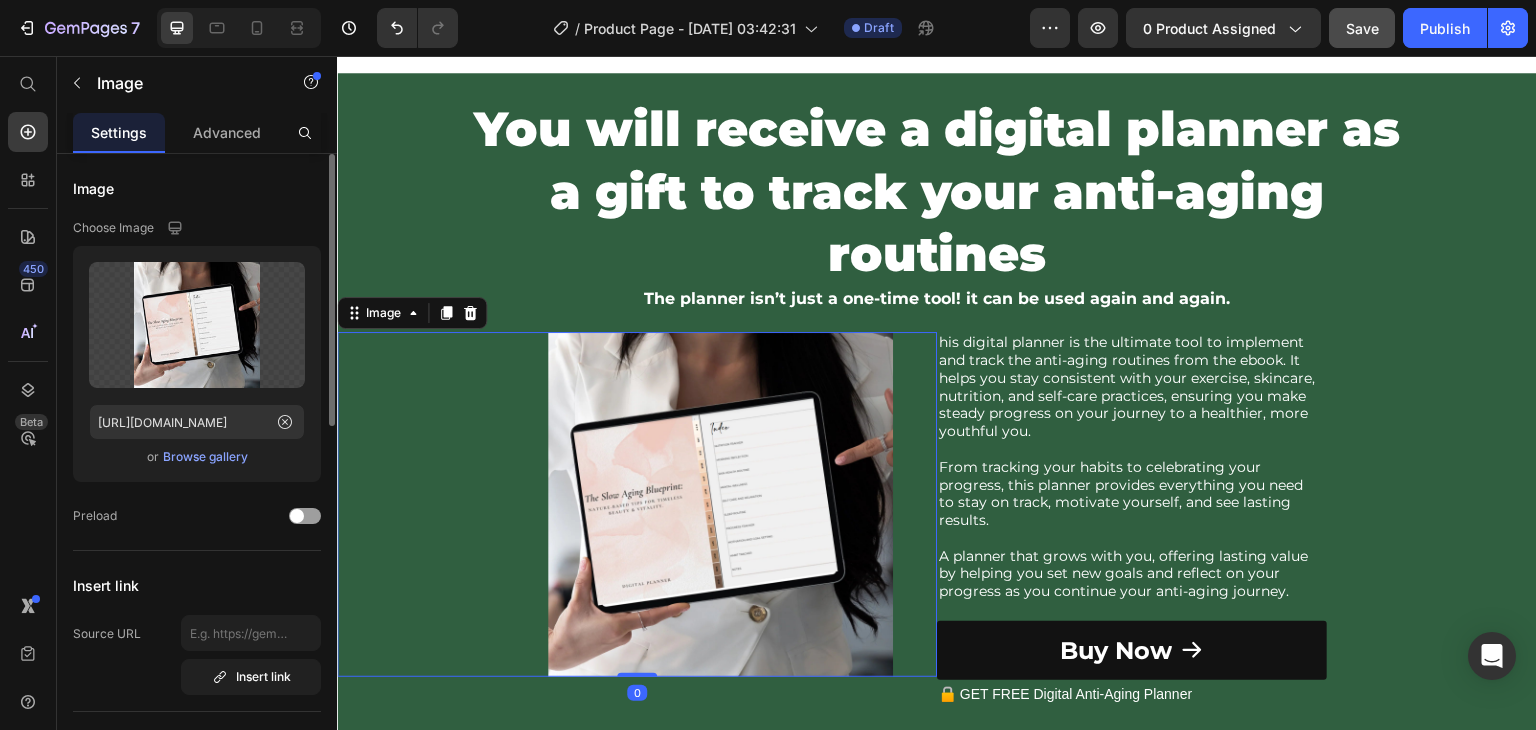 click at bounding box center (637, 504) 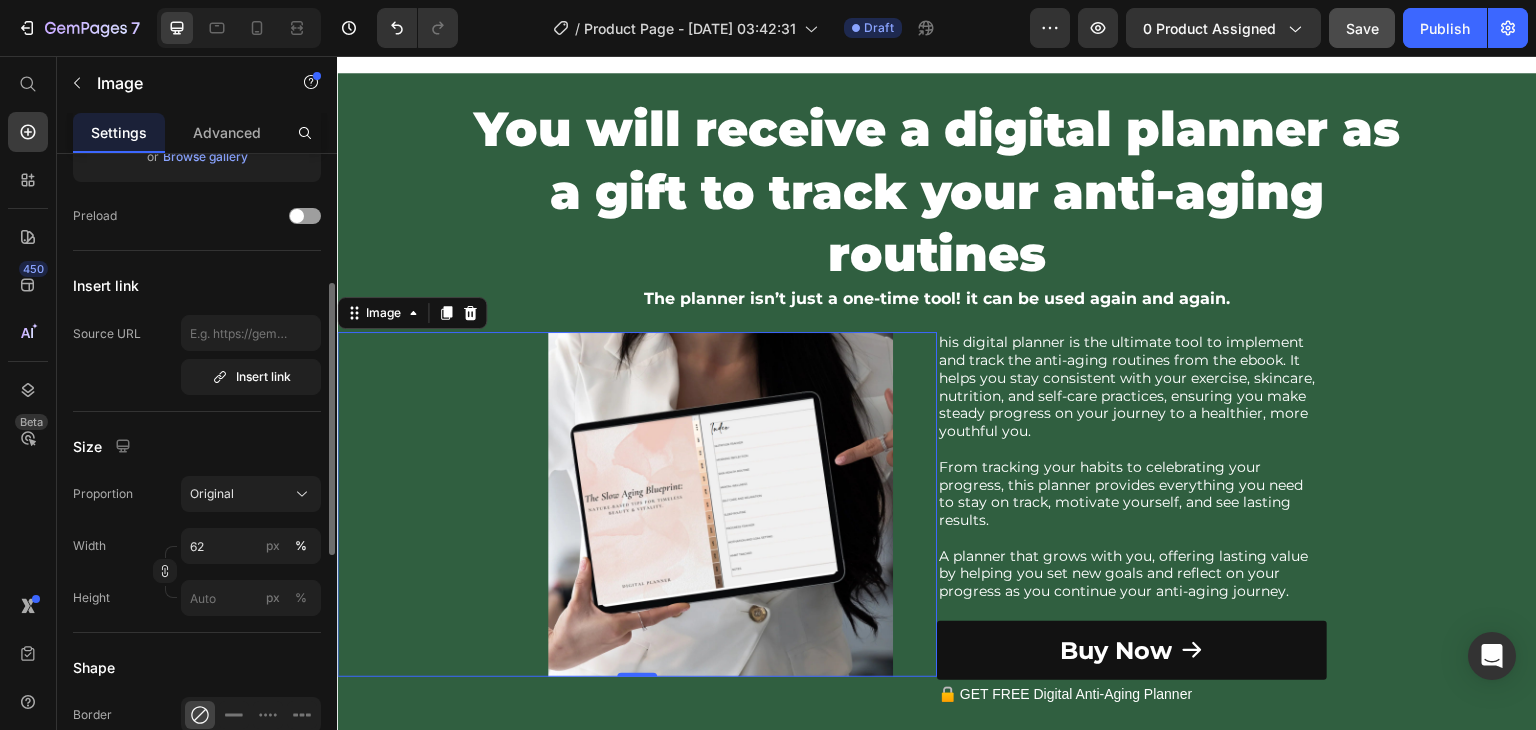 scroll, scrollTop: 500, scrollLeft: 0, axis: vertical 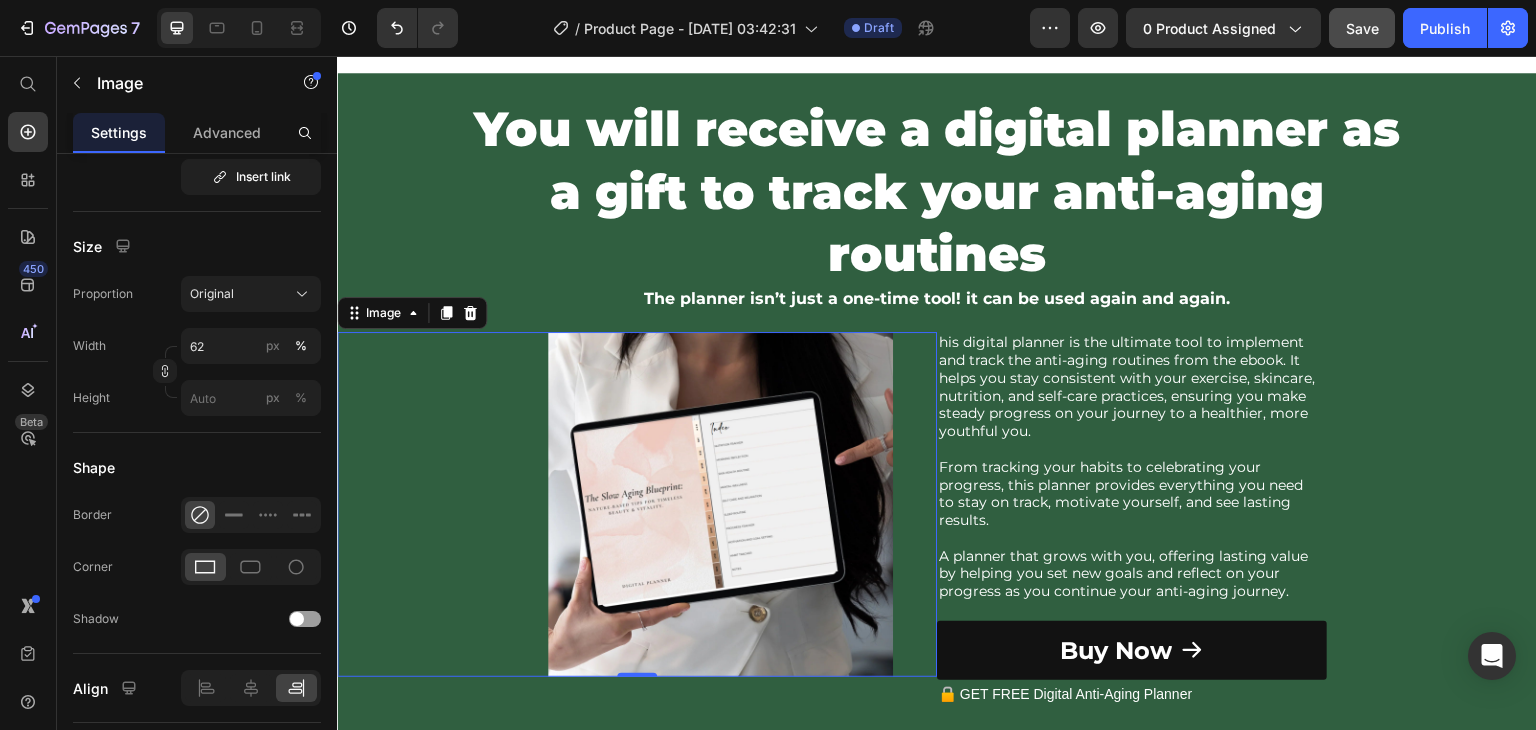 drag, startPoint x: 554, startPoint y: 140, endPoint x: 553, endPoint y: 189, distance: 49.010204 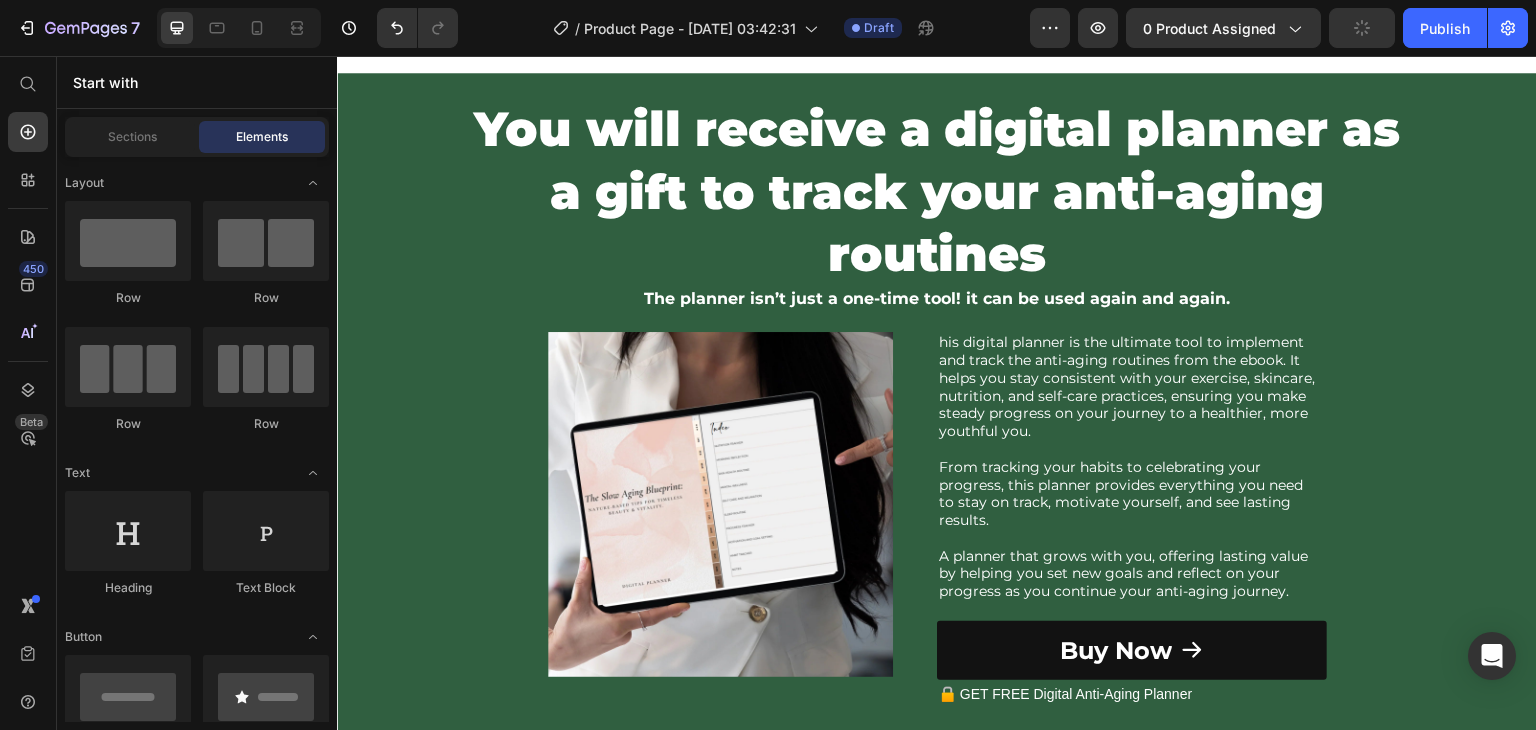 click on "Elements" 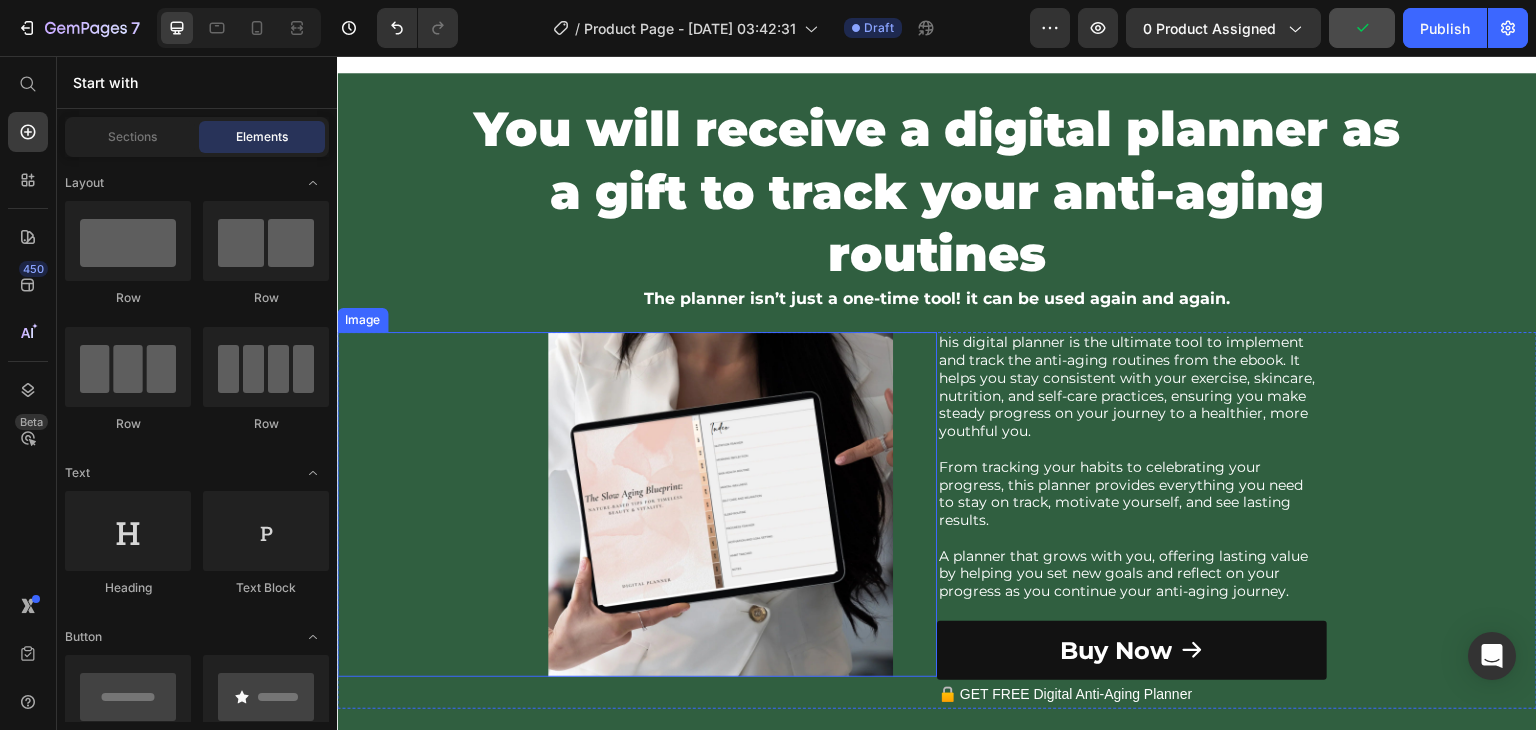click at bounding box center (637, 504) 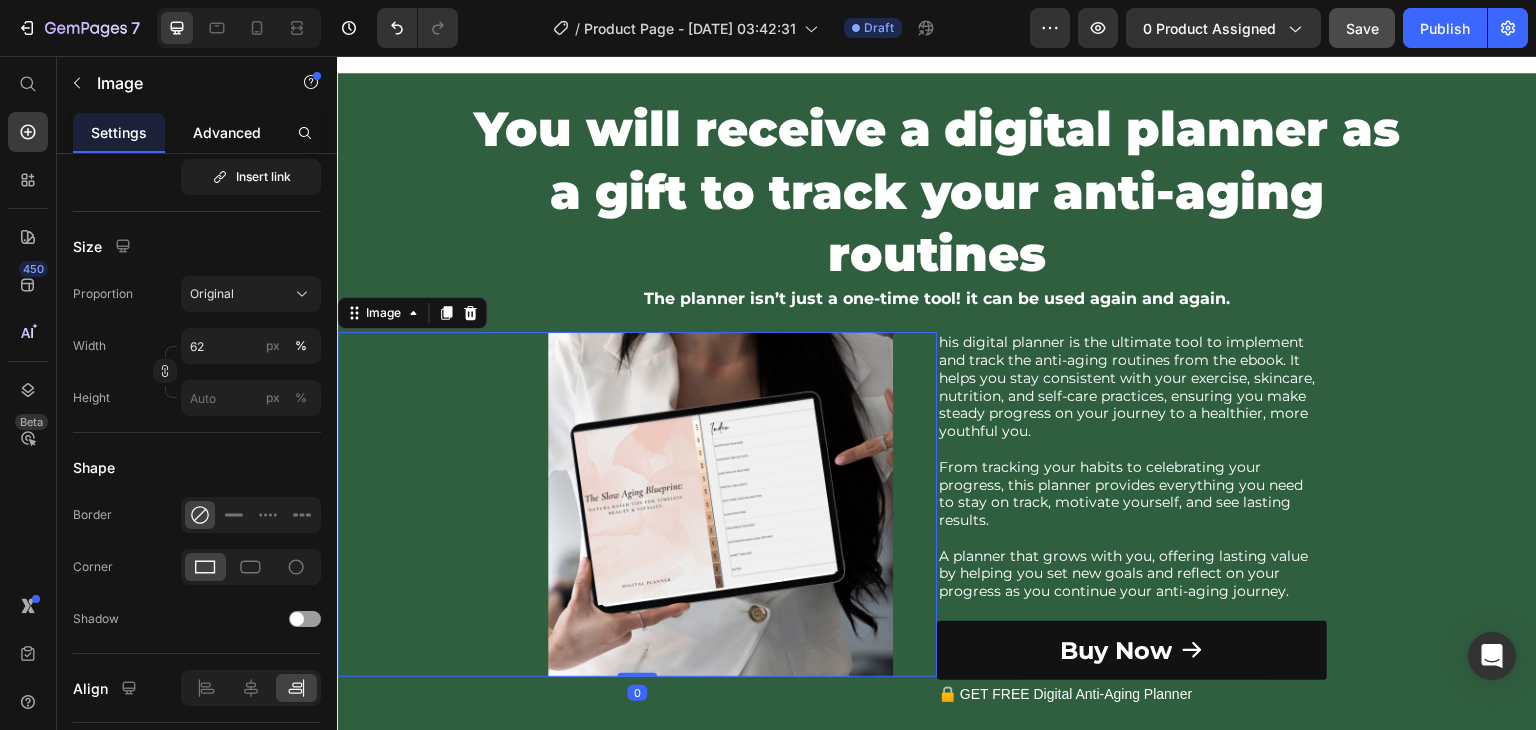 click on "Advanced" 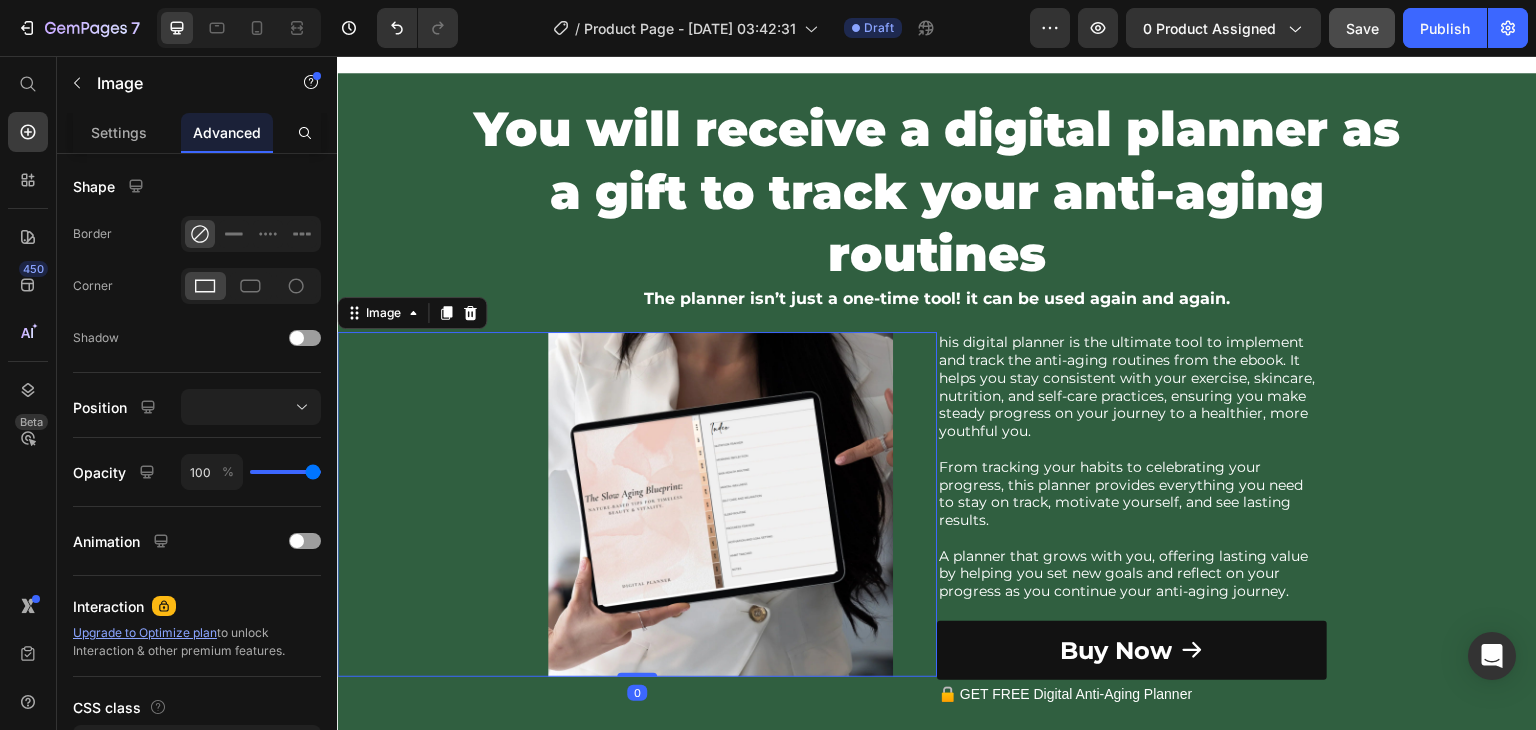 scroll, scrollTop: 0, scrollLeft: 0, axis: both 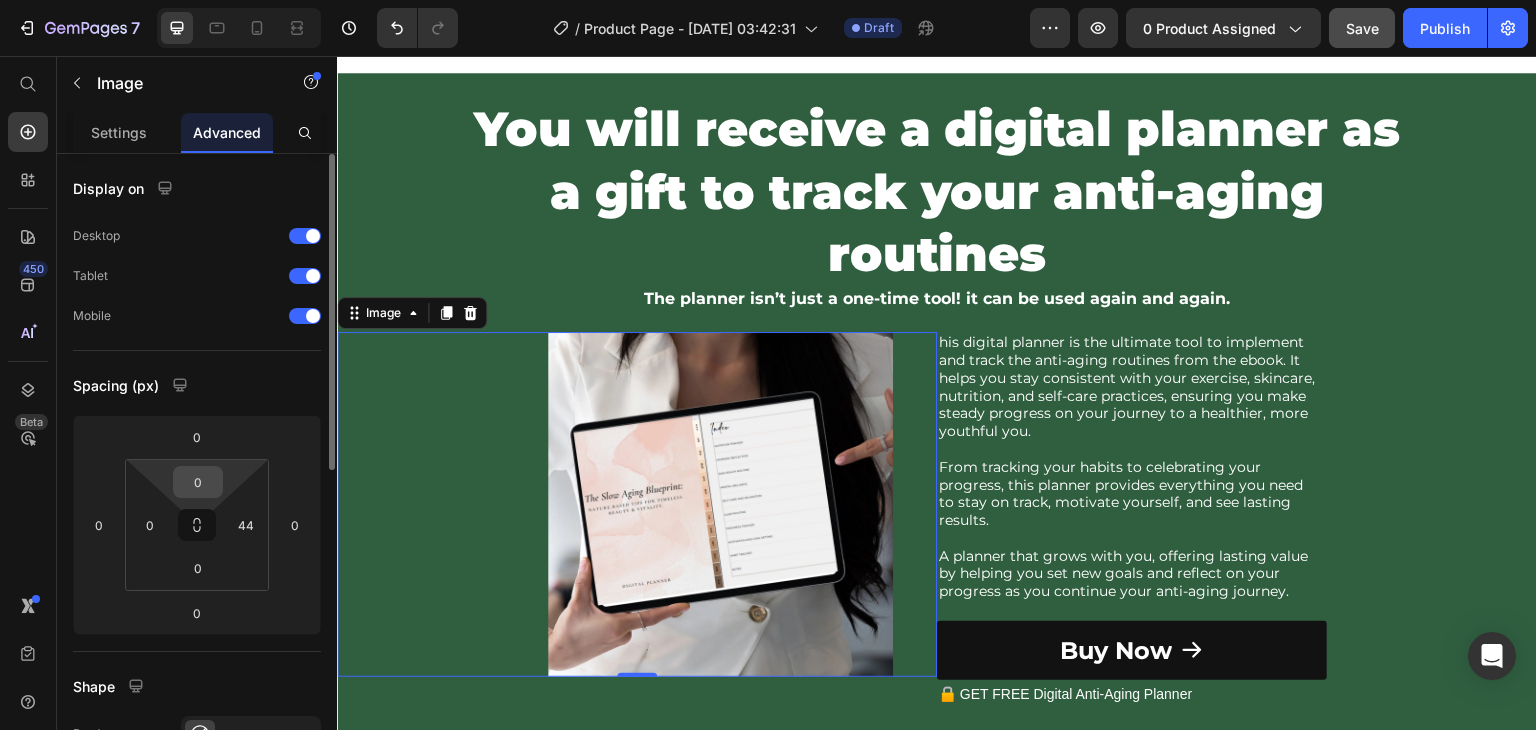 click on "0" at bounding box center (198, 482) 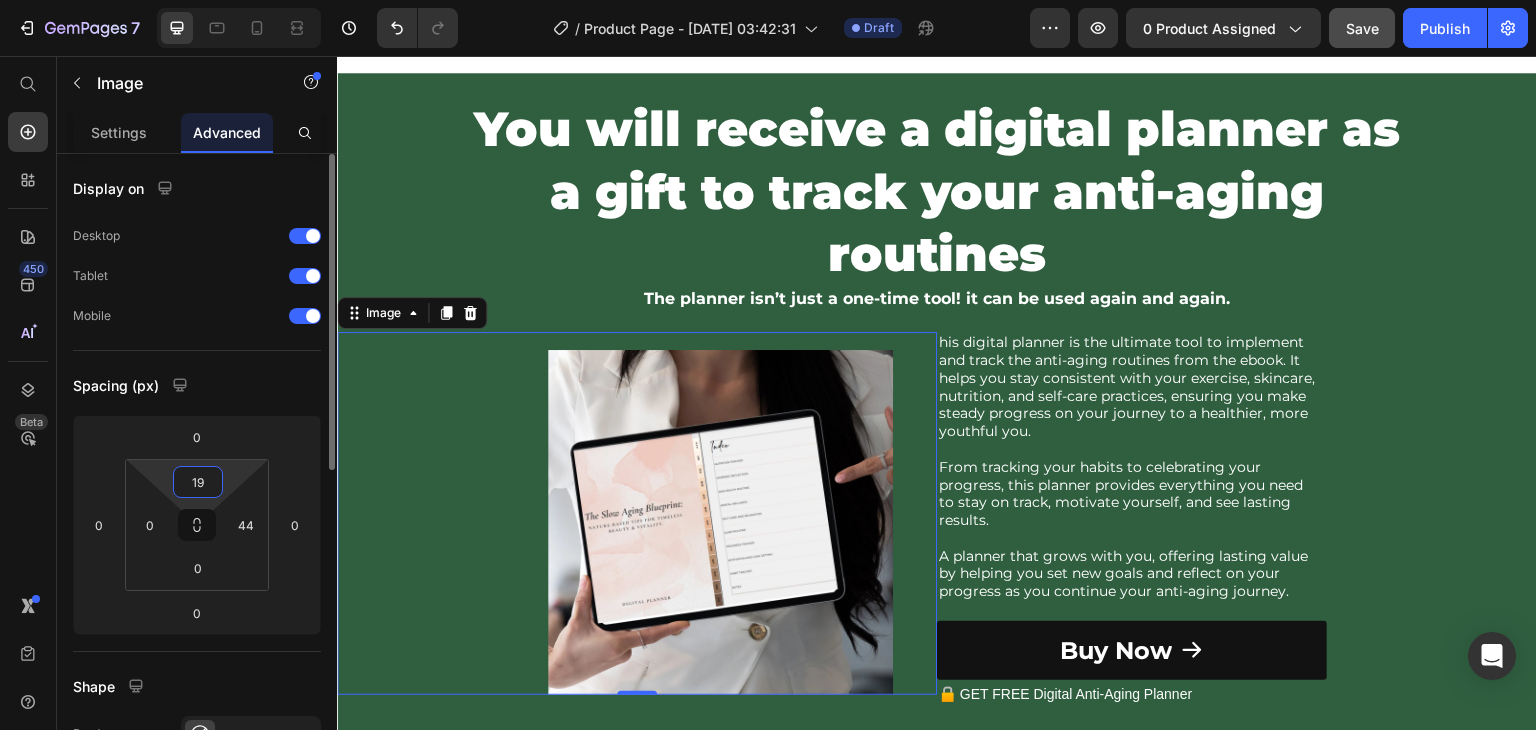 type on "20" 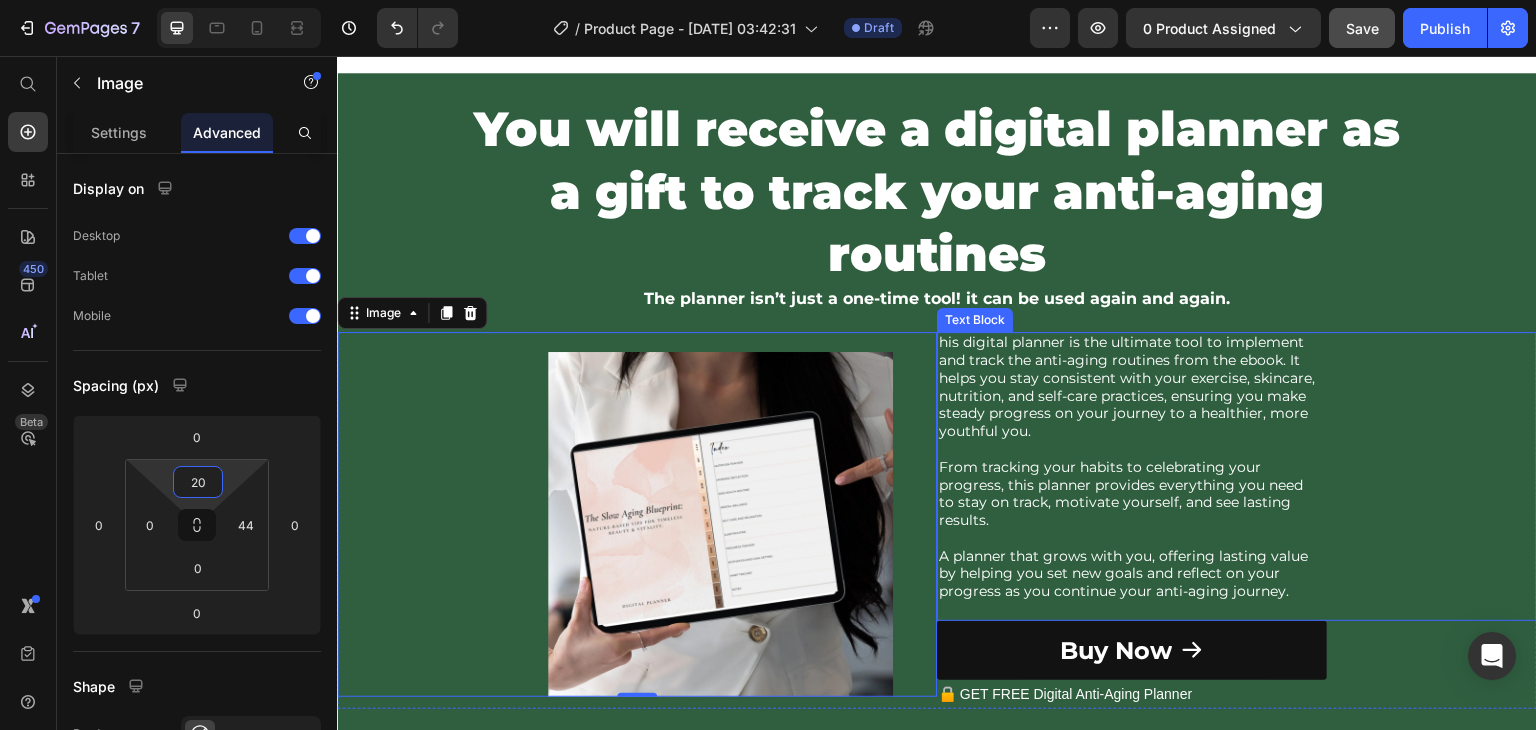 click on "and track the anti-aging routines from the ebook. It" at bounding box center (1165, 361) 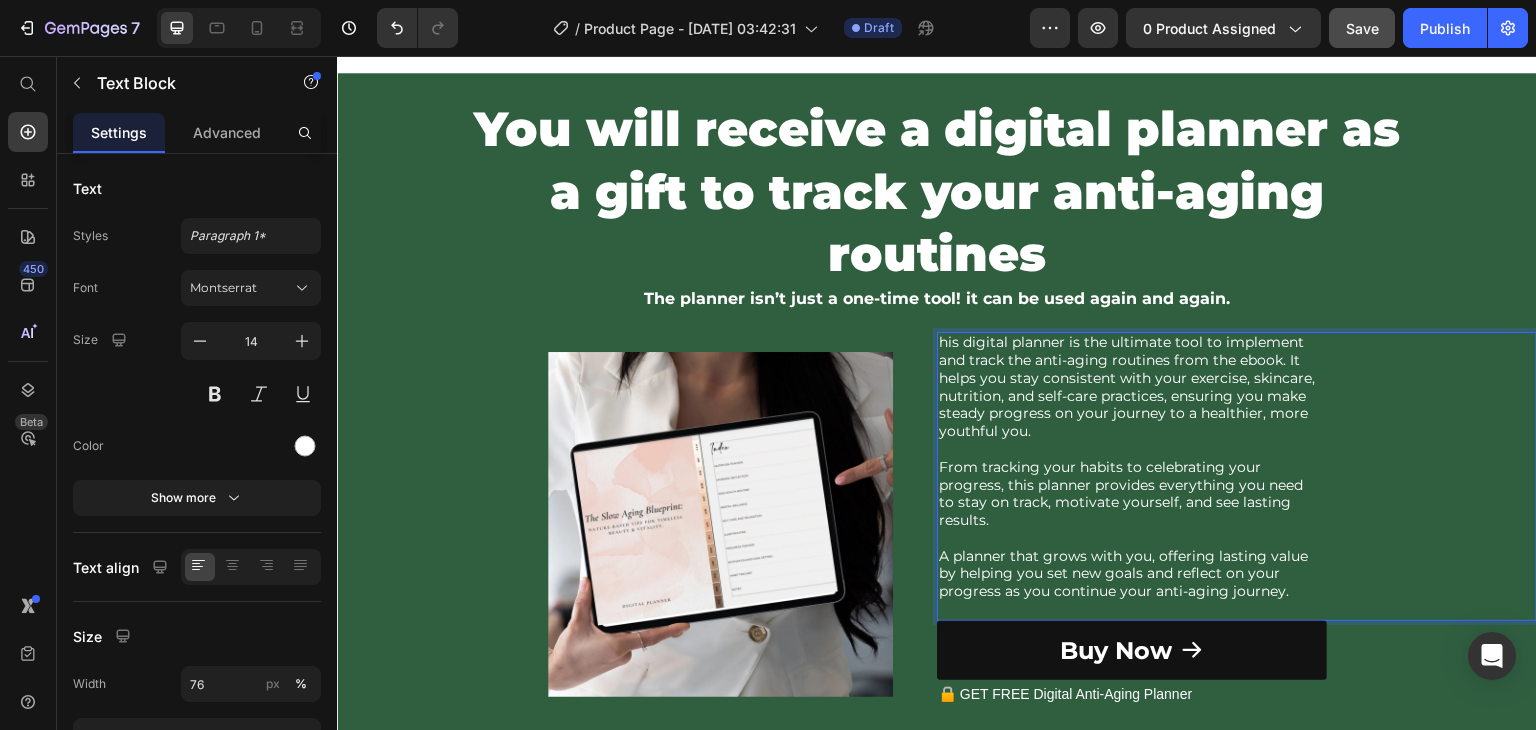 drag, startPoint x: 932, startPoint y: 341, endPoint x: 922, endPoint y: 347, distance: 11.661903 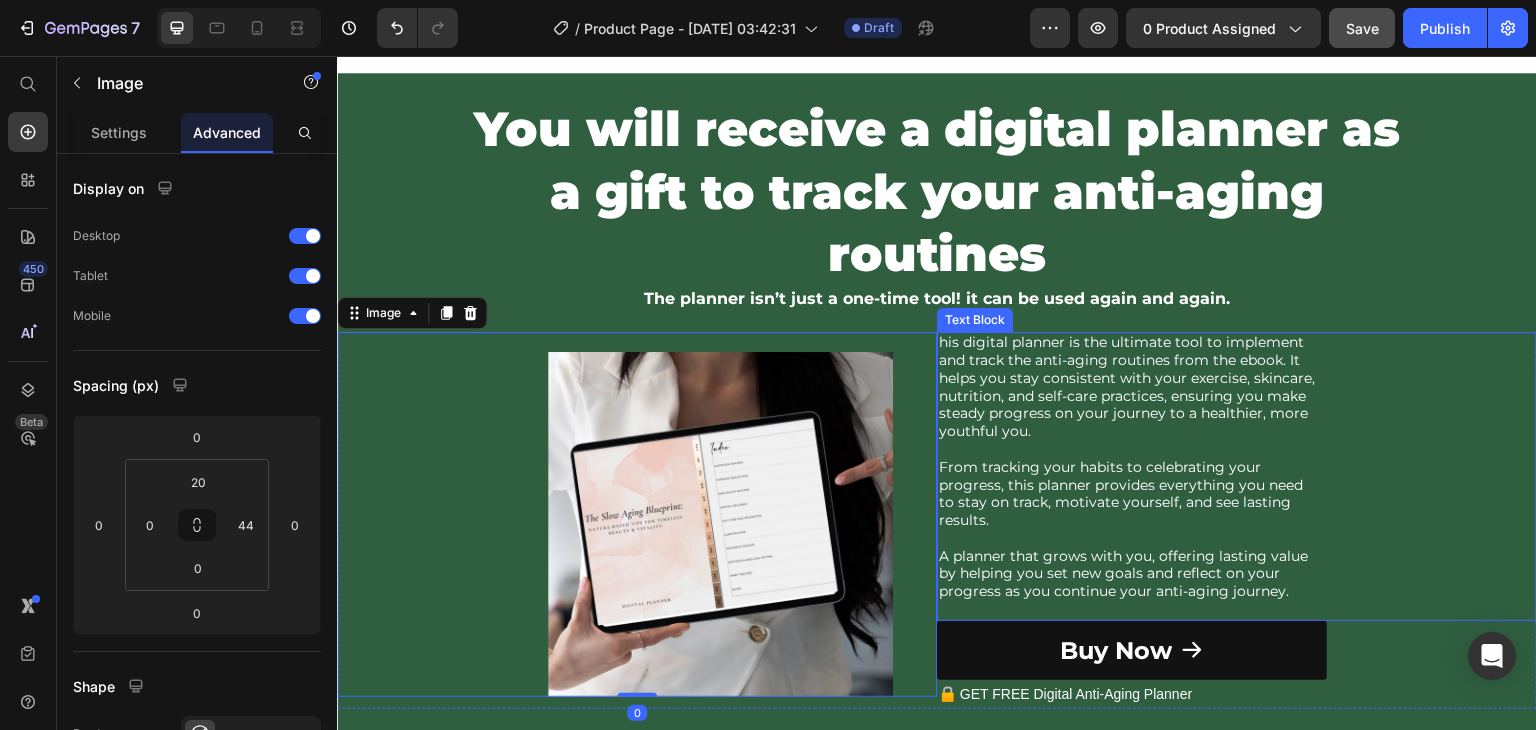 click on "his digital planner is the ultimate tool to implement" at bounding box center [1165, 343] 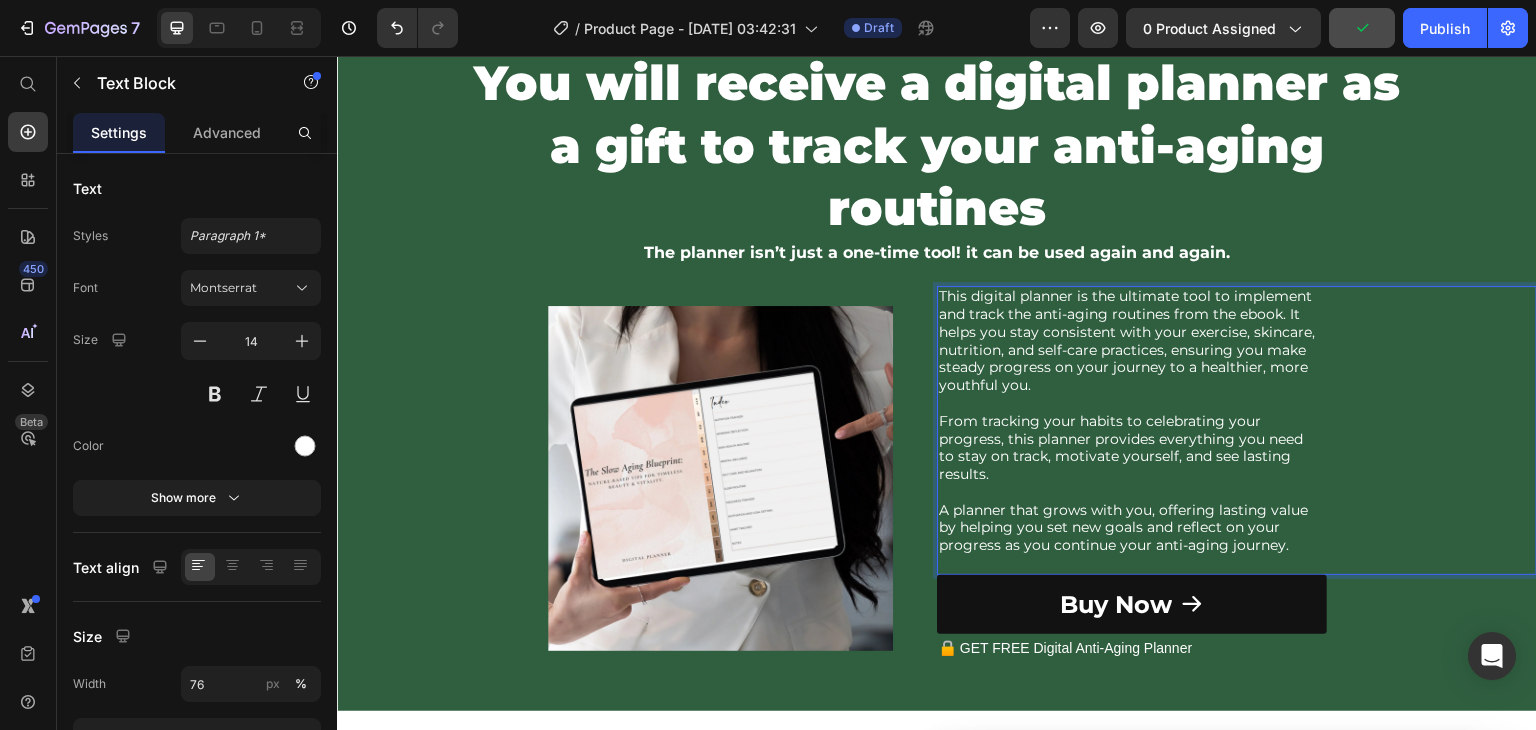 scroll, scrollTop: 3008, scrollLeft: 0, axis: vertical 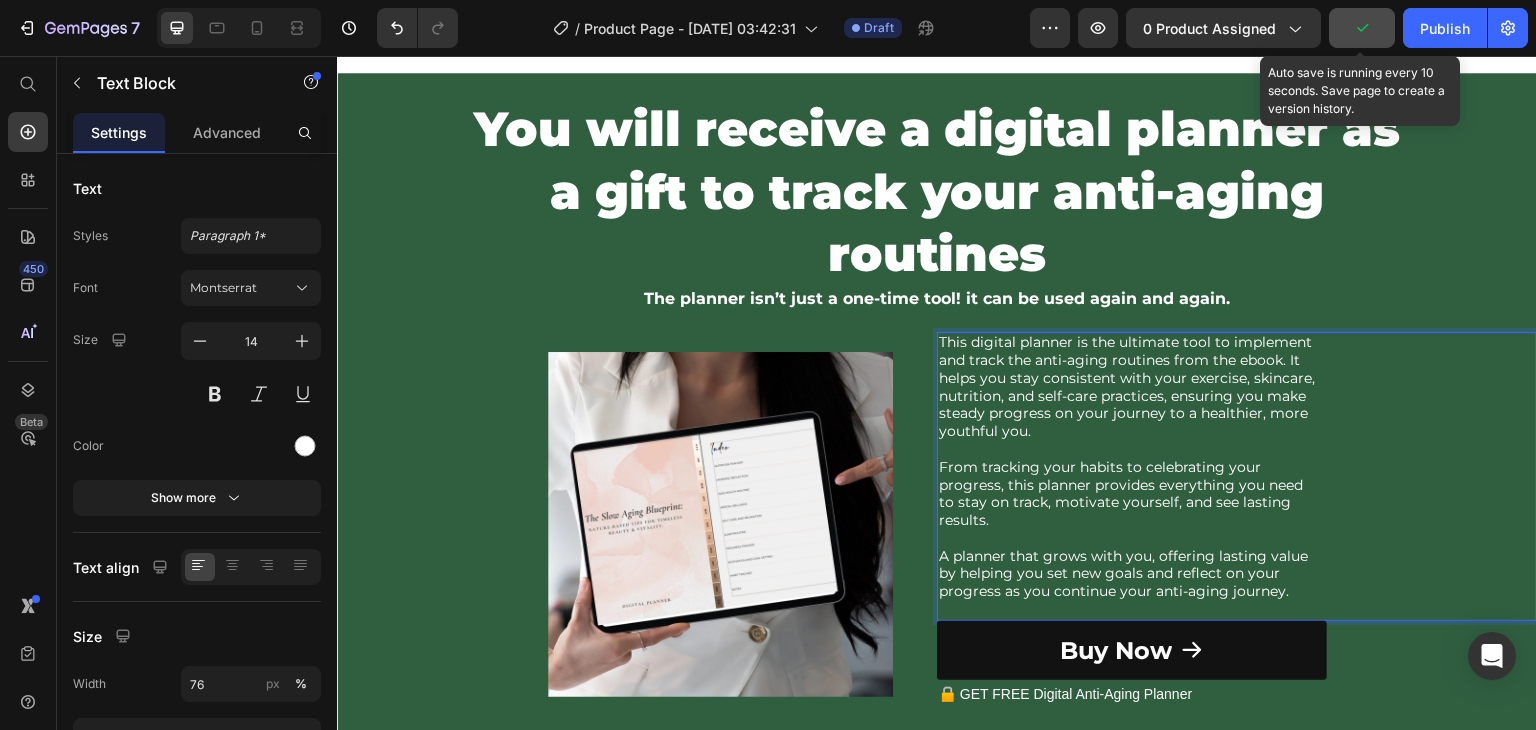 click 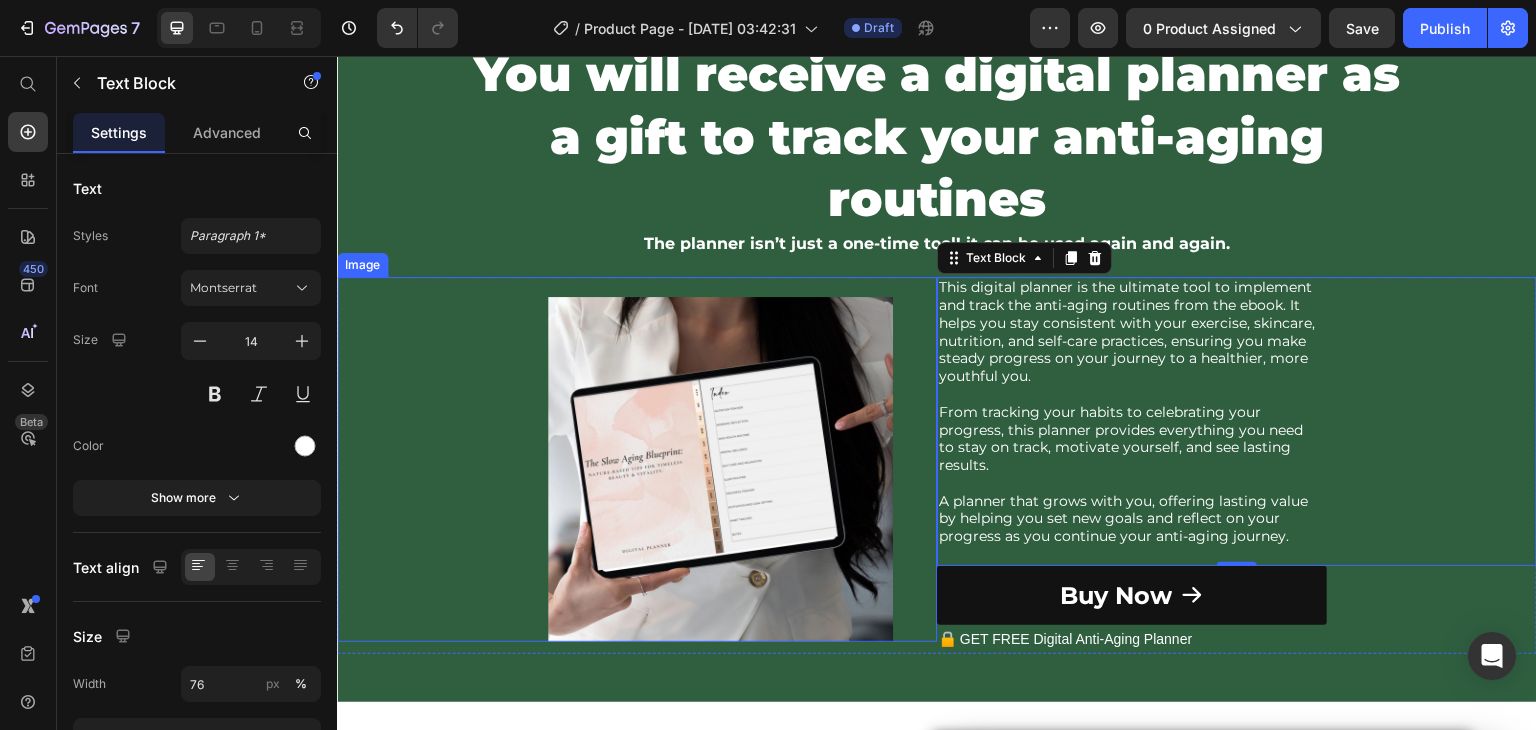 scroll, scrollTop: 3108, scrollLeft: 0, axis: vertical 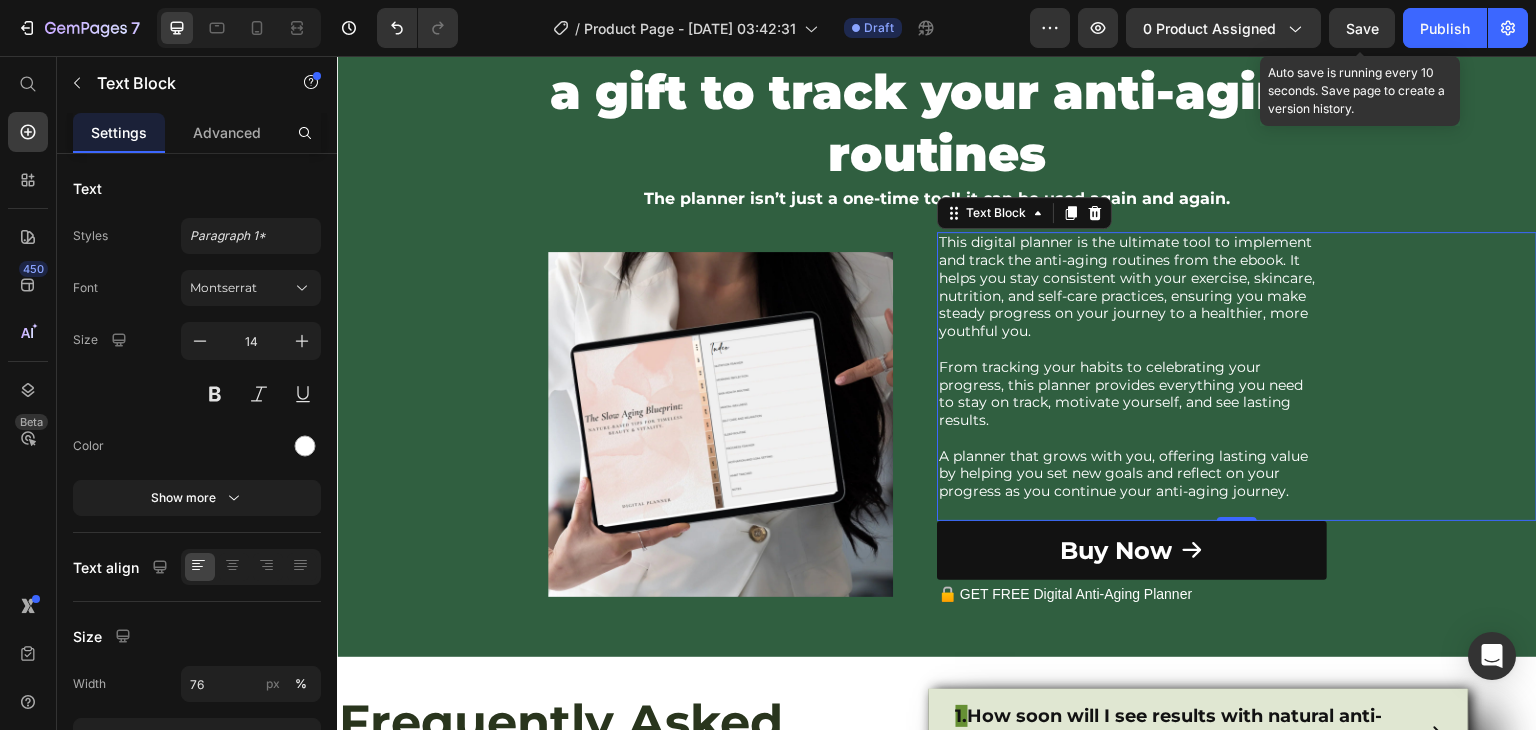 click on "Save" at bounding box center [1362, 28] 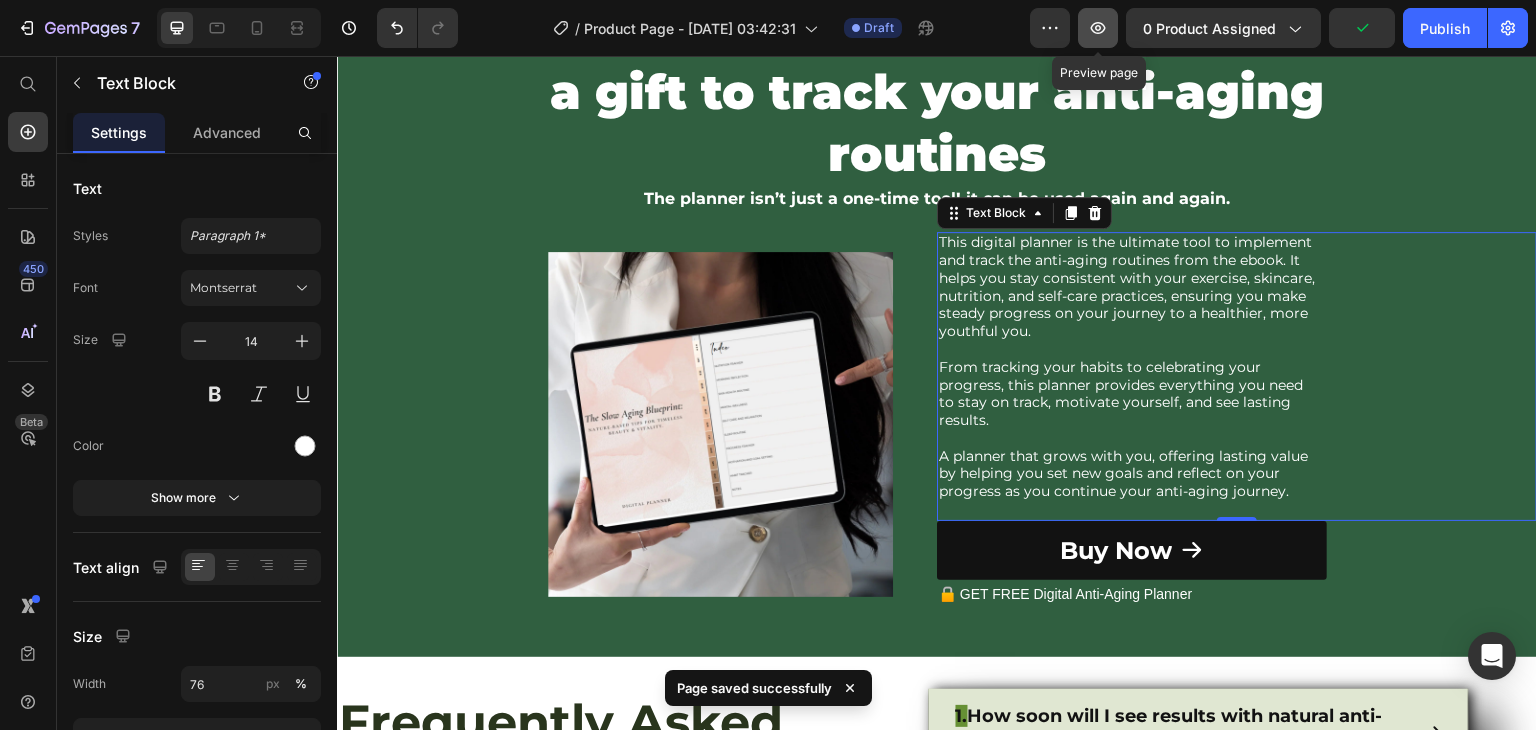 click 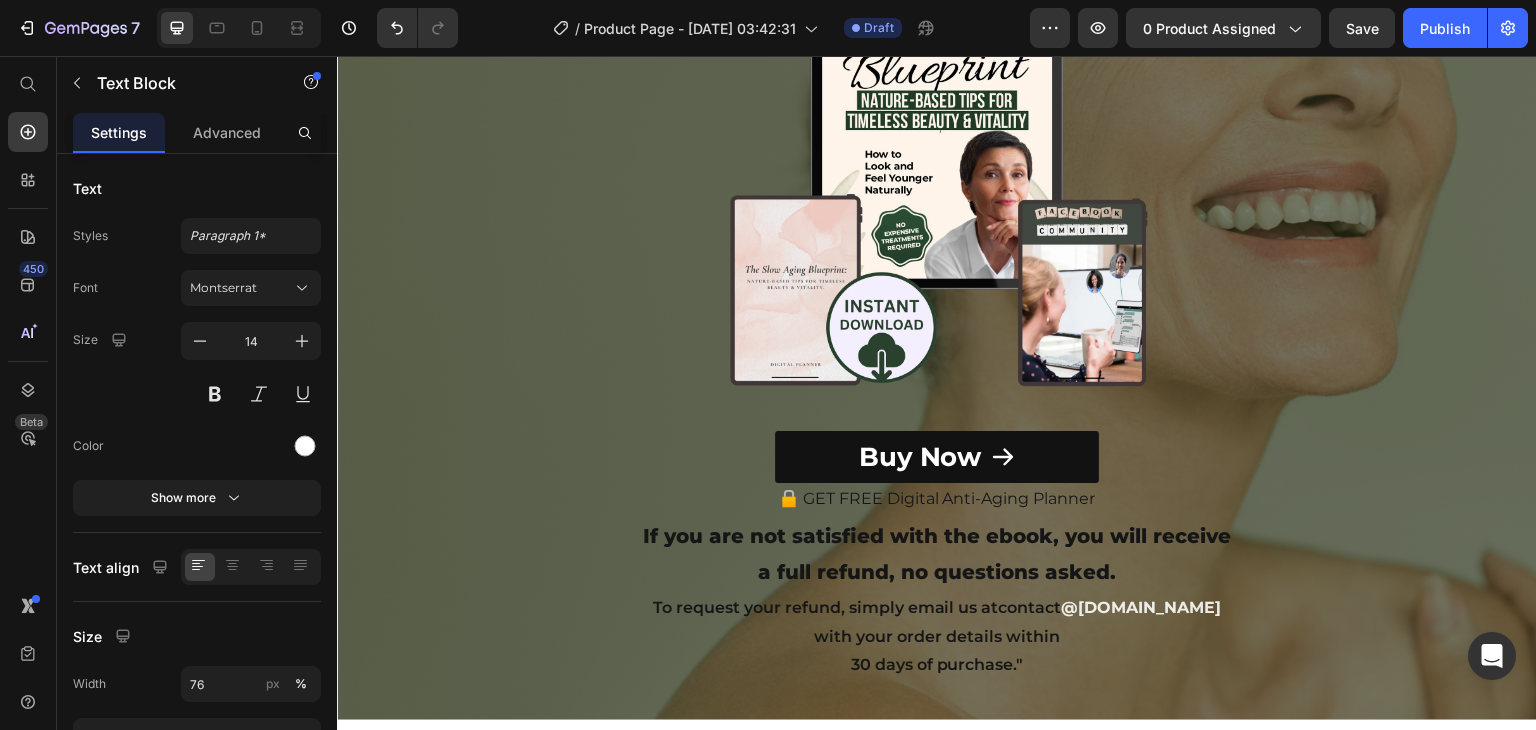 scroll, scrollTop: 4795, scrollLeft: 0, axis: vertical 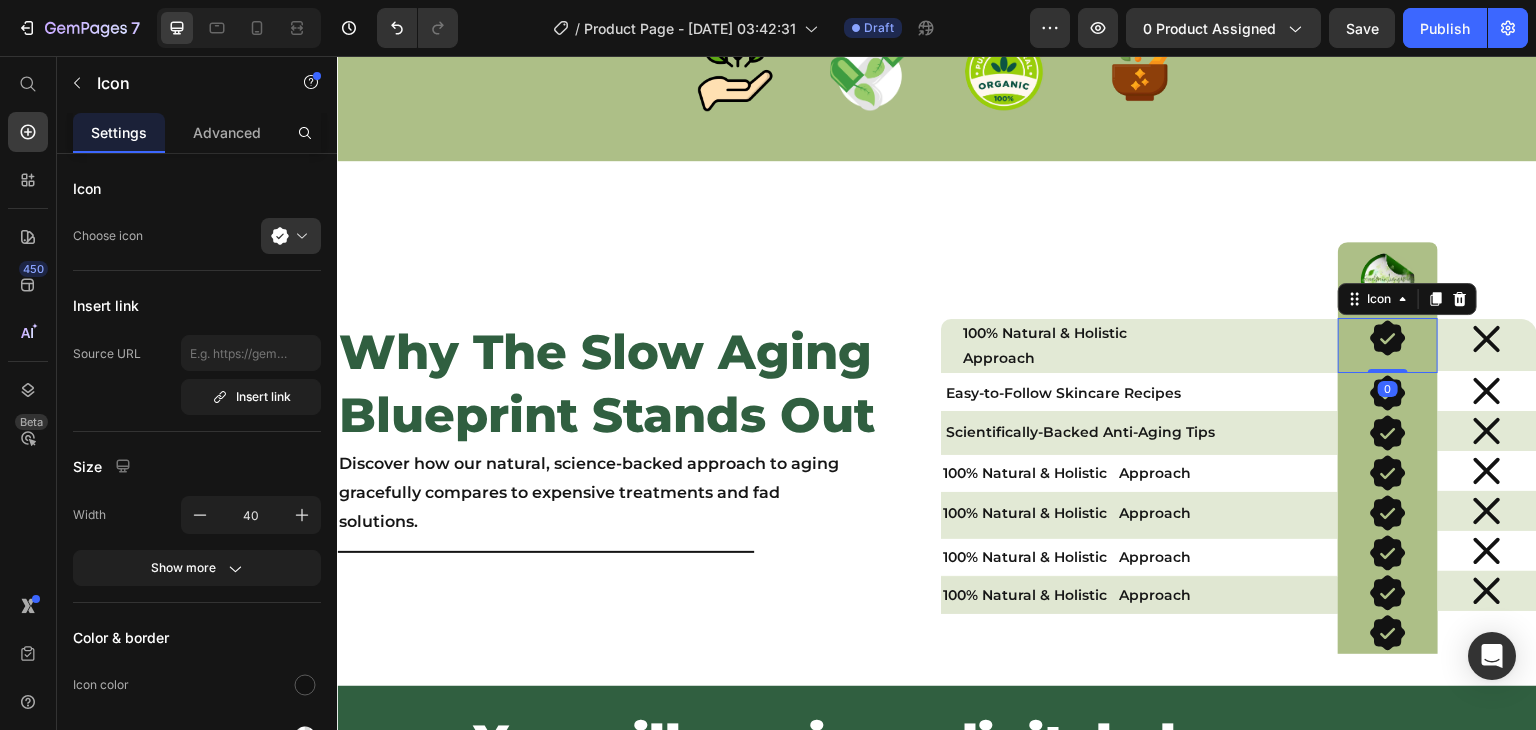 click 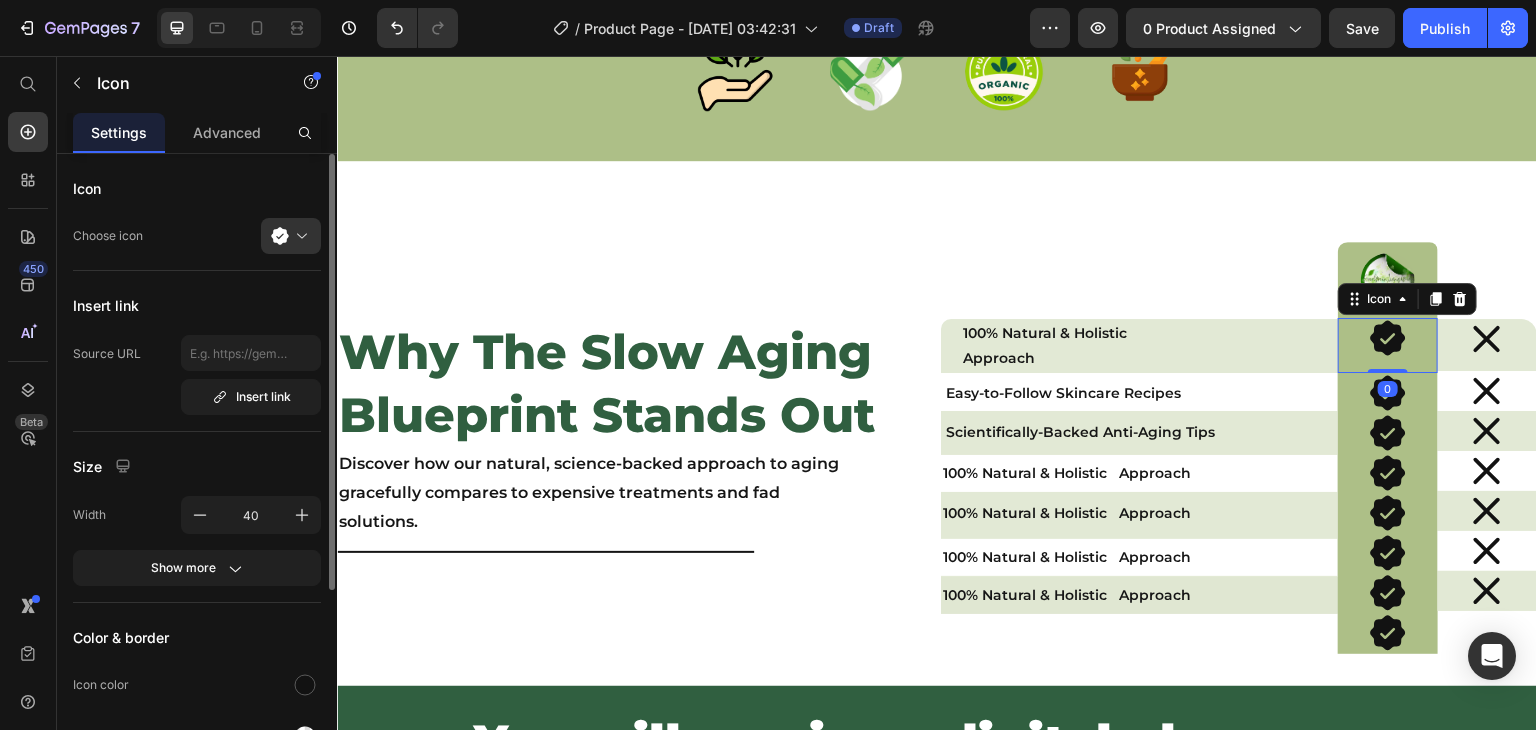 scroll, scrollTop: 288, scrollLeft: 0, axis: vertical 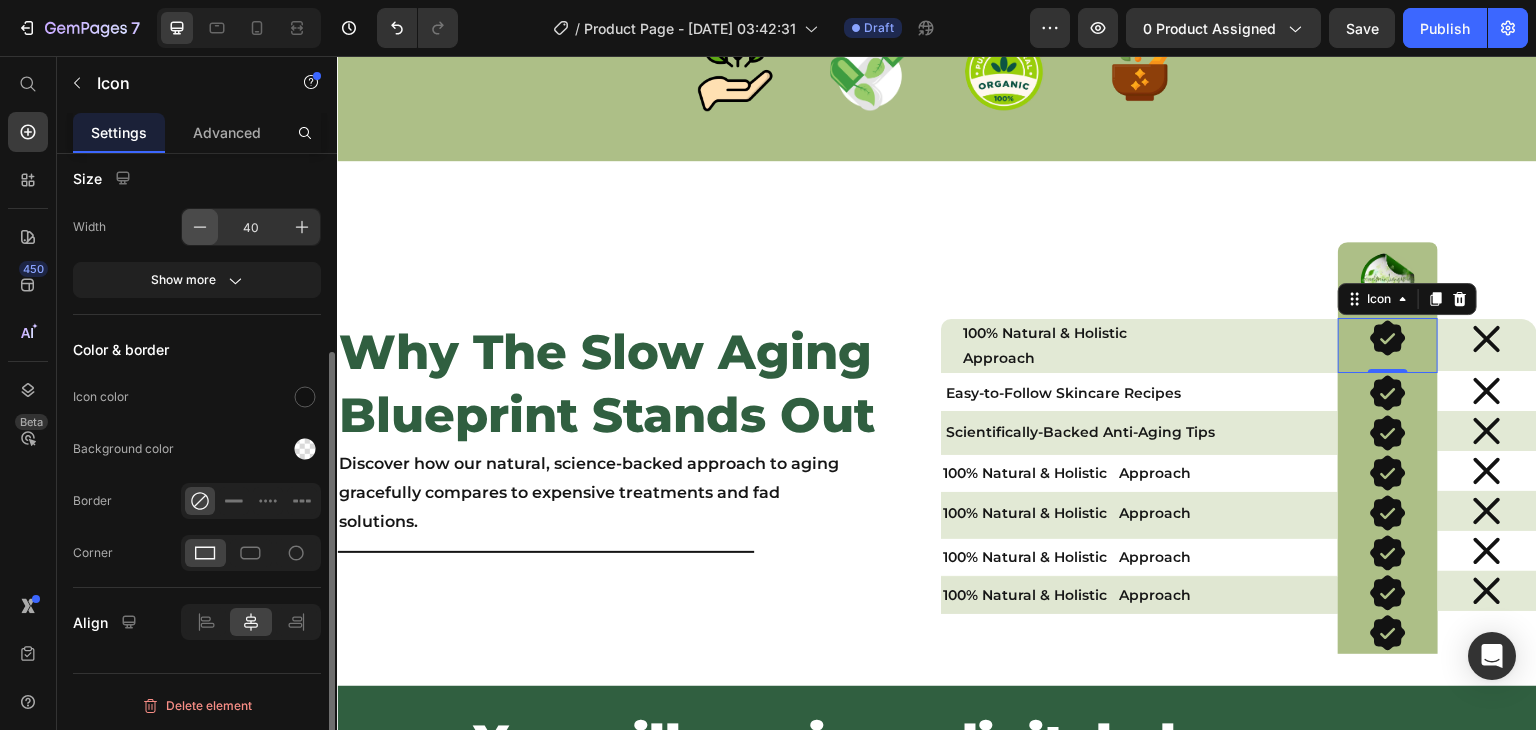 click 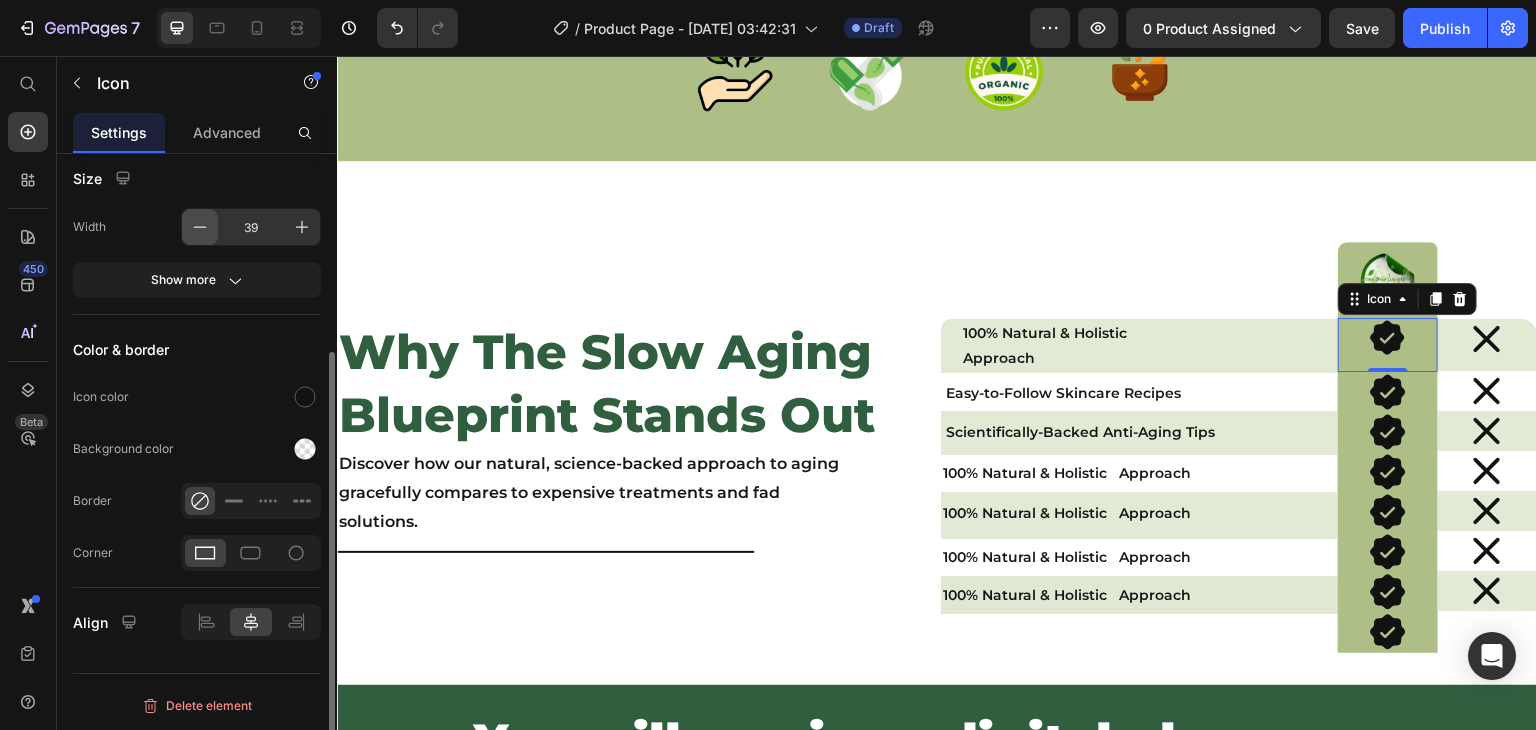 click 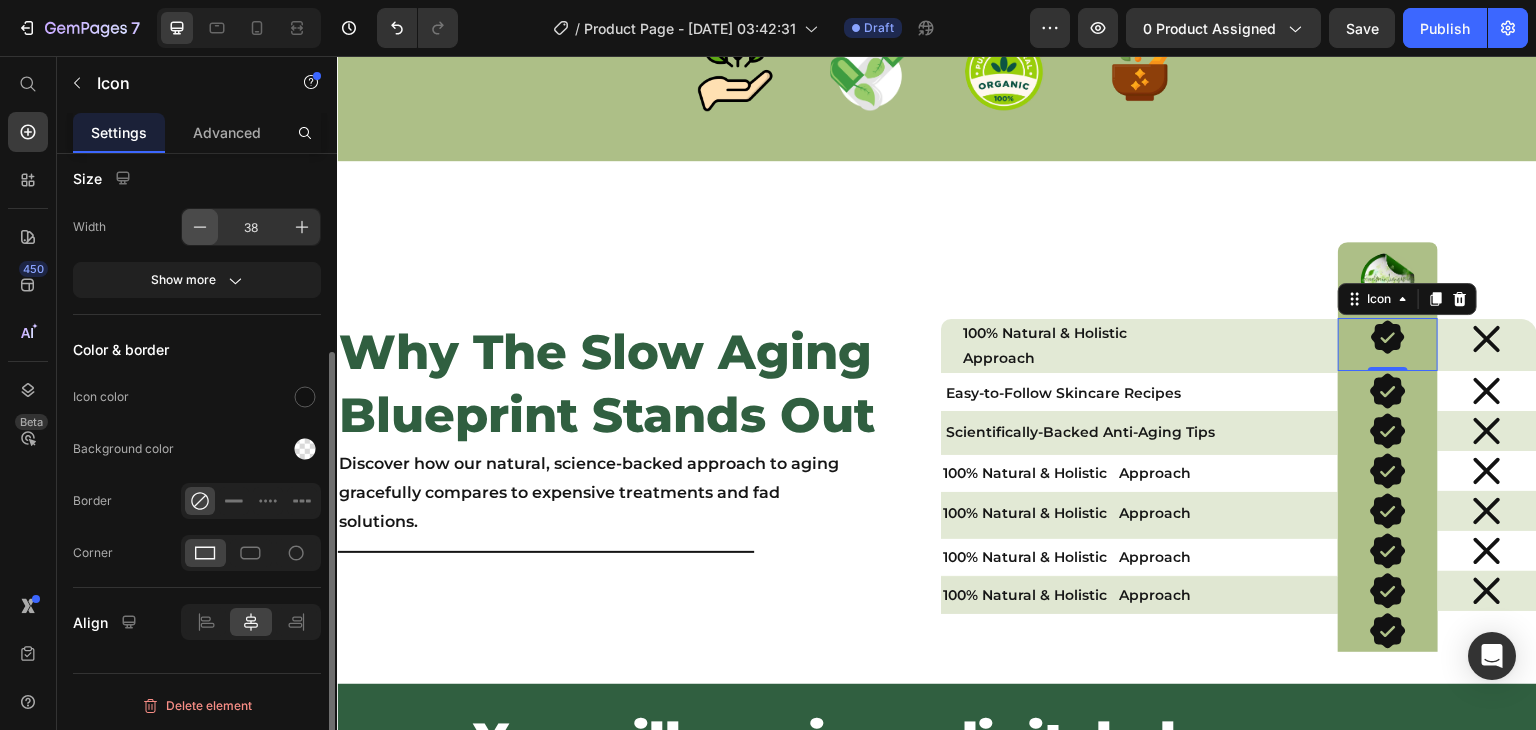 click 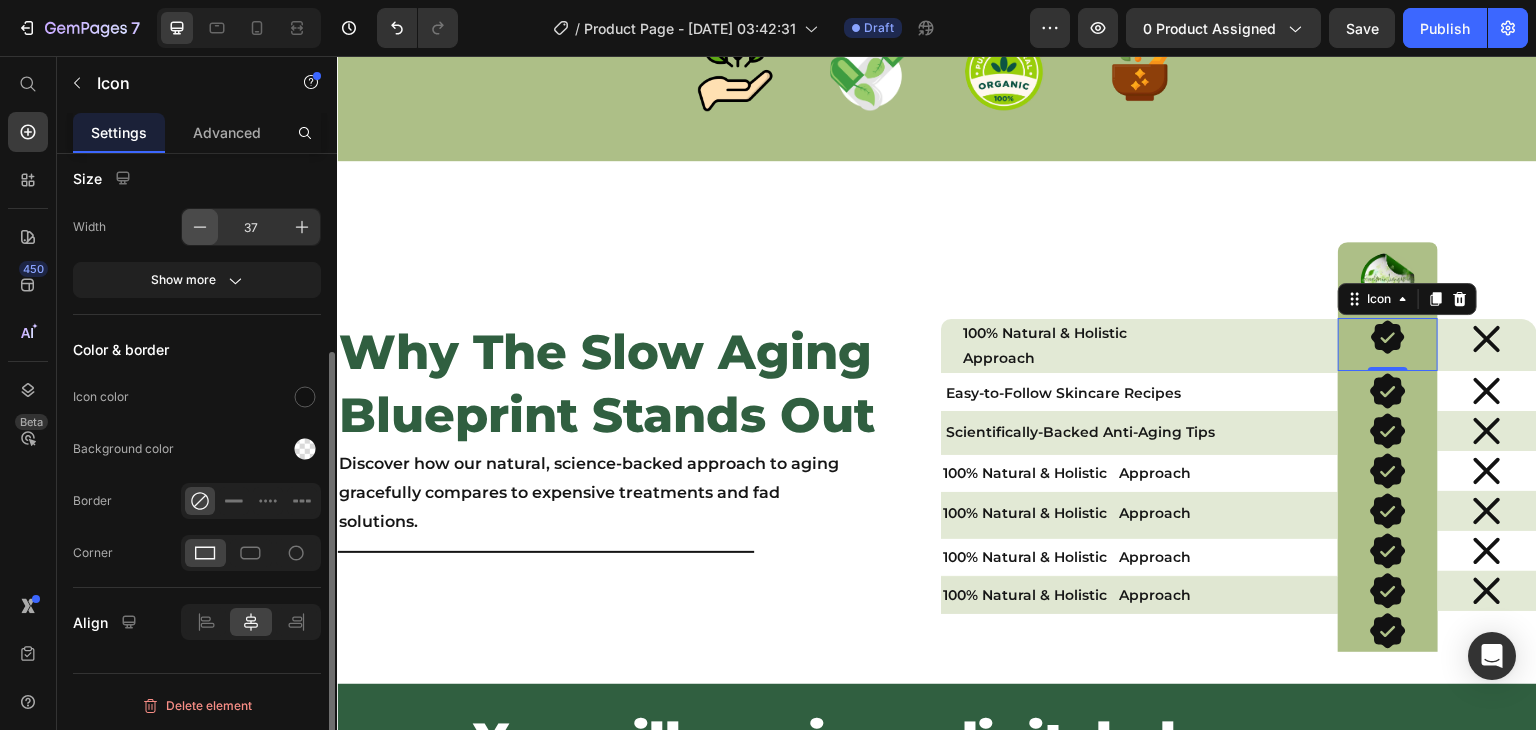 click 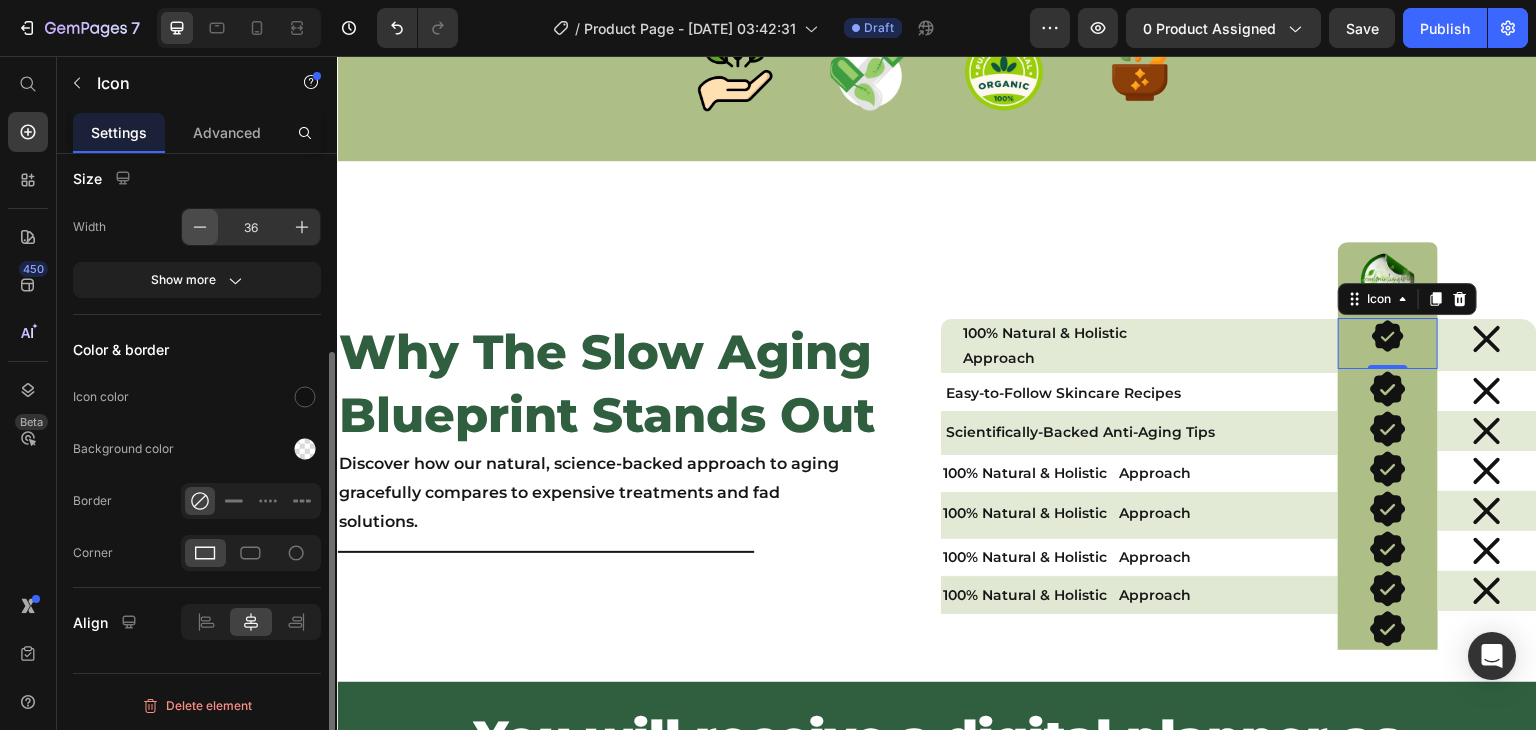 click 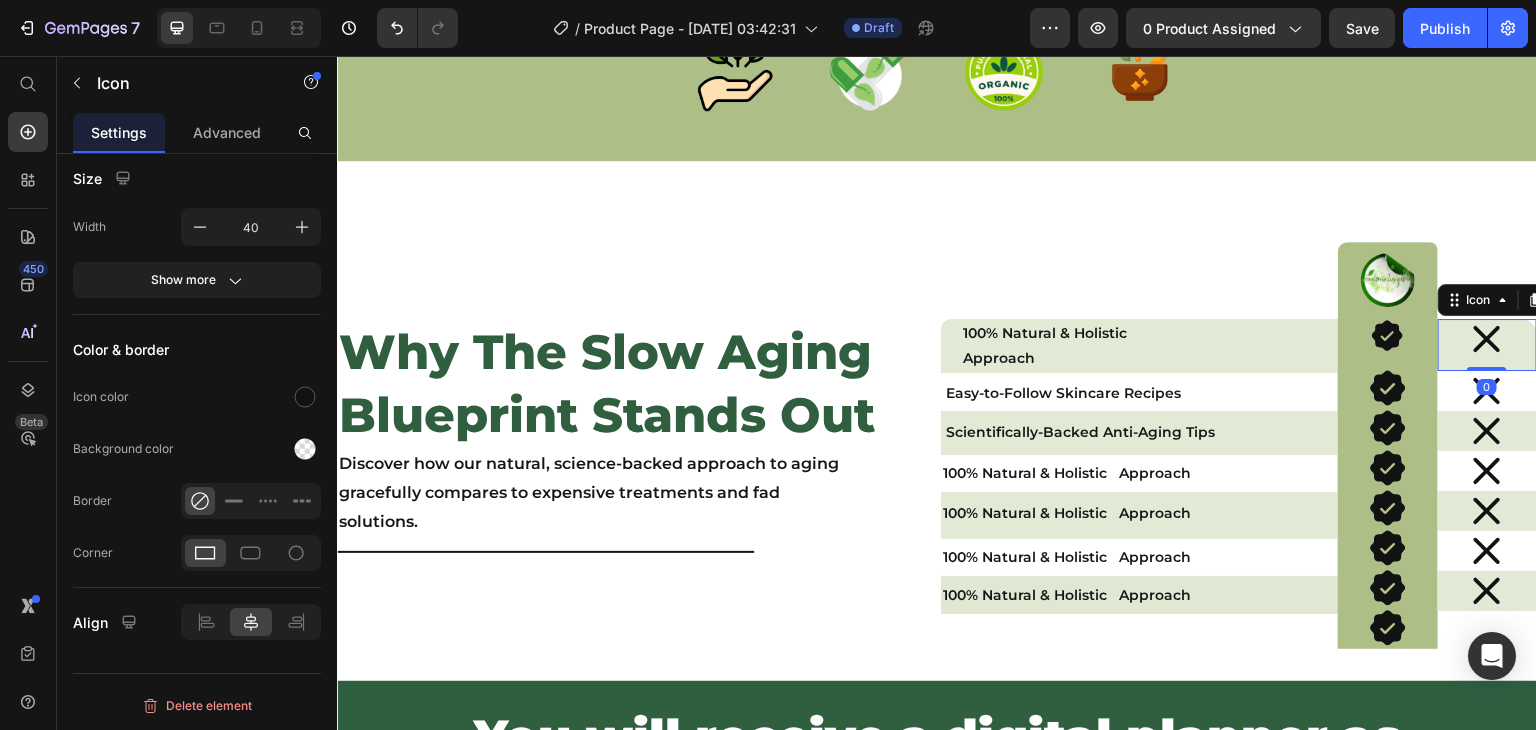click 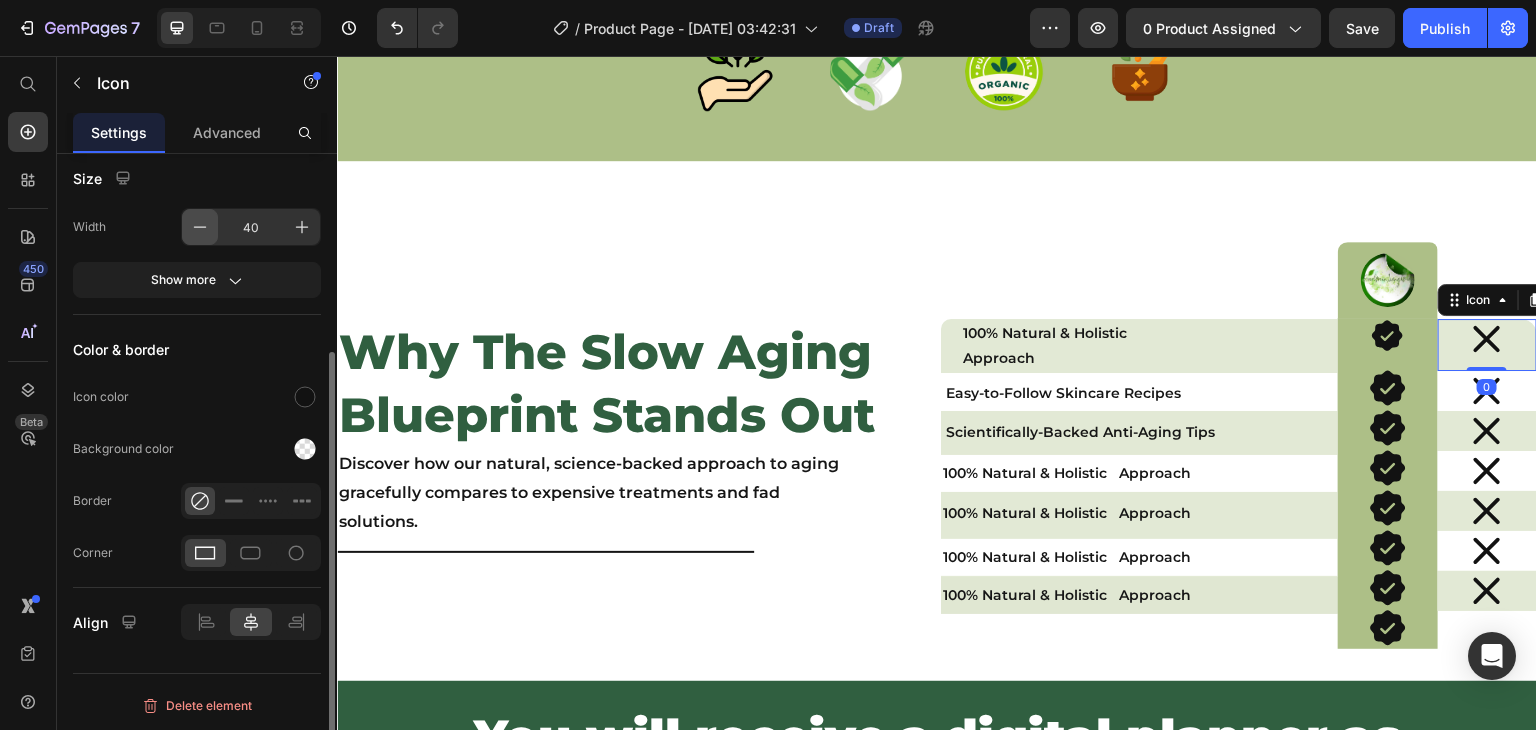 click 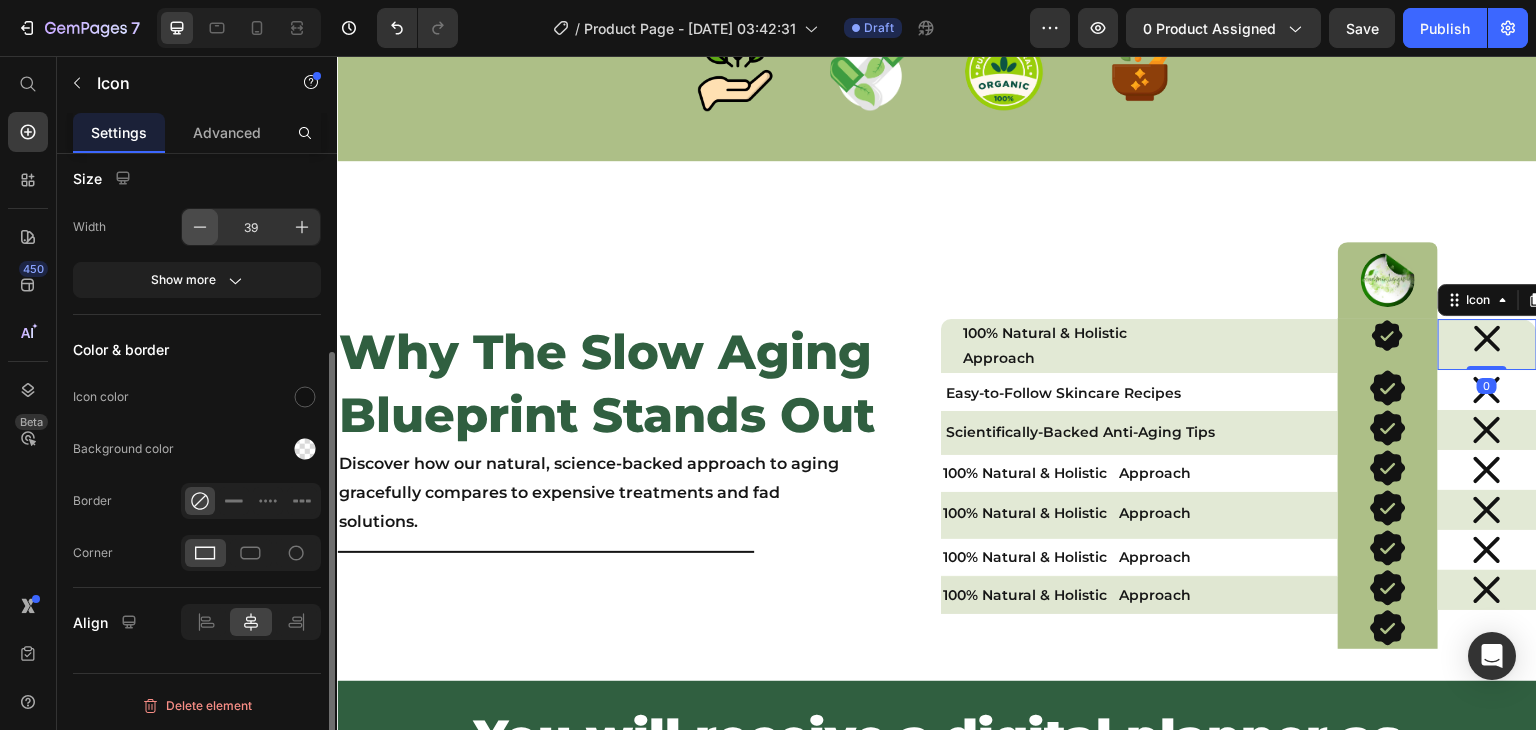 click 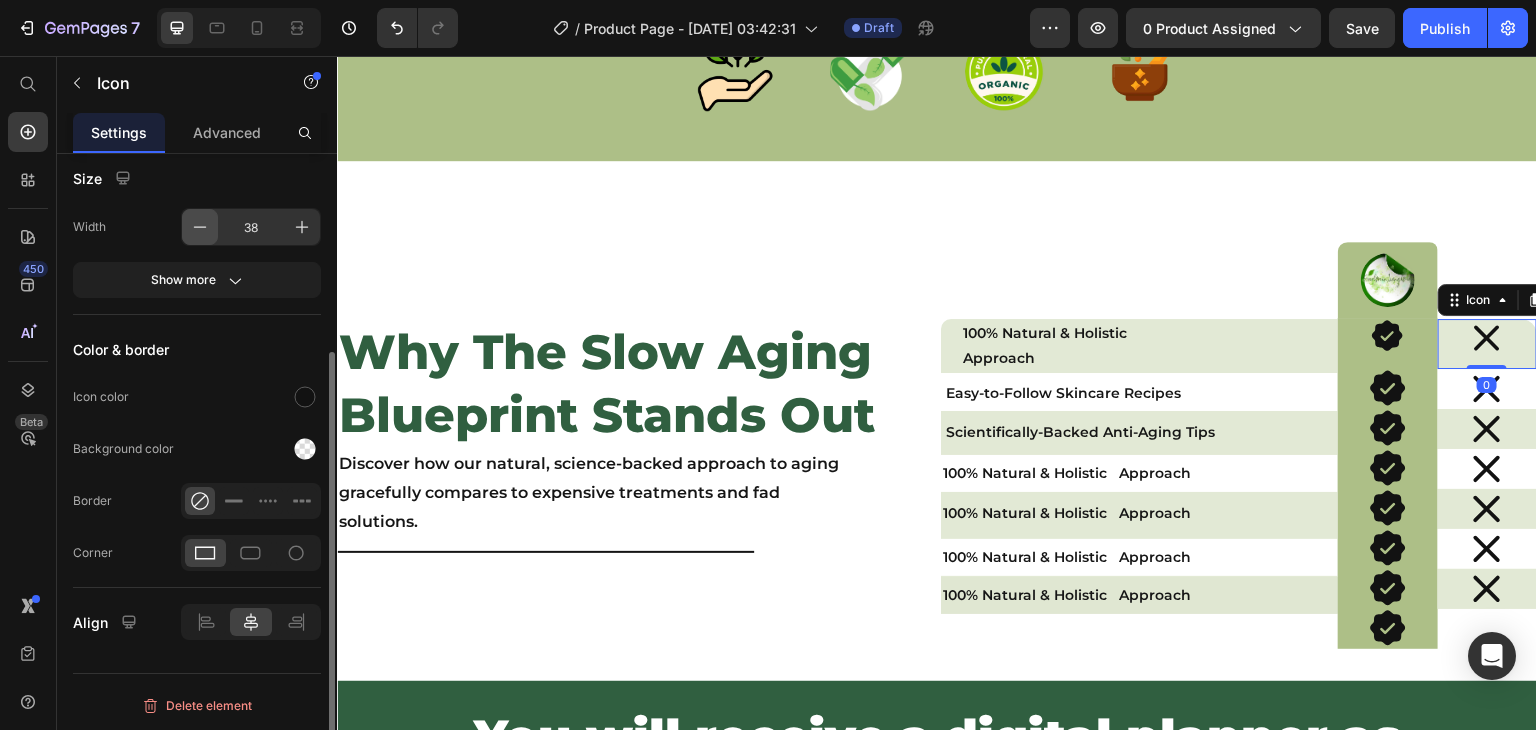 click 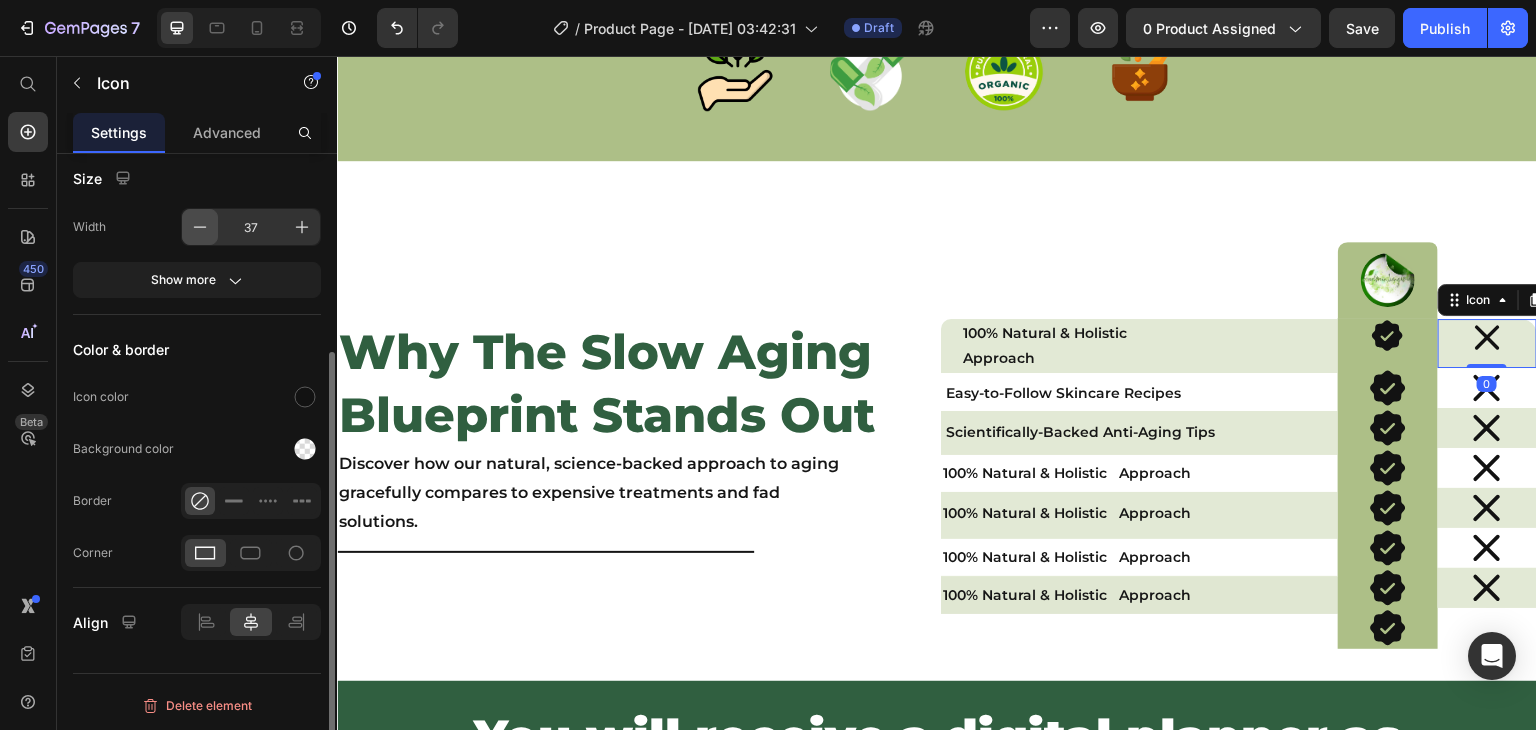 click 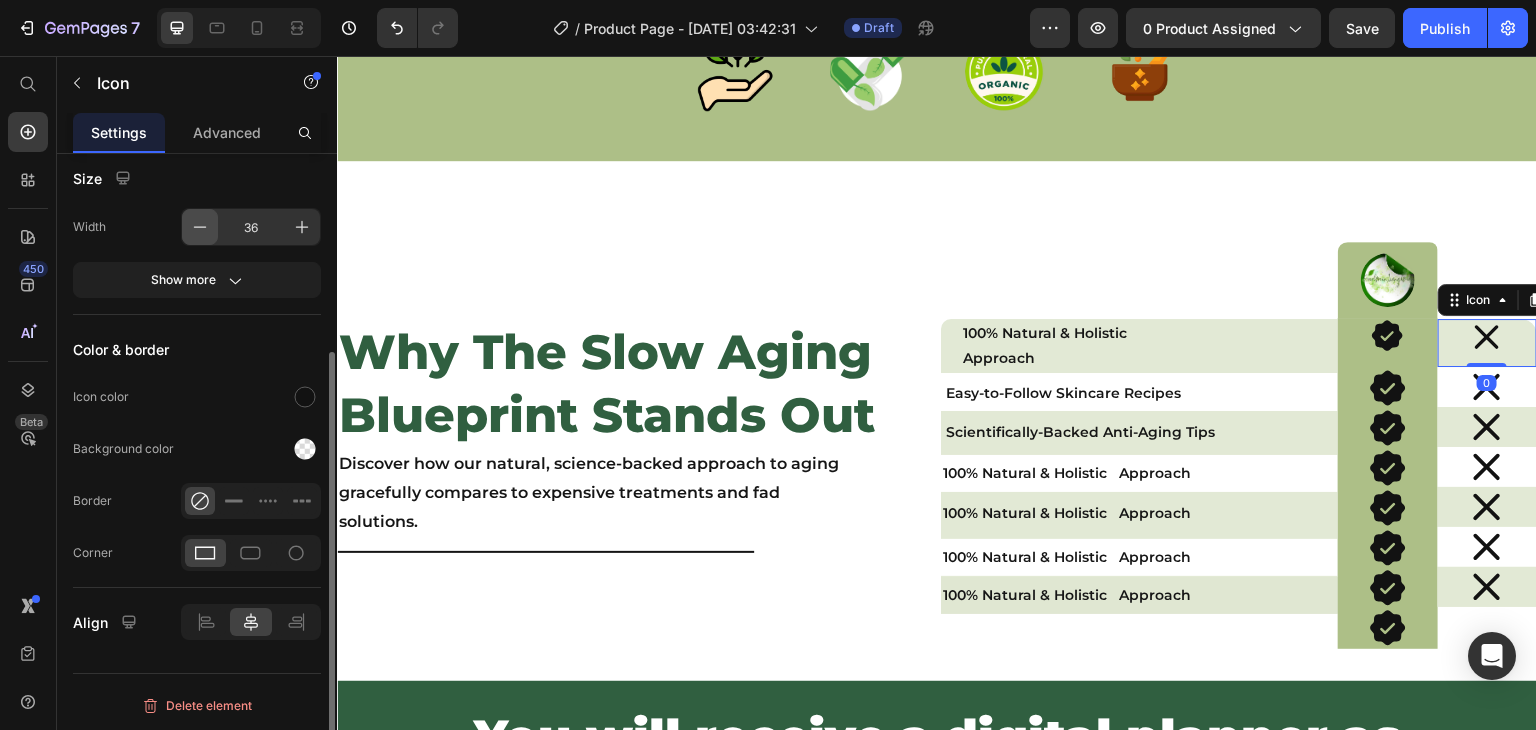 click 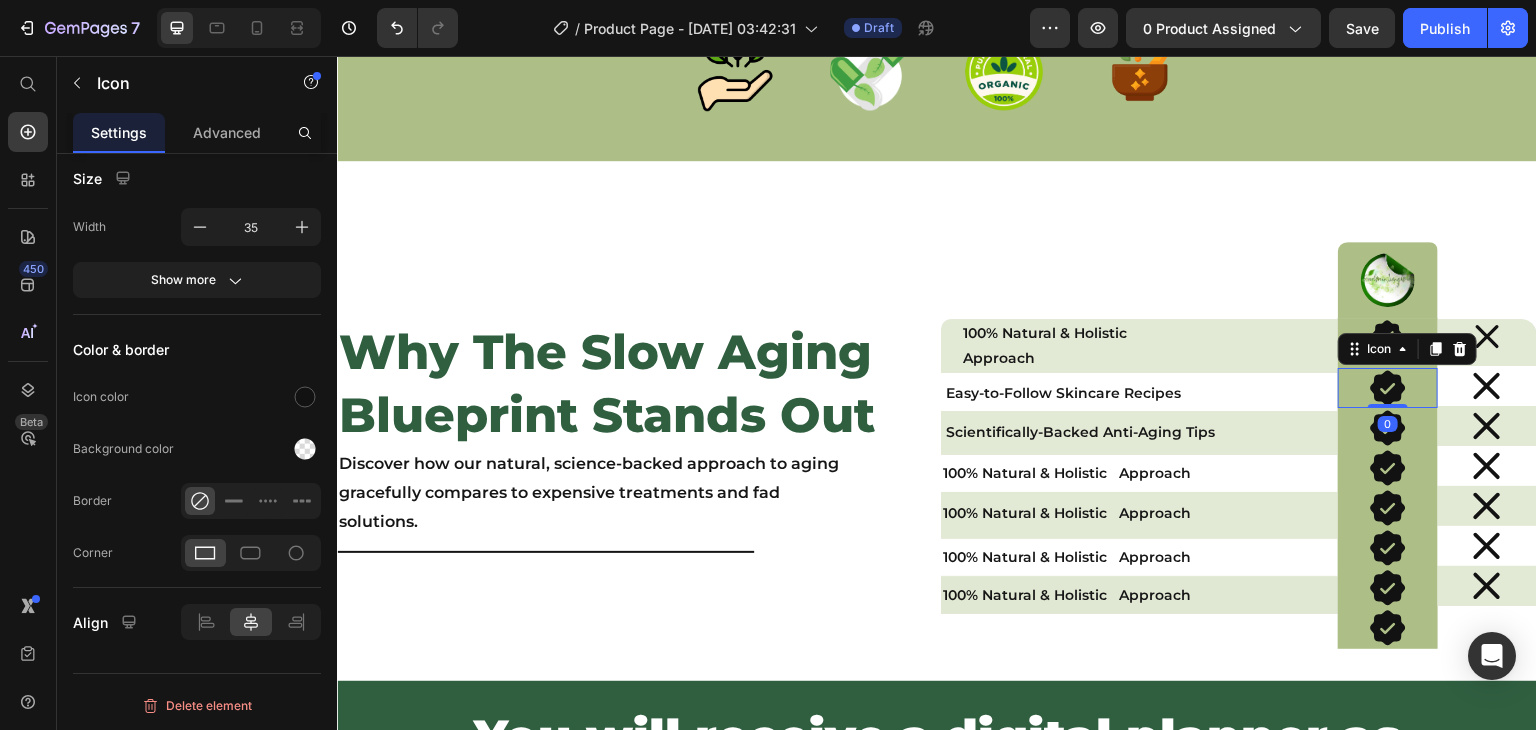 click 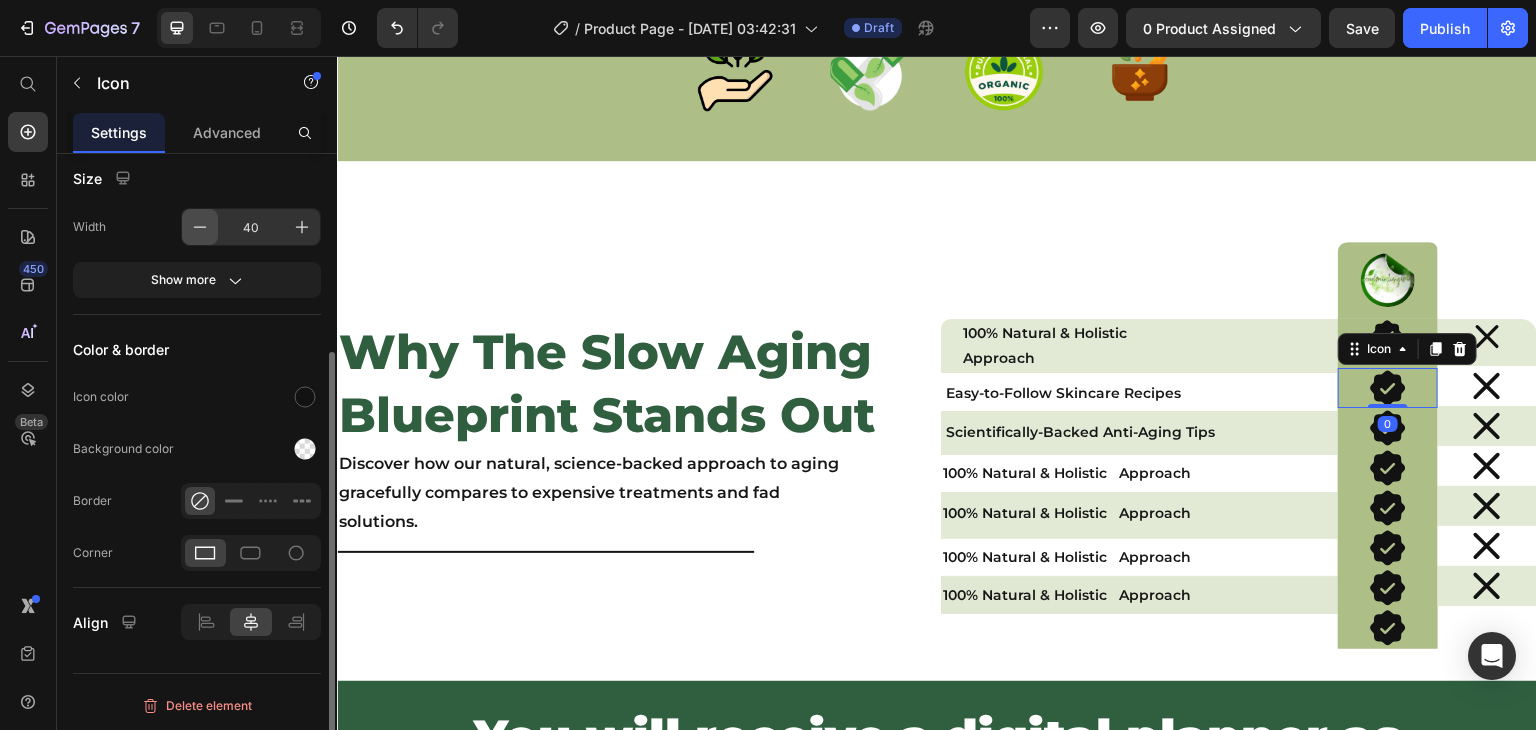 click 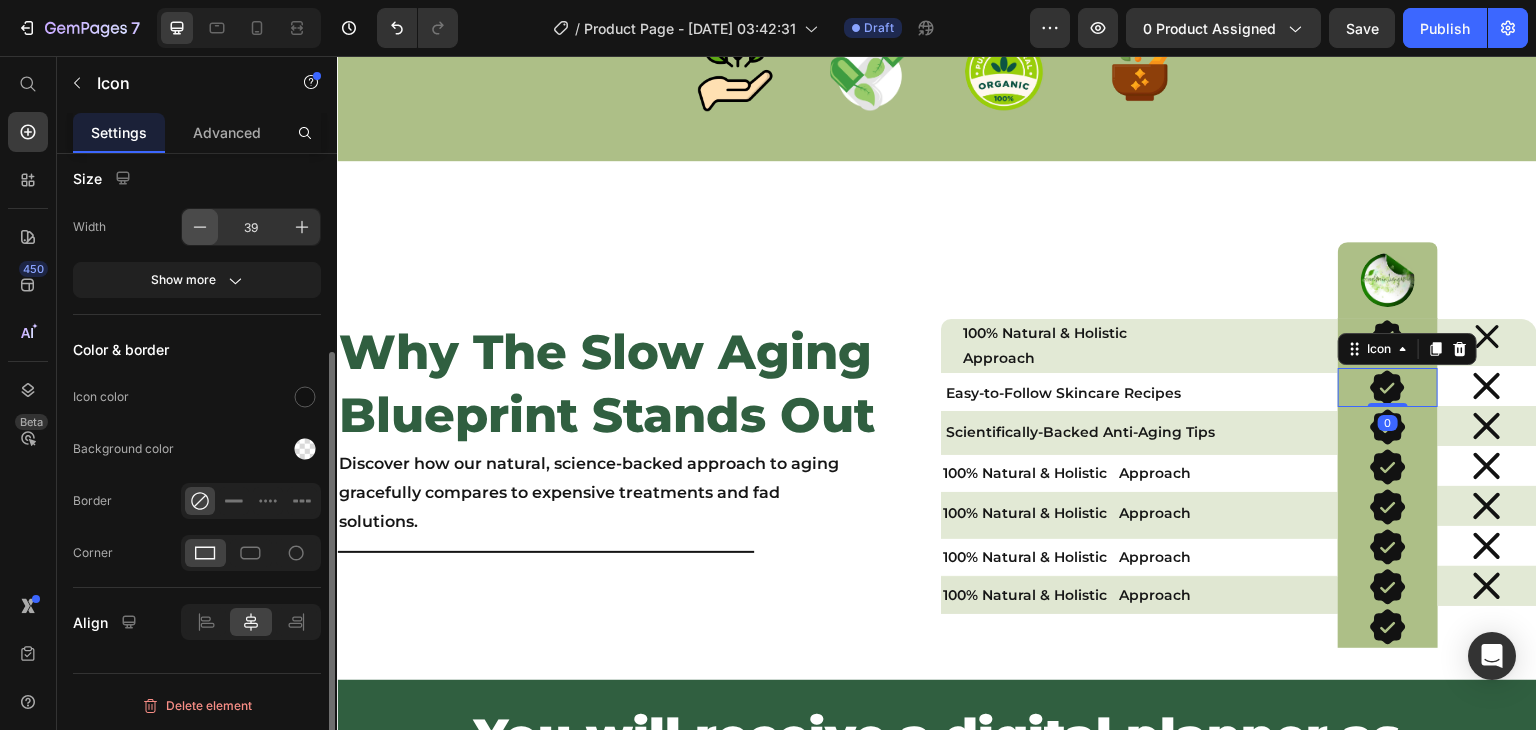 click 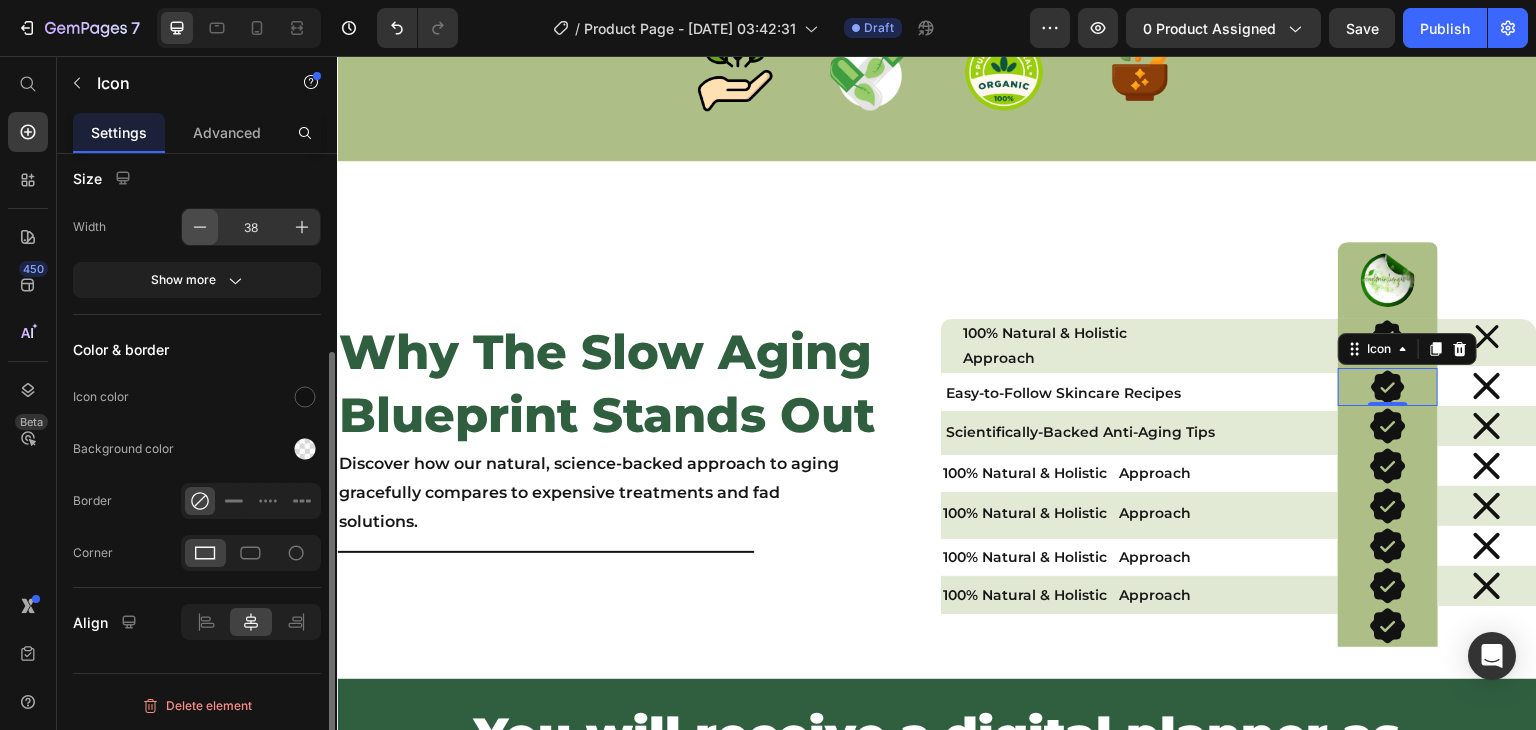click 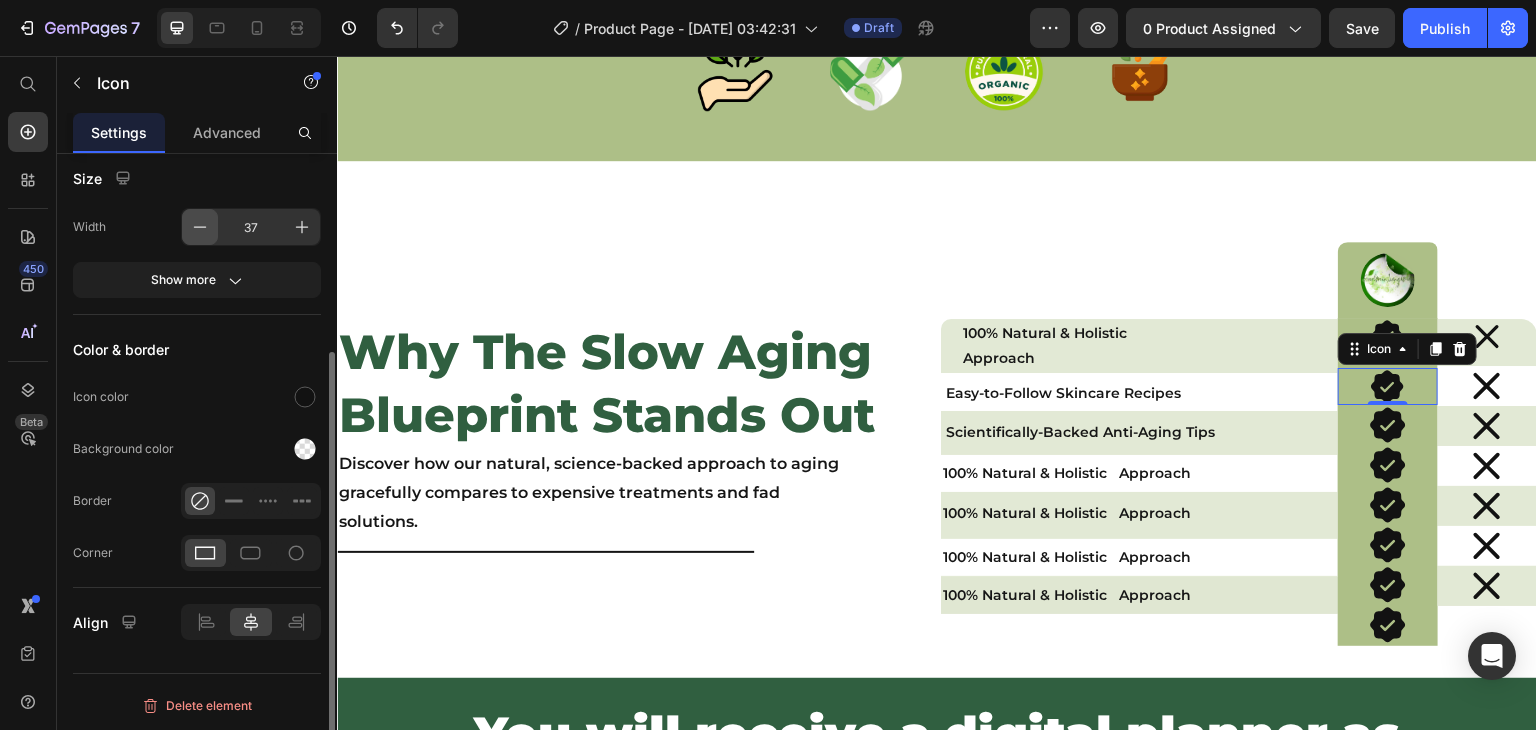 click 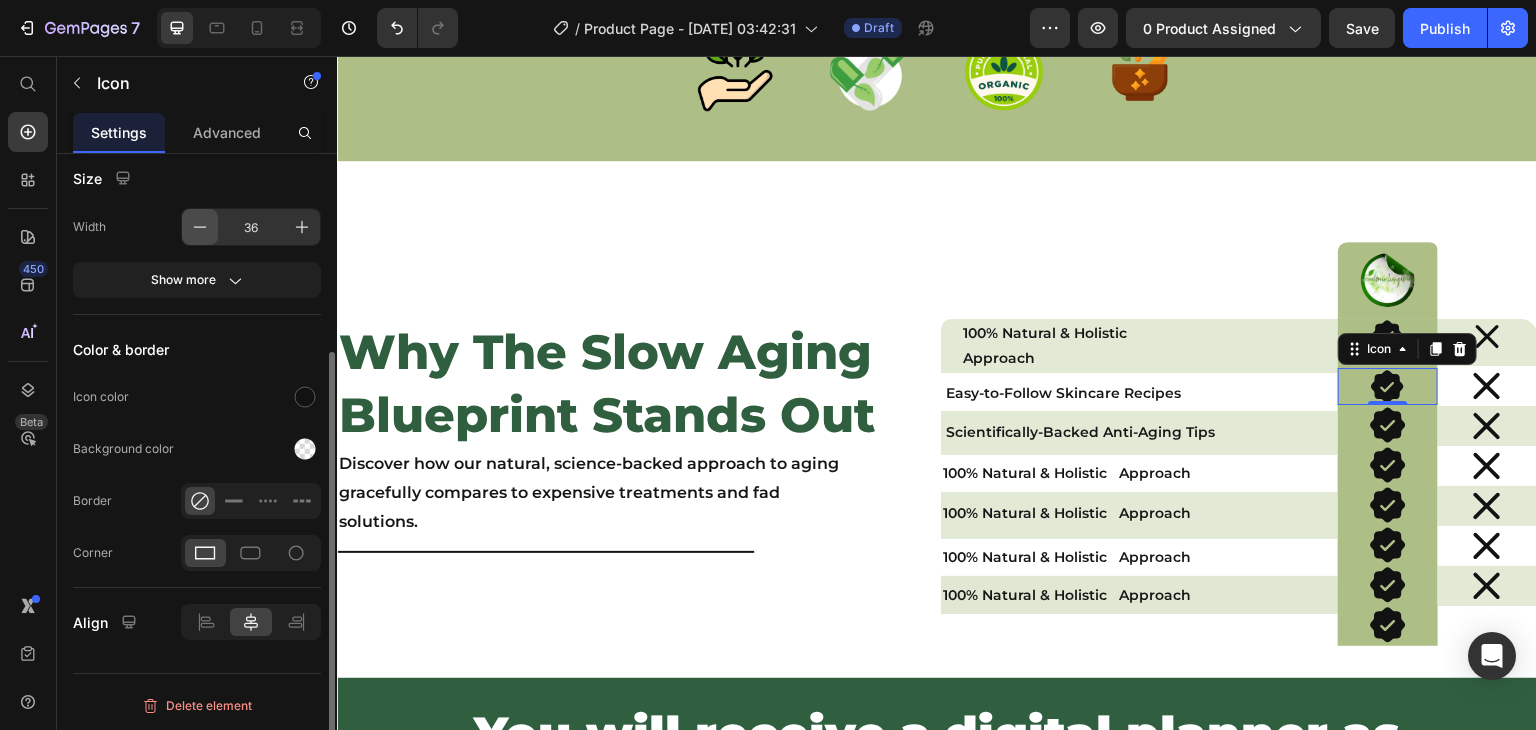 click 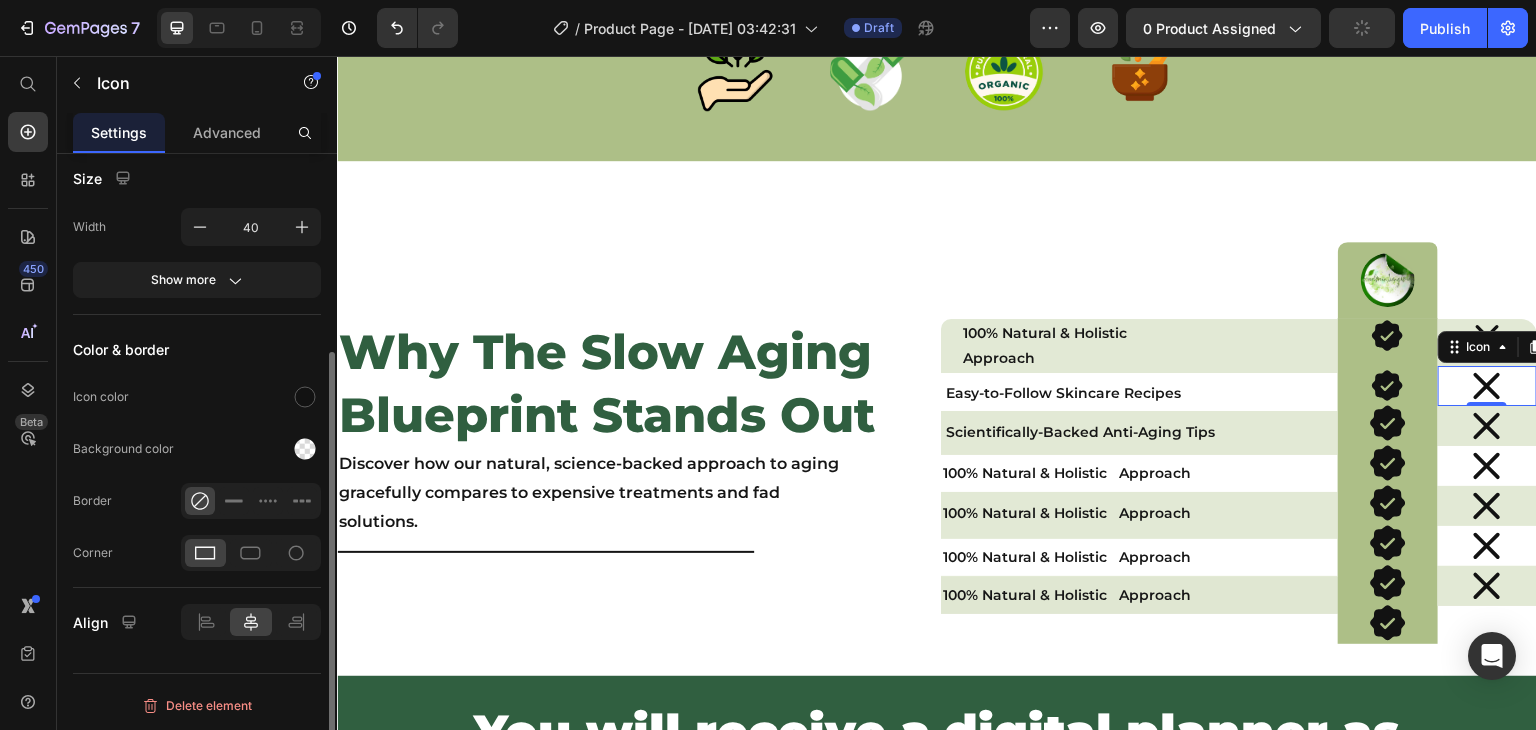 click 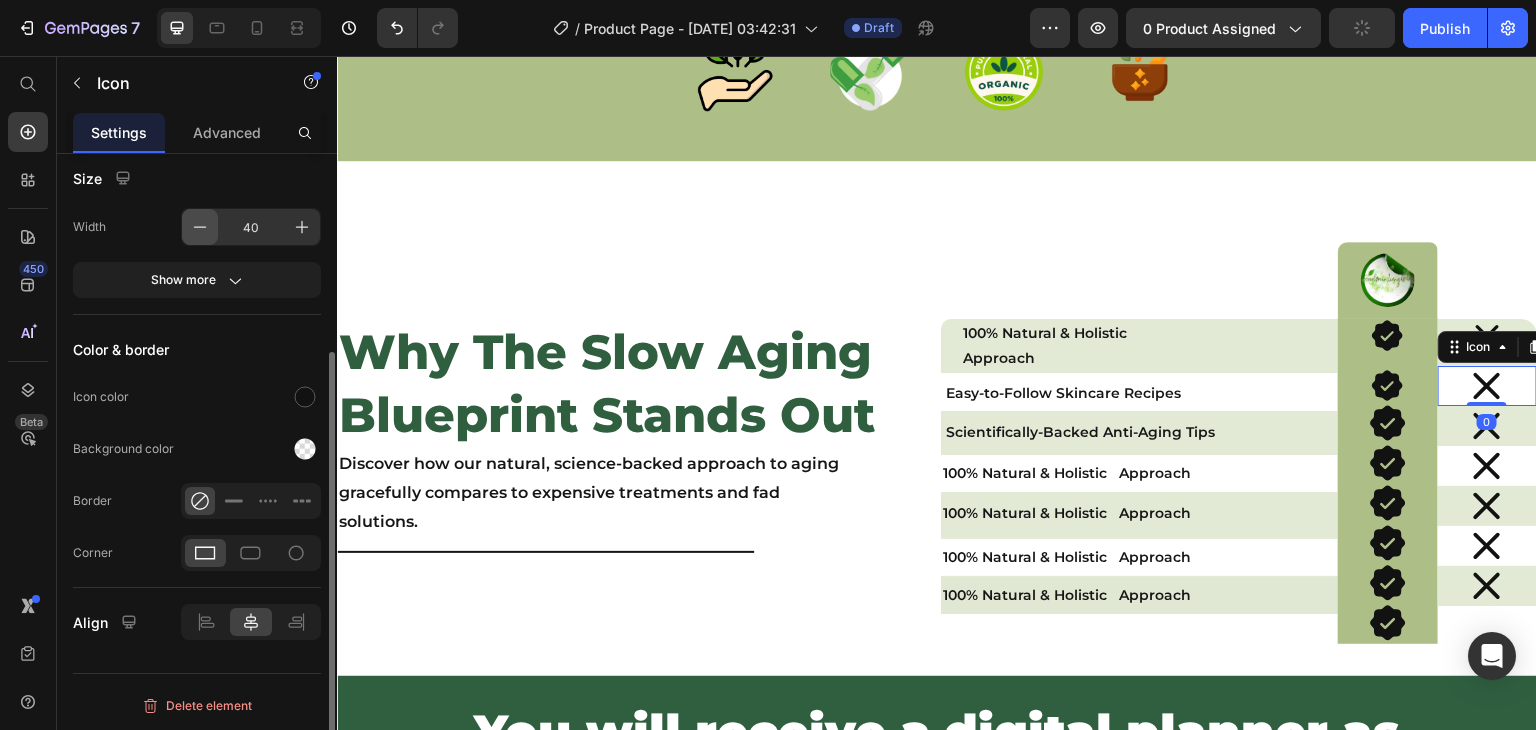 click 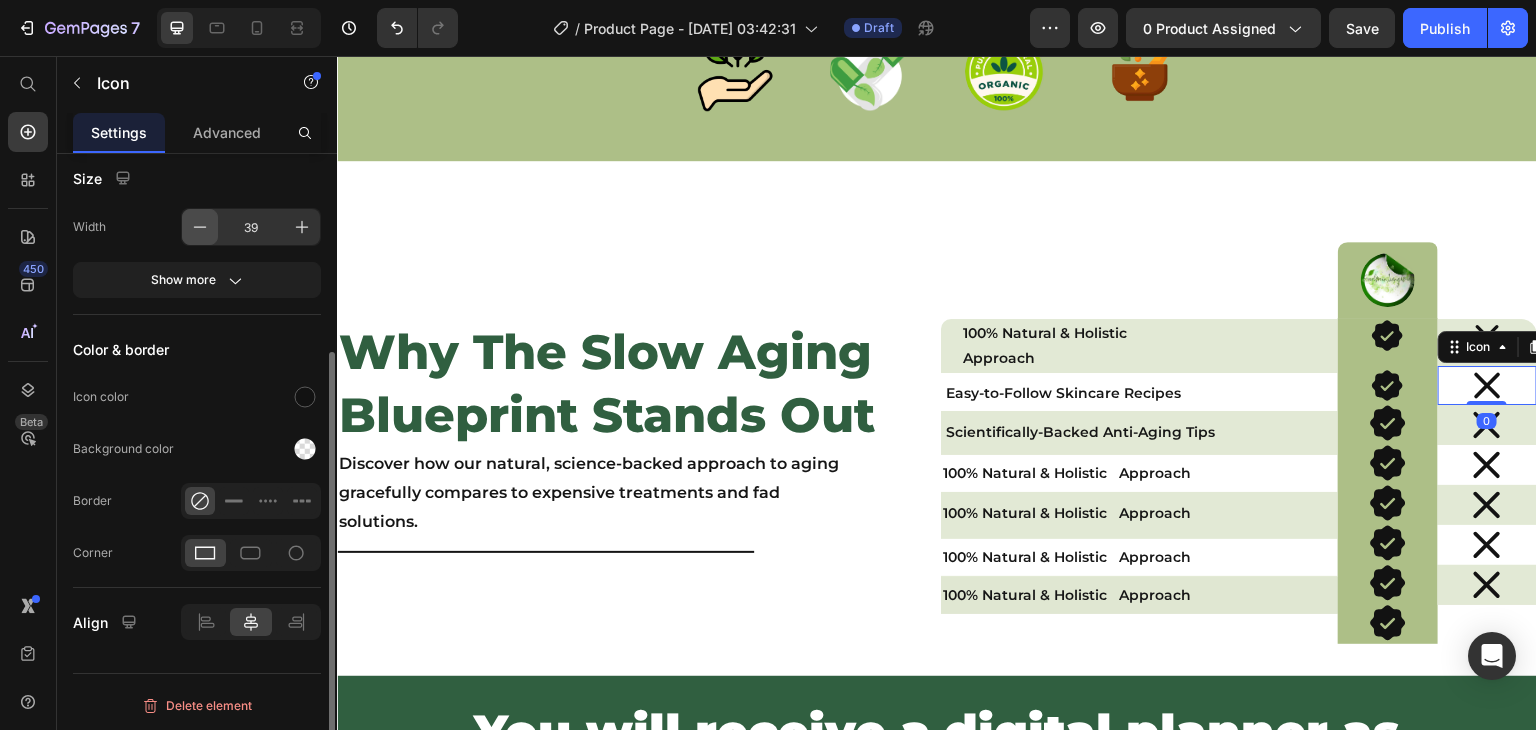 click 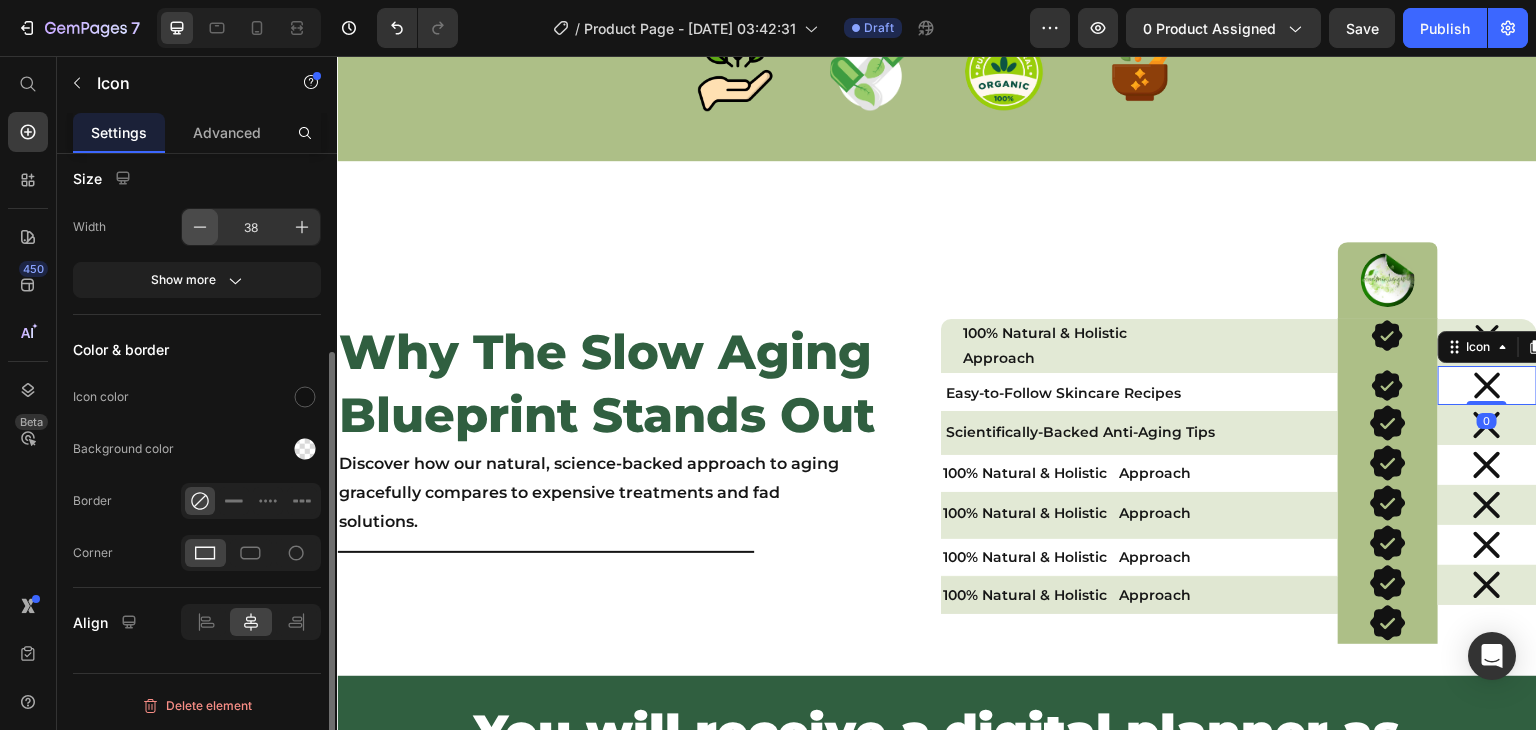 click 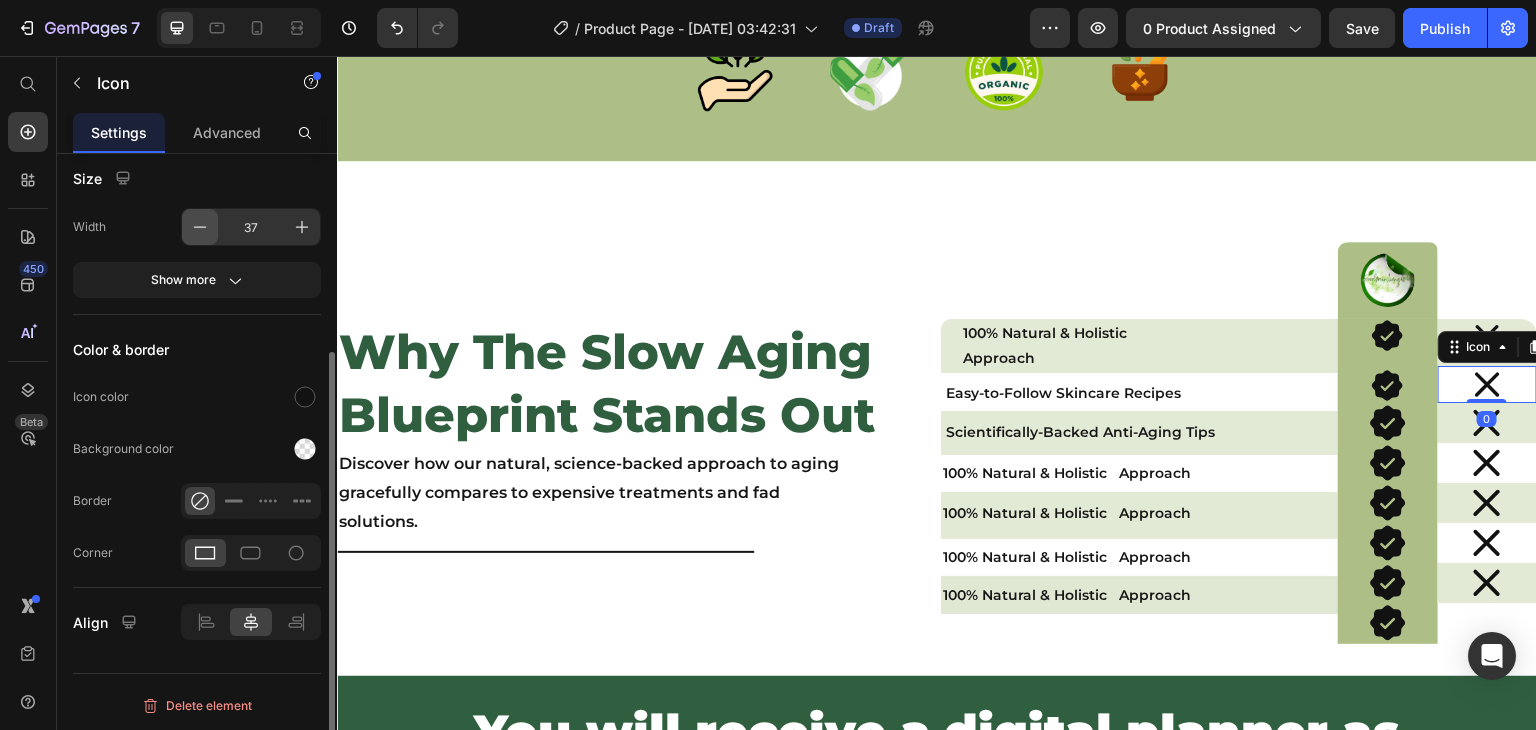 click 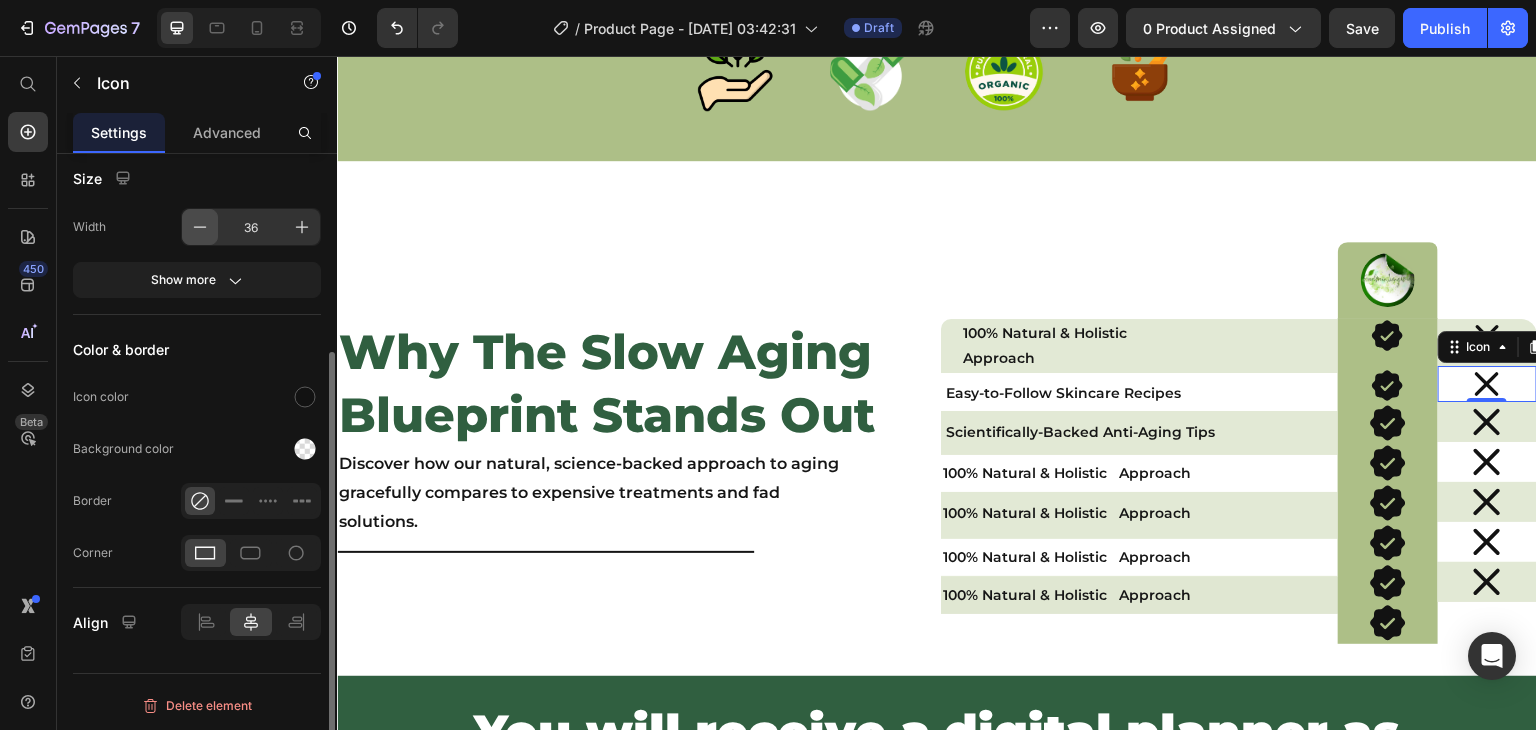 drag, startPoint x: 216, startPoint y: 229, endPoint x: 2, endPoint y: 306, distance: 227.4313 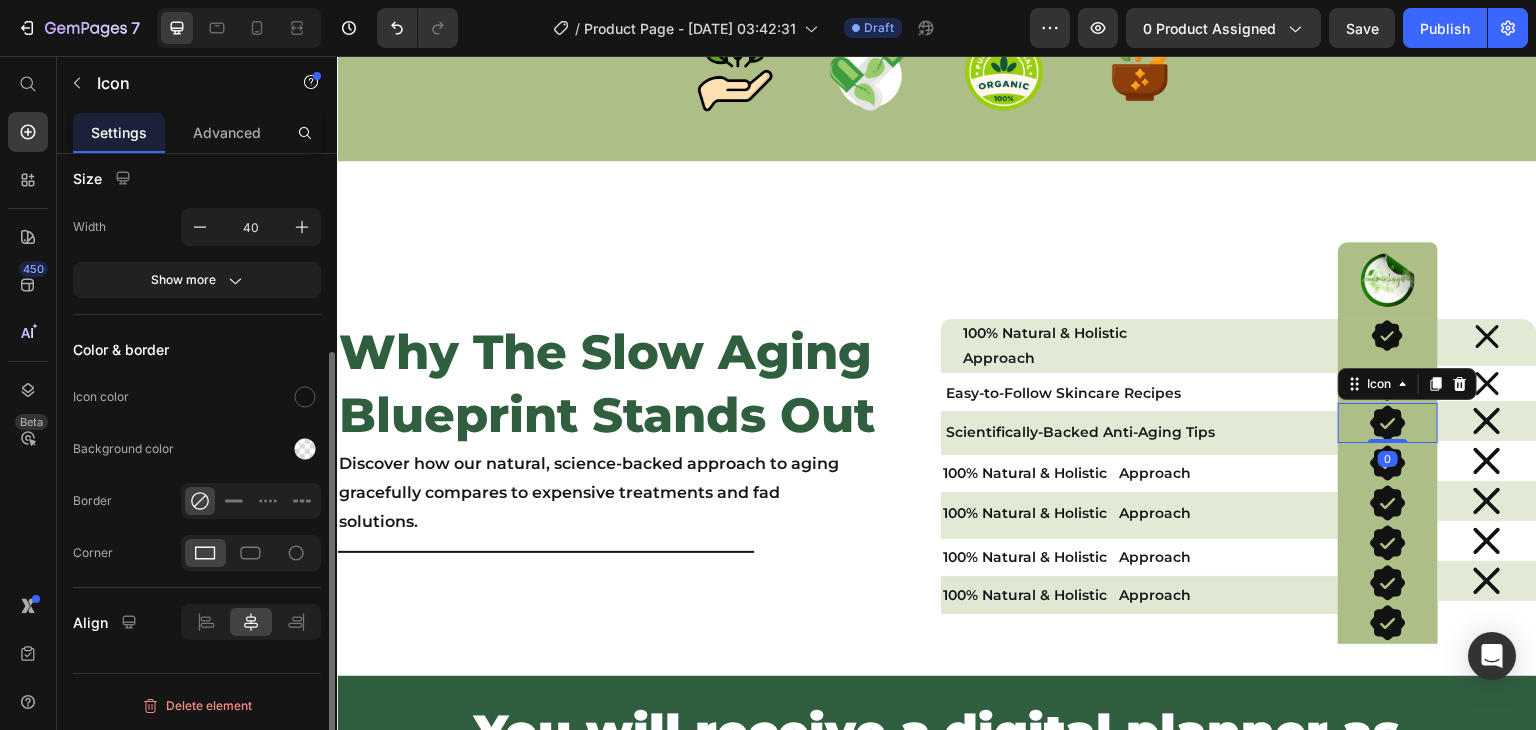 click 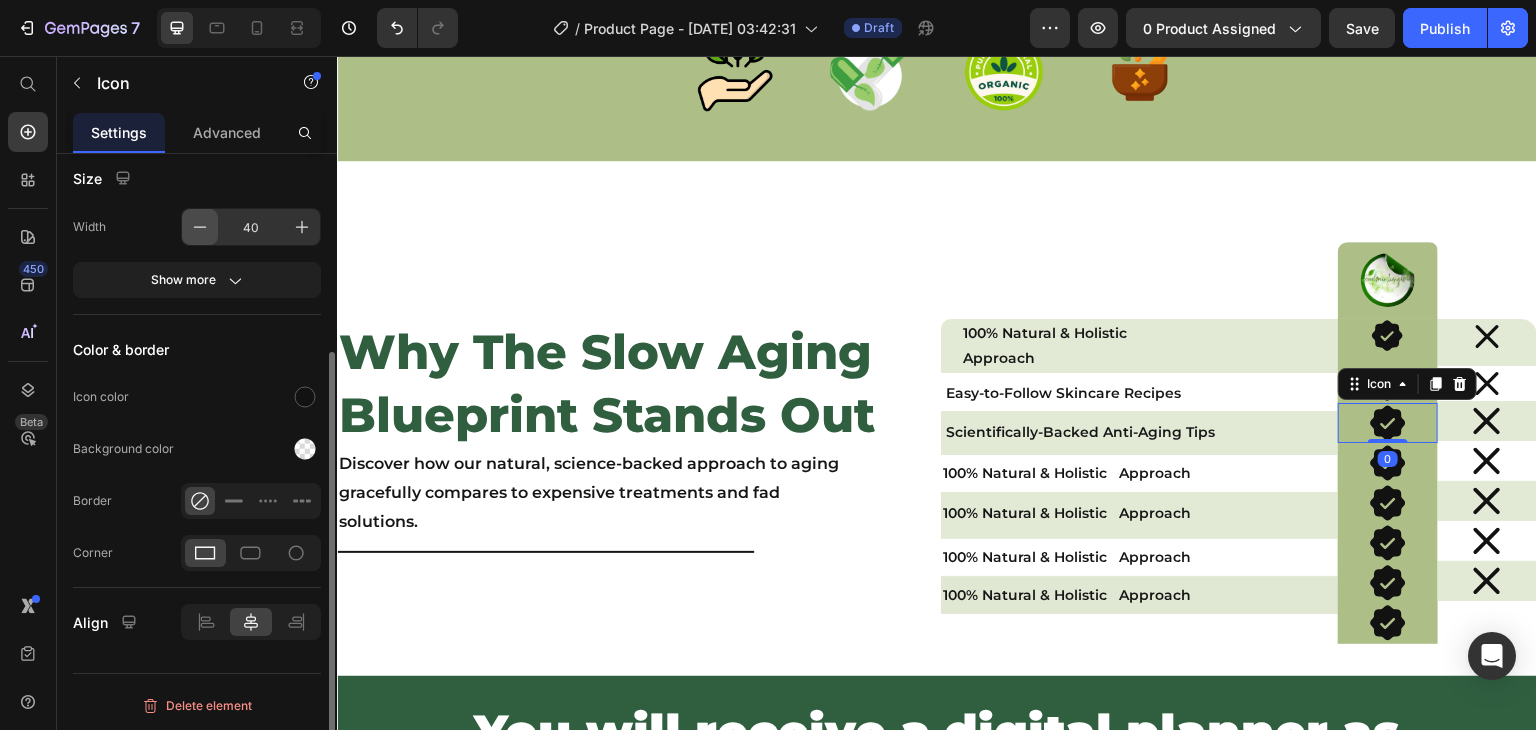 click at bounding box center (200, 227) 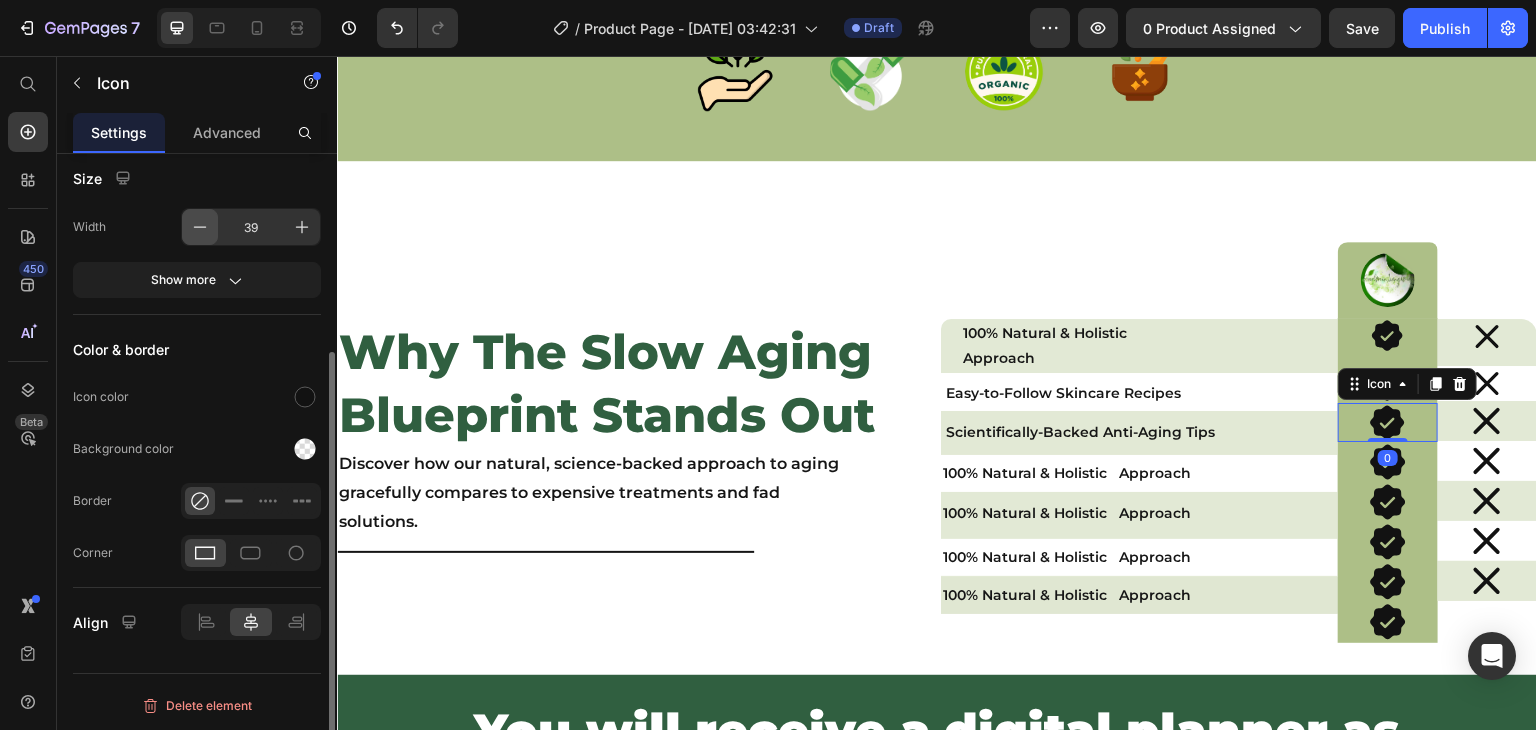 click at bounding box center (200, 227) 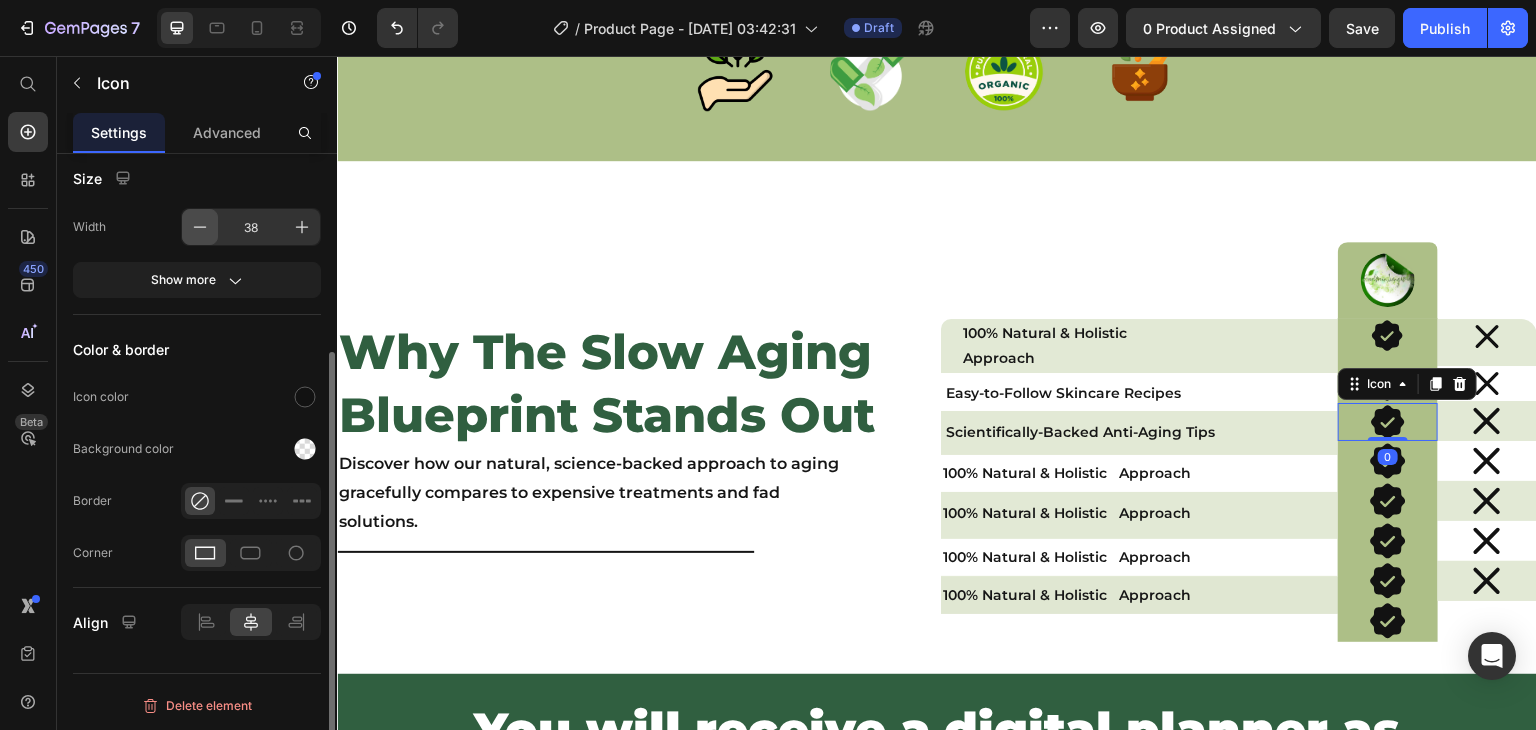 click at bounding box center [200, 227] 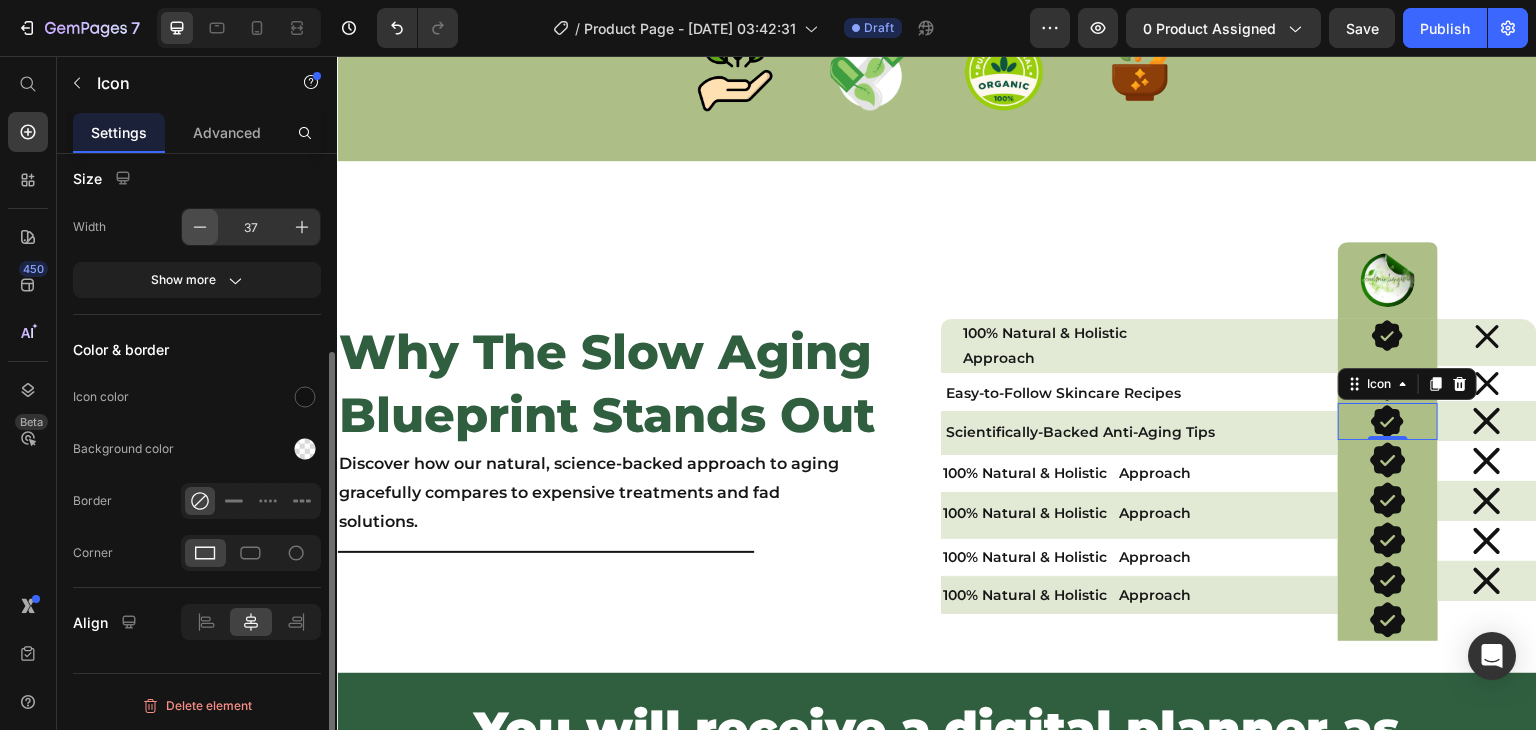 click at bounding box center [200, 227] 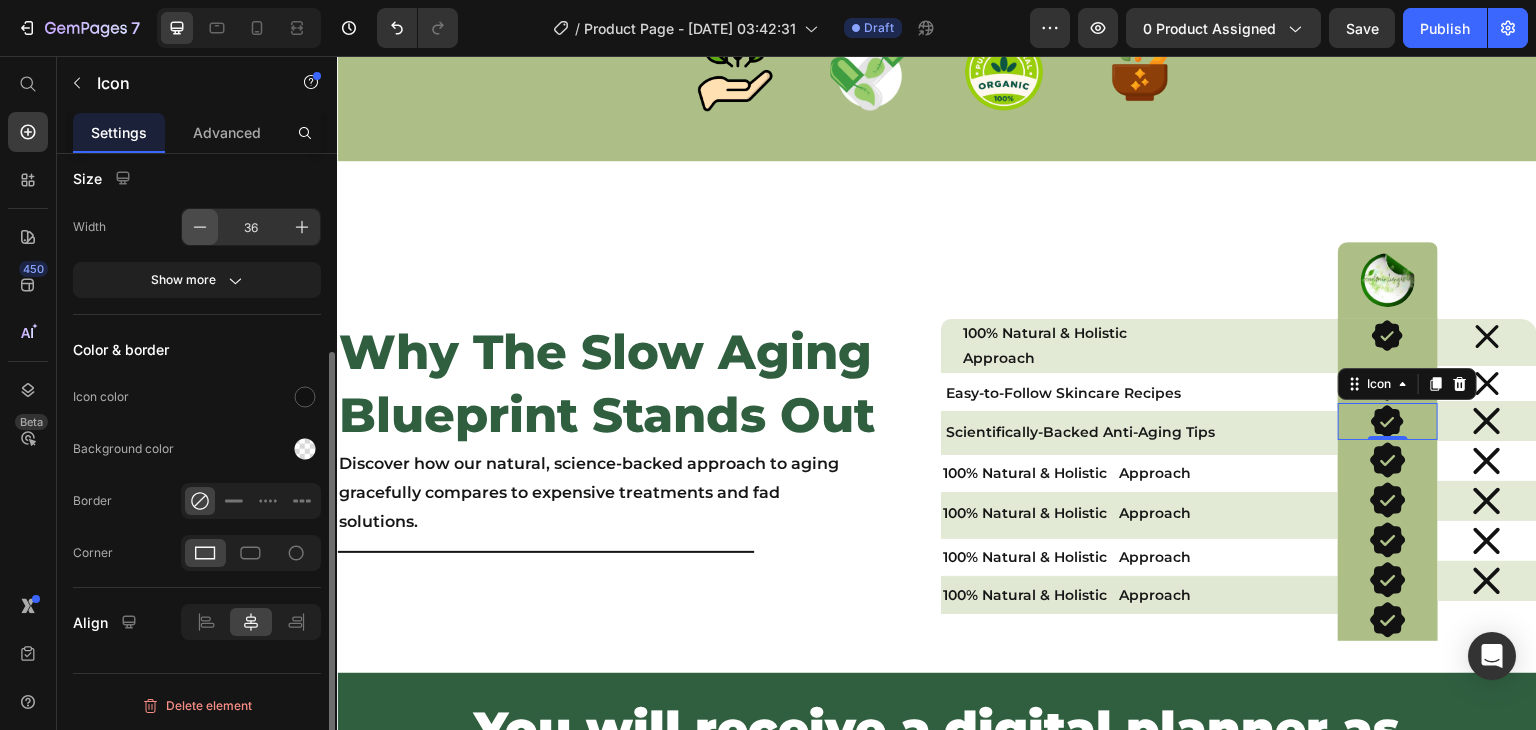 click at bounding box center (200, 227) 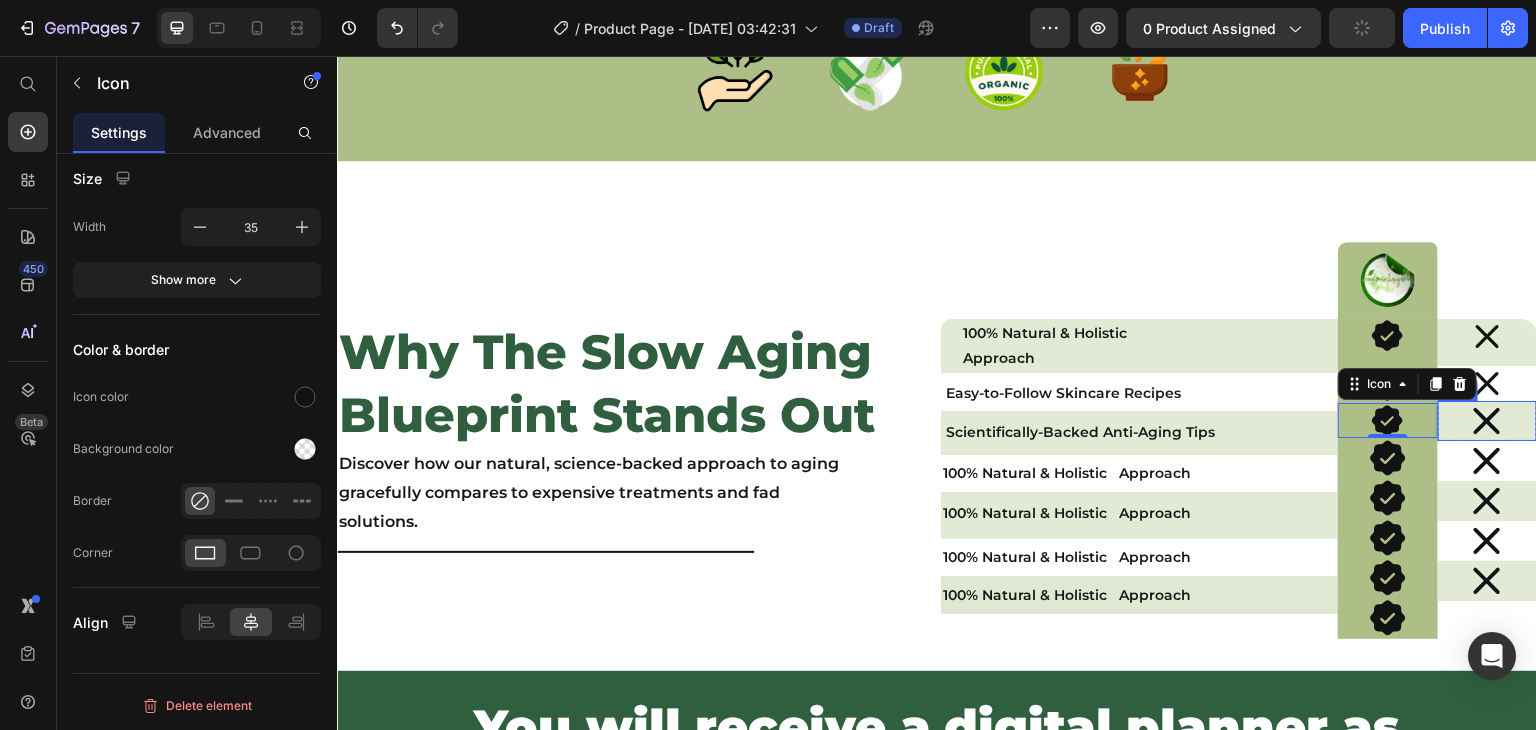 click 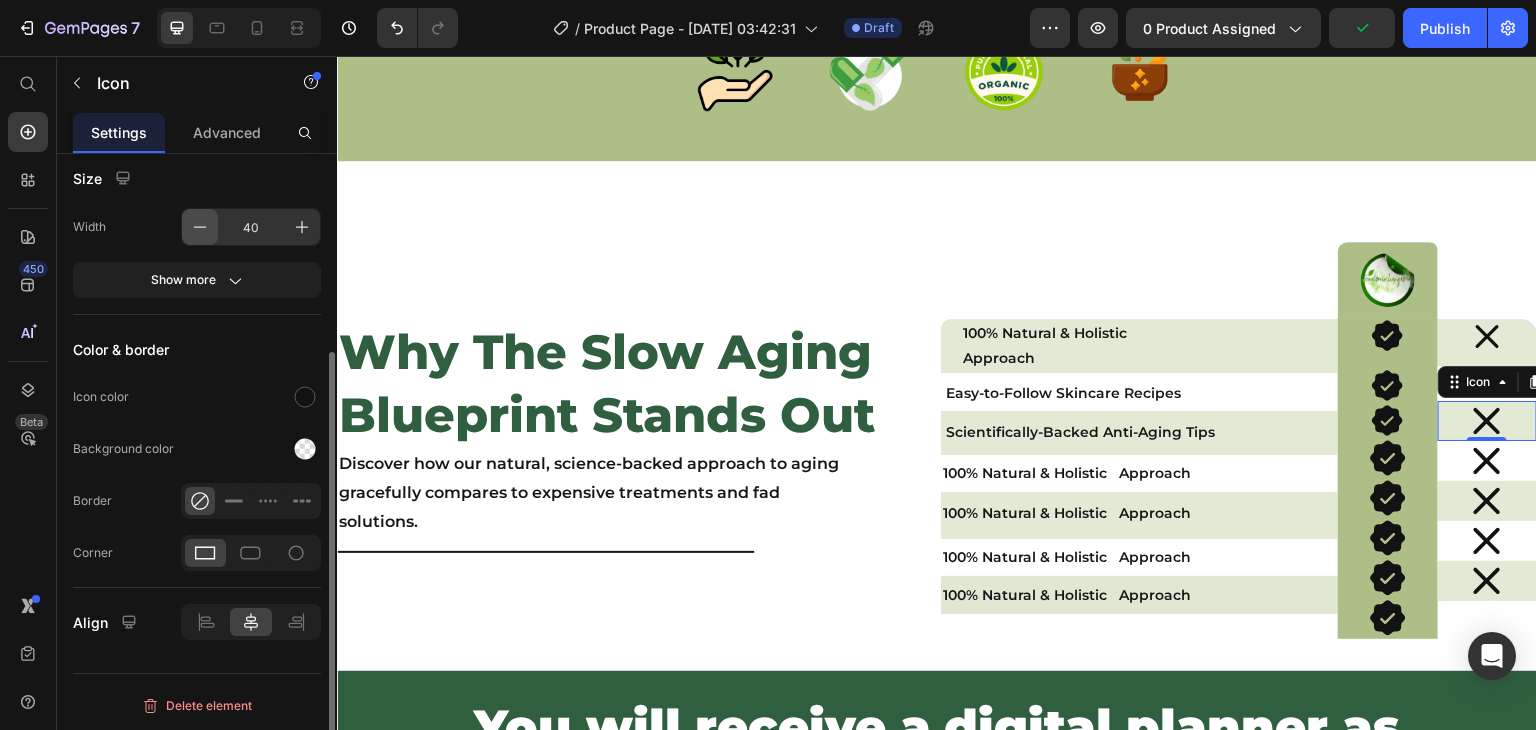 click at bounding box center (200, 227) 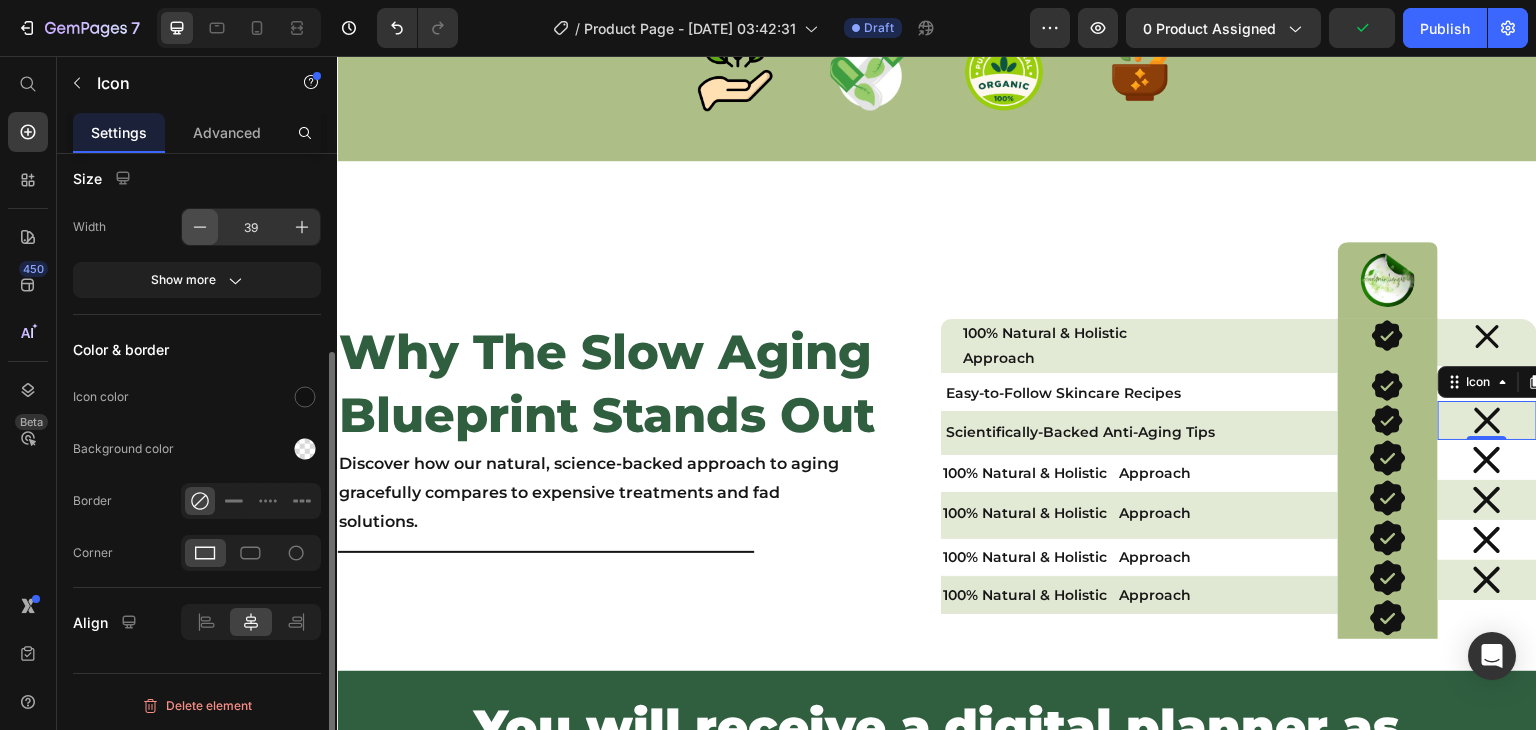 click at bounding box center (200, 227) 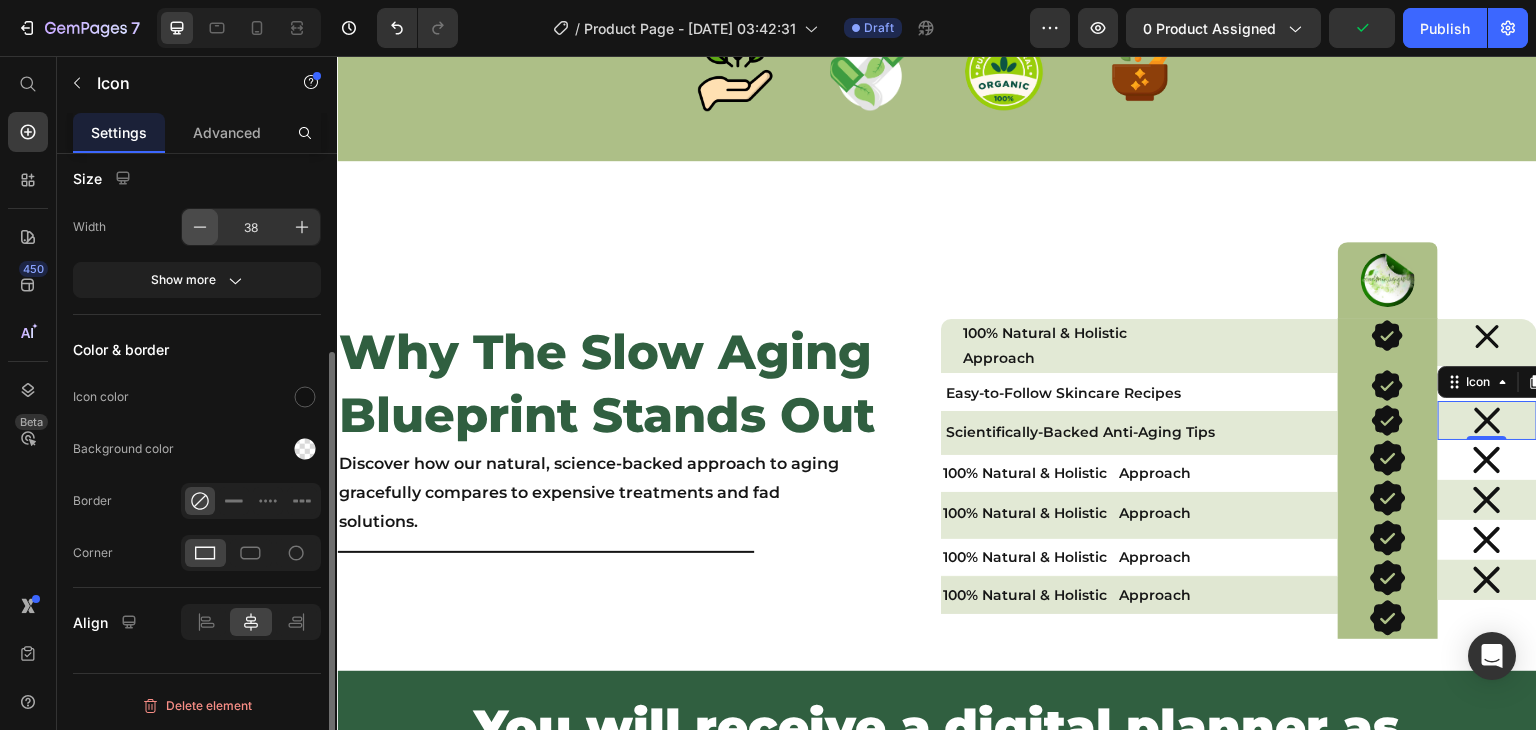 click at bounding box center (200, 227) 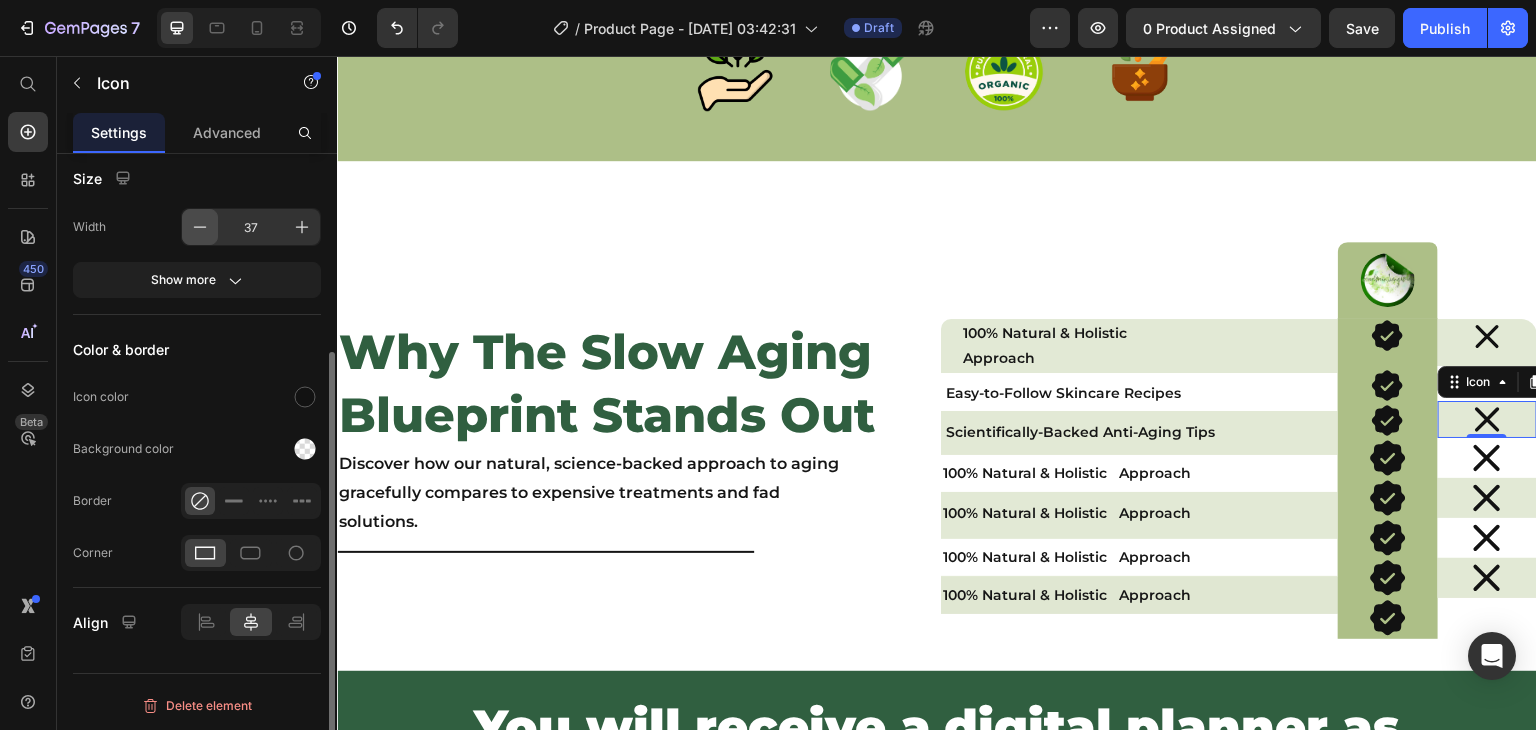 click at bounding box center [200, 227] 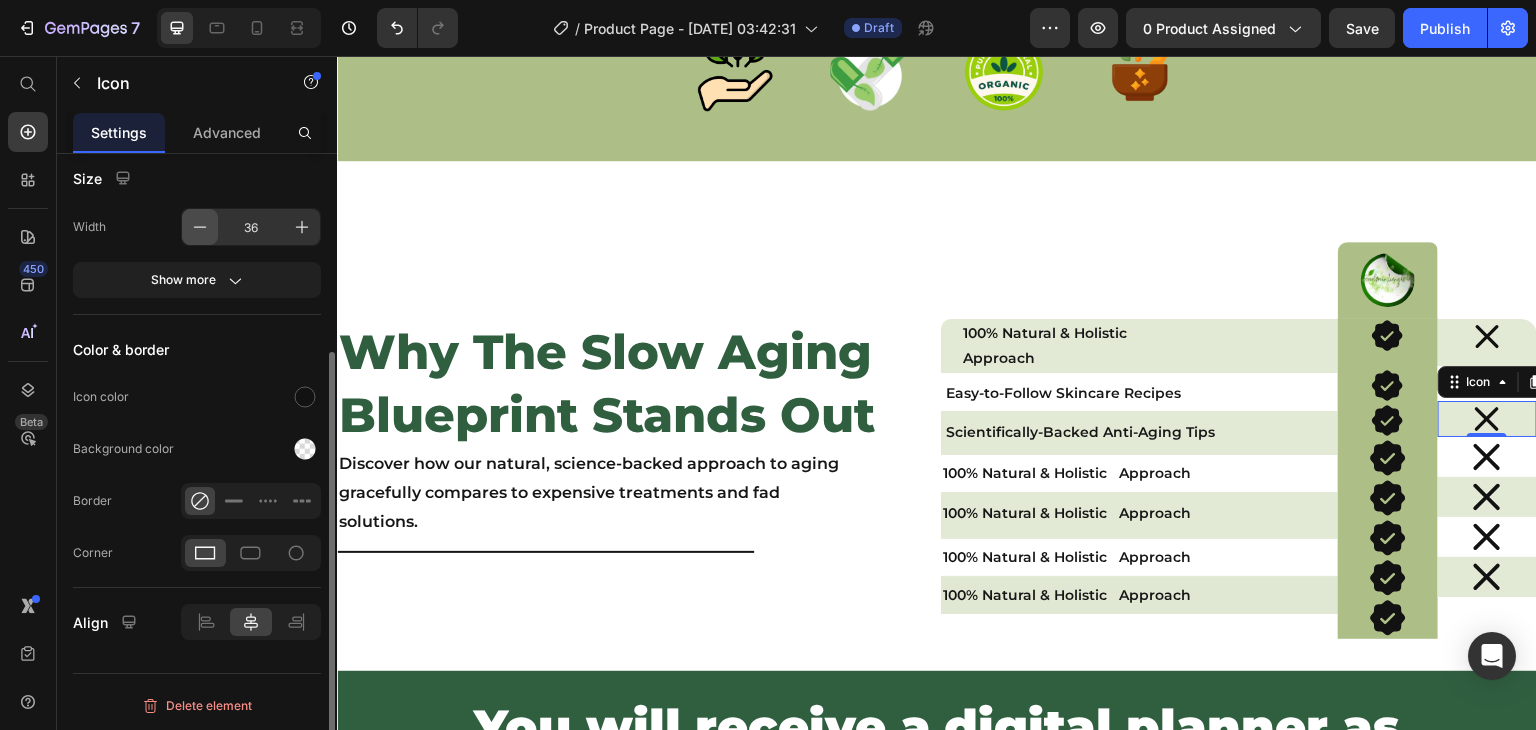 click at bounding box center [200, 227] 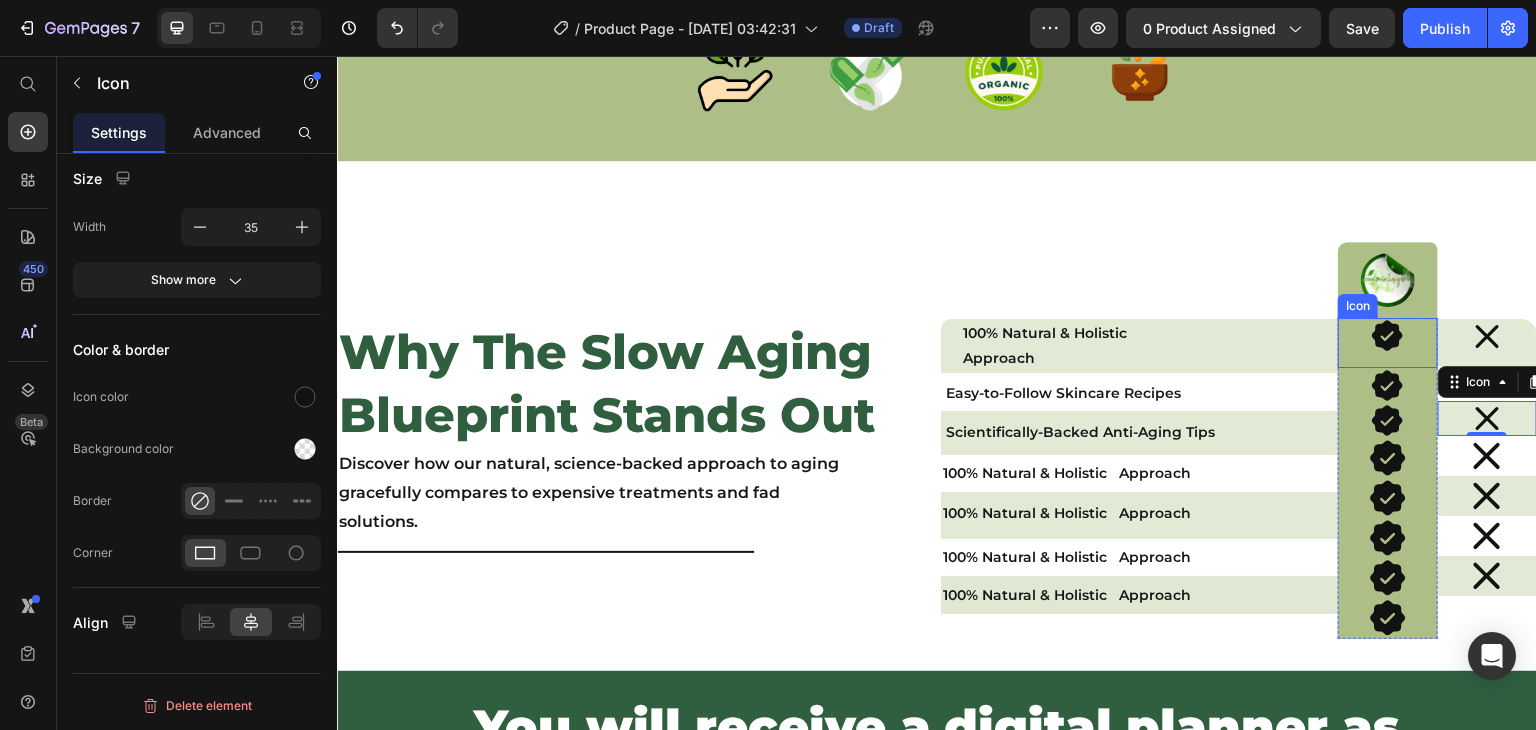 click on "Icon" at bounding box center (1387, 343) 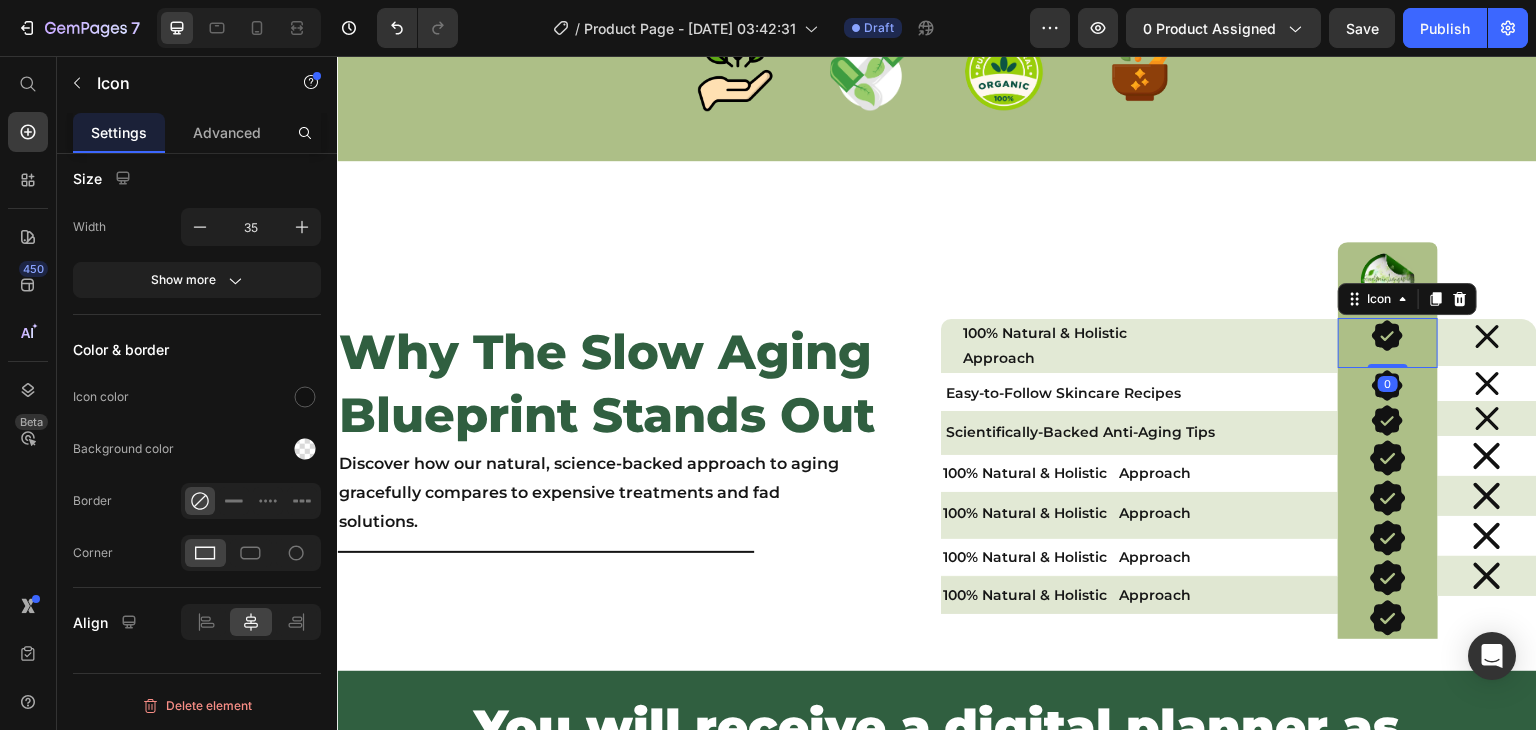 drag, startPoint x: 1372, startPoint y: 366, endPoint x: 1366, endPoint y: 318, distance: 48.373547 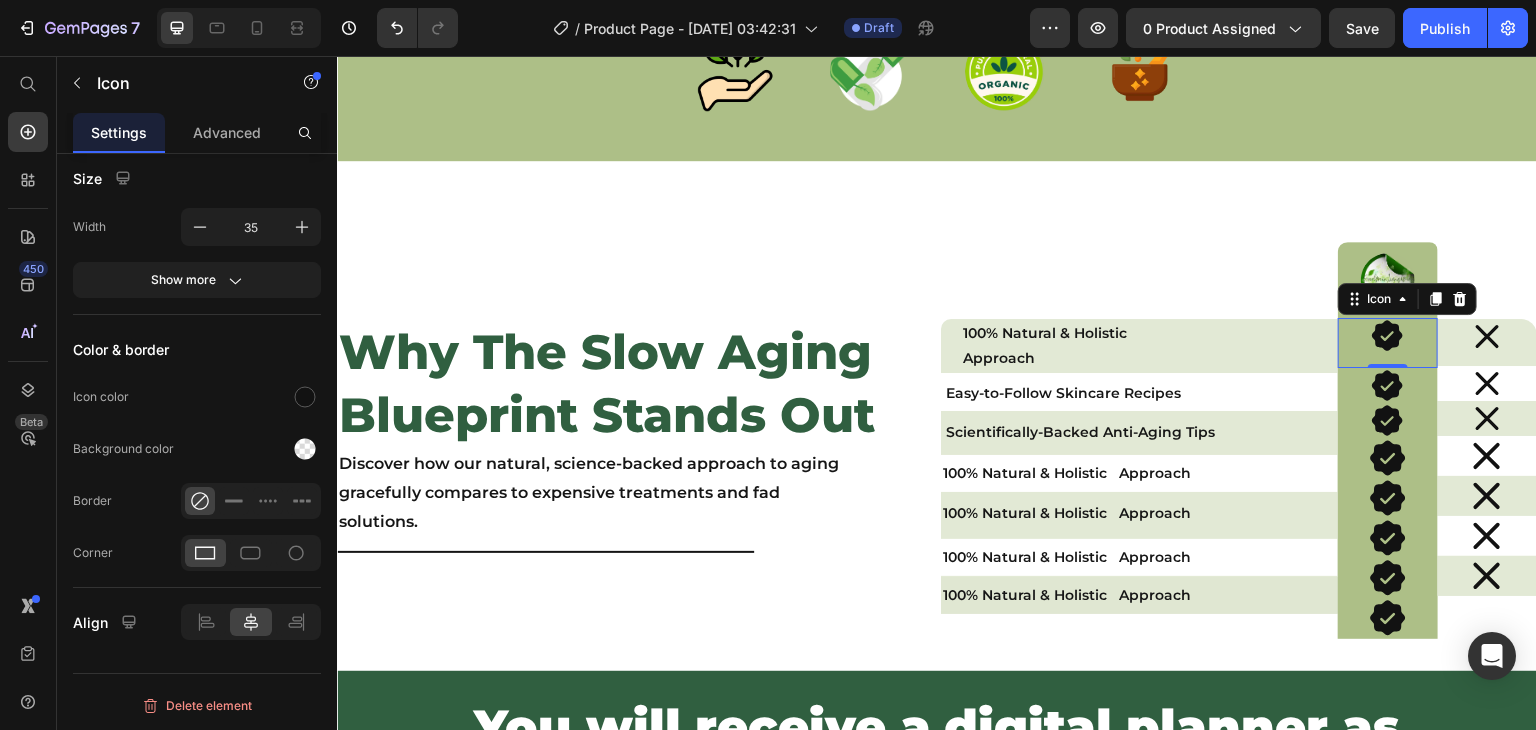 click on "Icon   0" at bounding box center [1387, 343] 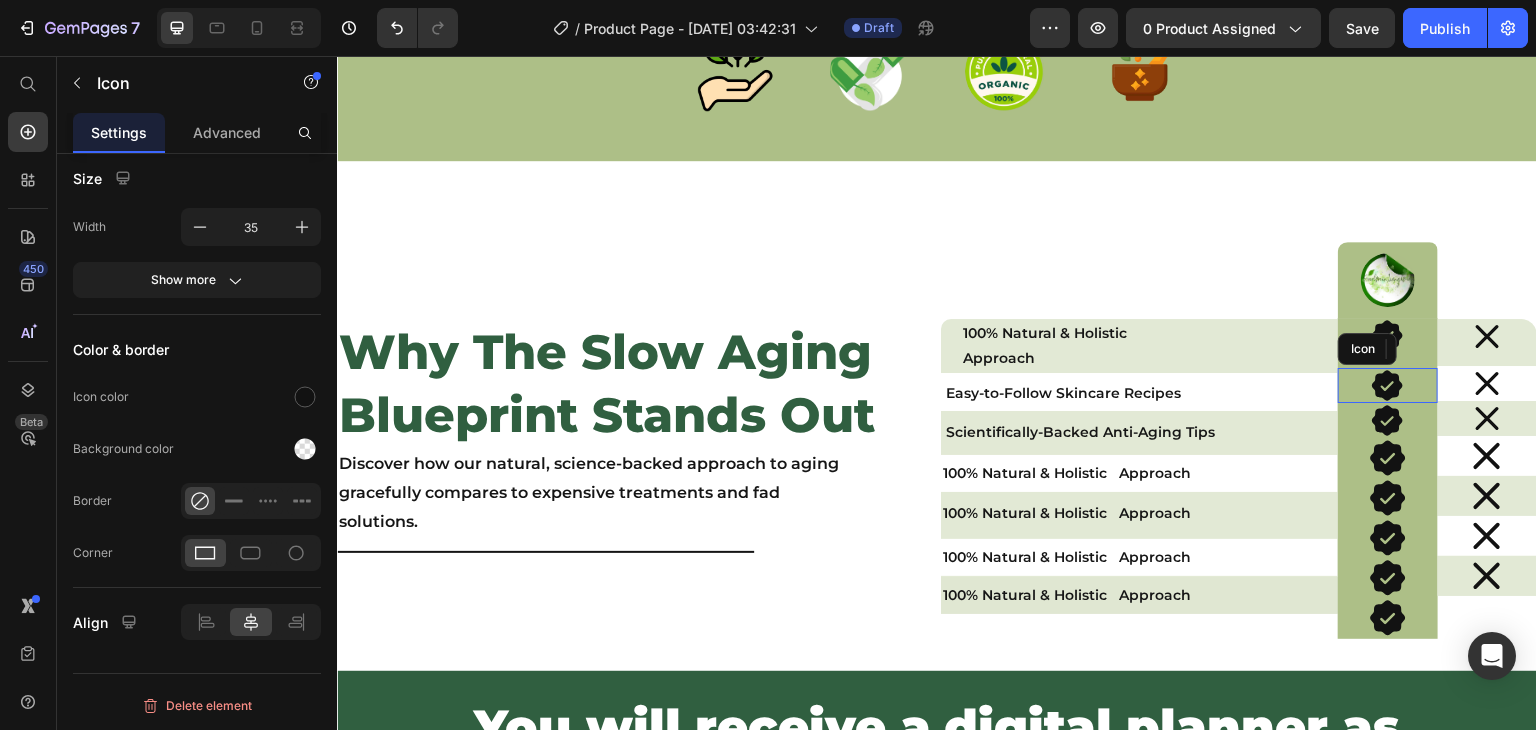 click on "Icon" at bounding box center (1387, 385) 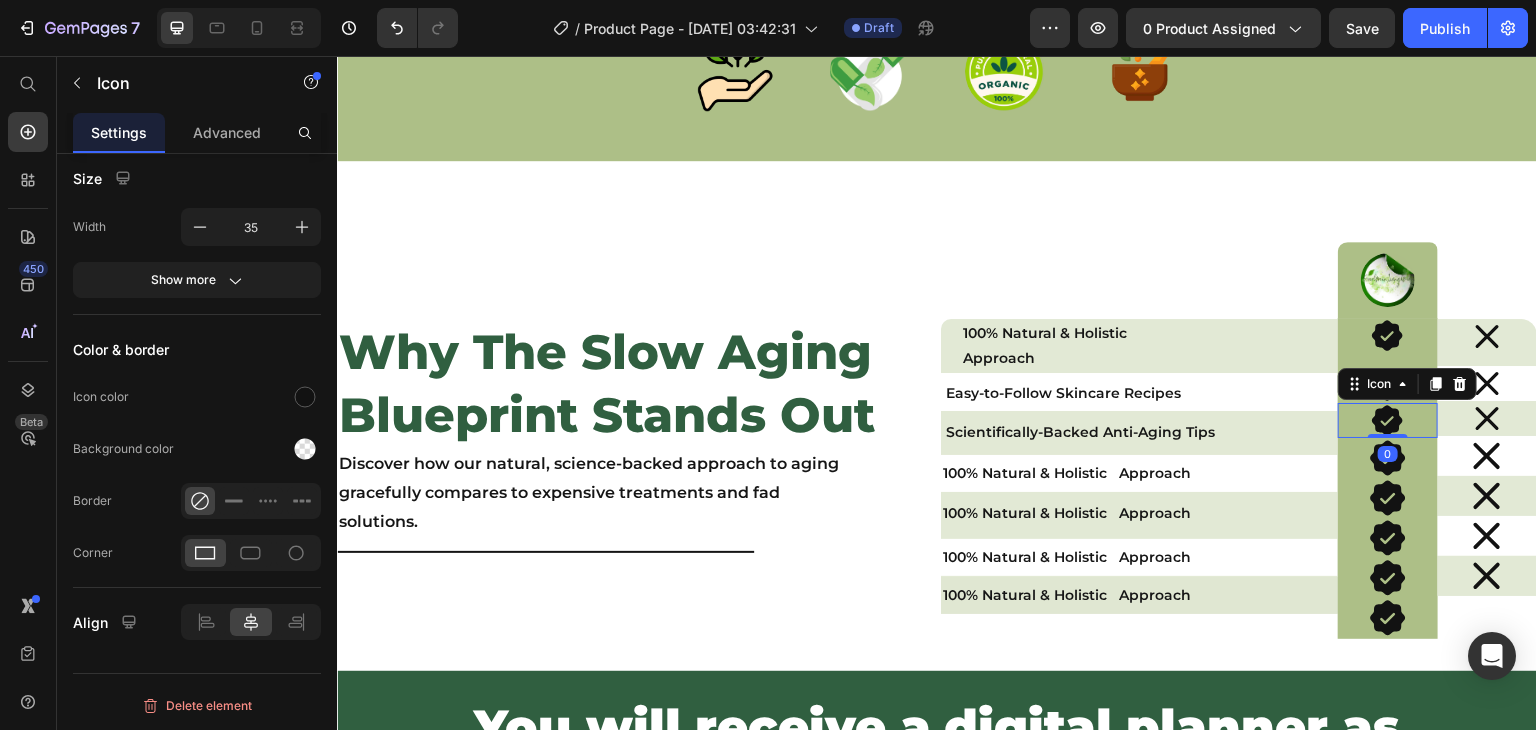 click on "Icon   0" at bounding box center (1387, 420) 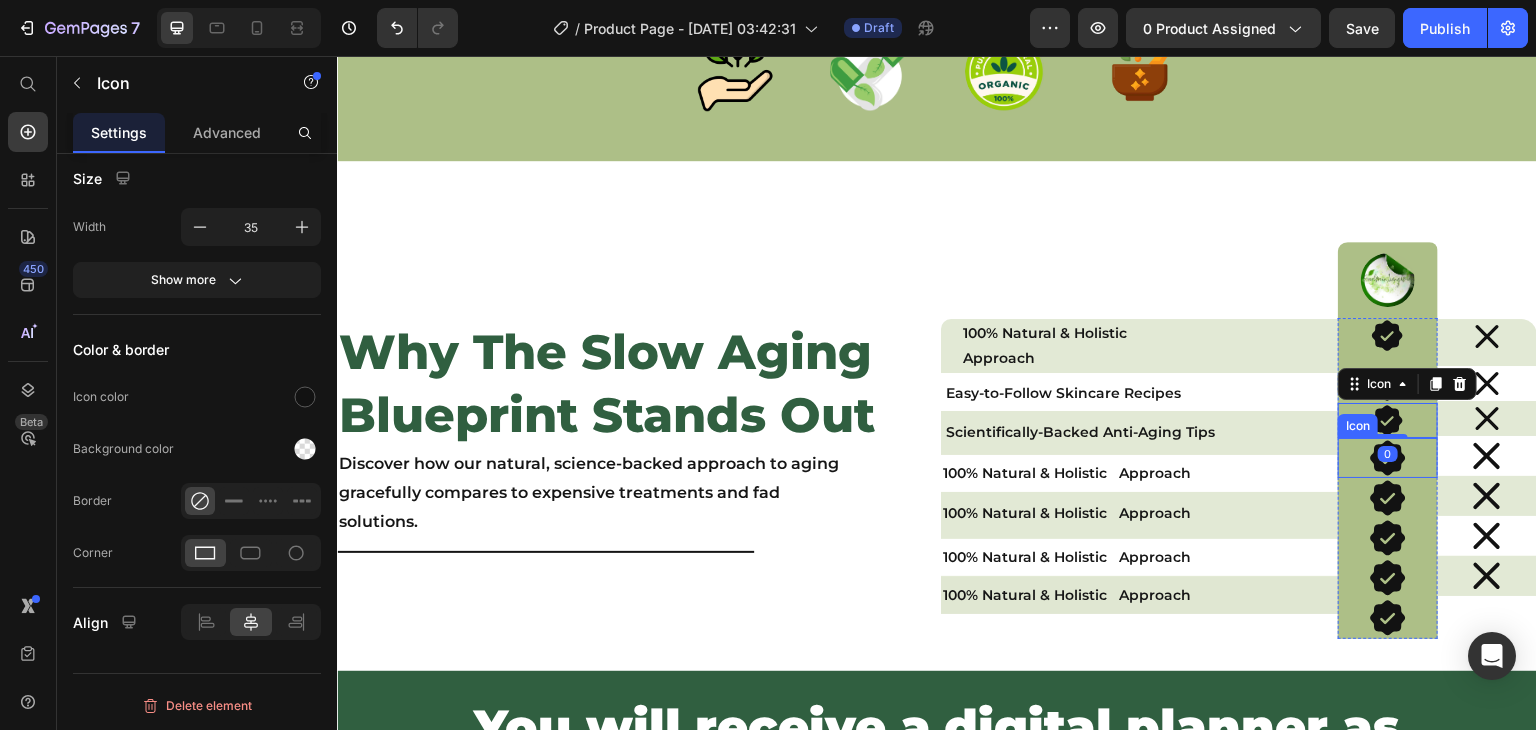 click on "Icon" at bounding box center (1387, 458) 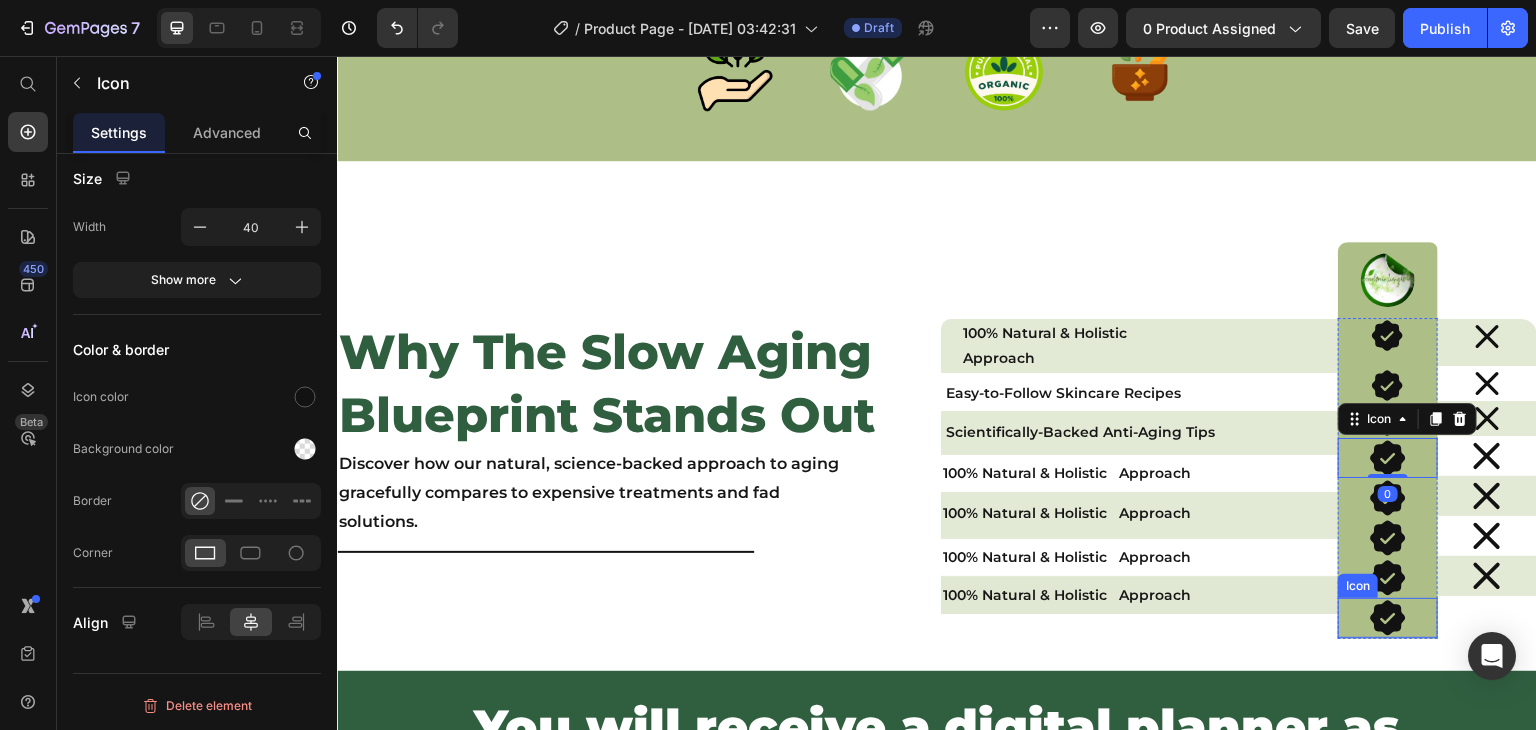 click 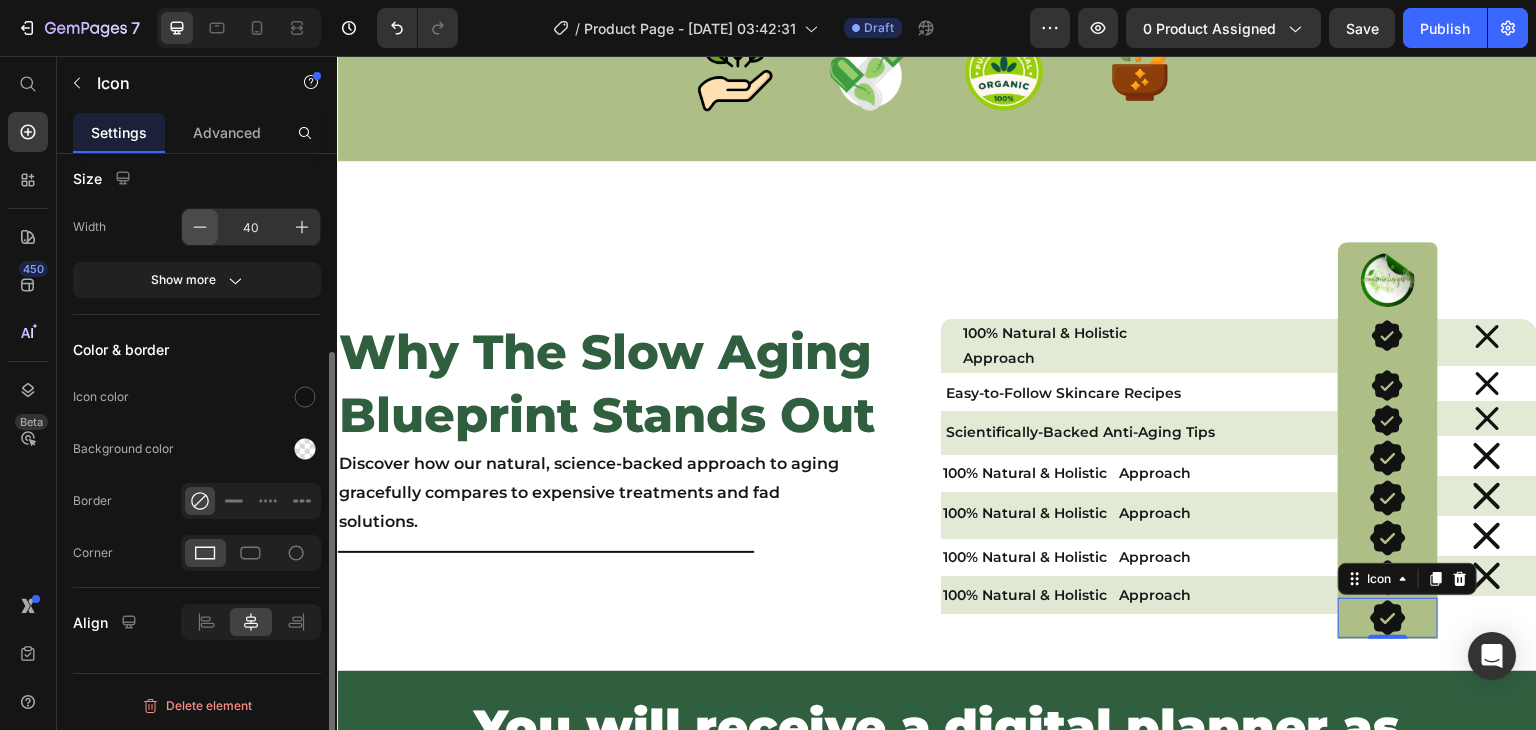 click 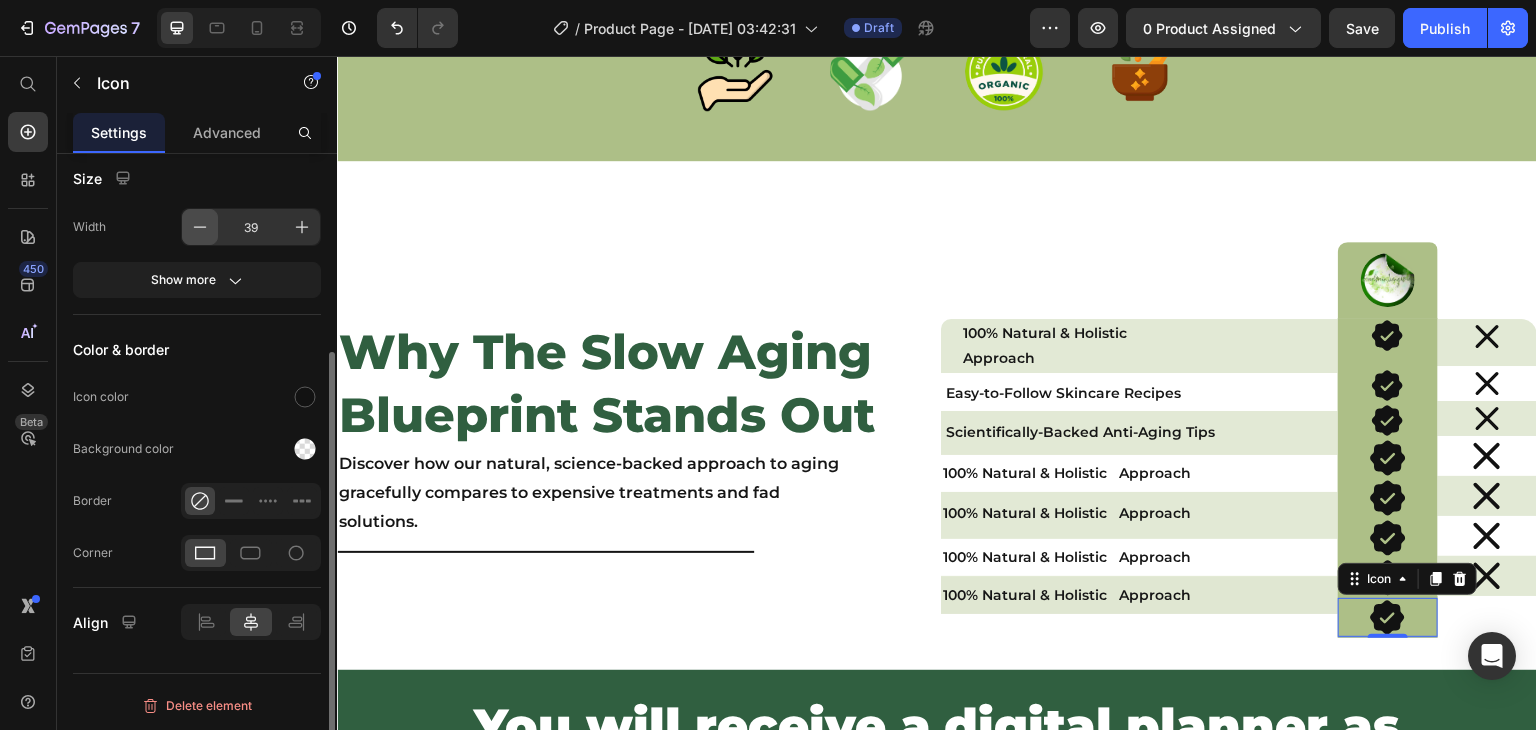 click 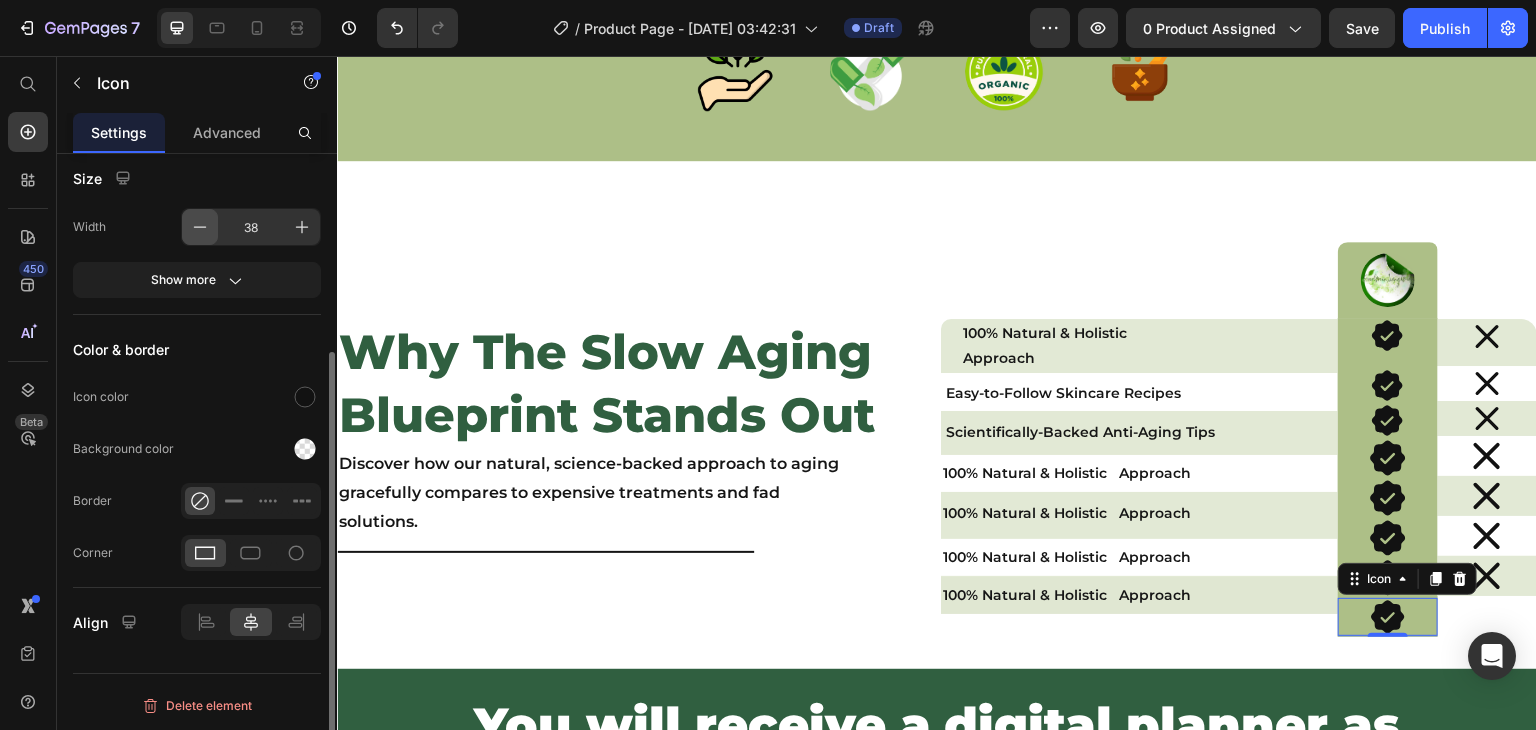 click 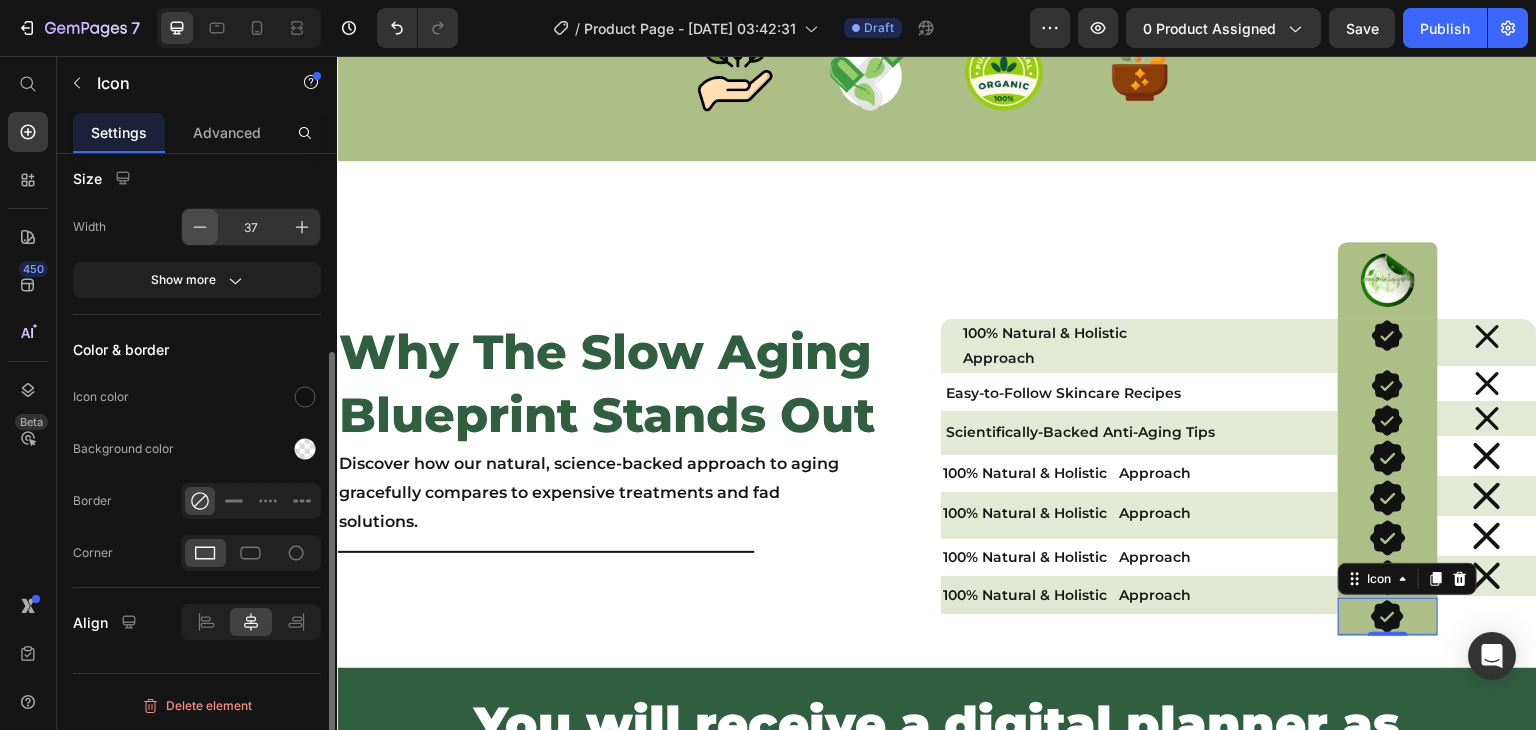 click 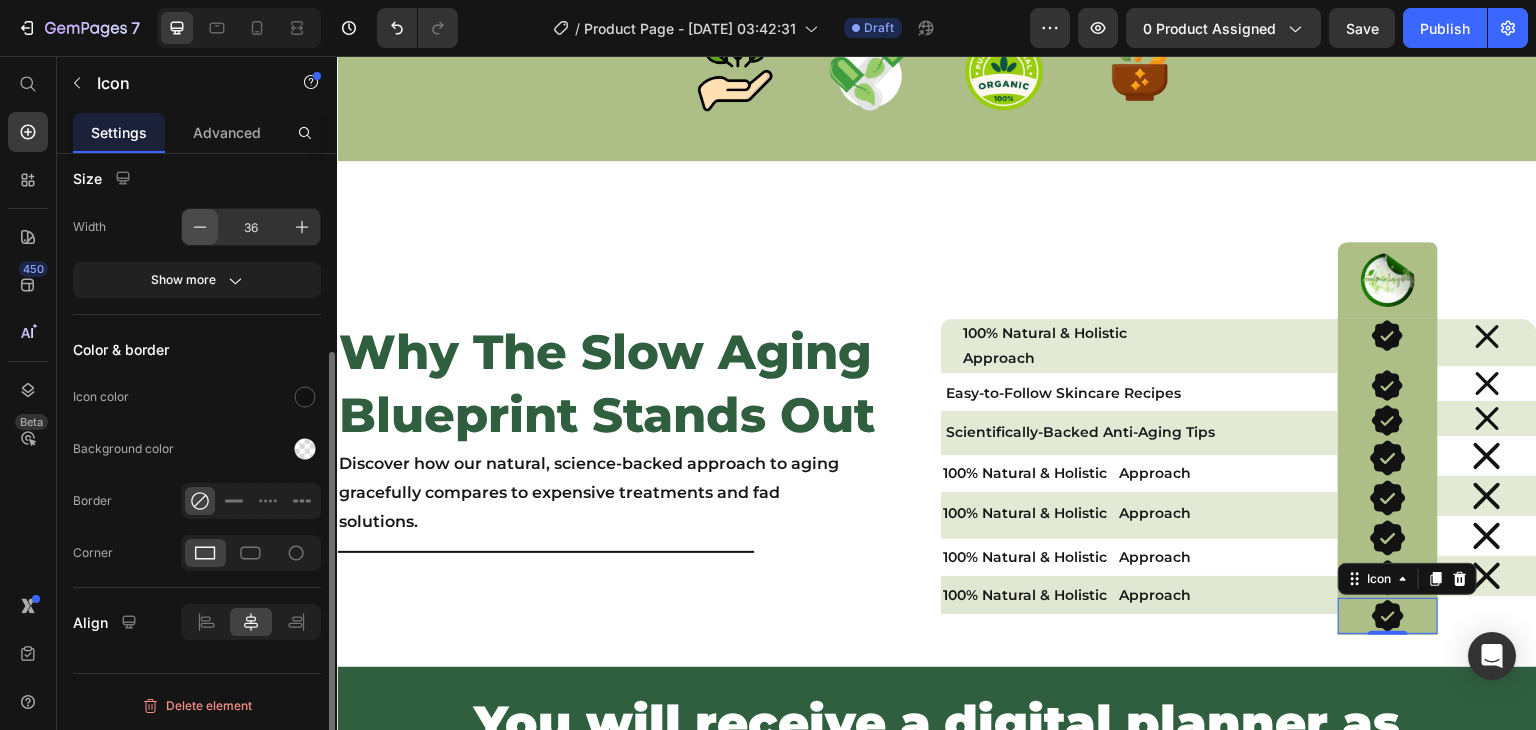 click 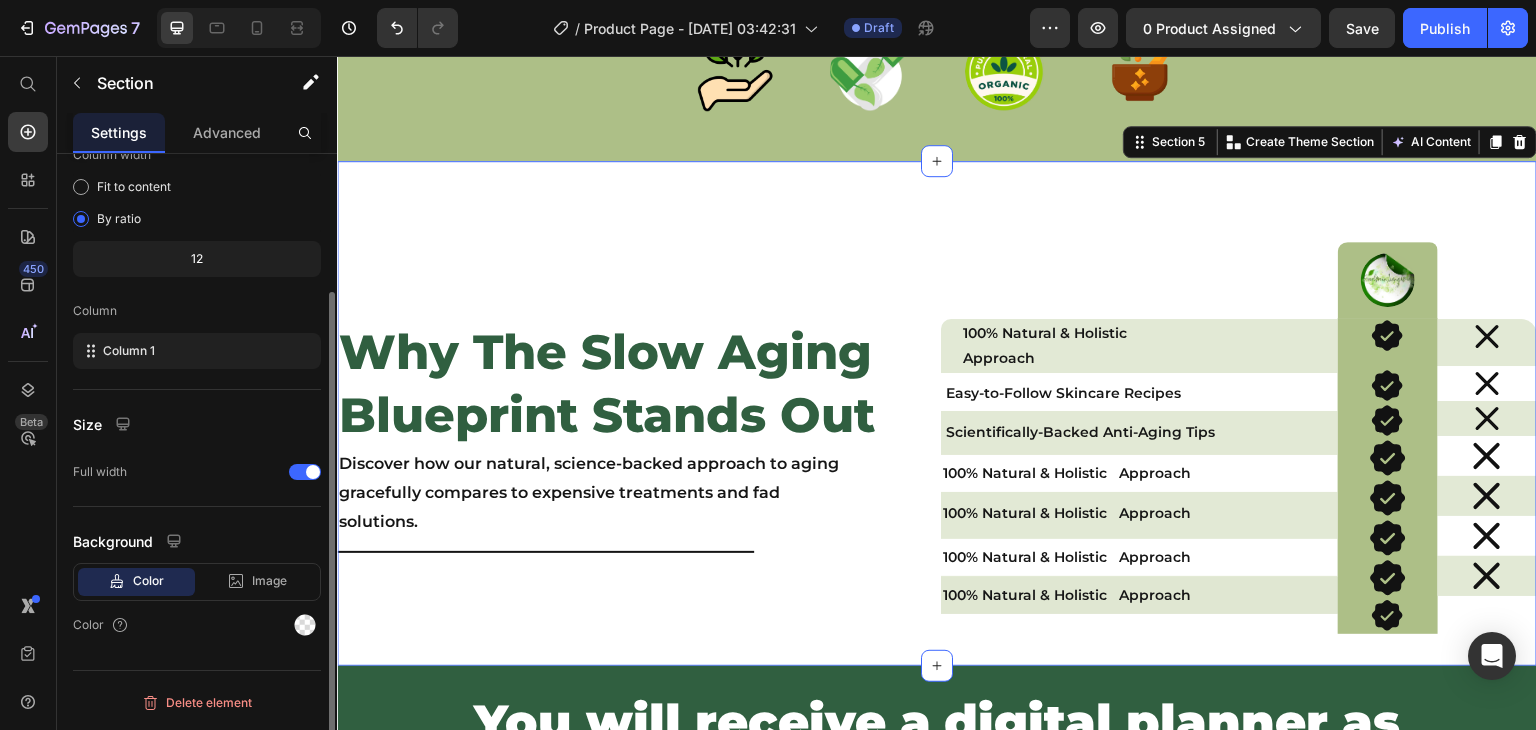 click on "Why The Slow Aging Blueprint Stands Out Heading Discover how our natural, science-backed approach to aging  gracefully compares to expensive treatments and fad  solutions. Text Block                Title Line 100% Natural & Holistic Approach Text Block Easy-to-Follow Skincare Recipes Text Block Scientifically-Backed Anti-Aging Tips Text Block 100% Natural & Holistic   Approach Text Block 100% Natural & Holistic   Approach Text Block 100% Natural & Holistic   Approach Text Block 100% Natural & Holistic   Approach Text Block Row Image Row
Icon
Icon
Icon
Icon
Icon
Icon
Icon
Icon Row
Icon Row
Icon Row
Icon Row
Icon Row
Icon Row
Icon Row
Icon Row Row Row Row Row Row Row Section 5   You can create reusable sections Create Theme Section AI Content Write with GemAI Persuasive" at bounding box center (937, 413) 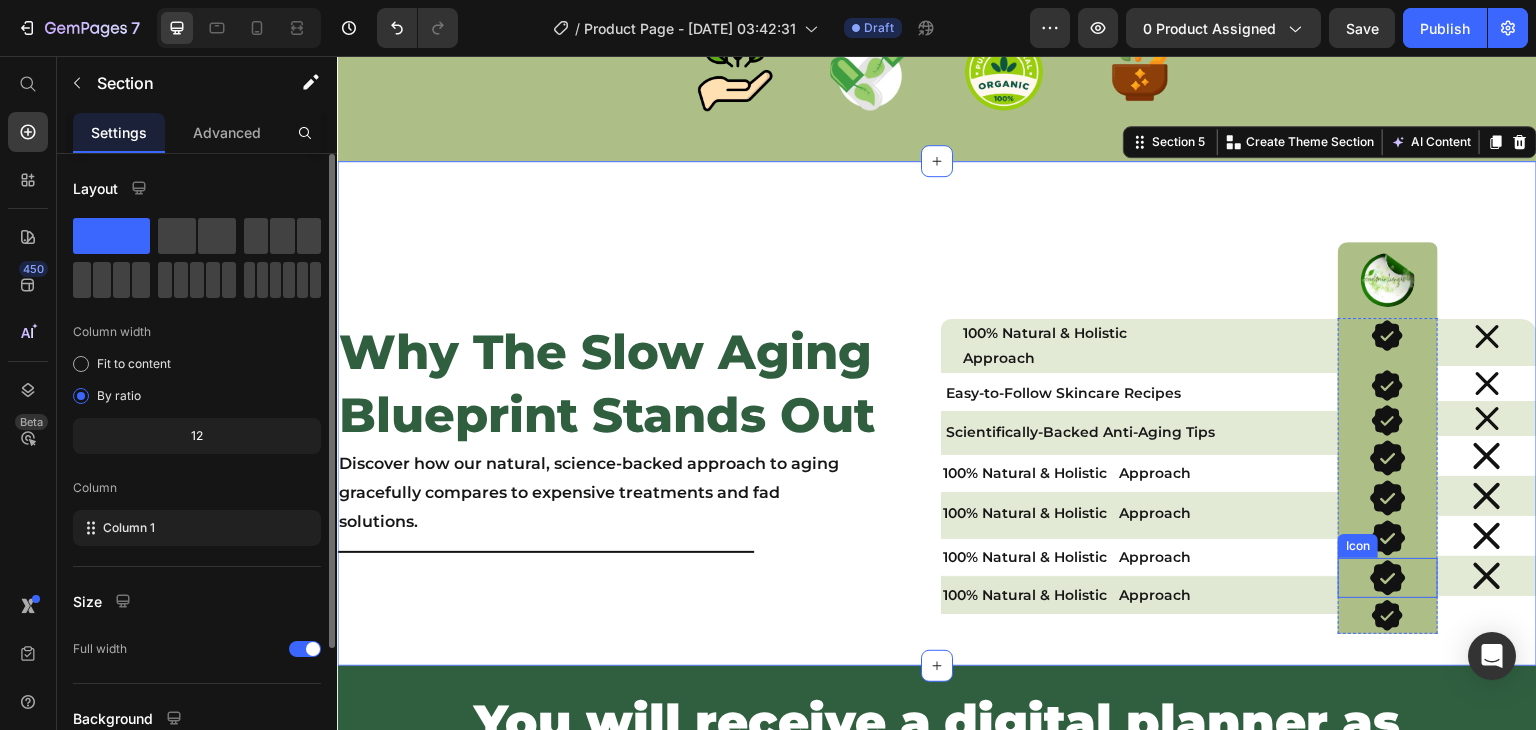 click on "Icon" at bounding box center [1387, 578] 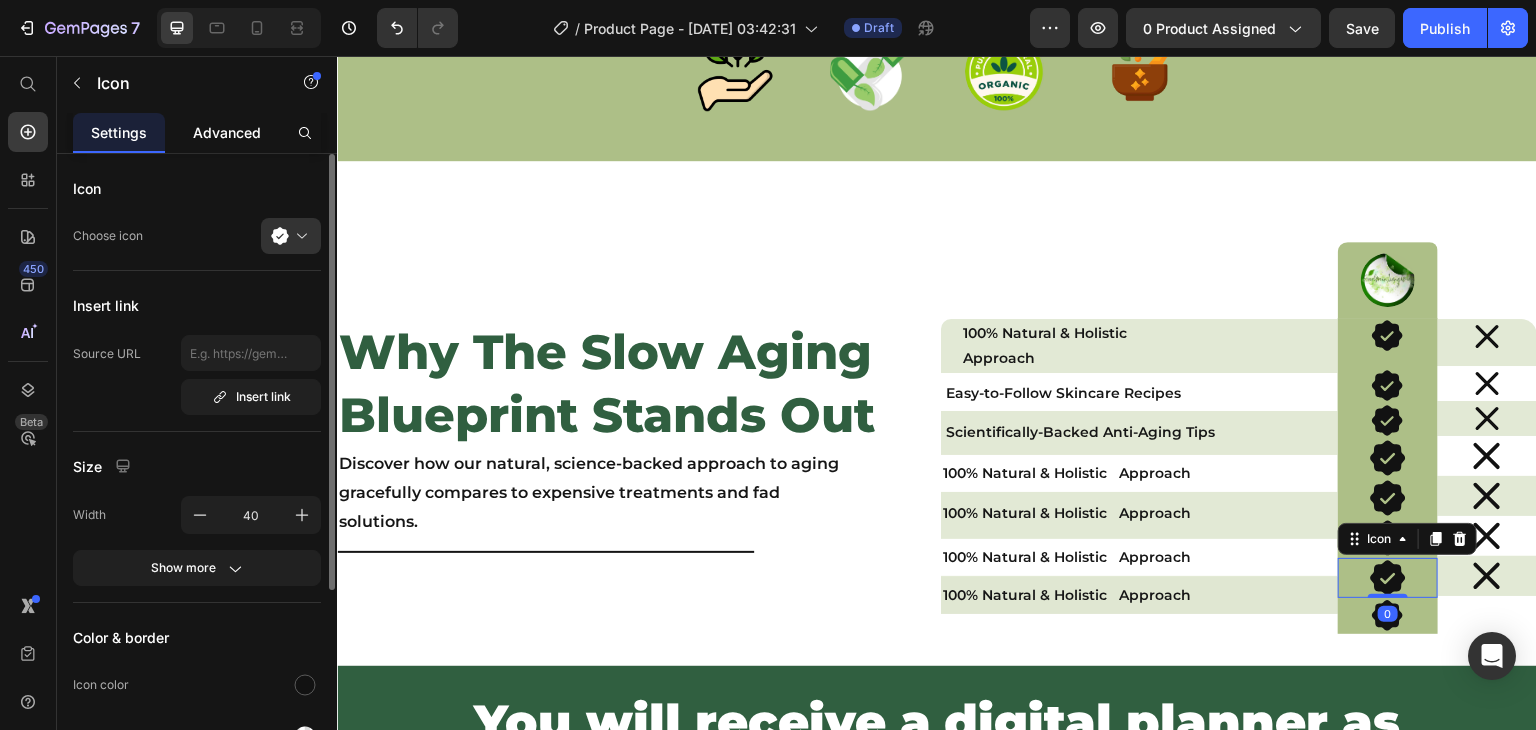click on "Advanced" 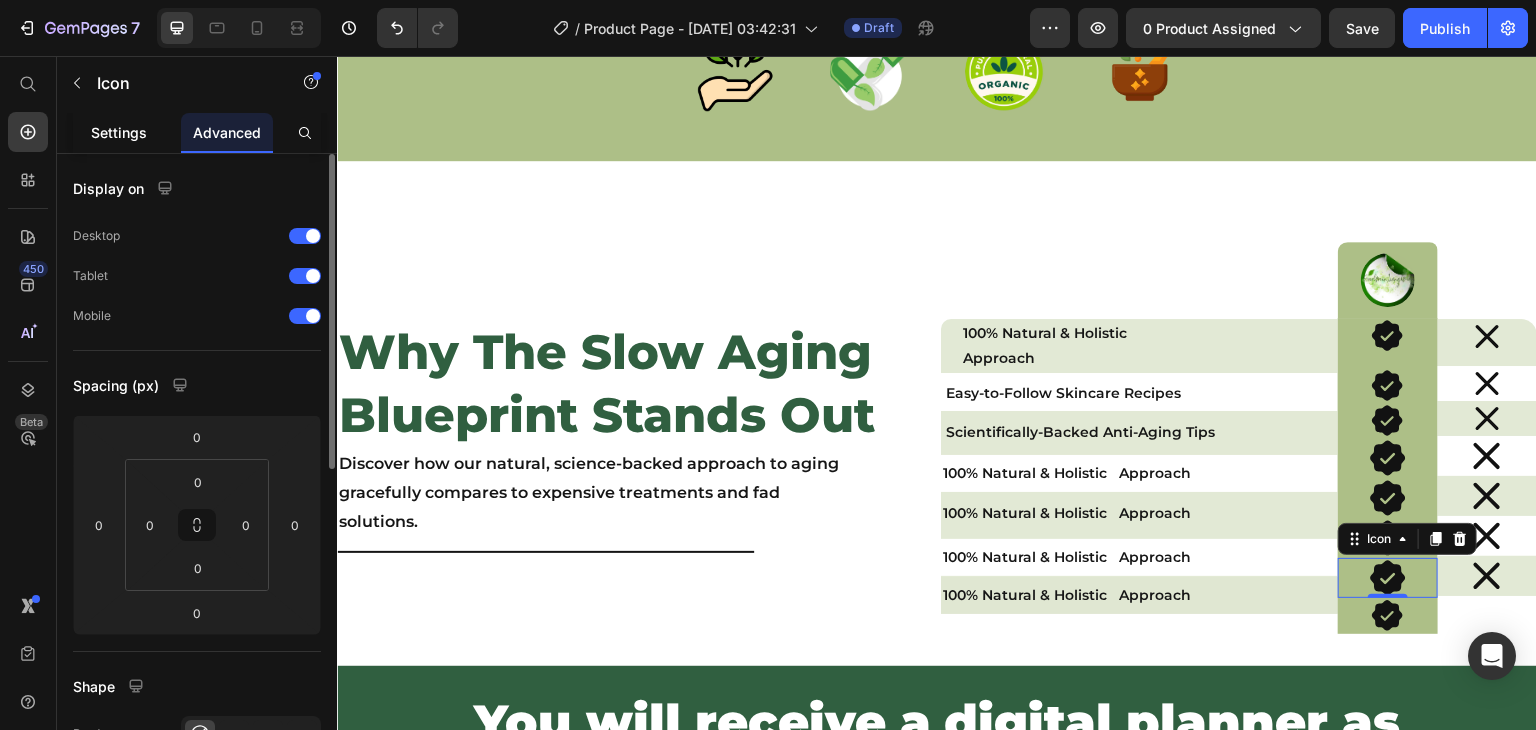 click on "Settings" 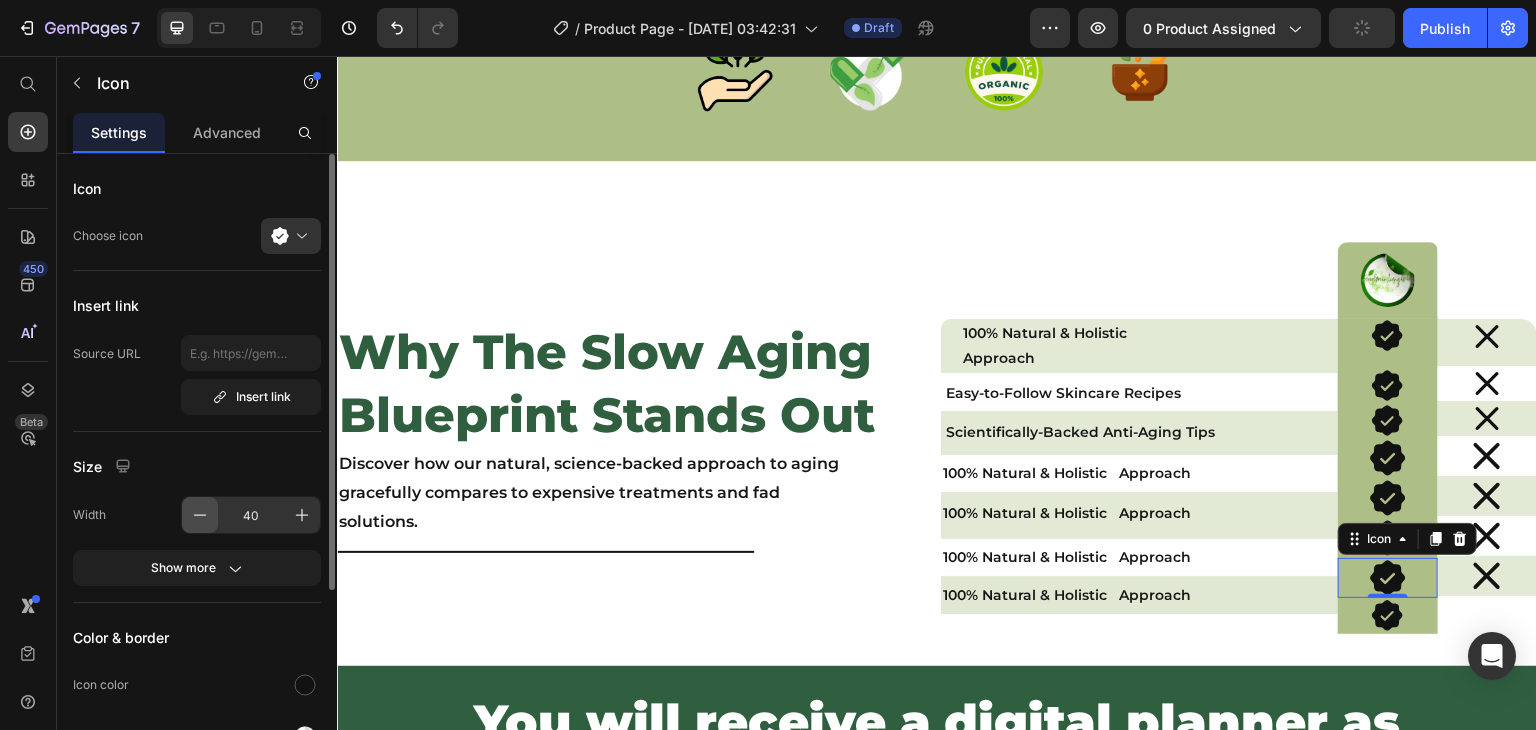 click at bounding box center (200, 515) 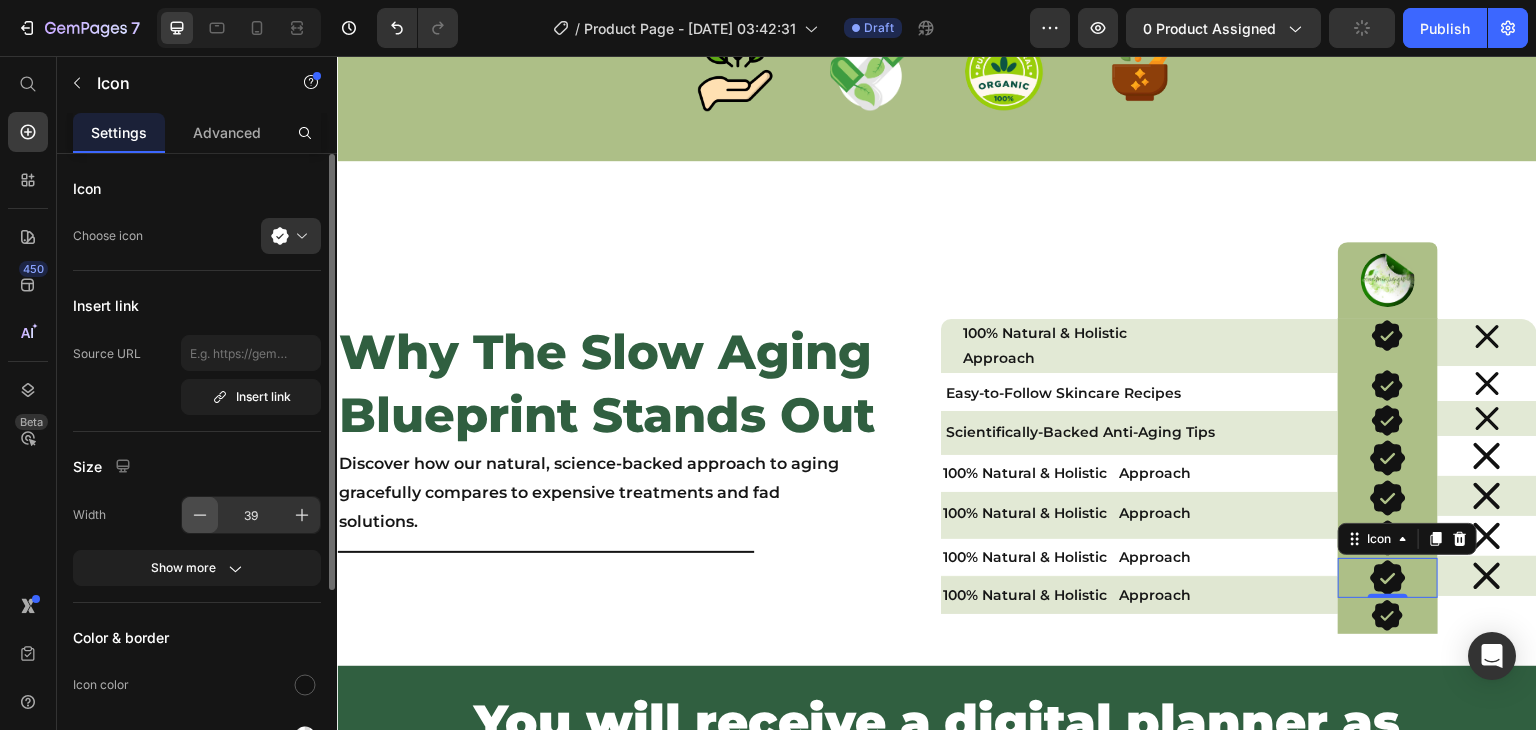 click at bounding box center (200, 515) 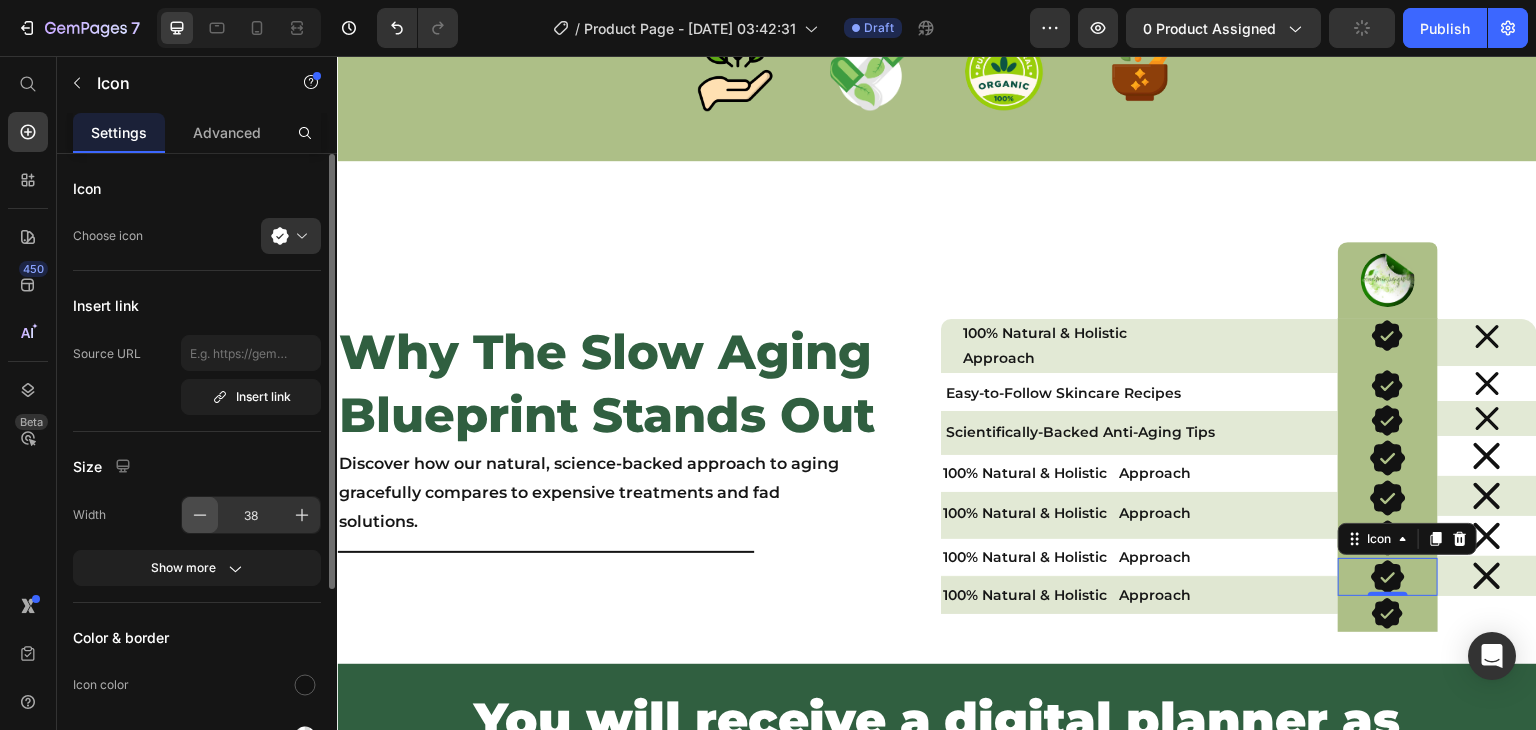 click at bounding box center [200, 515] 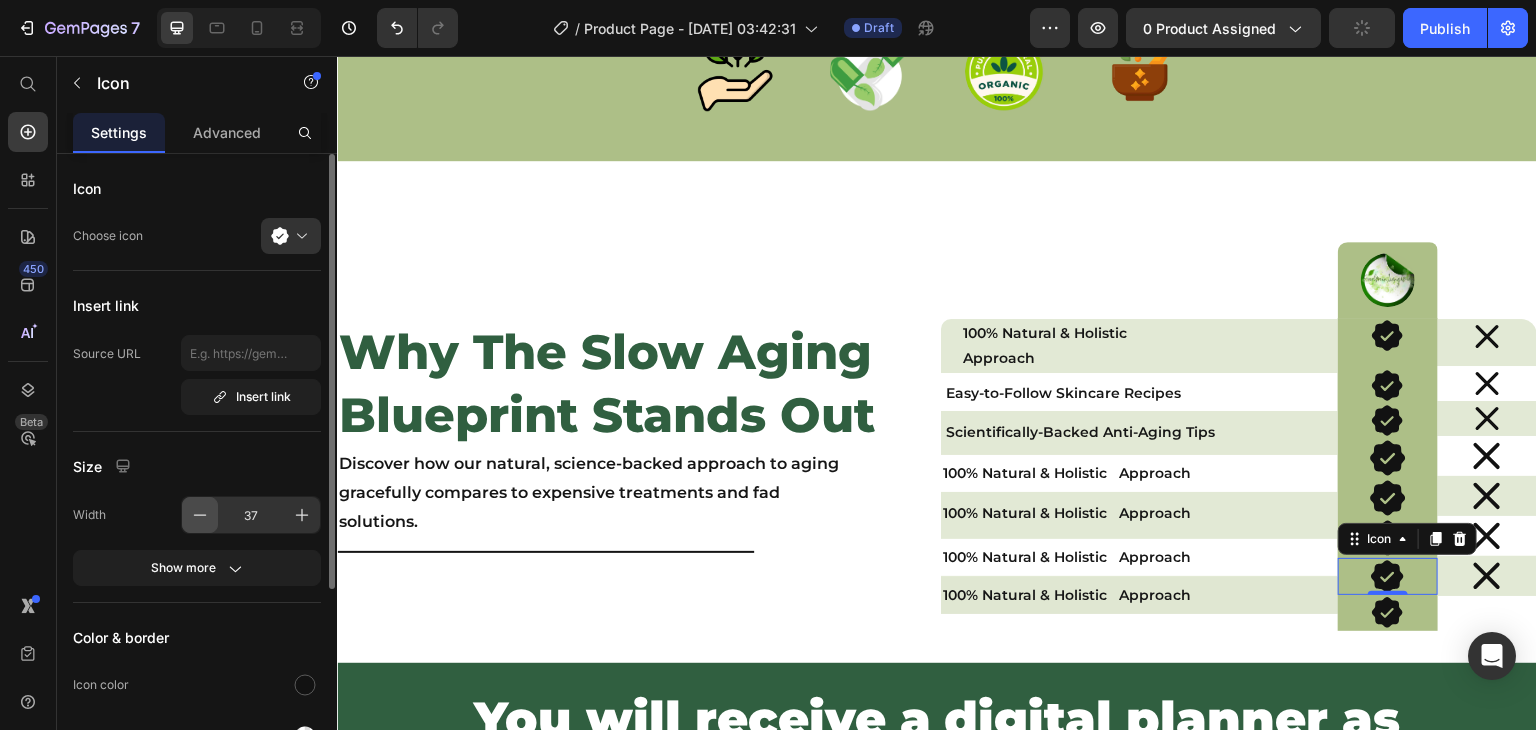 click at bounding box center (200, 515) 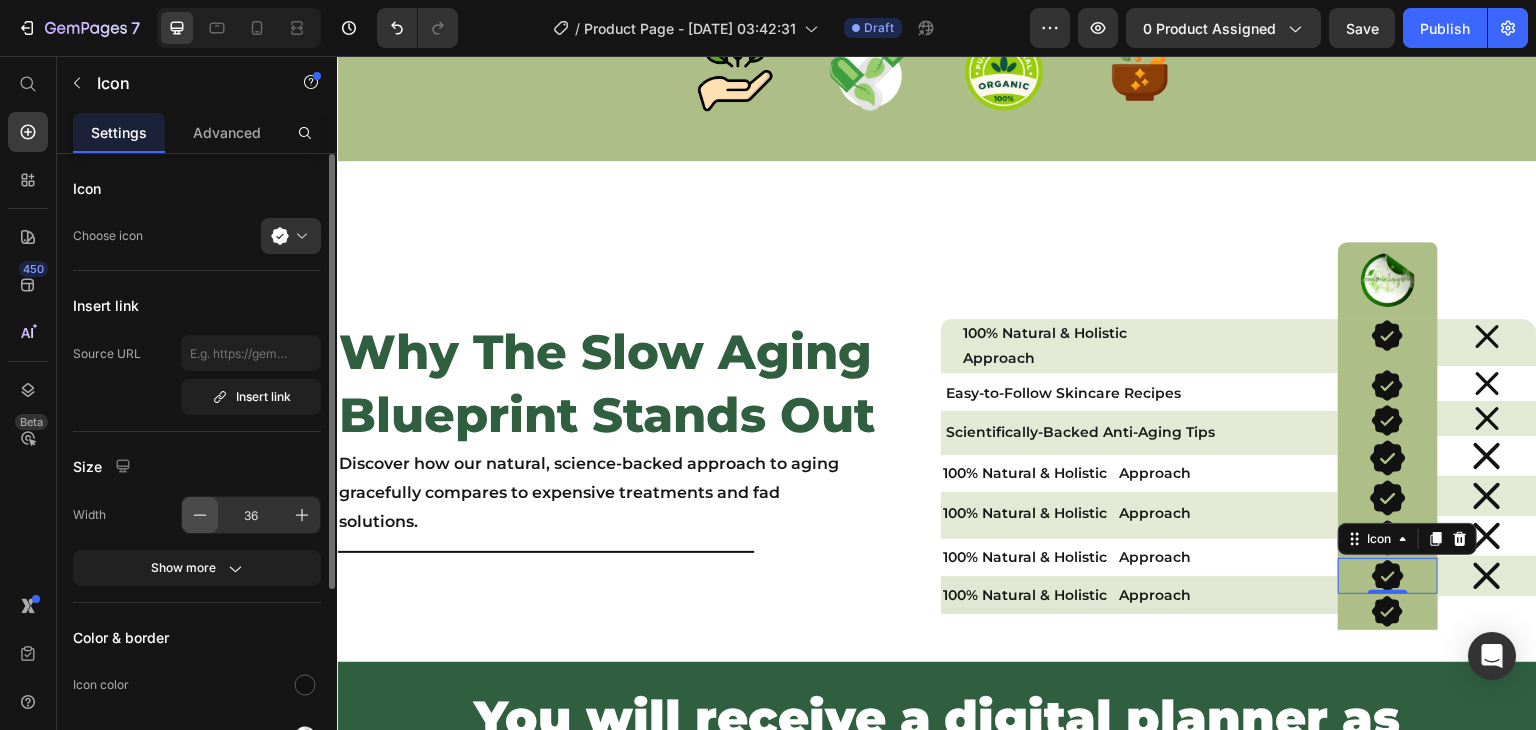 click at bounding box center [200, 515] 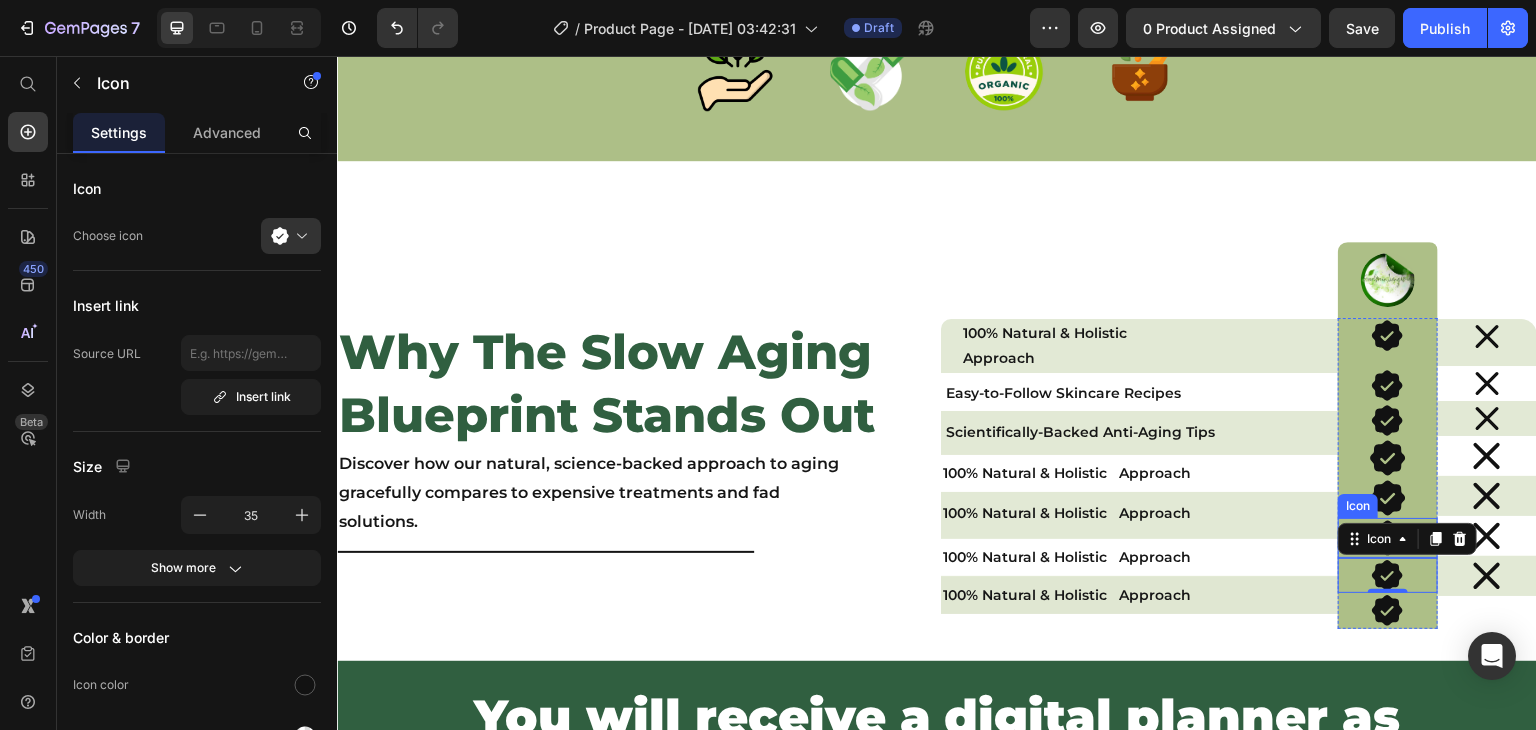 click on "Icon" at bounding box center [1387, 498] 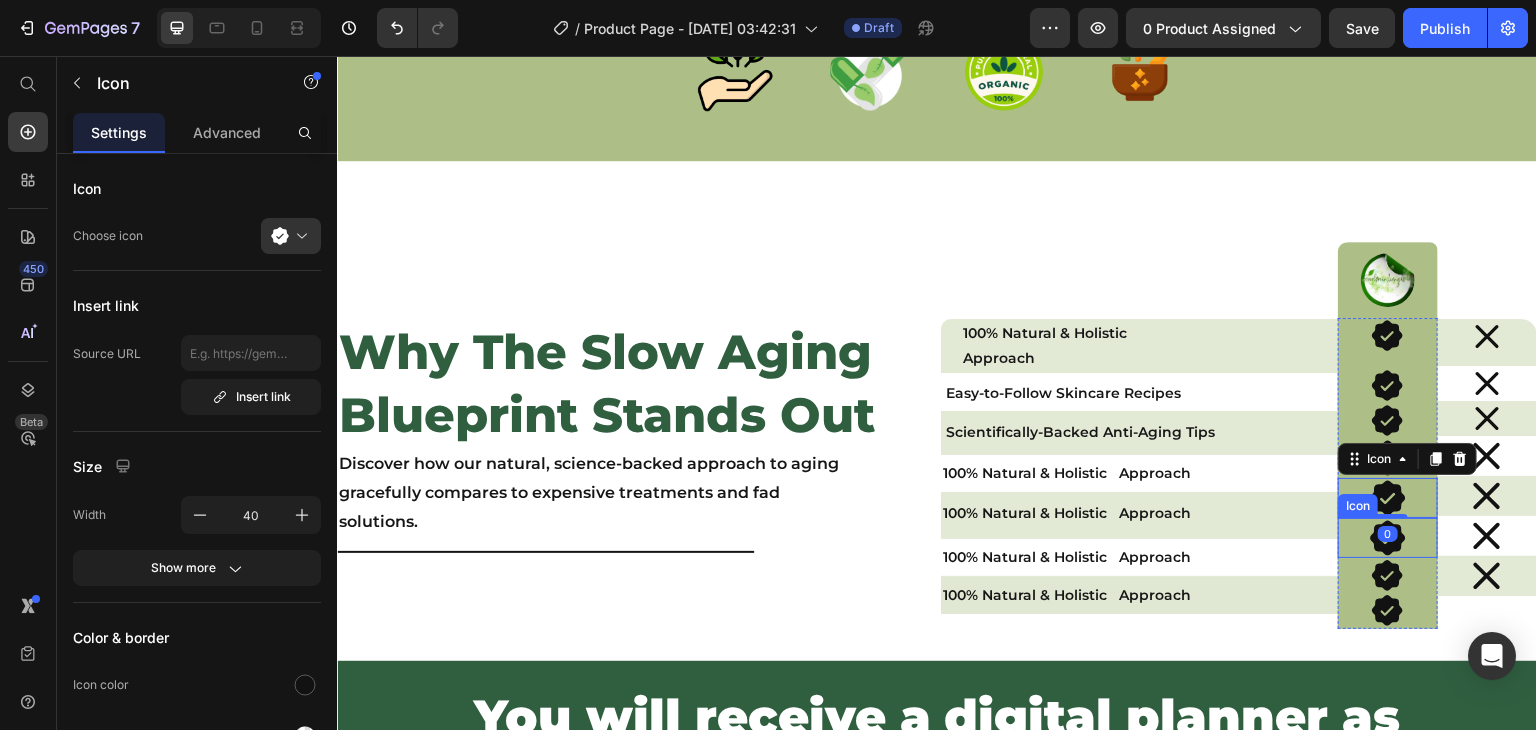 click 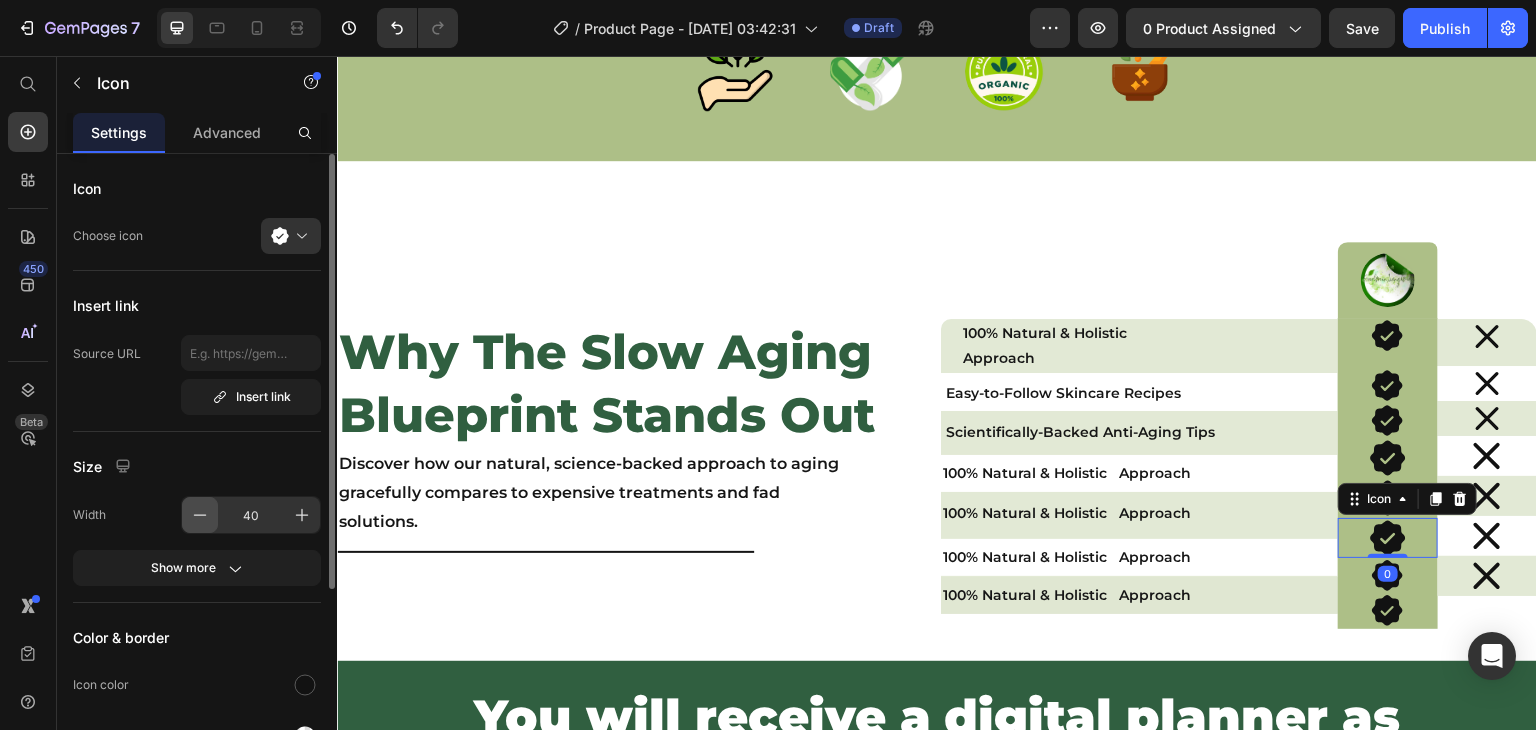 click 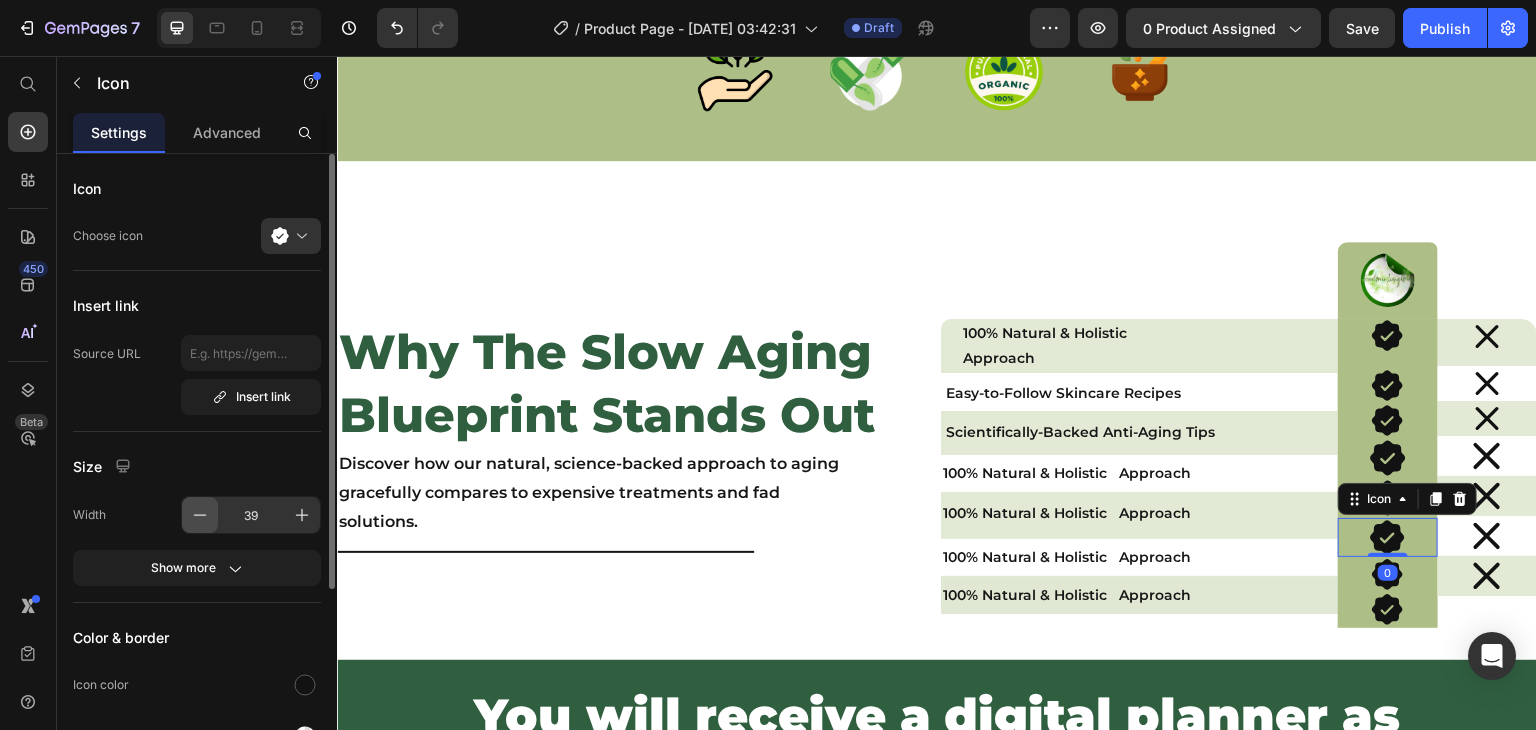 click 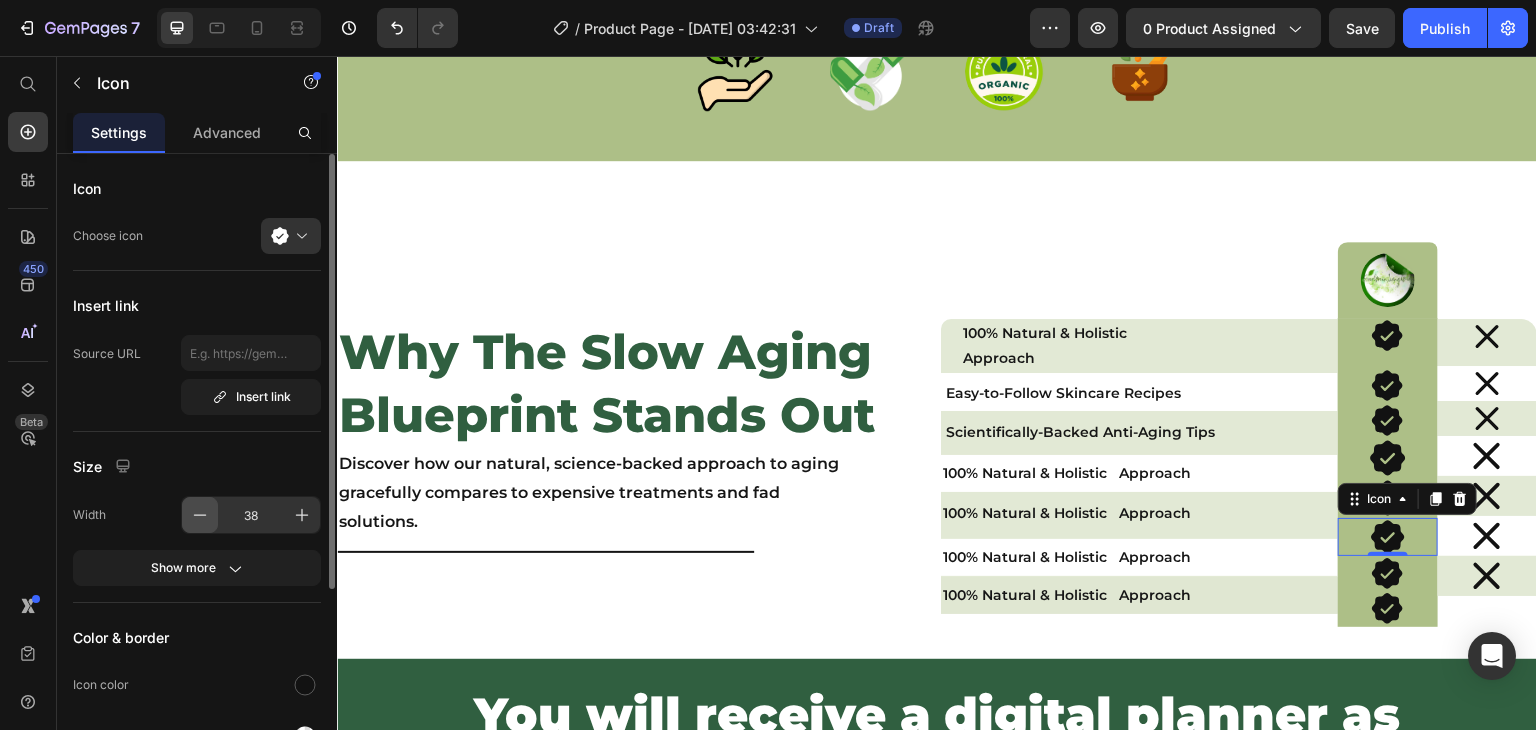 click 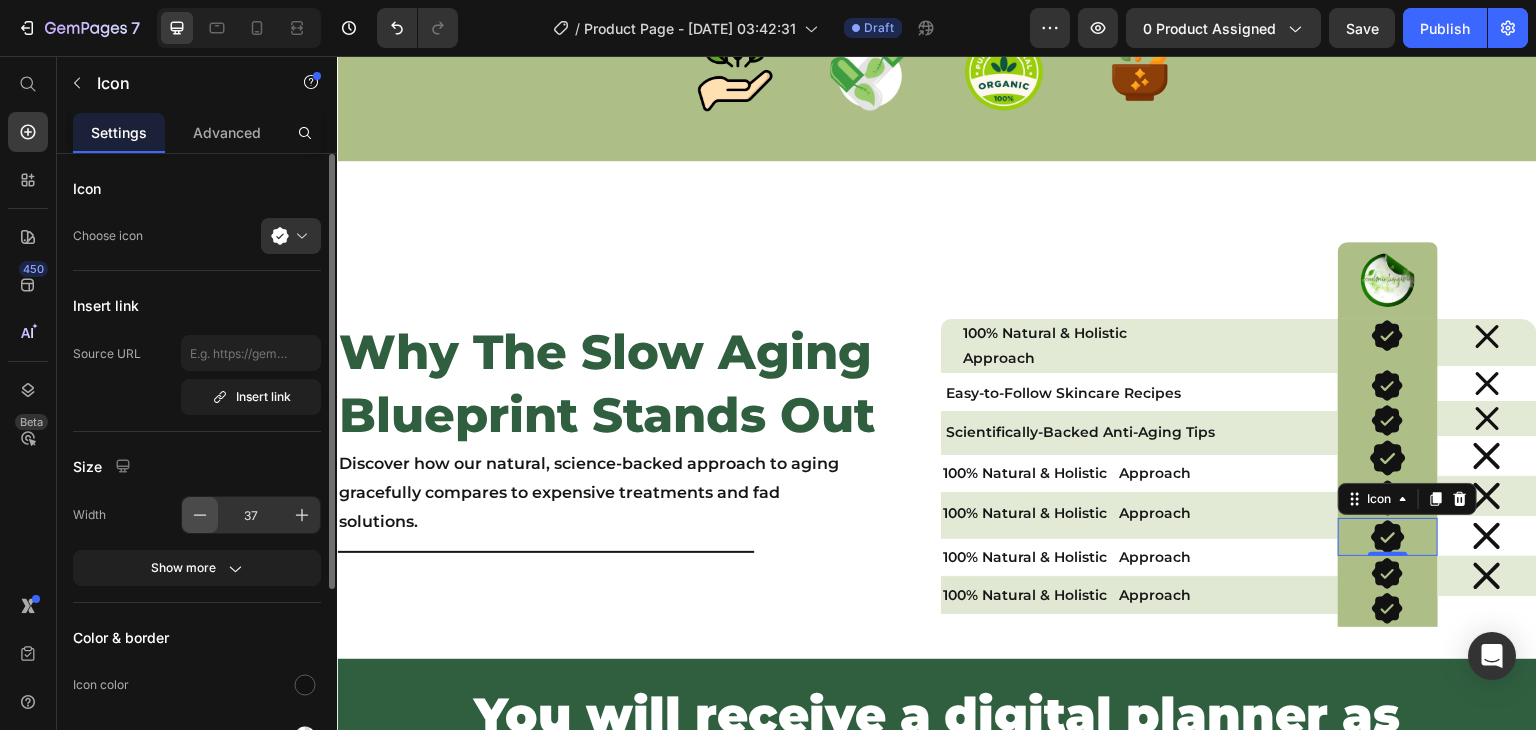 click 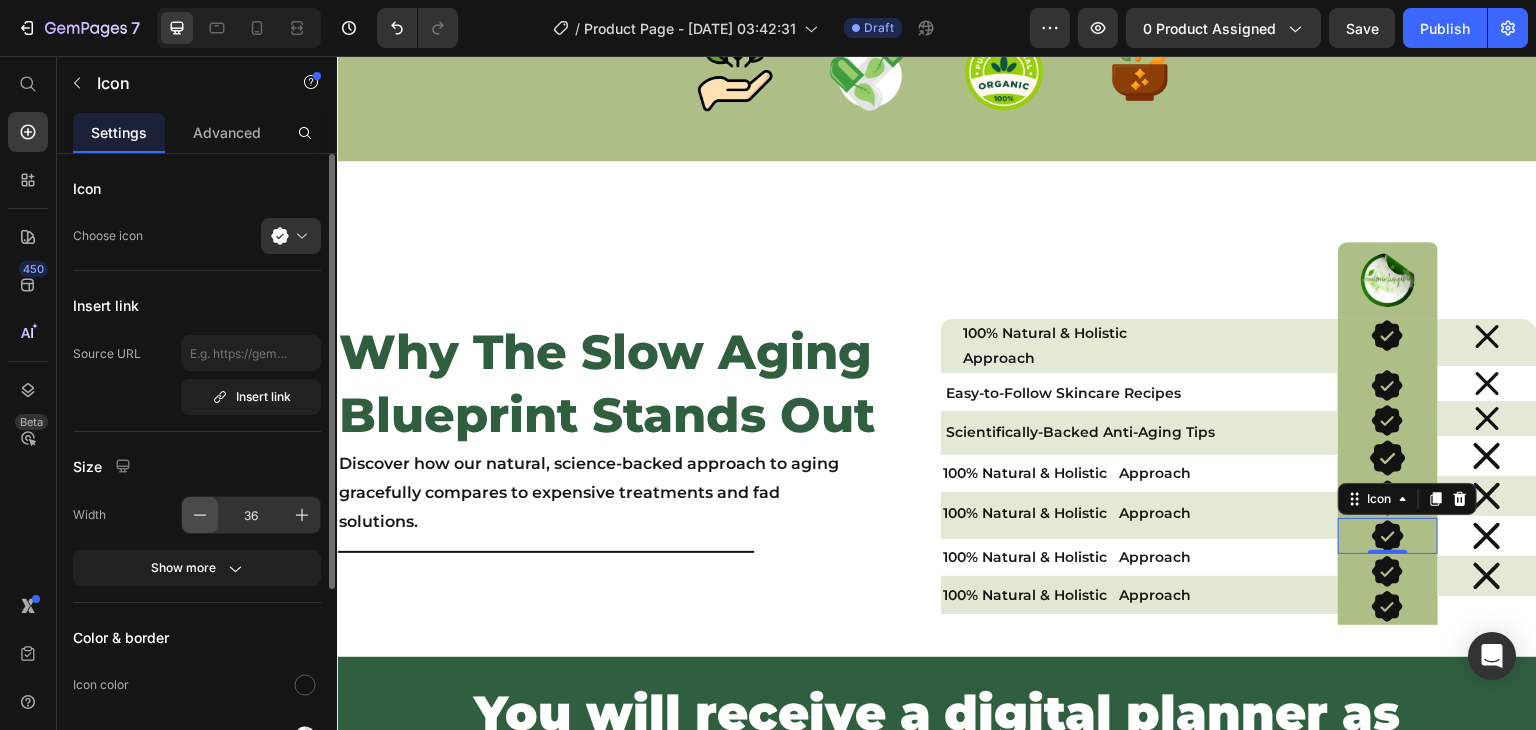 click 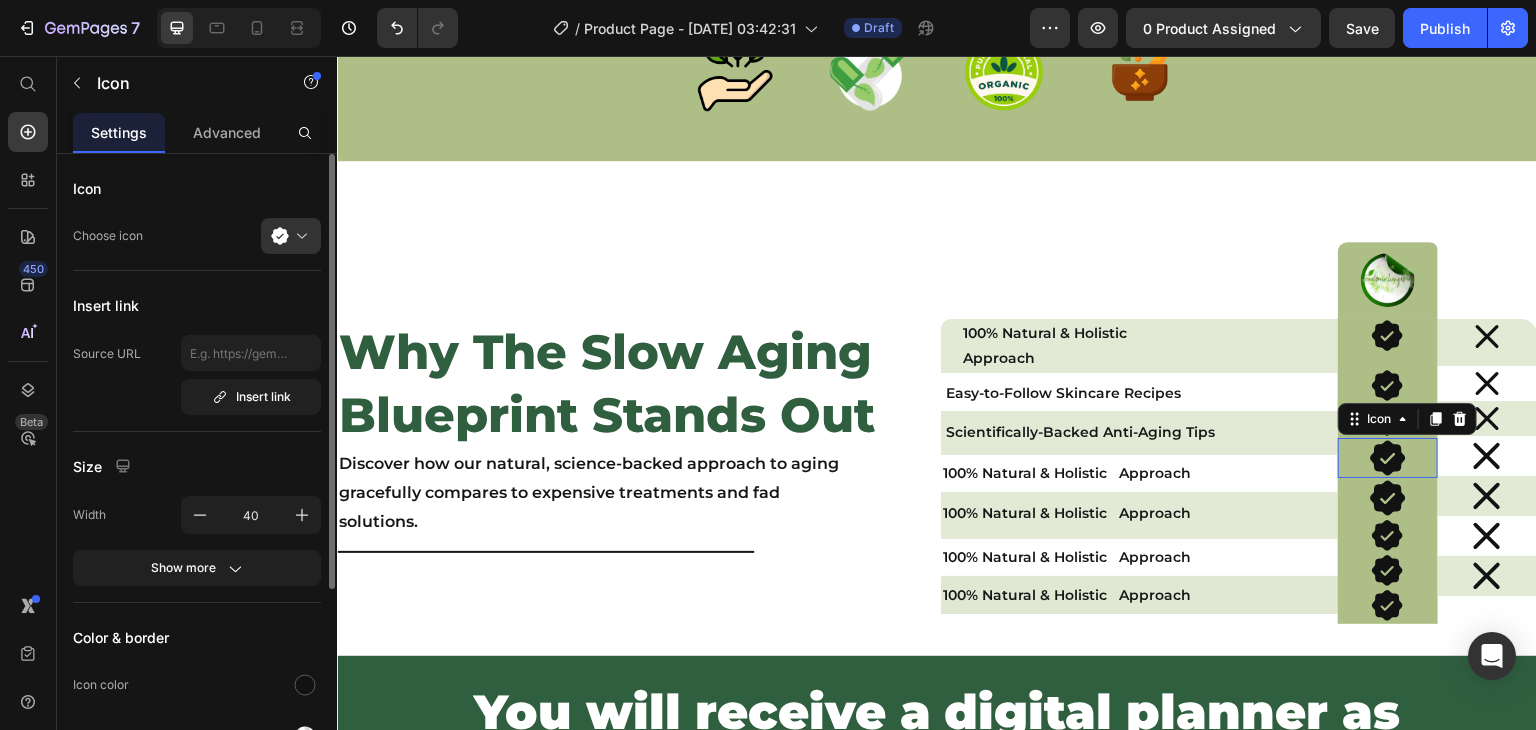 click 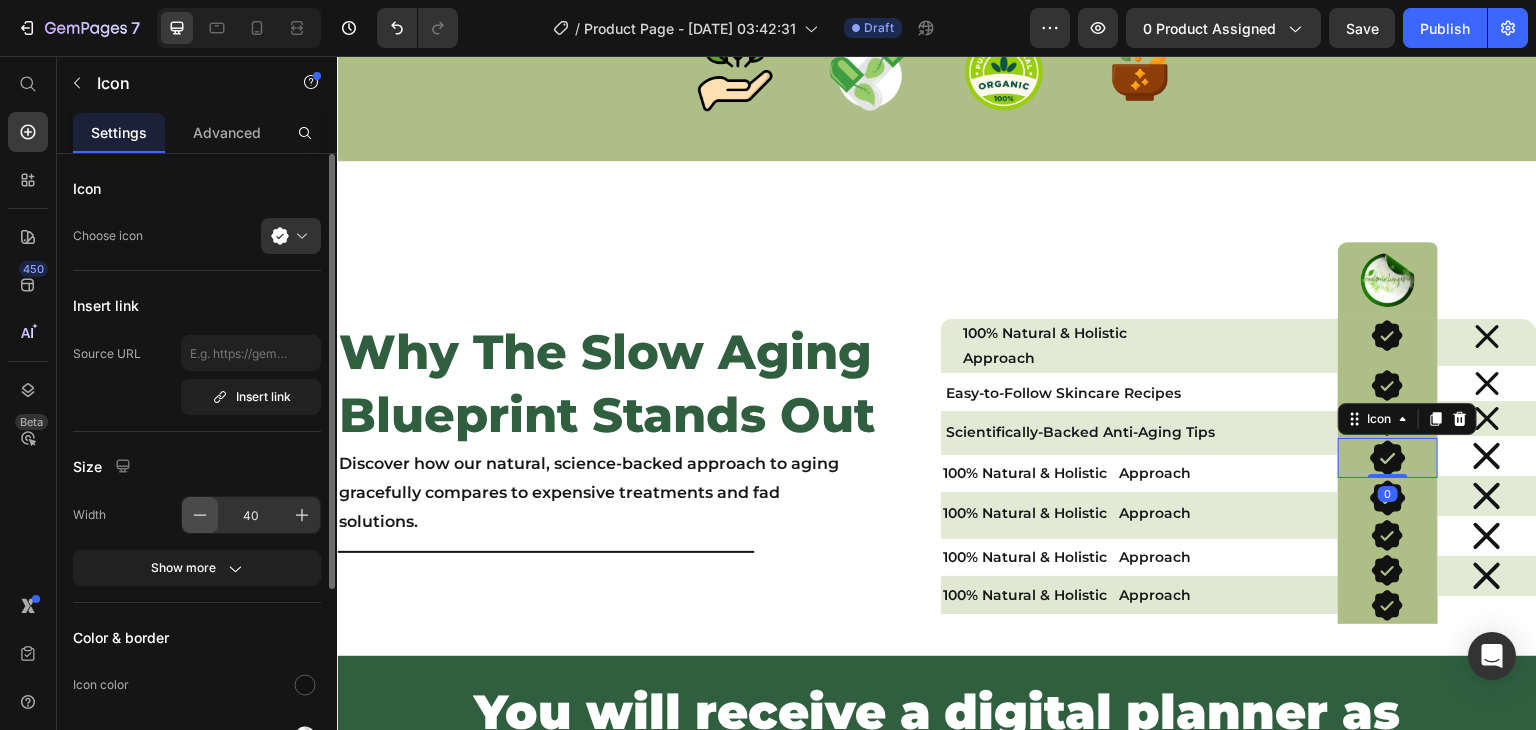 click at bounding box center [200, 515] 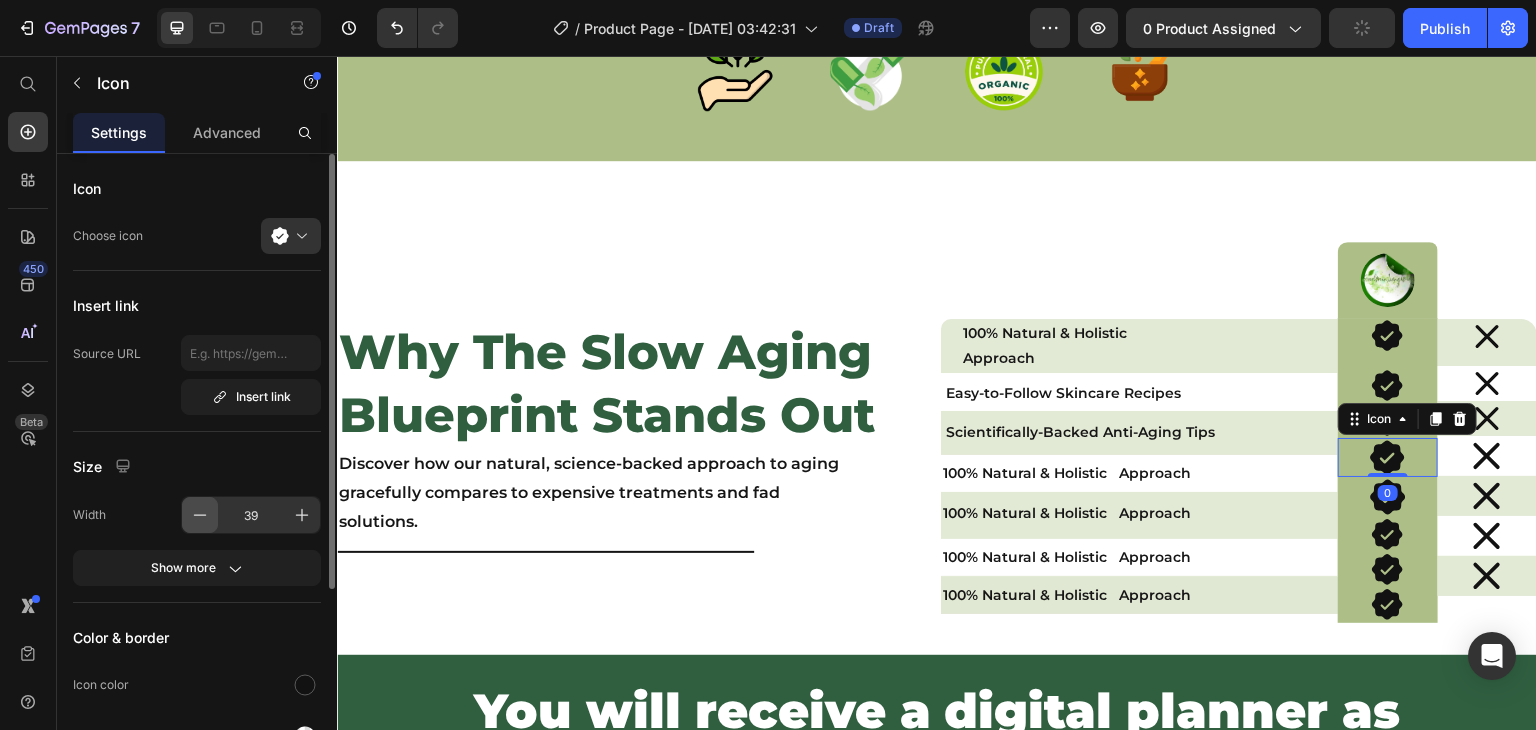 click at bounding box center [200, 515] 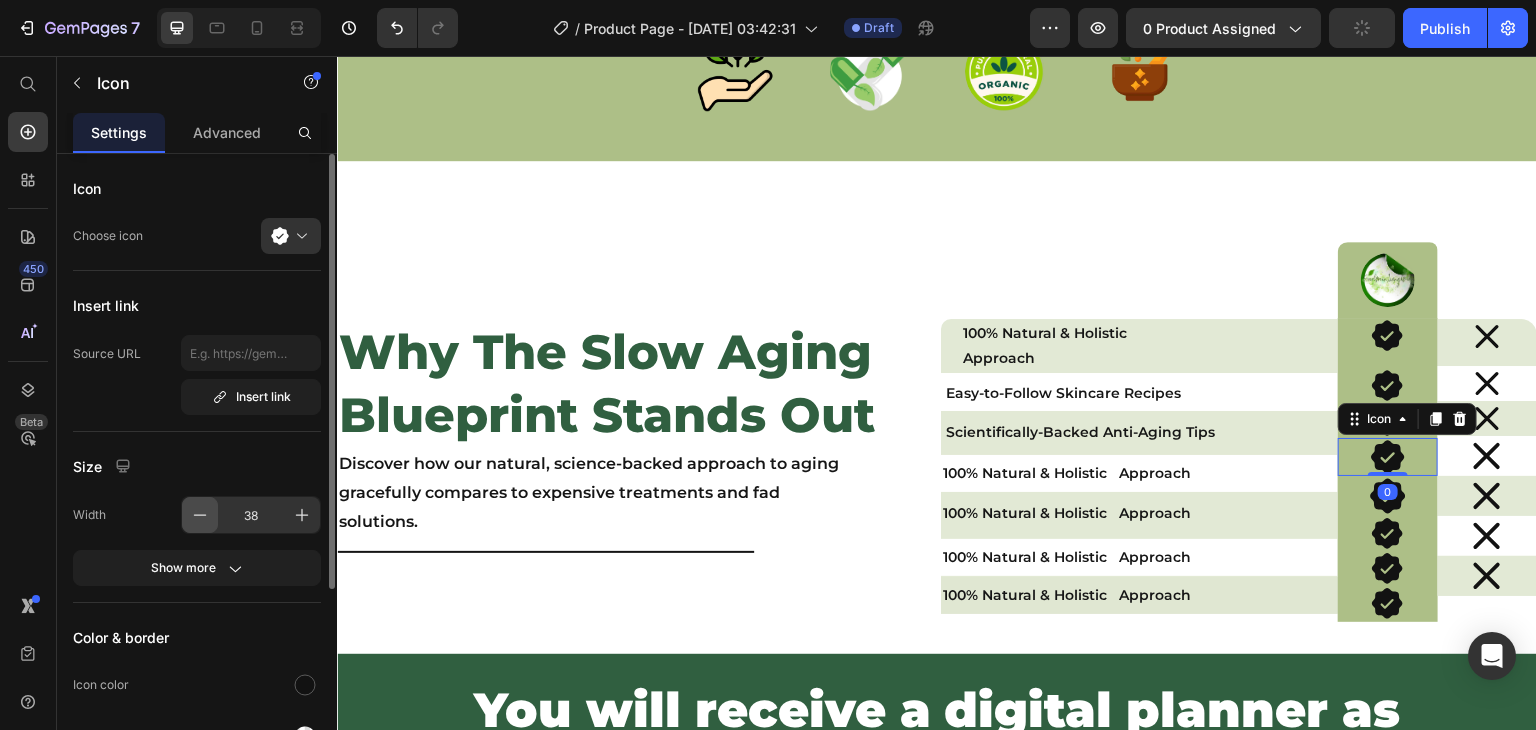 click at bounding box center (200, 515) 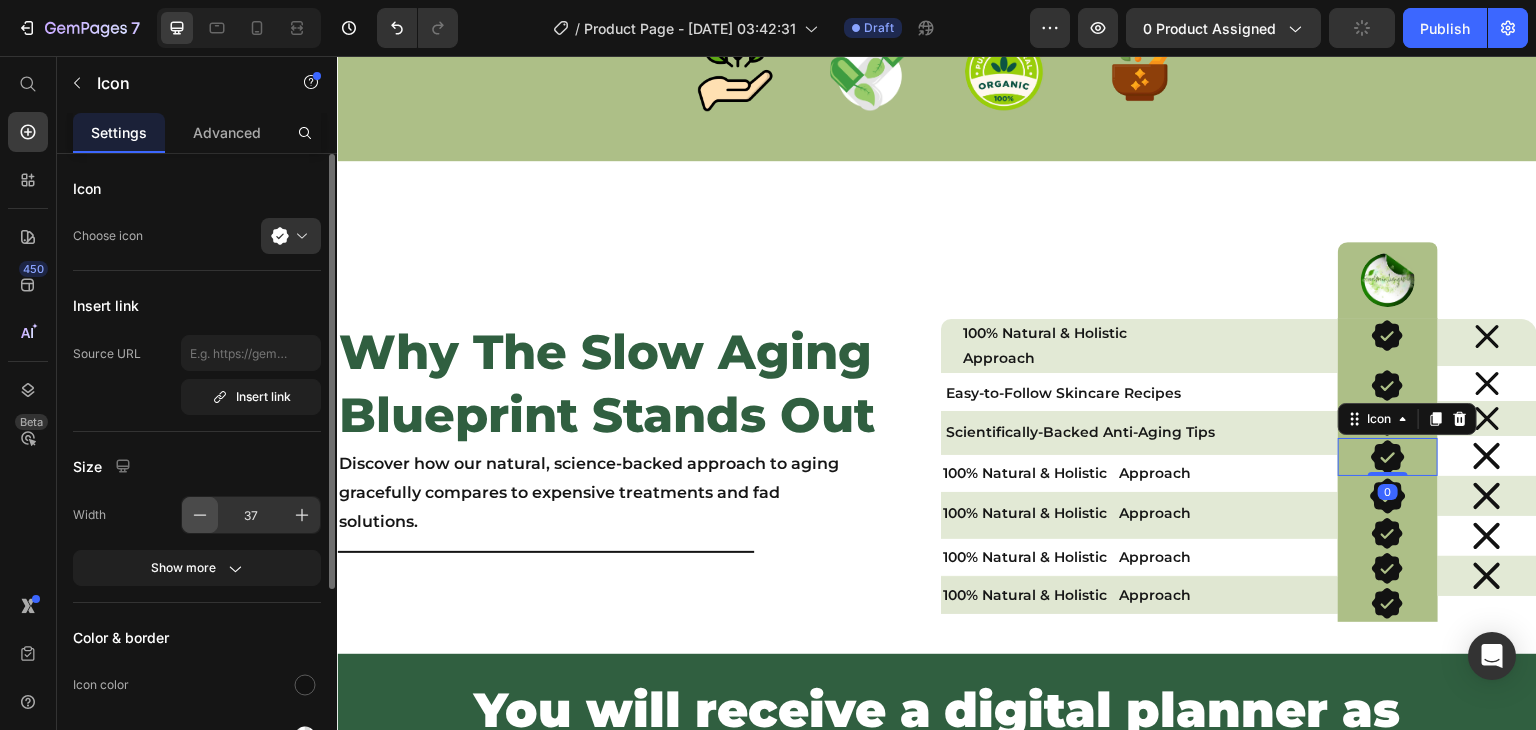 click at bounding box center [200, 515] 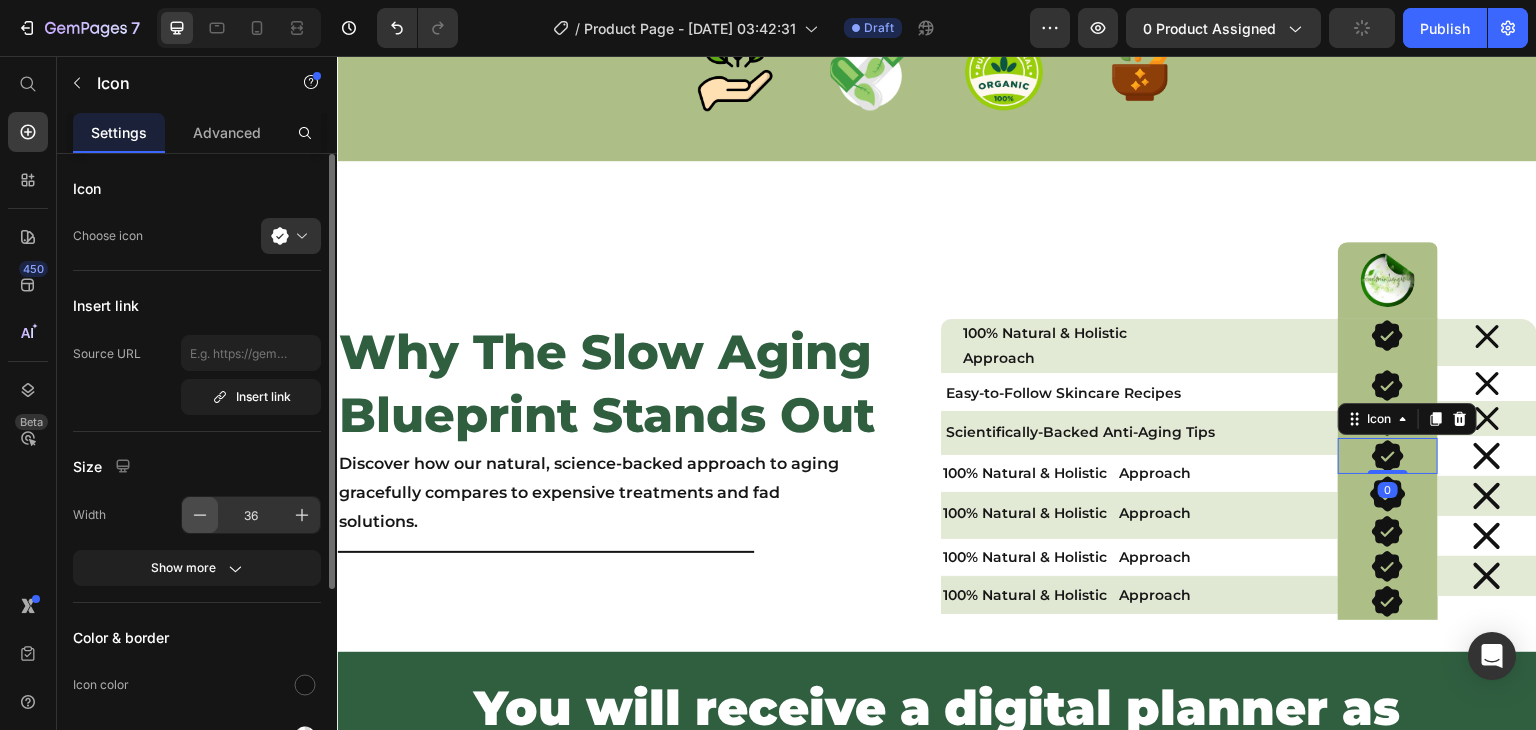 click at bounding box center (200, 515) 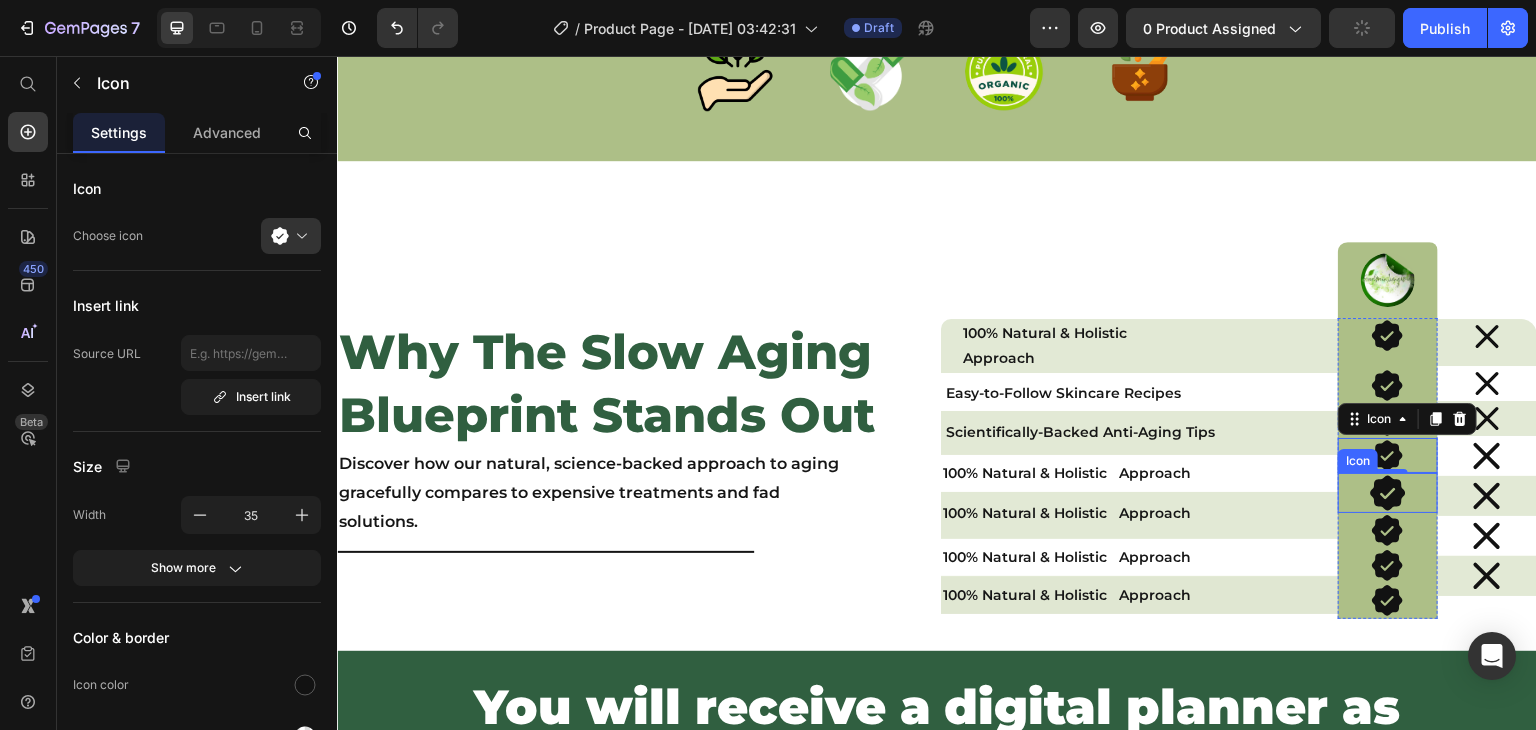 click 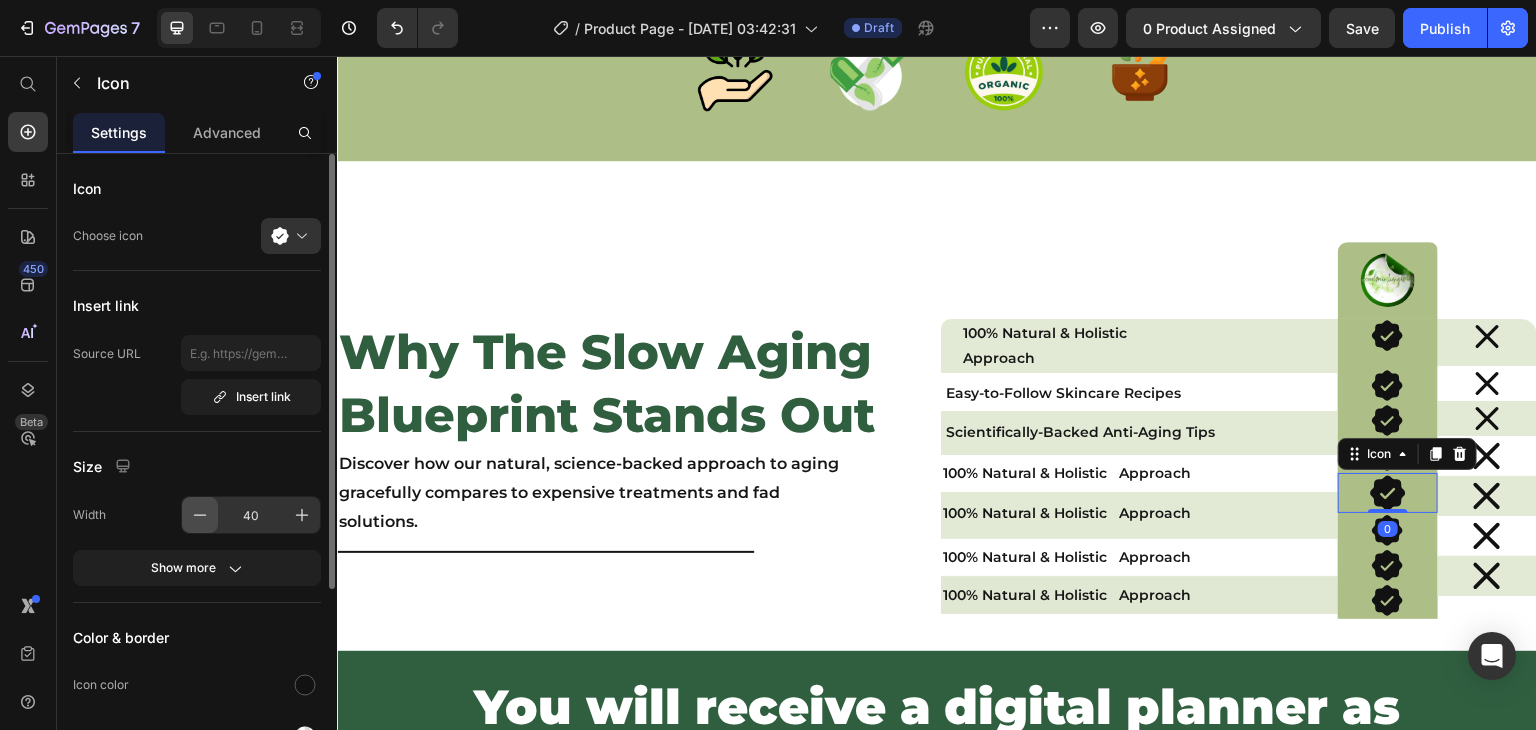 click at bounding box center [200, 515] 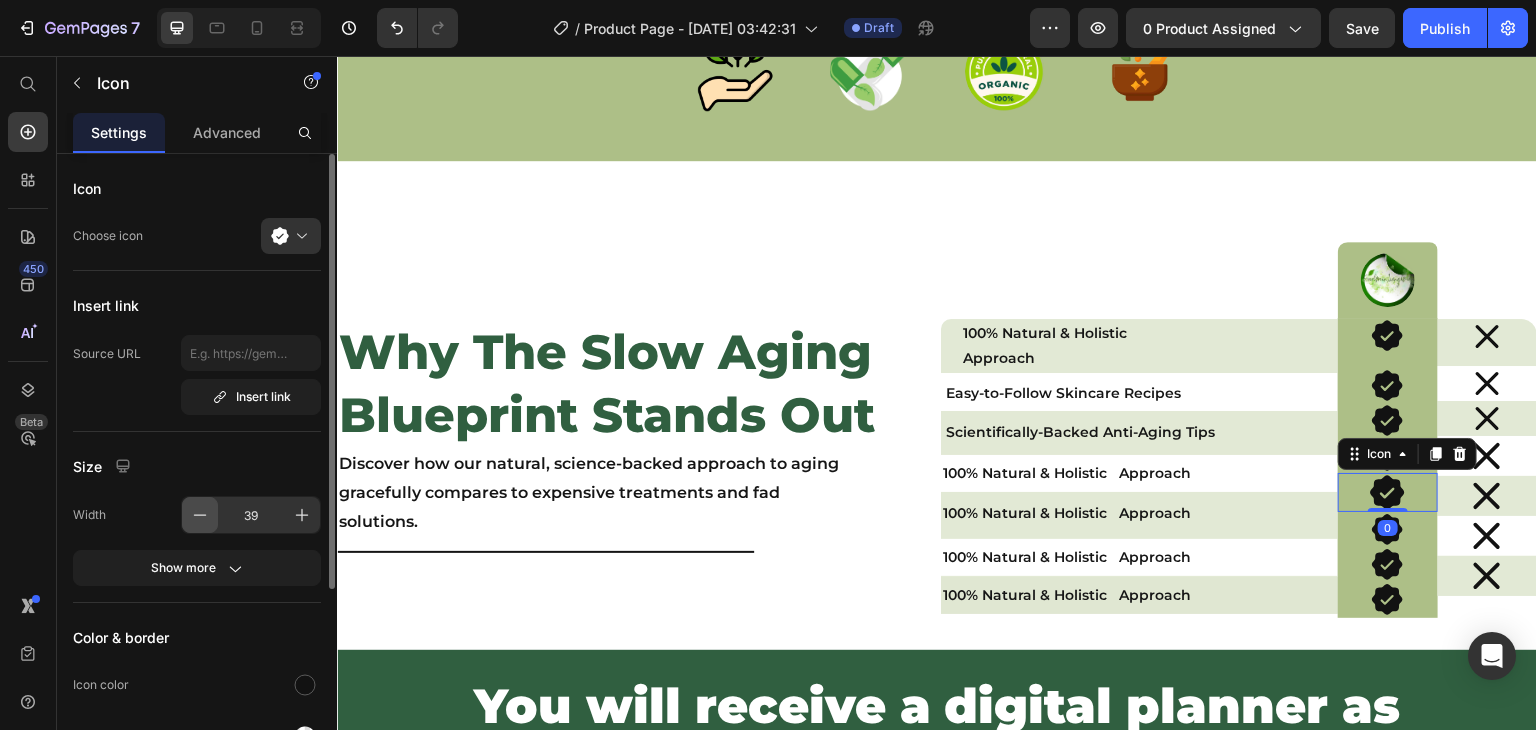 click at bounding box center (200, 515) 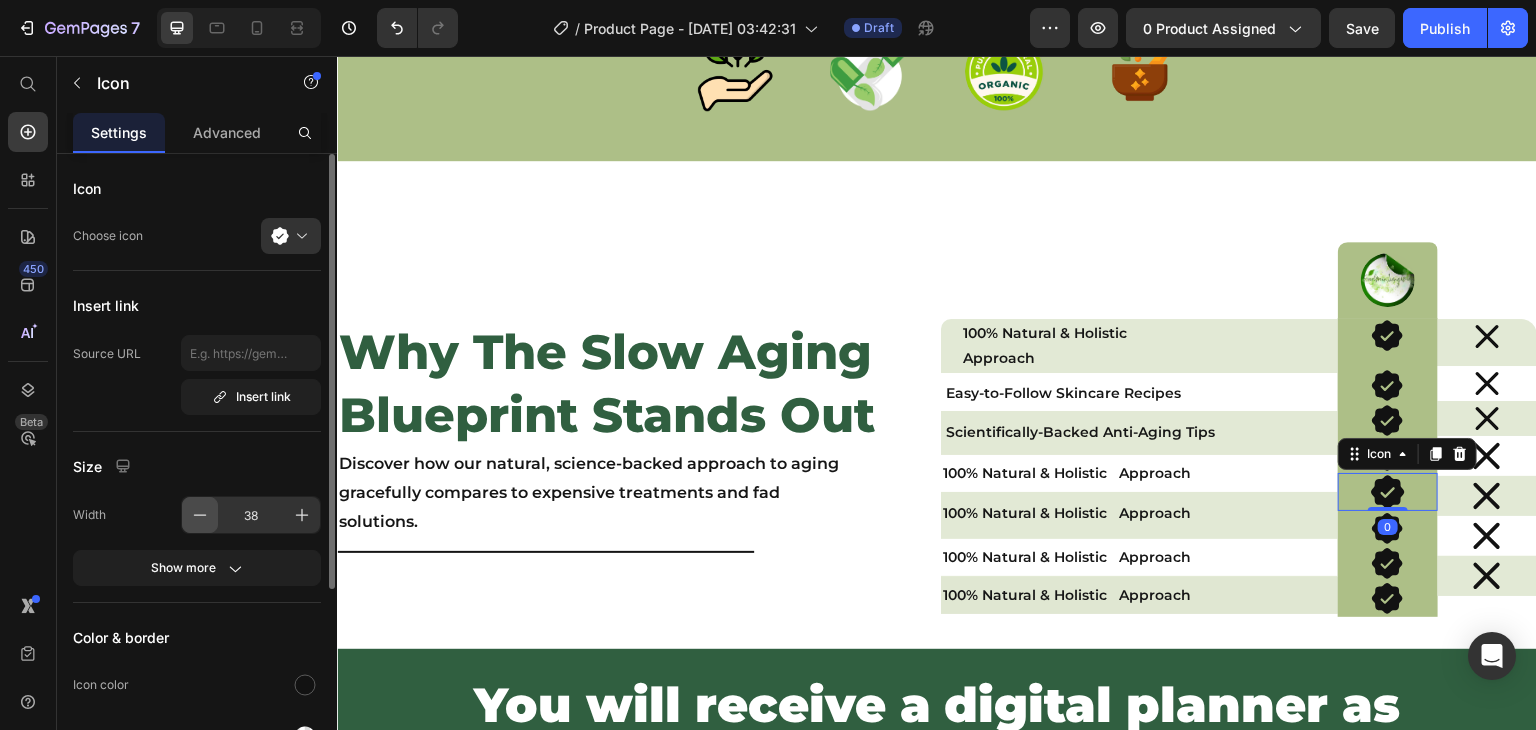 click at bounding box center (200, 515) 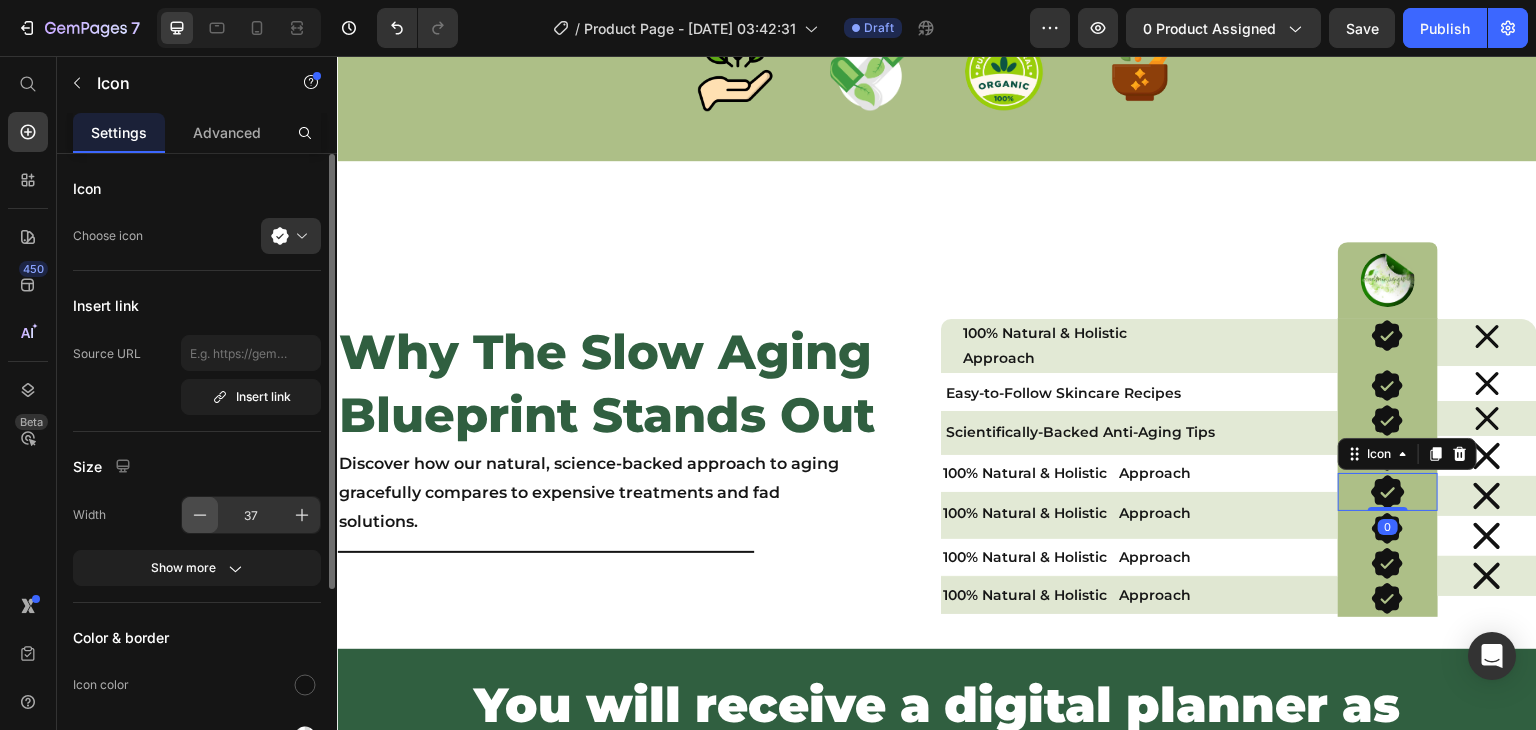 click at bounding box center [200, 515] 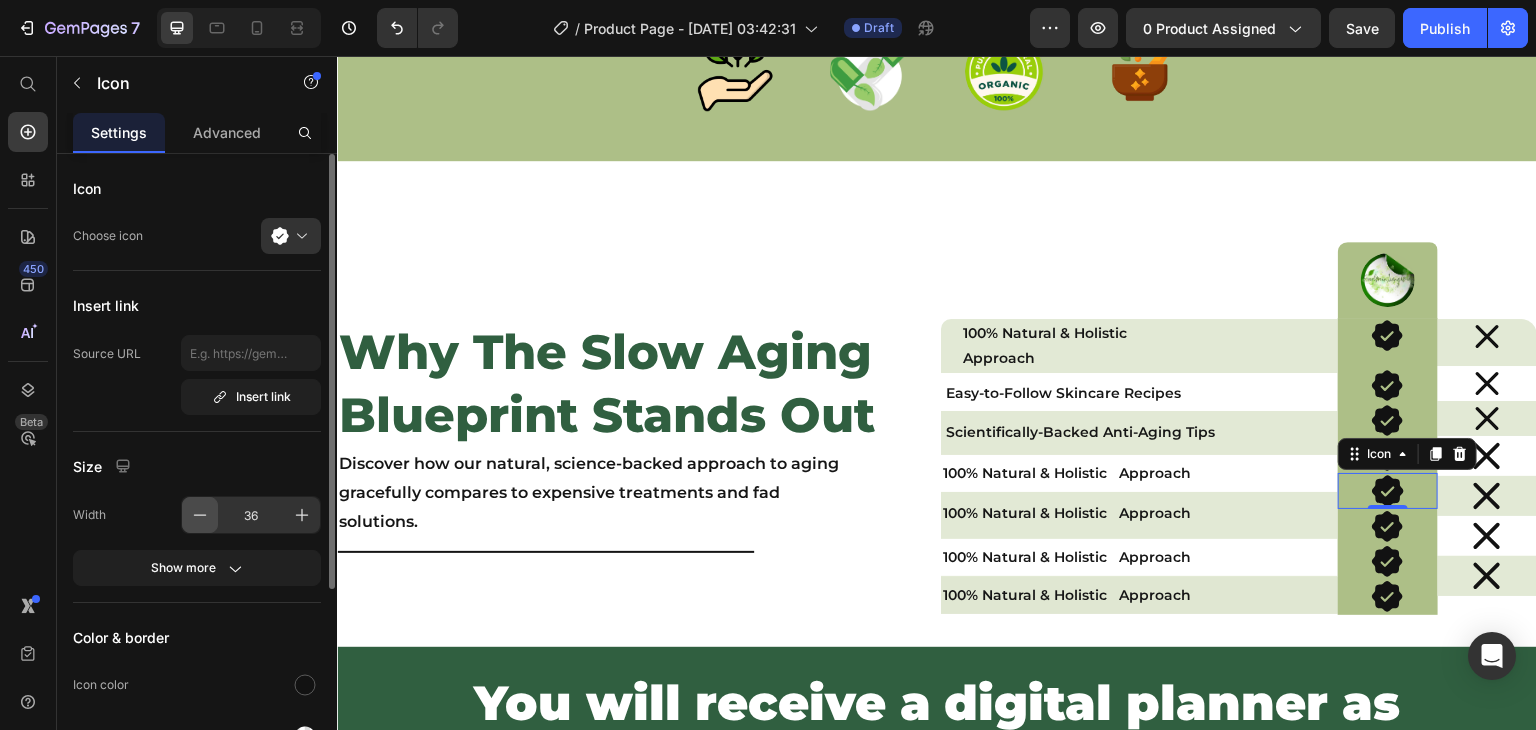 click at bounding box center (200, 515) 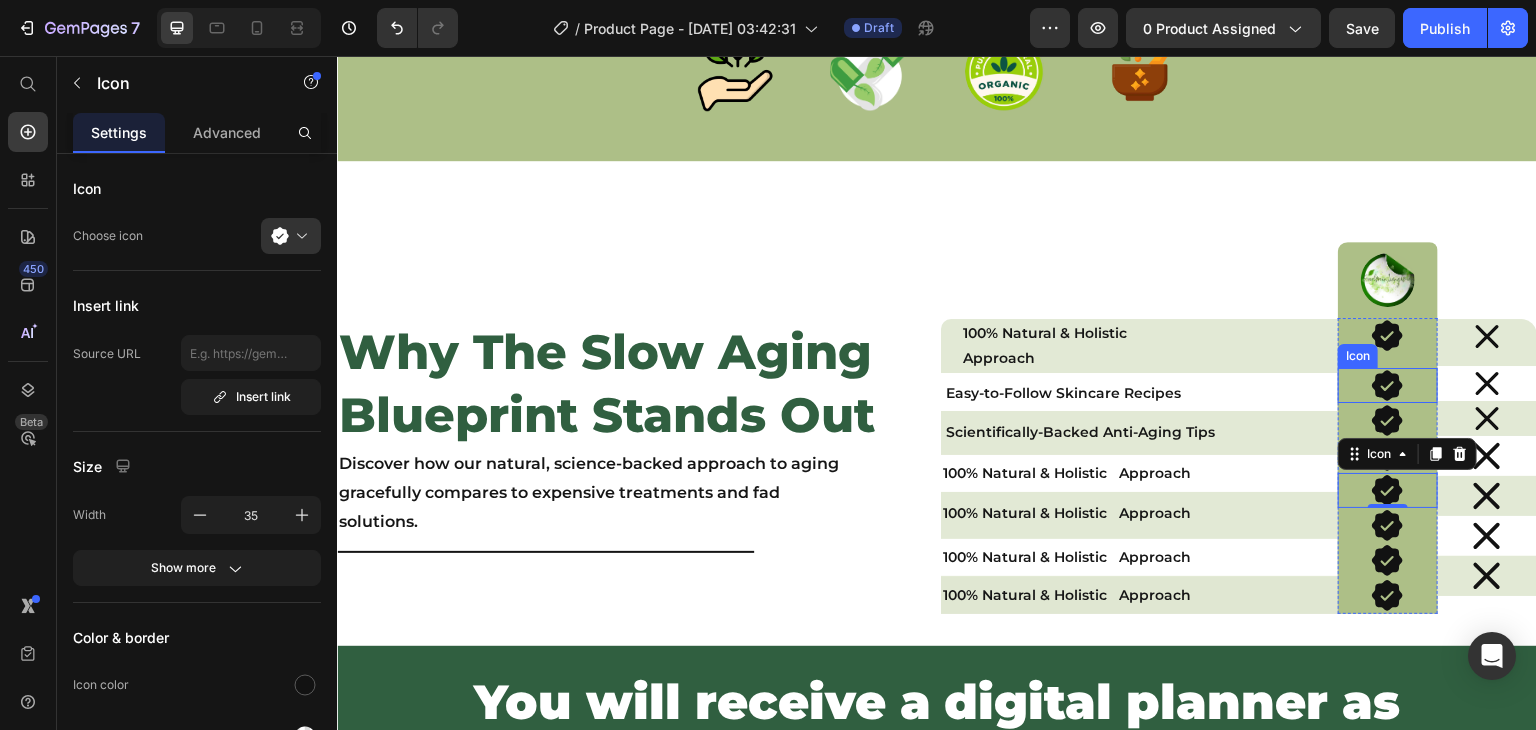 click on "Icon" at bounding box center (1387, 385) 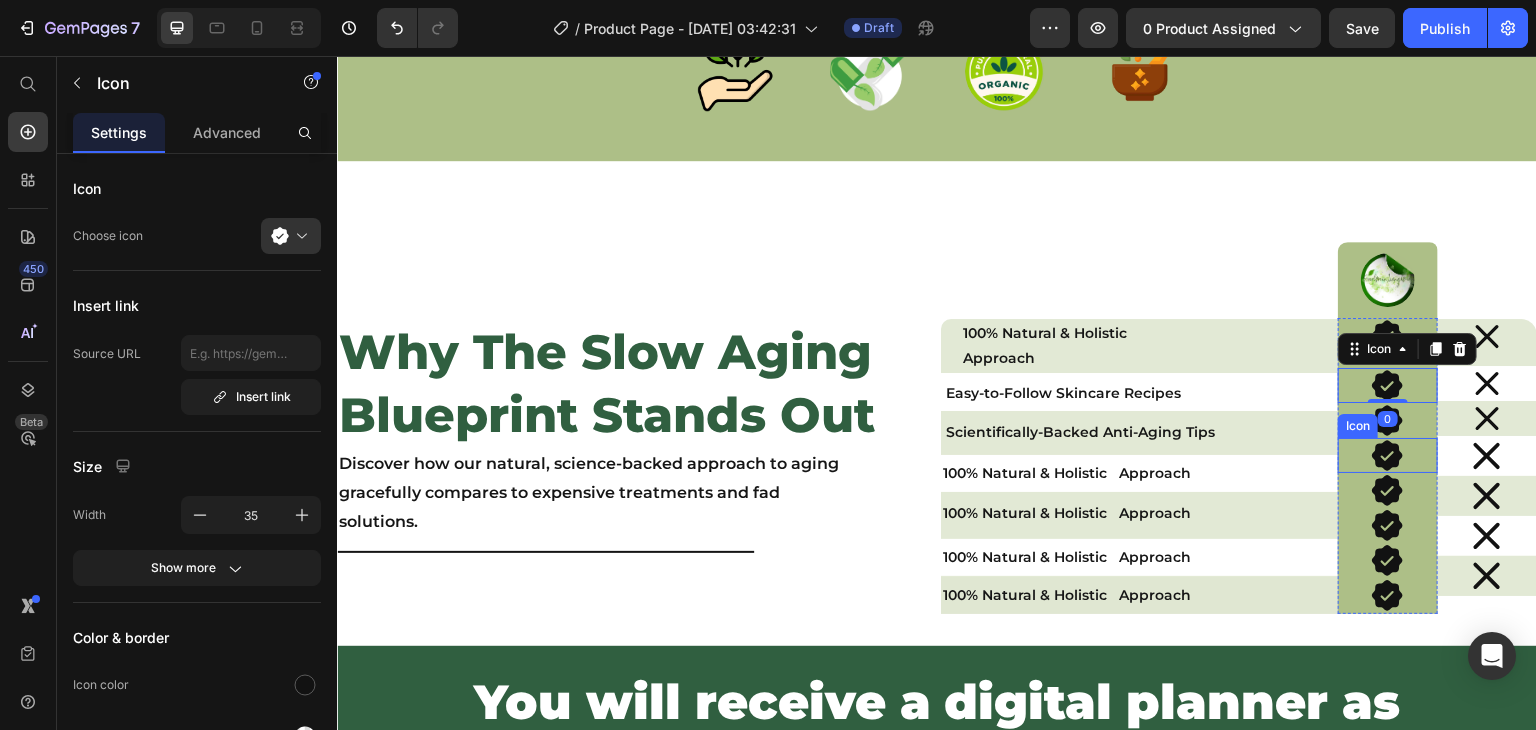 click 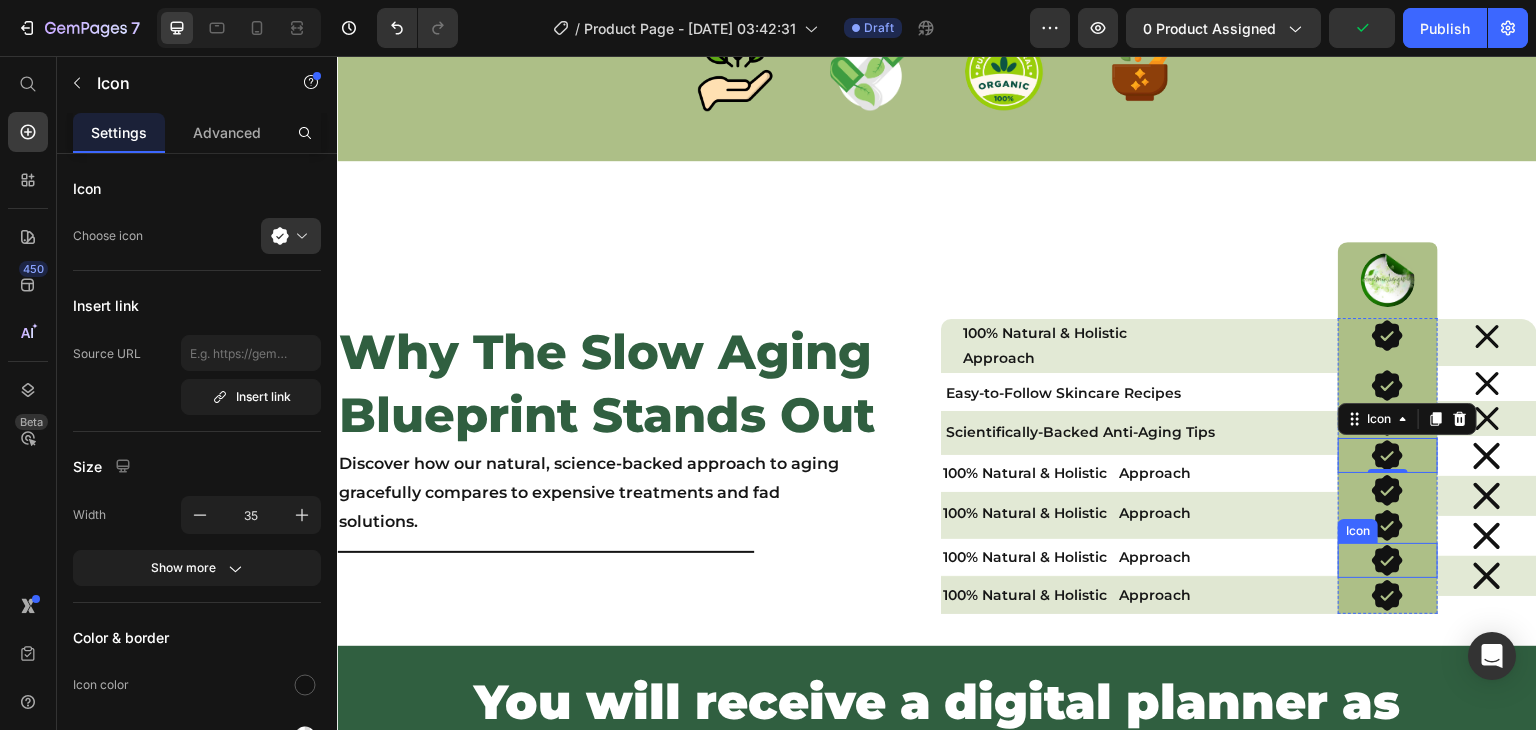 click 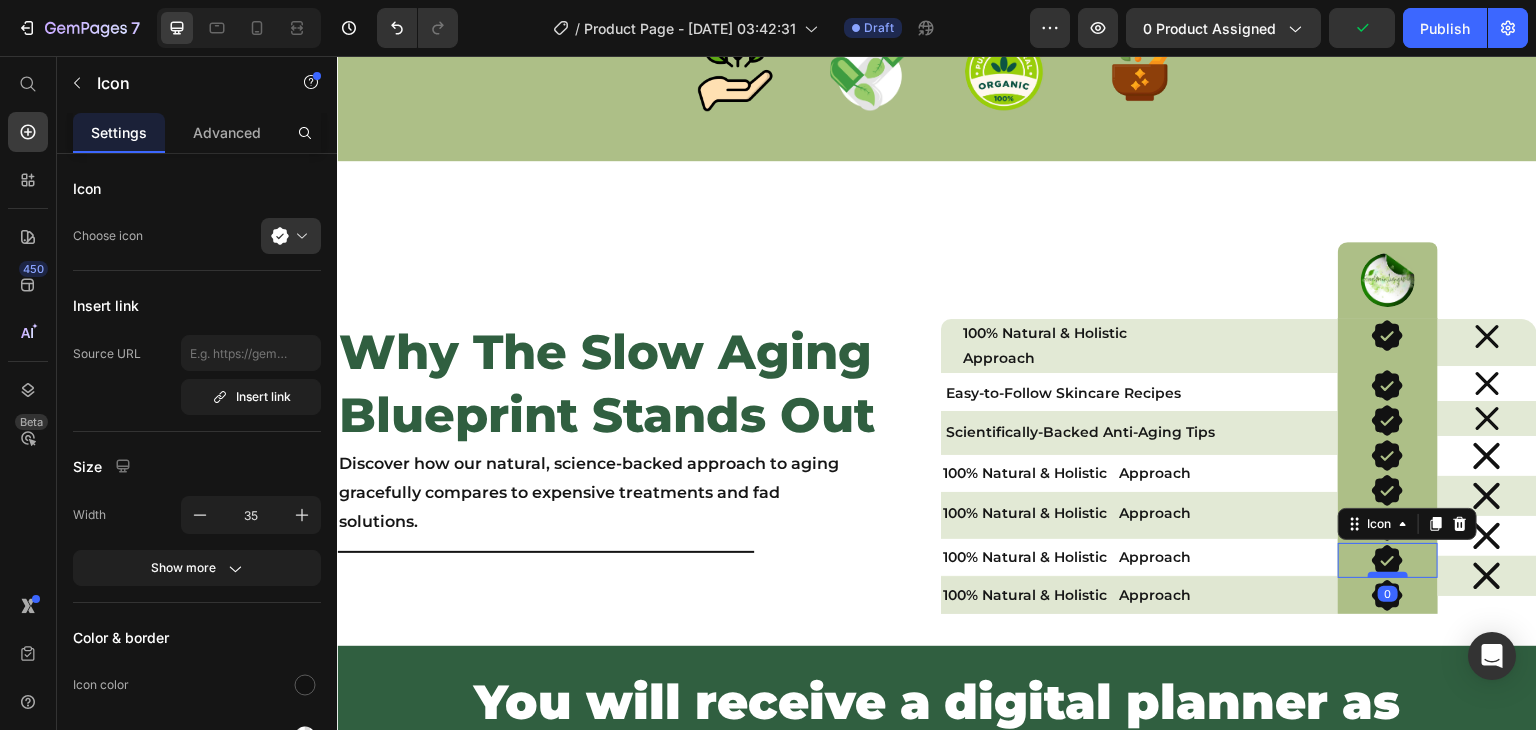 click at bounding box center [1388, 575] 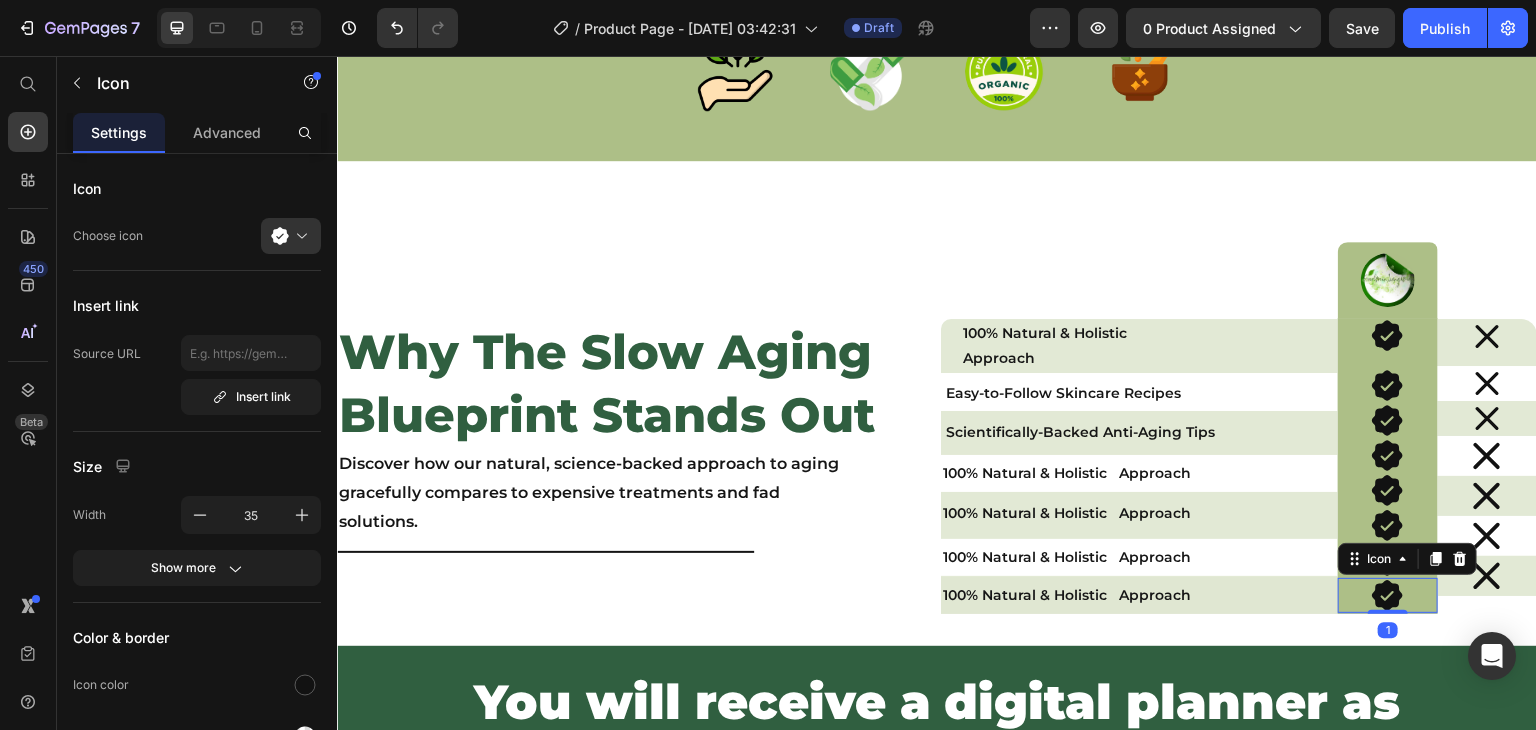 click 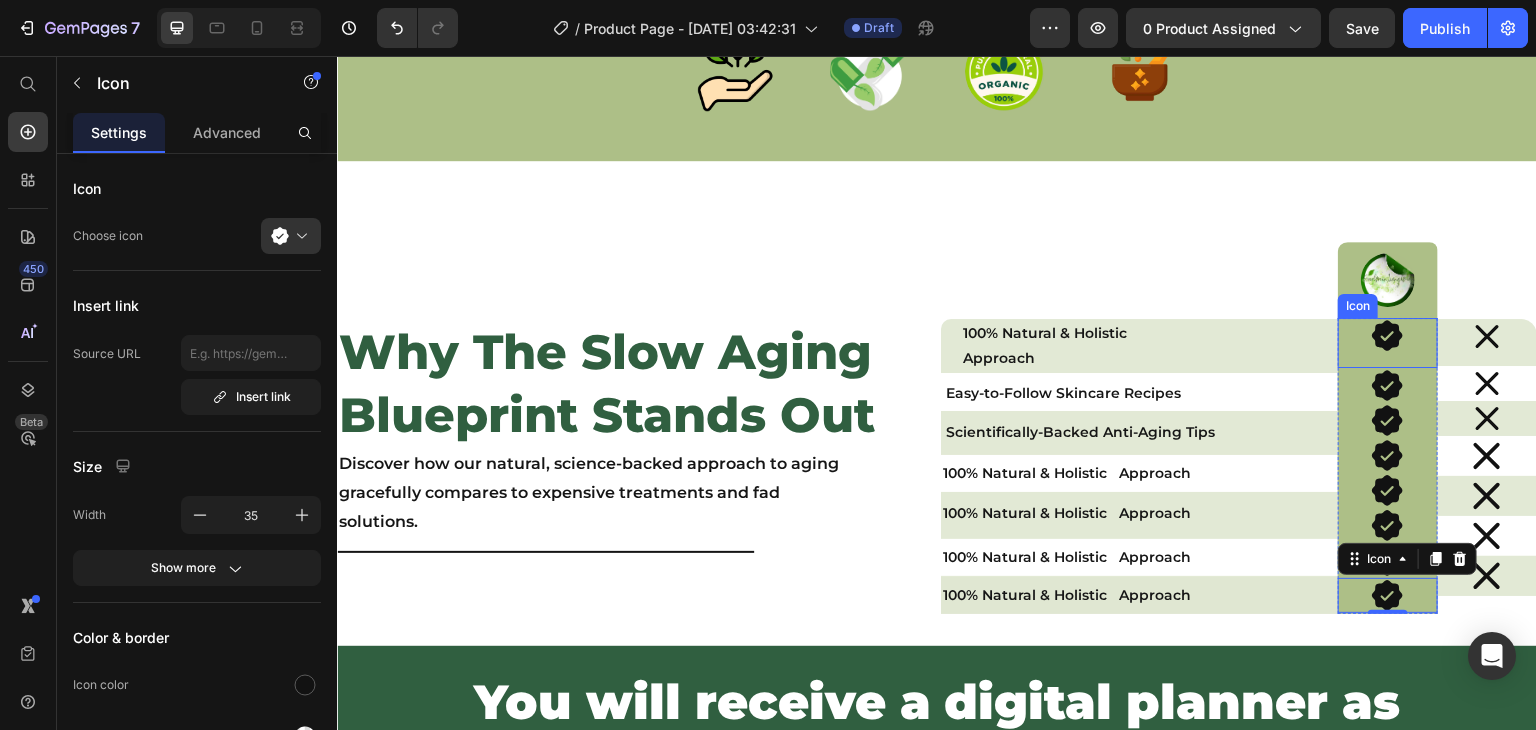 click on "Icon" at bounding box center (1387, 343) 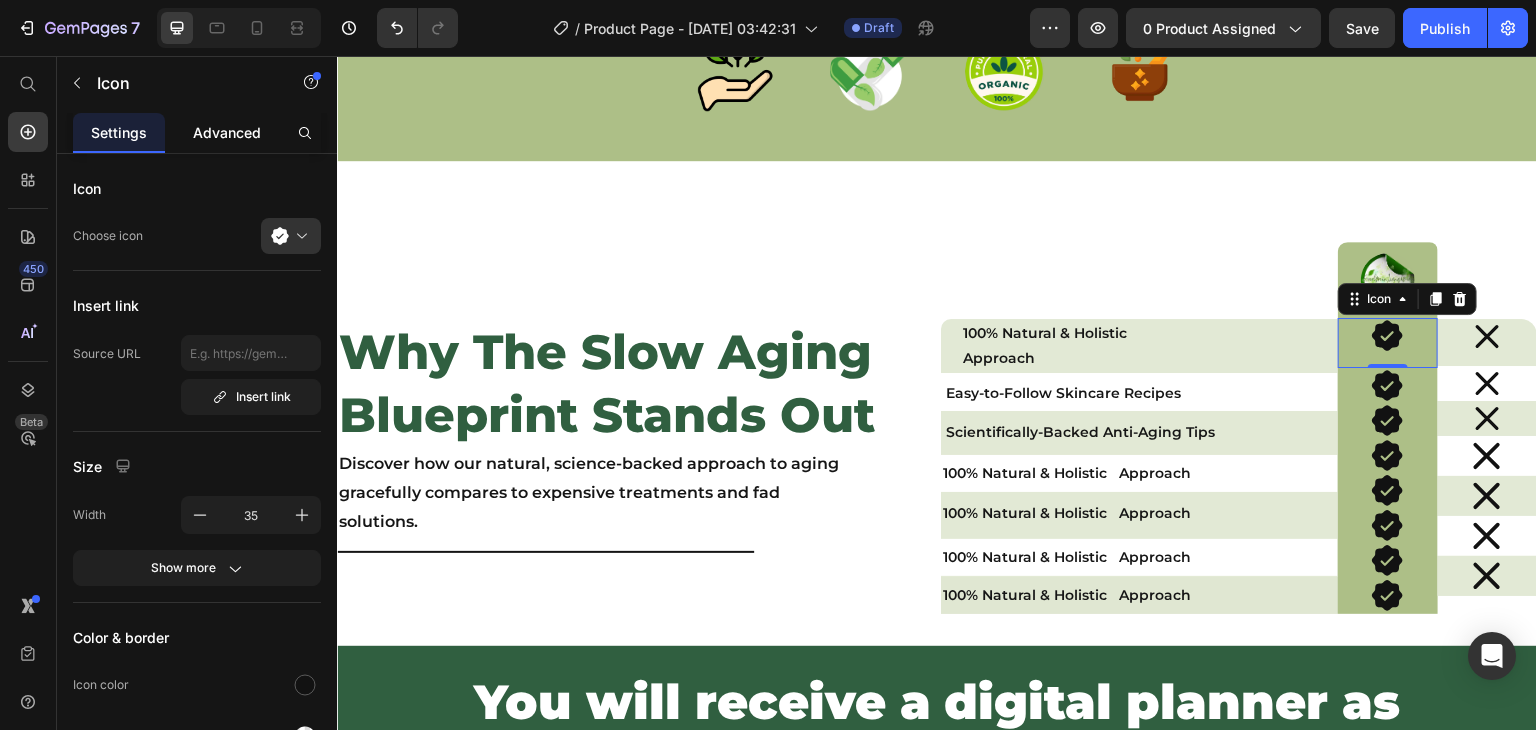 click on "Advanced" at bounding box center [227, 132] 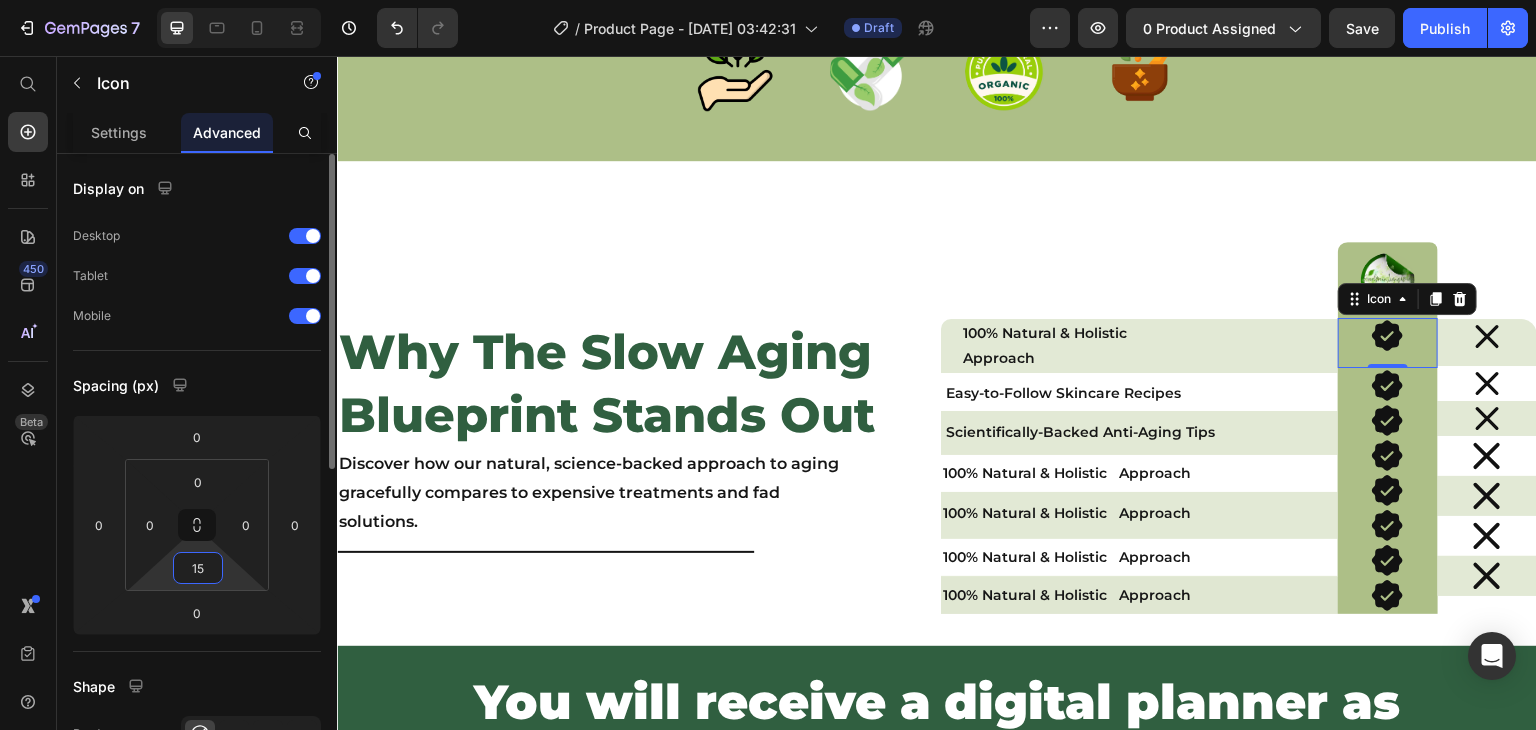 click on "15" at bounding box center [198, 568] 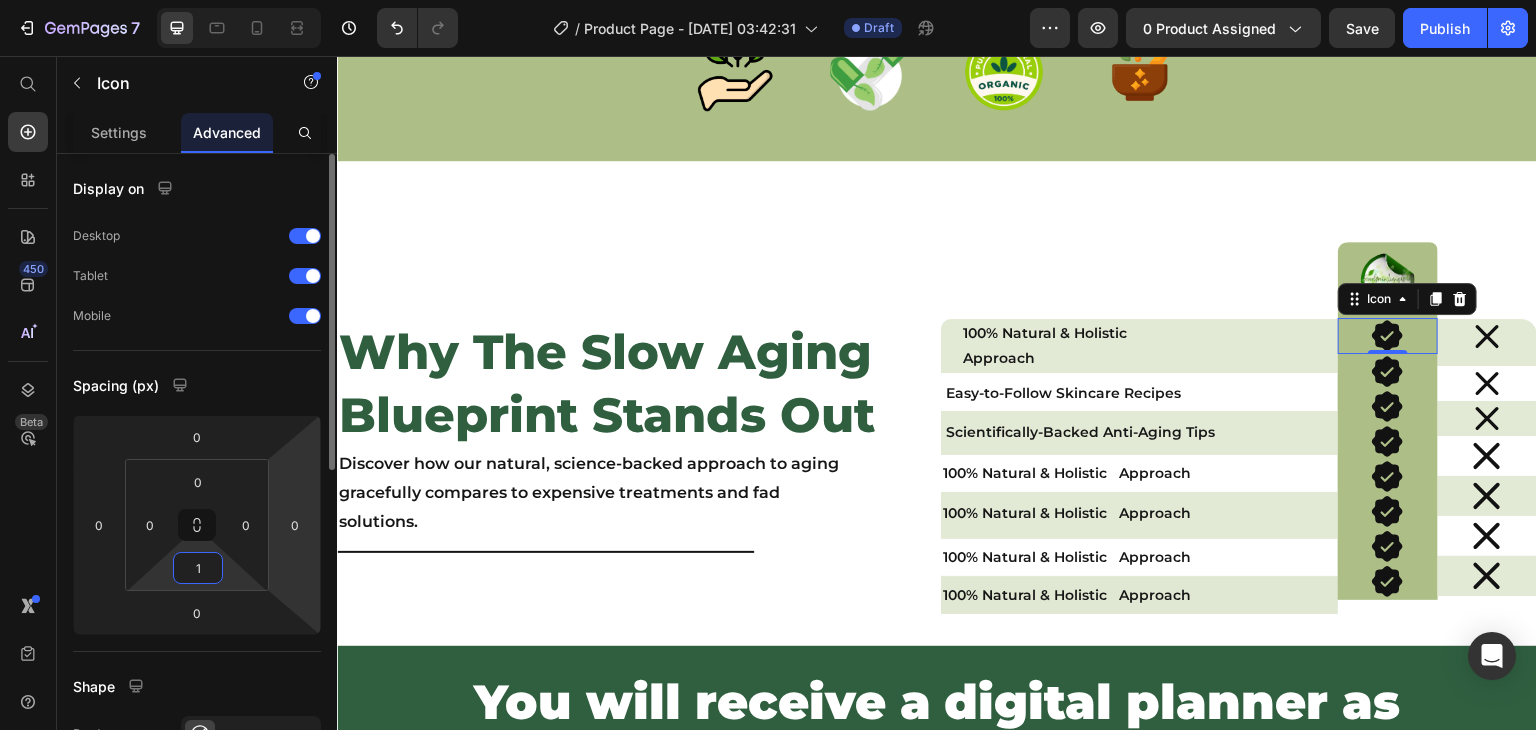 type on "0" 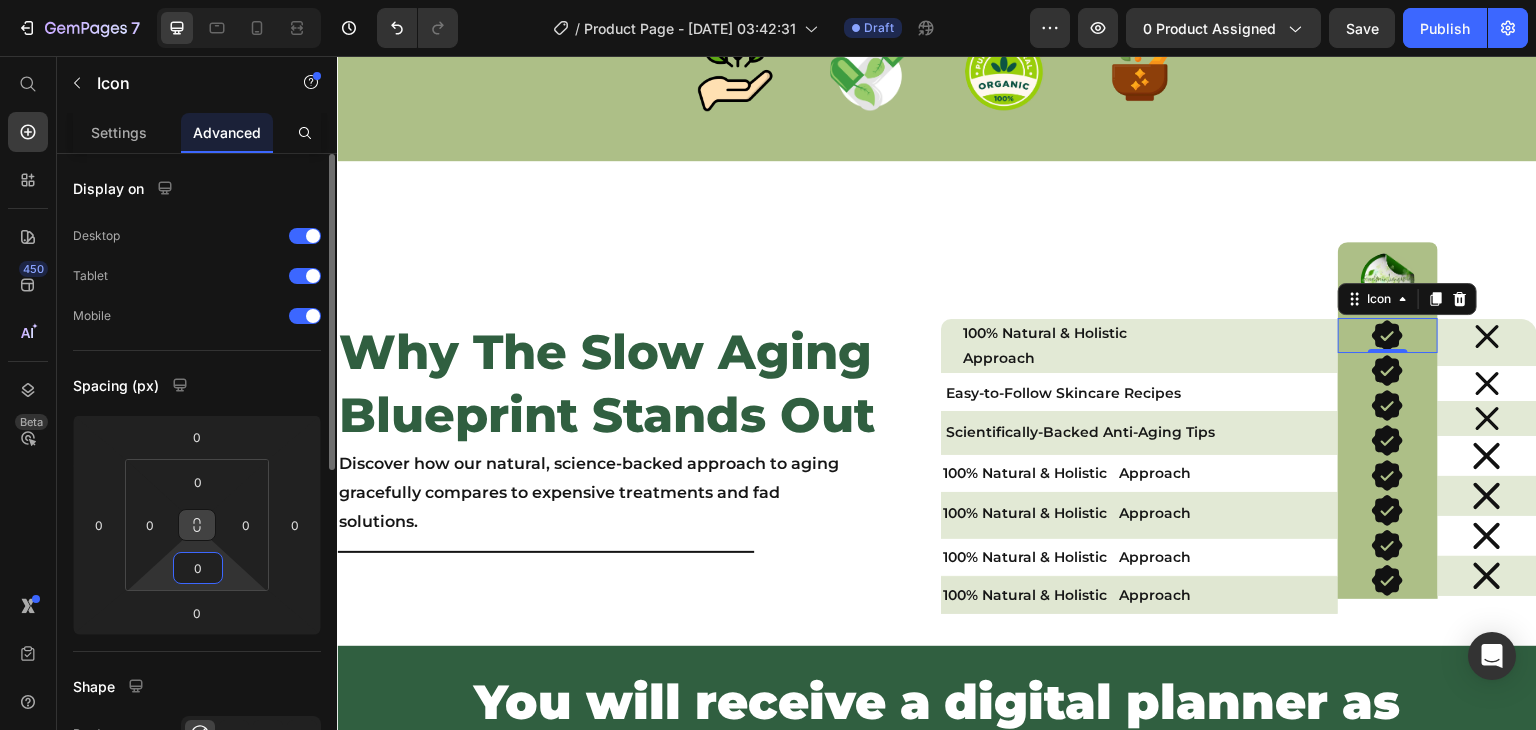 click at bounding box center [197, 525] 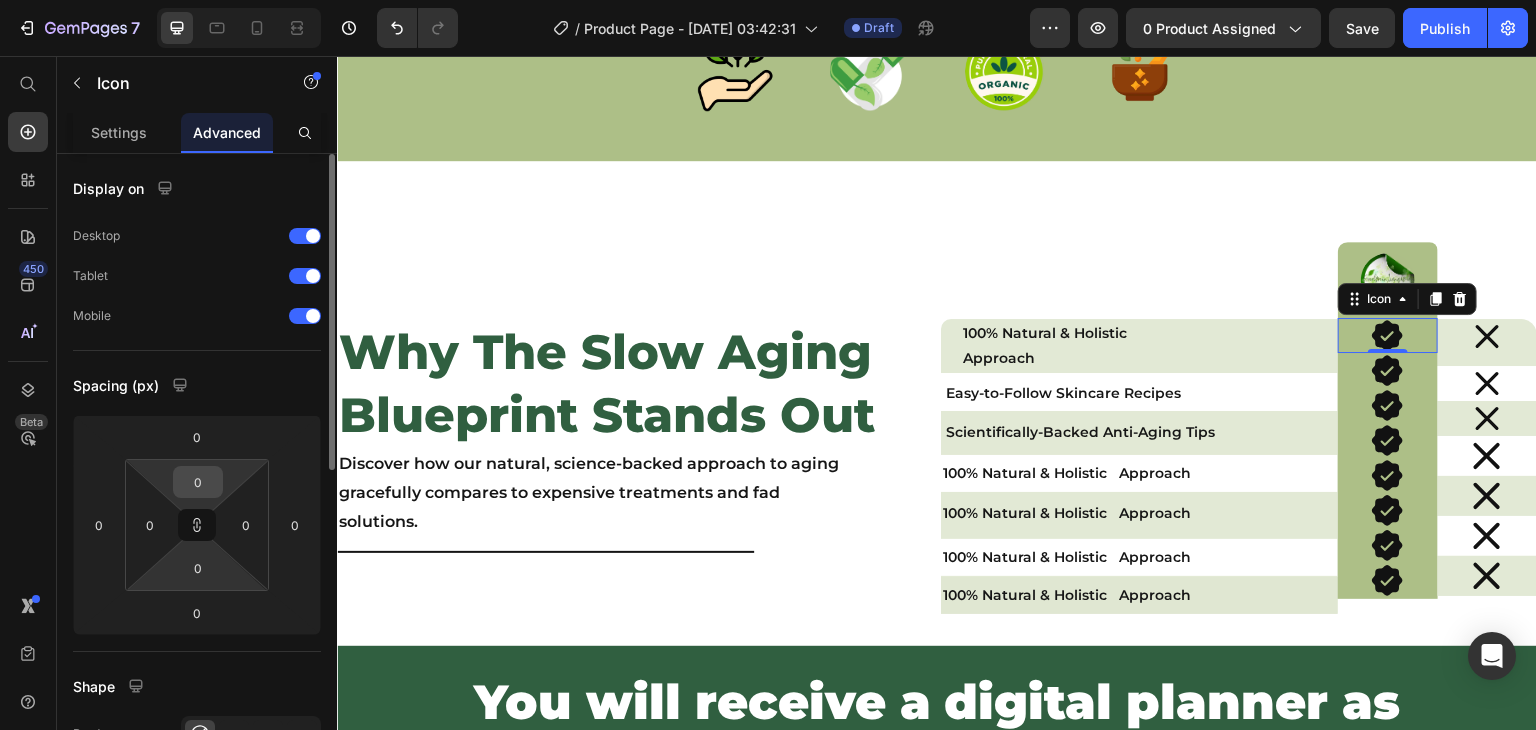 click on "0" at bounding box center [198, 482] 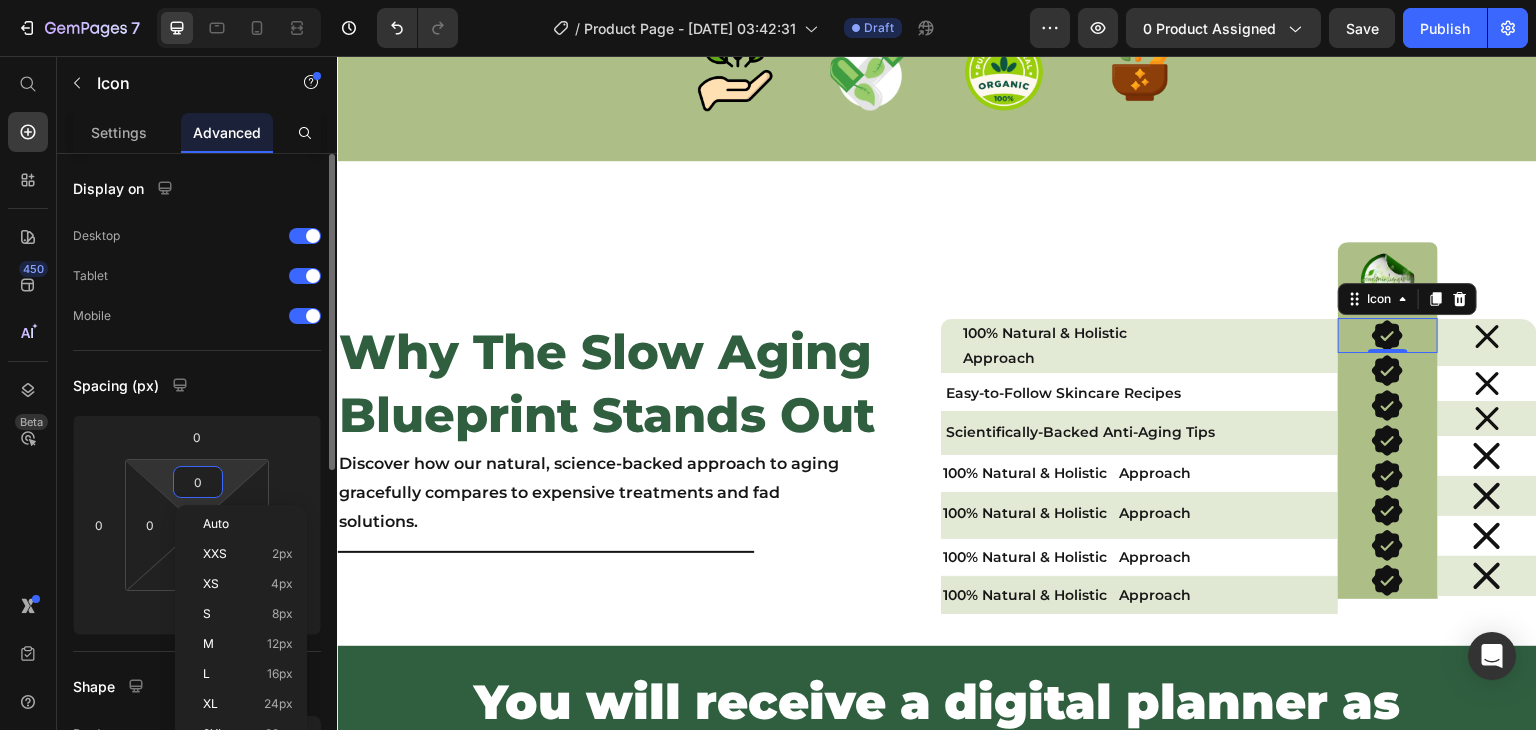 type on "5" 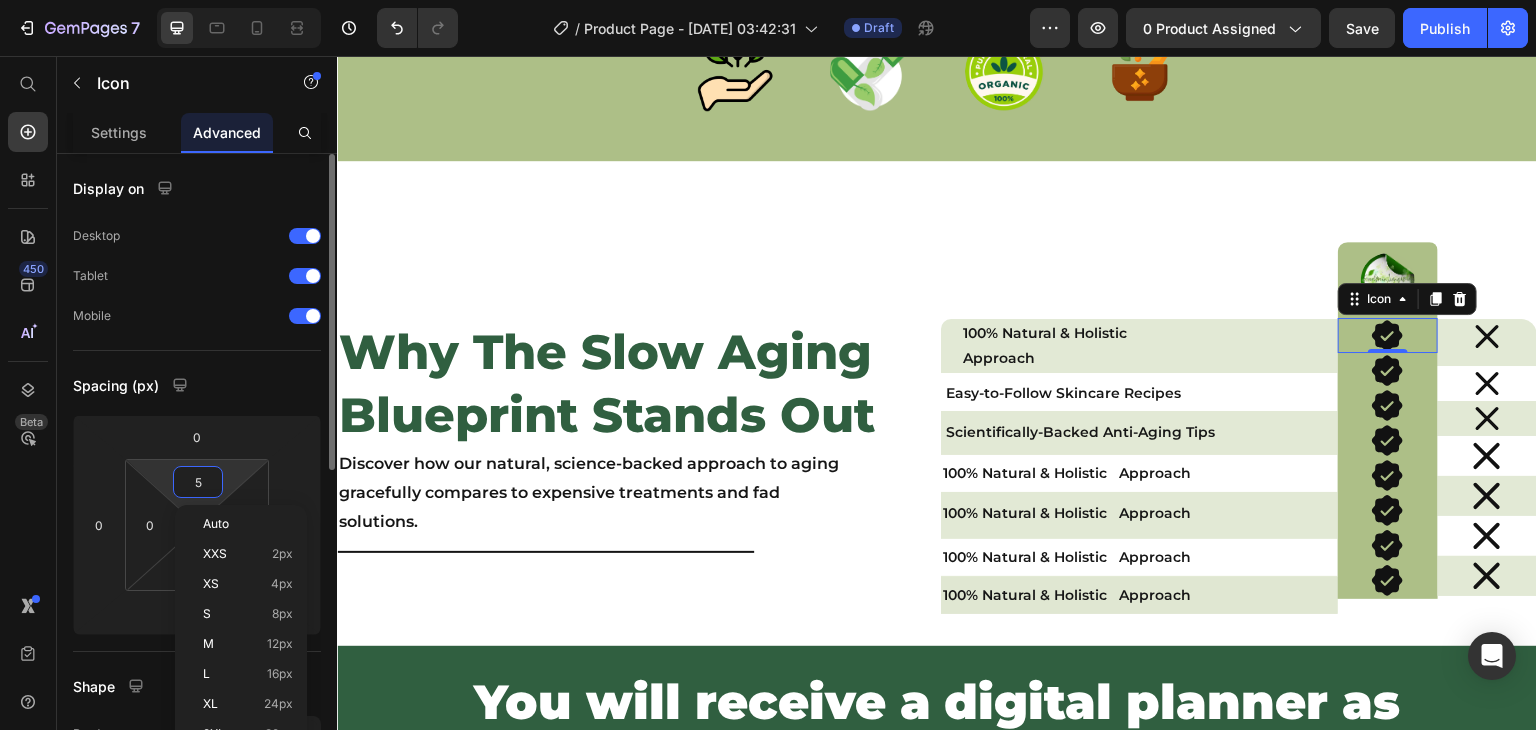 type on "5" 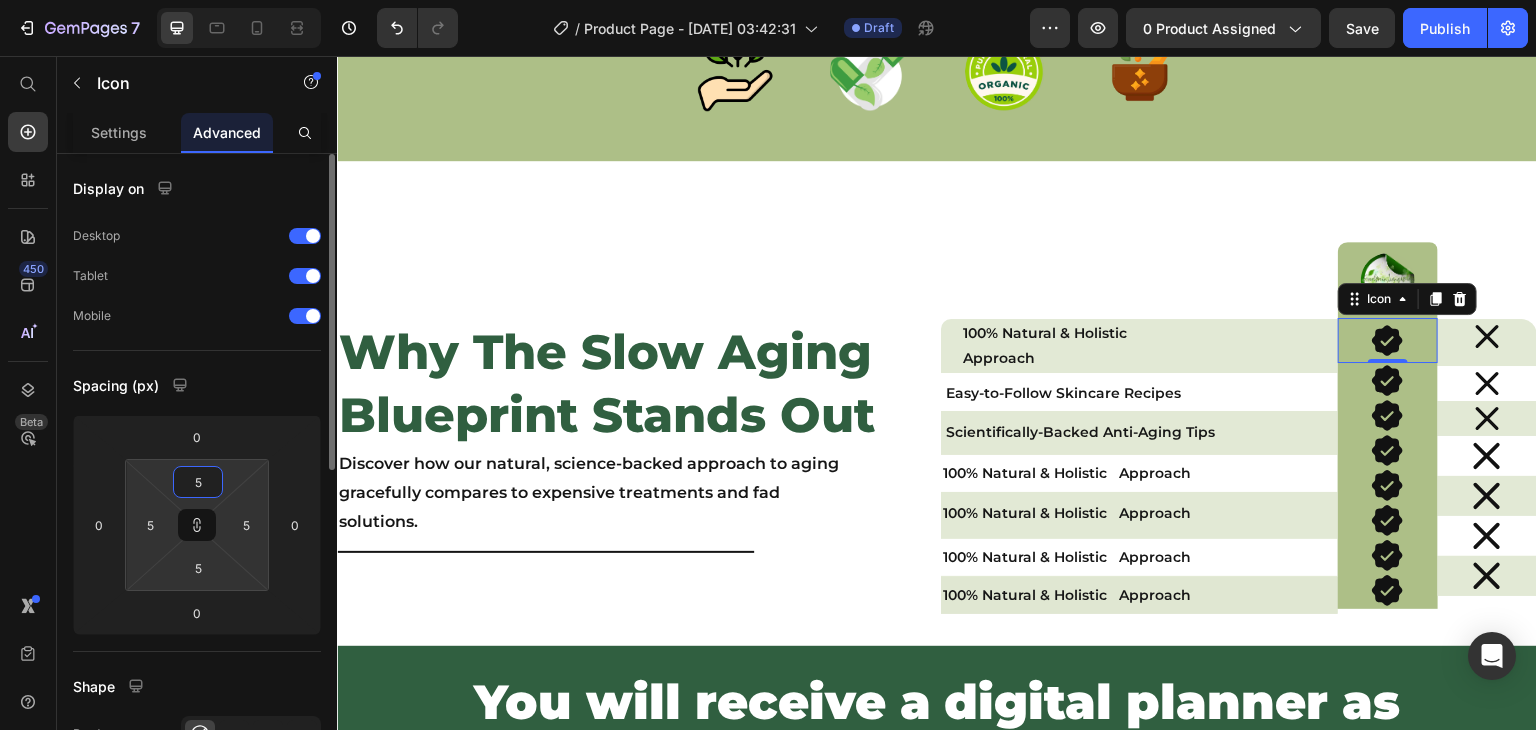type on "6" 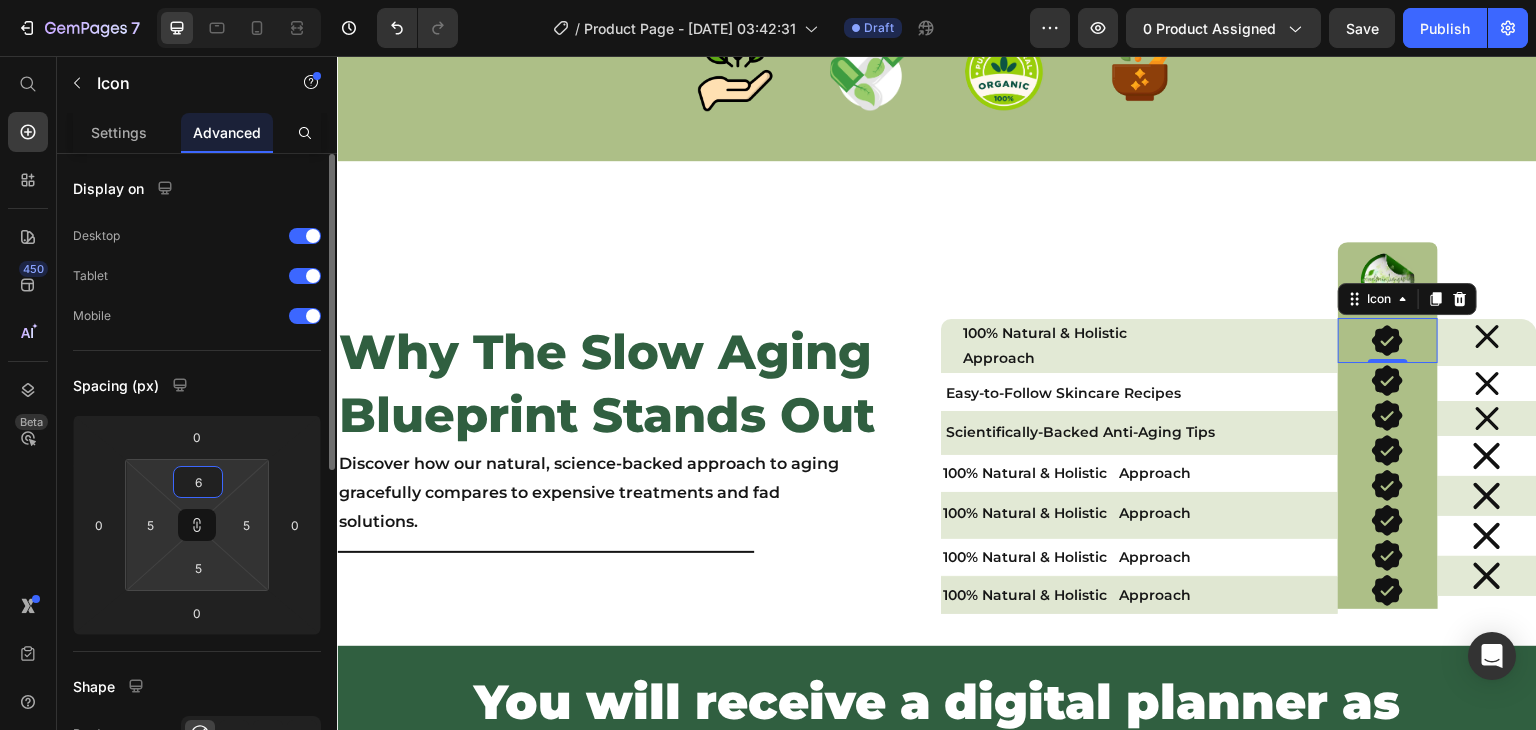 type on "6" 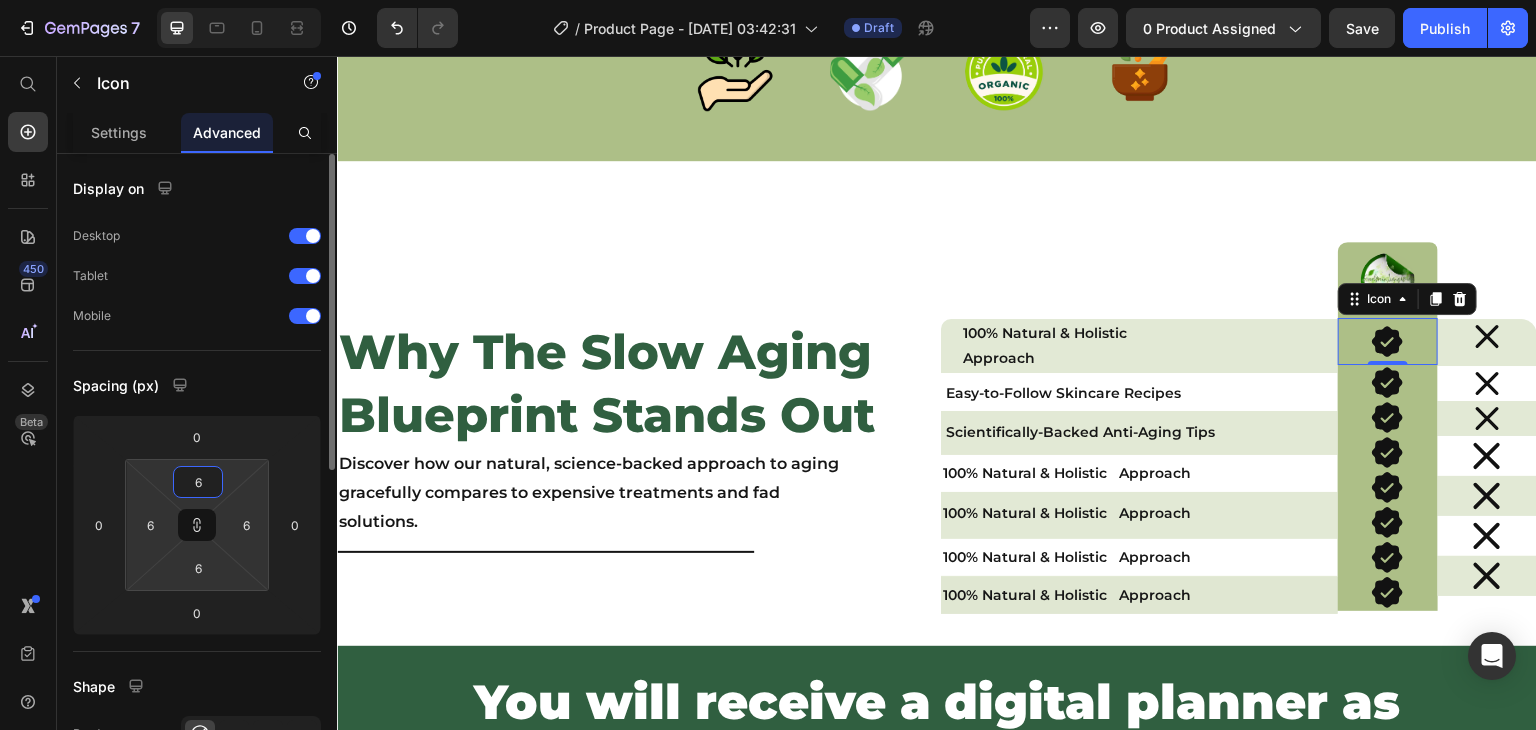 type on "7" 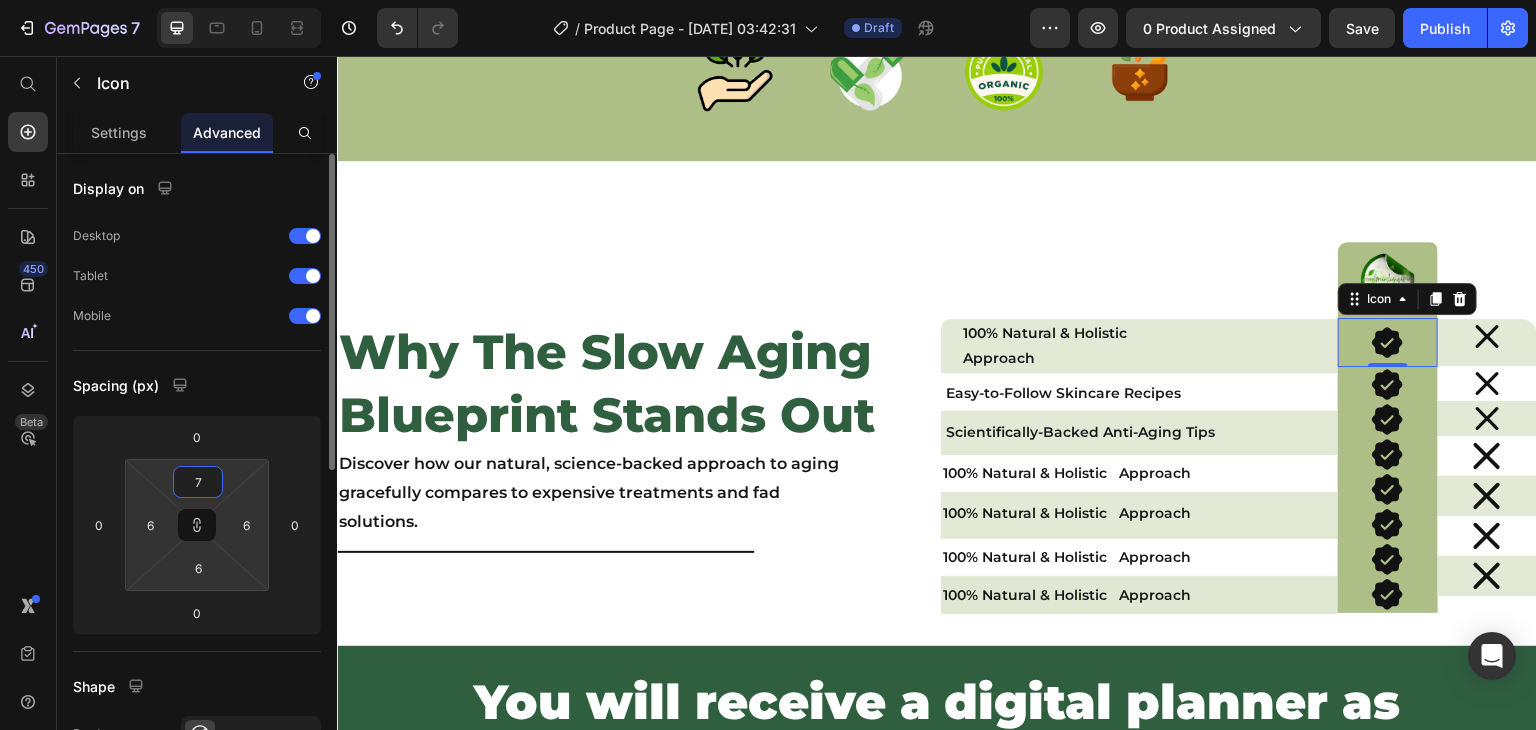 type on "7" 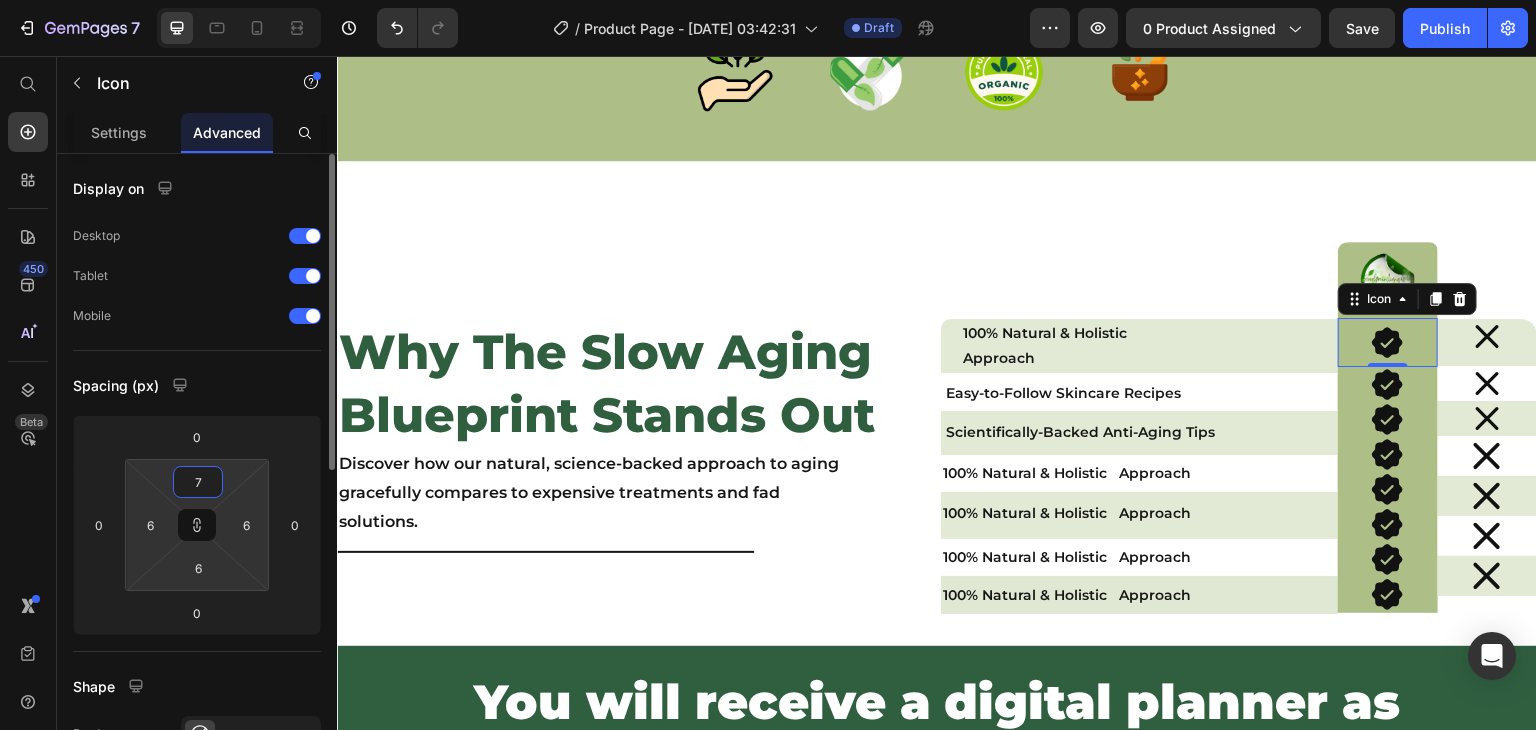 type on "7" 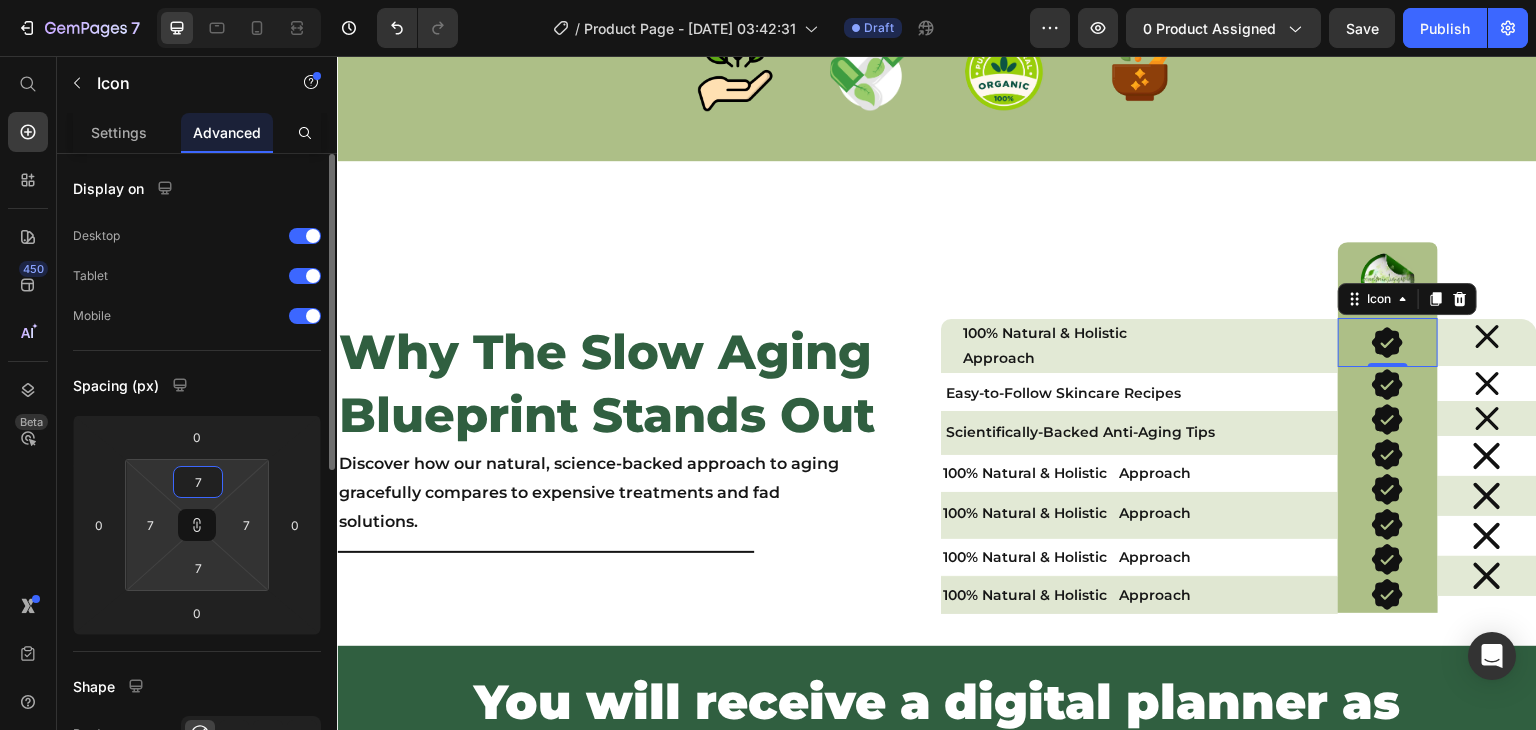 type on "8" 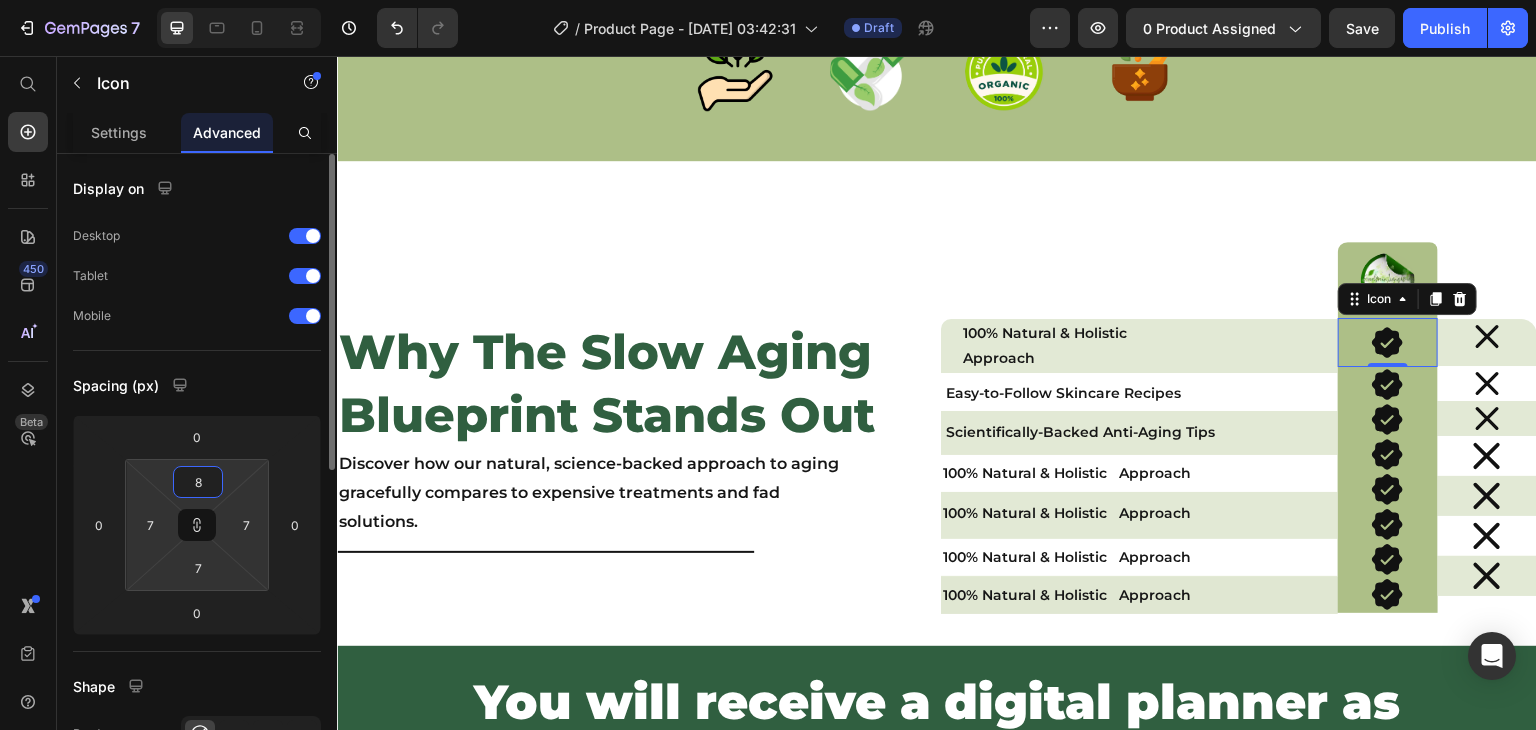 type on "8" 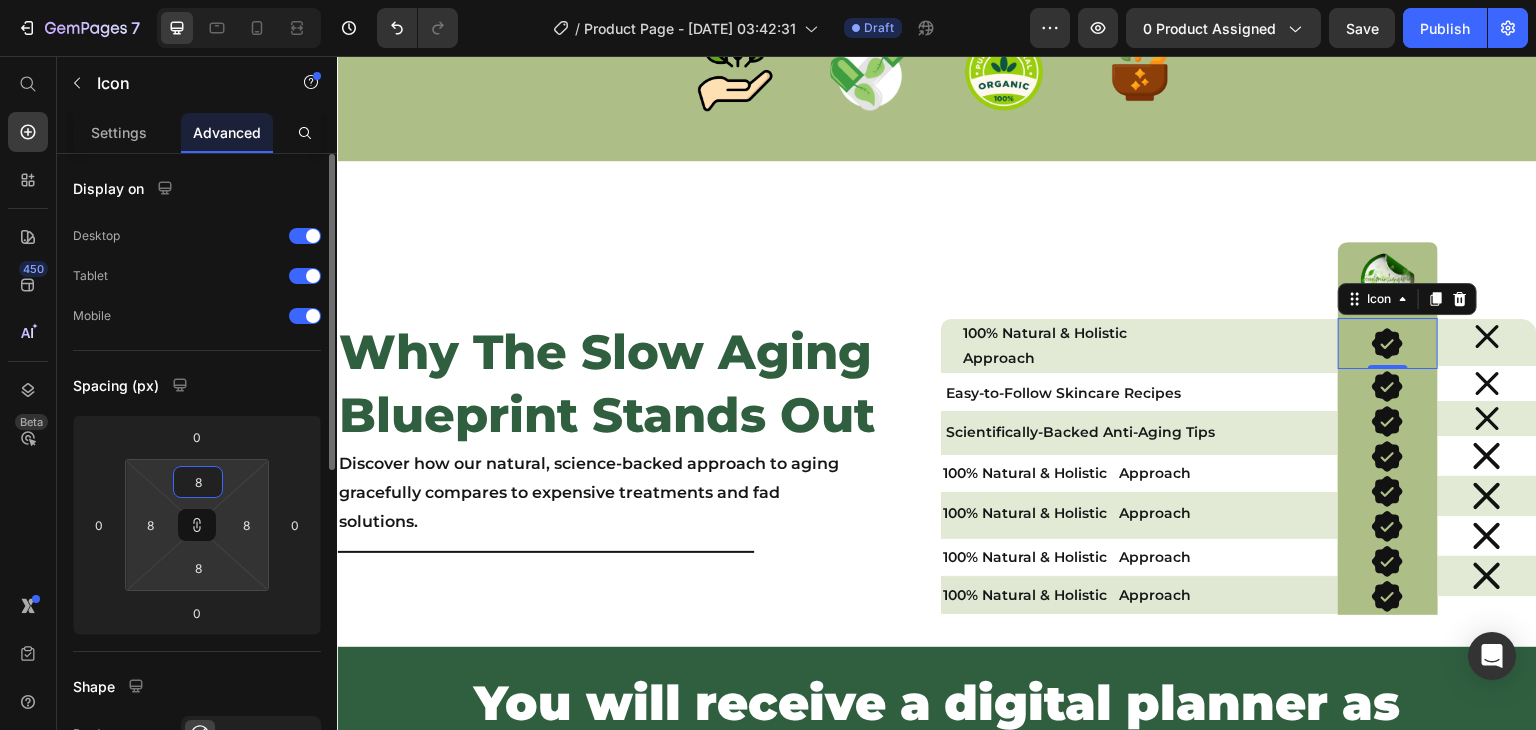 type on "9" 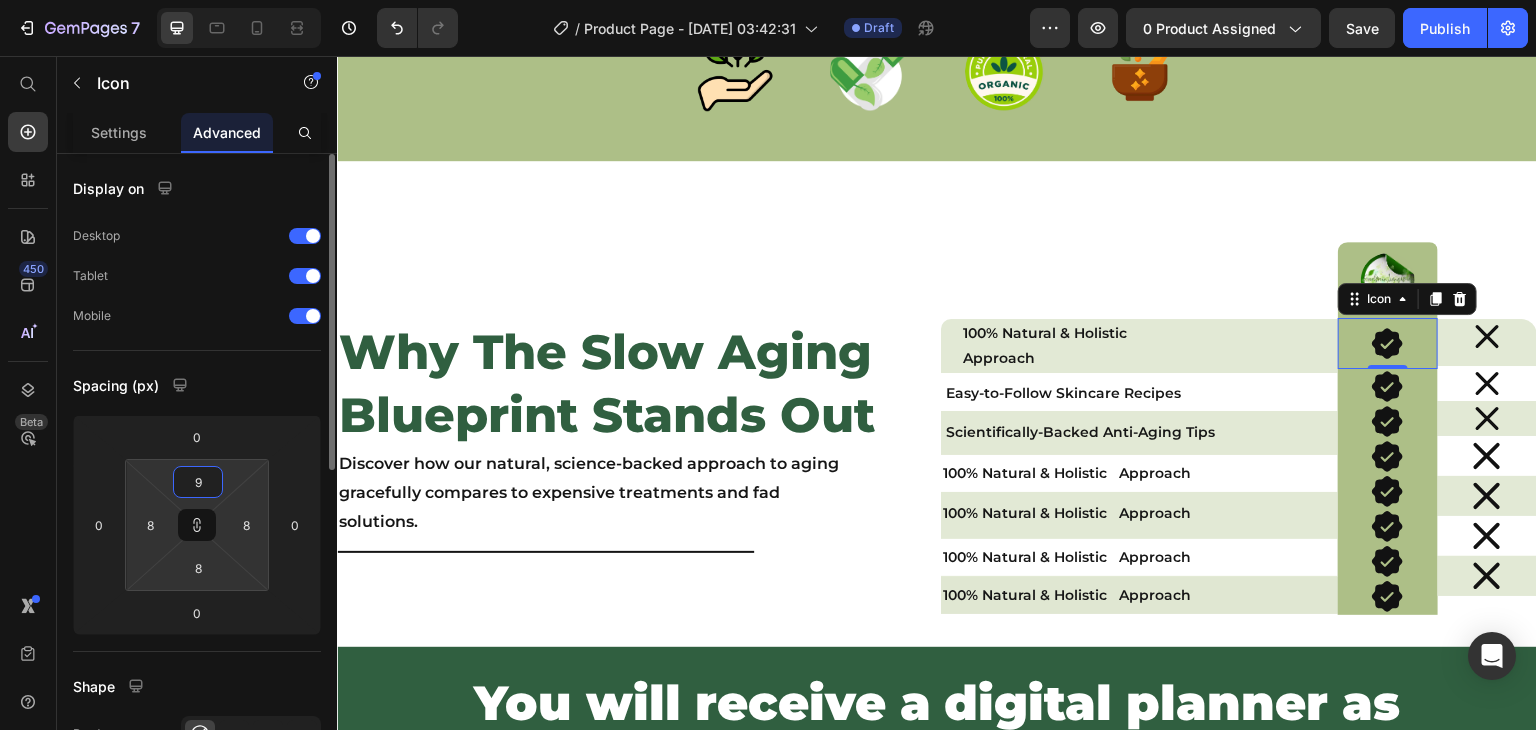 type on "9" 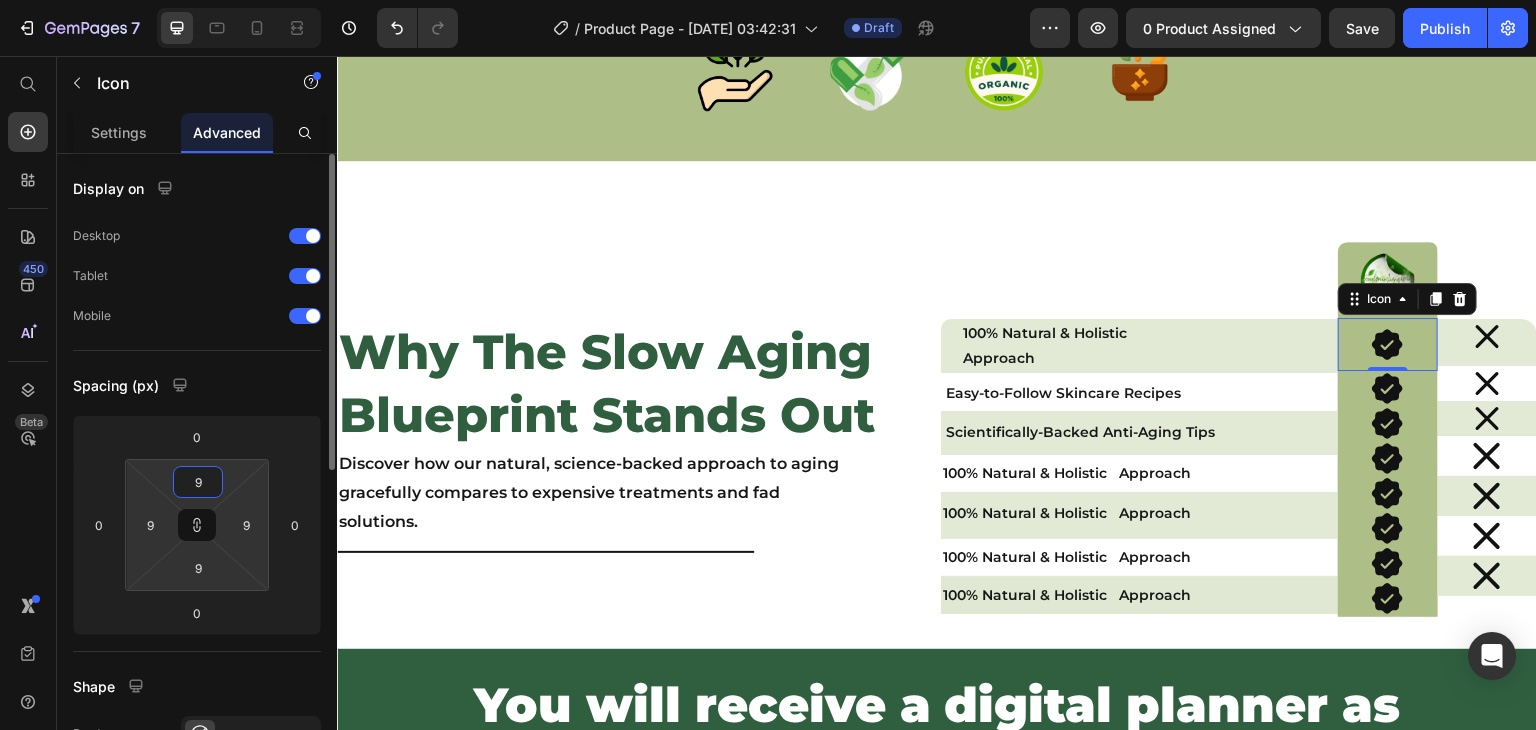 type on "10" 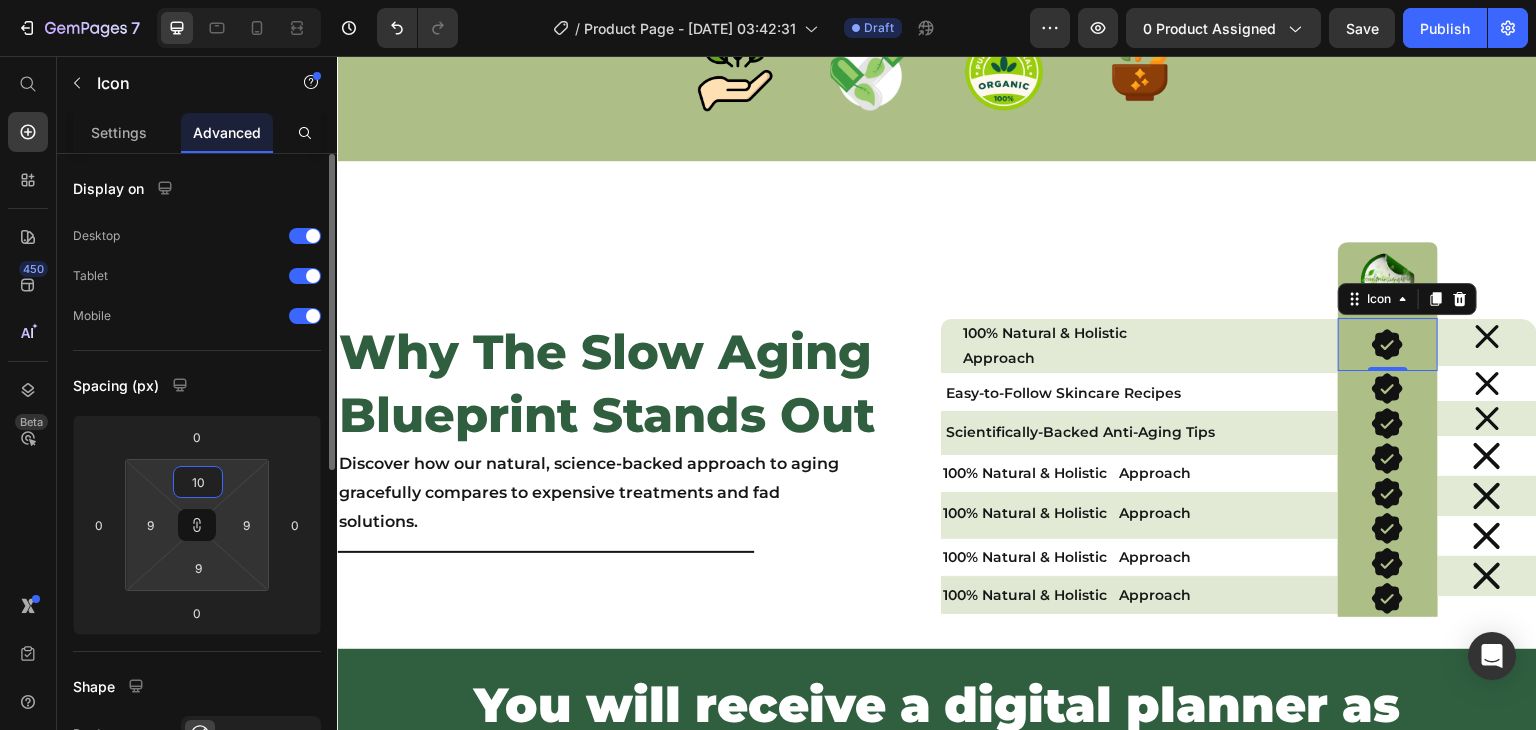 type on "10" 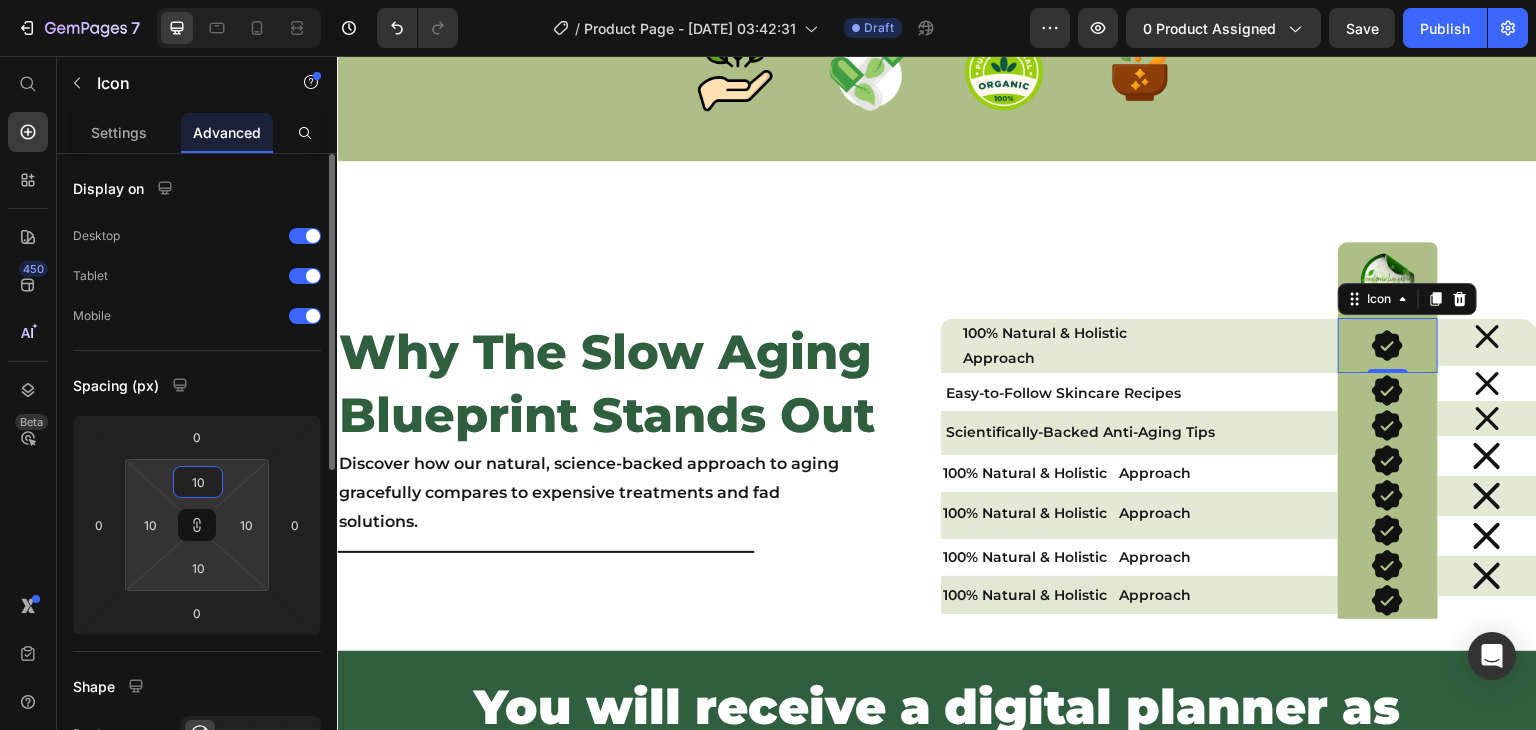 type on "11" 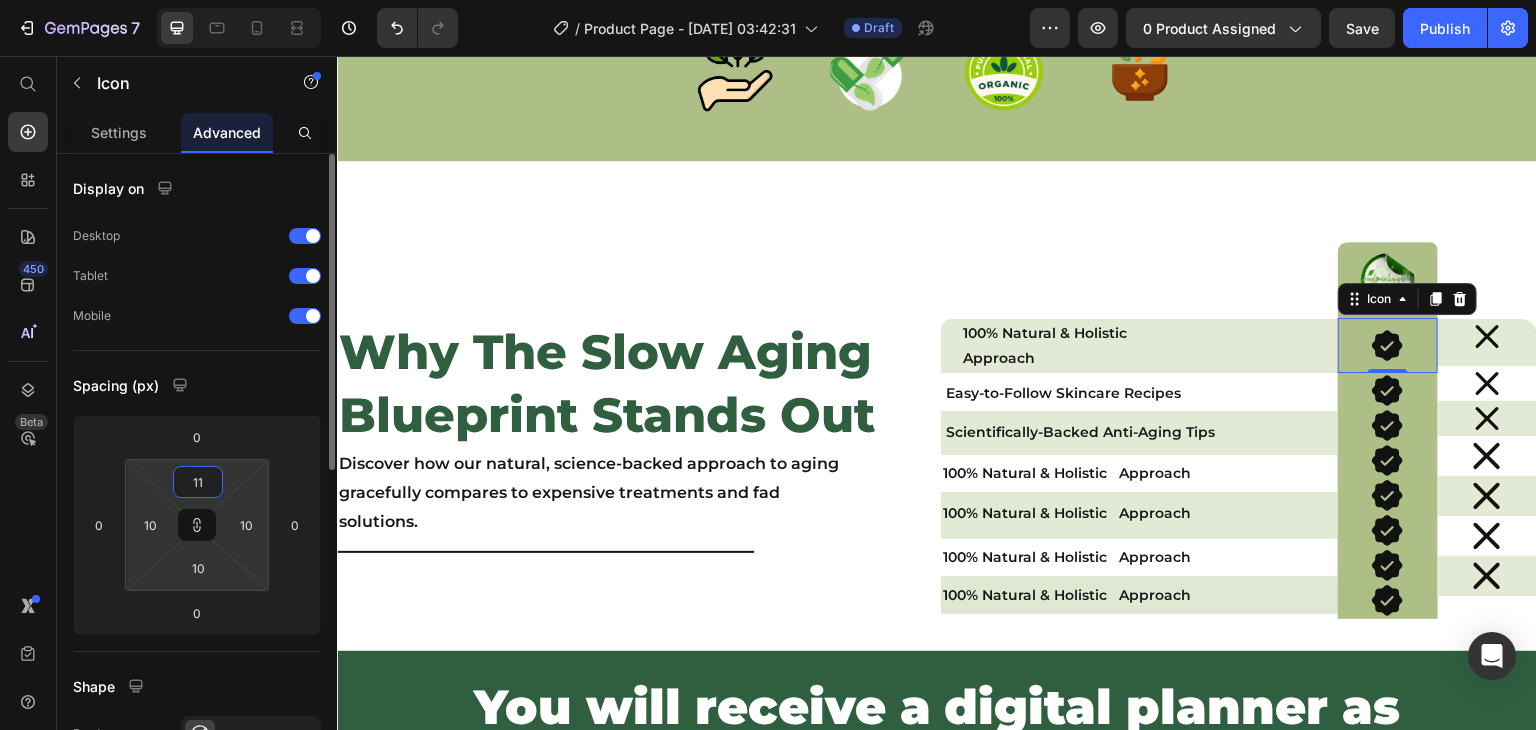 type on "11" 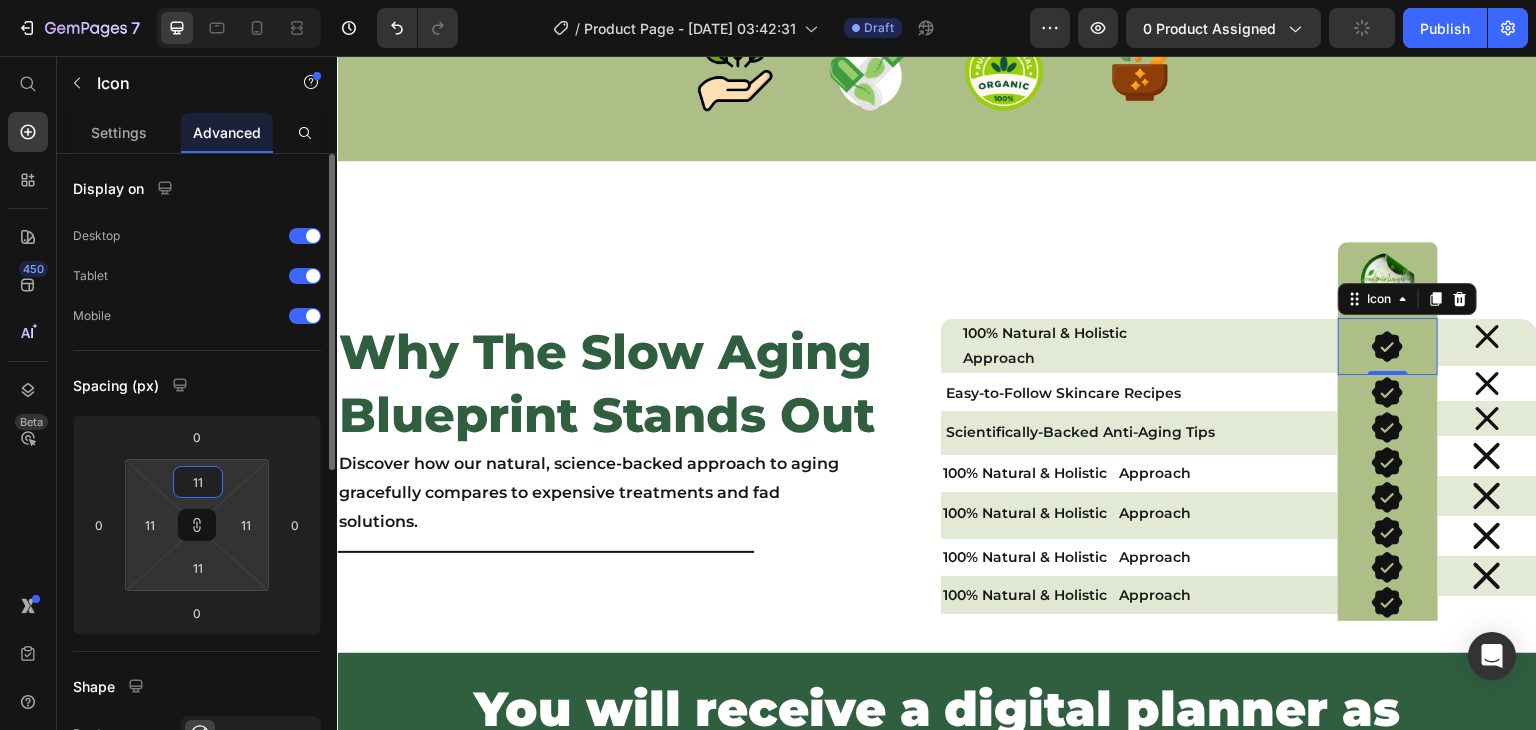 type on "10" 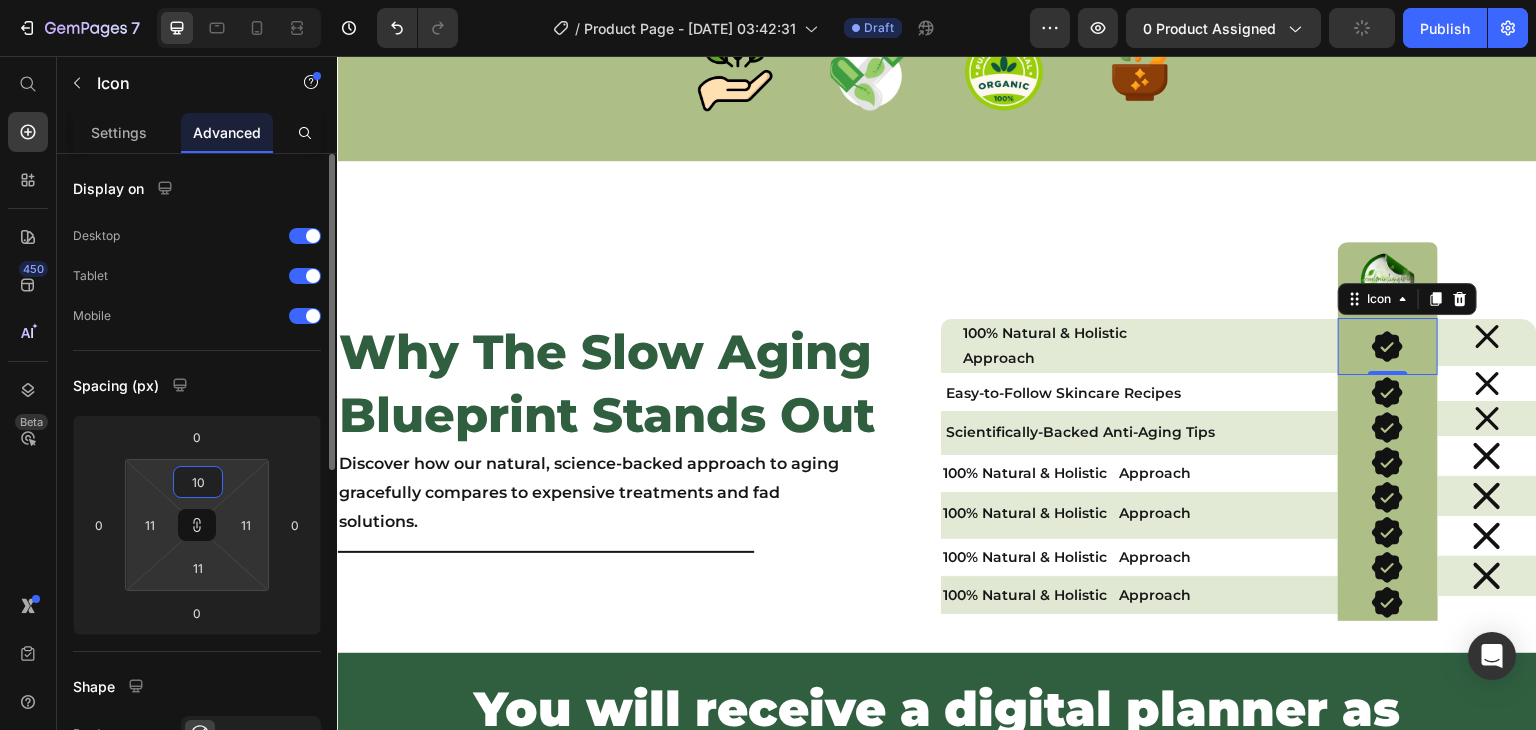type on "10" 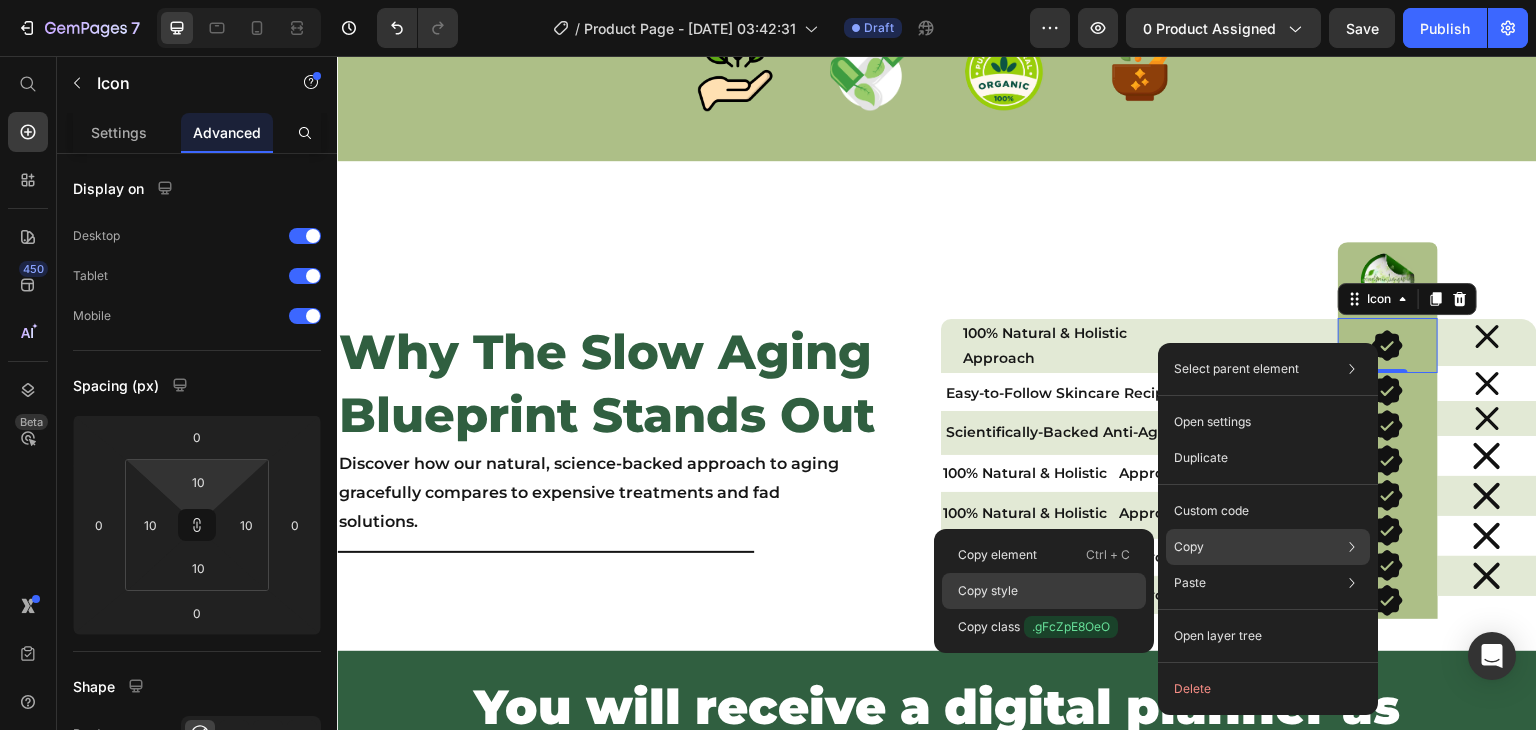drag, startPoint x: 1036, startPoint y: 582, endPoint x: 1093, endPoint y: 434, distance: 158.59697 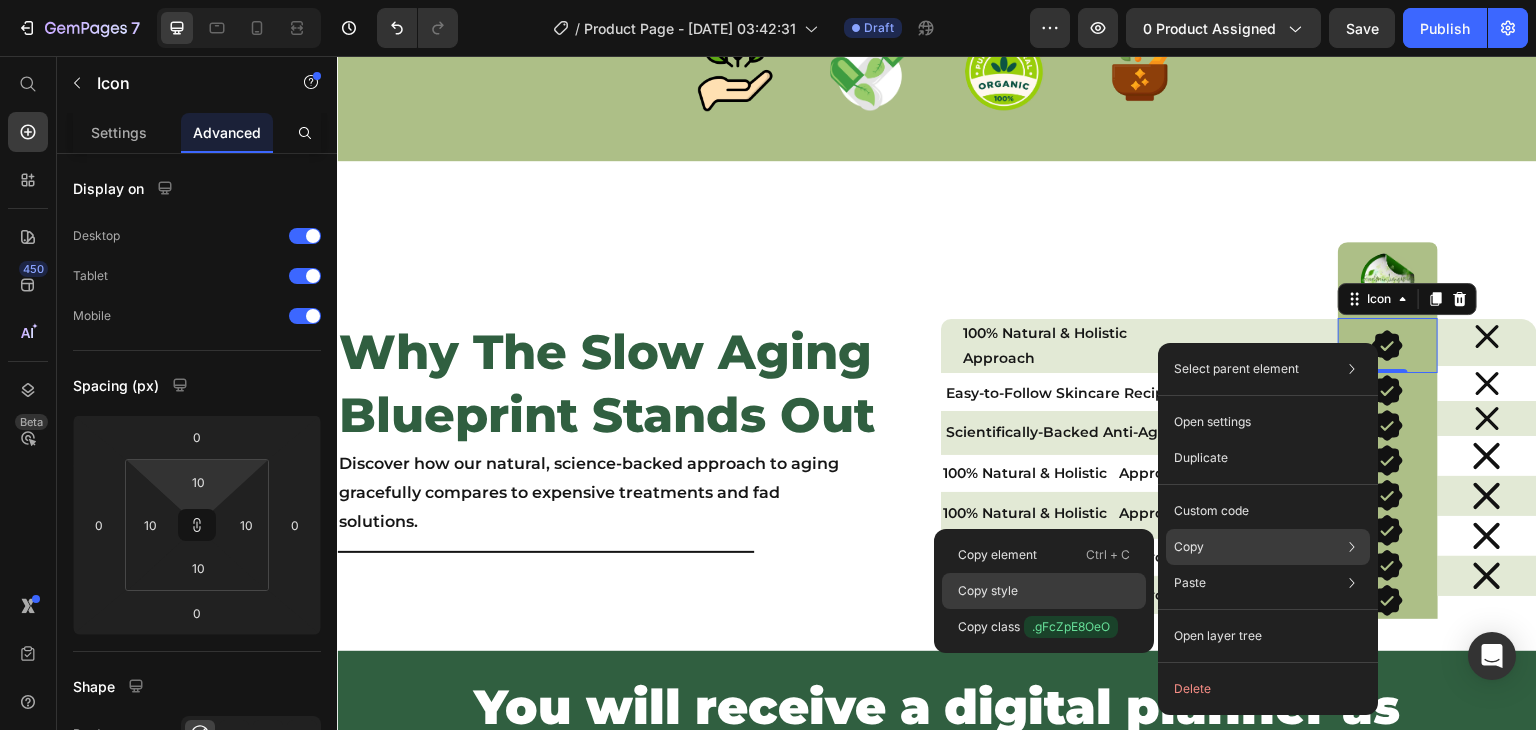 click on "Copy style" 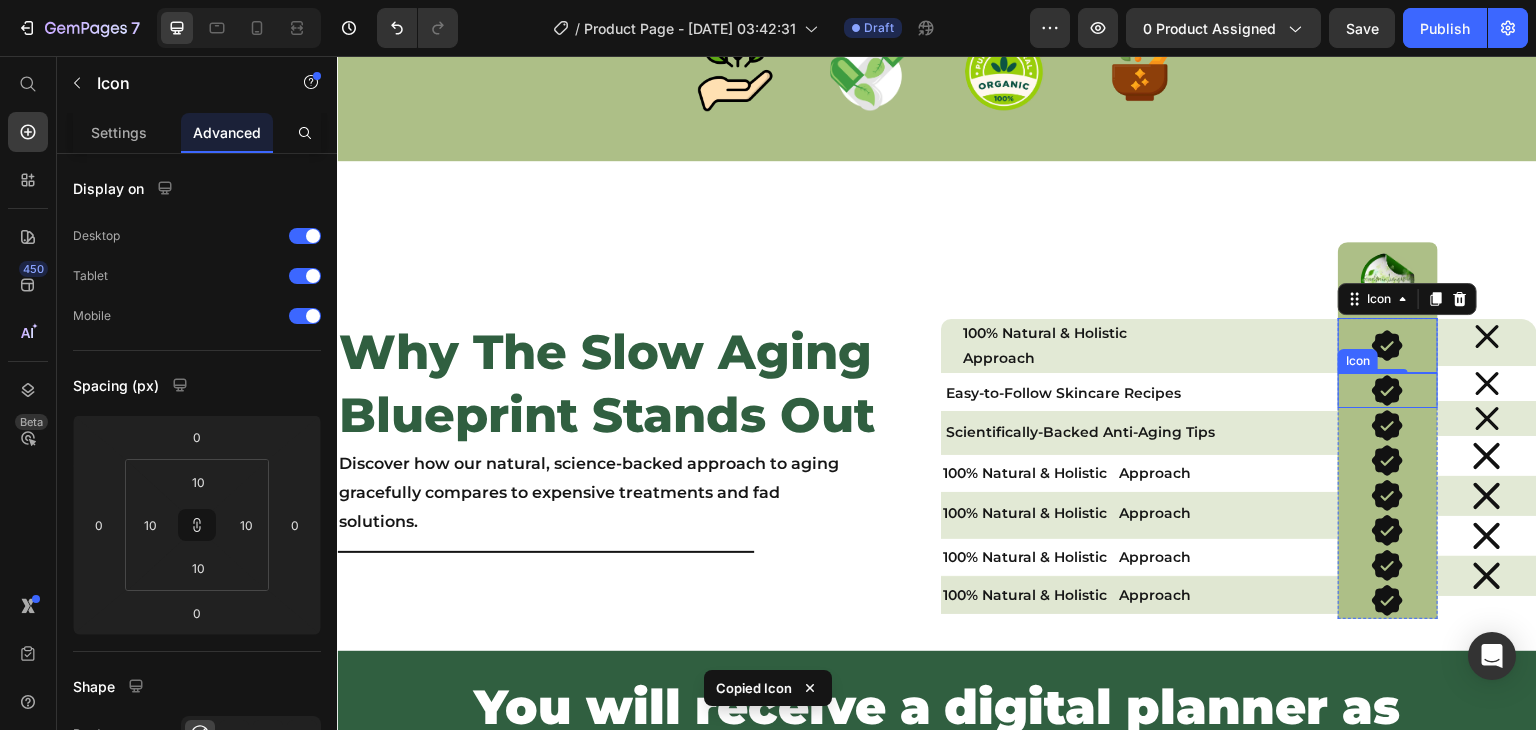 click 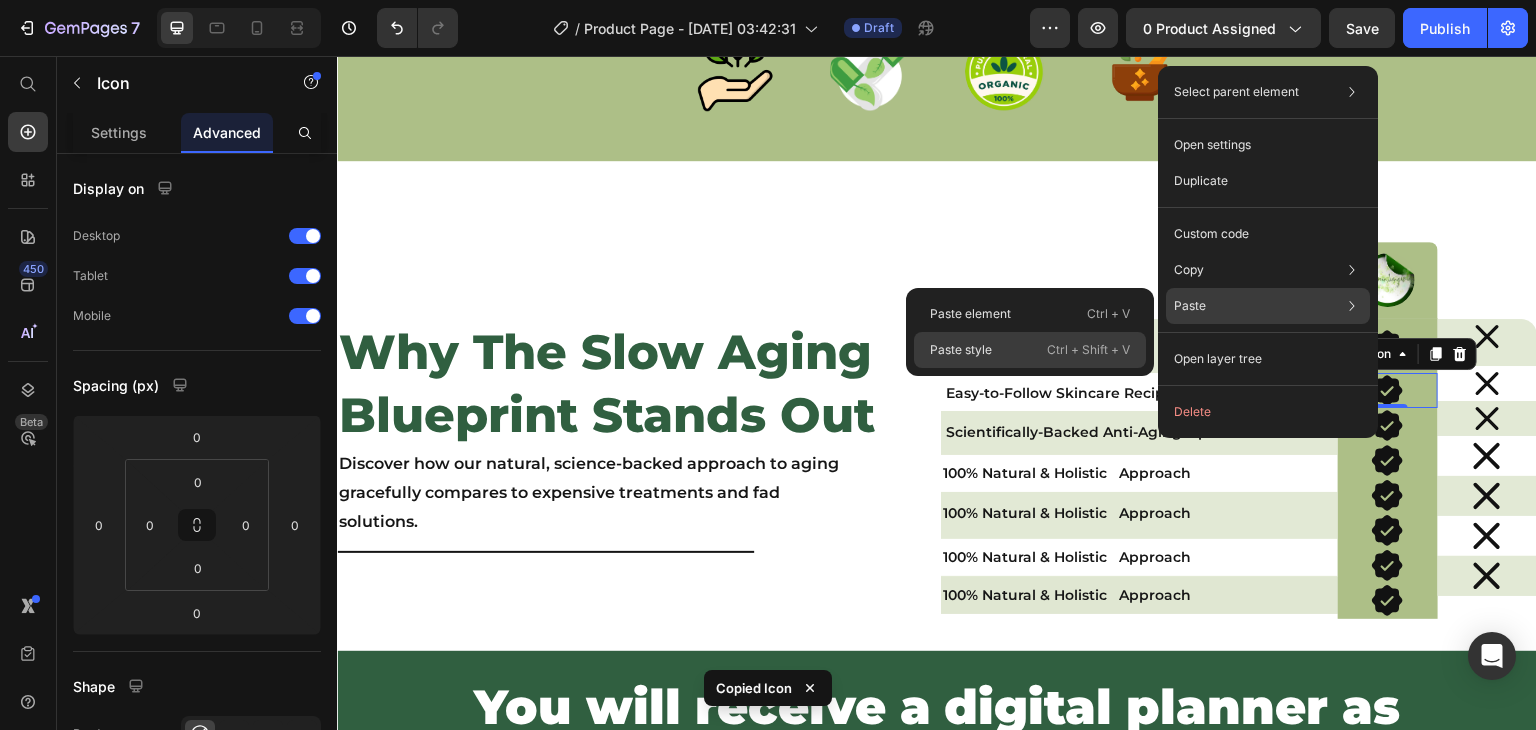 click on "Ctrl + Shift + V" at bounding box center [1088, 350] 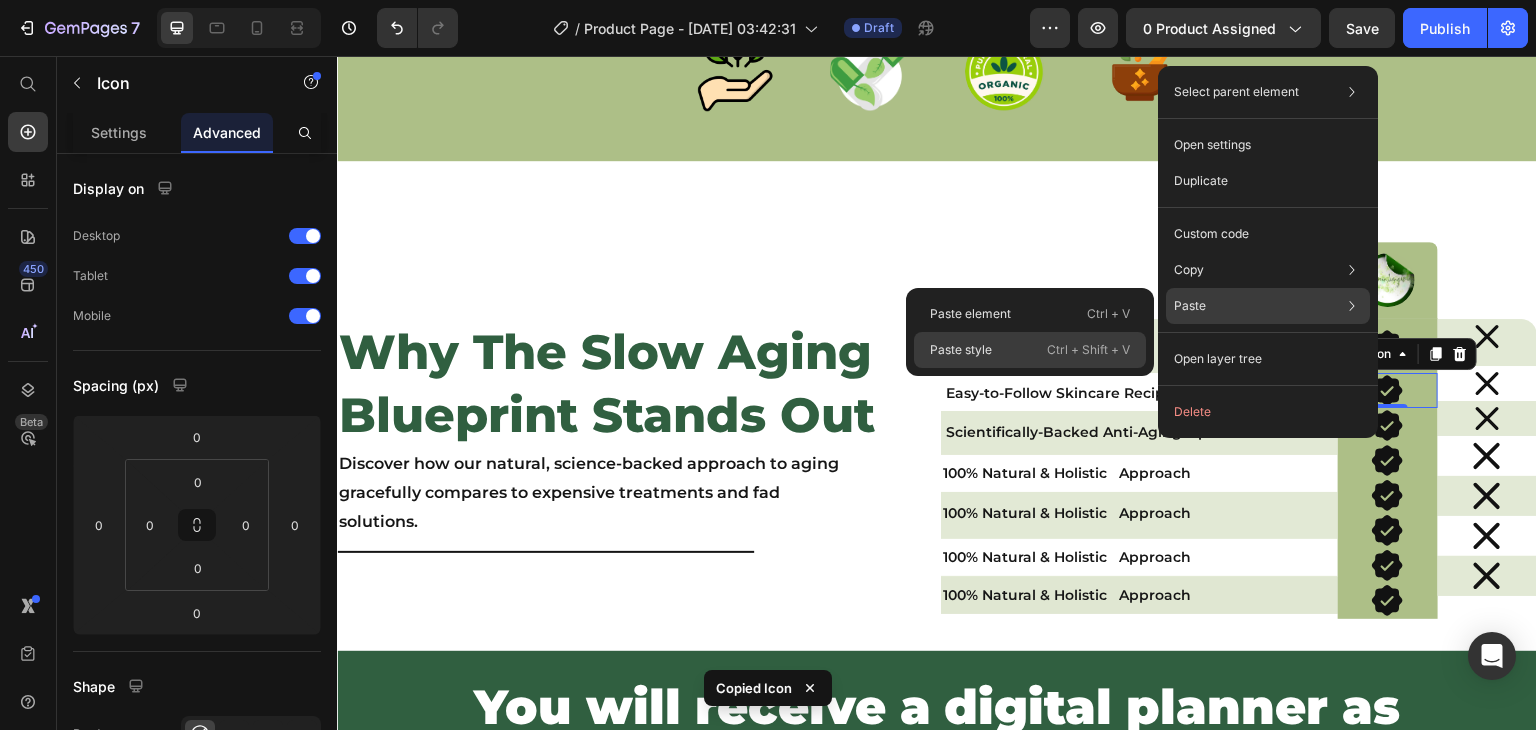 type on "10" 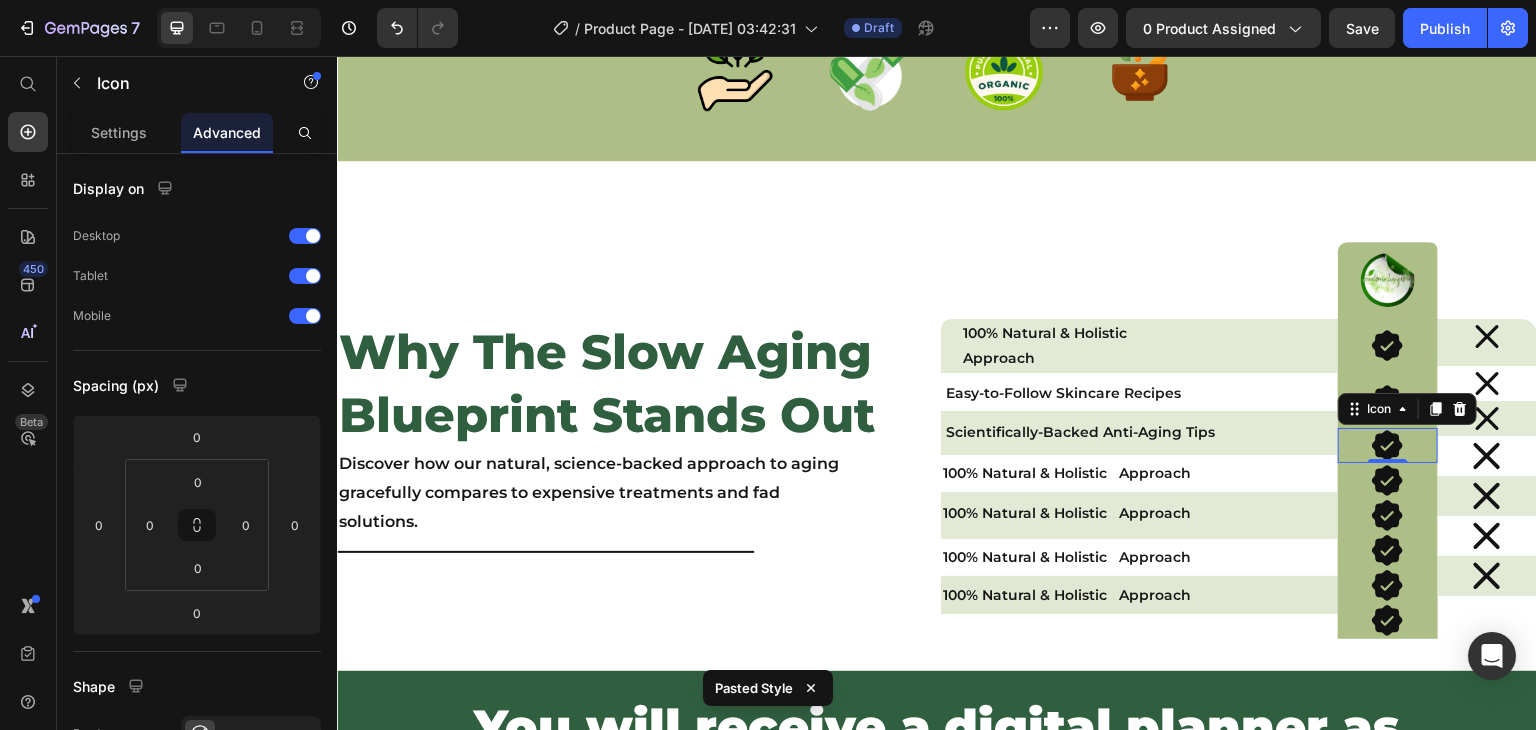 click on "Icon   0" at bounding box center [1387, 445] 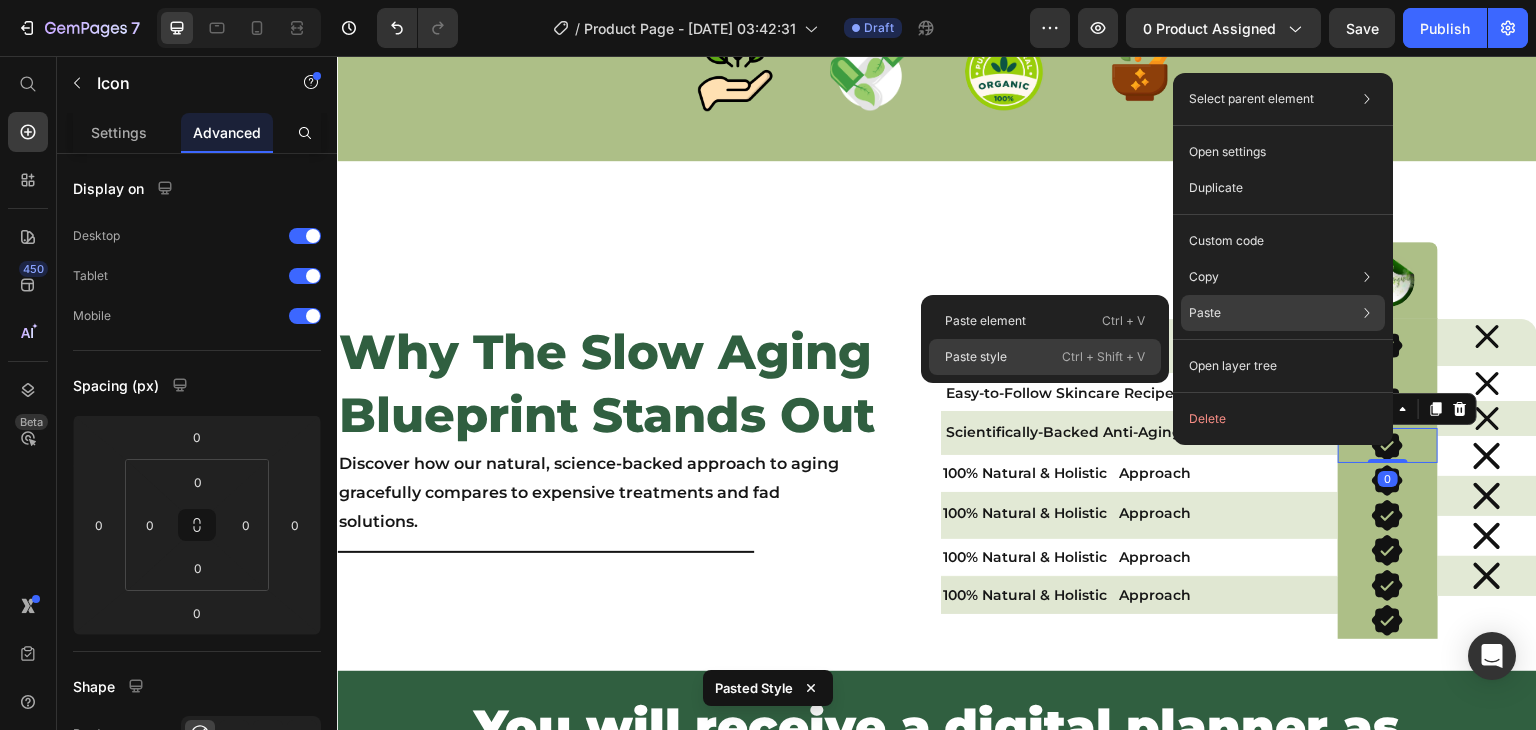 drag, startPoint x: 1134, startPoint y: 352, endPoint x: 798, endPoint y: 296, distance: 340.6347 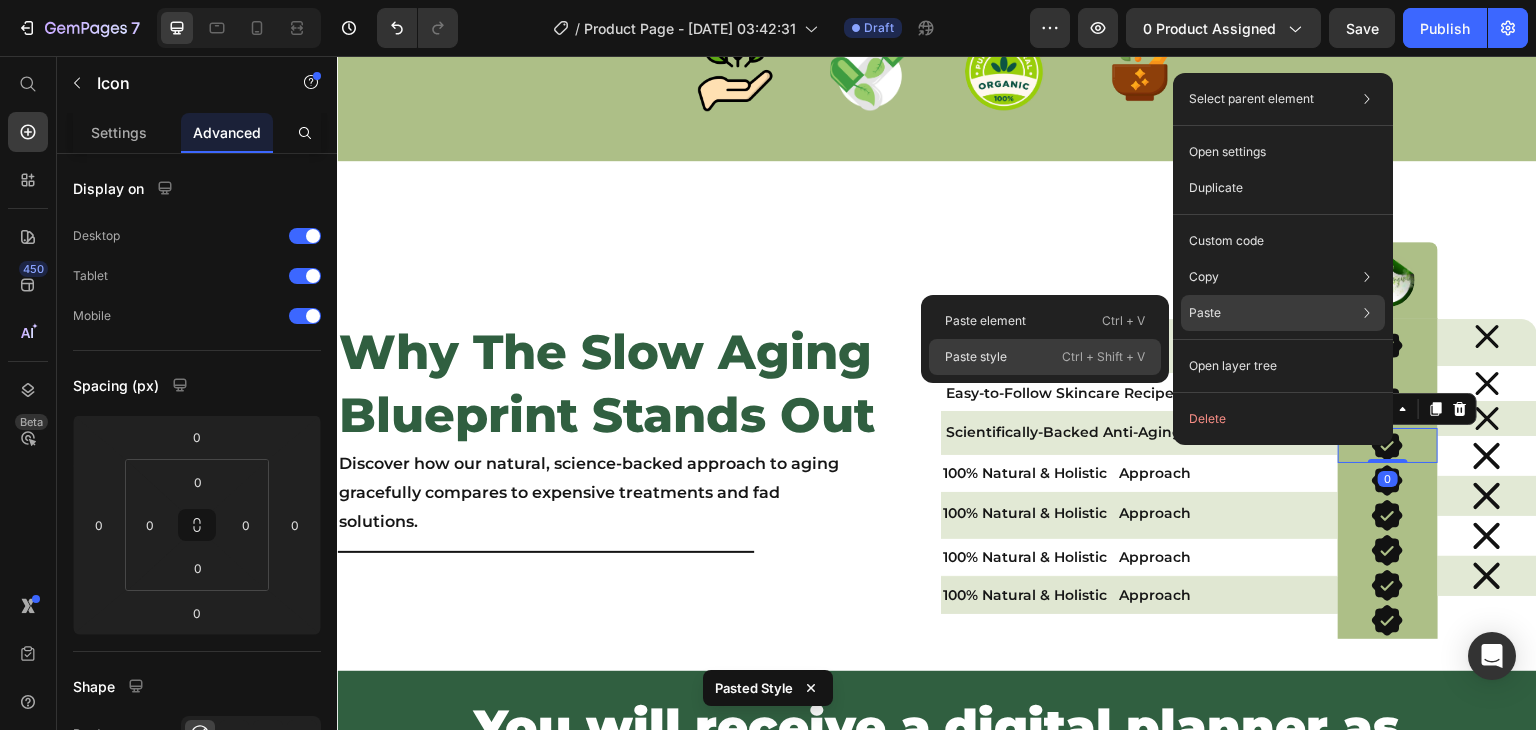 click on "Ctrl + Shift + V" at bounding box center [1103, 357] 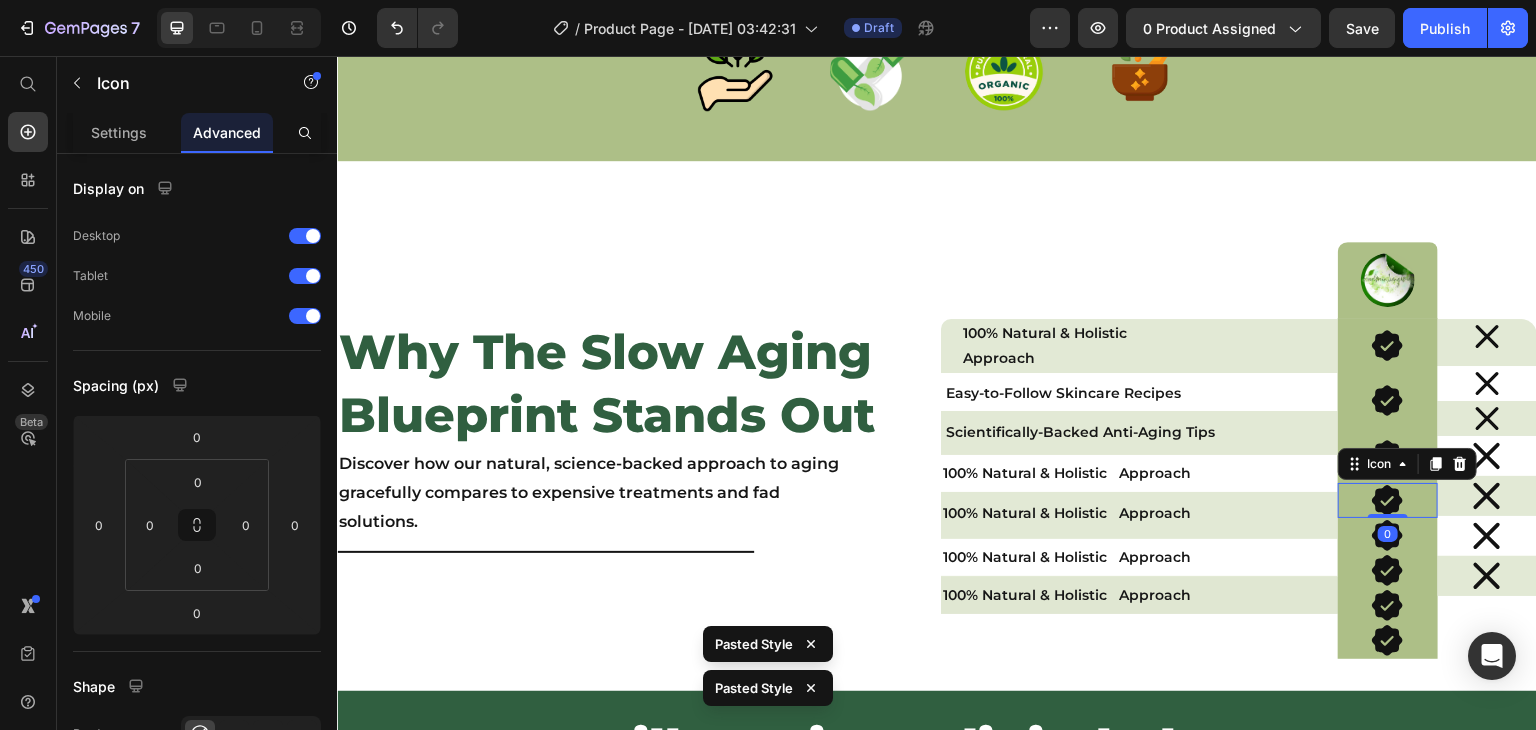 click on "Icon   0" at bounding box center (1387, 500) 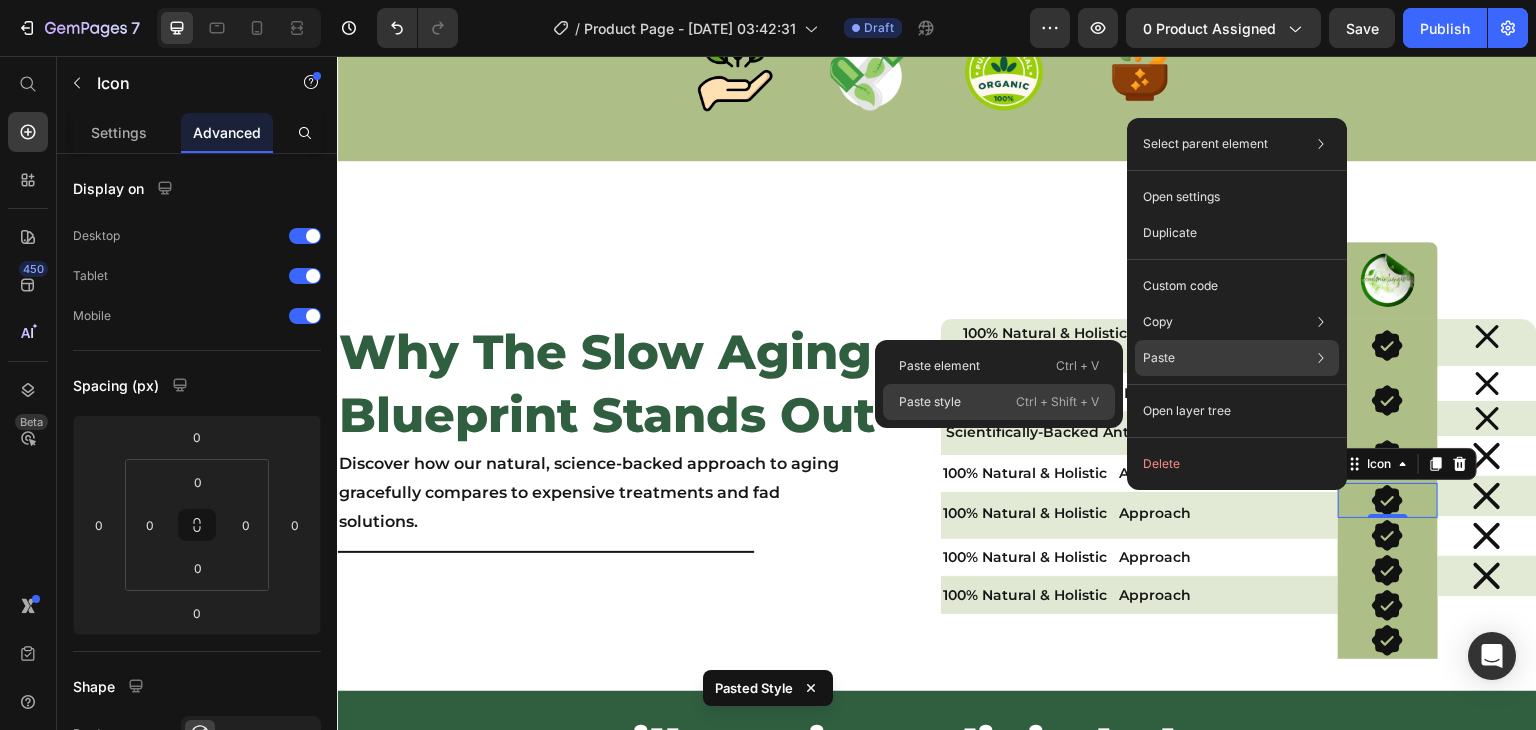 click on "Ctrl + Shift + V" at bounding box center [1057, 402] 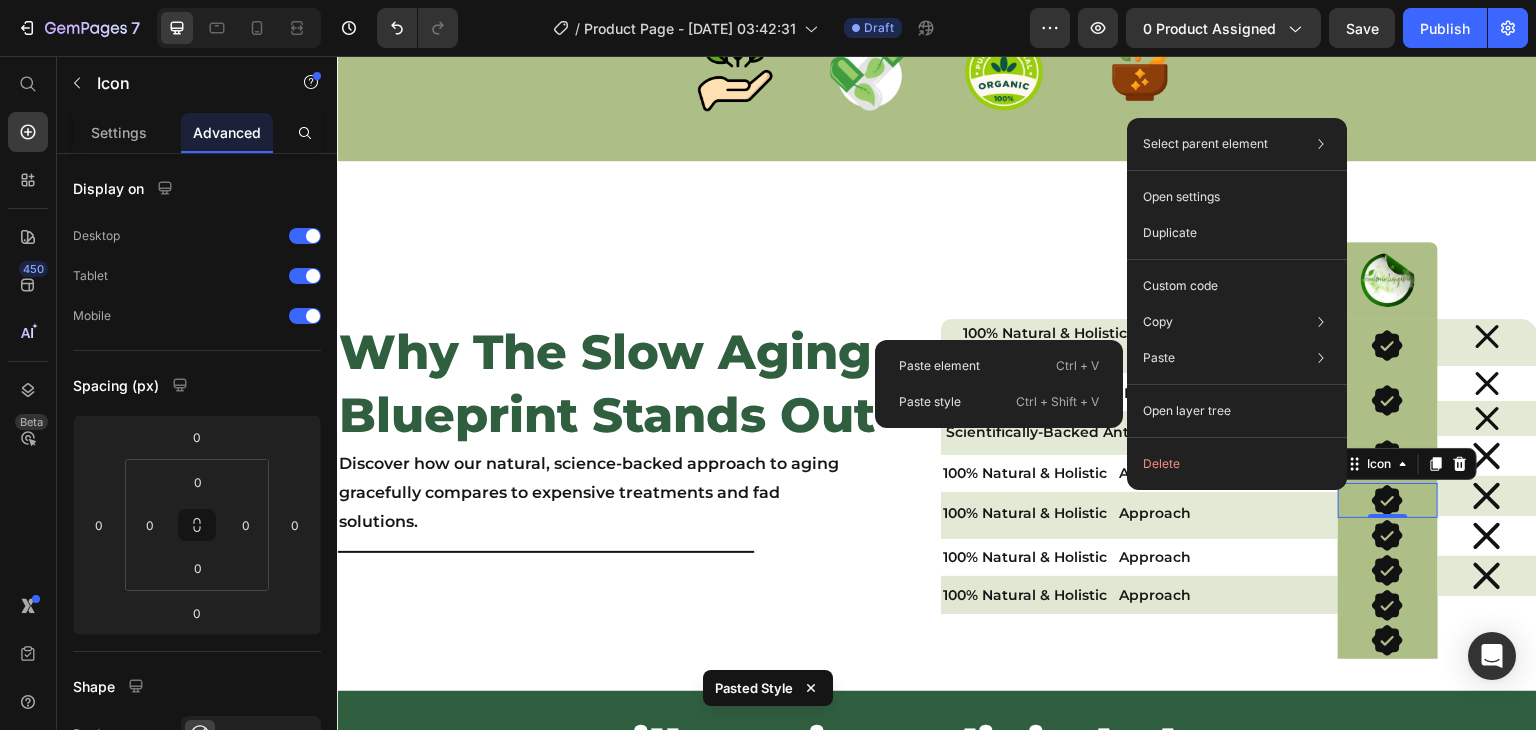 type on "10" 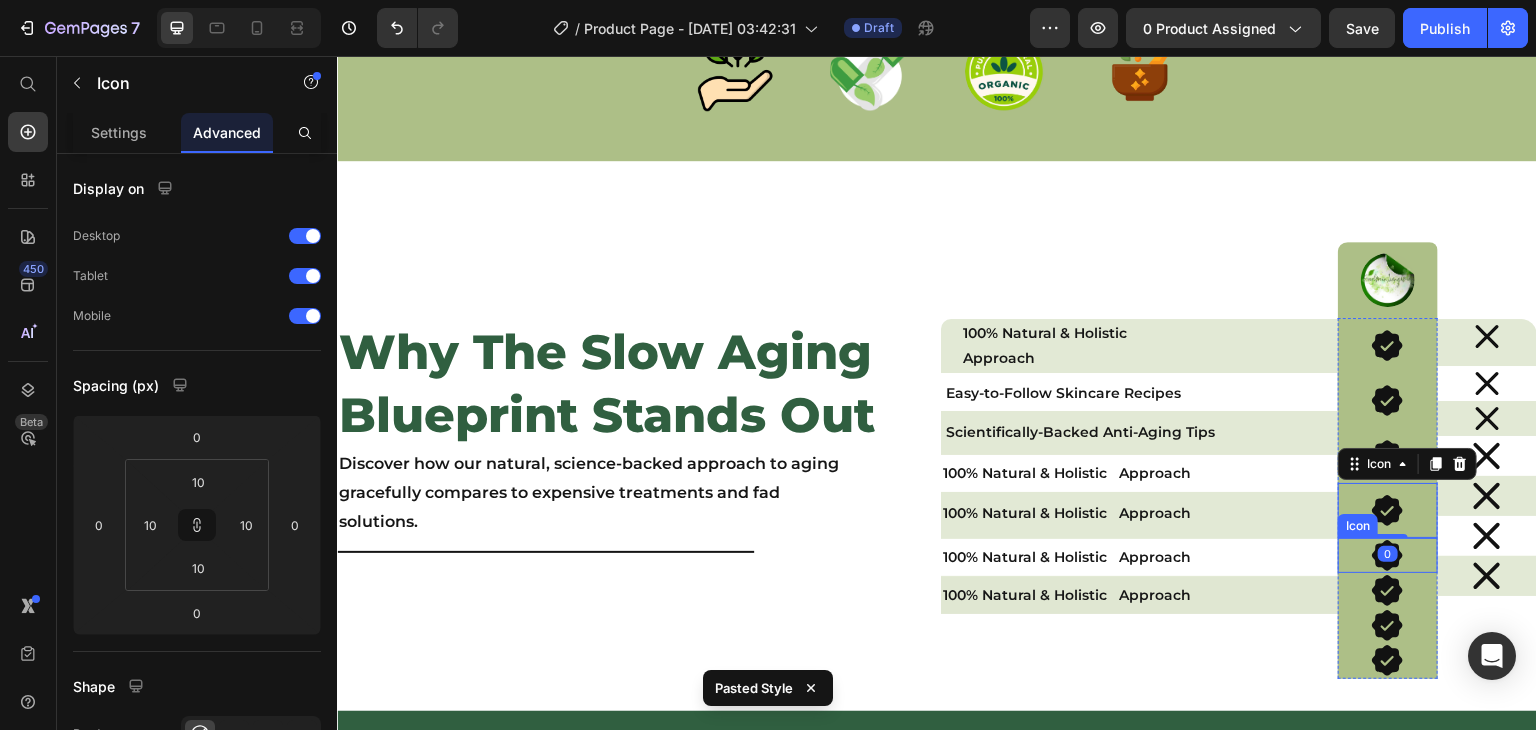 click 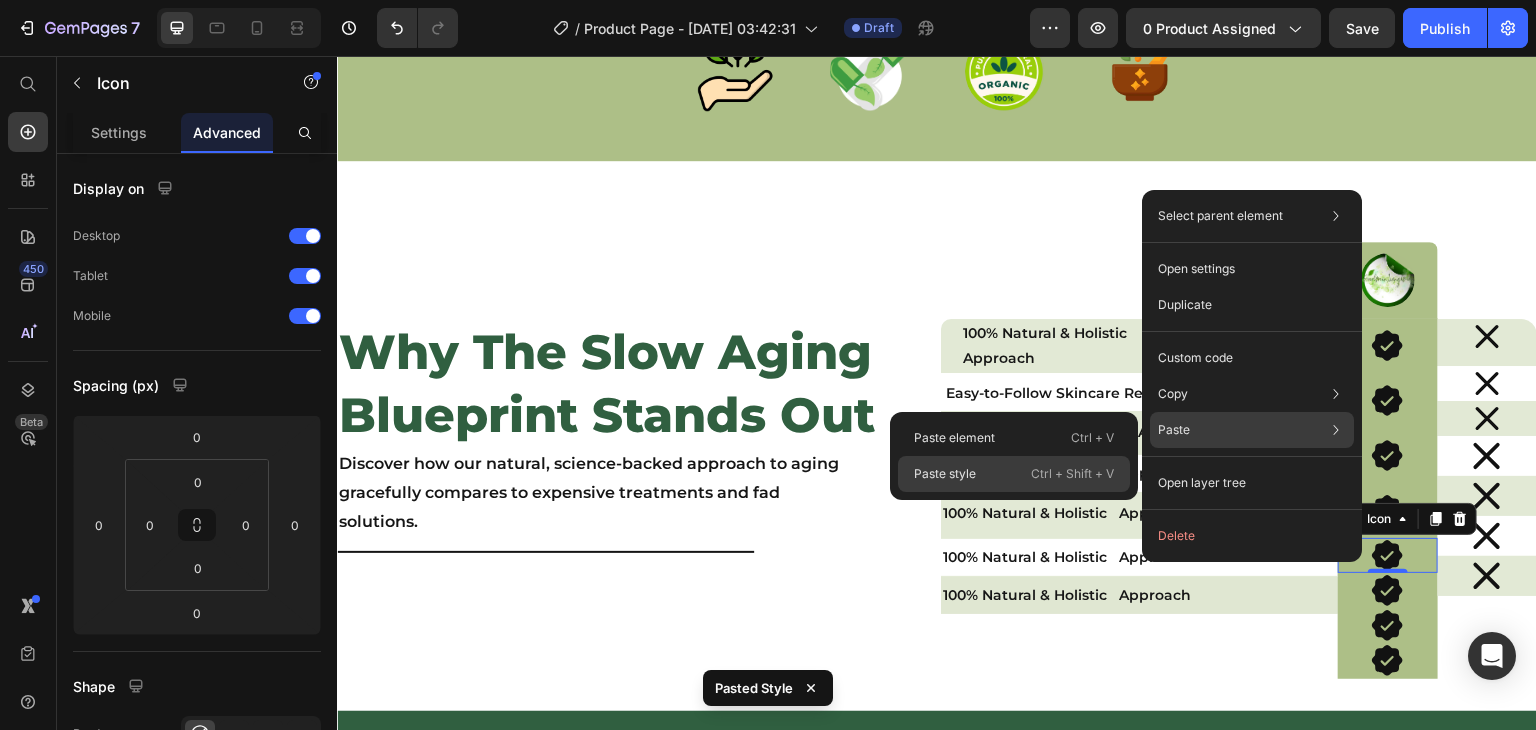 click on "Paste style  Ctrl + Shift + V" 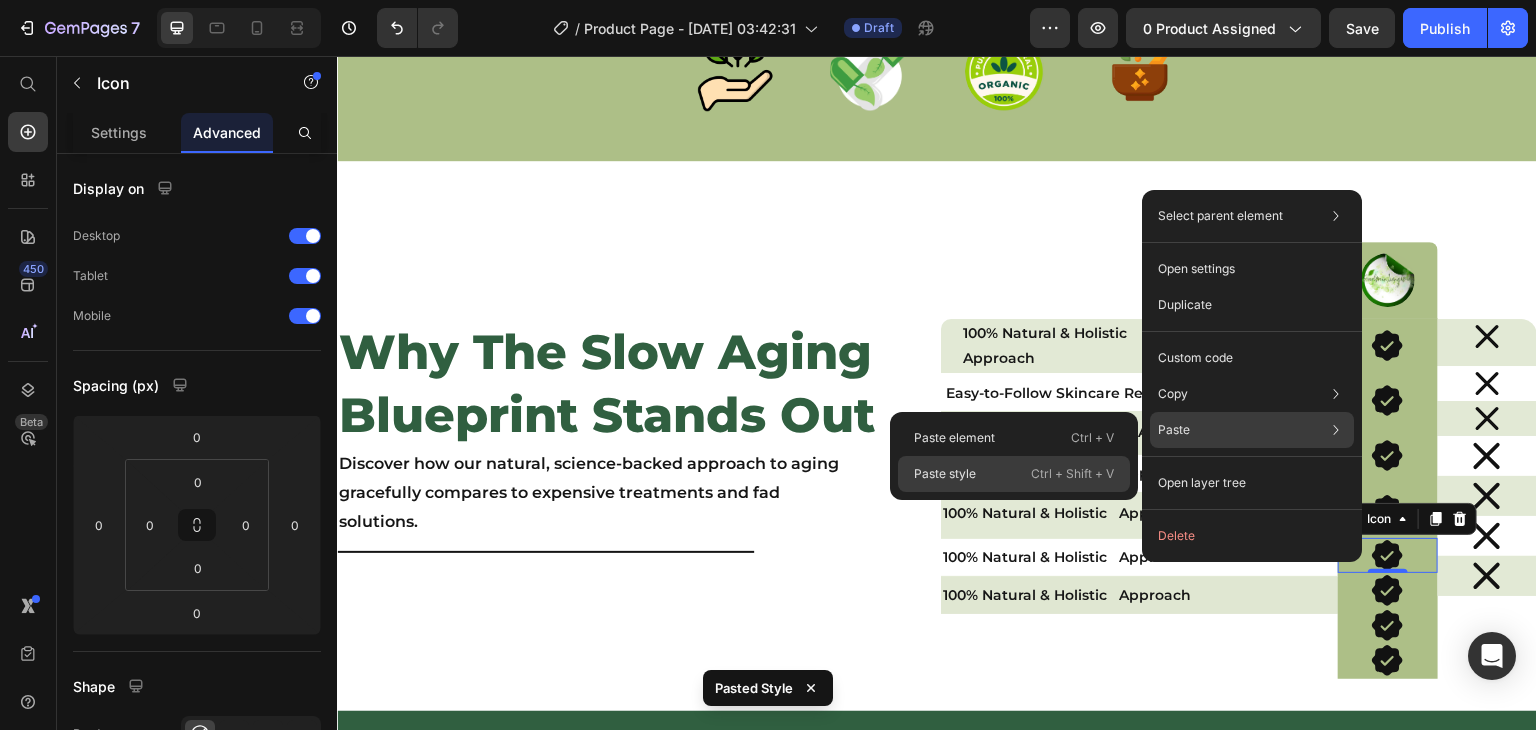 type on "10" 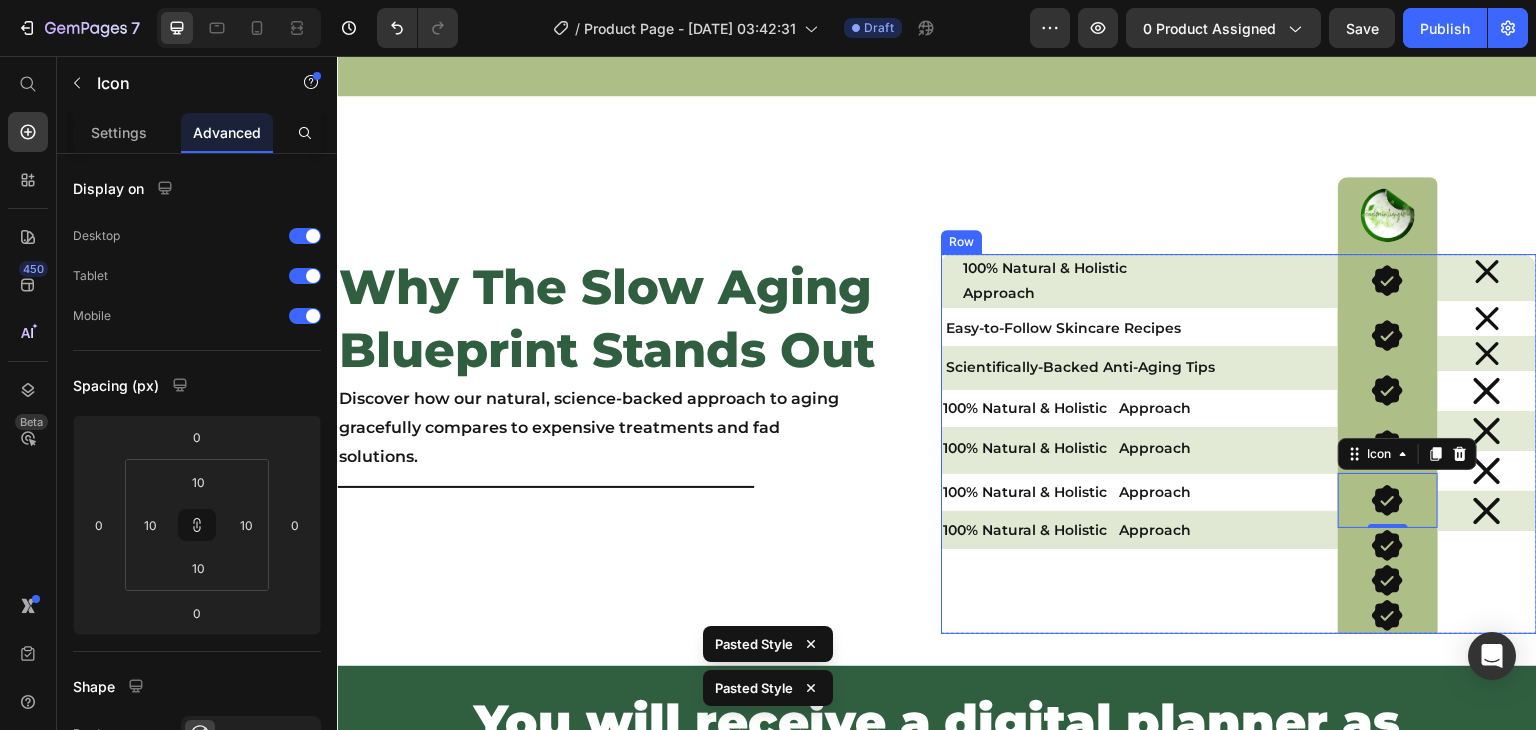 scroll, scrollTop: 2495, scrollLeft: 0, axis: vertical 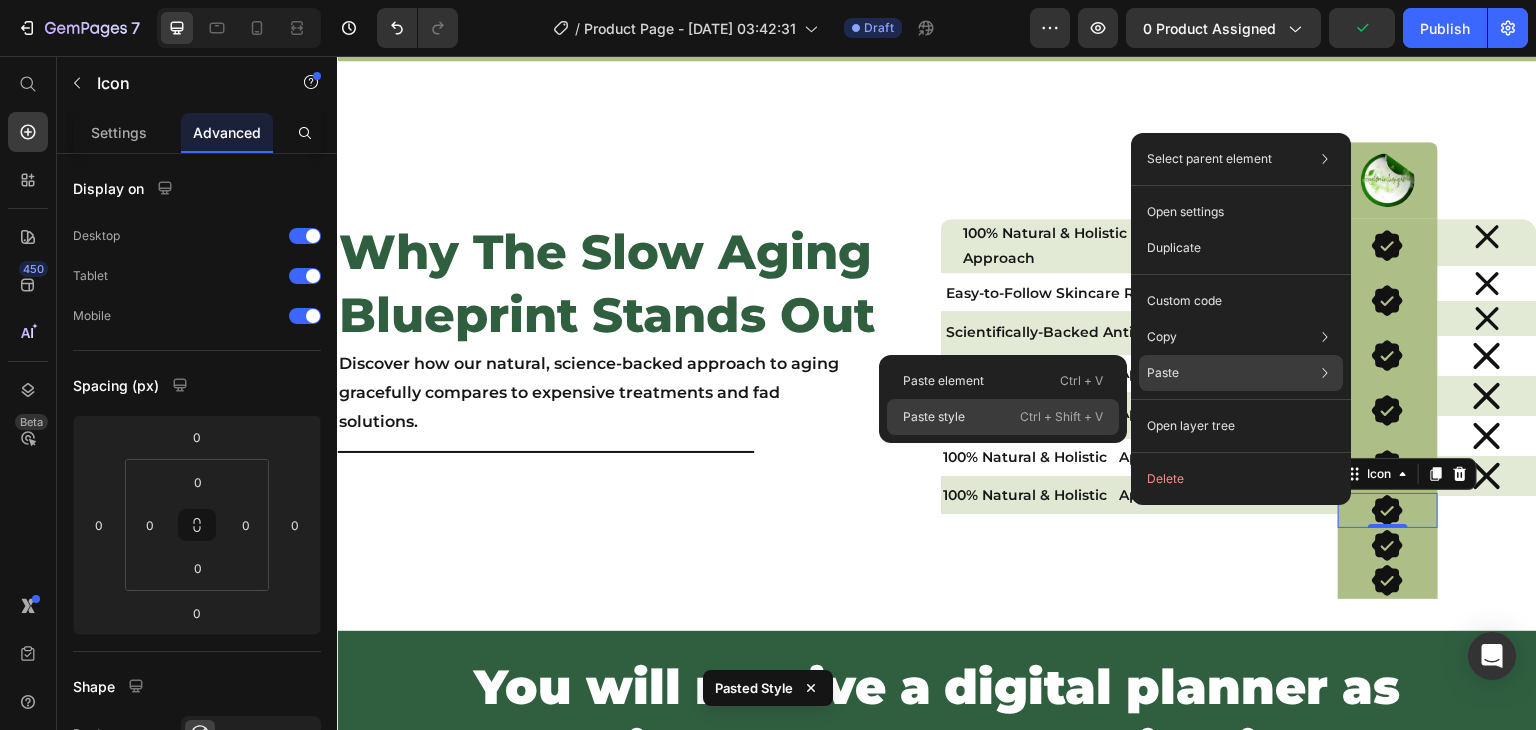 drag, startPoint x: 1048, startPoint y: 409, endPoint x: 978, endPoint y: 407, distance: 70.028564 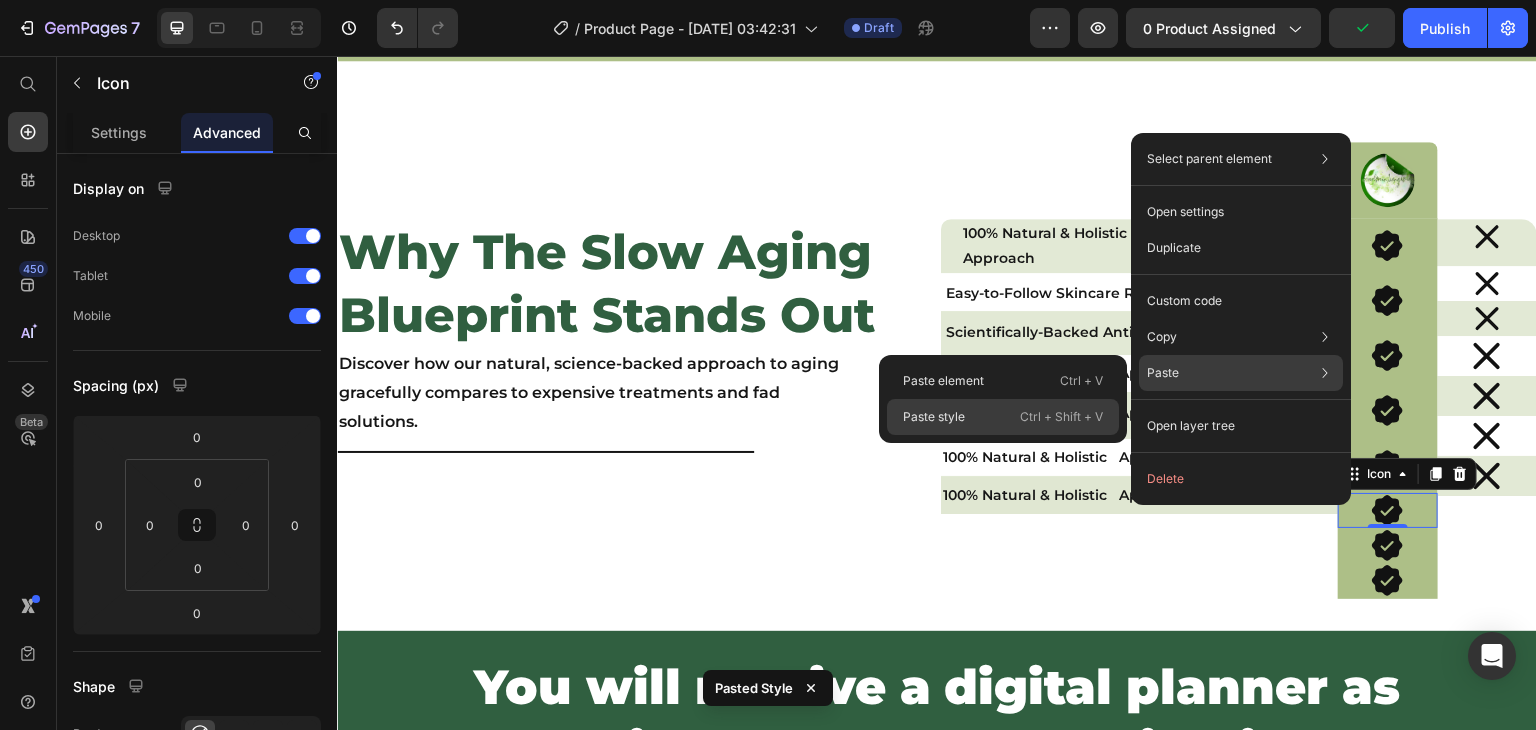click on "Ctrl + Shift + V" at bounding box center (1061, 417) 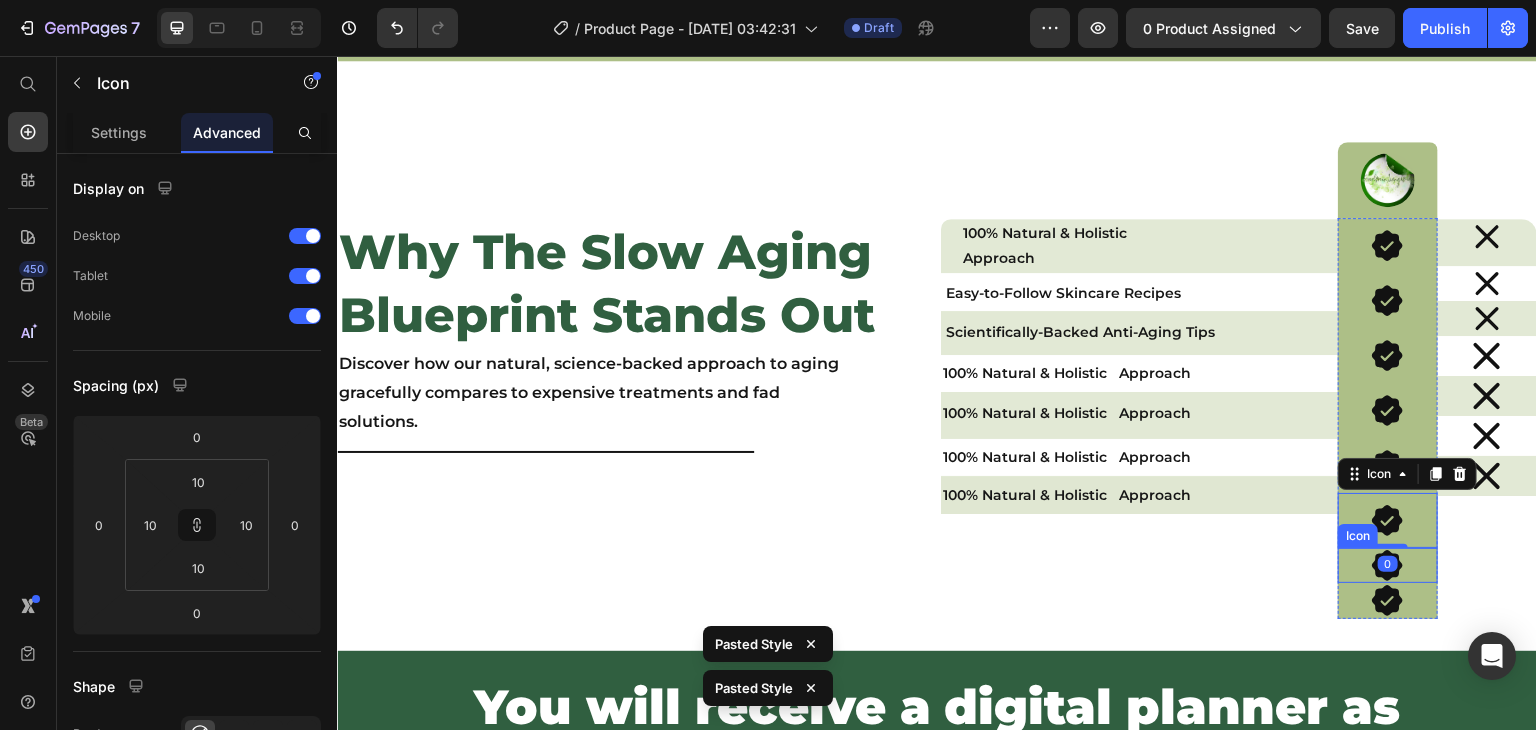 click on "Icon" at bounding box center [1387, 565] 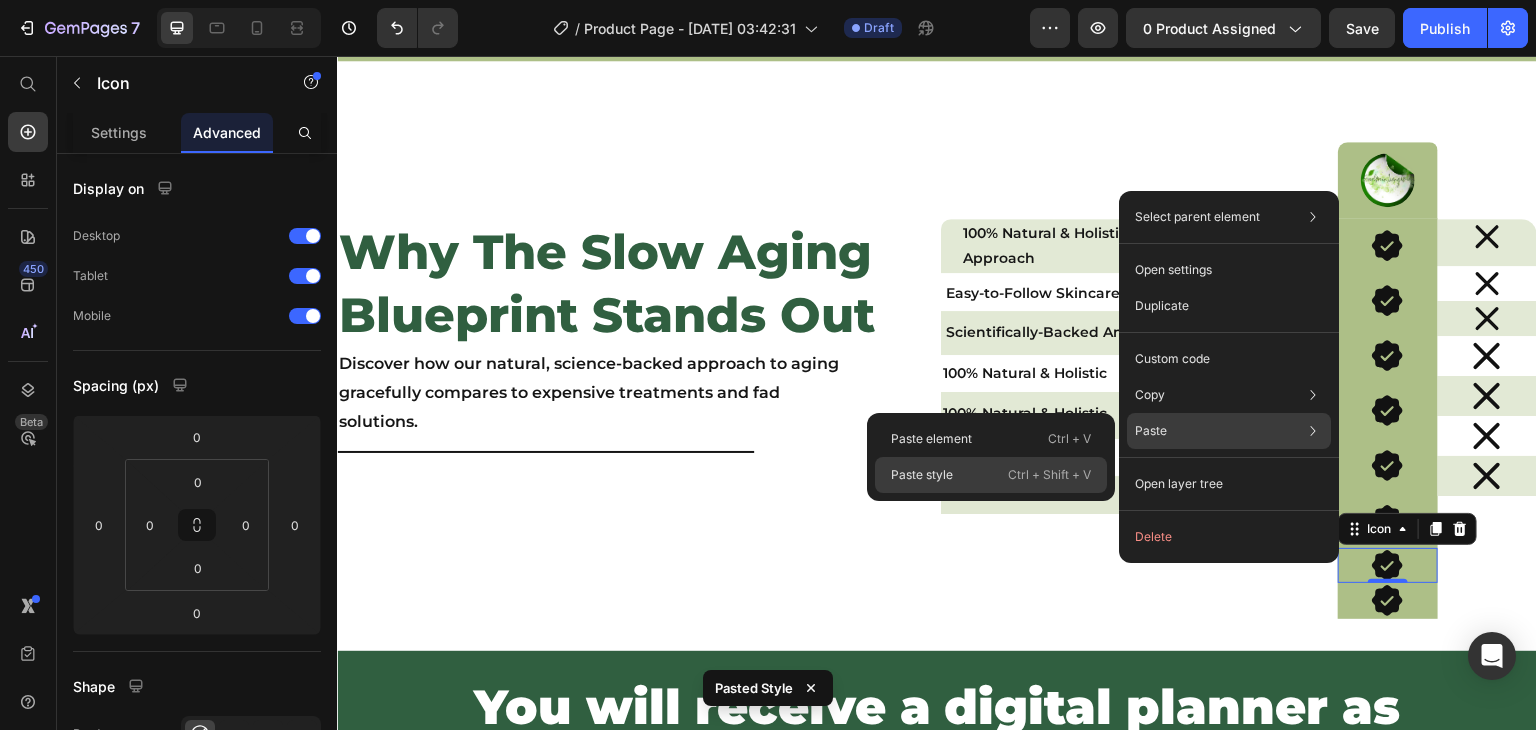 drag, startPoint x: 1044, startPoint y: 481, endPoint x: 710, endPoint y: 423, distance: 338.99854 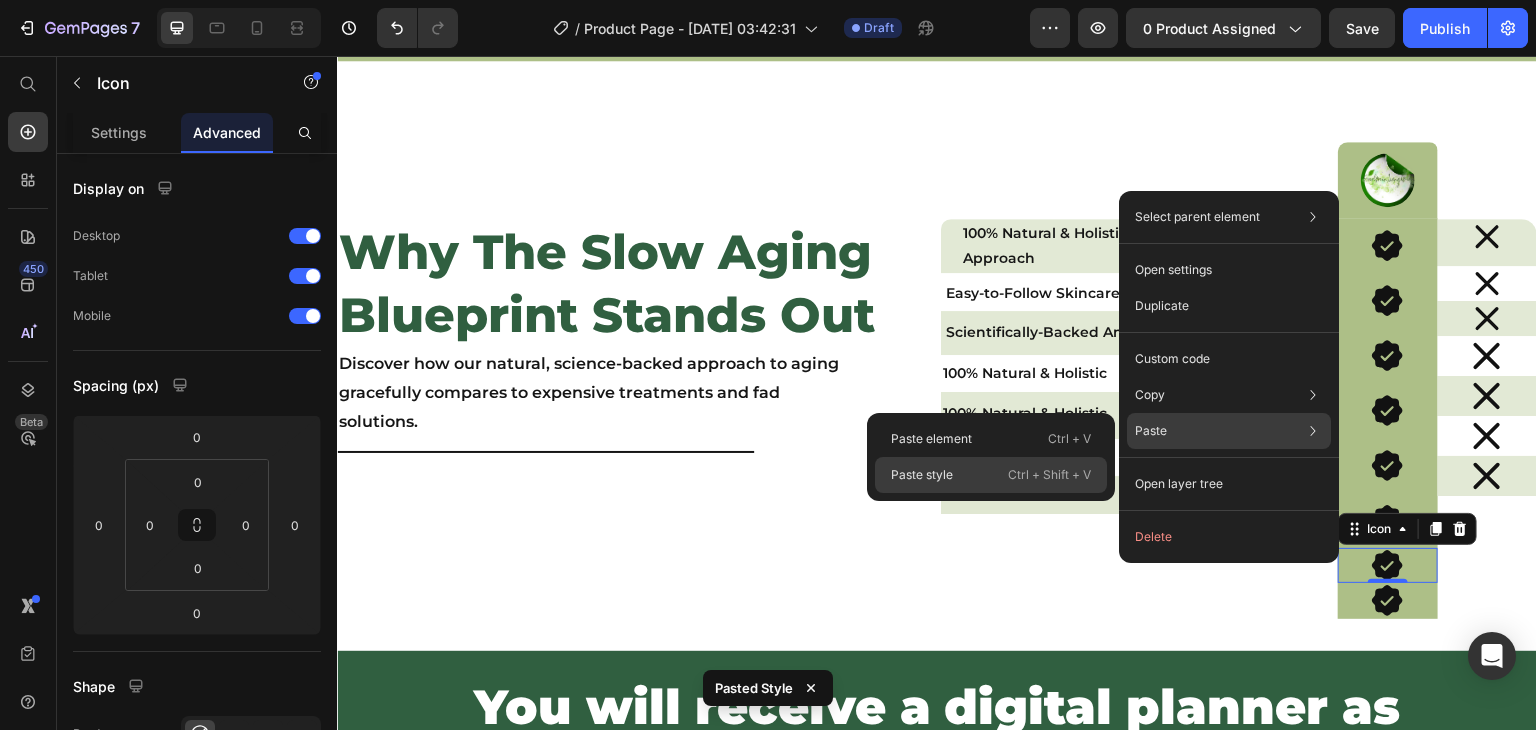 click on "Ctrl + Shift + V" at bounding box center [1049, 475] 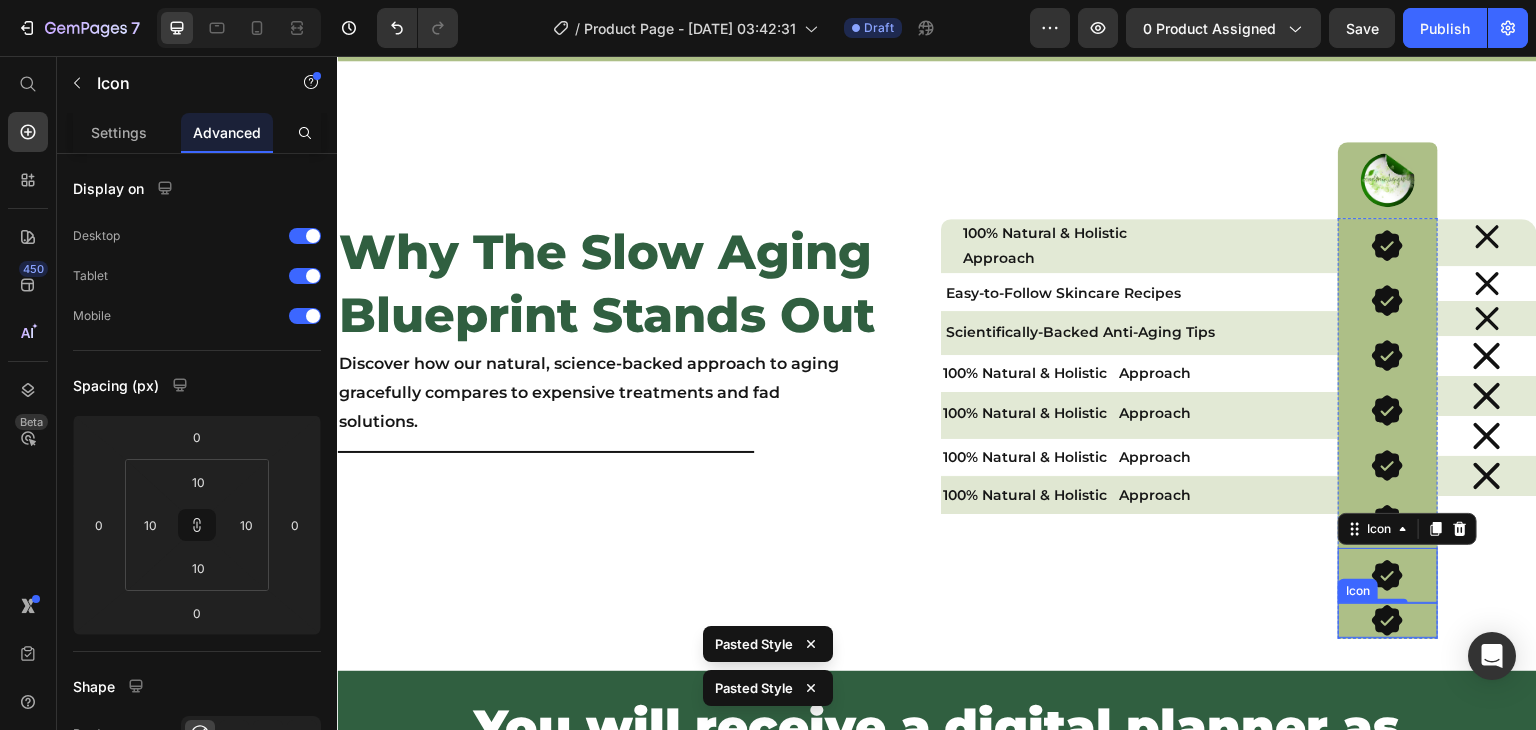 click on "Icon" at bounding box center [1387, 620] 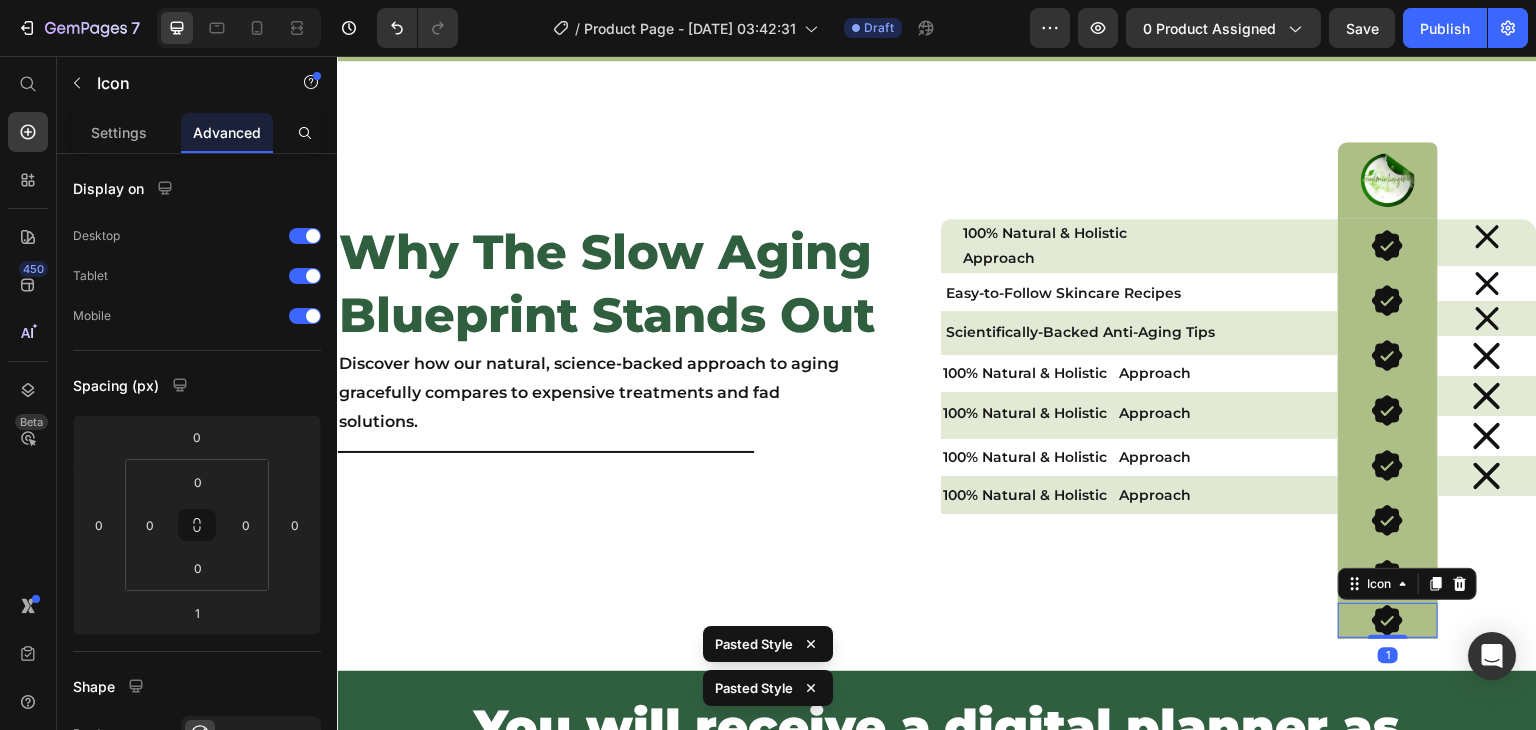 drag, startPoint x: 1334, startPoint y: 593, endPoint x: 1337, endPoint y: 619, distance: 26.172504 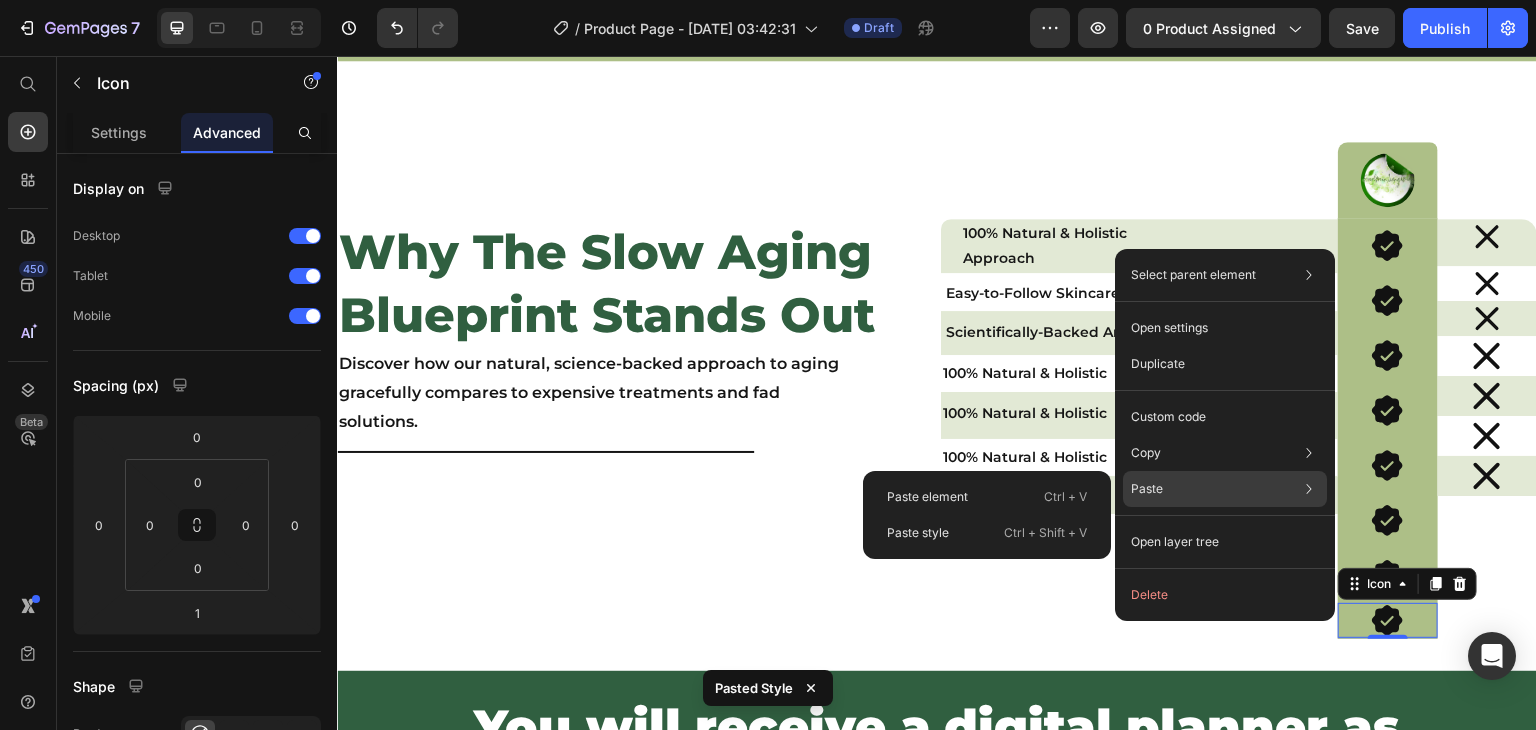 click on "Paste Paste element  Ctrl + V Paste style  Ctrl + Shift + V" 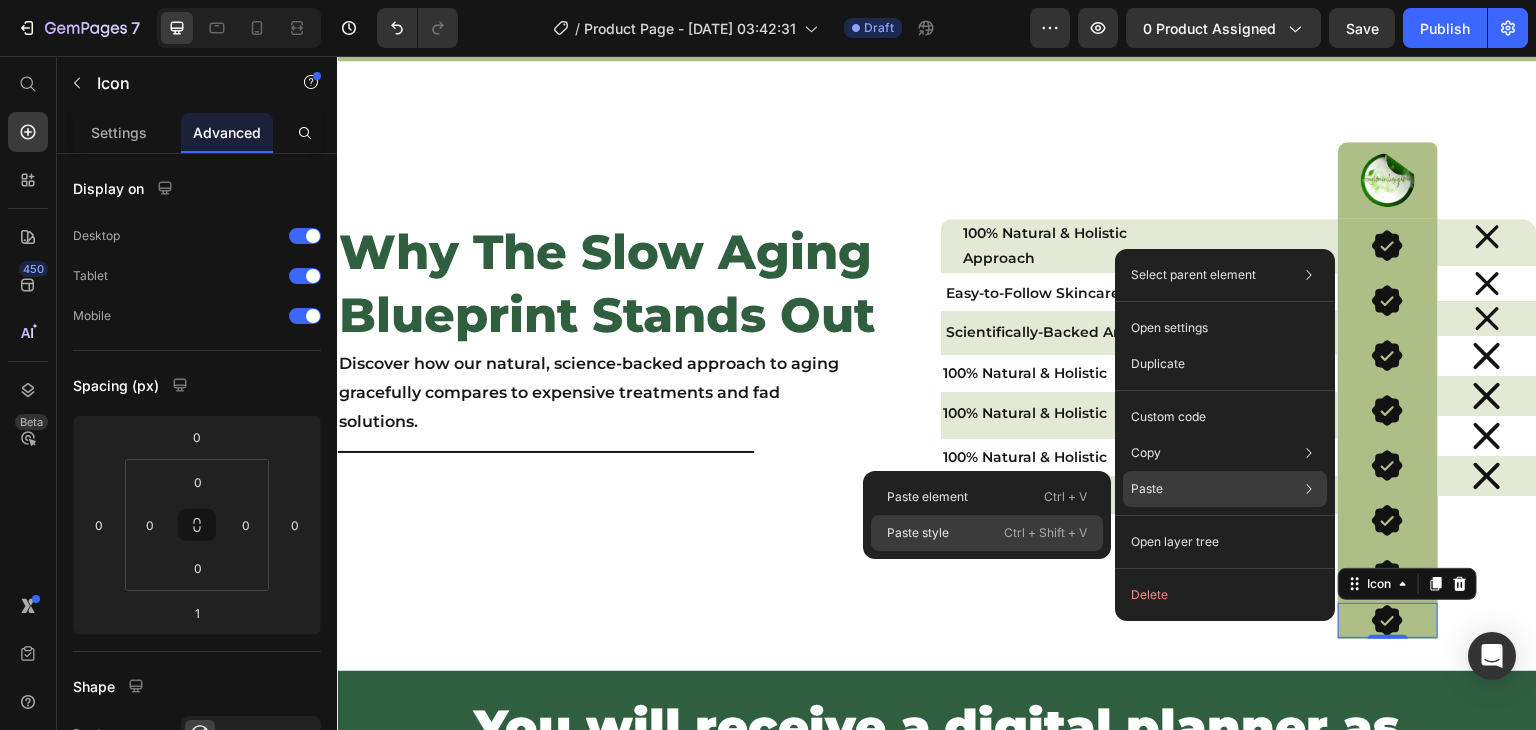 drag, startPoint x: 1012, startPoint y: 519, endPoint x: 840, endPoint y: 435, distance: 191.41577 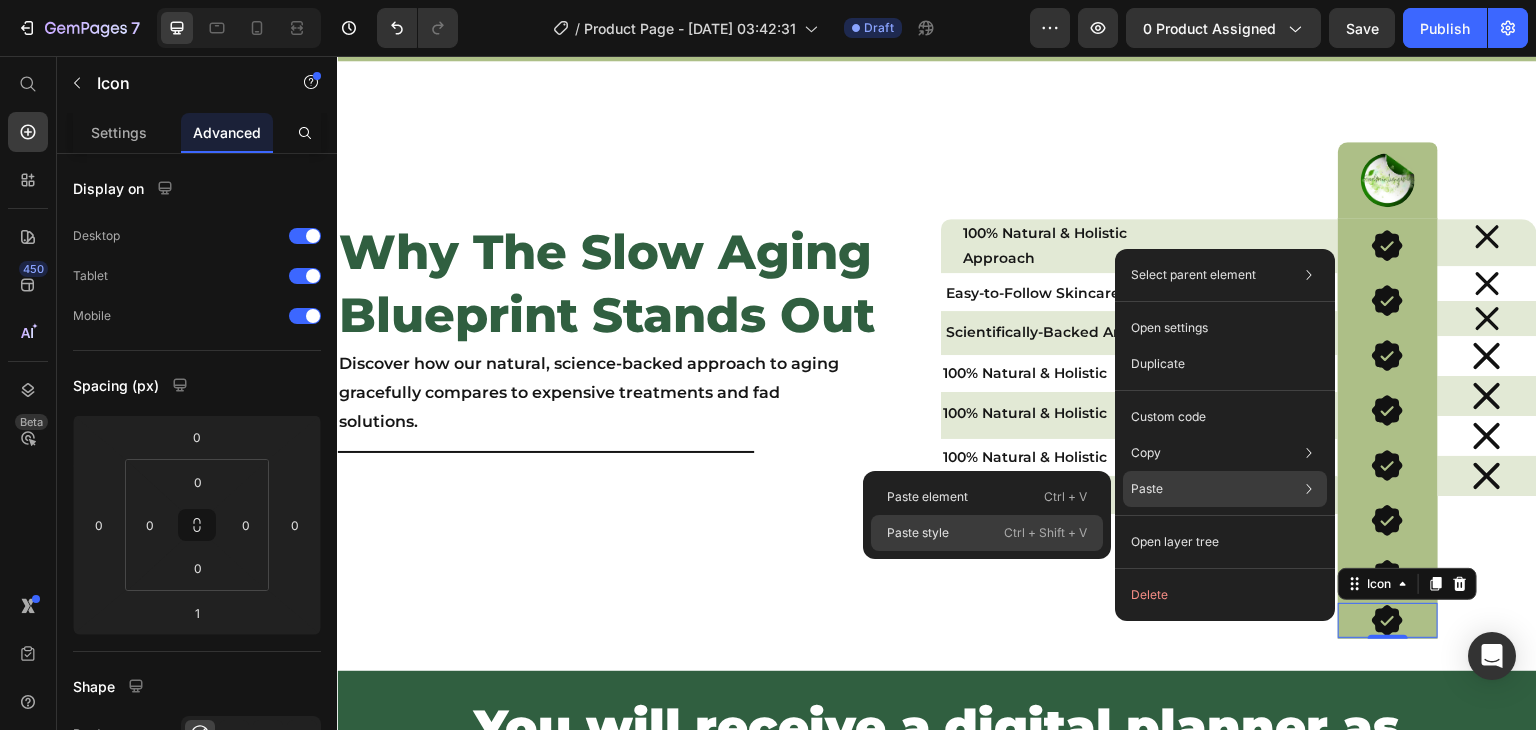 click on "Paste style  Ctrl + Shift + V" 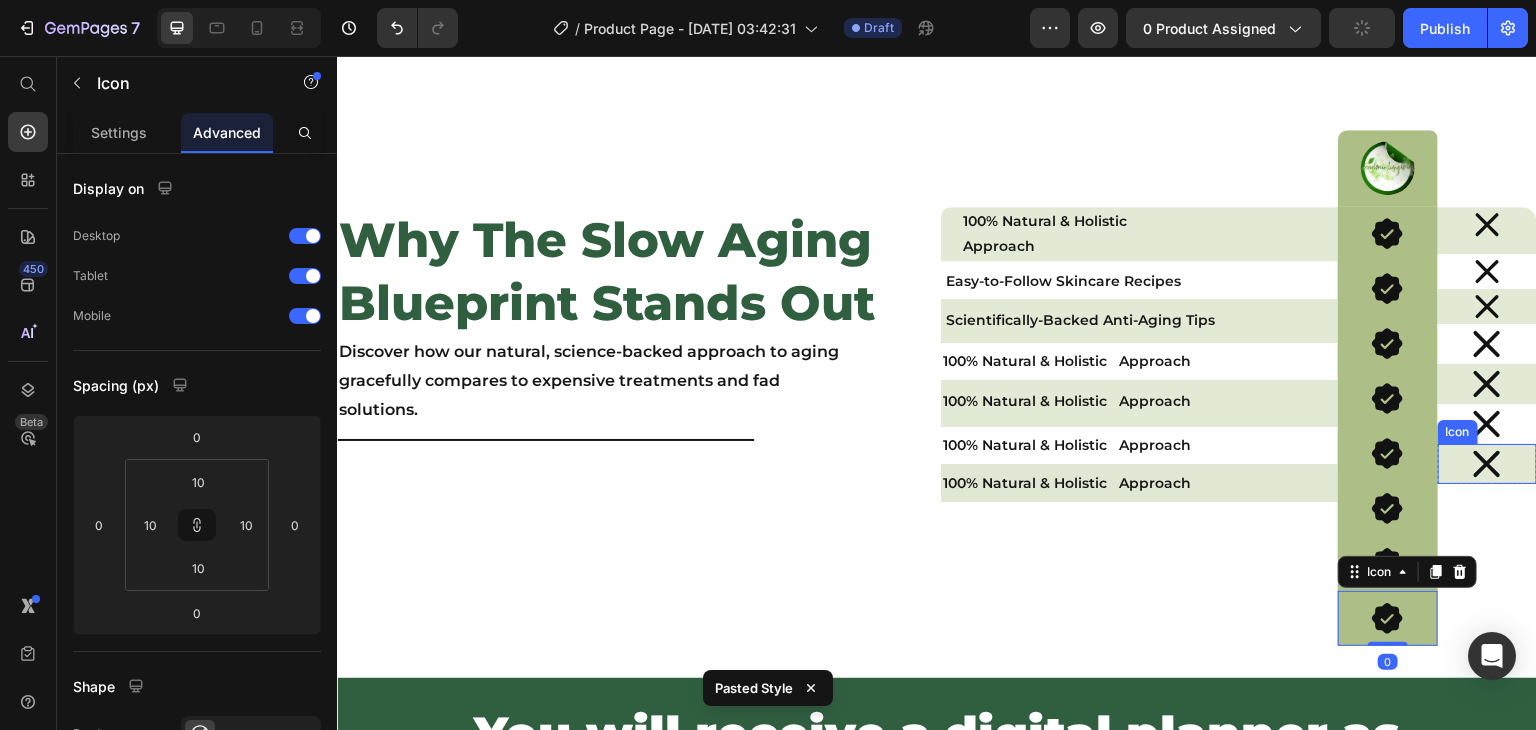 scroll, scrollTop: 2495, scrollLeft: 0, axis: vertical 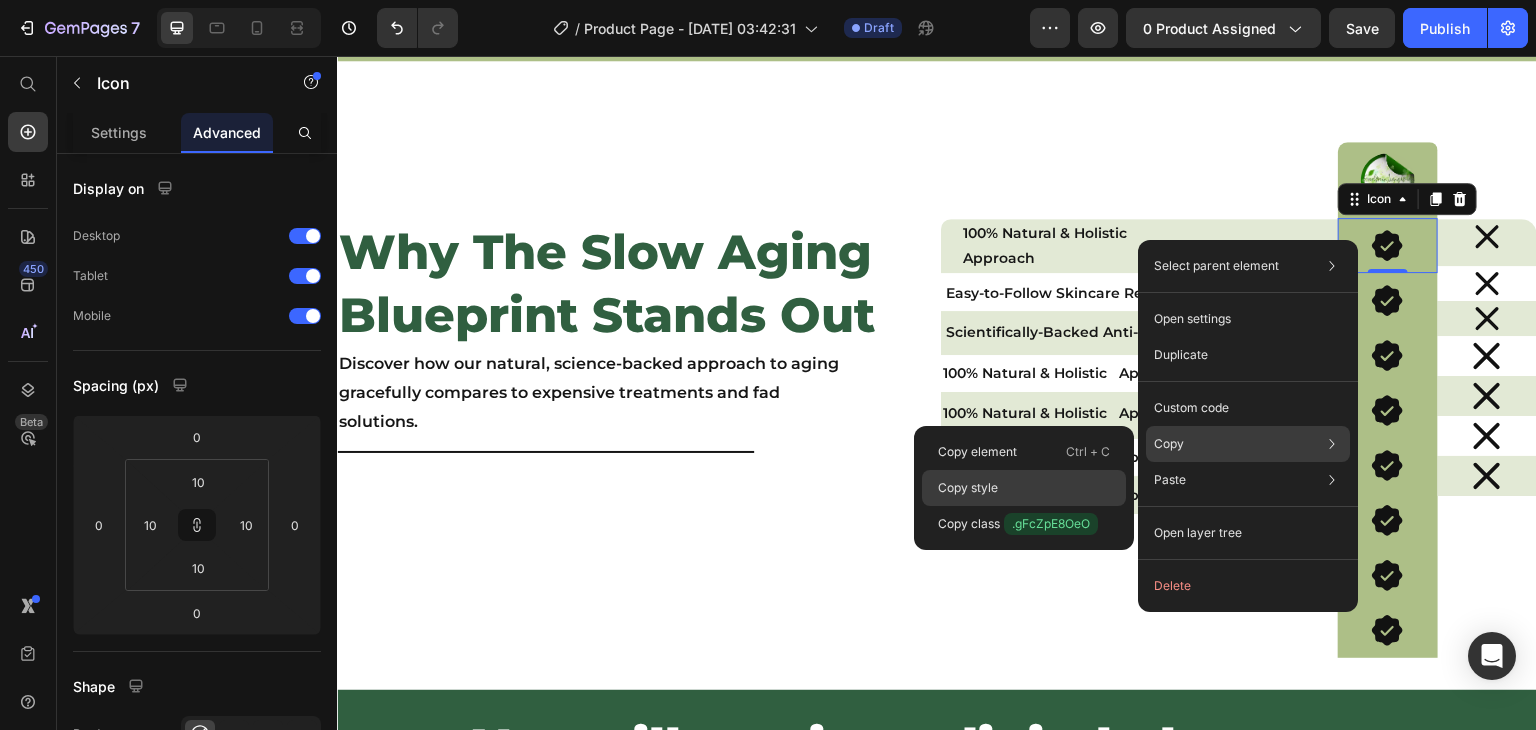 click on "Copy style" 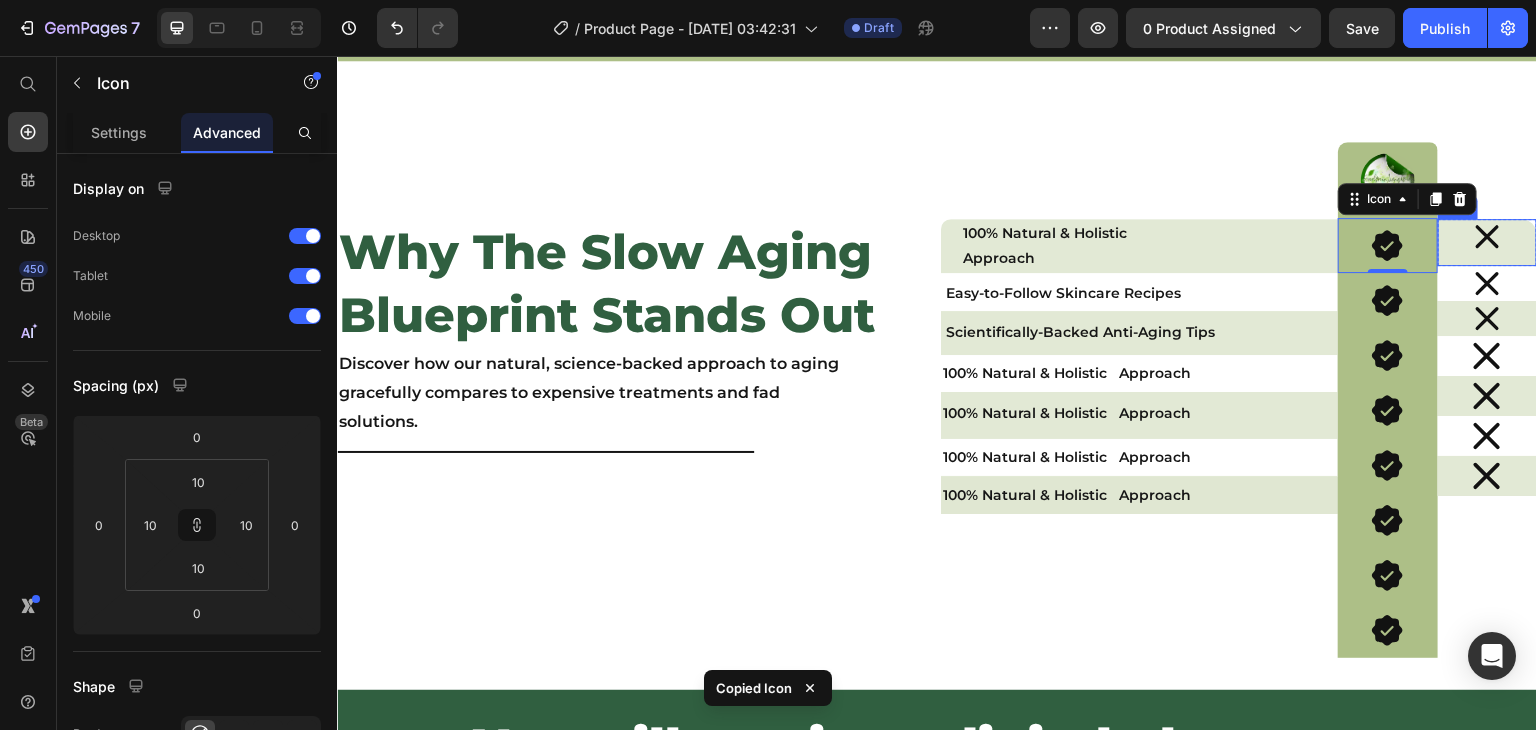 click on "Icon" at bounding box center (1487, 242) 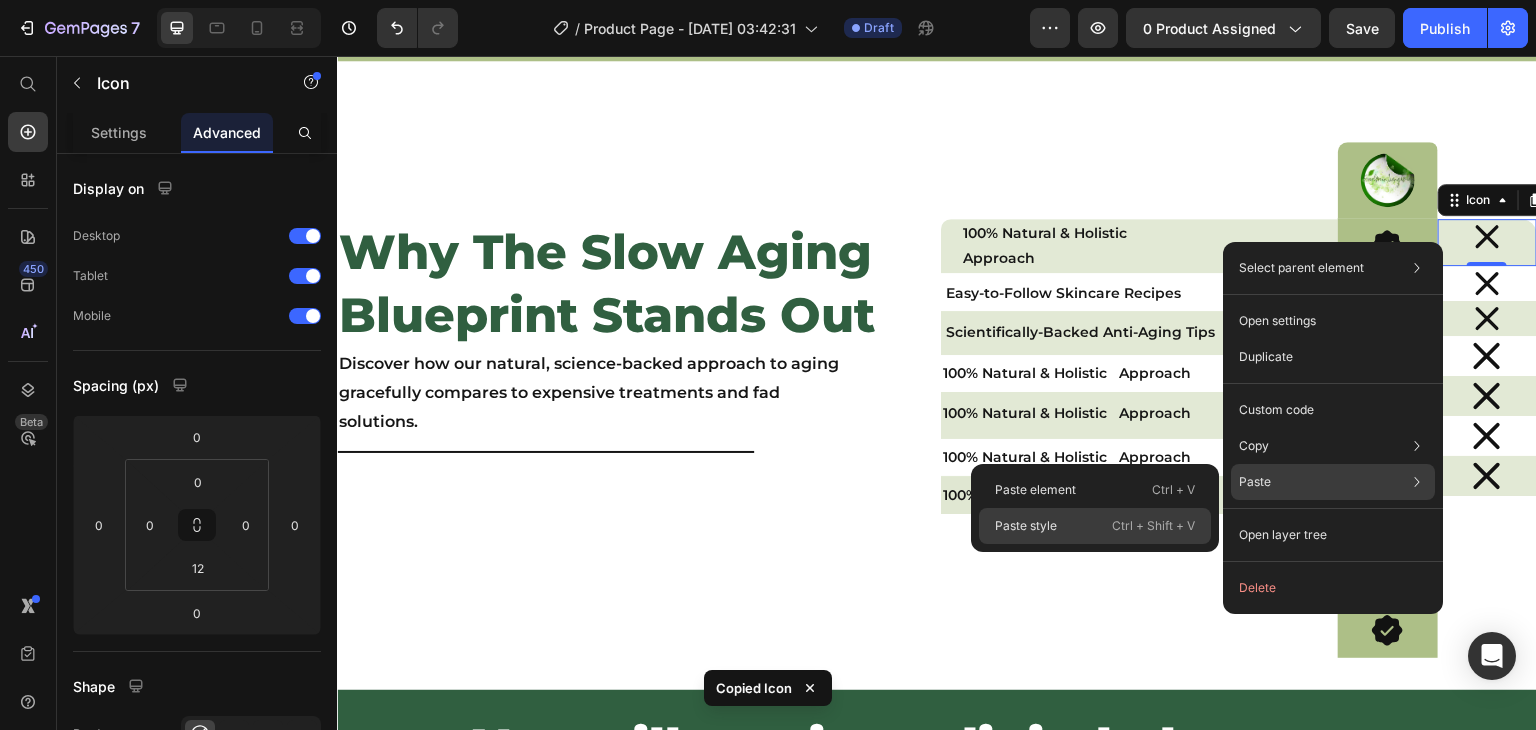 click on "Paste style  Ctrl + Shift + V" 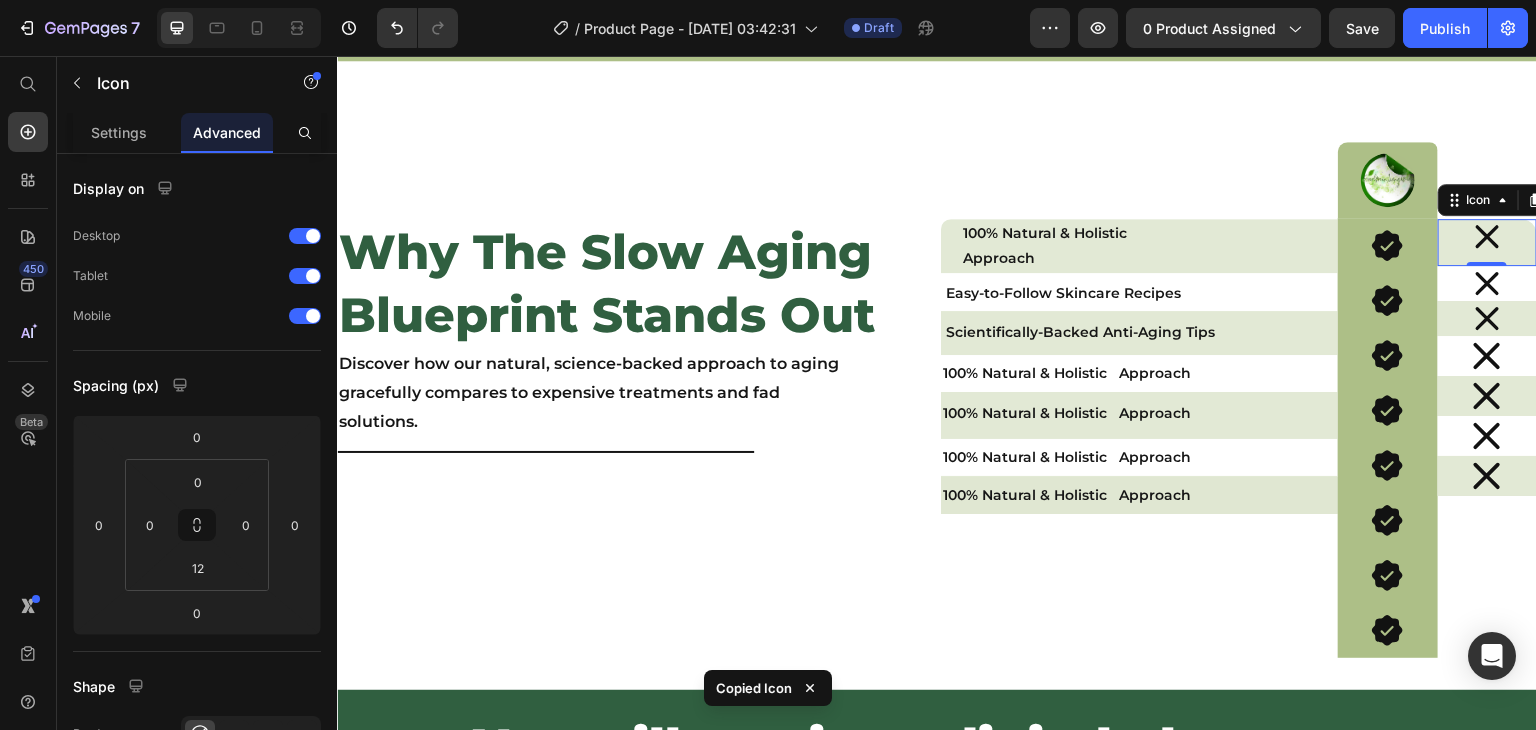 type on "10" 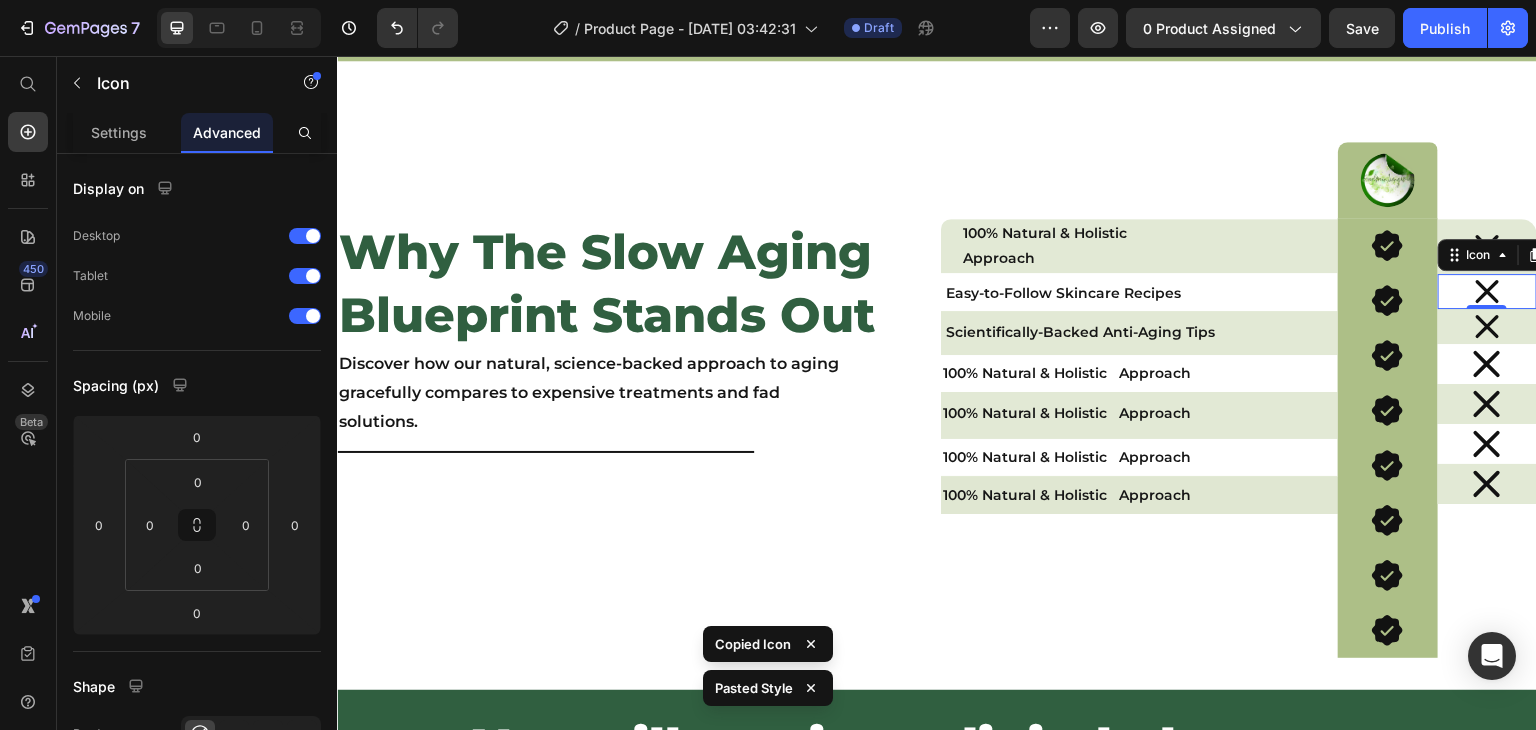click 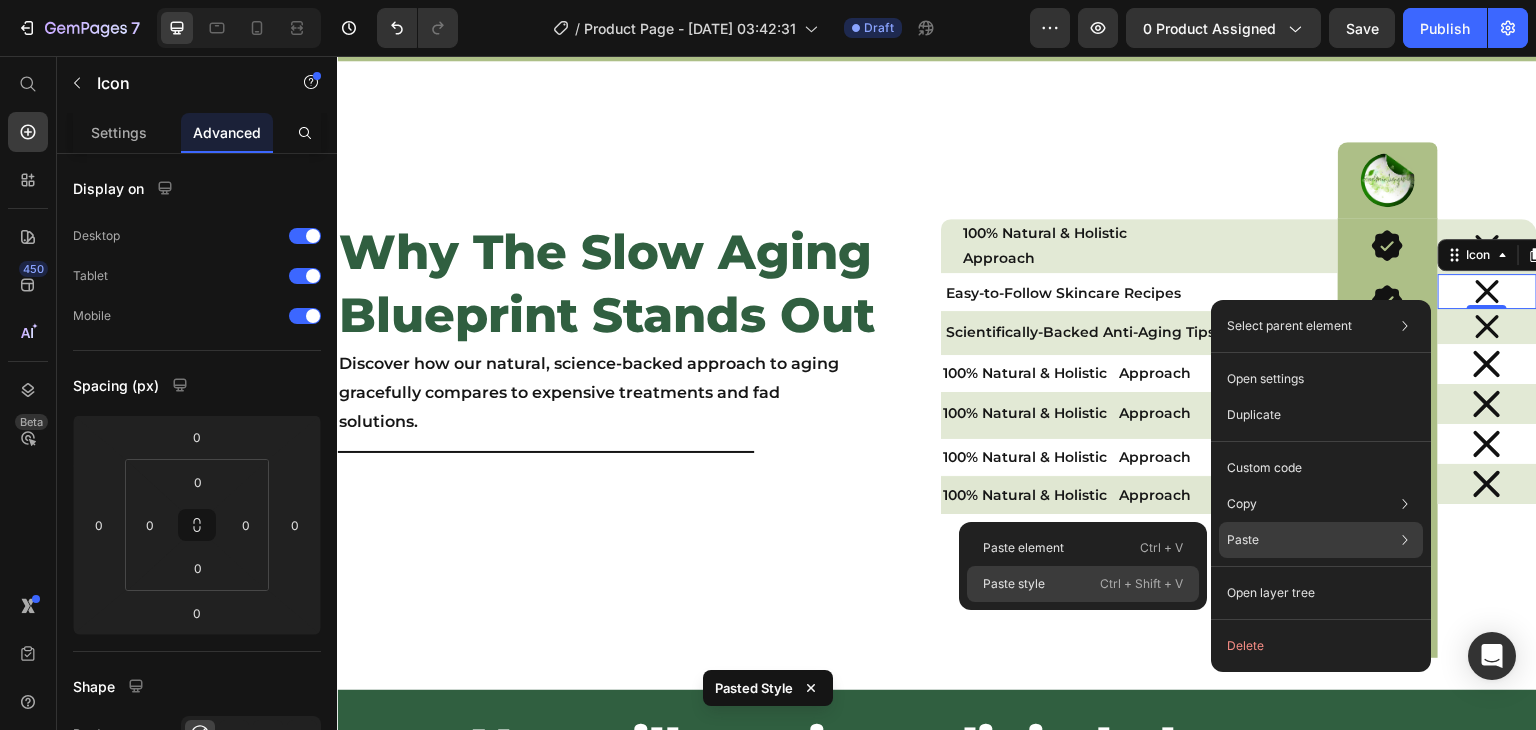 click on "Ctrl + Shift + V" at bounding box center (1141, 584) 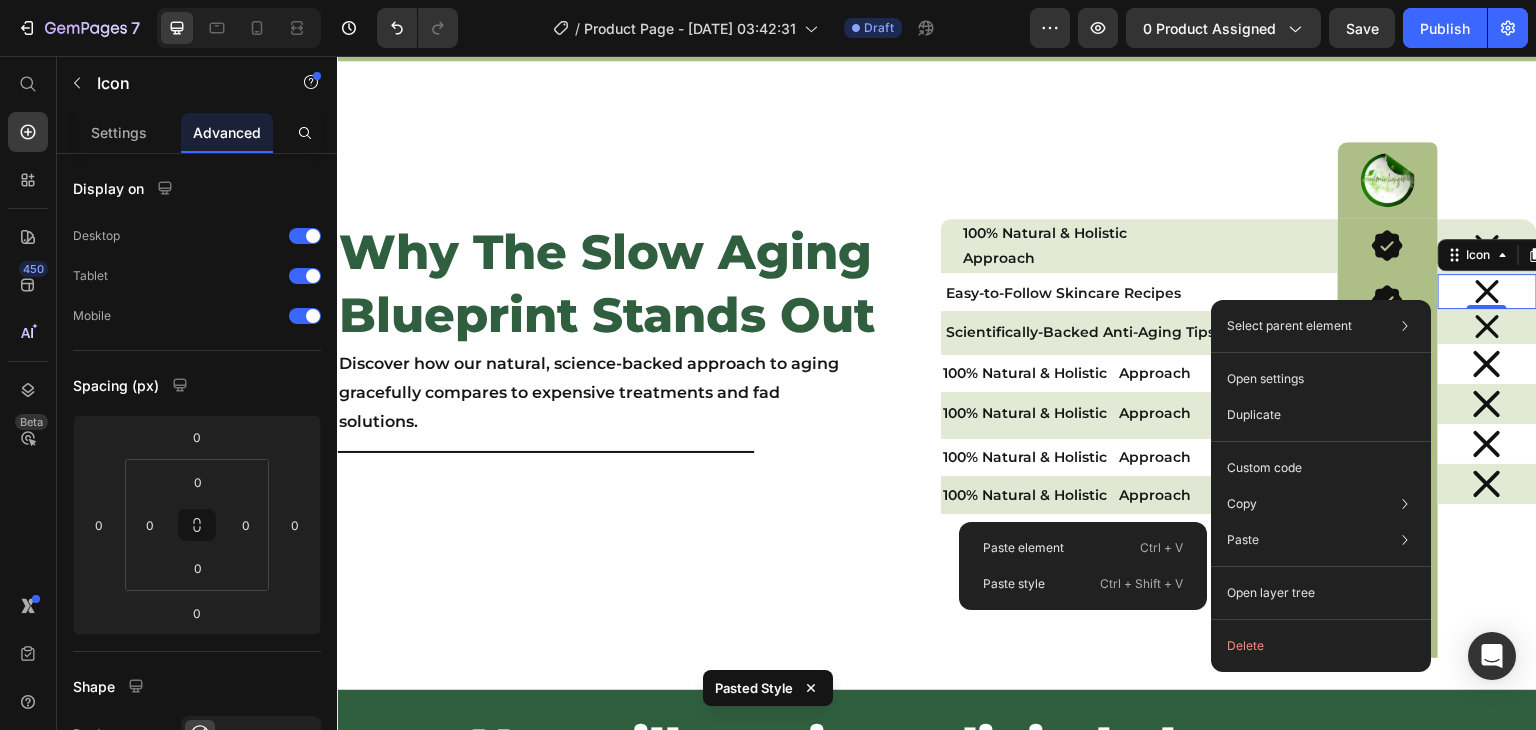 type on "10" 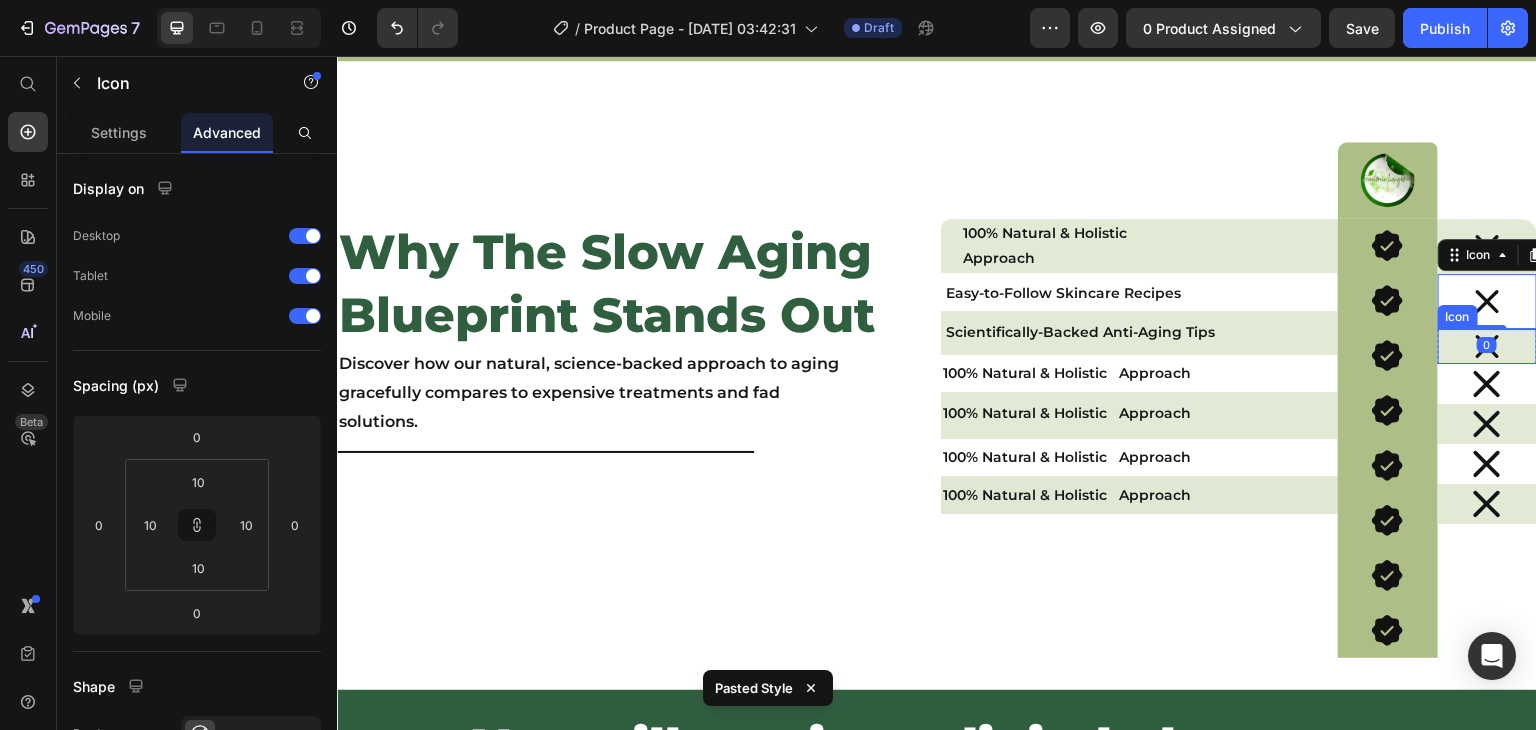 click on "Icon" at bounding box center [1487, 346] 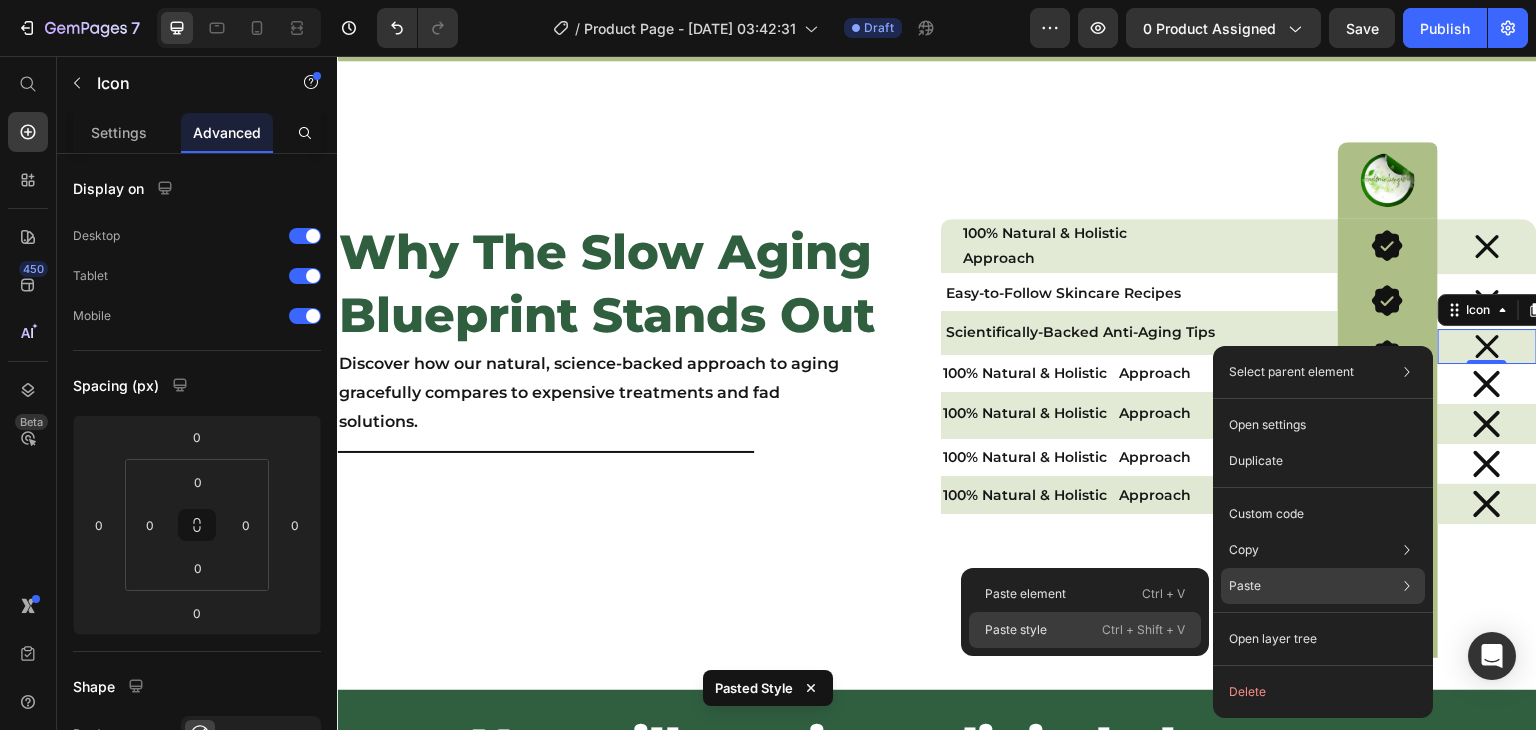 click on "Paste style  Ctrl + Shift + V" 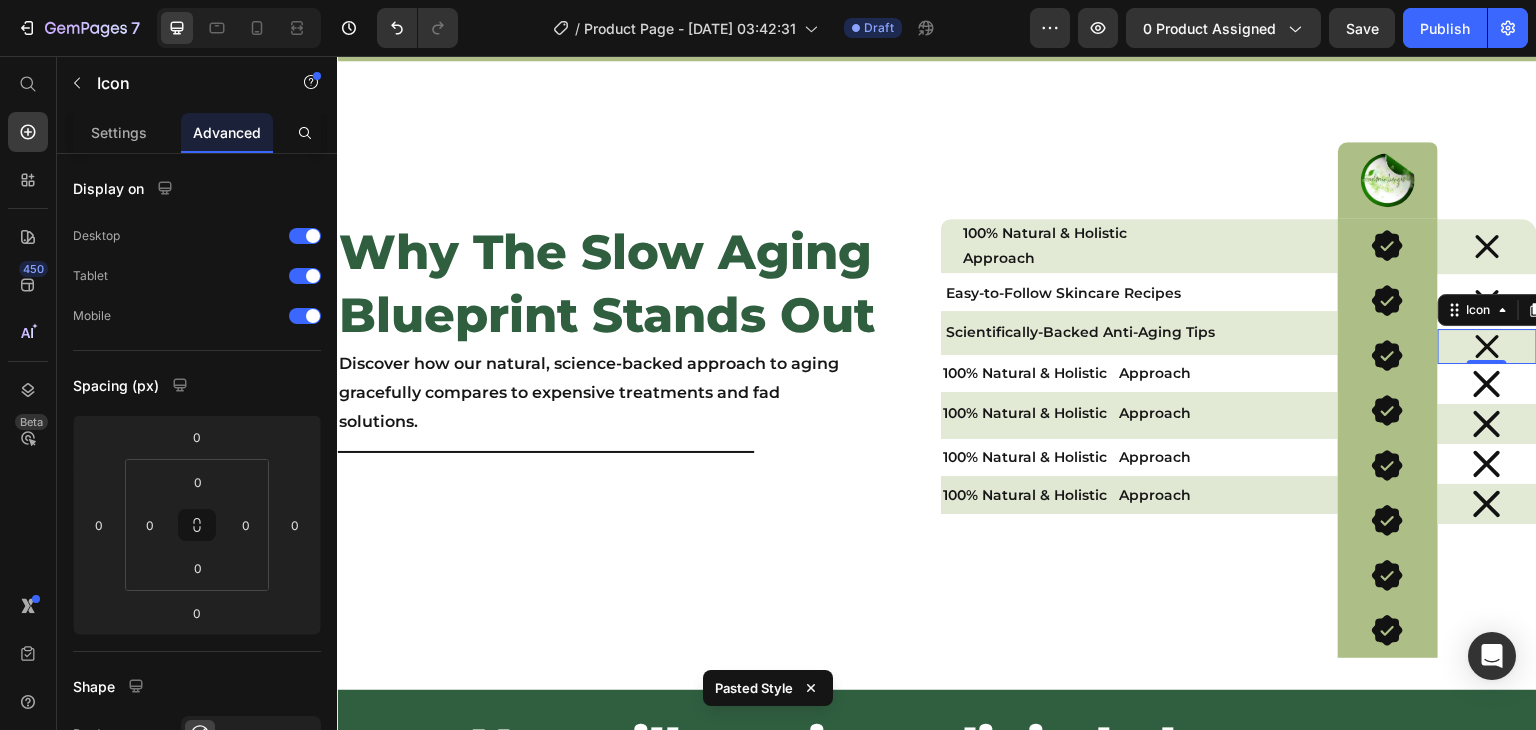 type on "10" 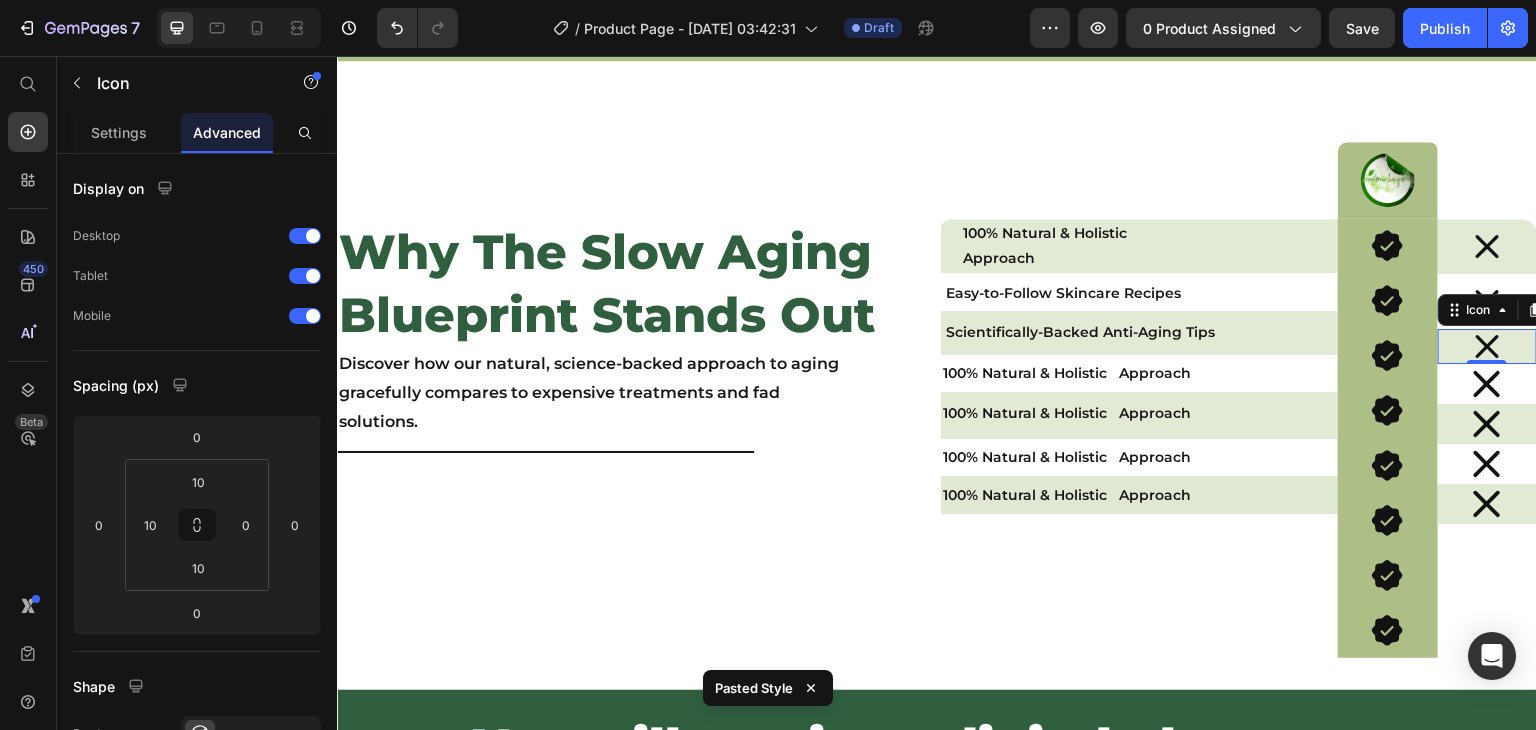 type on "10" 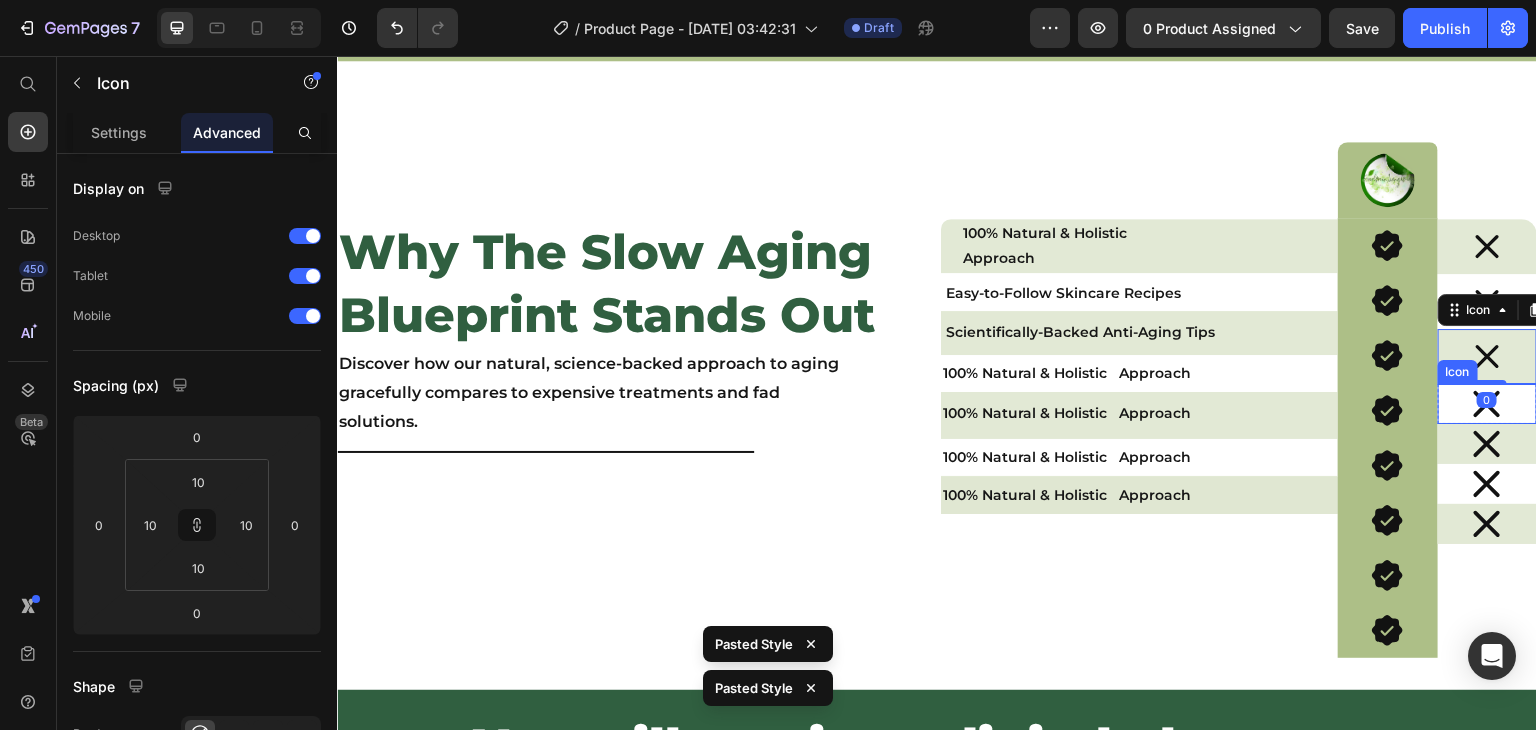 click on "Icon" at bounding box center (1487, 404) 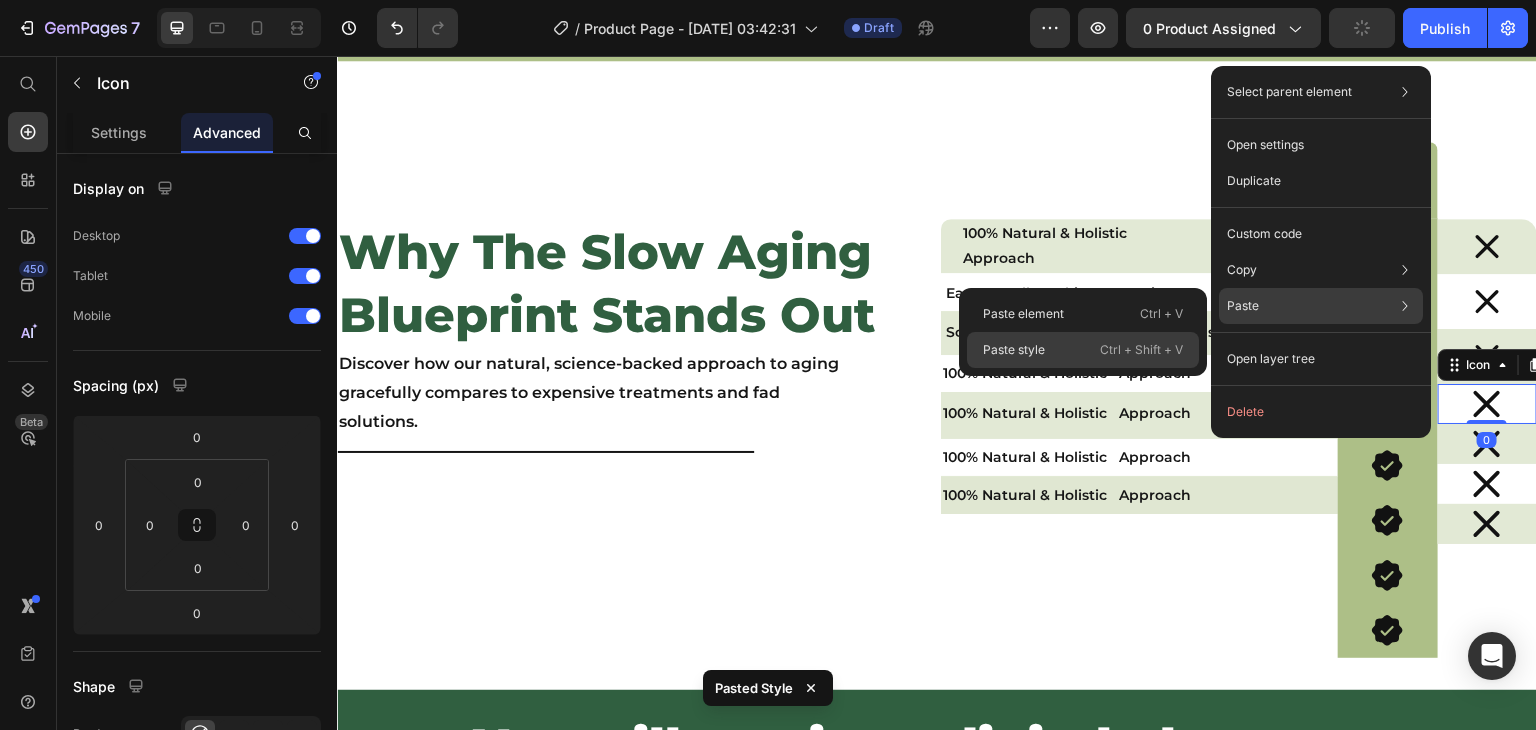 click on "Paste style  Ctrl + Shift + V" 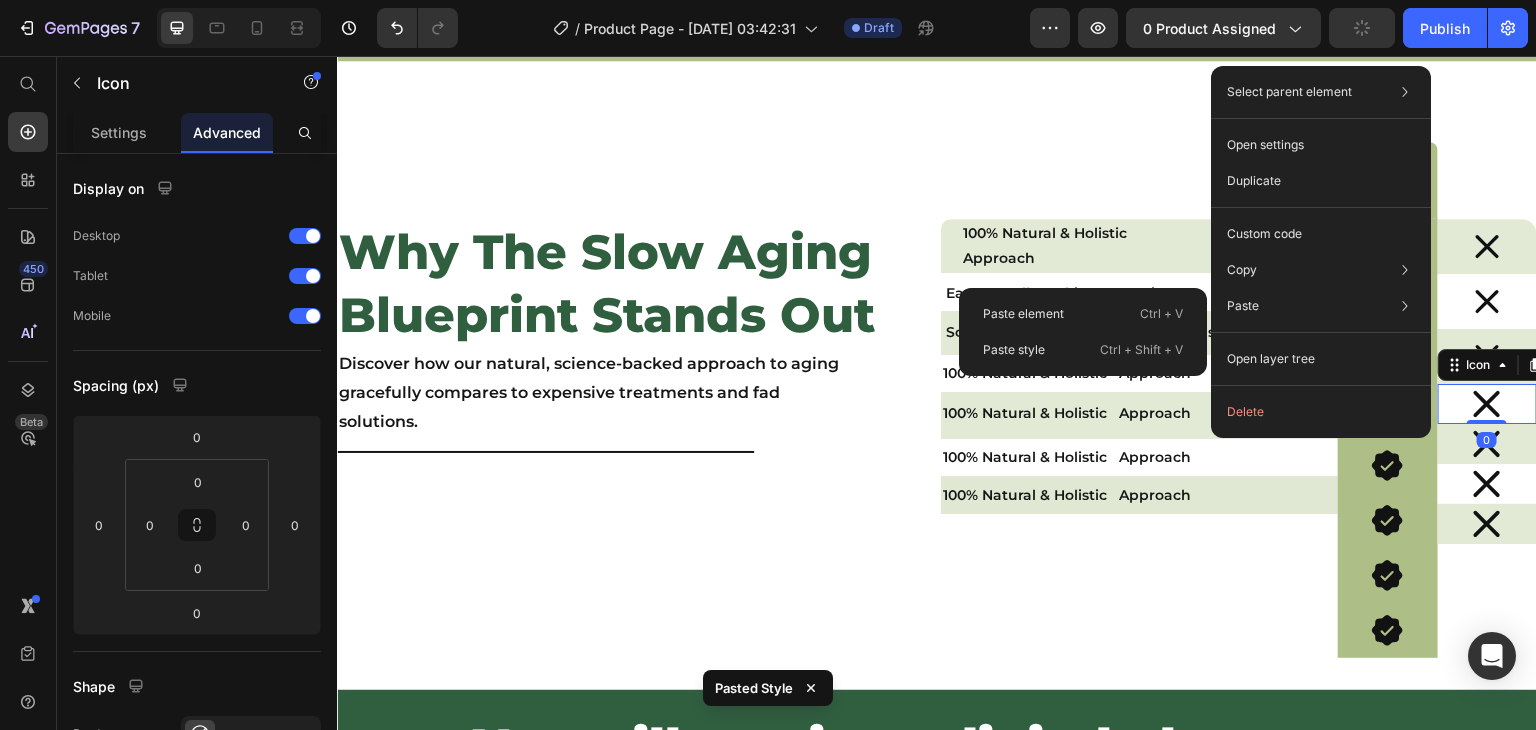 type on "10" 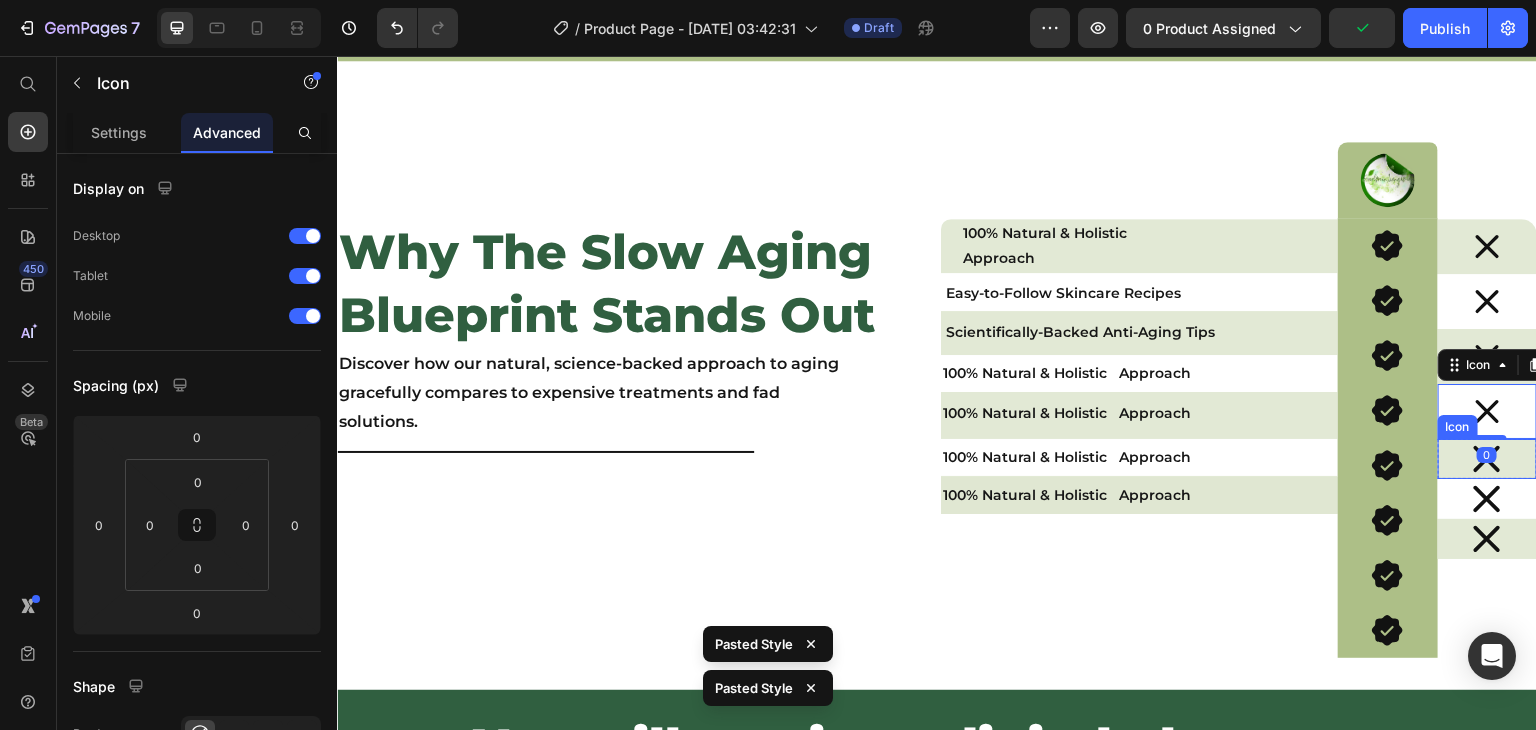 click on "Icon" at bounding box center (1487, 459) 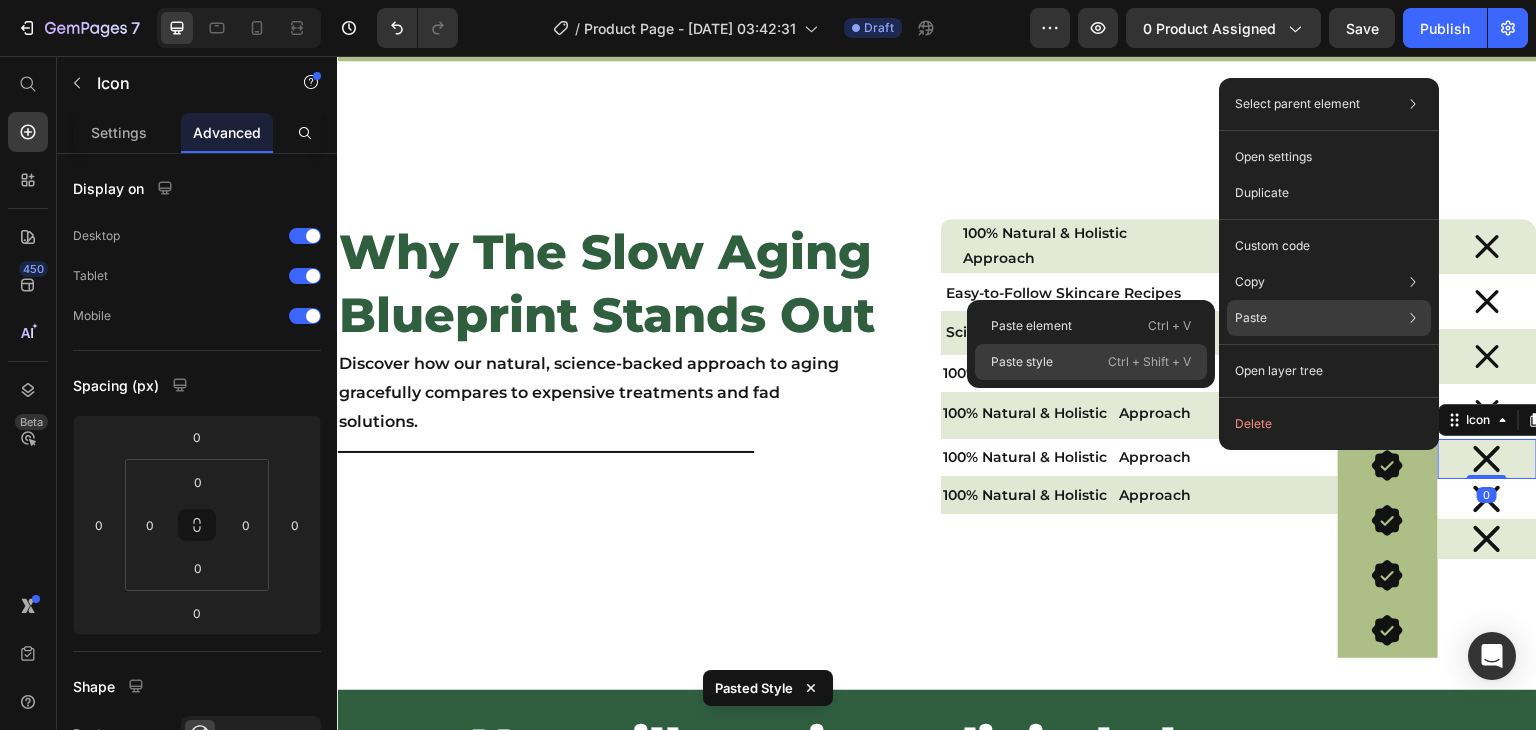 click on "Paste style  Ctrl + Shift + V" 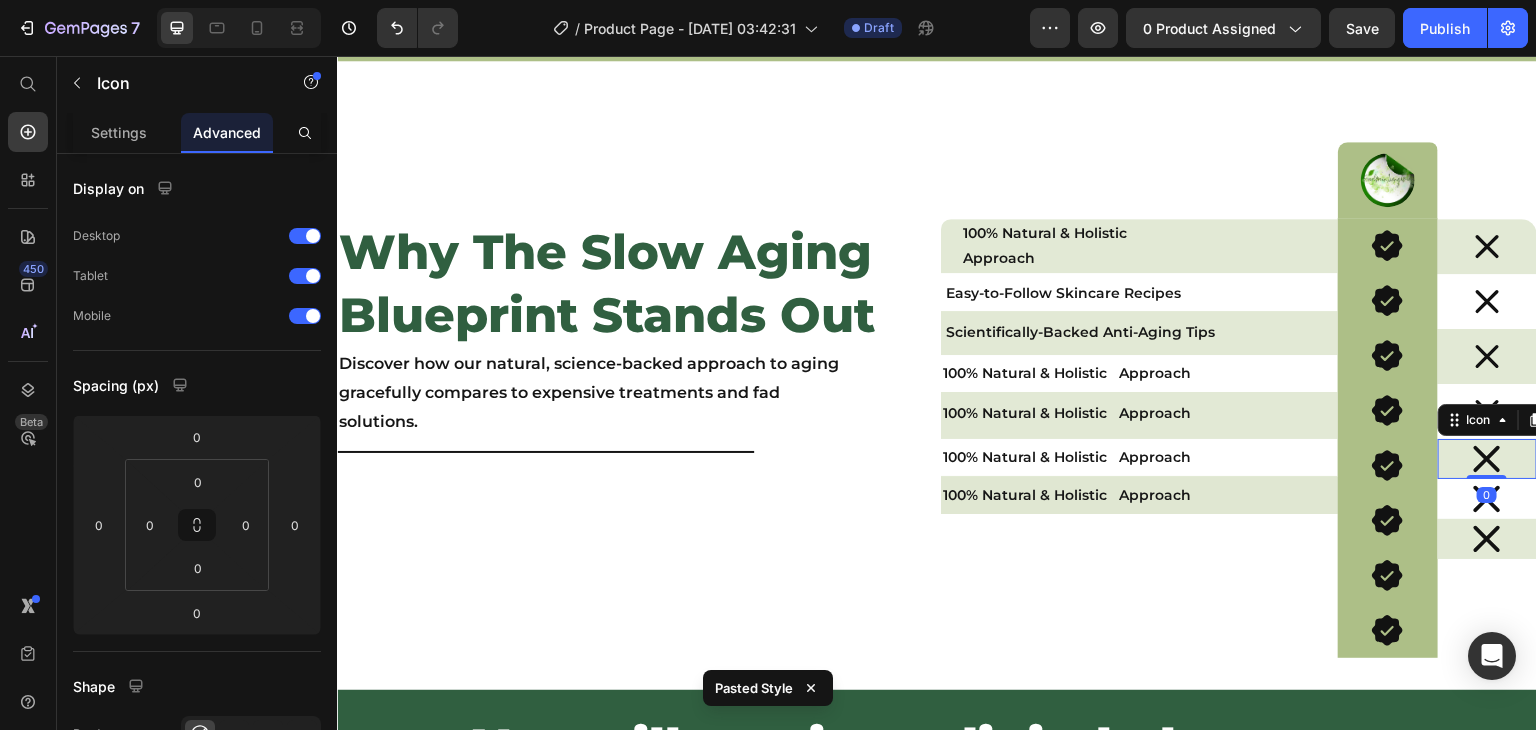 type on "10" 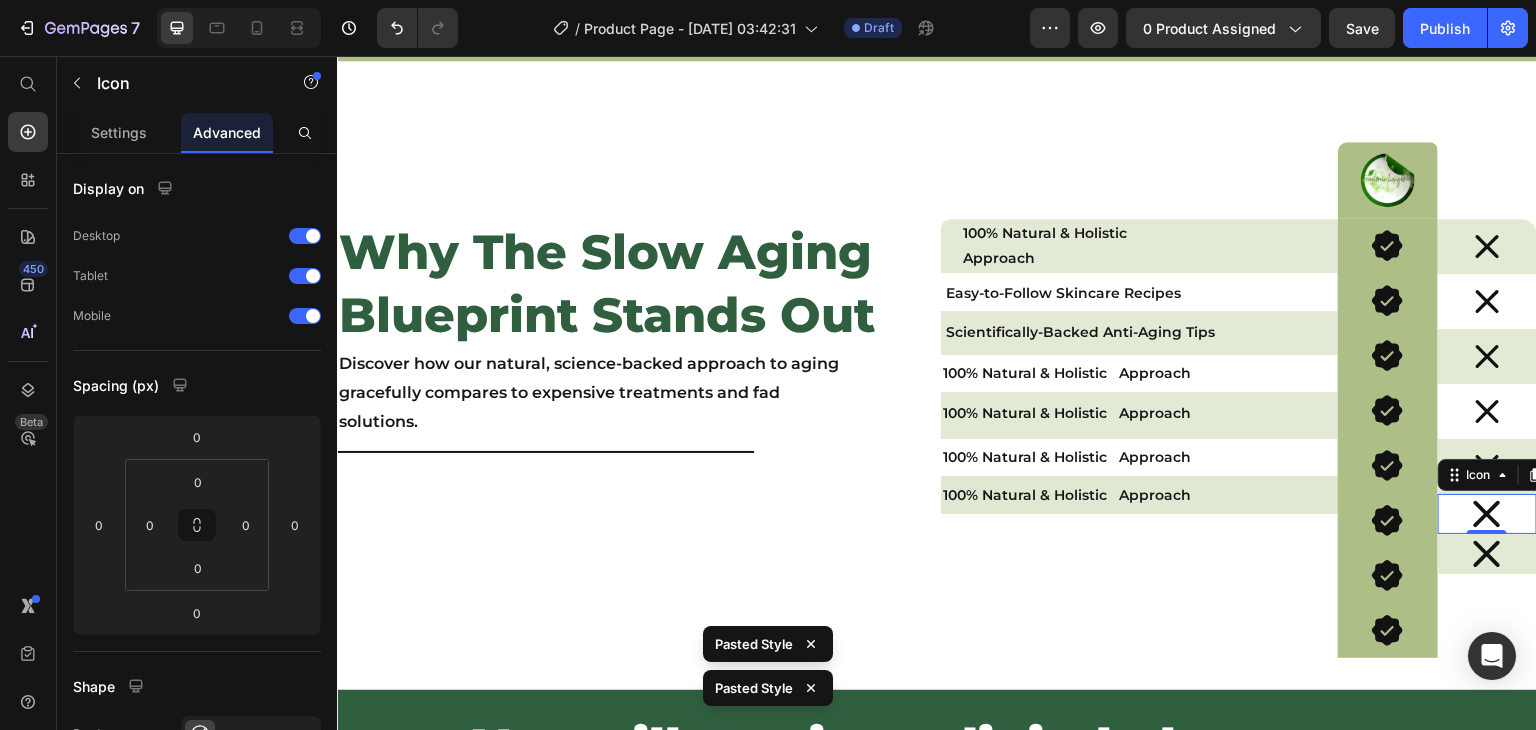 click on "Icon   0" at bounding box center (1487, 514) 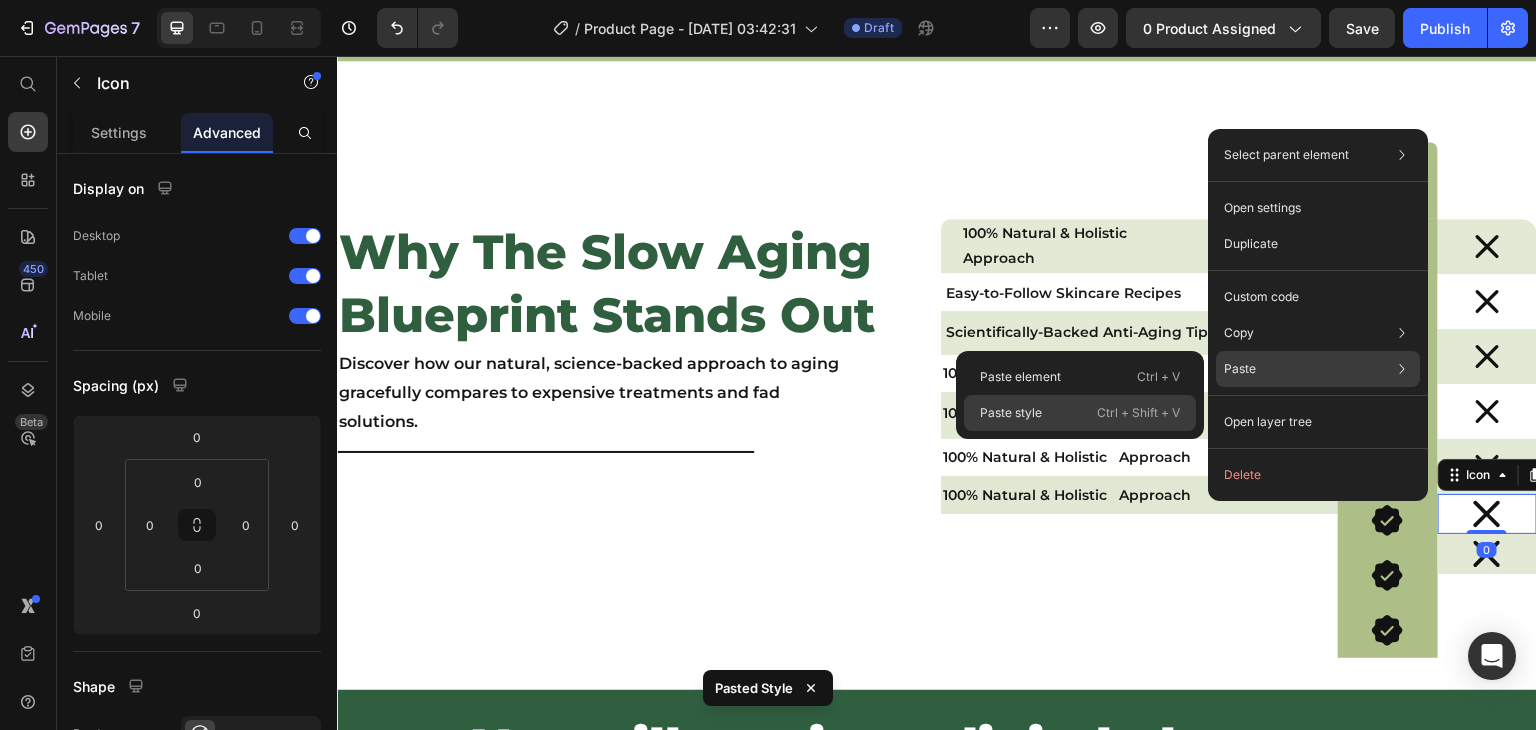 click on "Ctrl + Shift + V" at bounding box center [1138, 413] 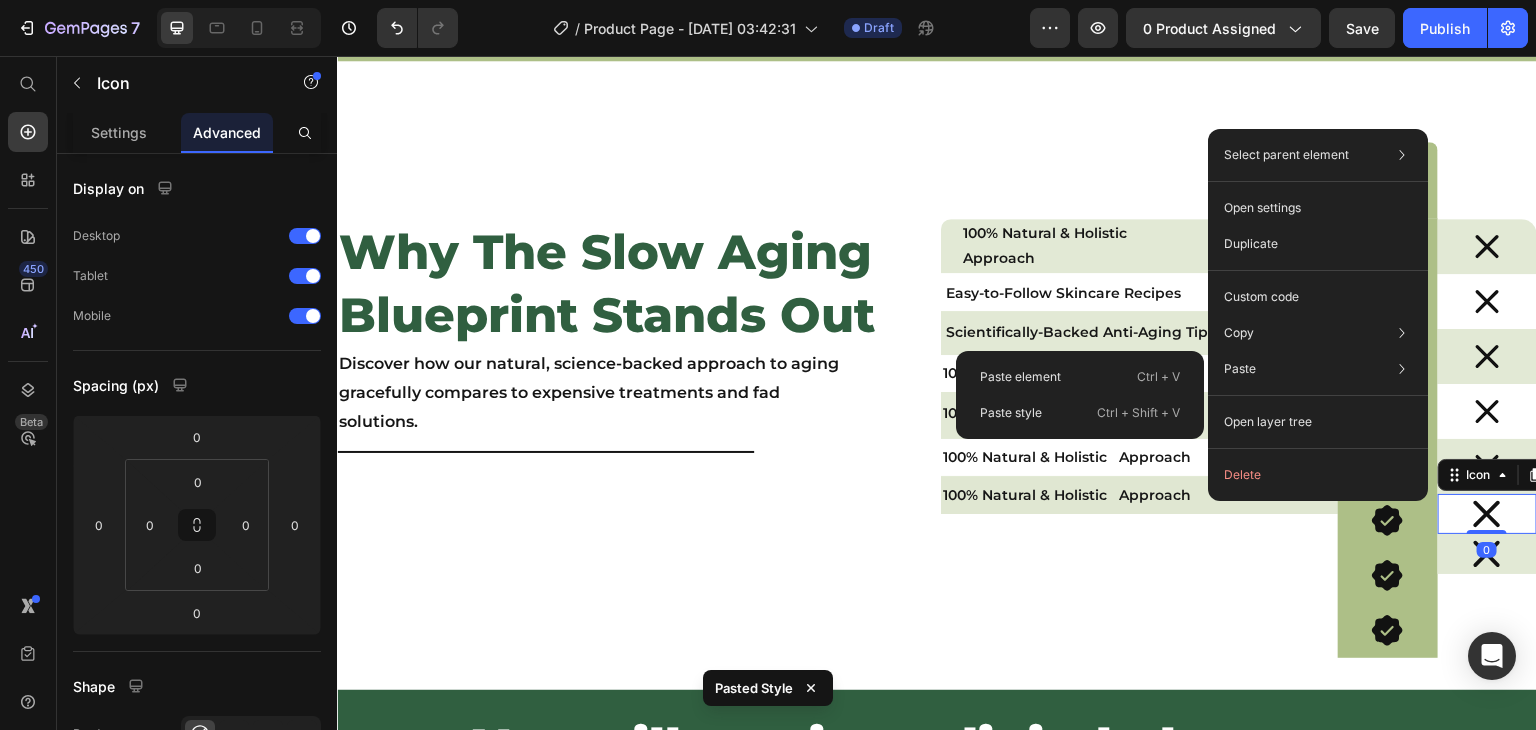 type on "10" 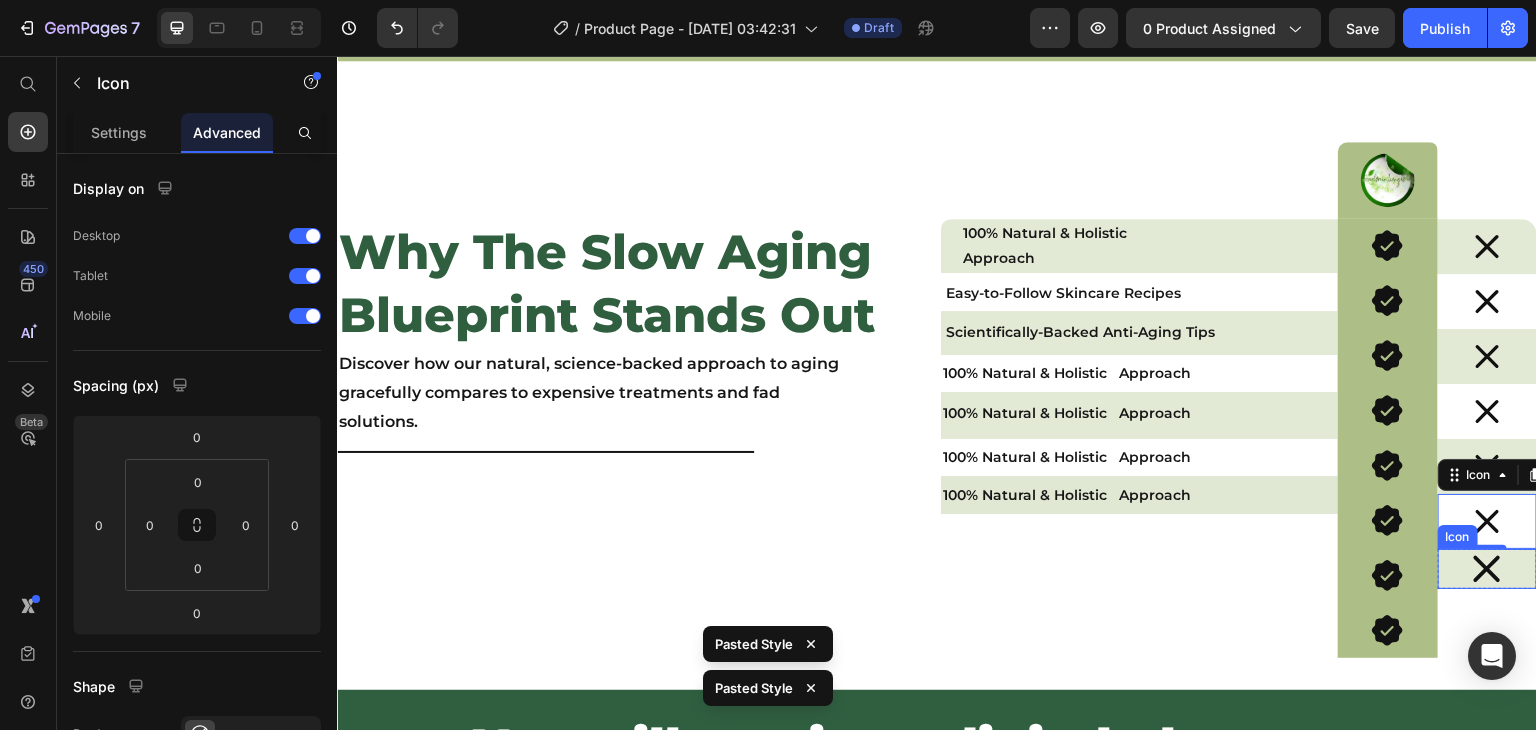 click on "Icon" at bounding box center [1487, 569] 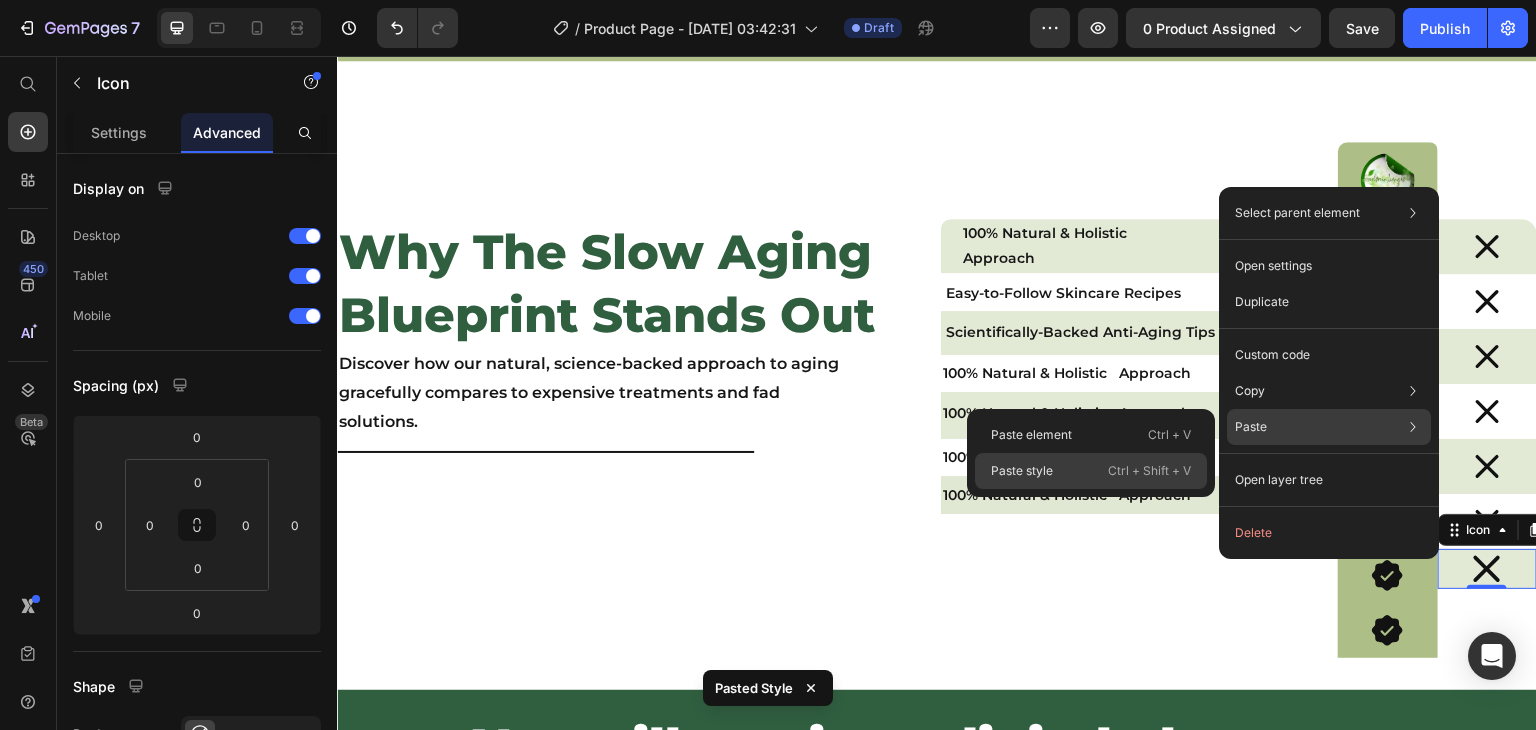 drag, startPoint x: 1117, startPoint y: 469, endPoint x: 829, endPoint y: 414, distance: 293.2047 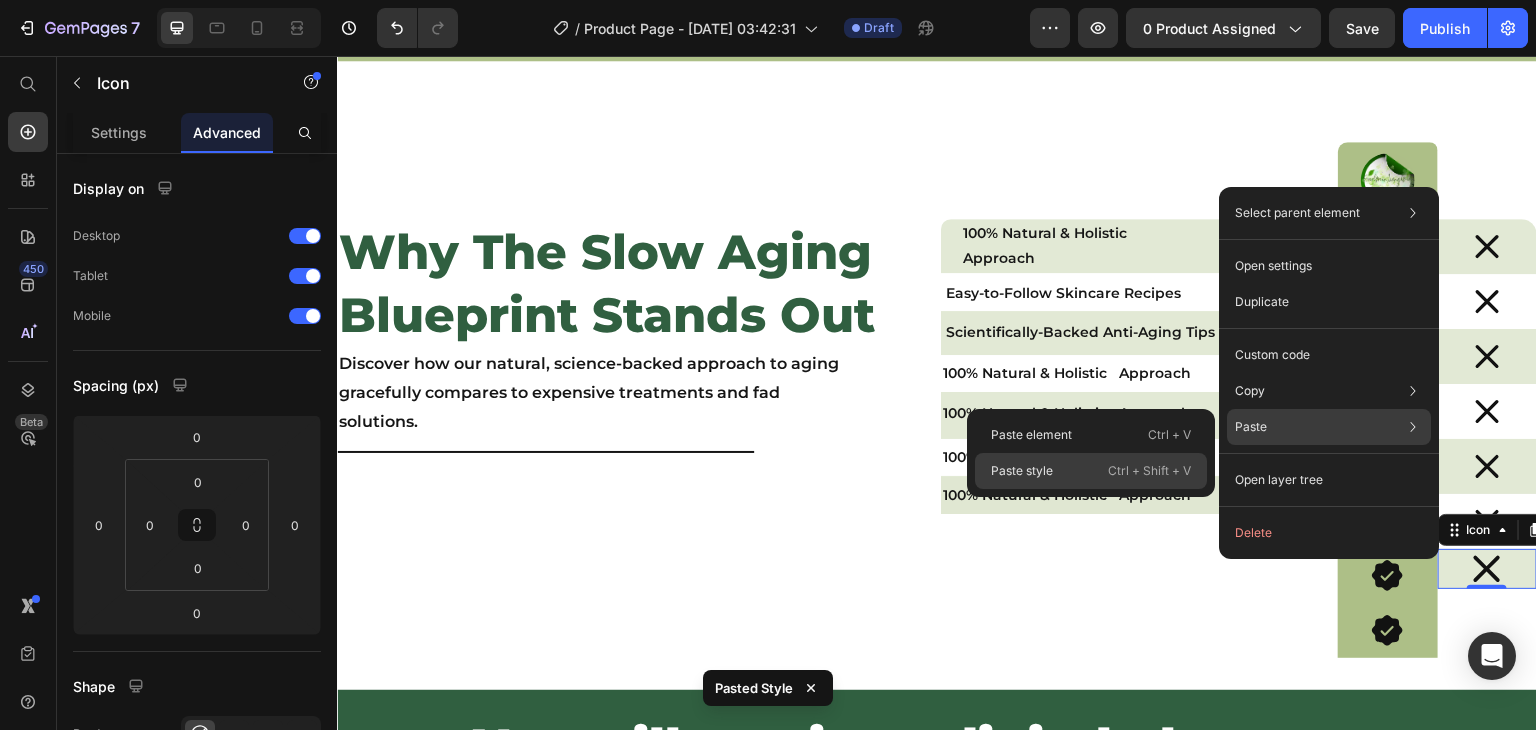 click on "Ctrl + Shift + V" at bounding box center [1149, 471] 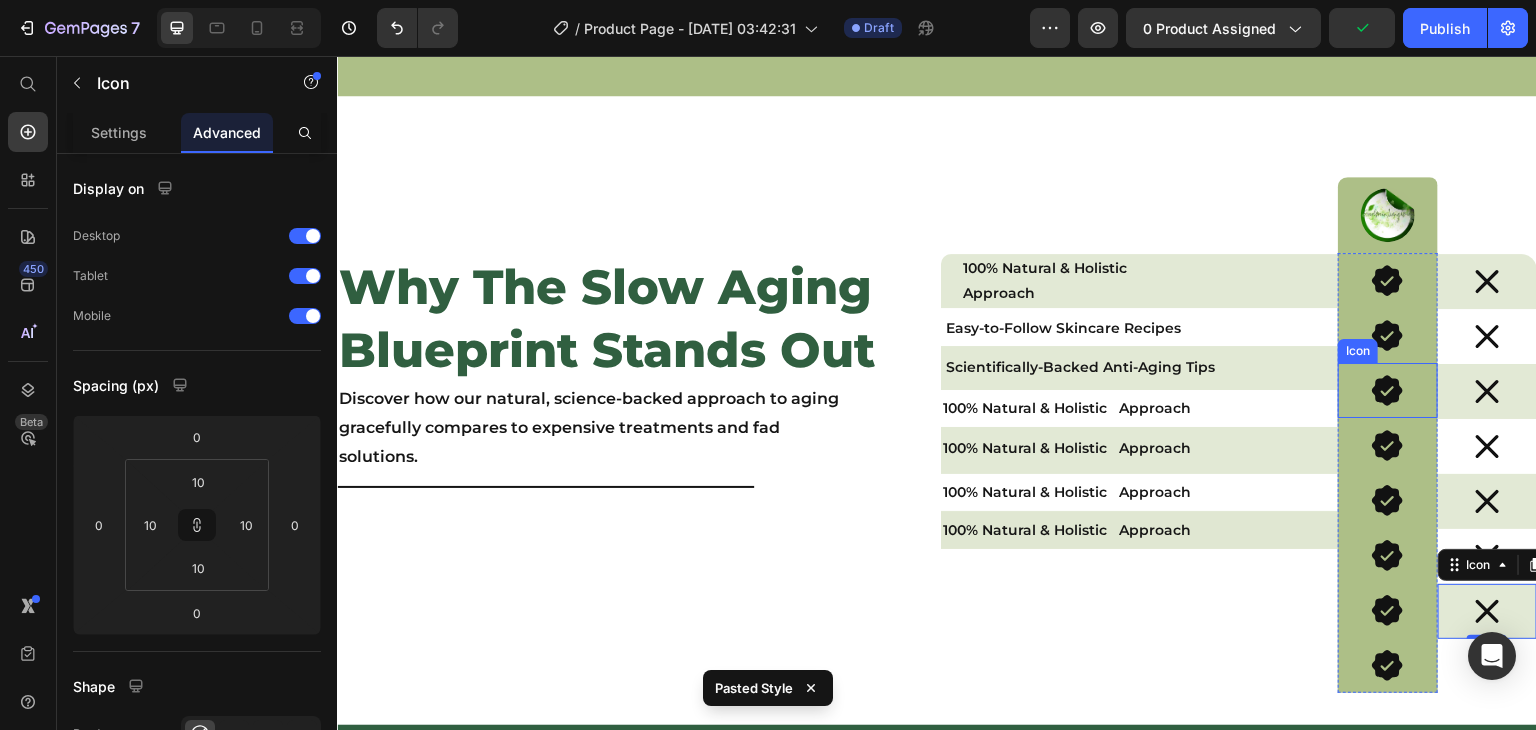 scroll, scrollTop: 2495, scrollLeft: 0, axis: vertical 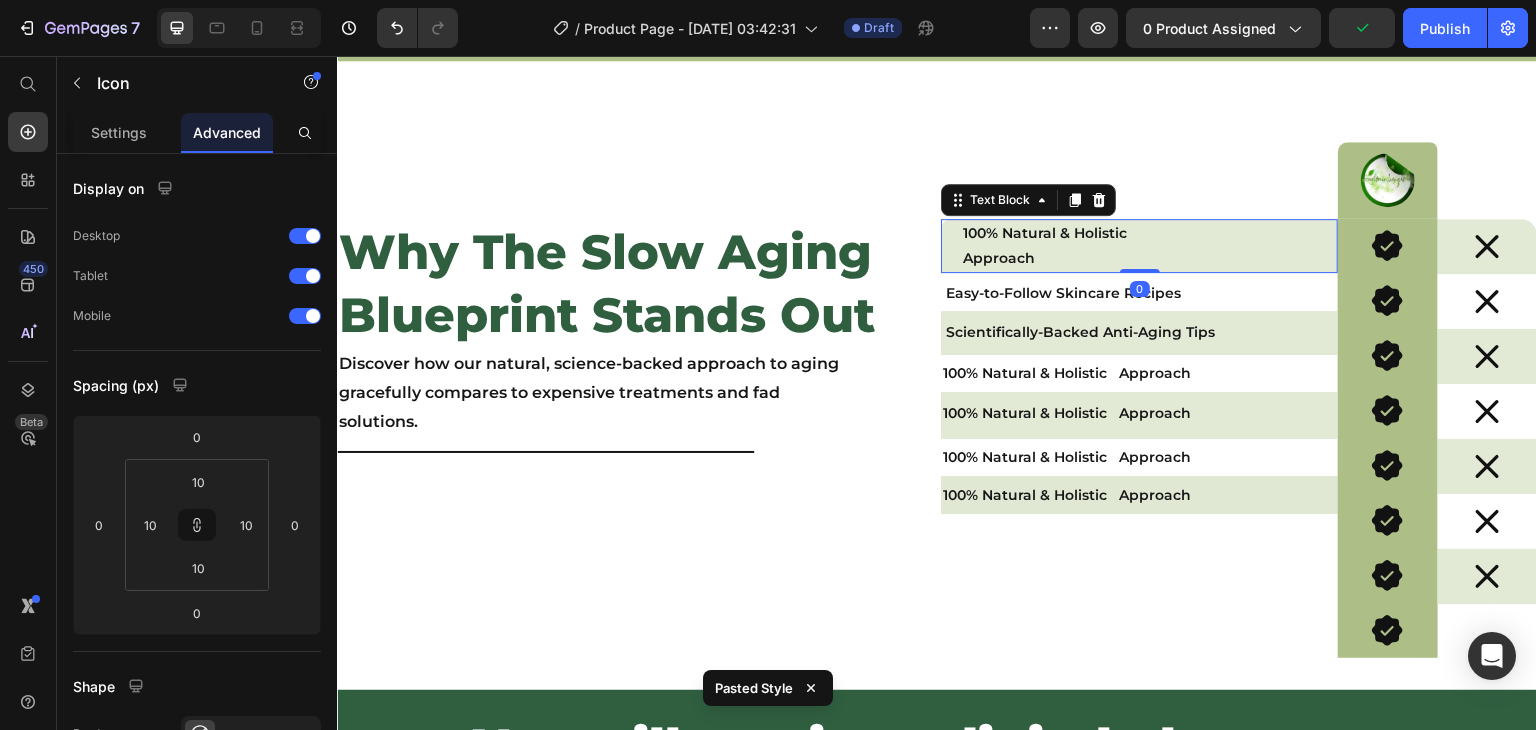 click on "Approach" at bounding box center (1097, 258) 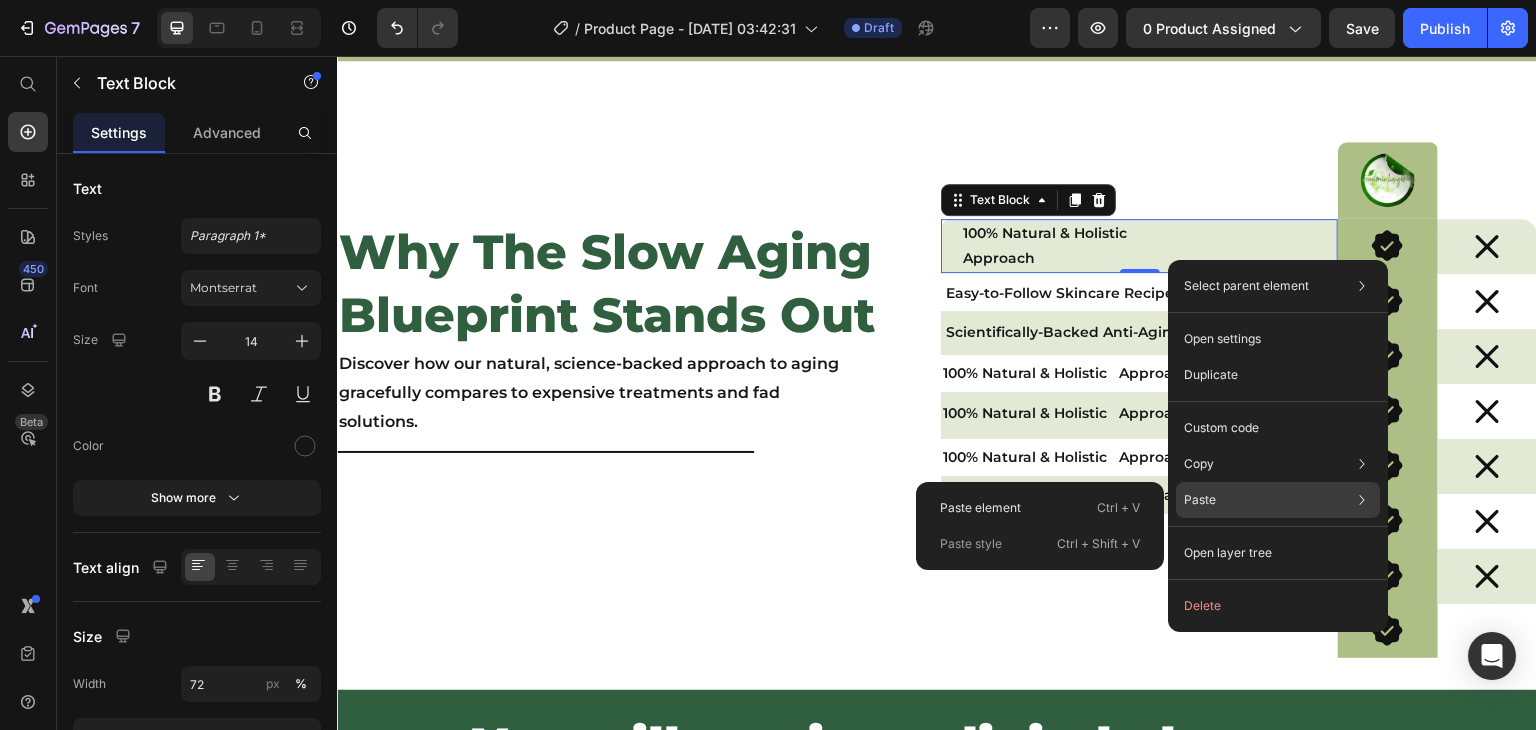 click on "Paste" at bounding box center [1200, 500] 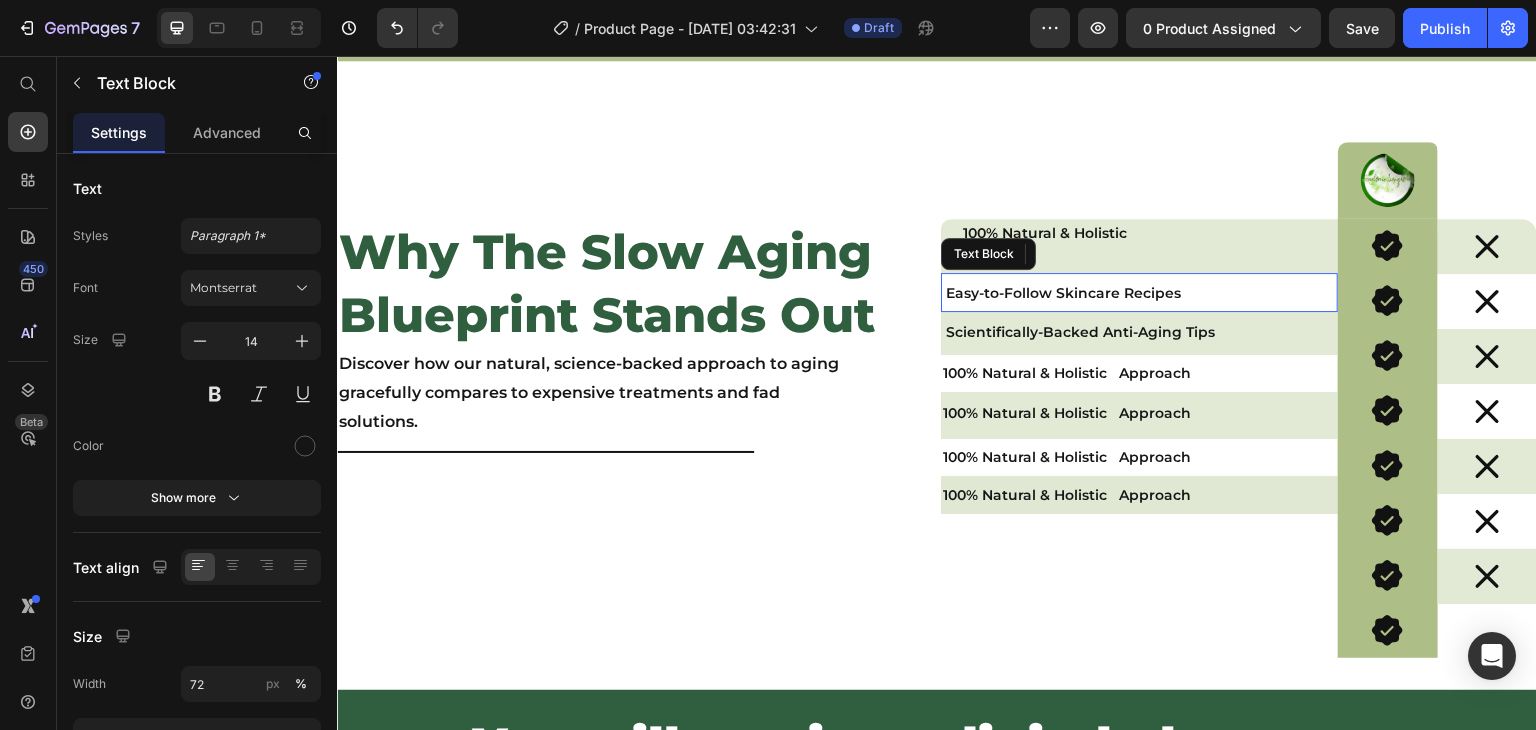 click on "Easy-to-Follow Skincare Recipes" at bounding box center [1139, 293] 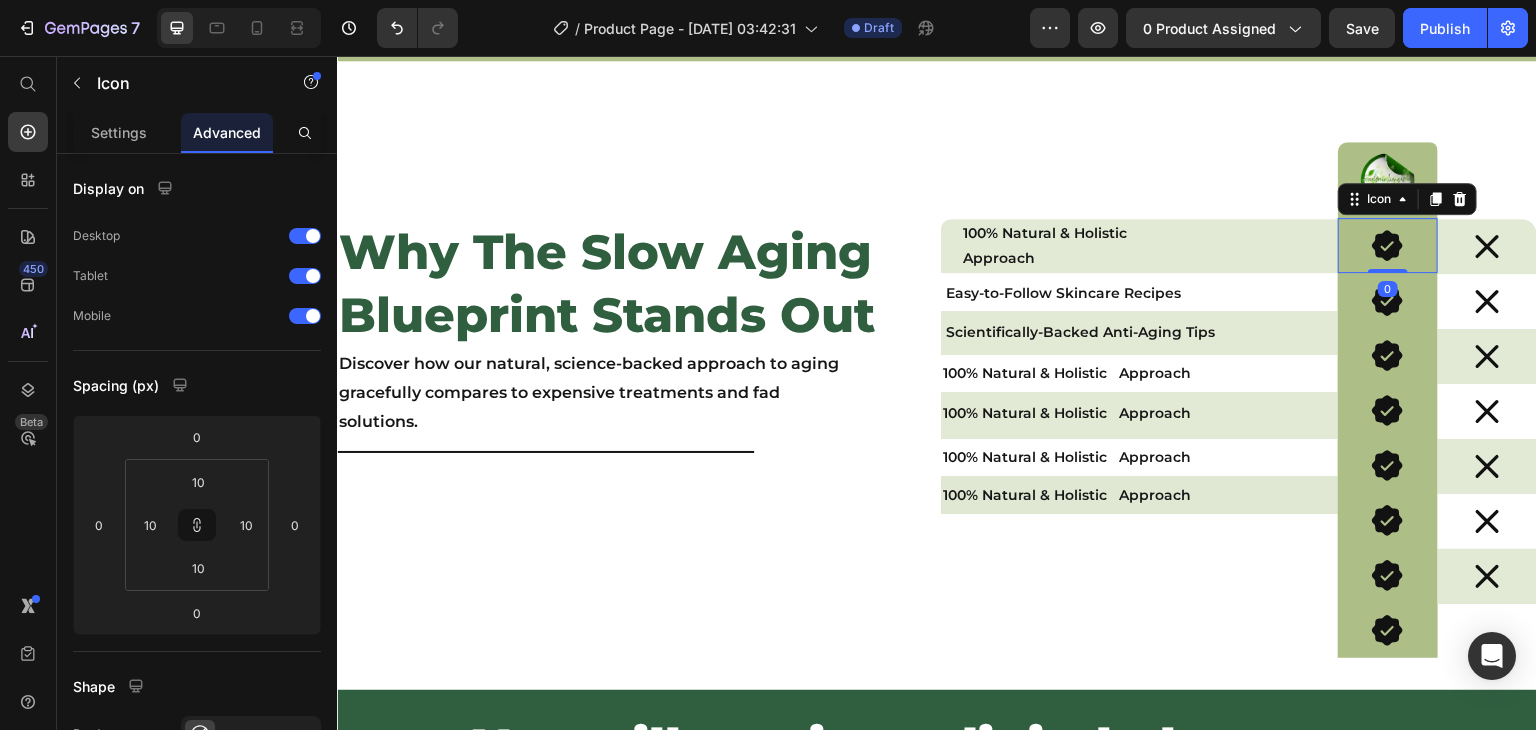 click on "Icon   0" at bounding box center (1387, 245) 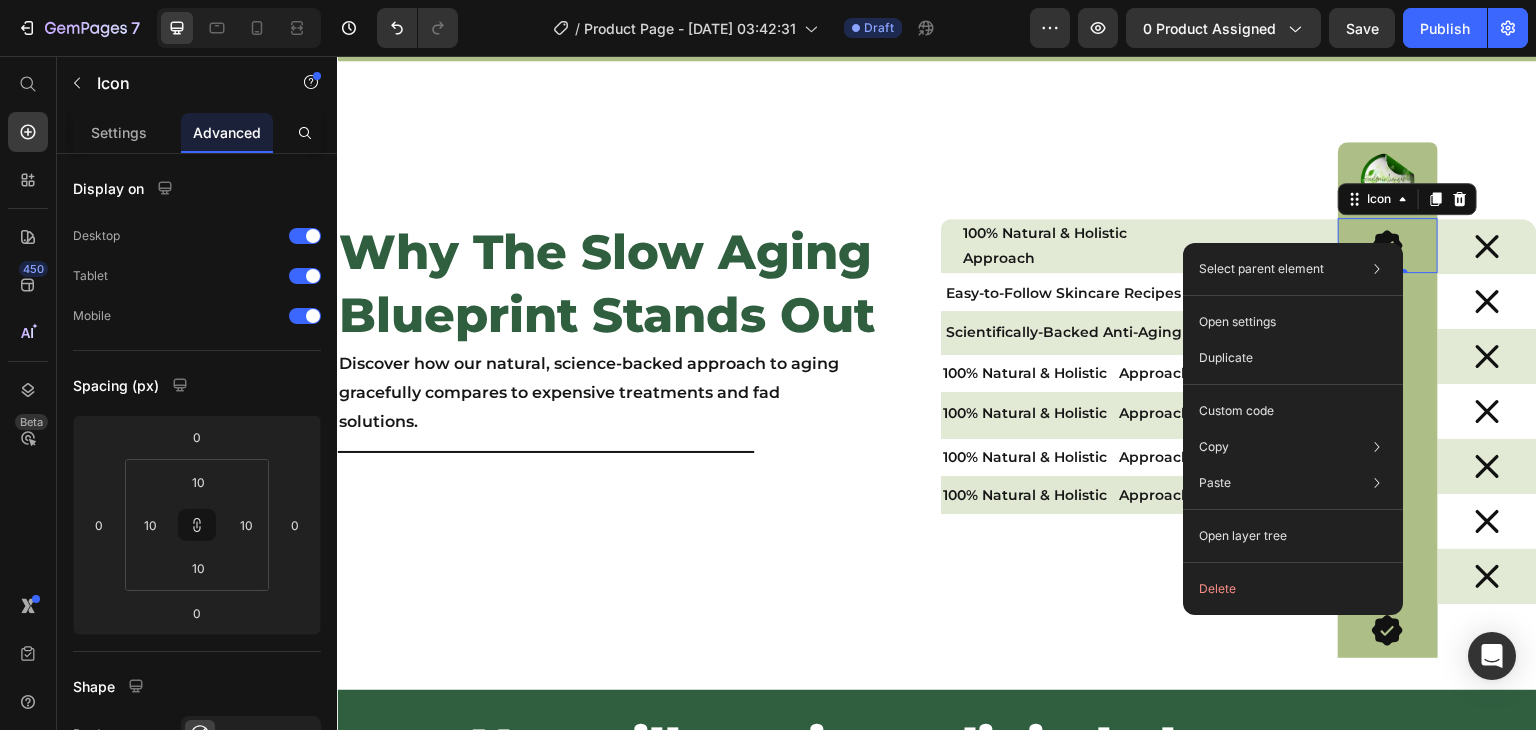 click on "Icon   0" at bounding box center [1387, 245] 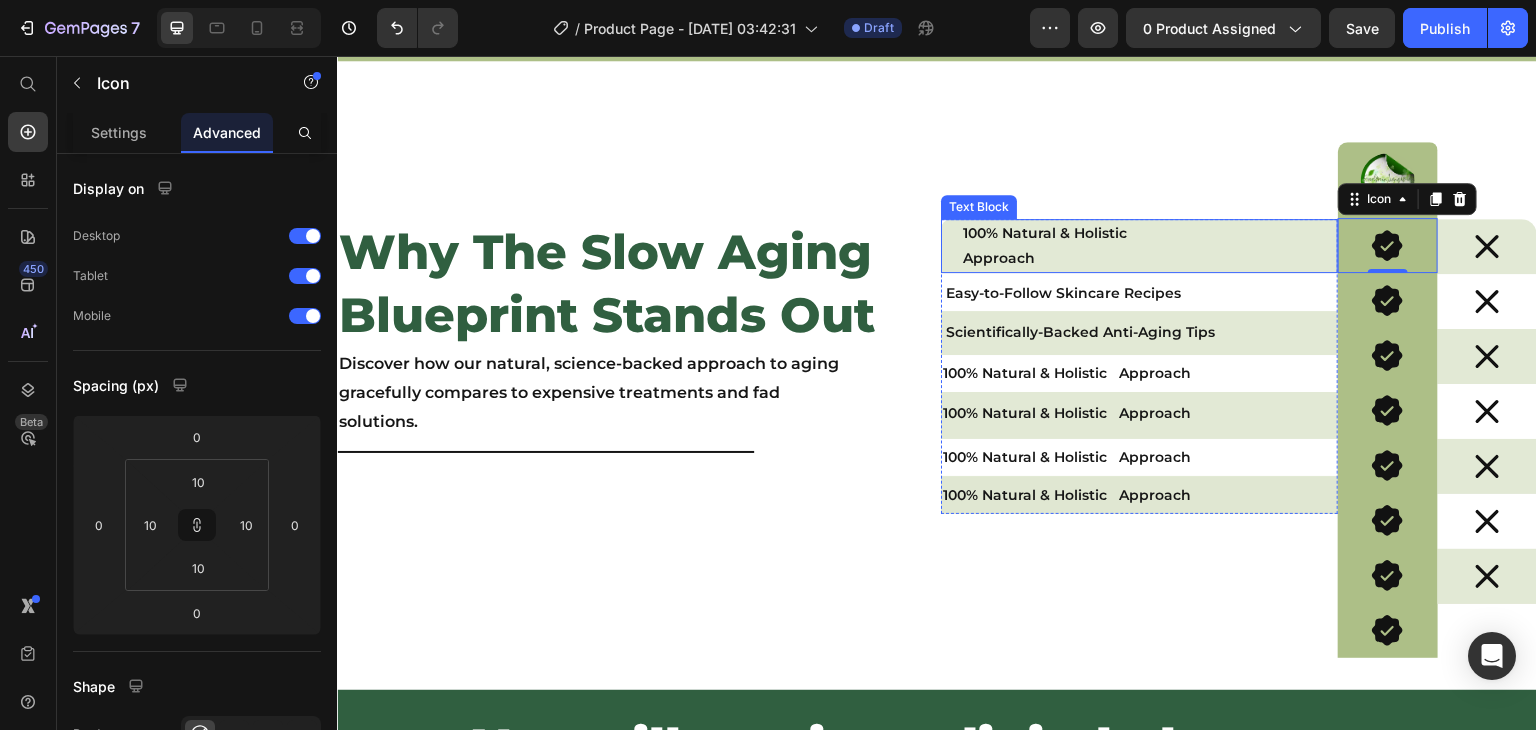 click on "100% Natural & Holistic" at bounding box center [1097, 233] 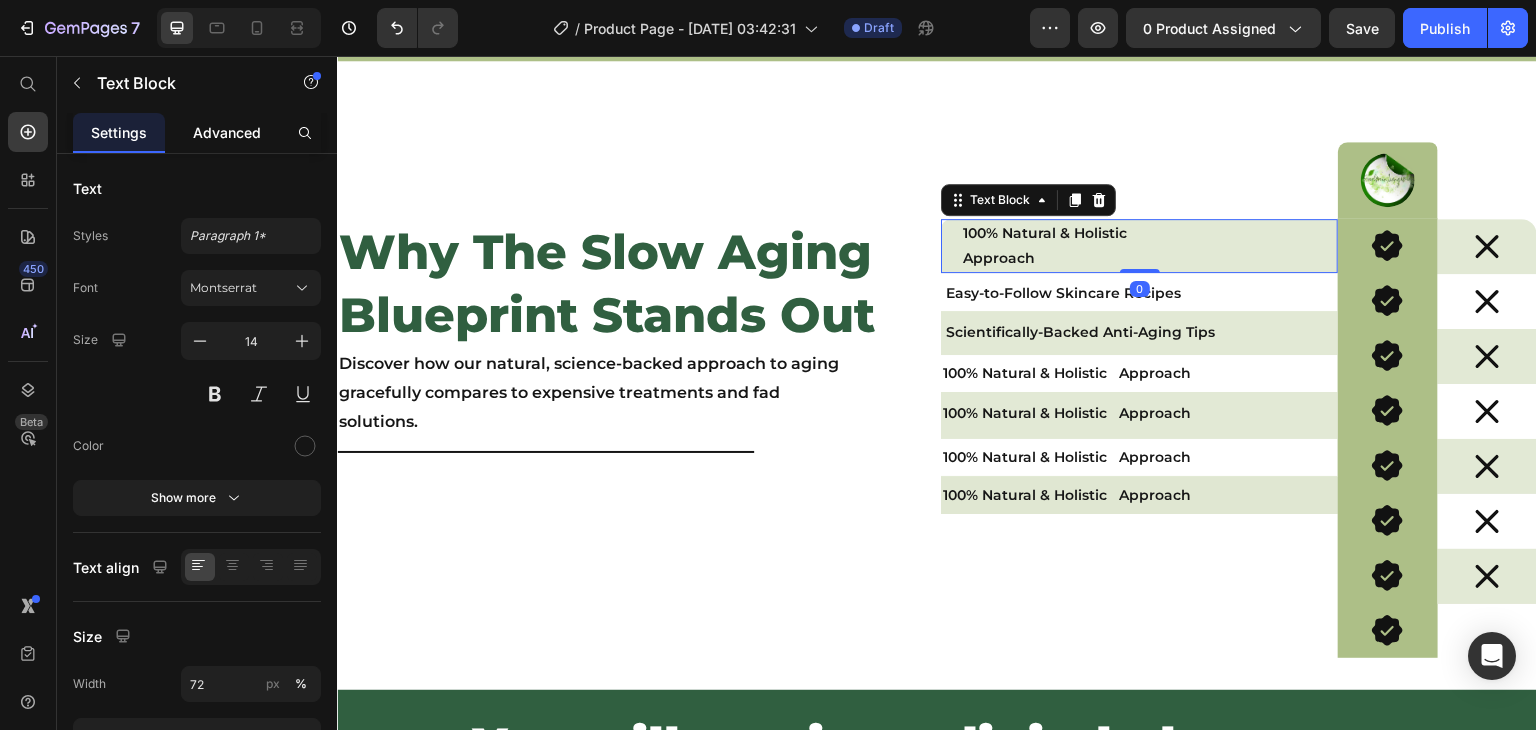 click on "Advanced" at bounding box center (227, 132) 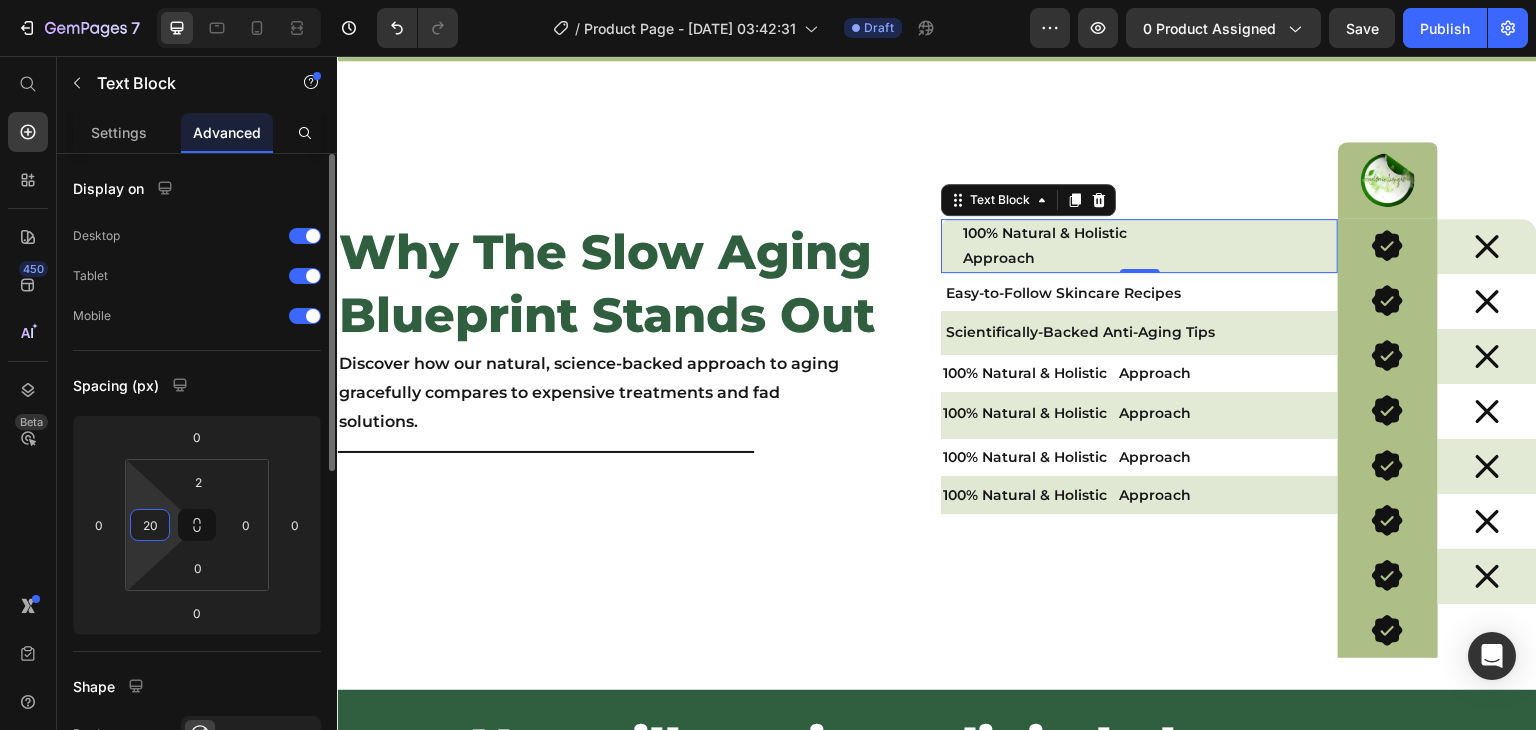 click on "20" at bounding box center (150, 525) 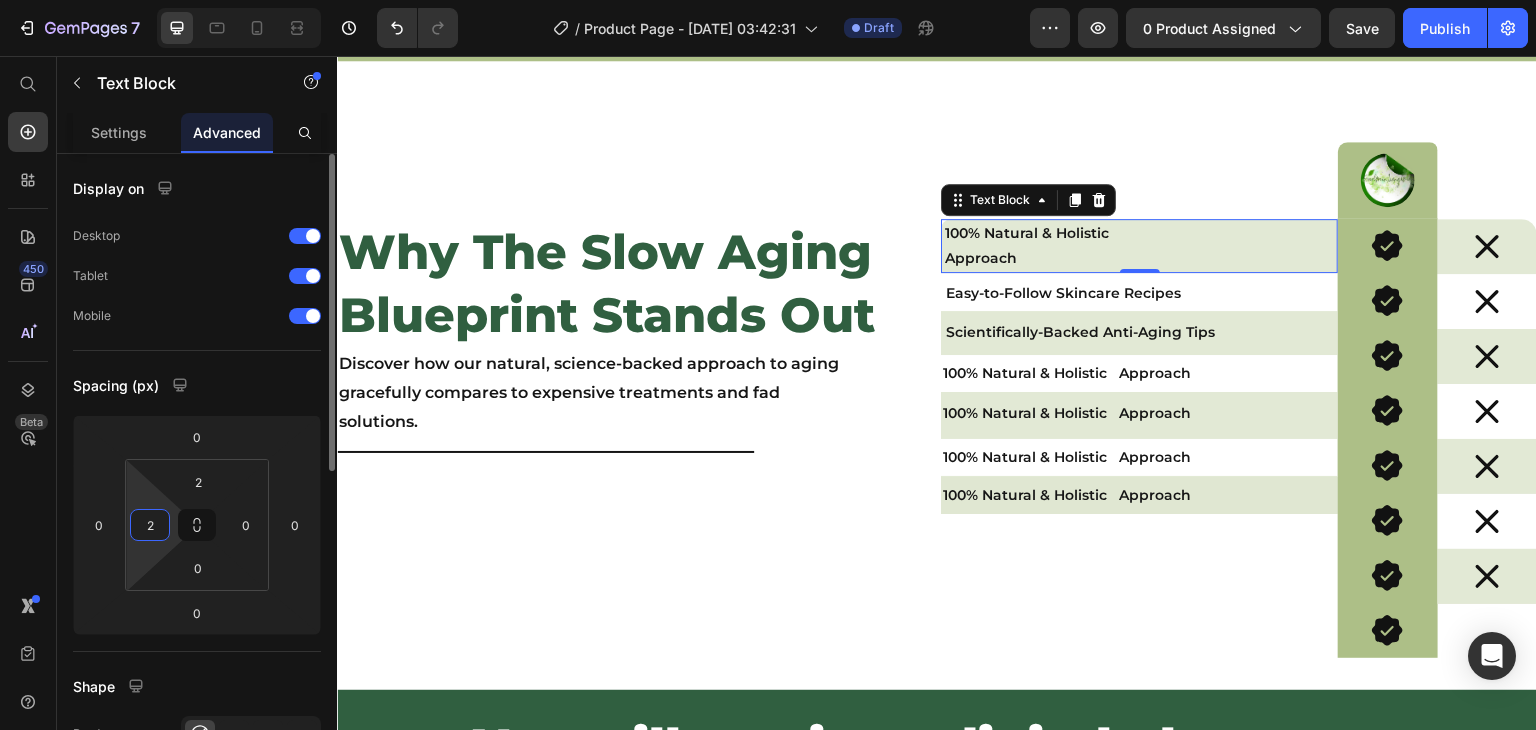 type on "1" 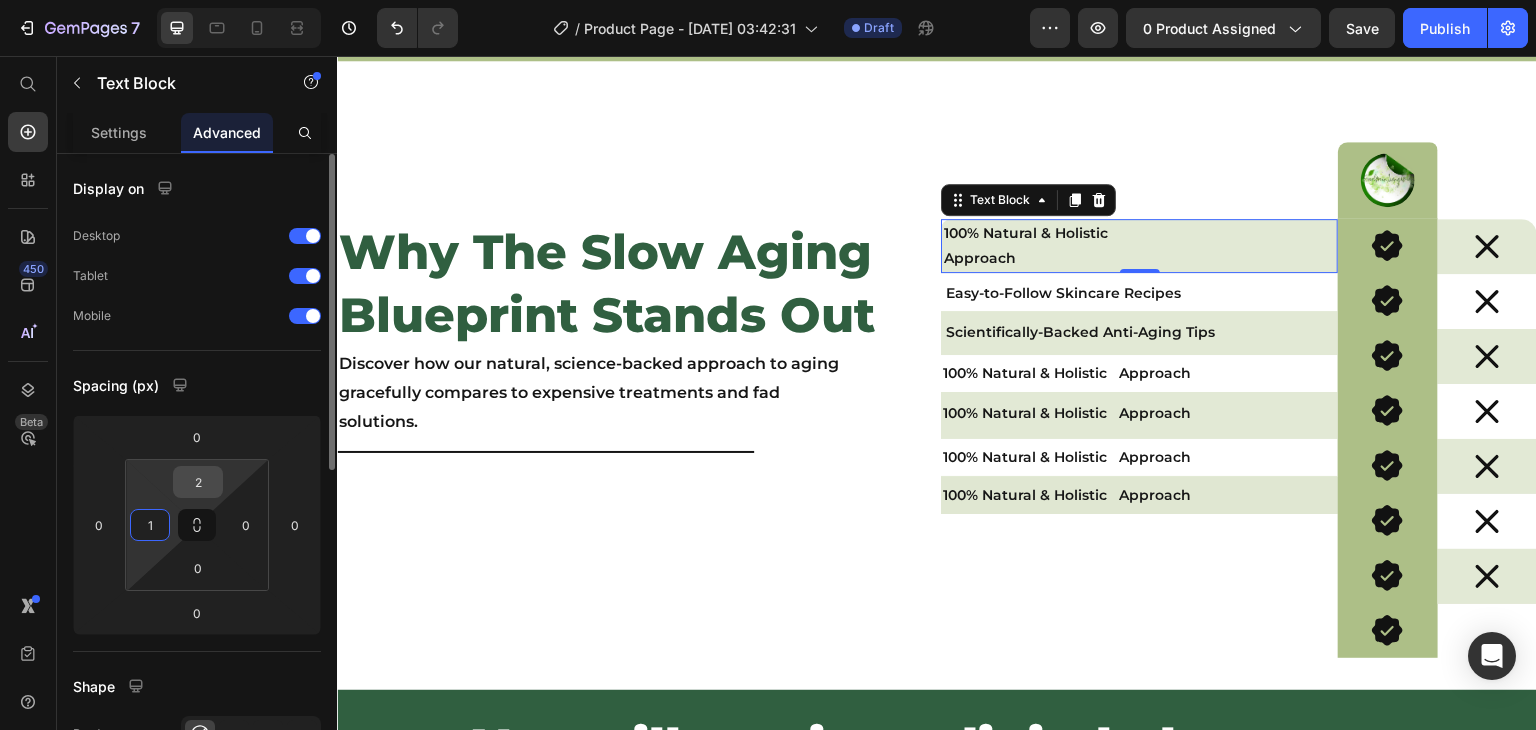 click on "2" at bounding box center [198, 482] 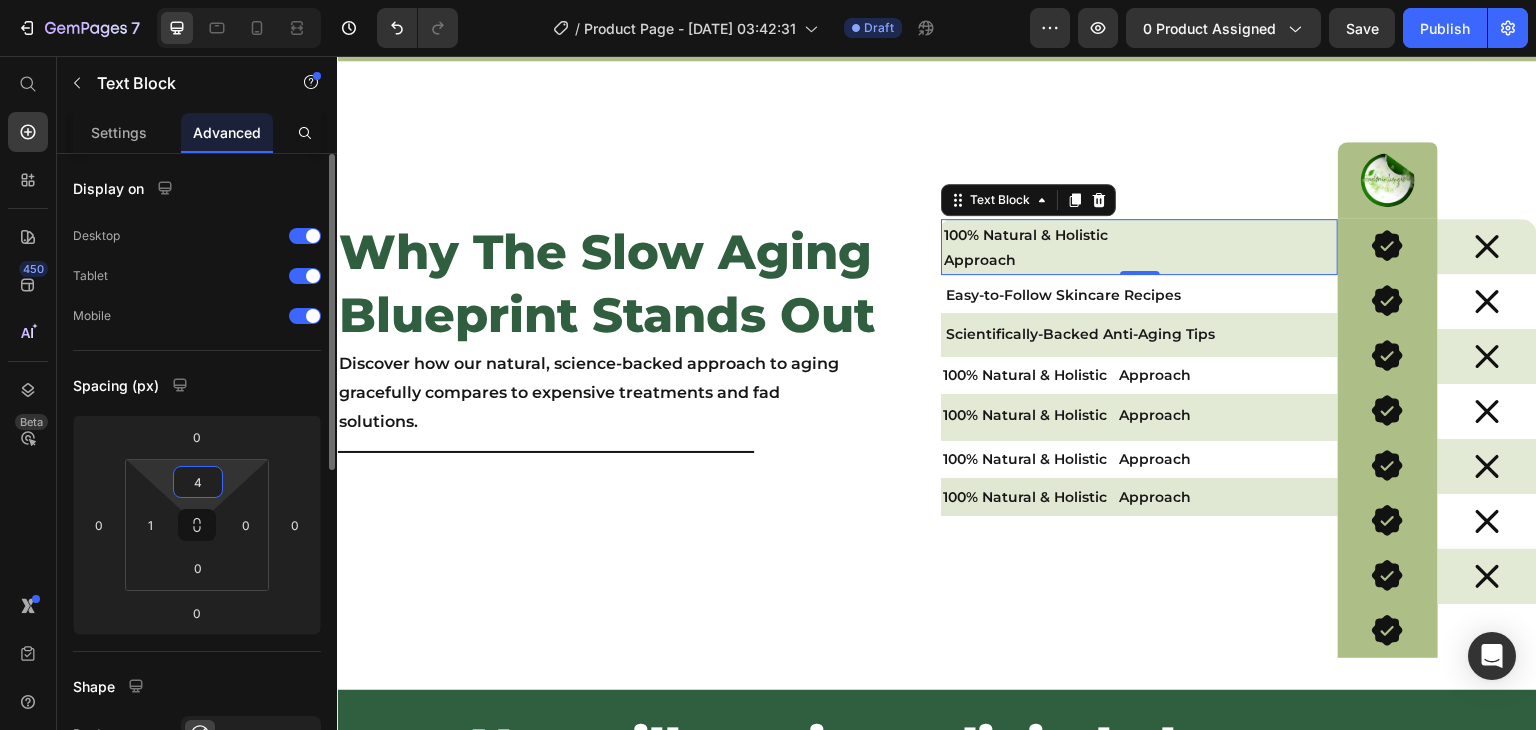 type on "3" 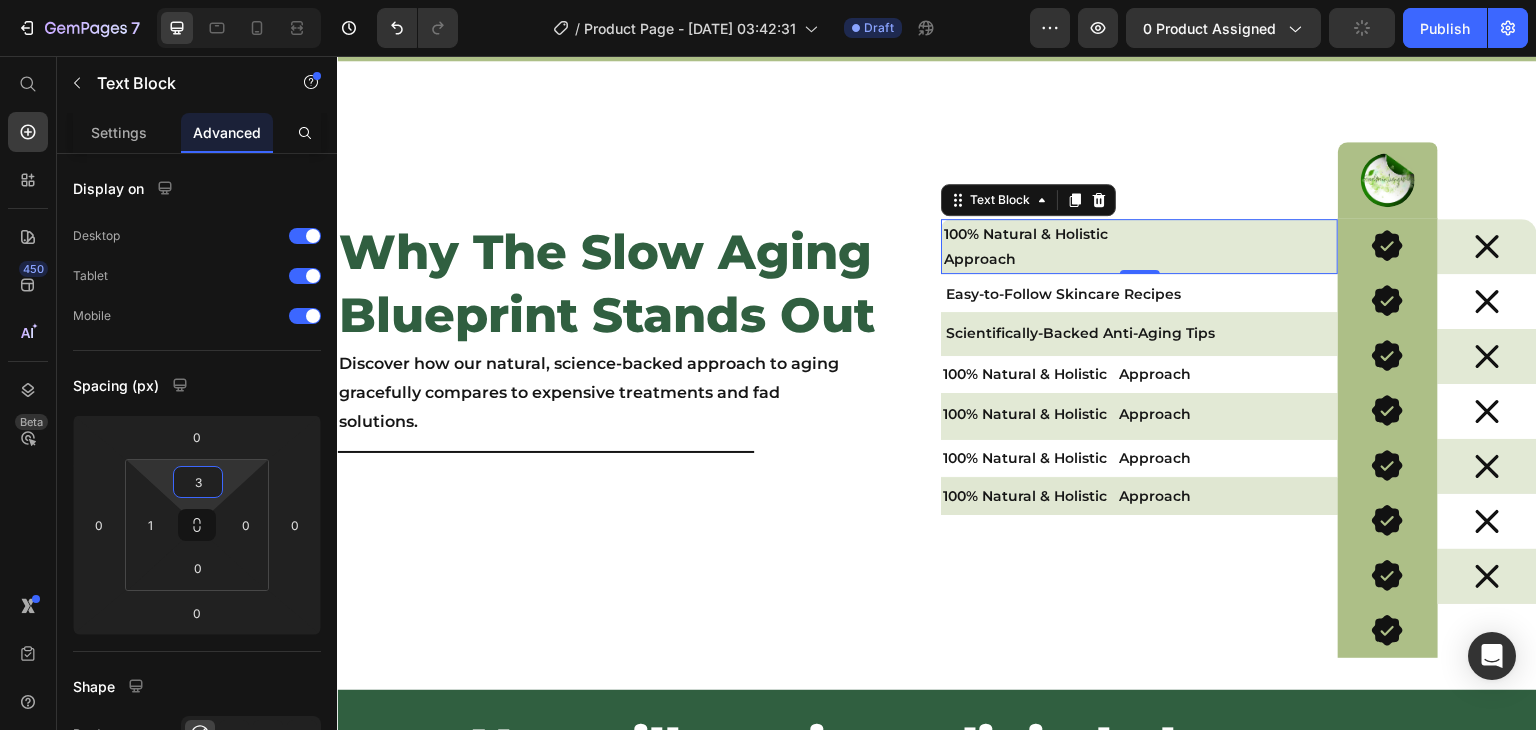 click on "Approach" at bounding box center [1084, 259] 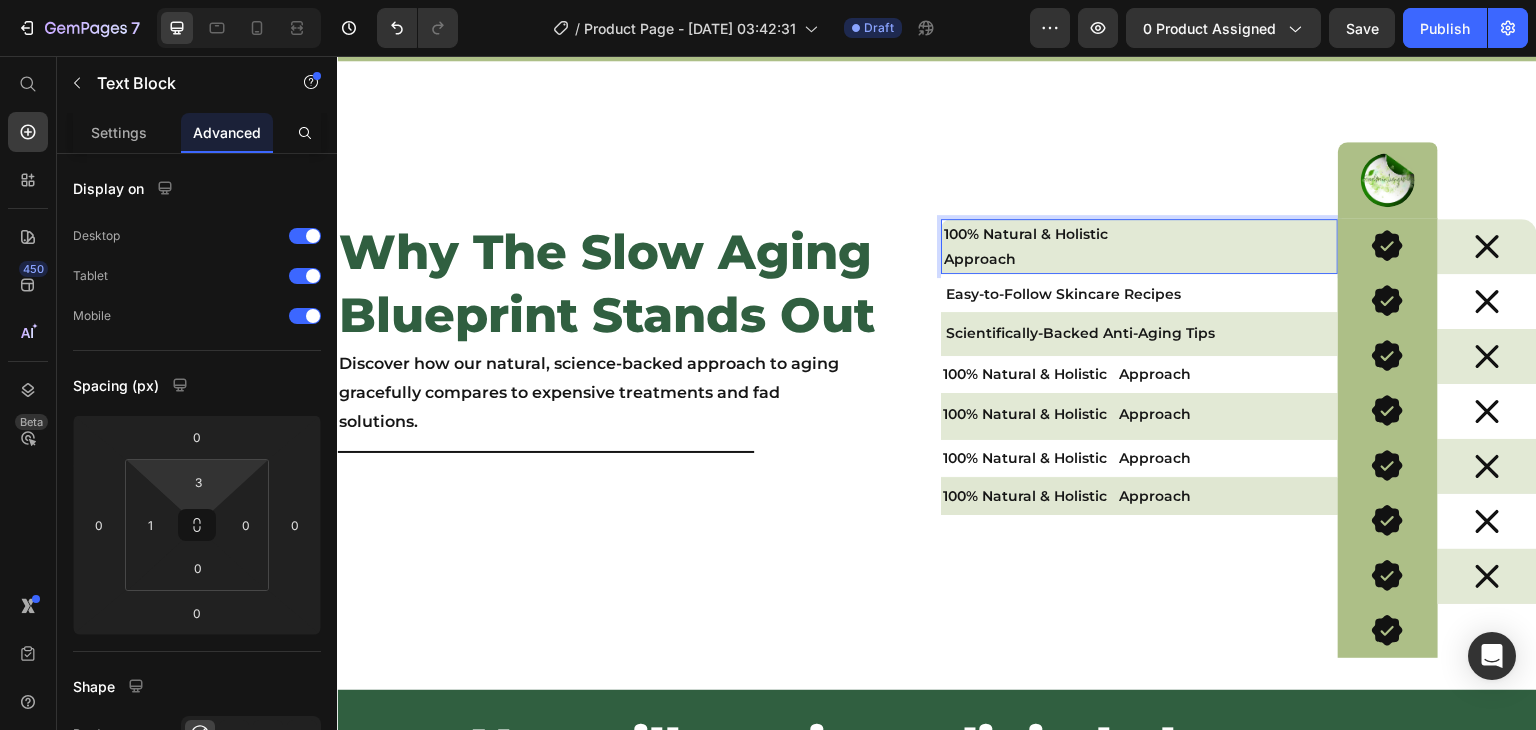 click on "Approach" at bounding box center (1084, 259) 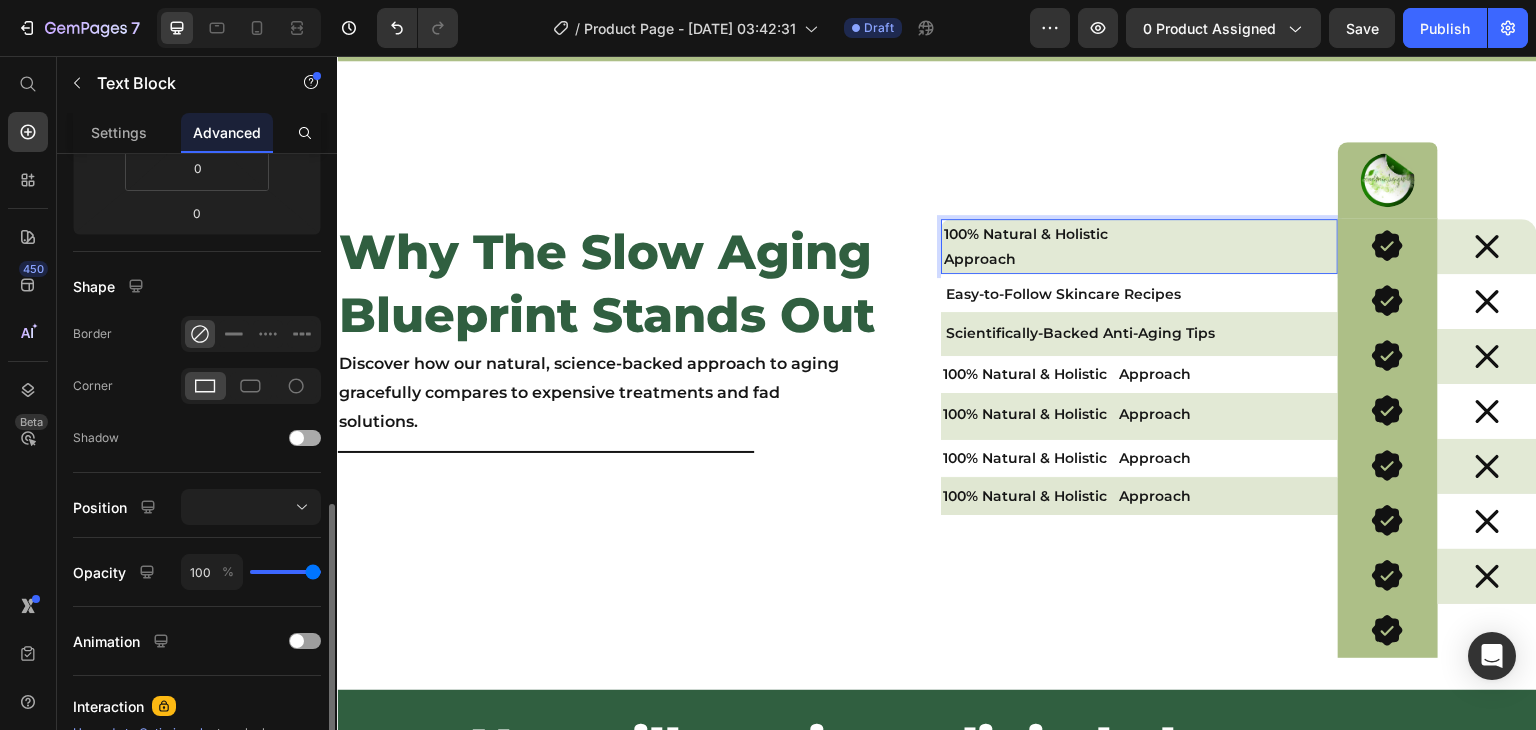 scroll, scrollTop: 500, scrollLeft: 0, axis: vertical 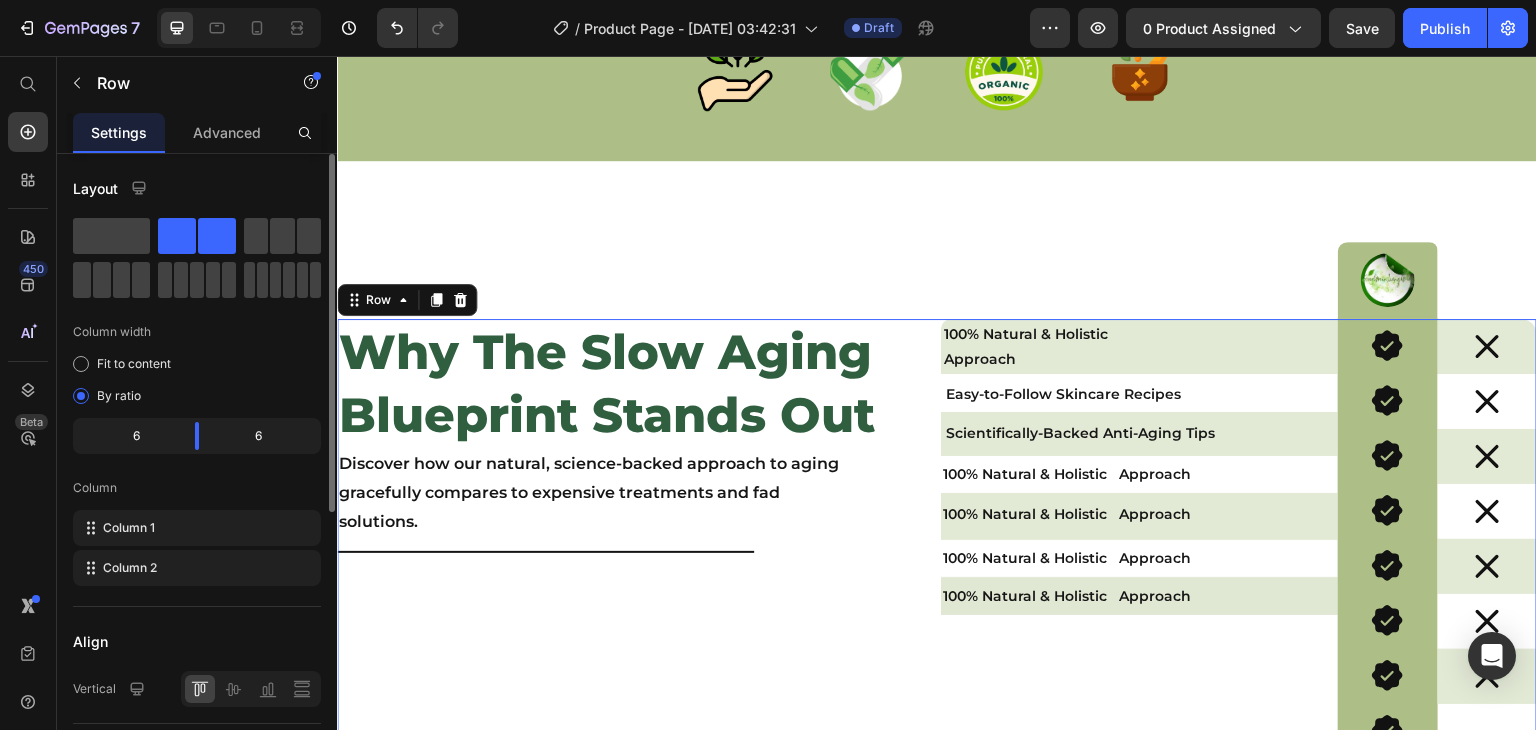 drag, startPoint x: 354, startPoint y: 601, endPoint x: 351, endPoint y: 617, distance: 16.27882 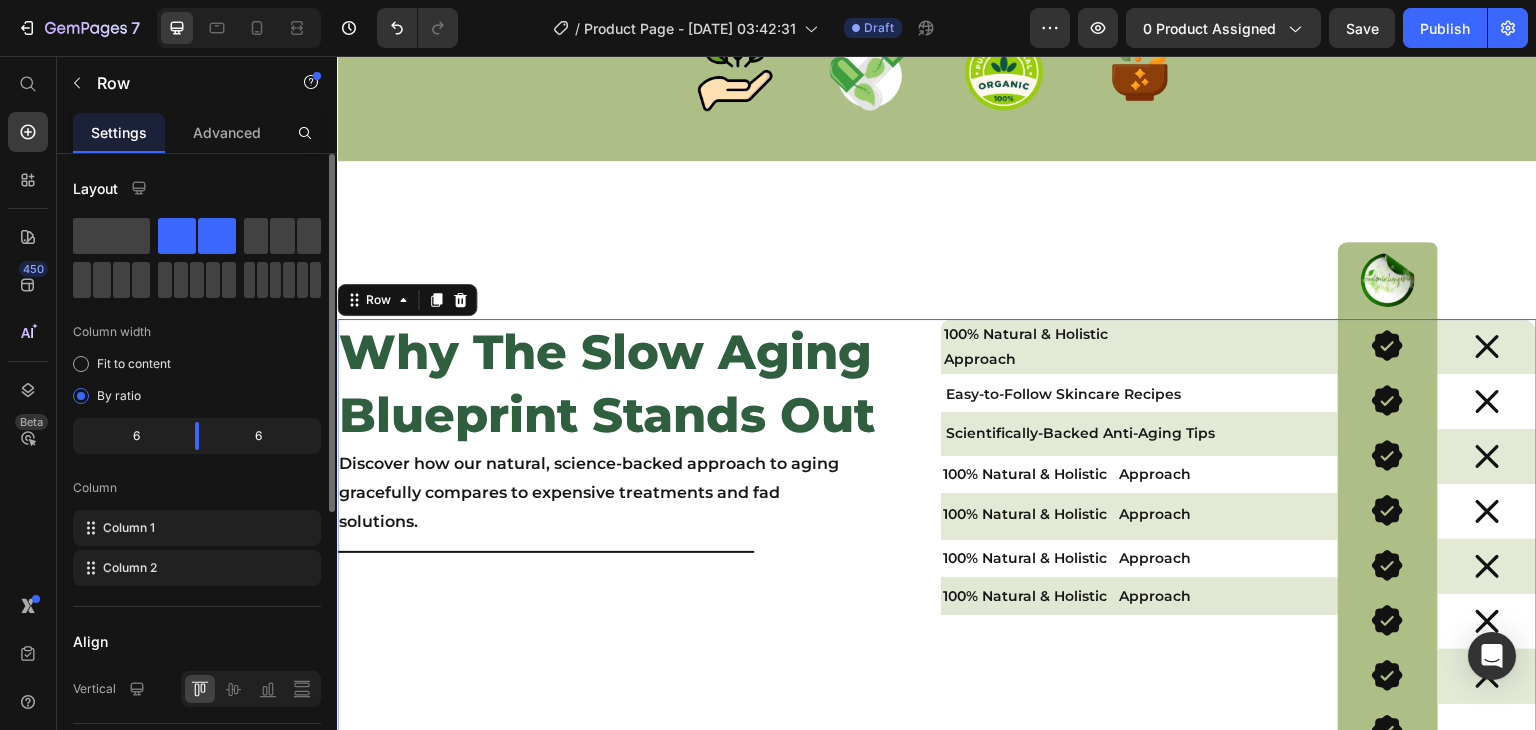 drag, startPoint x: 351, startPoint y: 617, endPoint x: 344, endPoint y: 632, distance: 16.552946 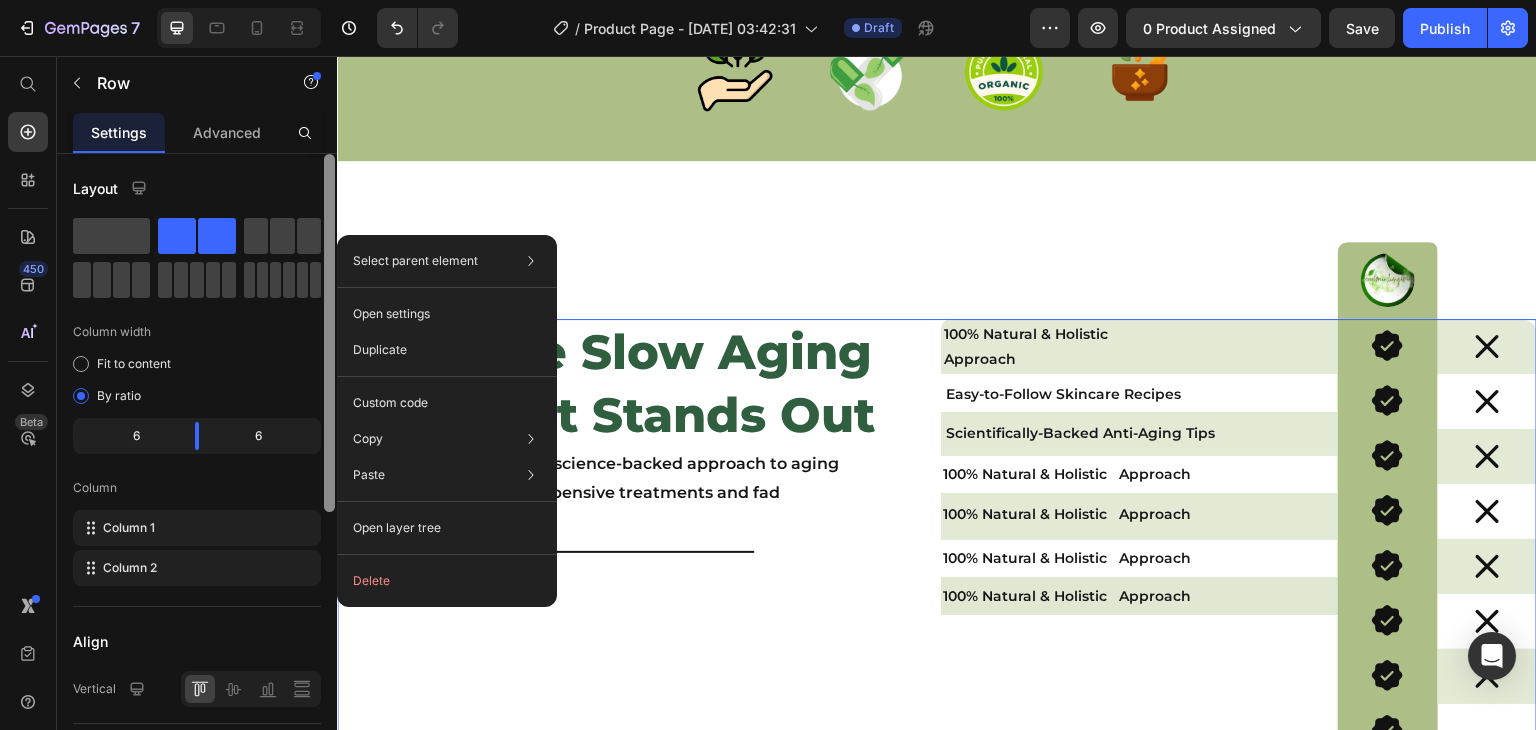 click at bounding box center (329, 470) 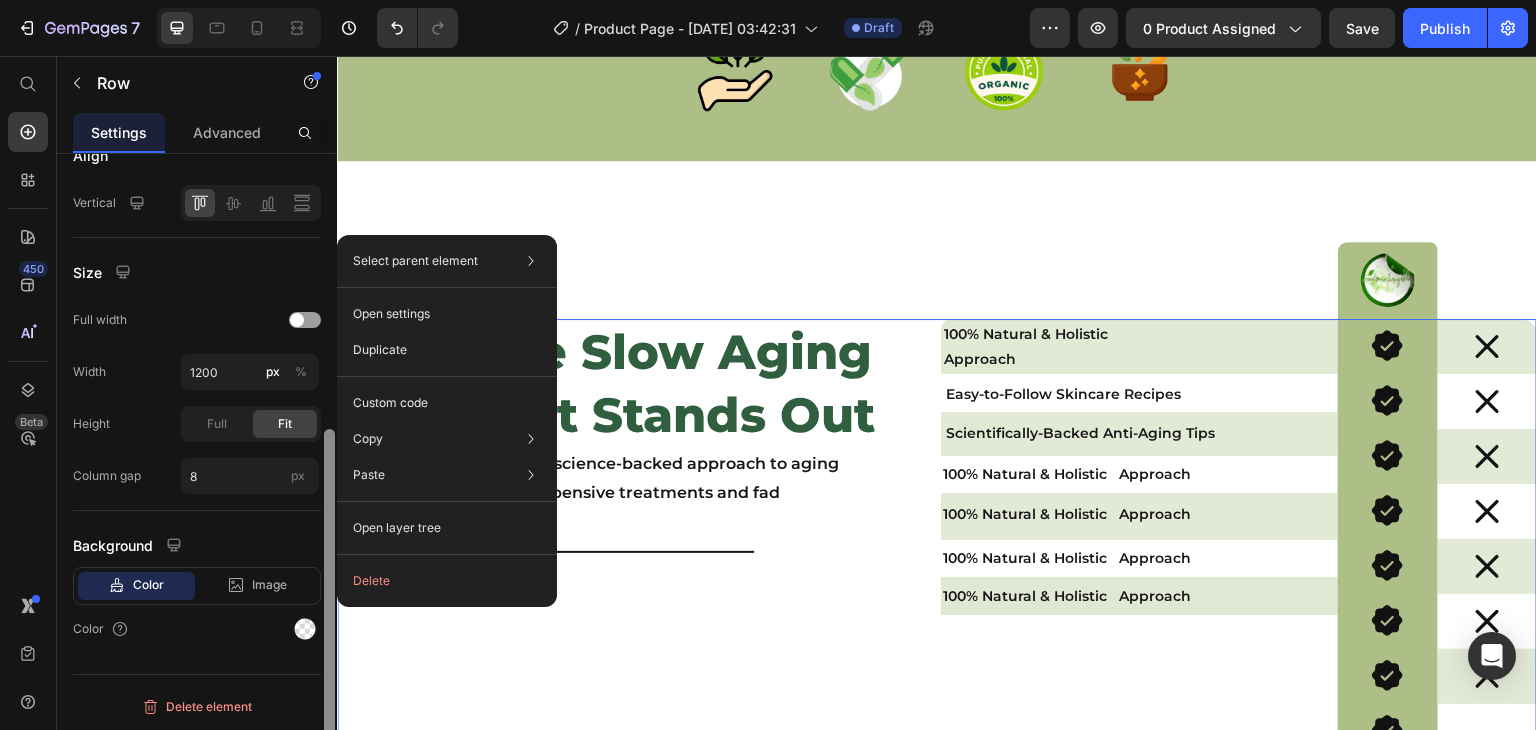 click at bounding box center [329, 470] 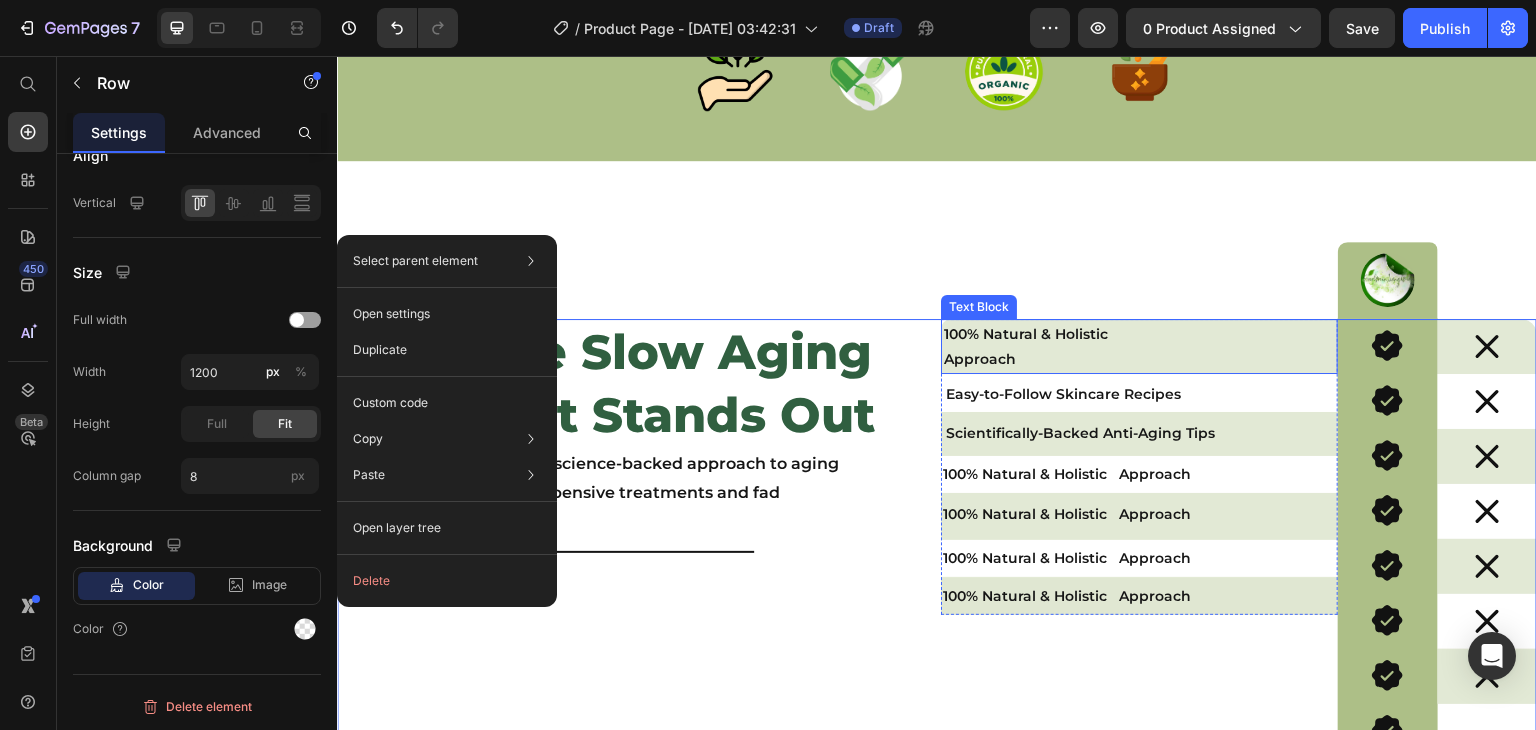 click on "100% Natural & Holistic" at bounding box center [1084, 334] 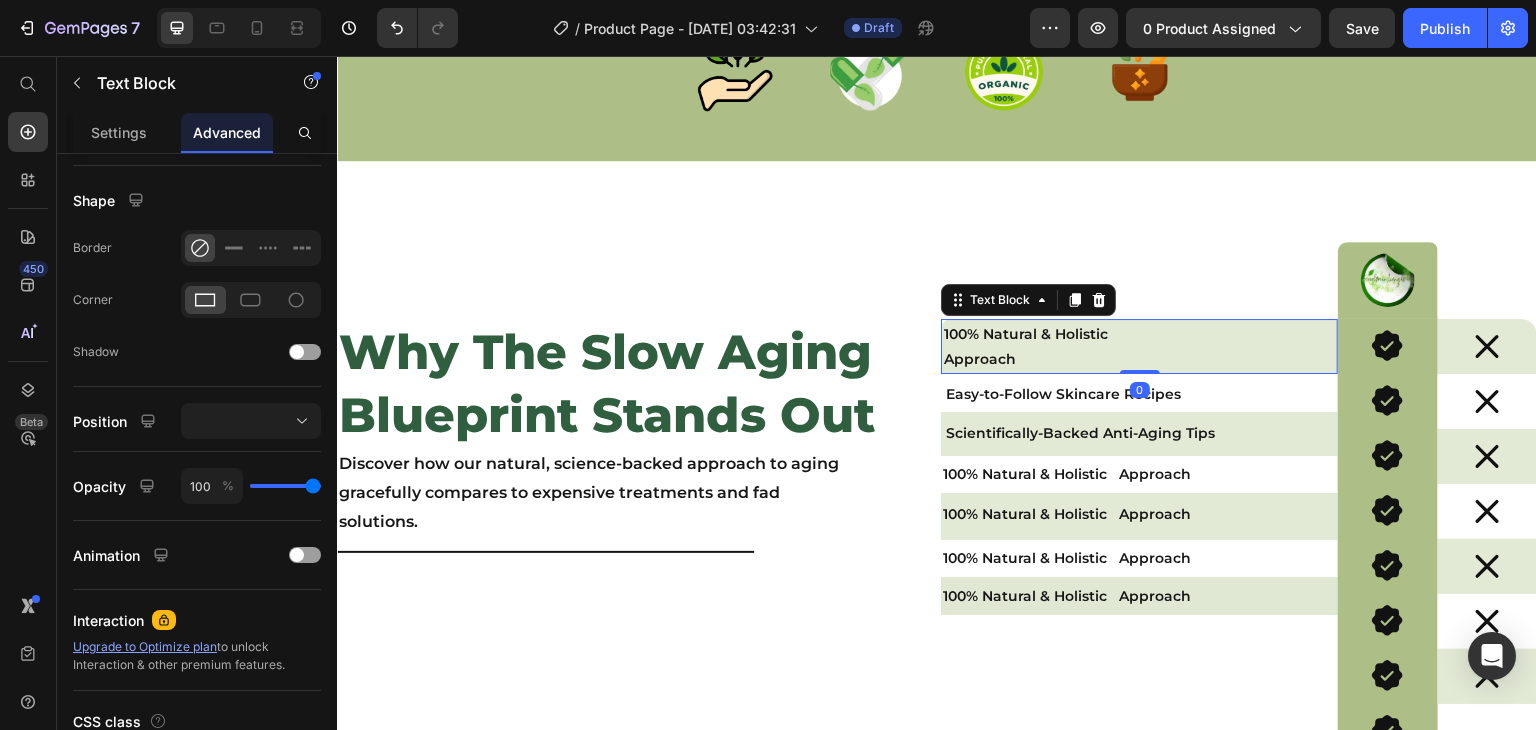 scroll, scrollTop: 0, scrollLeft: 0, axis: both 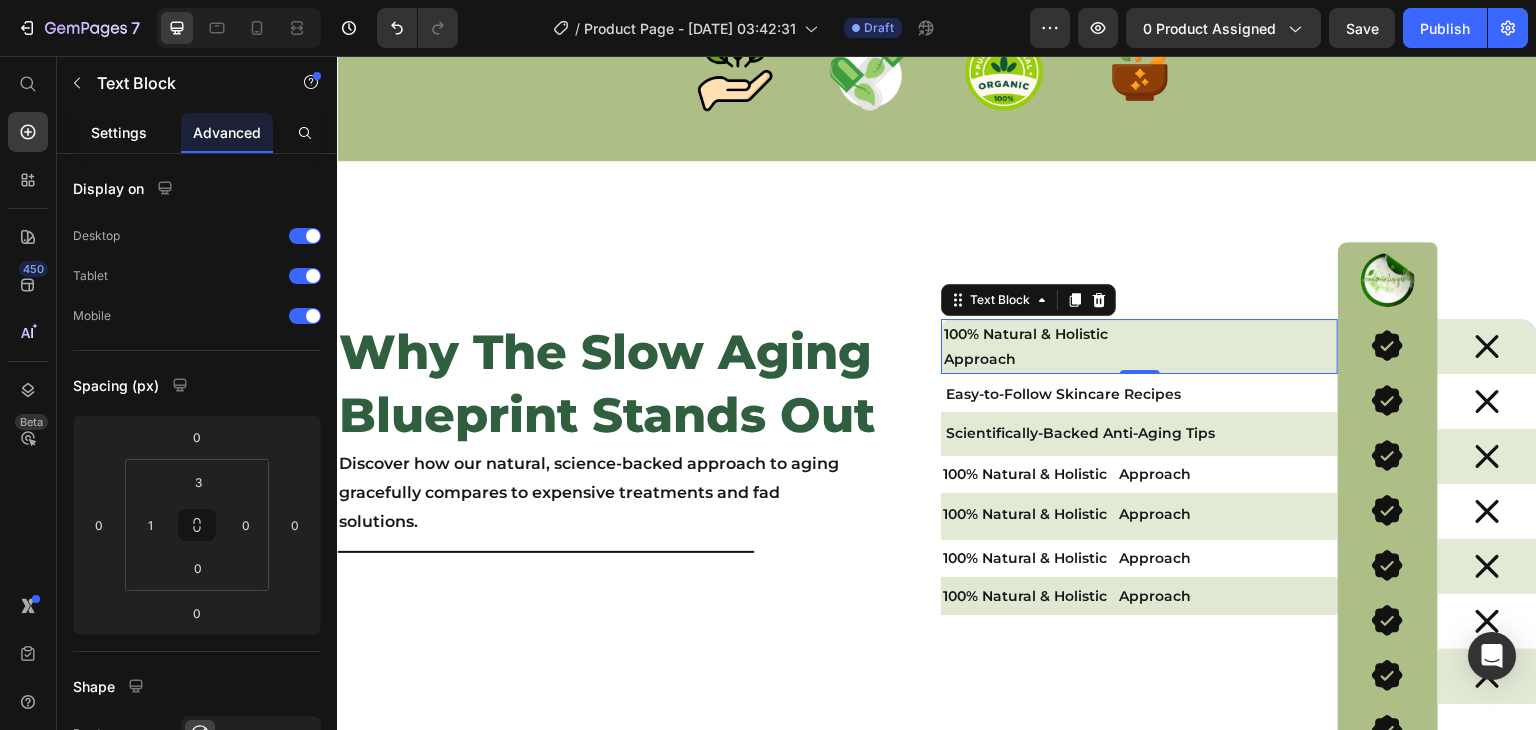 click on "Settings" 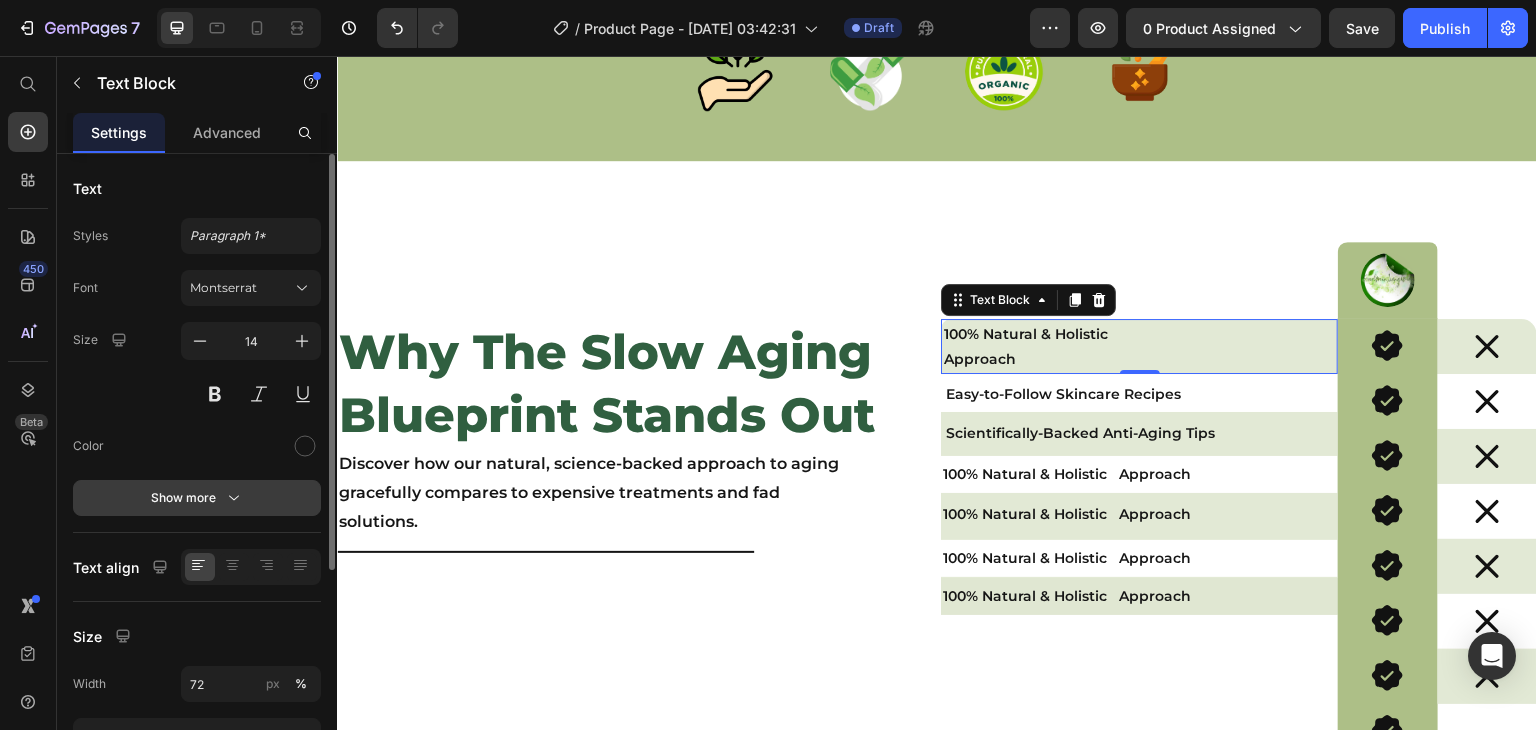 click 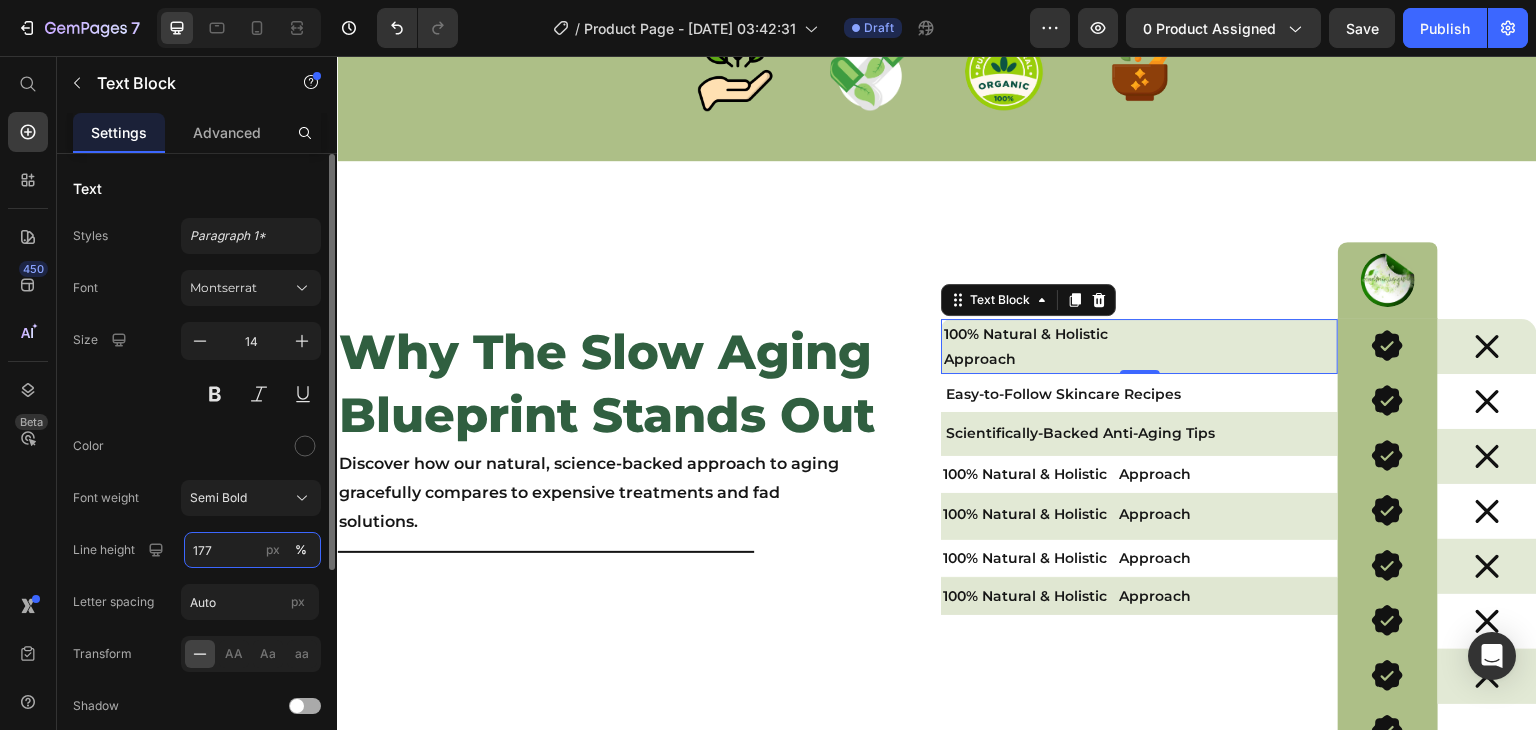click on "177" at bounding box center [252, 550] 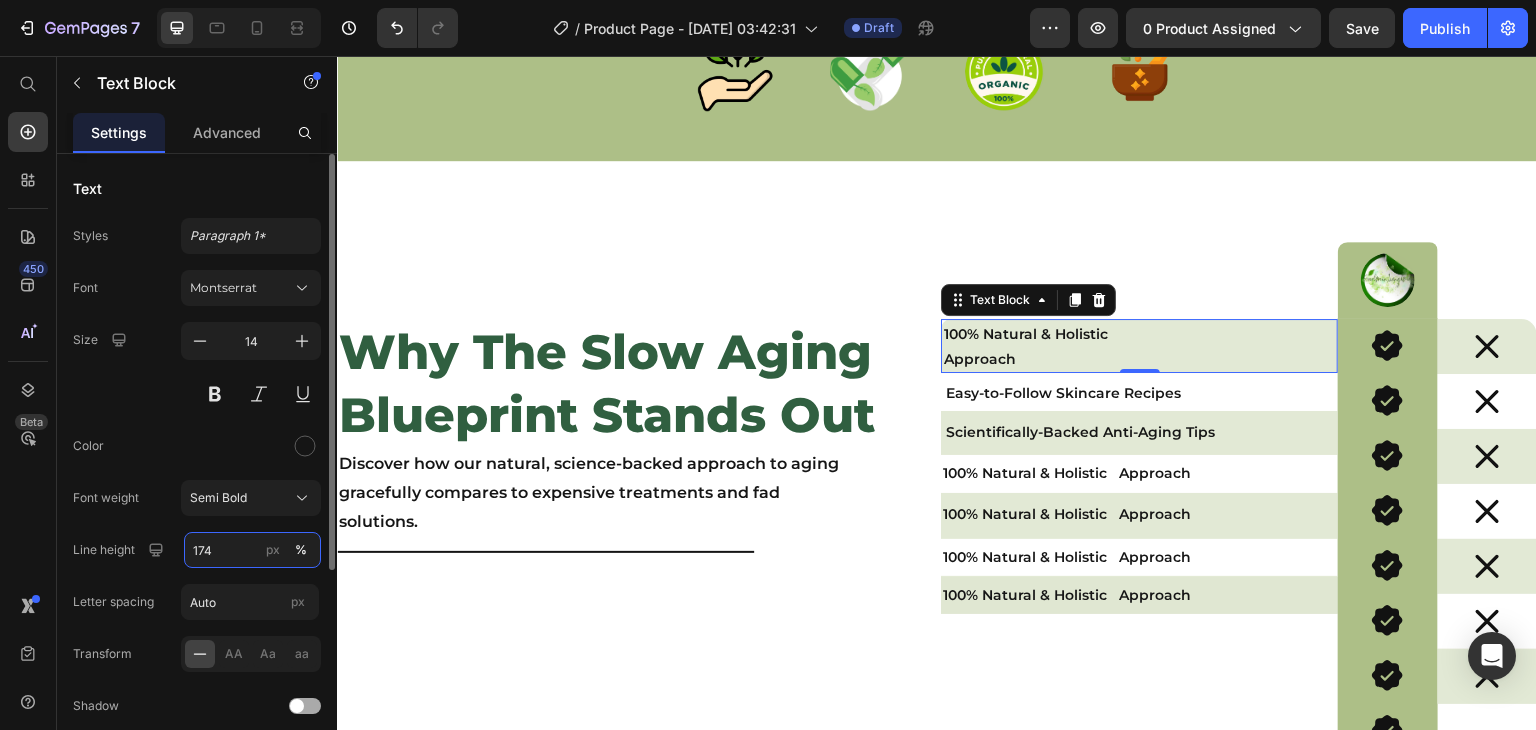 type on "175" 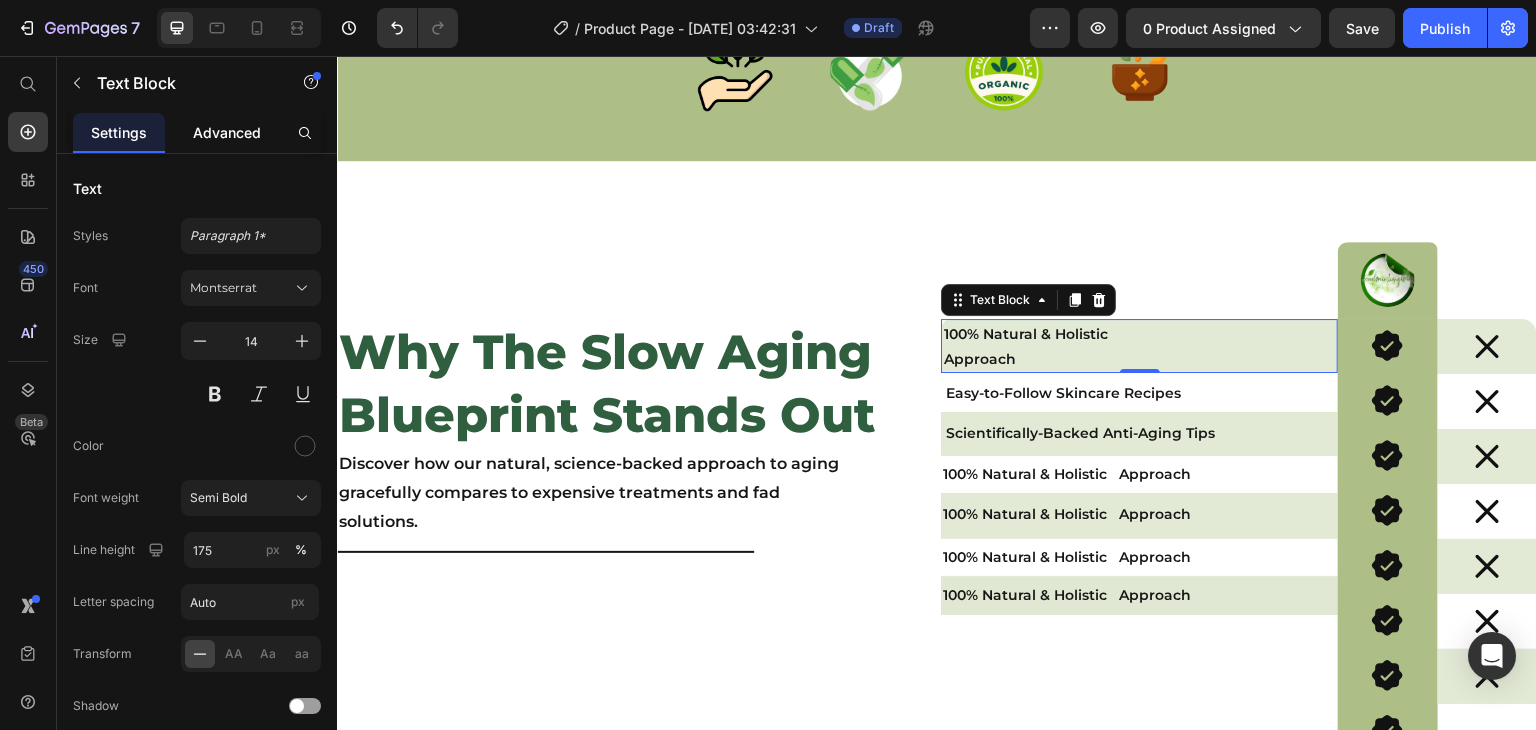 click on "Advanced" at bounding box center [227, 132] 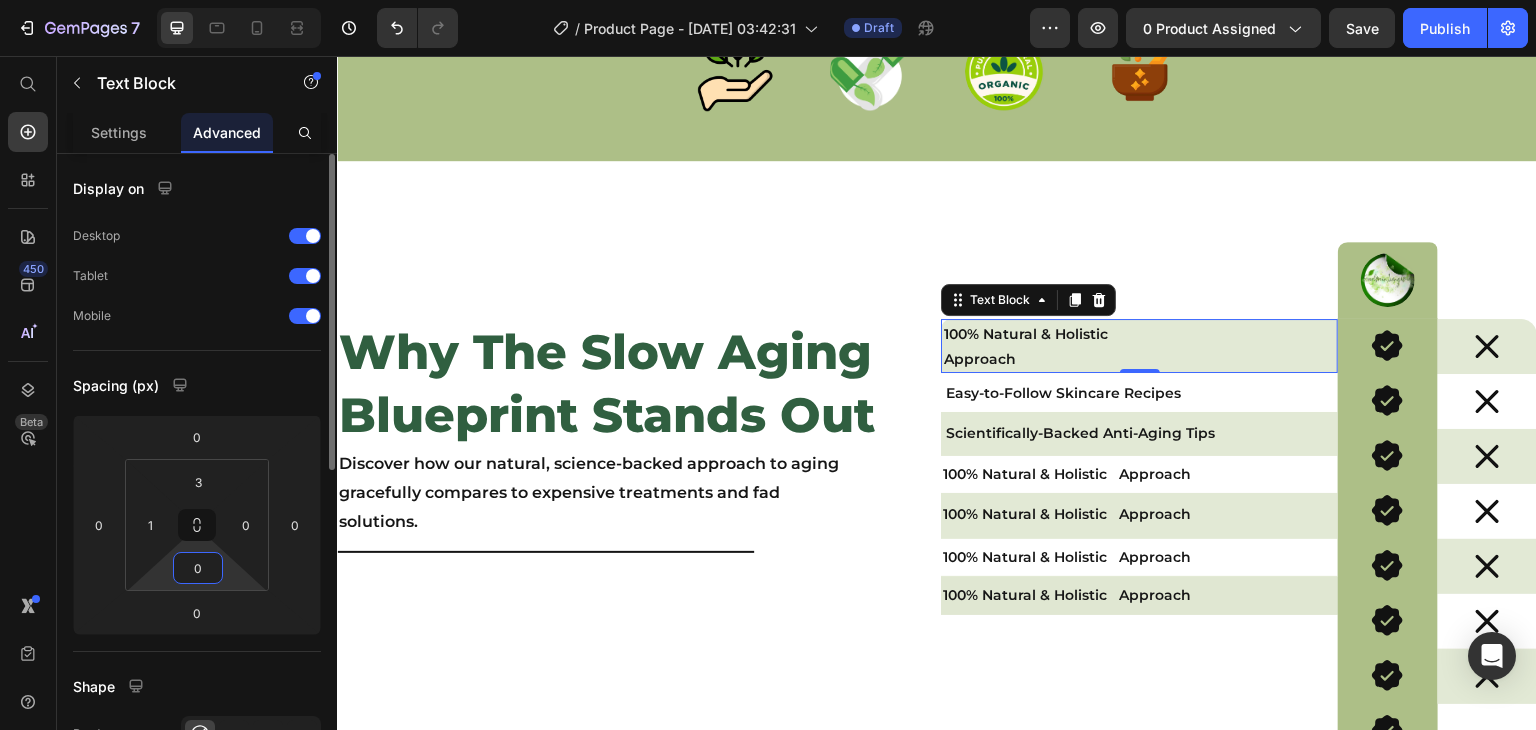 click on "7  Version history  /  Product Page - [DATE] 03:42:31 Draft Preview 0 product assigned  Save   Publish  450 Beta Start with Sections Elements Hero Section Product Detail Brands Trusted Badges Guarantee Product Breakdown How to use Testimonials Compare Bundle FAQs Social Proof Brand Story Product List Collection Blog List Contact Sticky Add to Cart Custom Footer Browse Library 450 Layout
Row
Row
Row
Row Text
Heading
Text Block Button
Button
Button
Sticky Back to top Media" at bounding box center [768, 0] 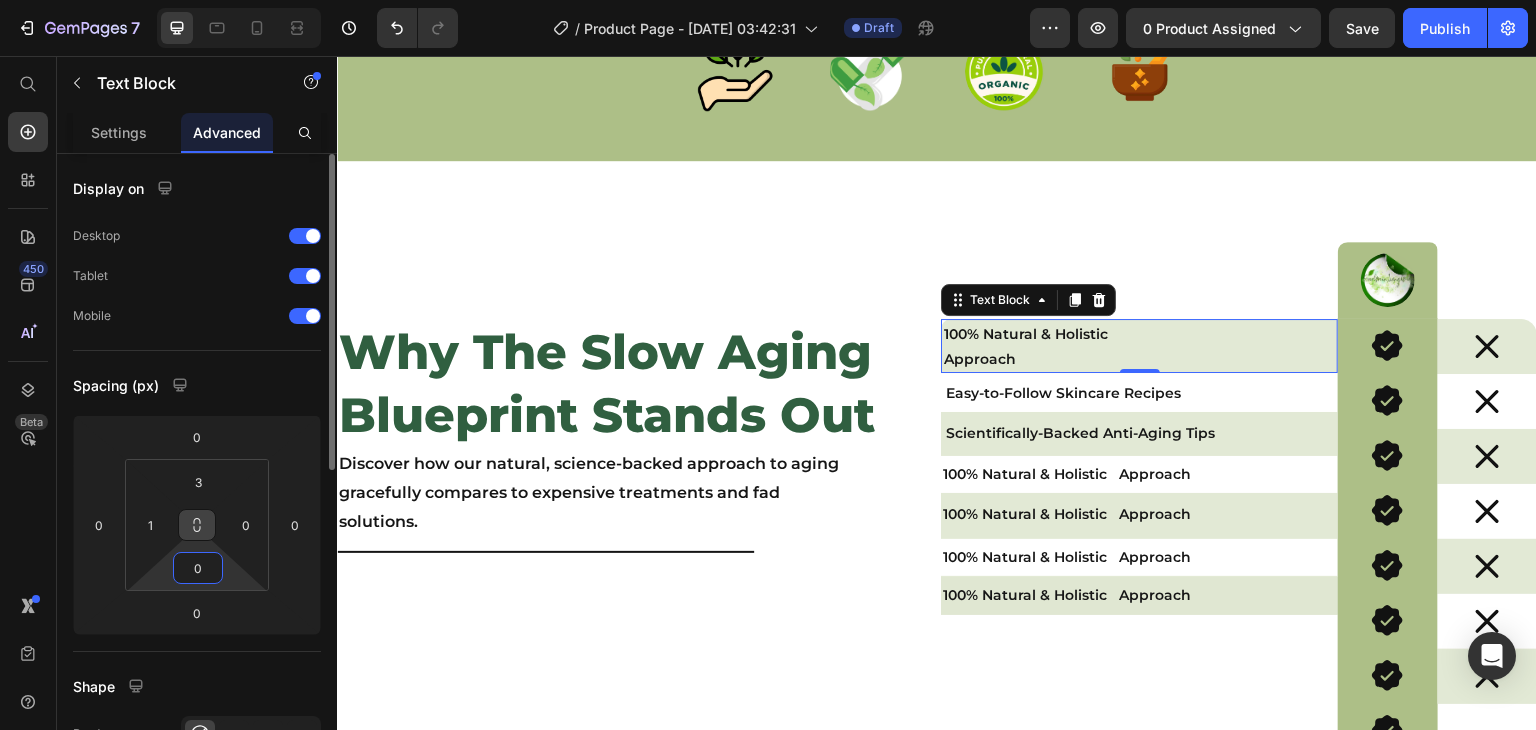 click 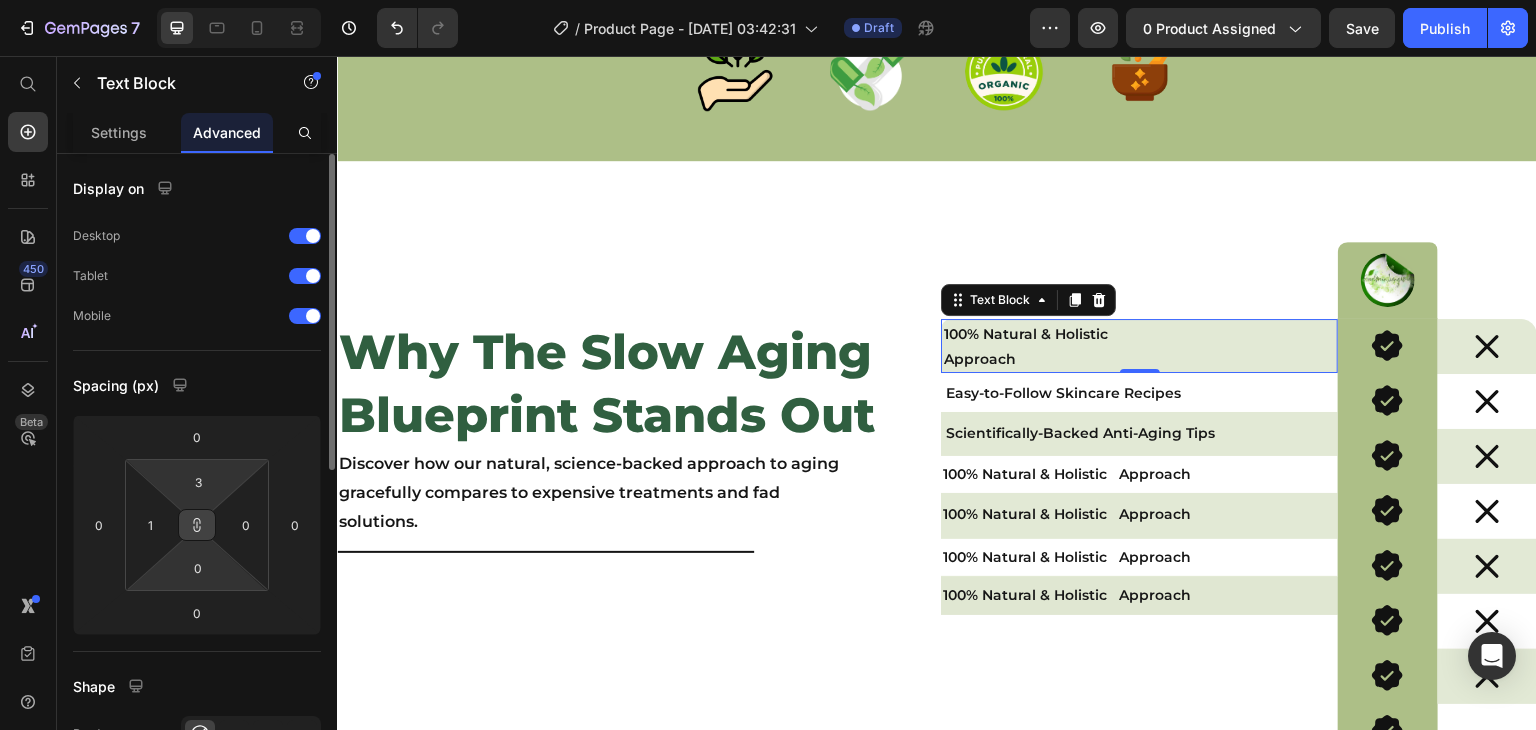 type on "3" 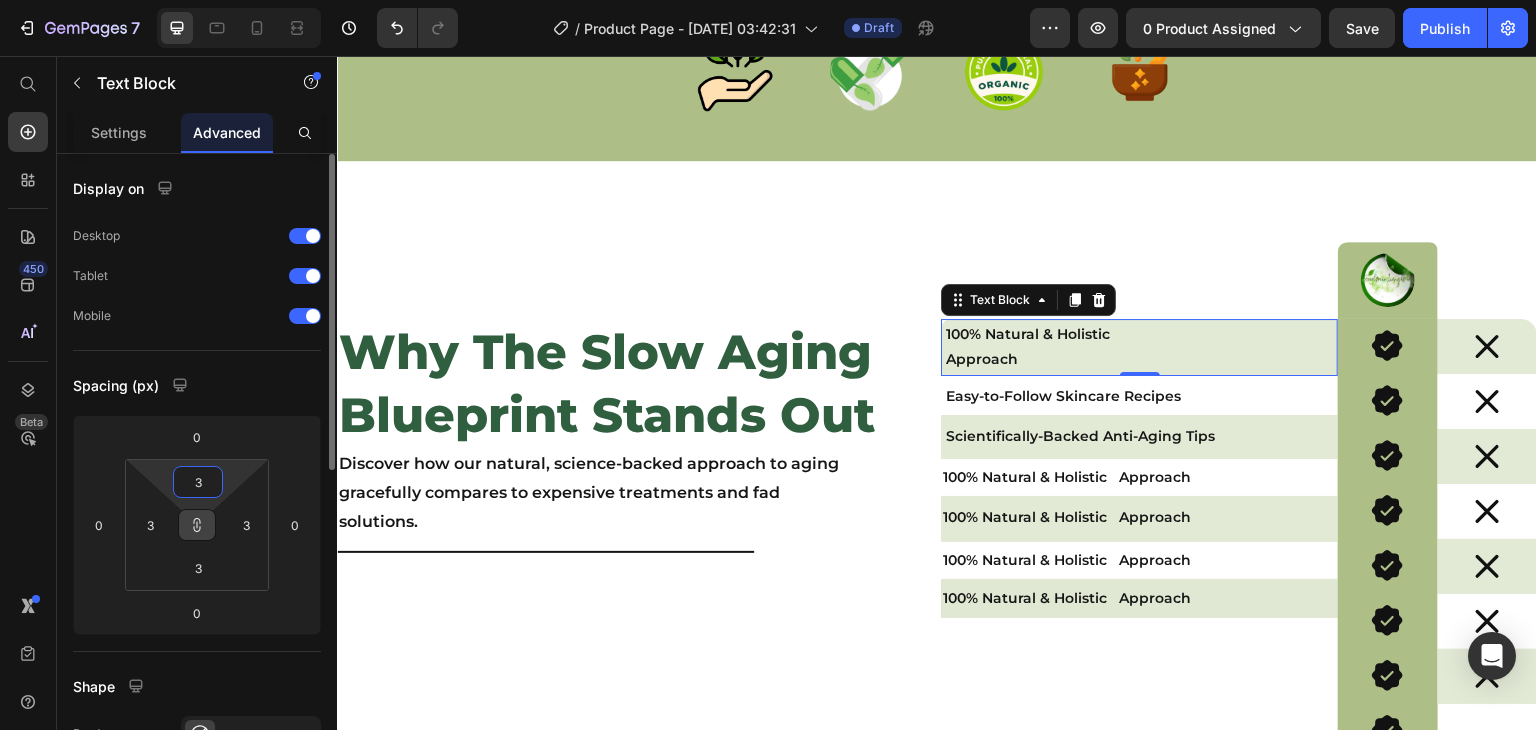 click on "7  Version history  /  Product Page - [DATE] 03:42:31 Draft Preview 0 product assigned  Save   Publish  450 Beta Start with Sections Elements Hero Section Product Detail Brands Trusted Badges Guarantee Product Breakdown How to use Testimonials Compare Bundle FAQs Social Proof Brand Story Product List Collection Blog List Contact Sticky Add to Cart Custom Footer Browse Library 450 Layout
Row
Row
Row
Row Text
Heading
Text Block Button
Button
Button
Sticky Back to top Media" at bounding box center [768, 0] 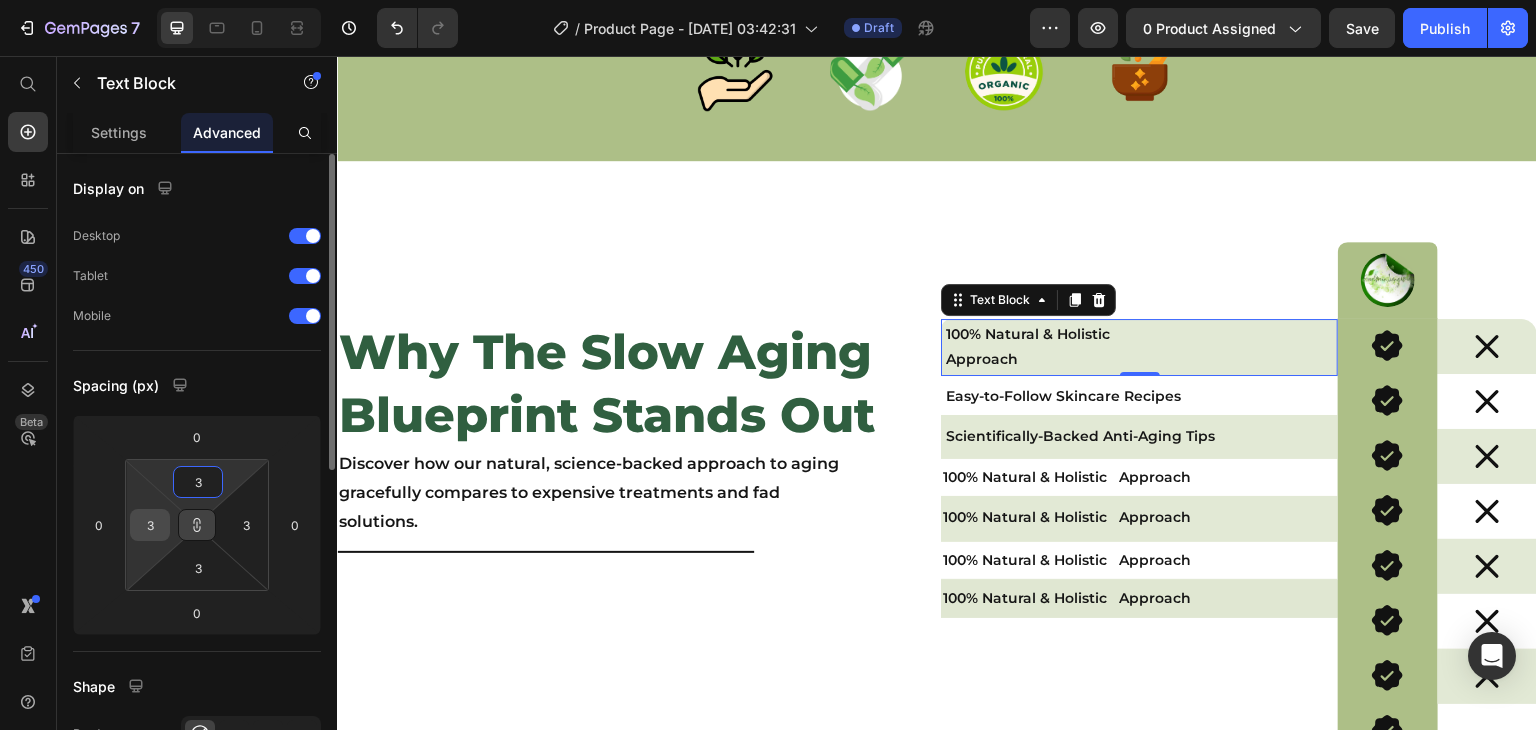 click on "3" at bounding box center (150, 525) 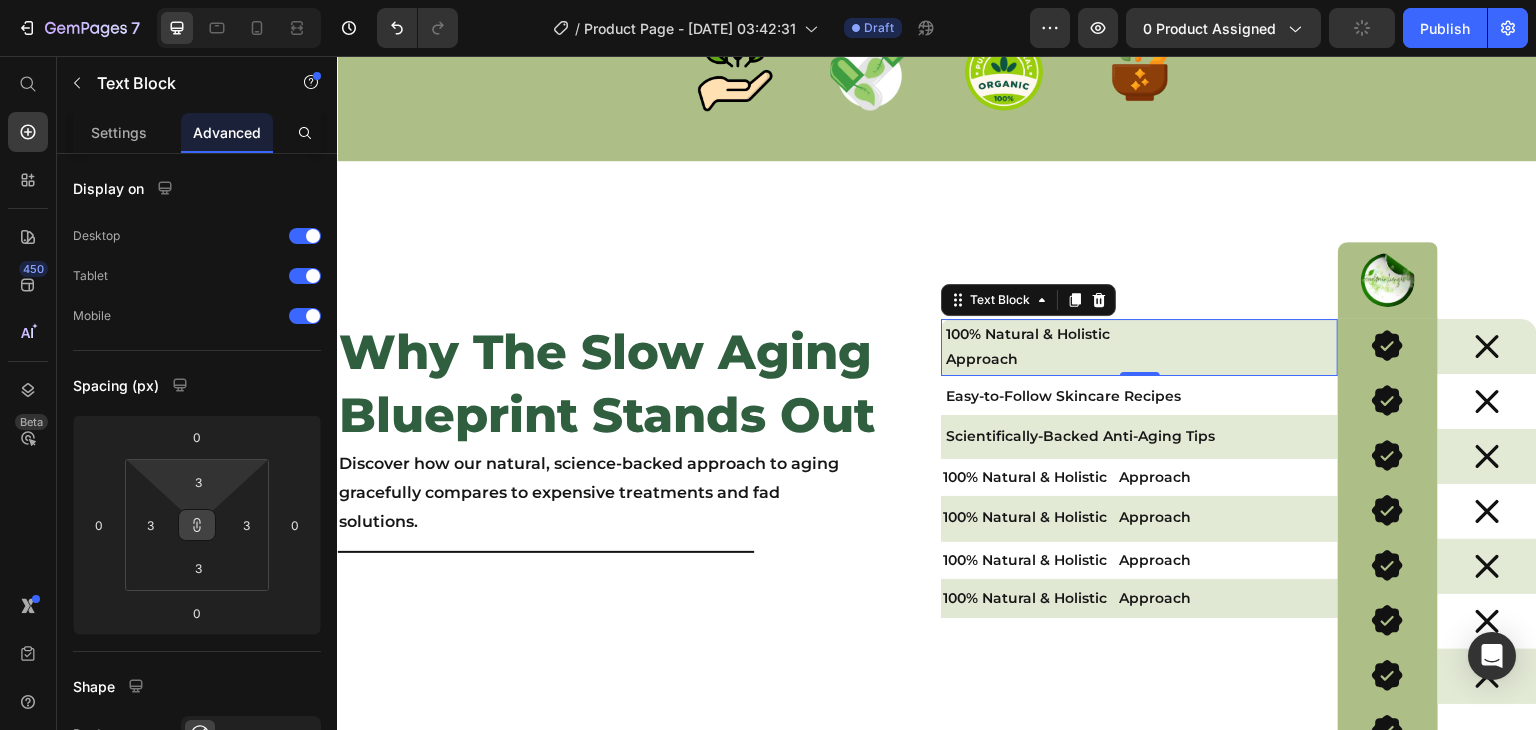 click 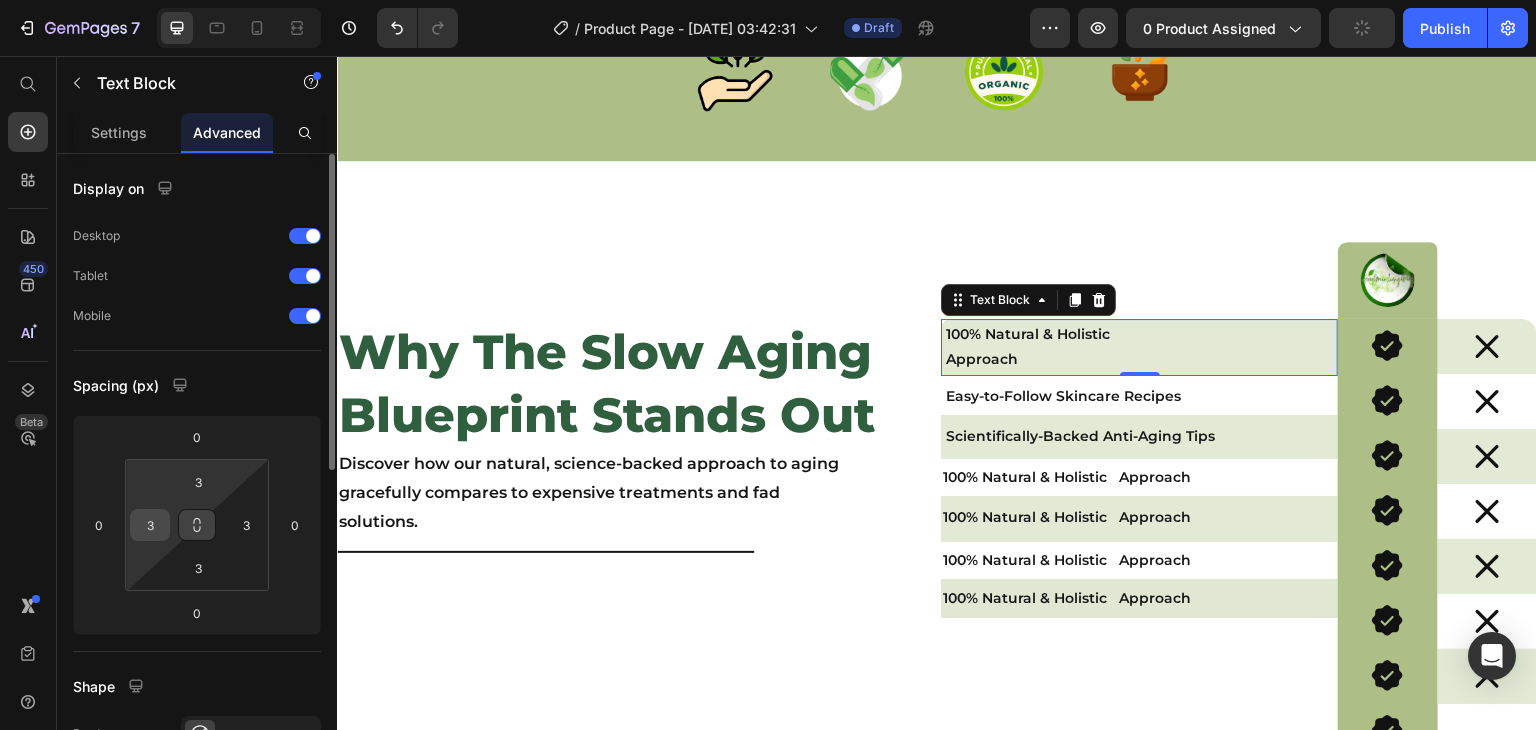 click on "3" at bounding box center (150, 525) 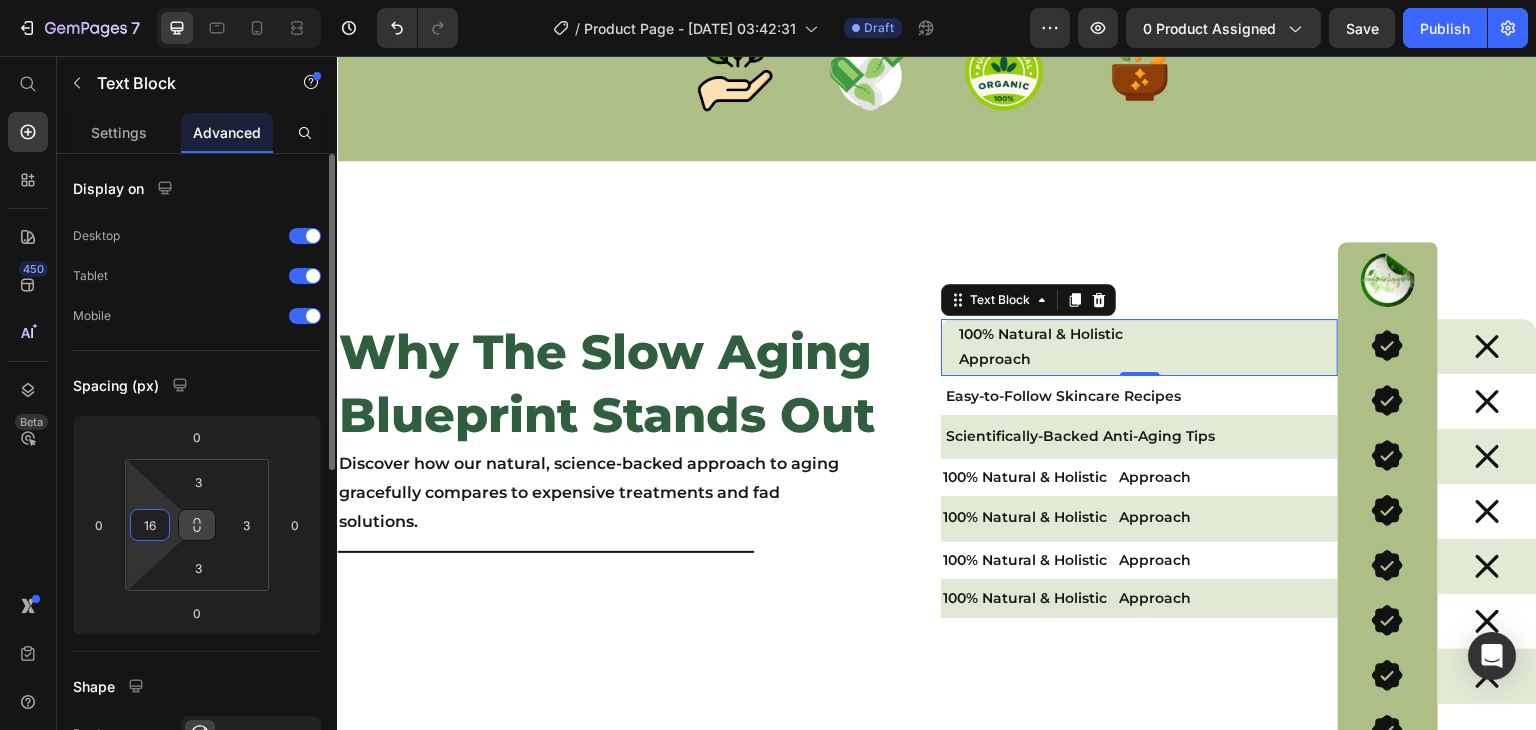 type on "15" 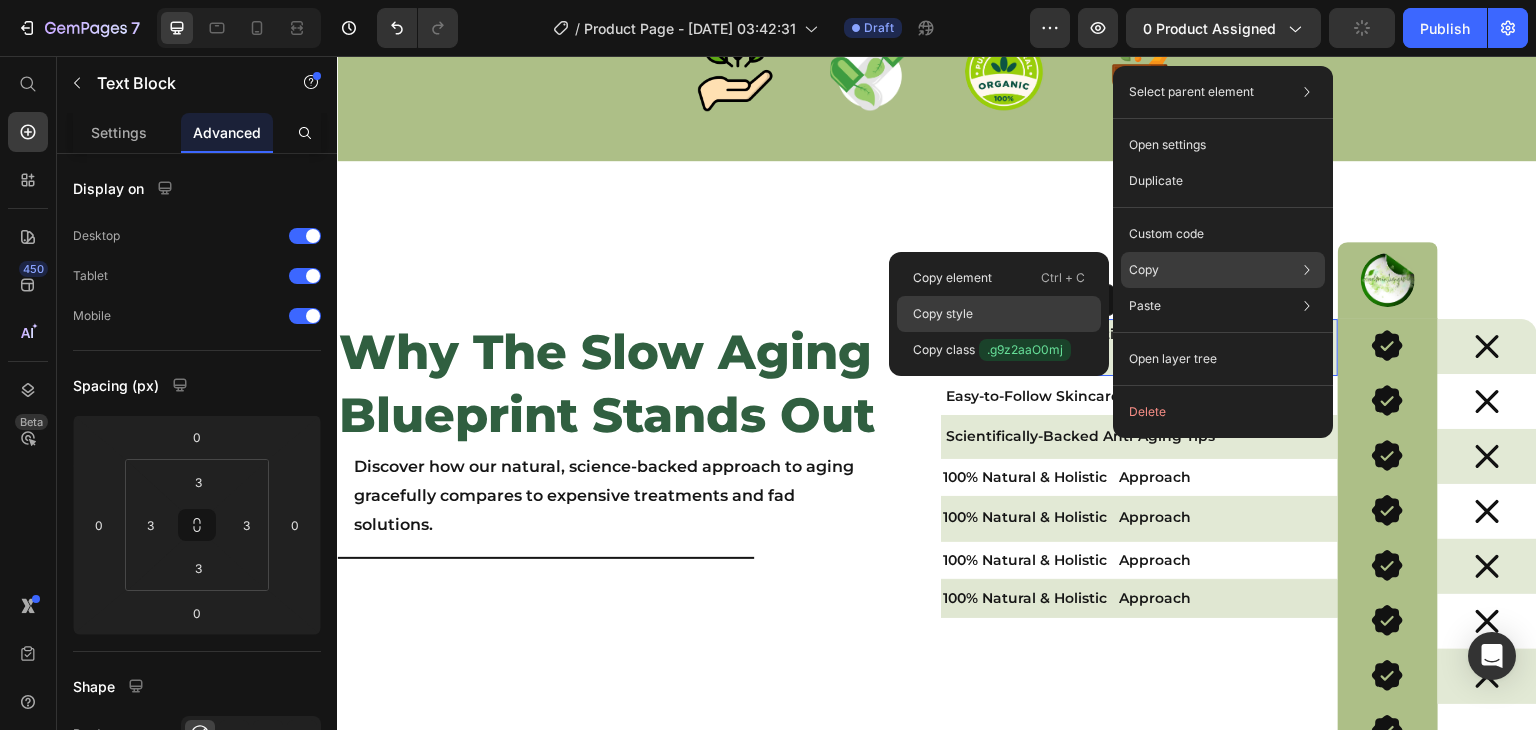 click on "Copy style" at bounding box center [943, 314] 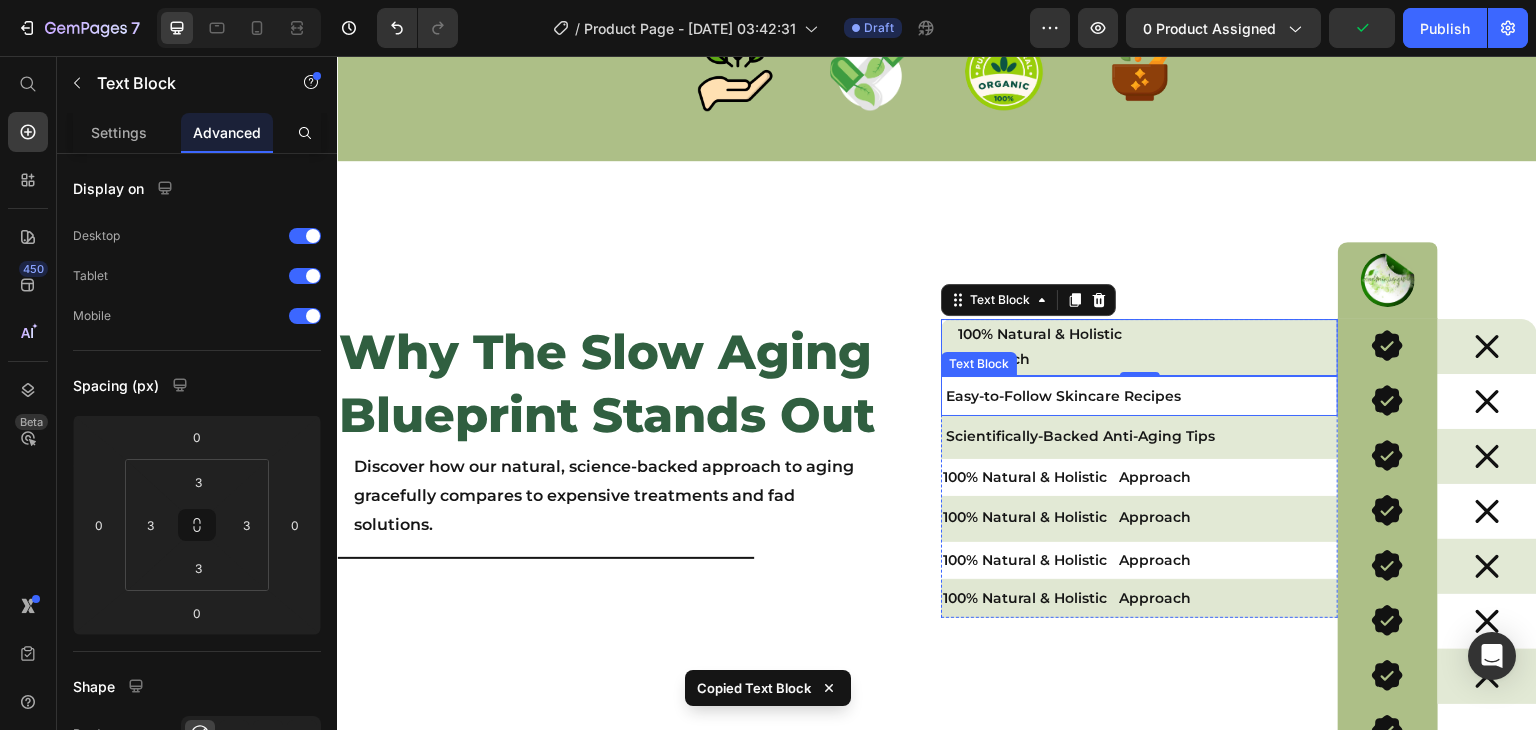 click on "Easy-to-Follow Skincare Recipes" at bounding box center [1139, 396] 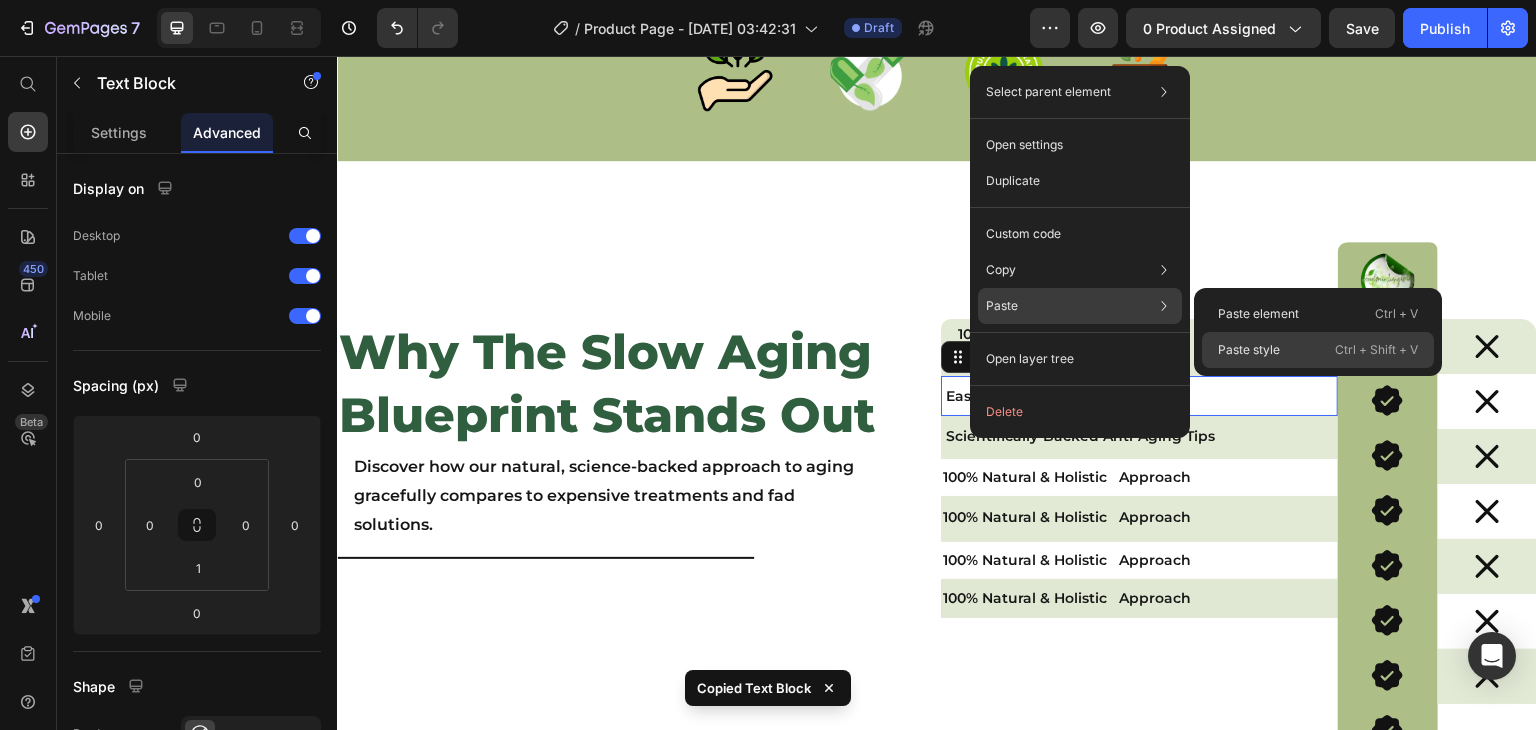 drag, startPoint x: 1261, startPoint y: 356, endPoint x: 905, endPoint y: 302, distance: 360.0722 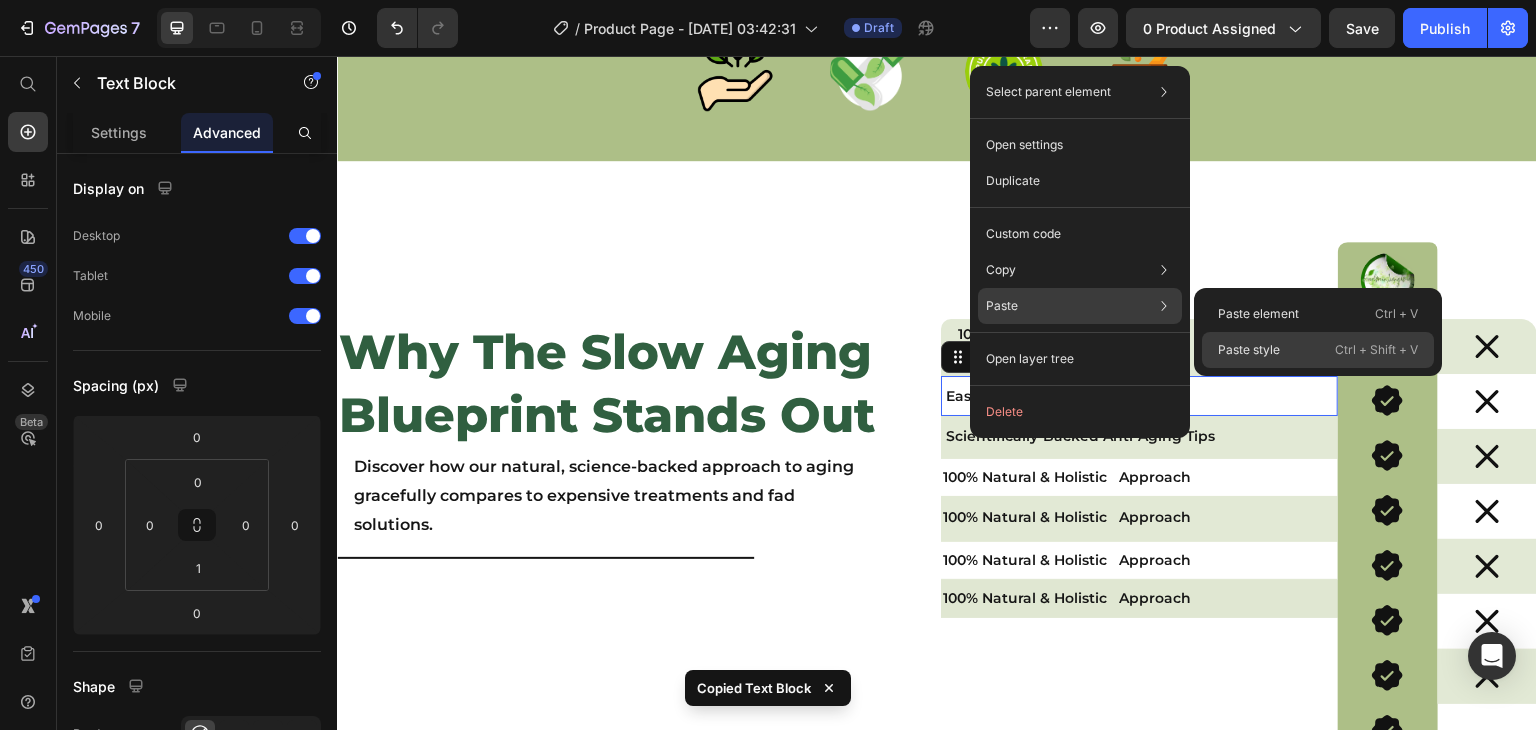 click on "Paste style" at bounding box center (1249, 350) 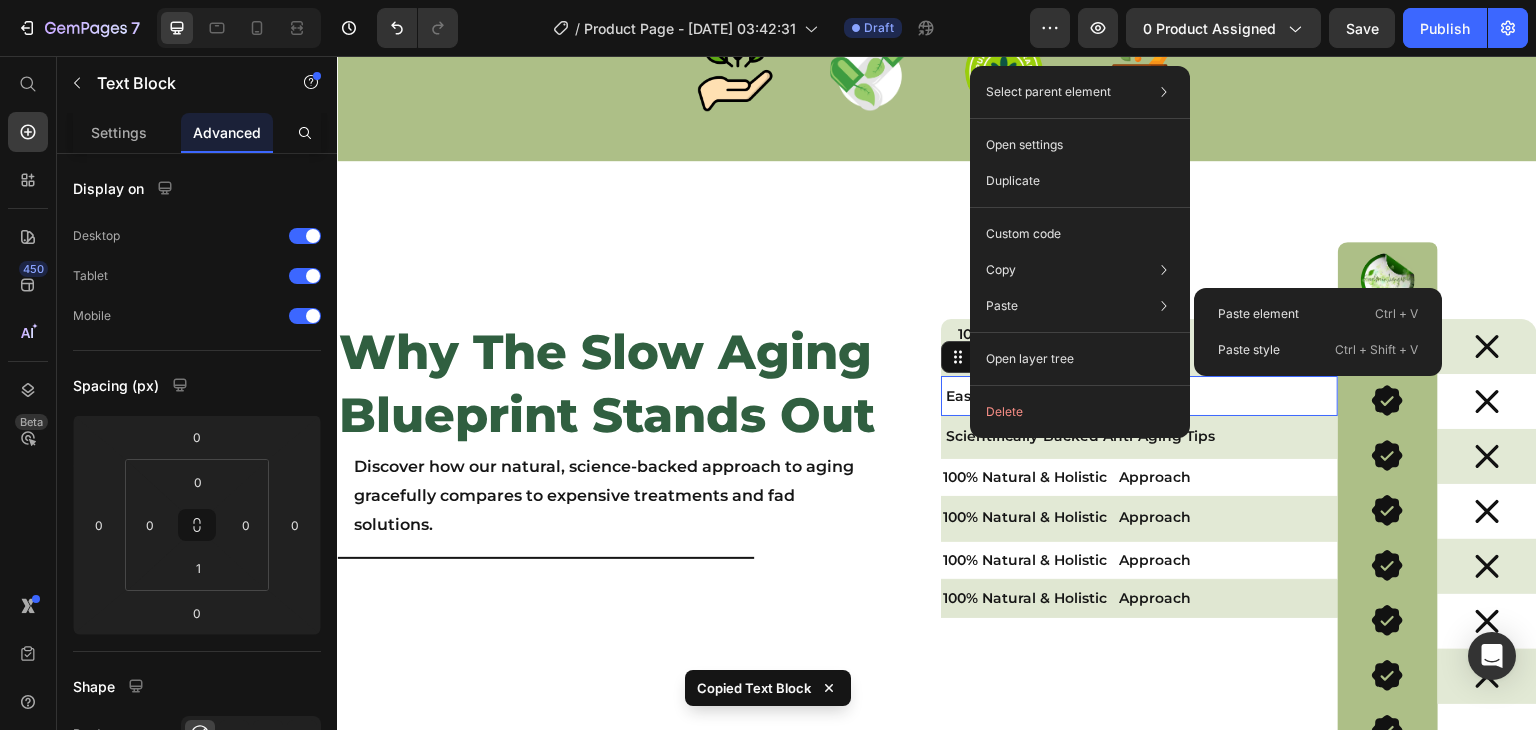 type on "3" 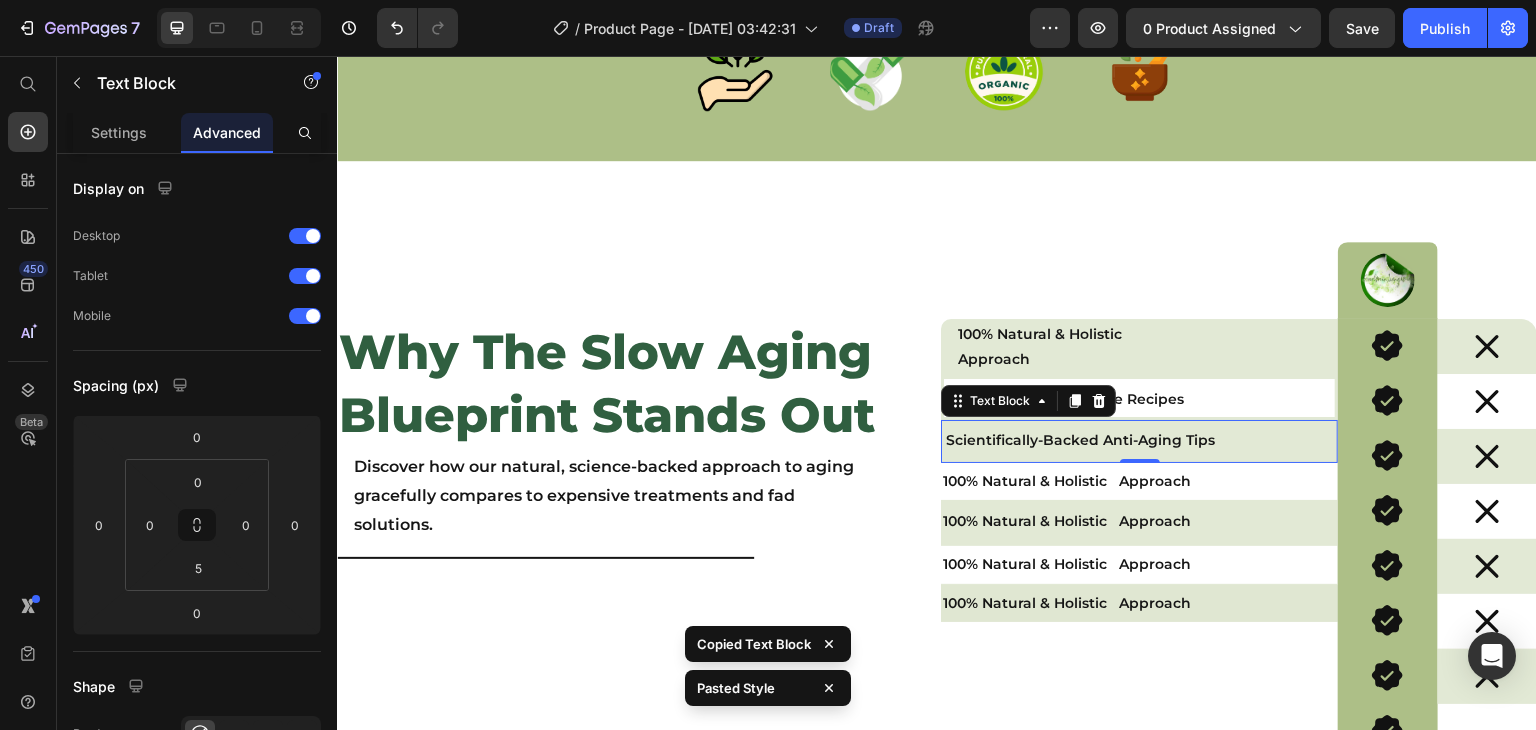 click on "Scientifically-Backed Anti-Aging Tips" at bounding box center (1139, 439) 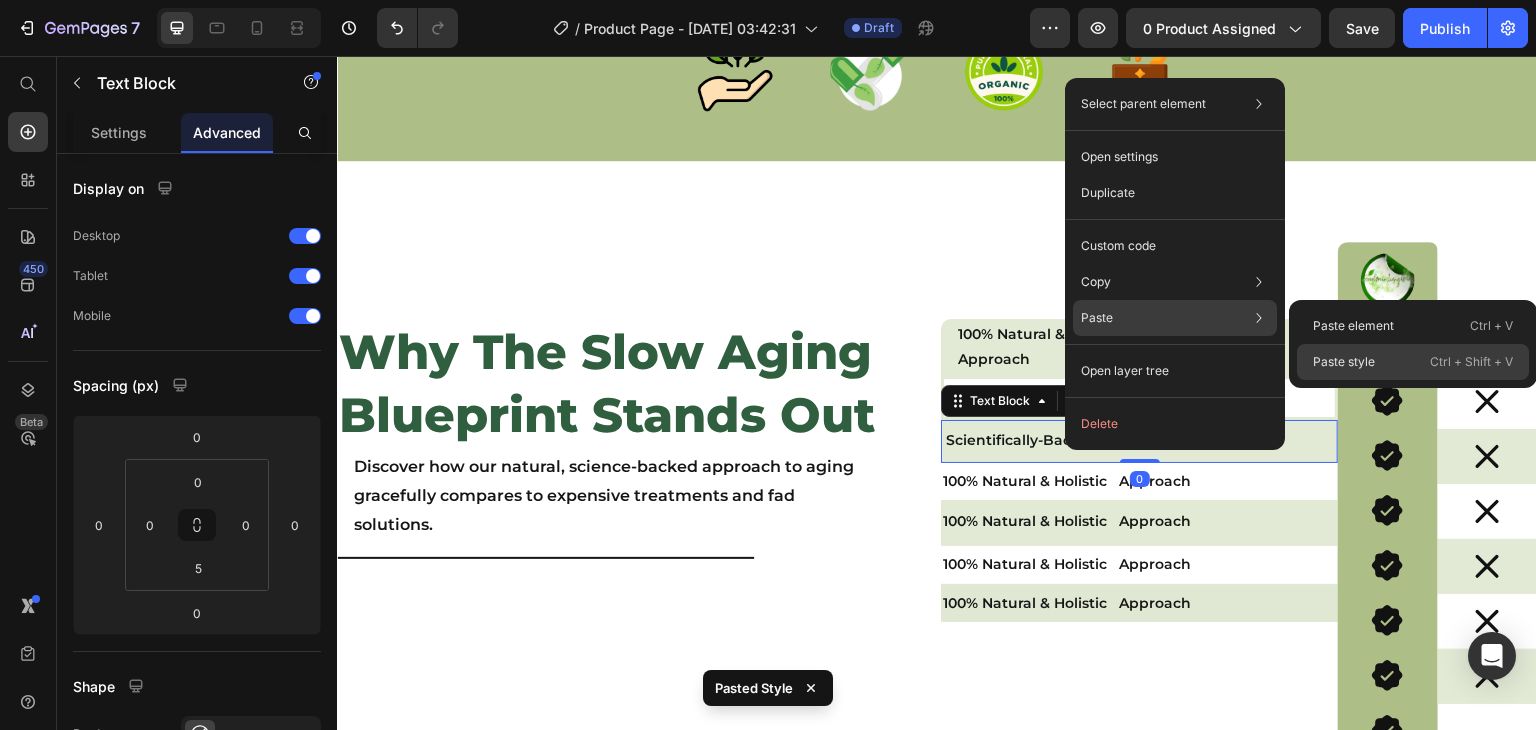 click on "Paste style" at bounding box center (1344, 362) 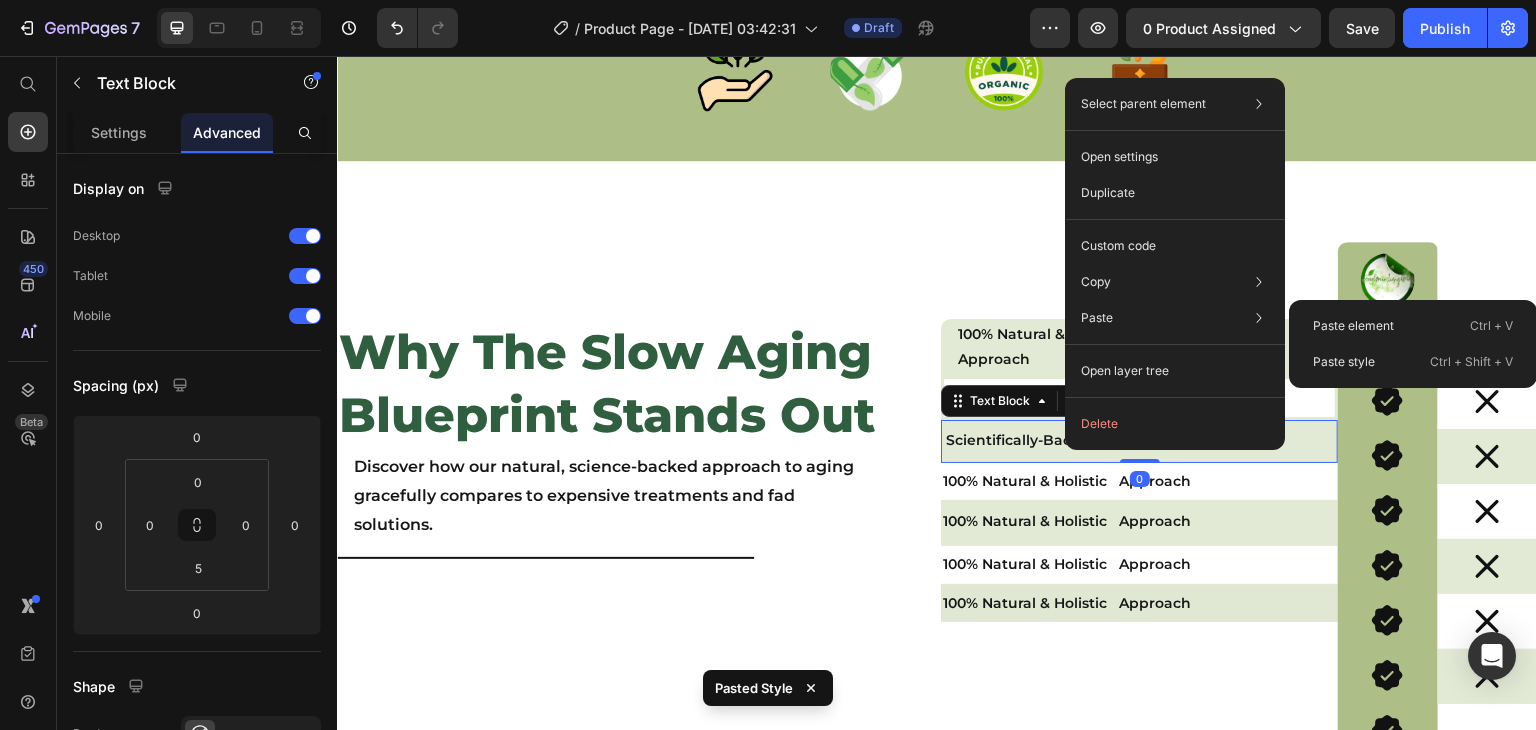 type on "3" 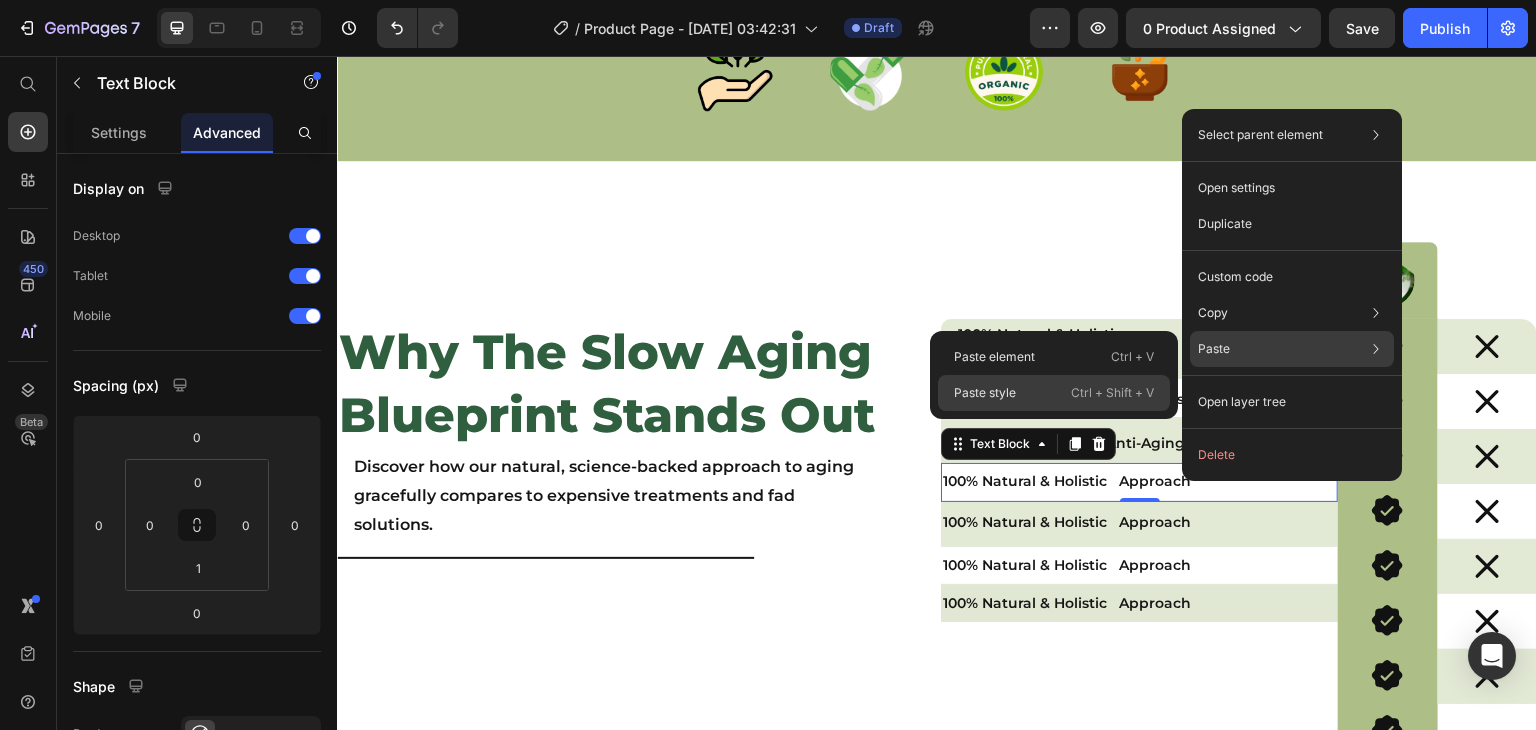 click on "Ctrl + Shift + V" at bounding box center (1112, 393) 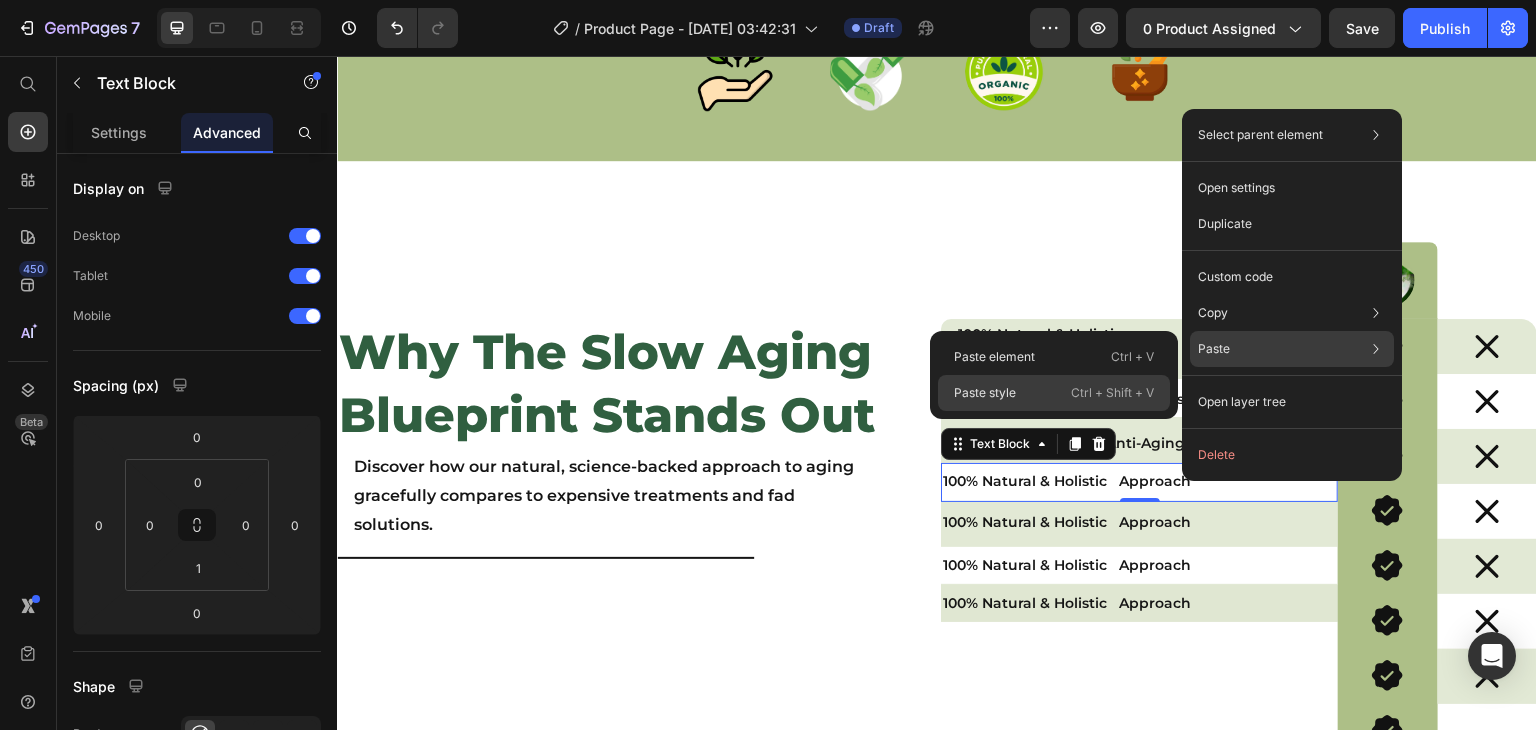 type on "3" 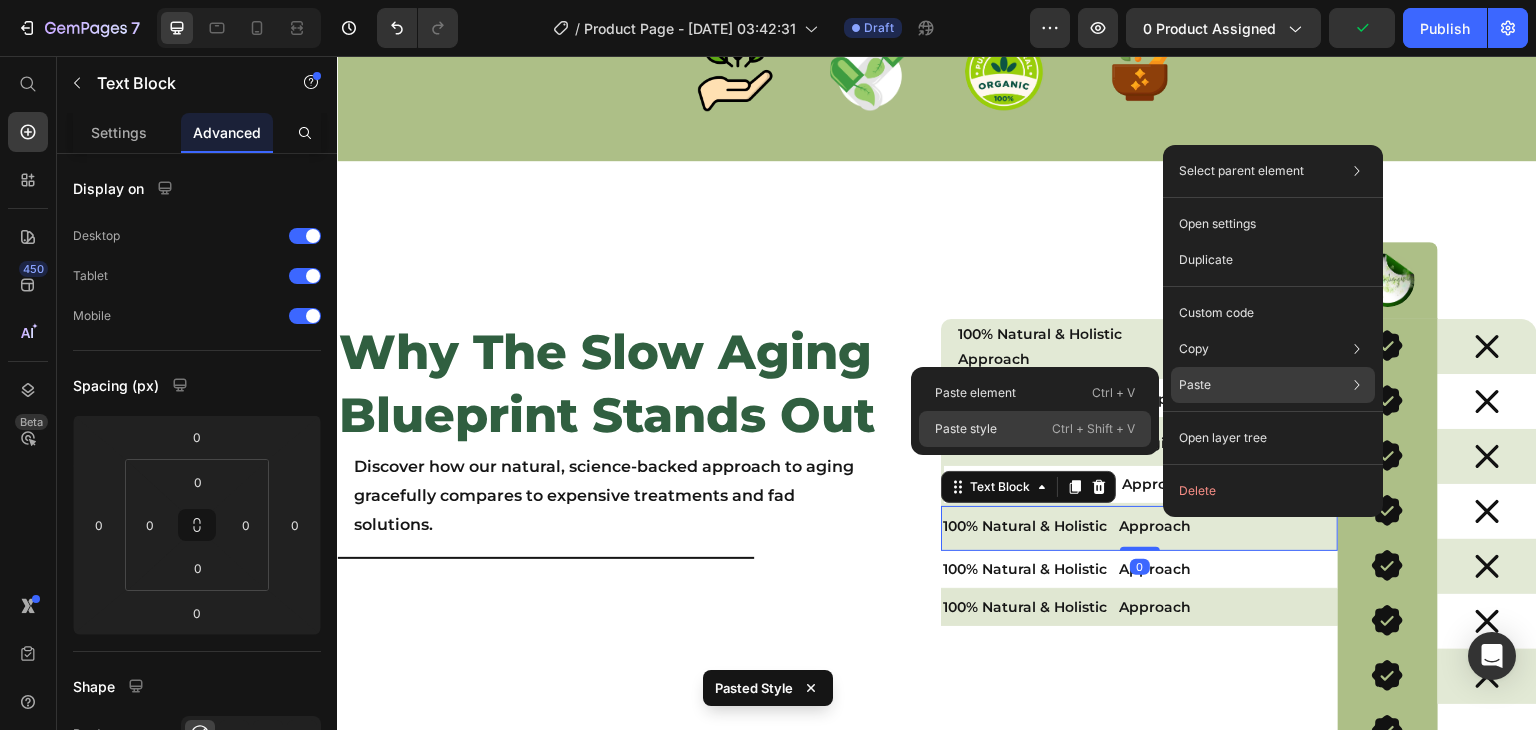 click on "Ctrl + Shift + V" at bounding box center [1093, 429] 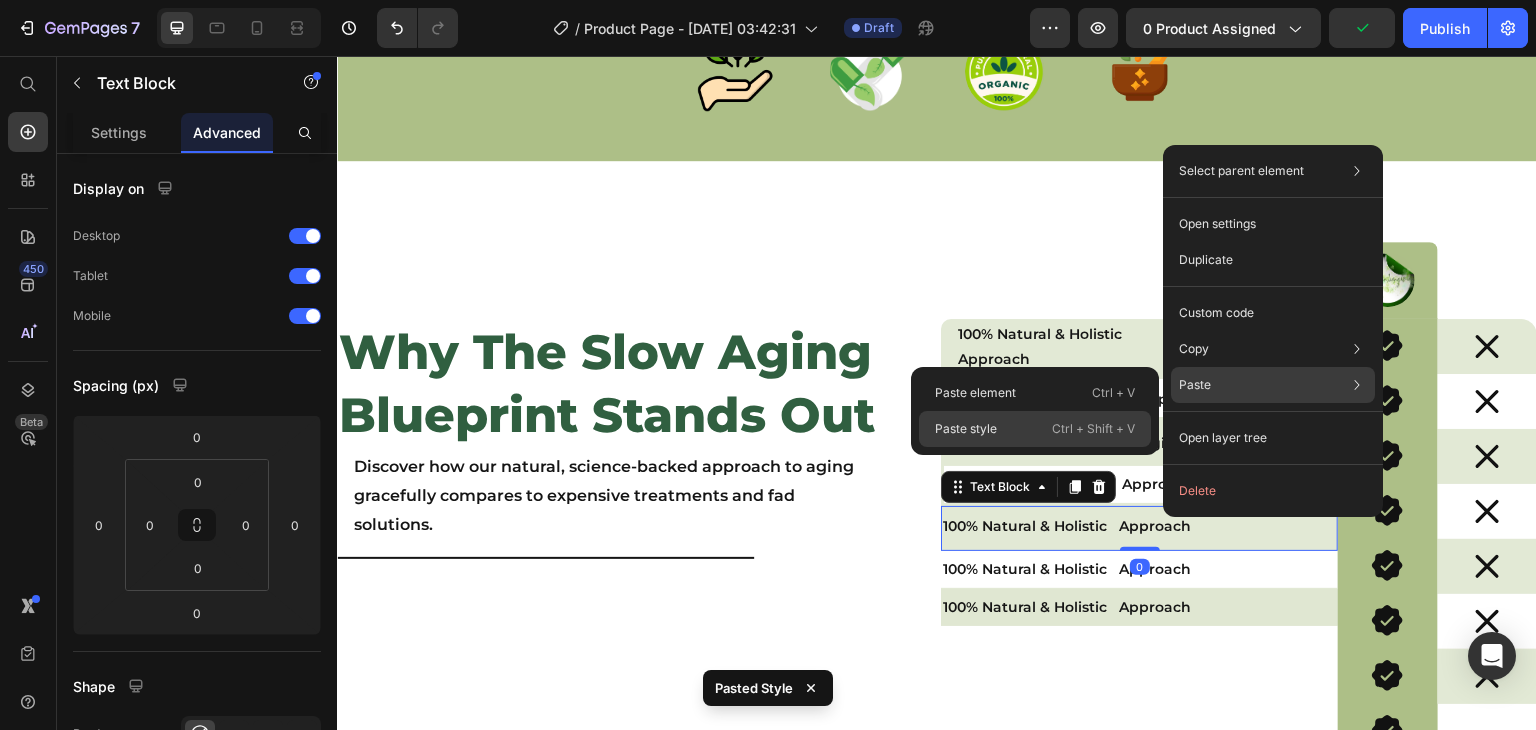 type on "3" 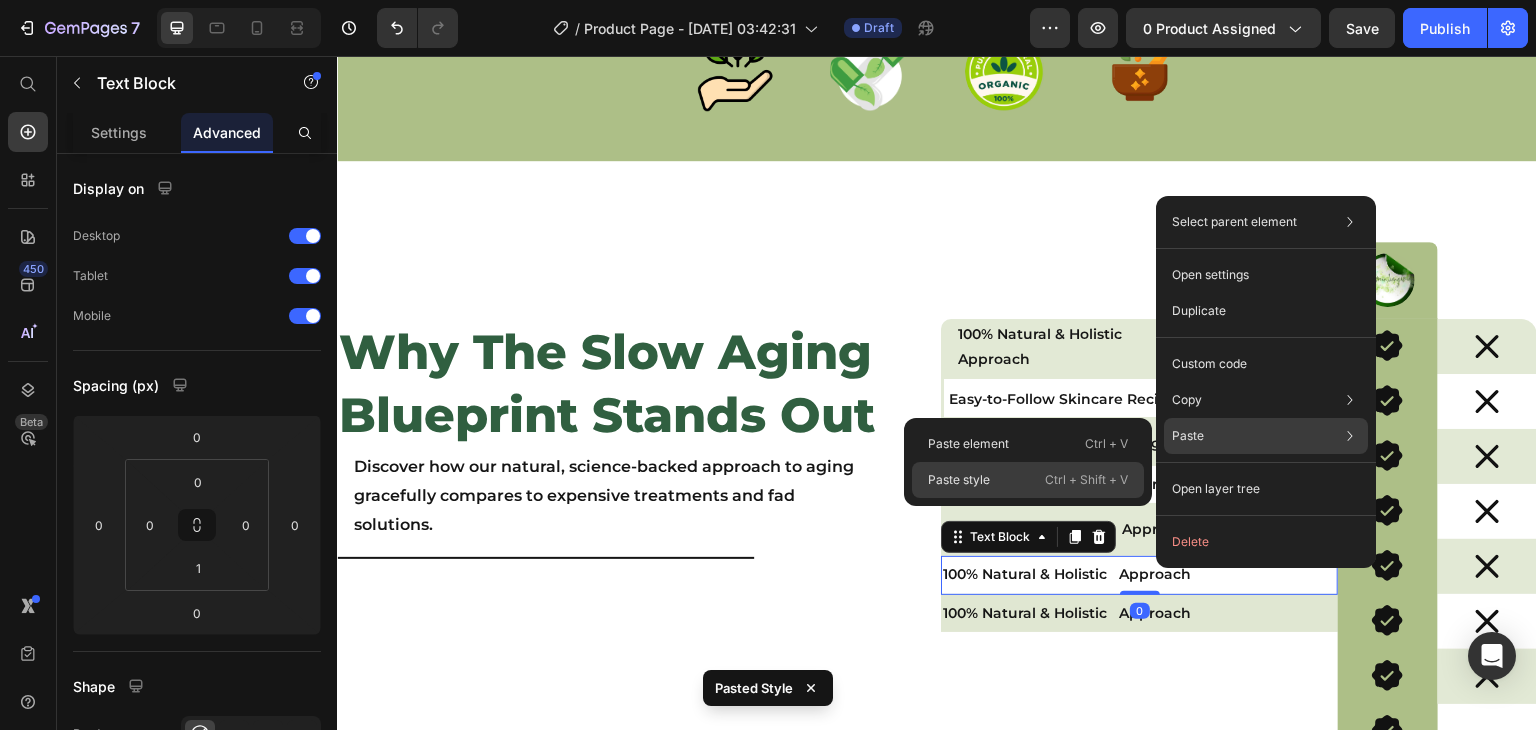 click on "Ctrl + Shift + V" at bounding box center (1086, 480) 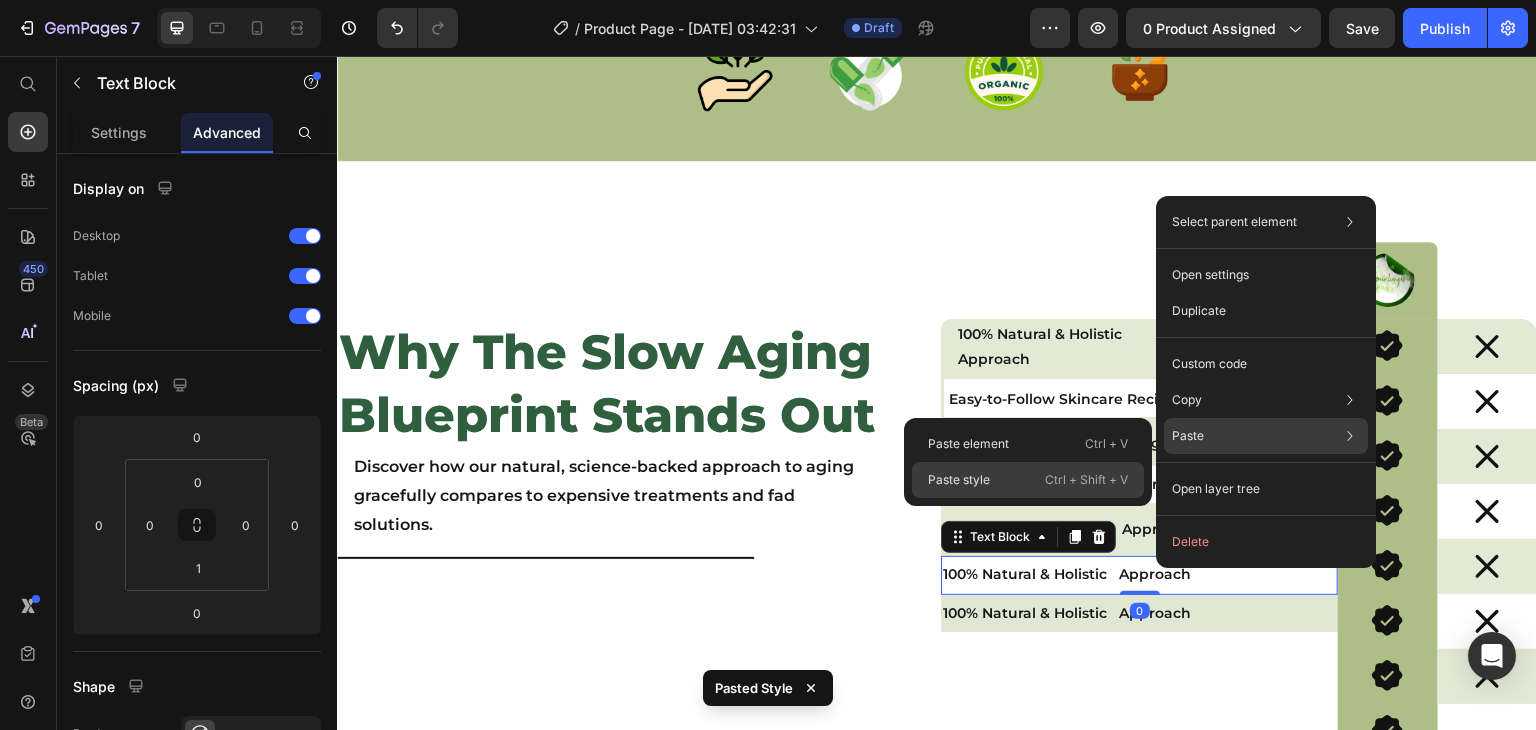type on "3" 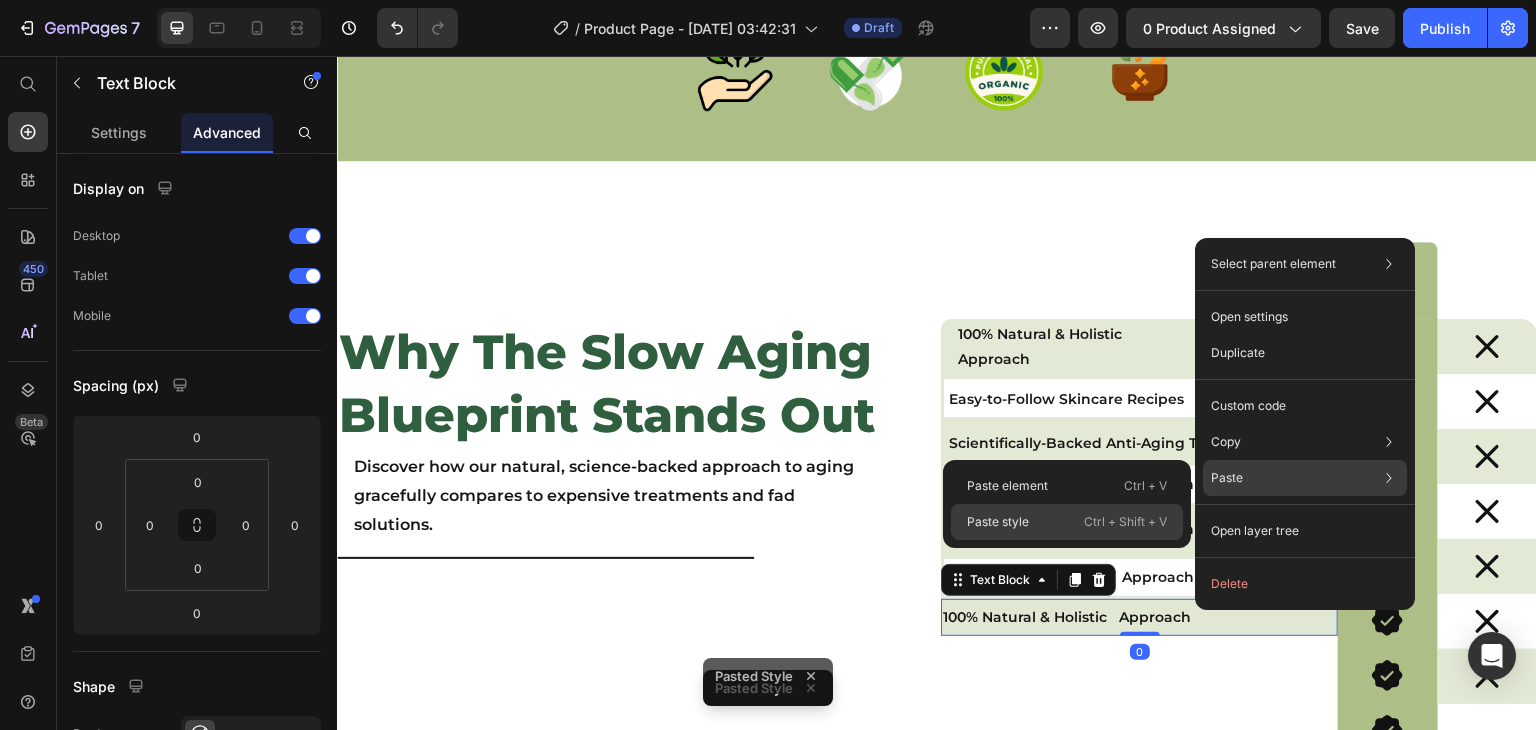 click on "Ctrl + Shift + V" at bounding box center [1125, 522] 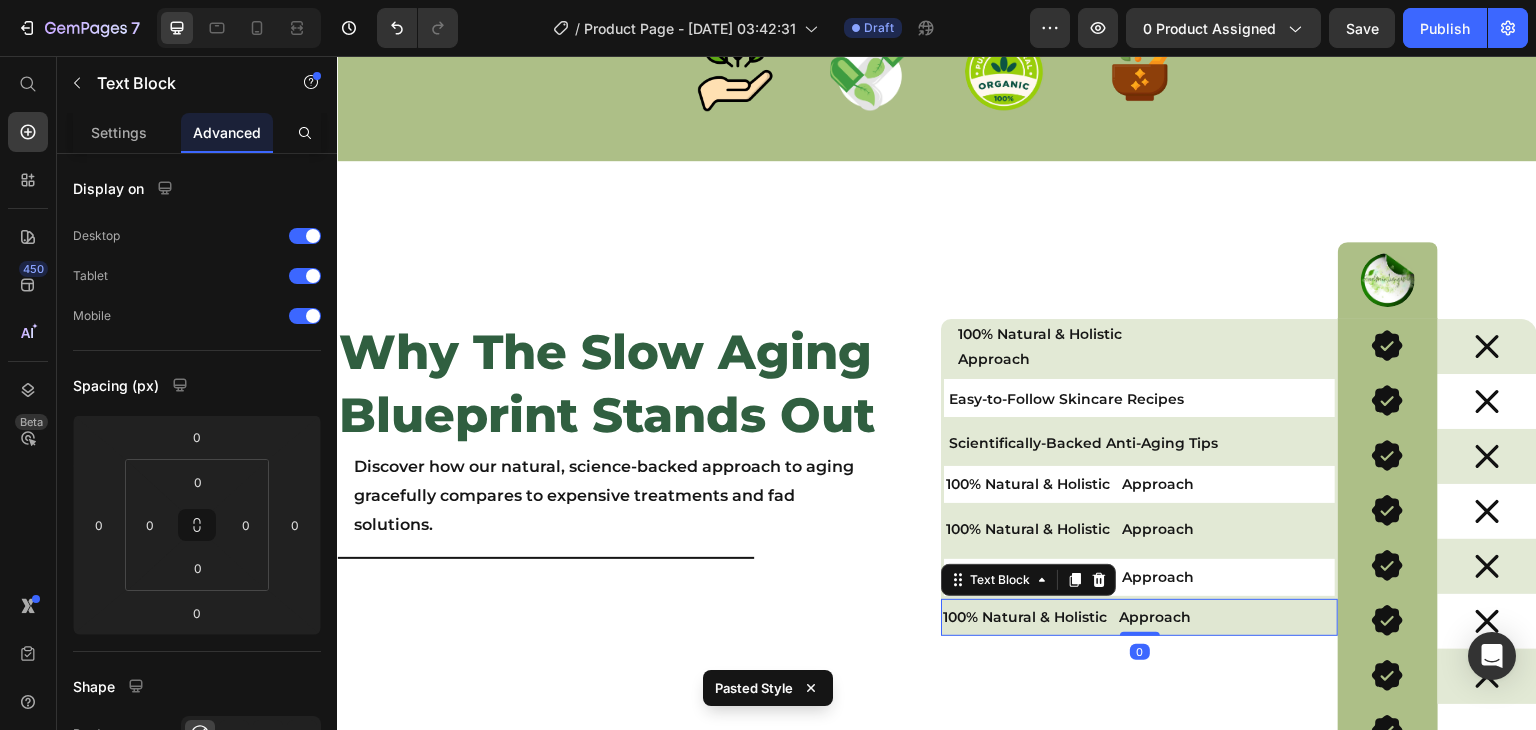 type on "3" 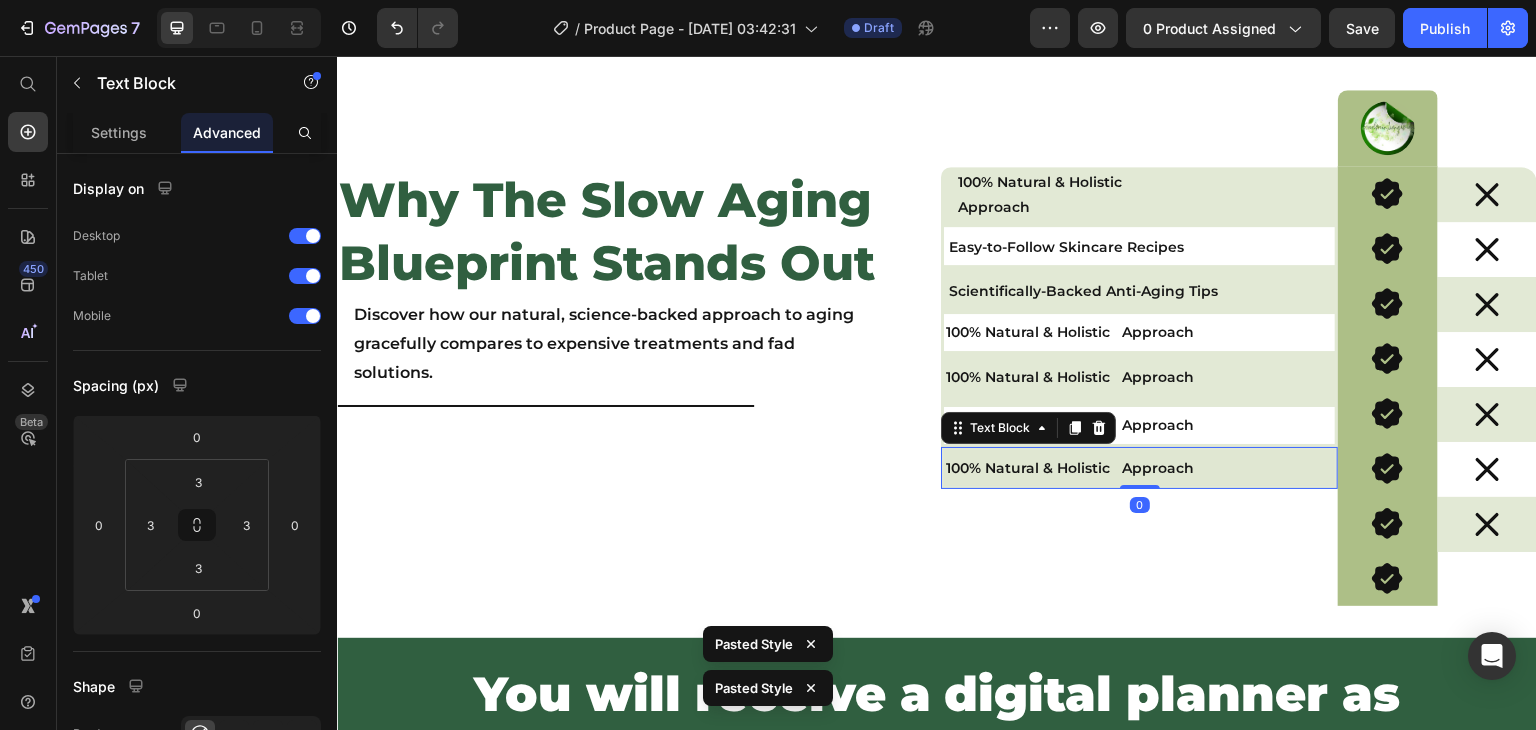 scroll, scrollTop: 2595, scrollLeft: 0, axis: vertical 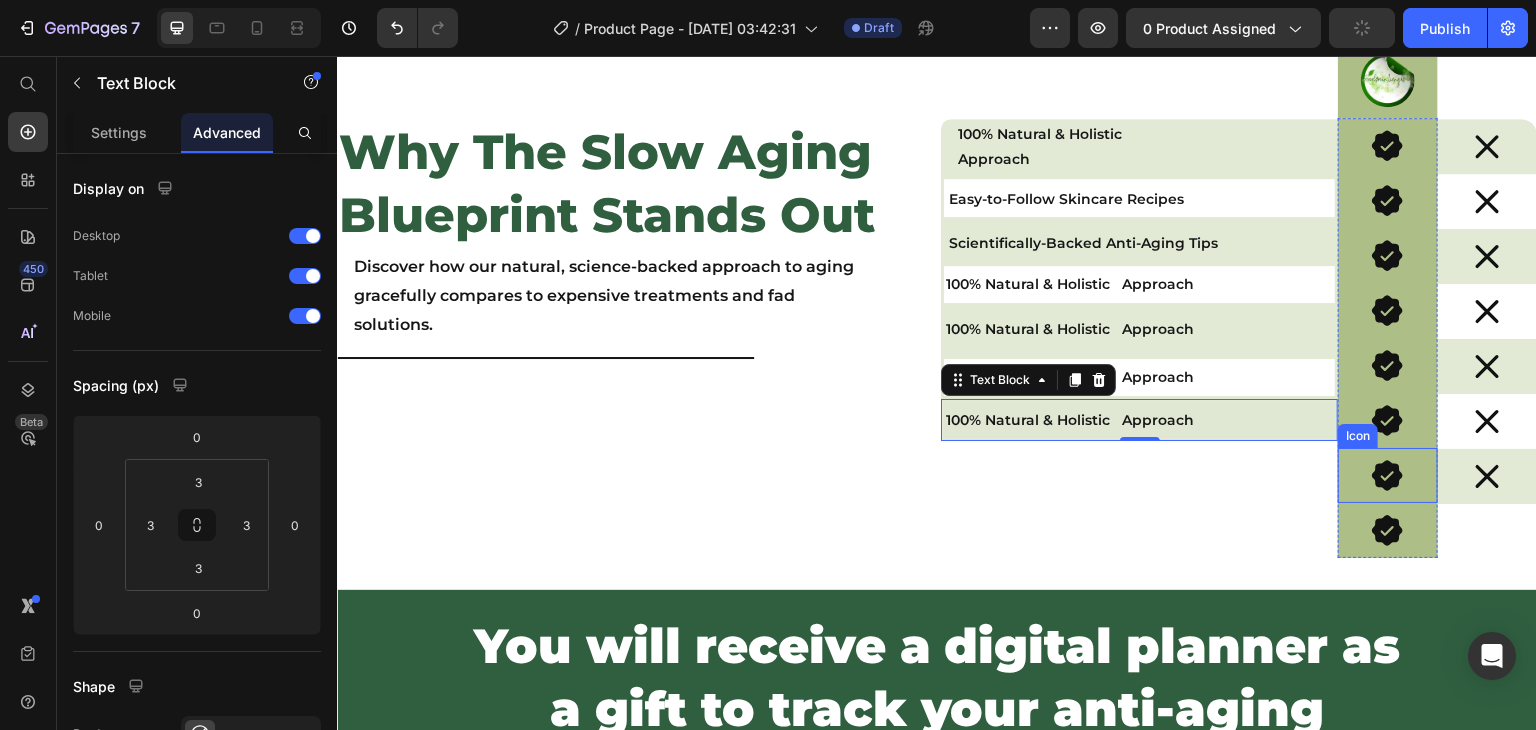 click on "Icon" at bounding box center [1387, 475] 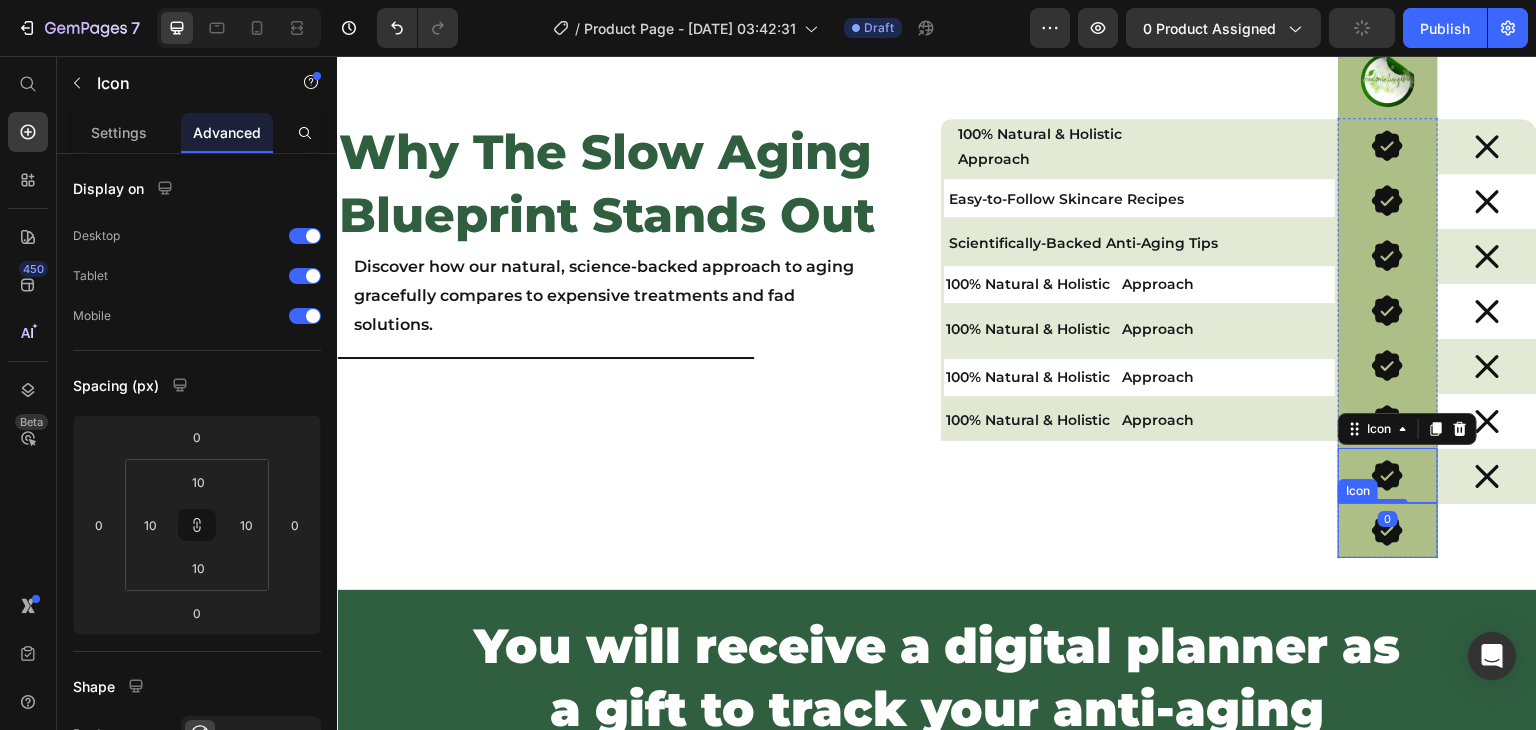 click 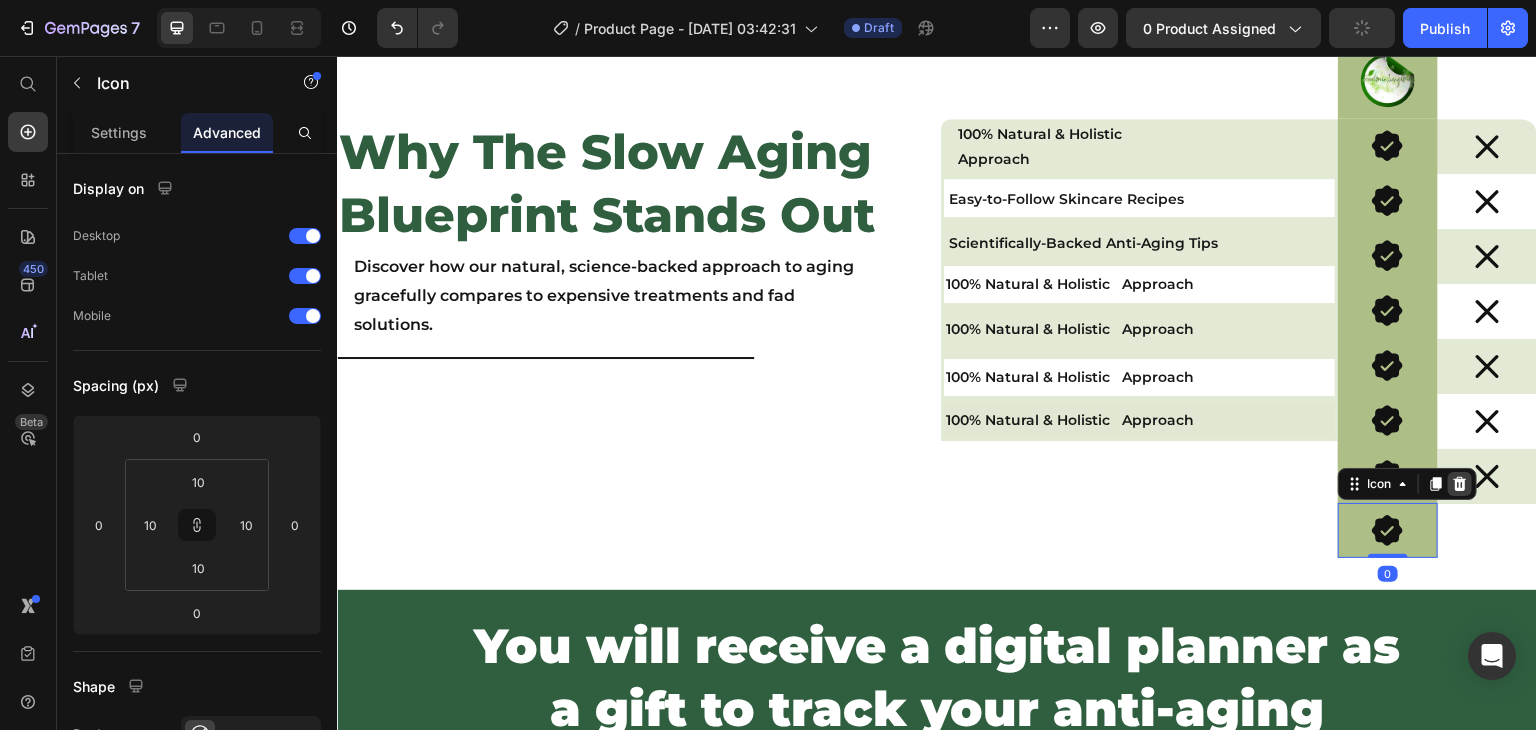 click 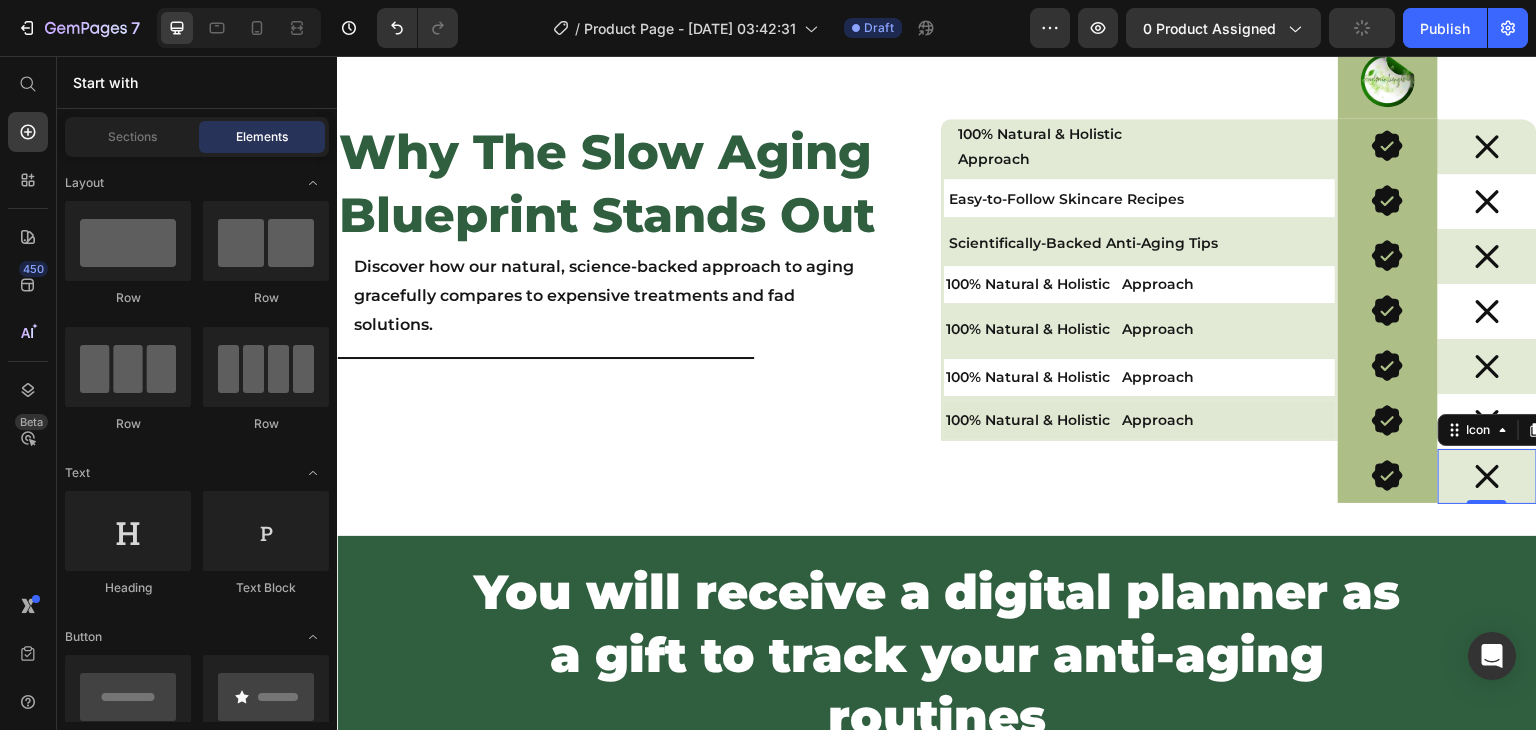 click on "Icon   0" at bounding box center [1487, 476] 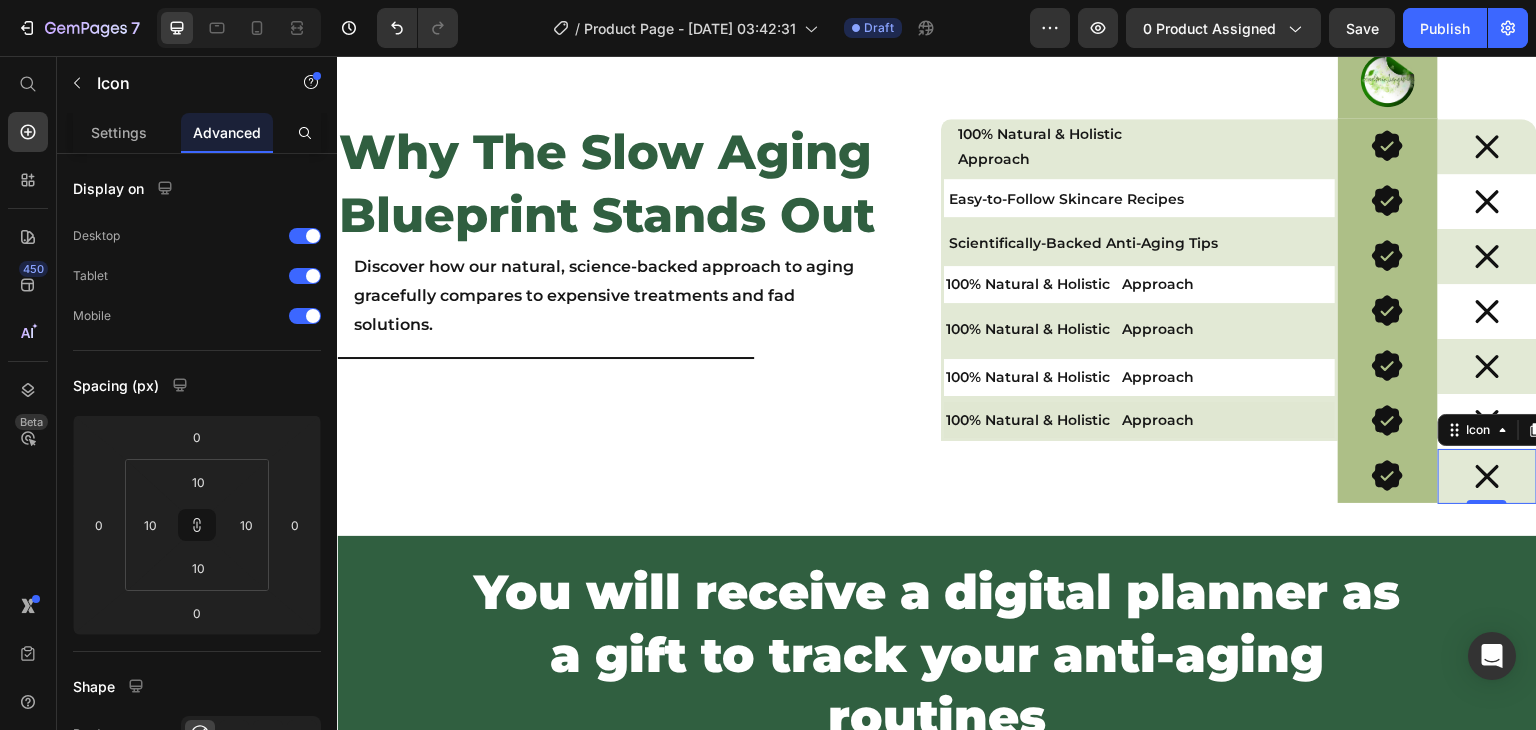 scroll, scrollTop: 2695, scrollLeft: 0, axis: vertical 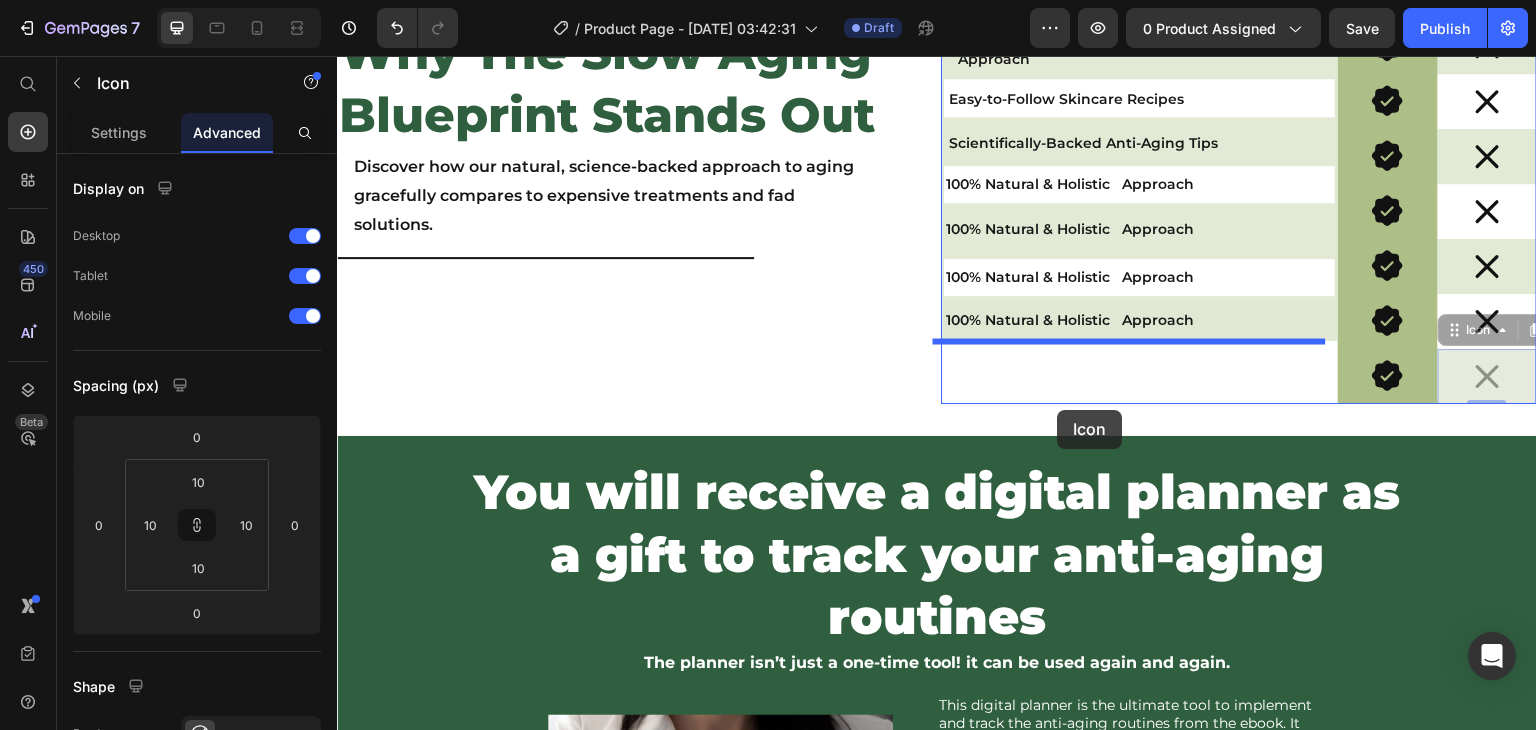 drag, startPoint x: 1464, startPoint y: 382, endPoint x: 1048, endPoint y: 395, distance: 416.20306 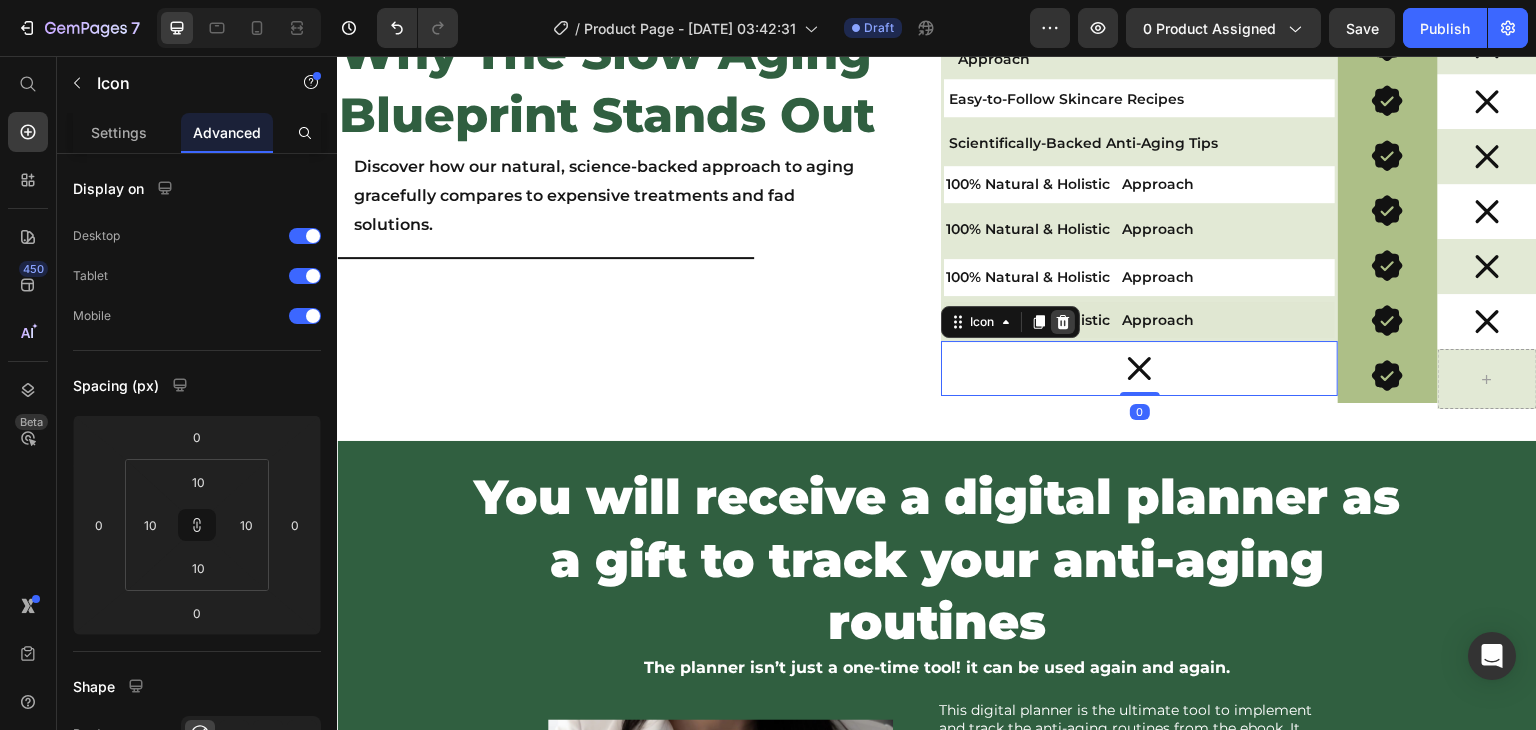 click at bounding box center [1063, 322] 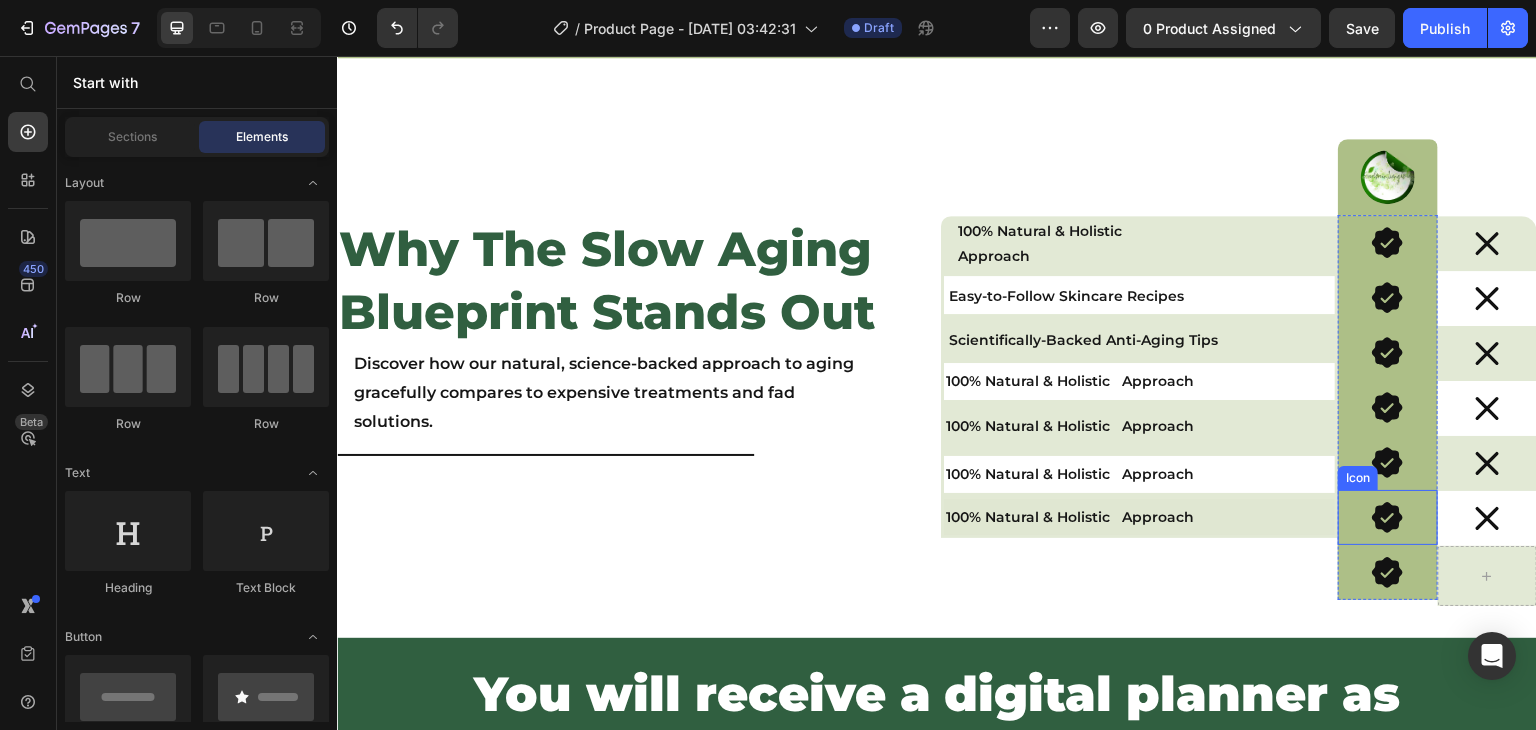 scroll, scrollTop: 2495, scrollLeft: 0, axis: vertical 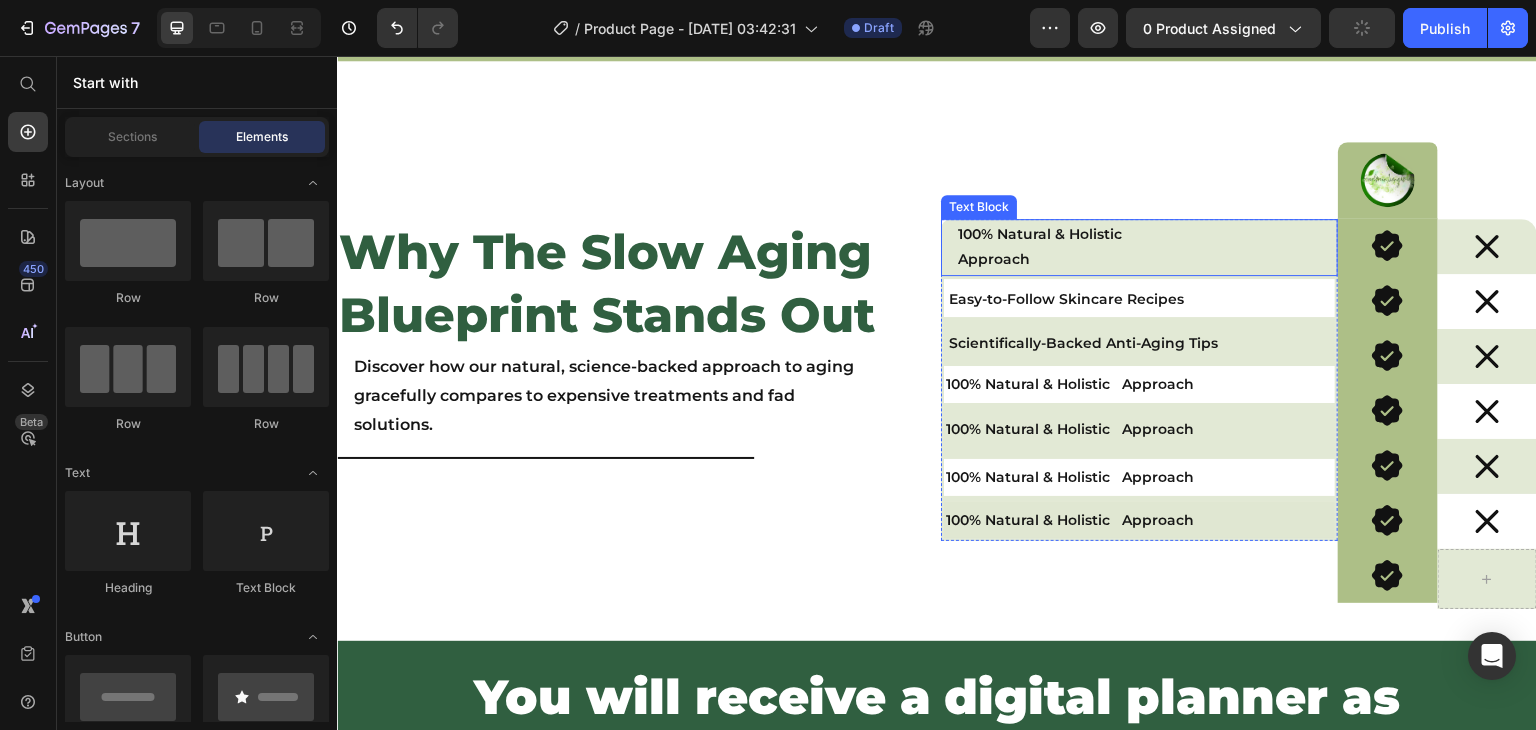 click on "Text Block" at bounding box center (979, 207) 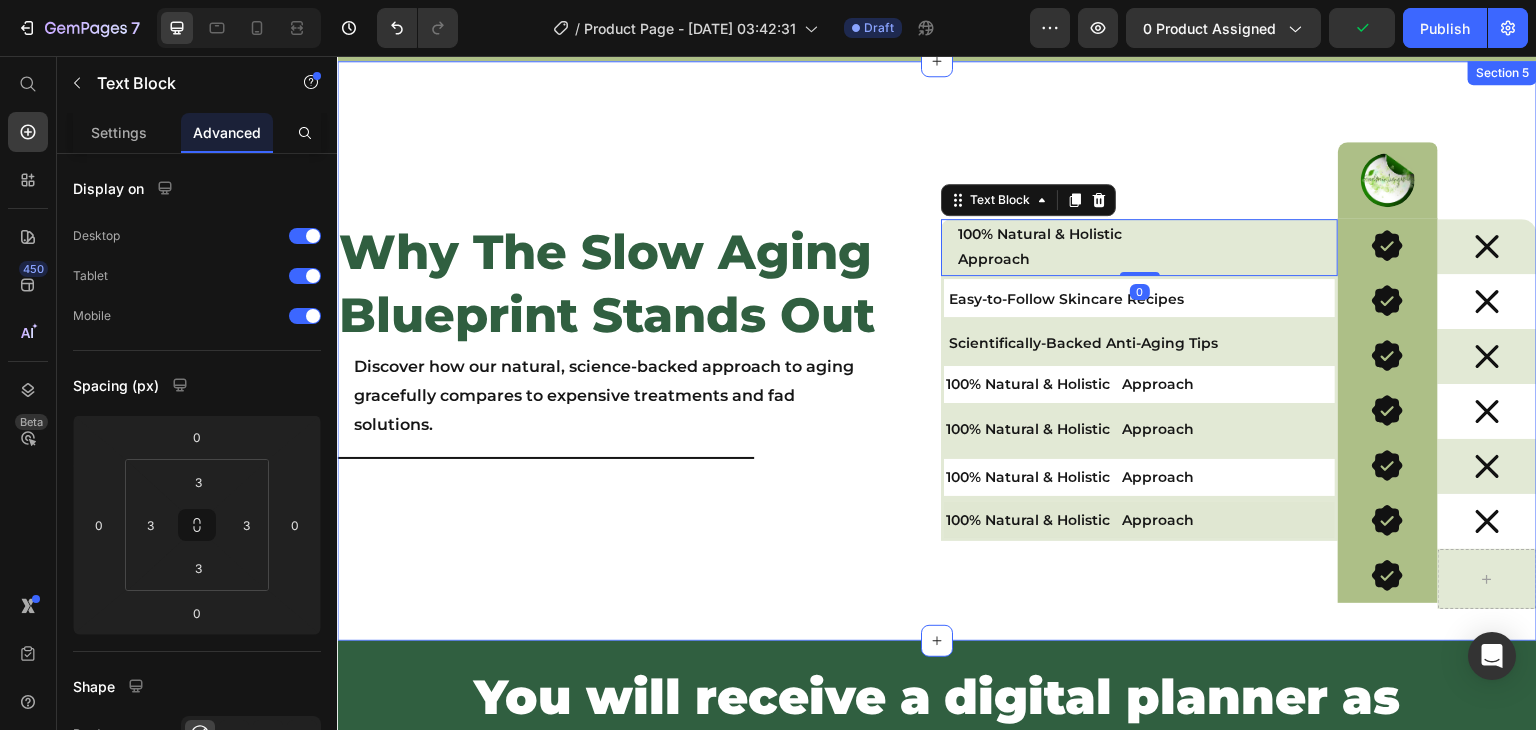 click on "Why The Slow Aging Blueprint Stands Out Heading Discover how our natural, science-backed approach to aging  gracefully compares to expensive treatments and fad  solutions. Text Block                Title Line 100% Natural & Holistic Approach Text Block   0 Easy-to-Follow Skincare Recipes Text Block Scientifically-Backed Anti-Aging Tips Text Block 100% Natural & Holistic   Approach Text Block 100% Natural & Holistic   Approach Text Block 100% Natural & Holistic   Approach Text Block 100% Natural & Holistic   Approach Text Block Row Image Row
Icon
Icon
Icon
Icon
Icon
Icon
Icon Row
Icon Row
Icon Row
Icon Row
Icon Row
Icon Row
Icon Row
[GEOGRAPHIC_DATA] Section 5" at bounding box center [937, 351] 